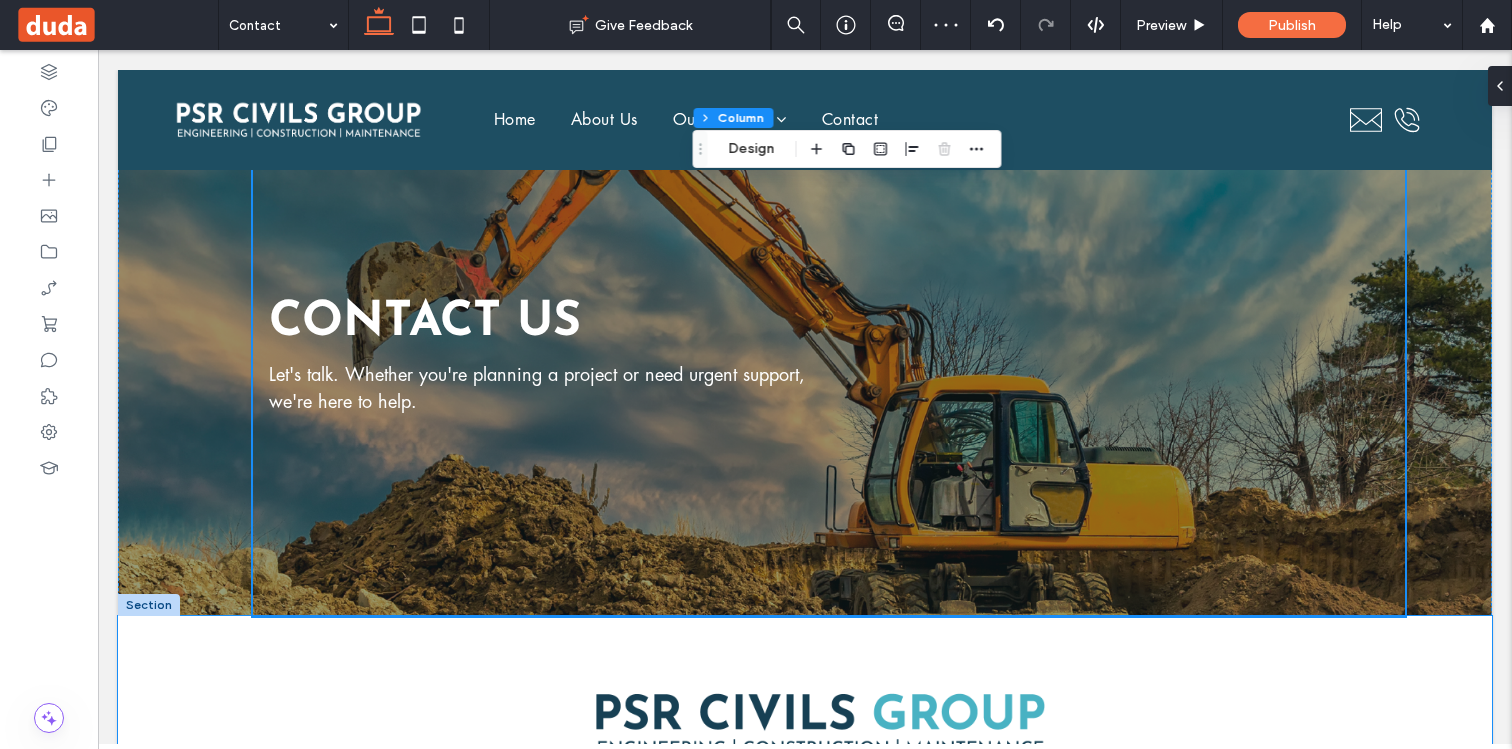 scroll, scrollTop: 0, scrollLeft: 0, axis: both 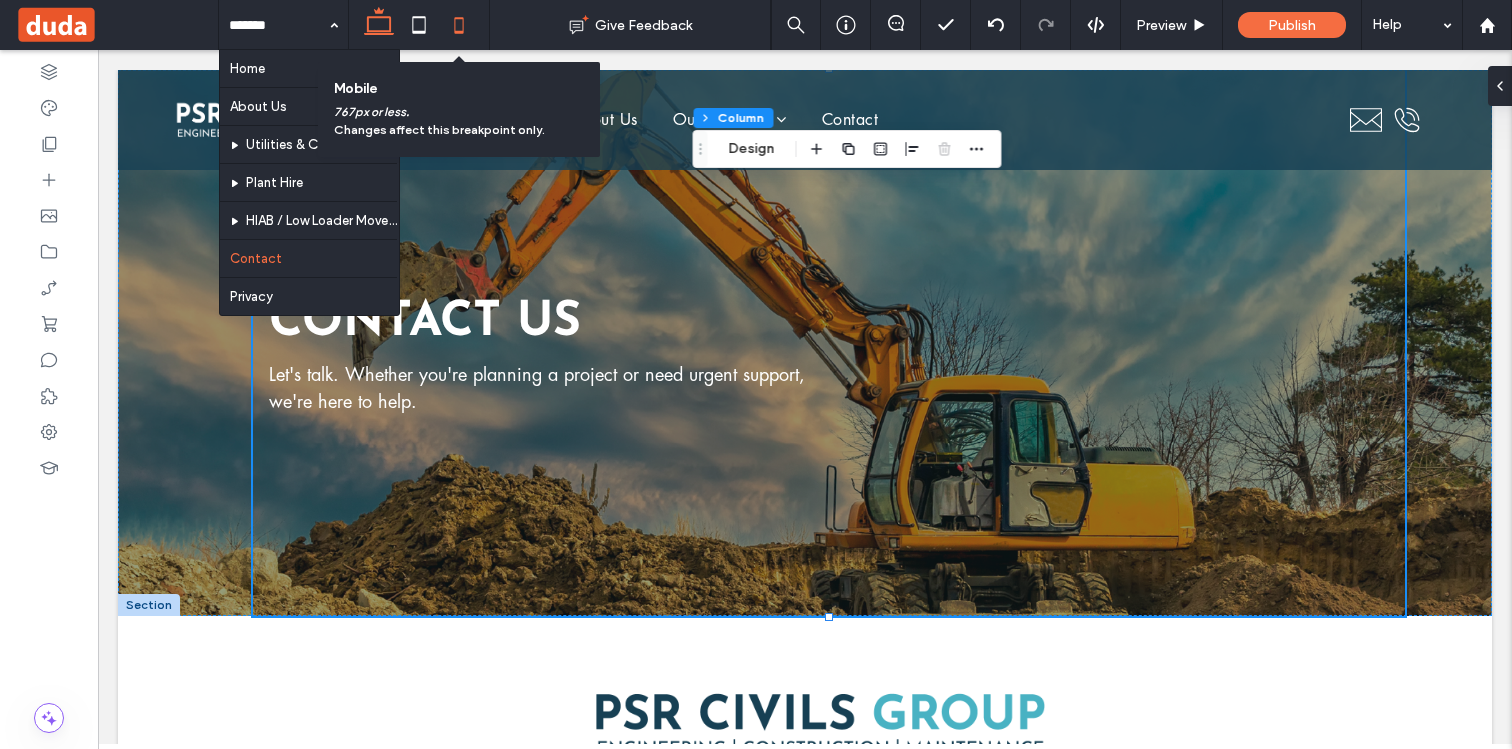 click 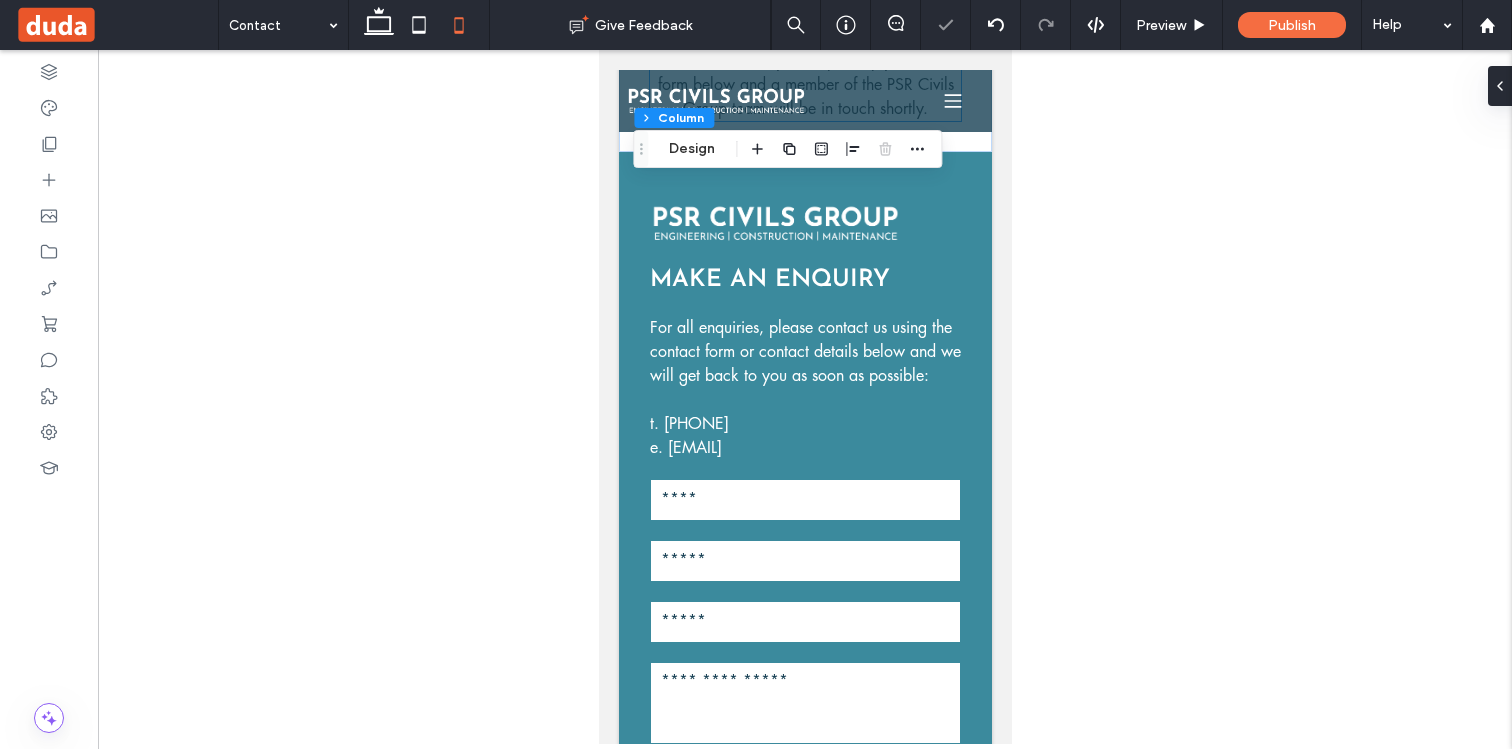 scroll, scrollTop: 847, scrollLeft: 0, axis: vertical 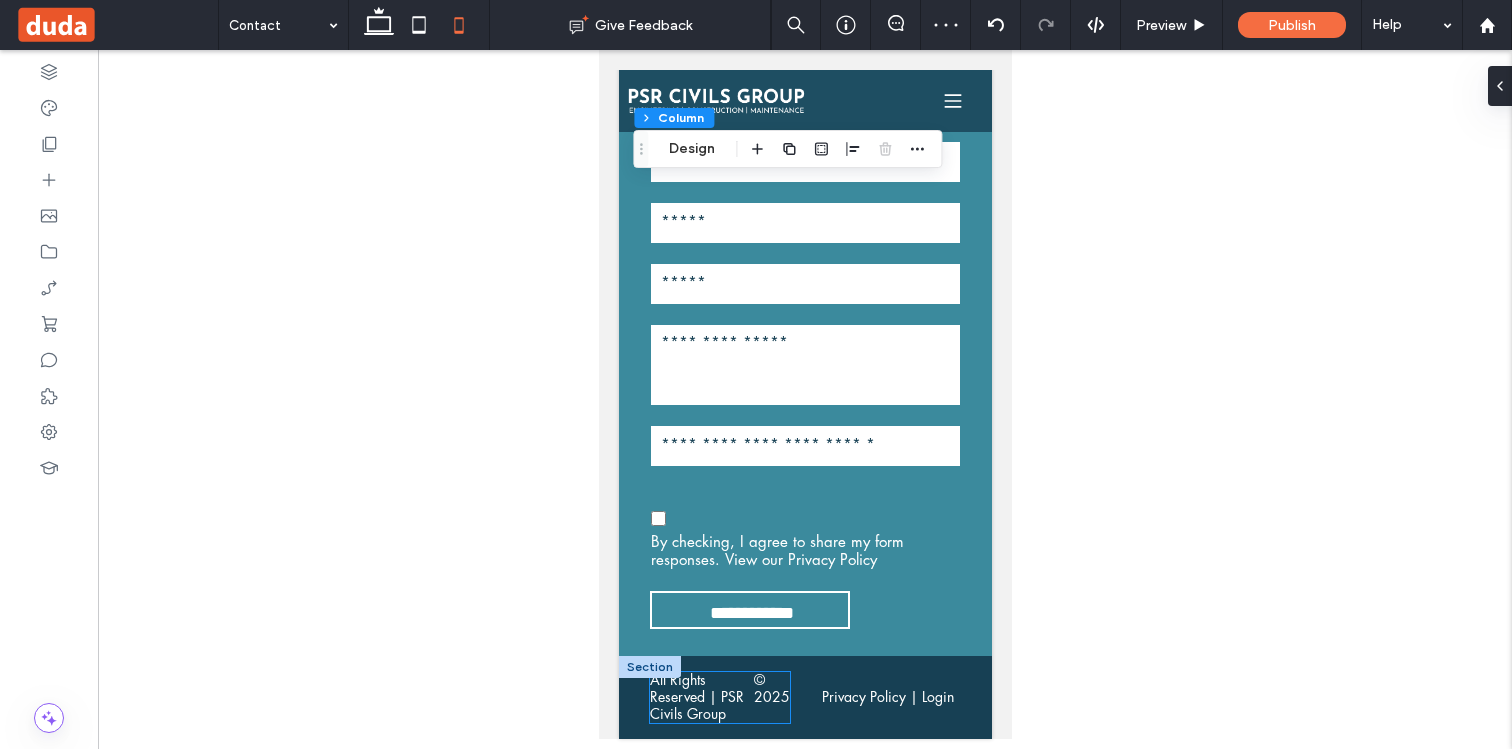 click on "All Rights Reserved | PSR Civils Group" at bounding box center (701, 697) 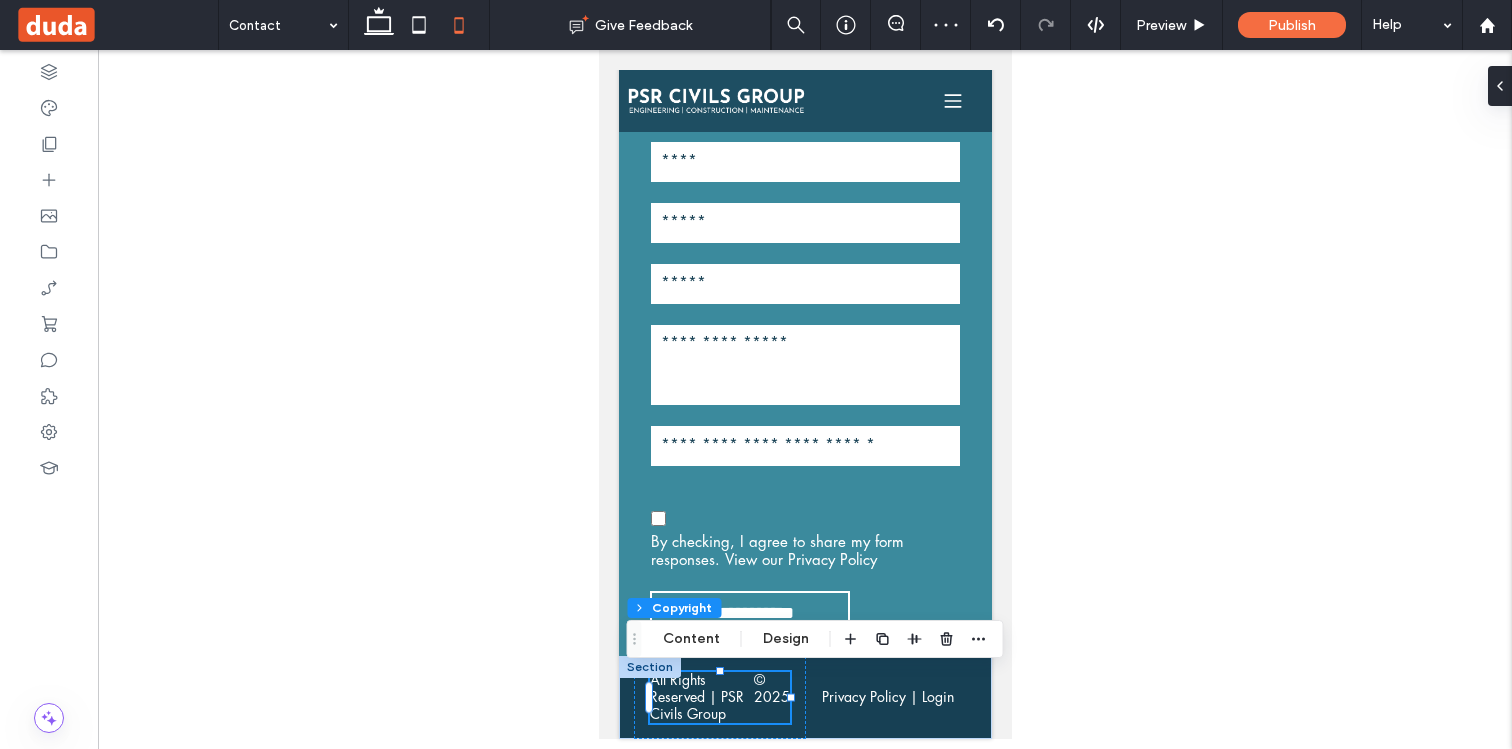 click at bounding box center (649, 667) 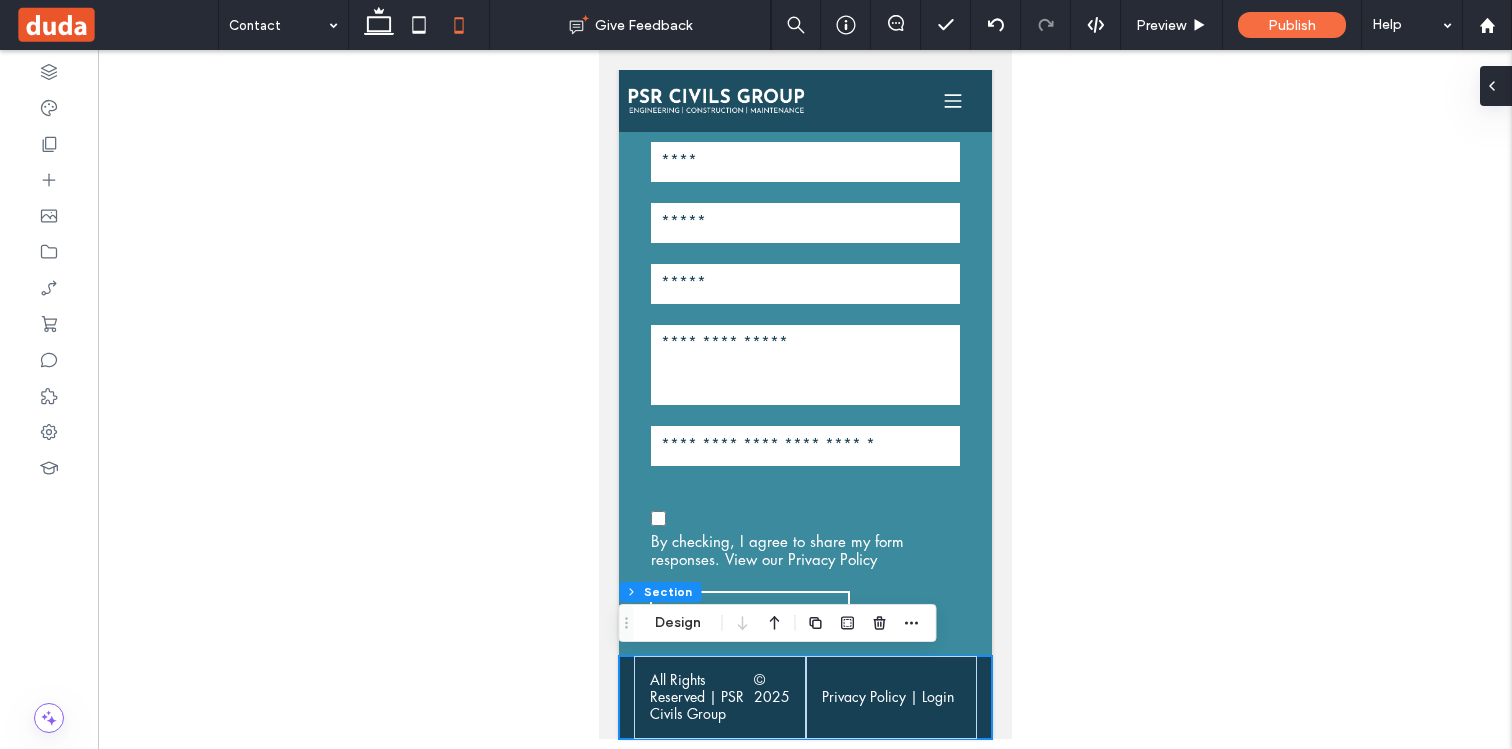 click 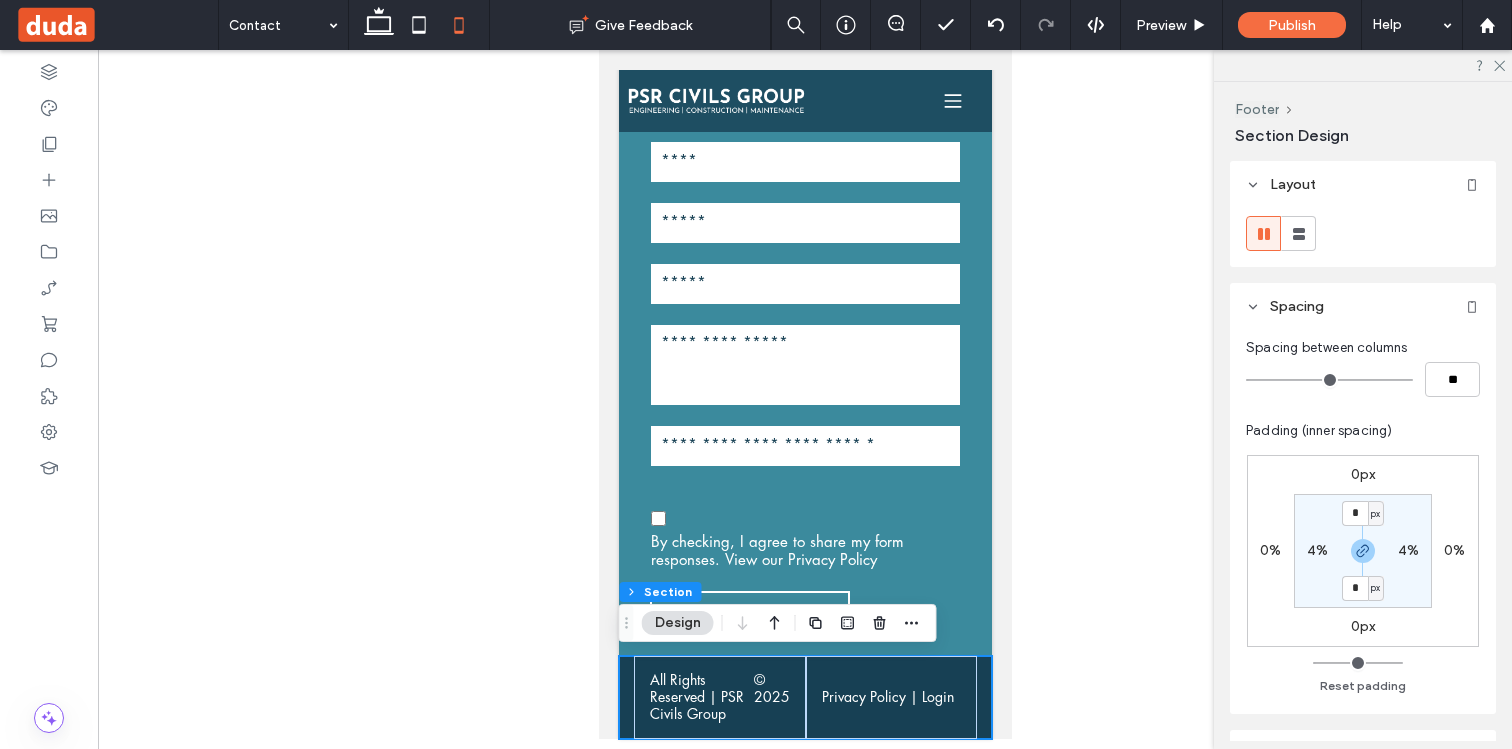click 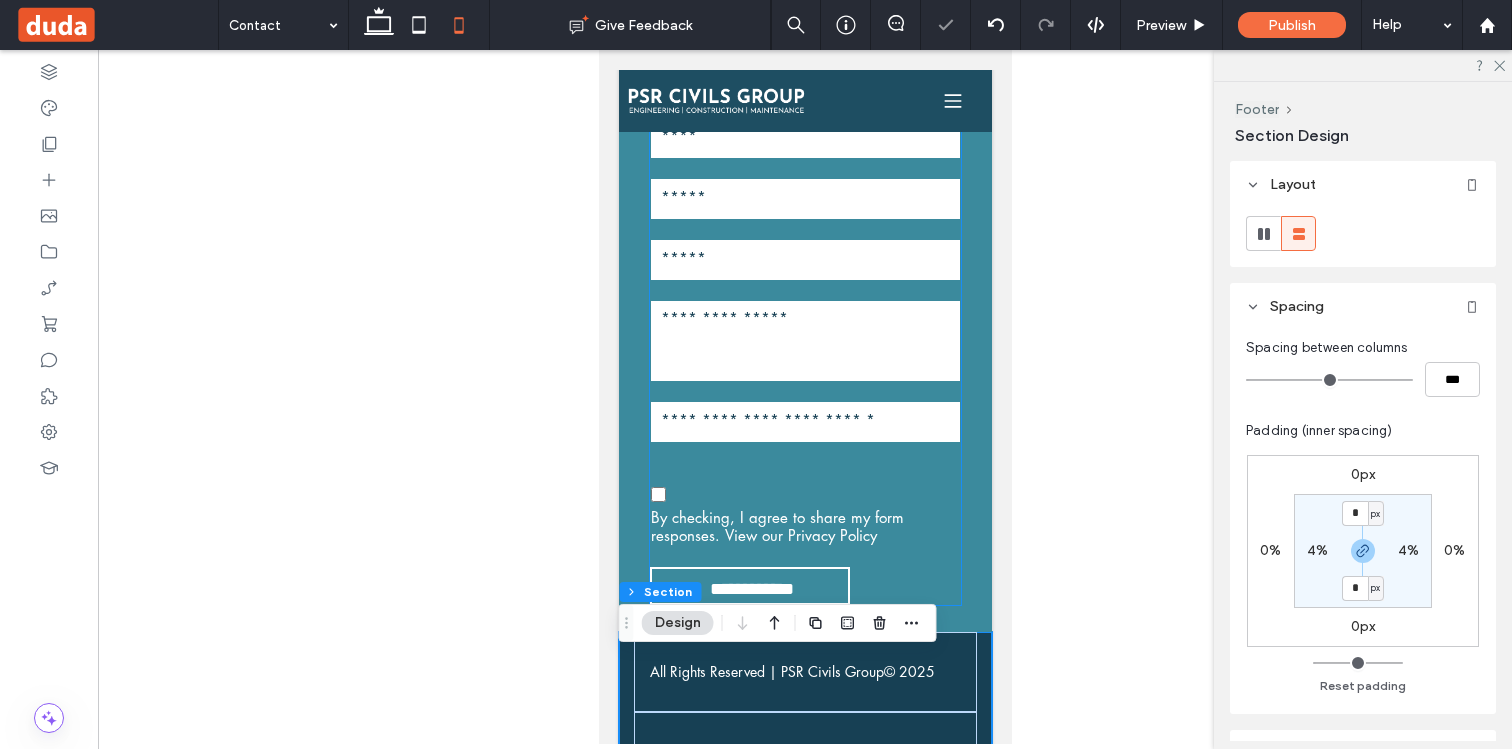 scroll, scrollTop: 924, scrollLeft: 0, axis: vertical 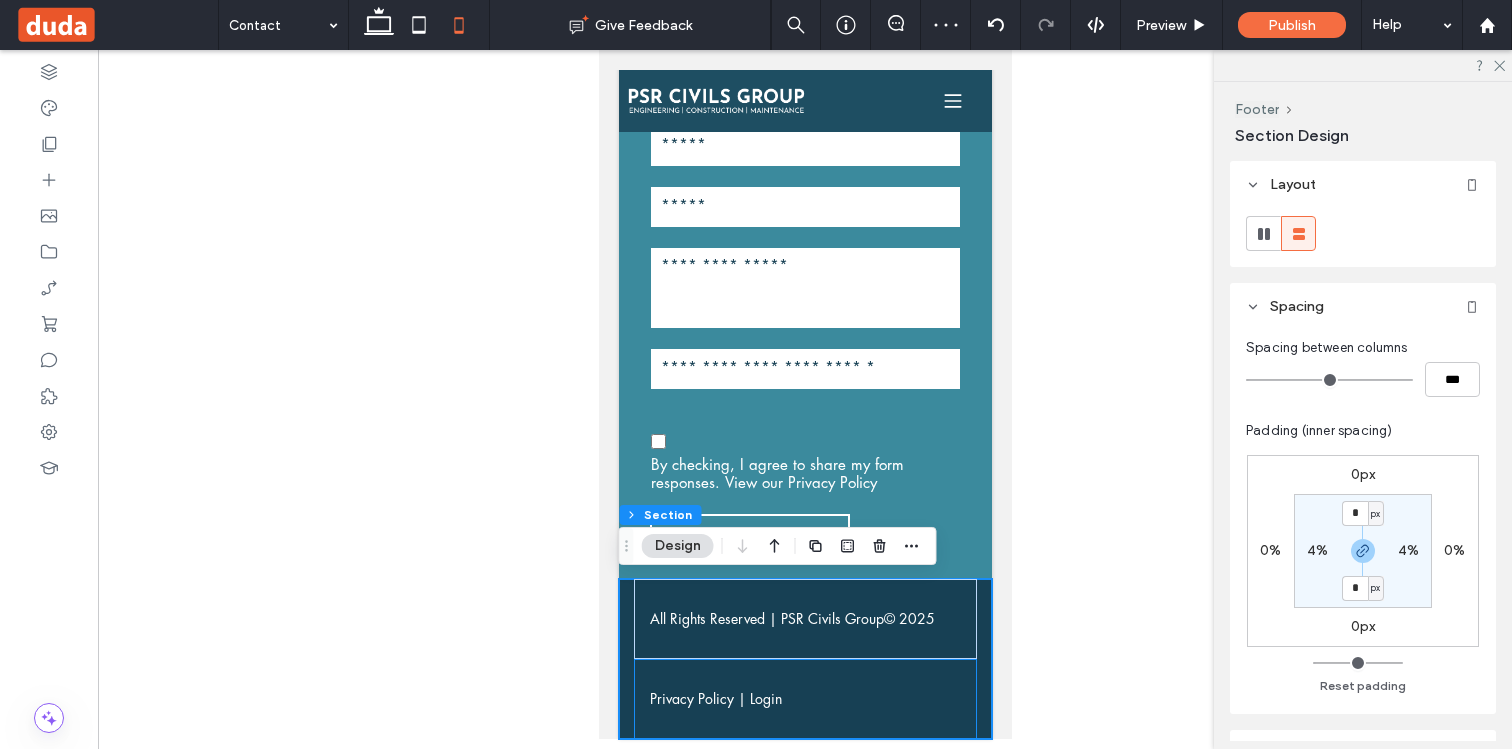 click on "Privacy Policy   |
Login" at bounding box center (804, 699) 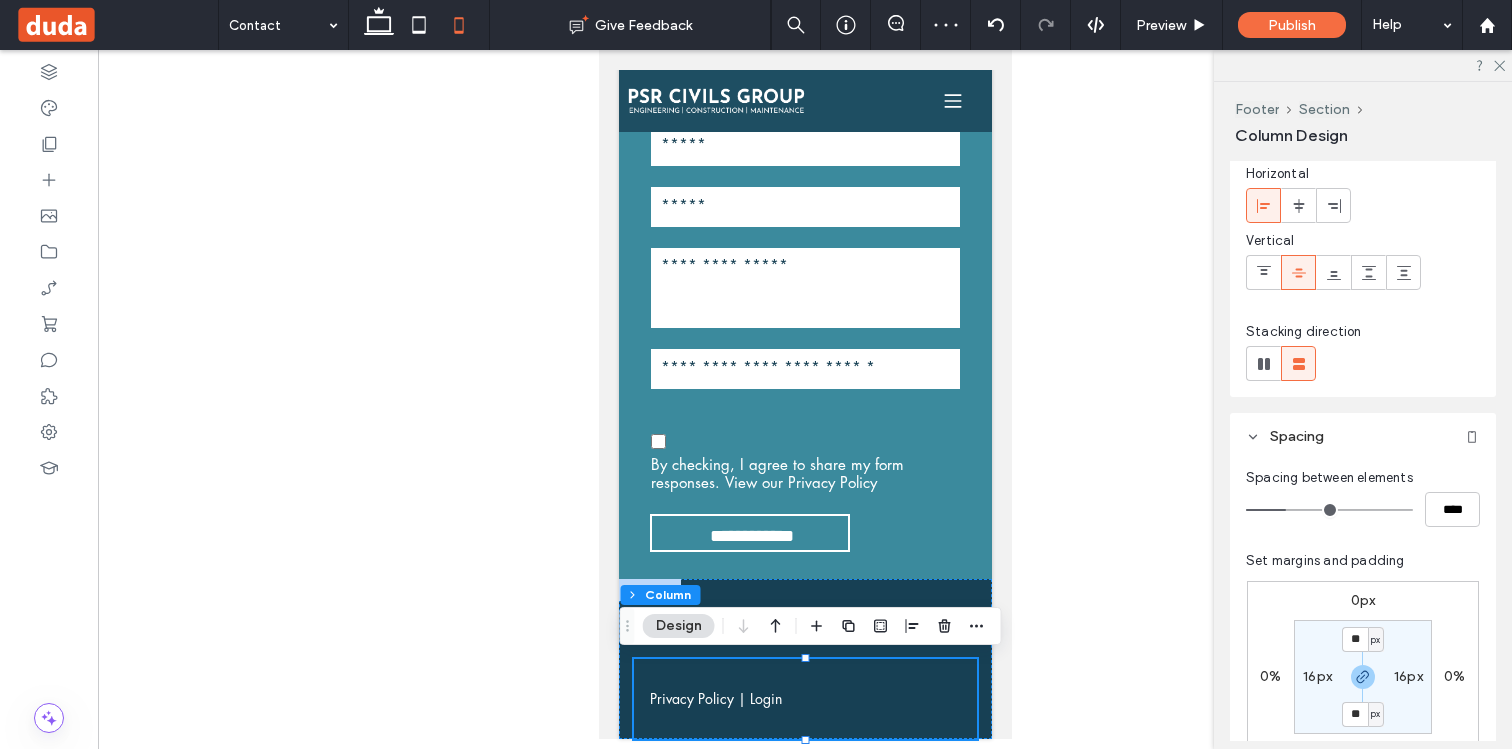 scroll, scrollTop: 87, scrollLeft: 0, axis: vertical 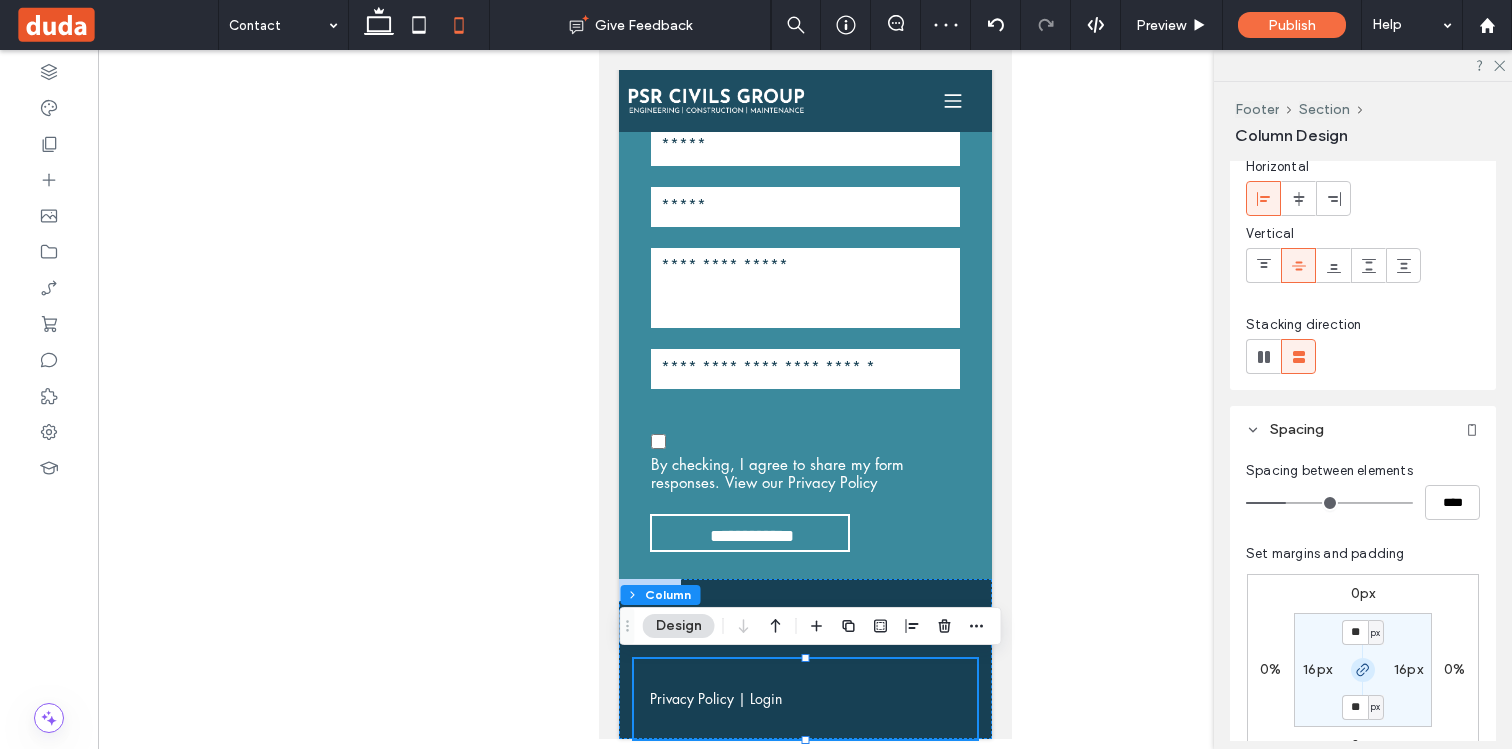 click 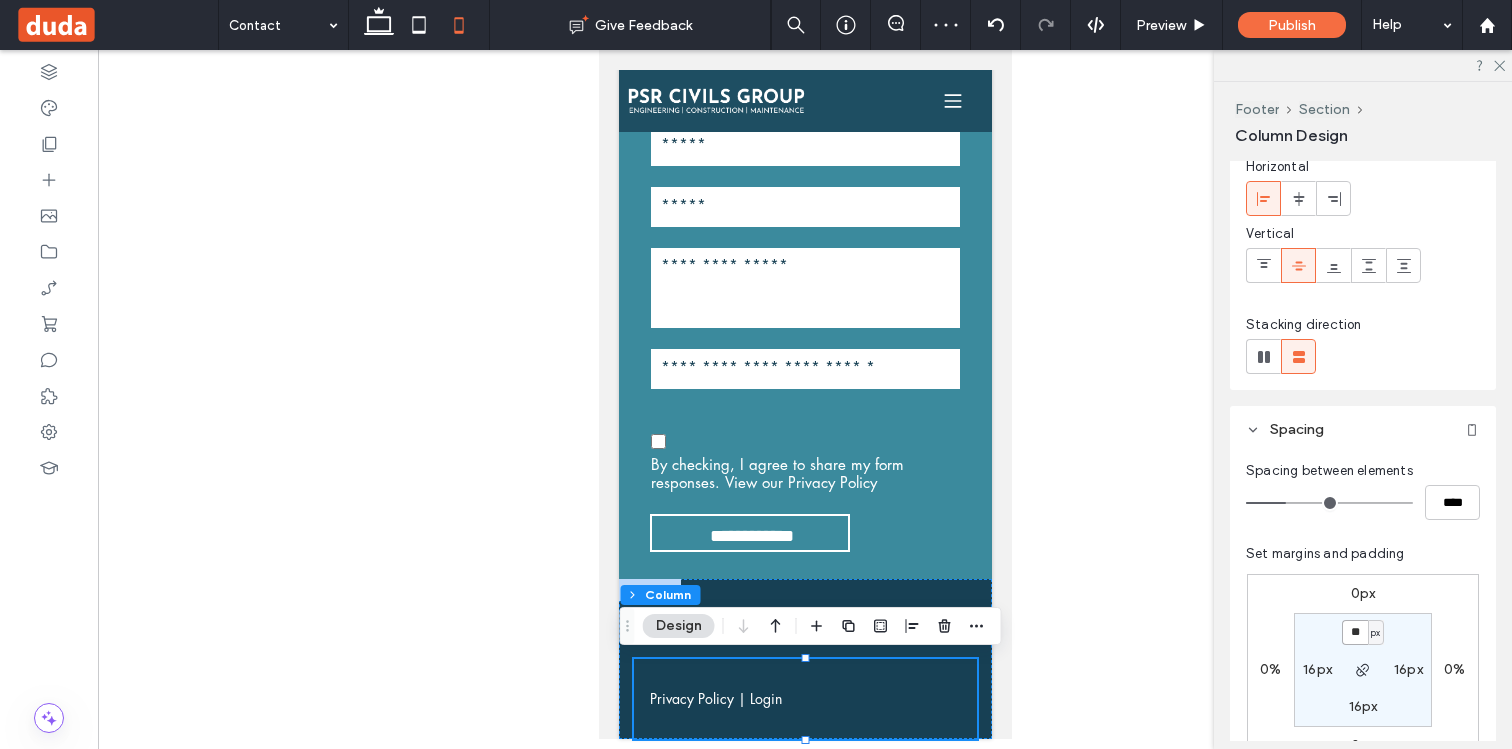 click on "**" at bounding box center (1355, 632) 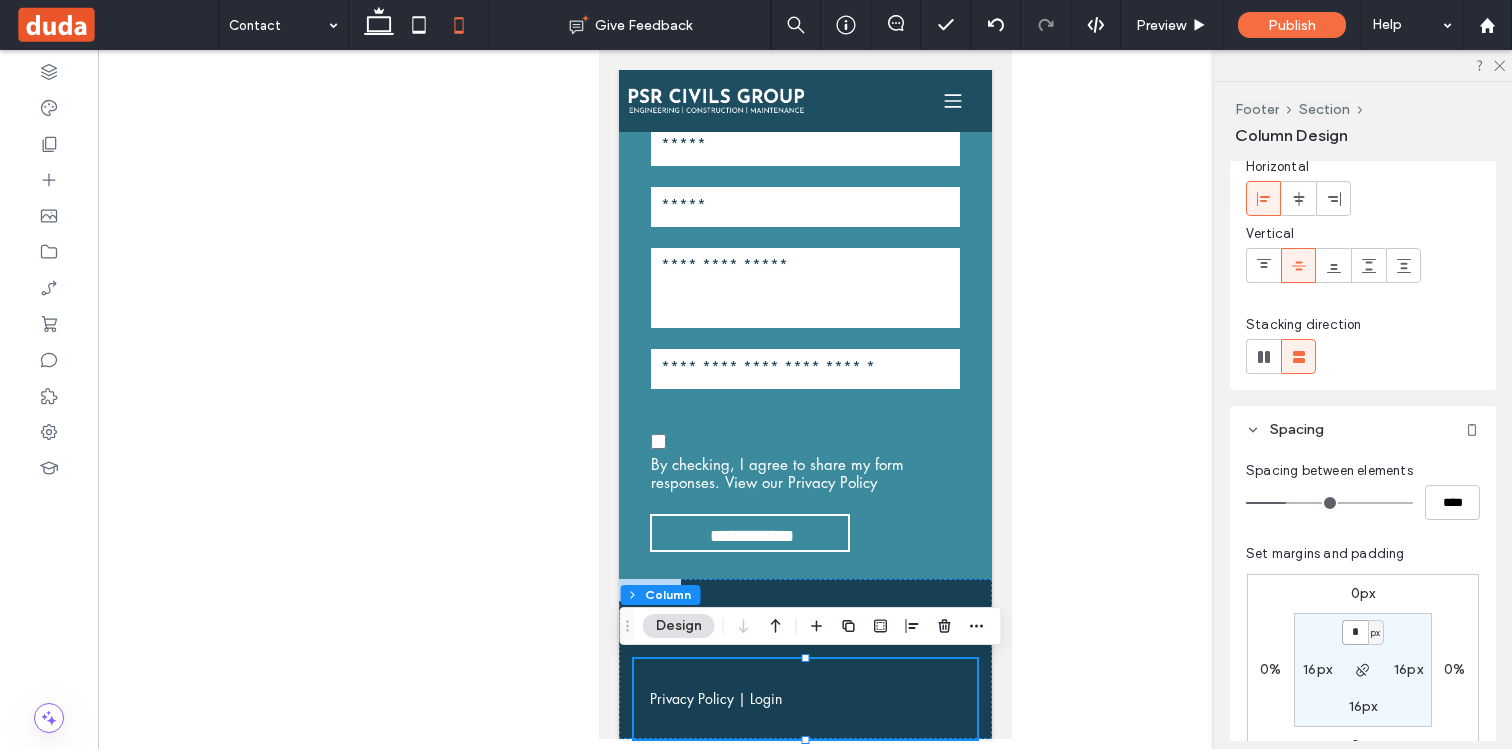 type on "*" 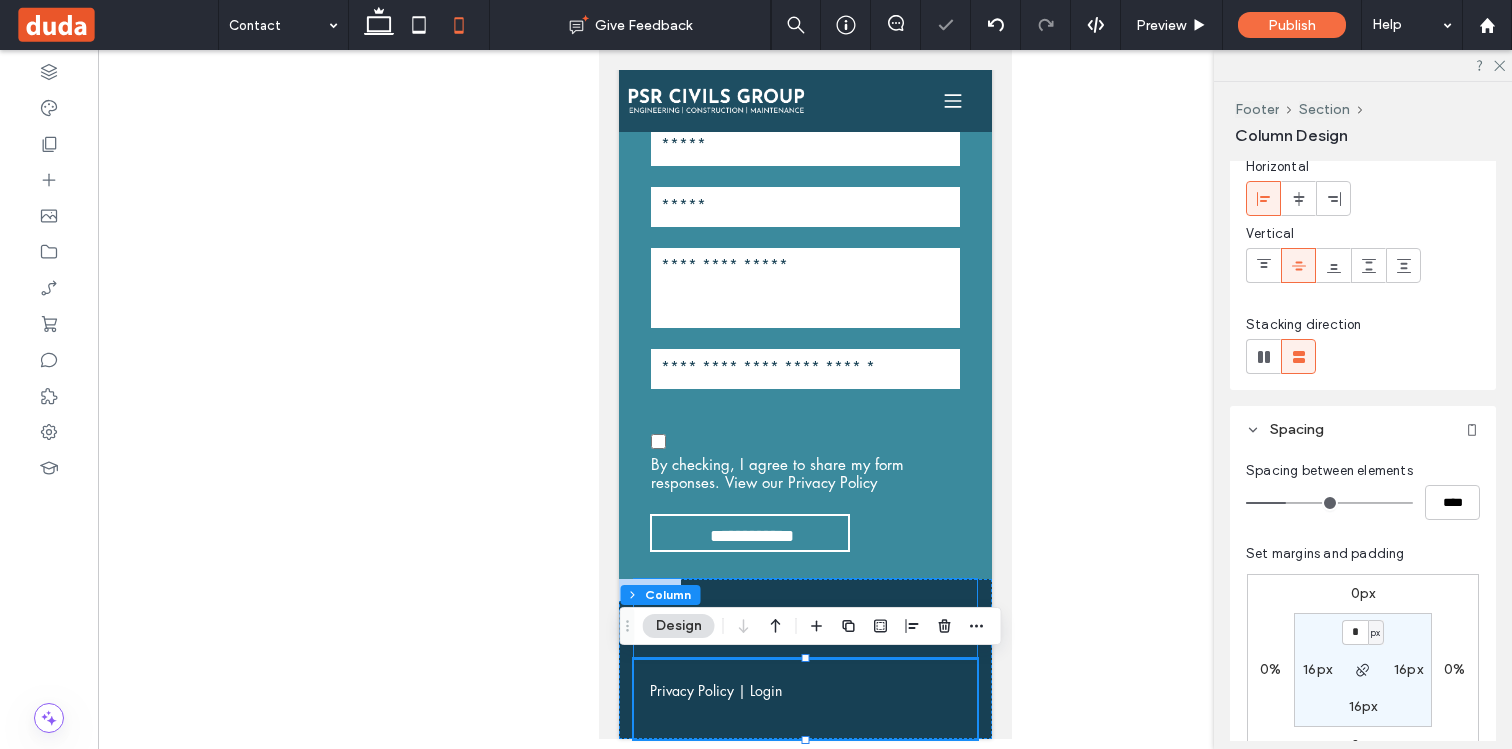 click on "All Rights Reserved | PSR Civils Group
© 2025" at bounding box center (804, 619) 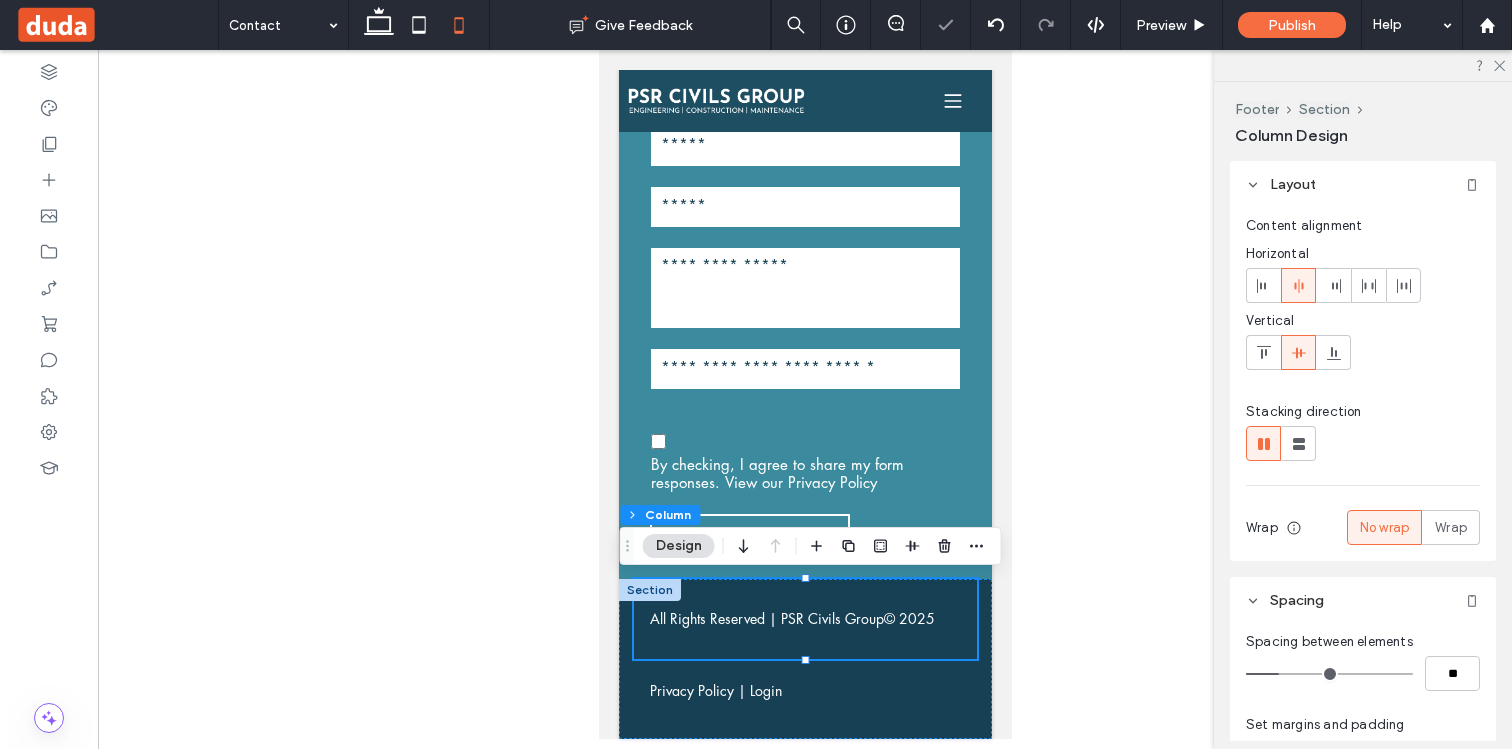 click on "All Rights Reserved | PSR Civils Group
© 2025" at bounding box center (804, 619) 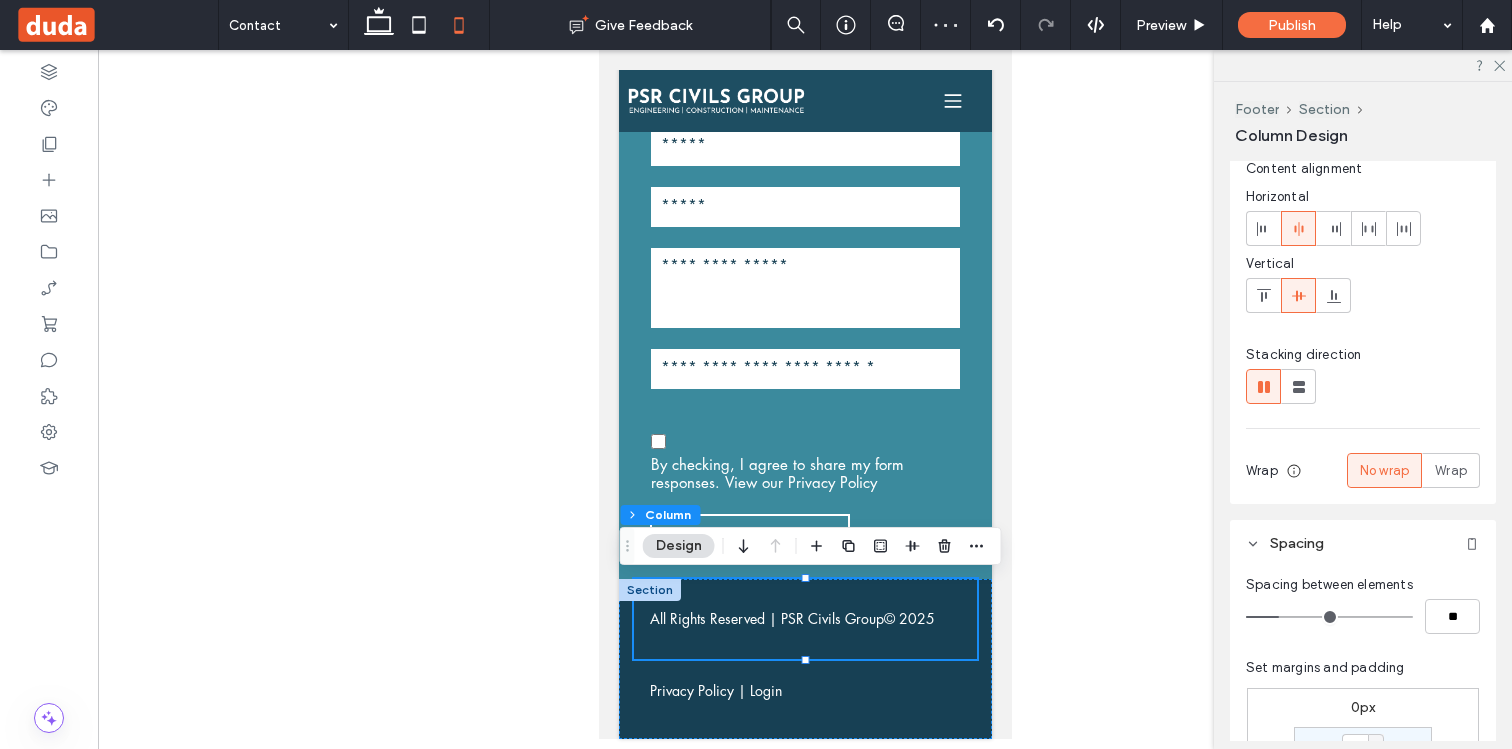 scroll, scrollTop: 296, scrollLeft: 0, axis: vertical 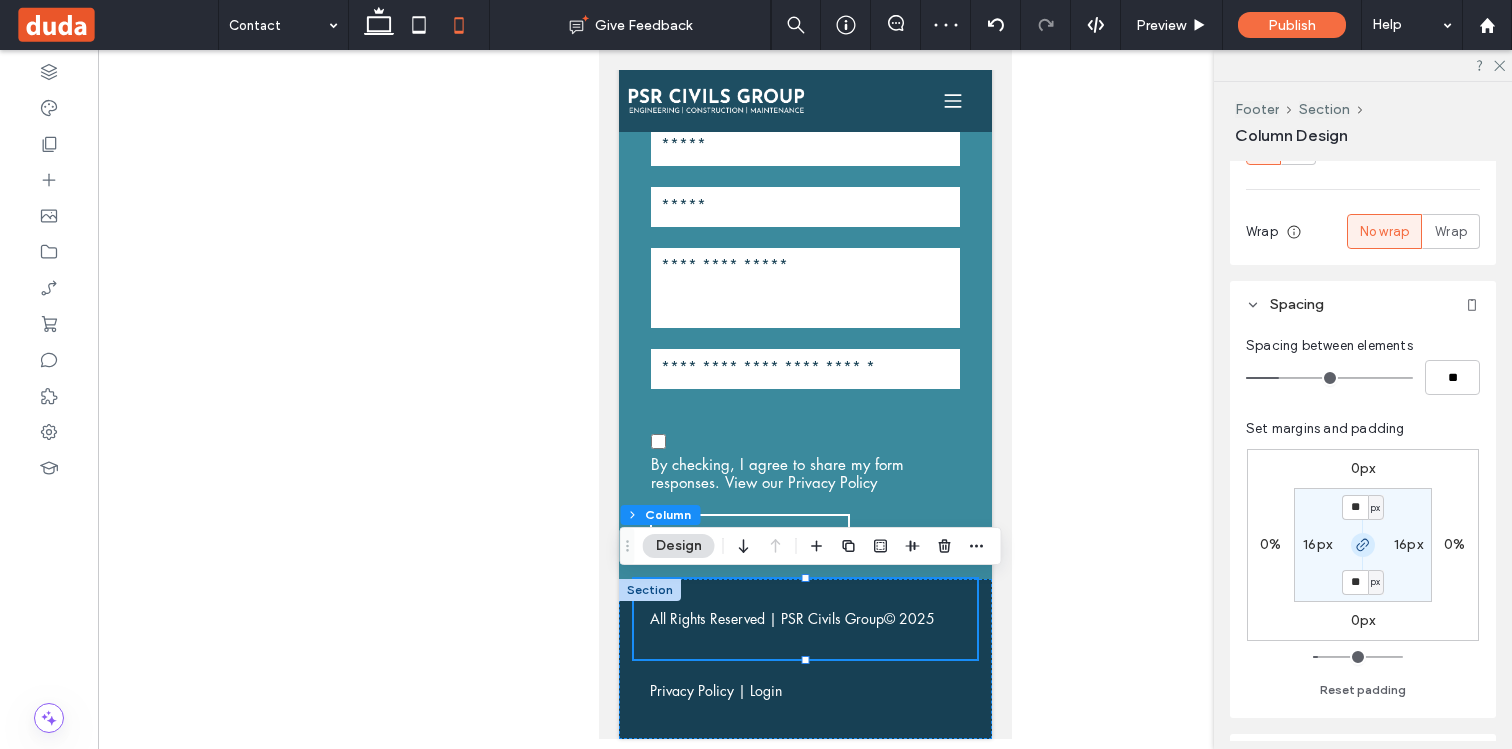 click 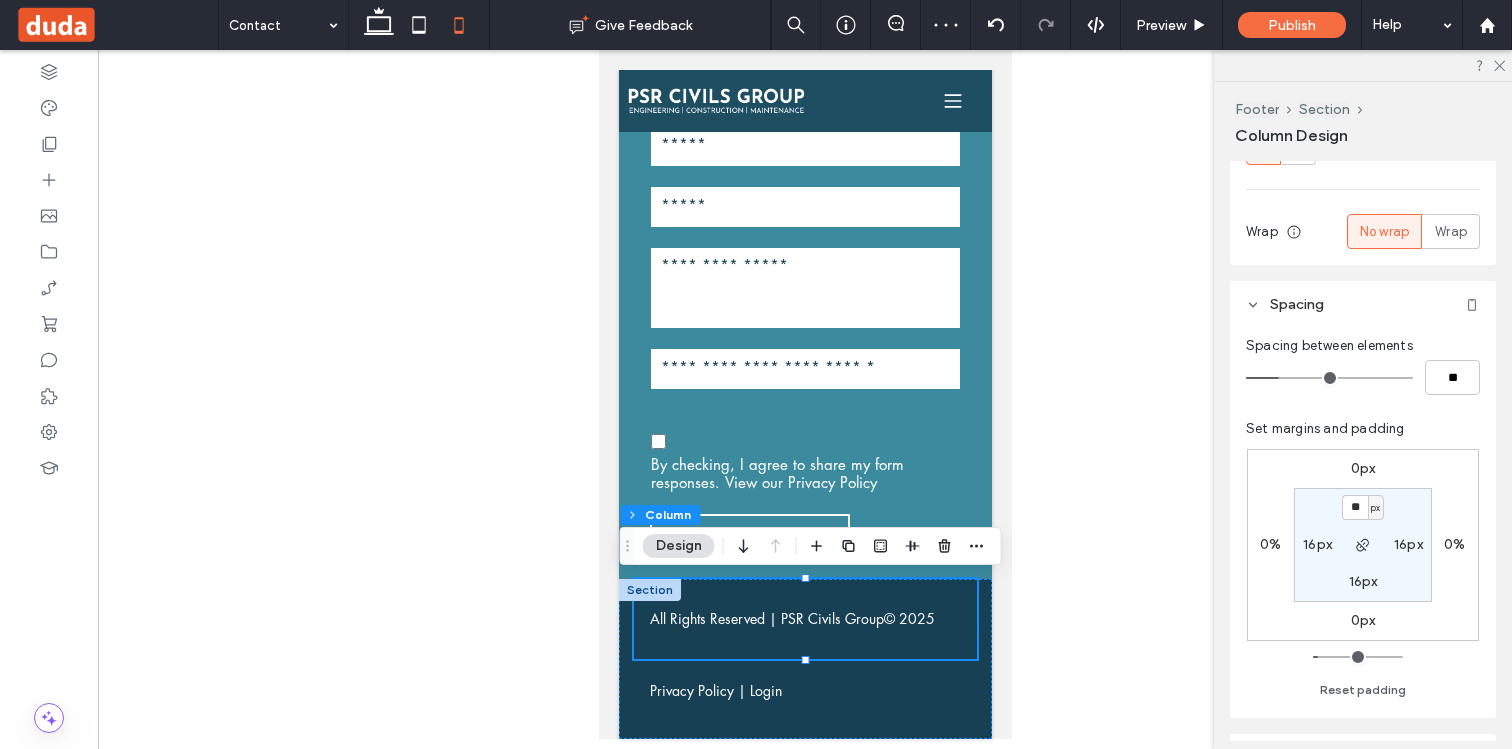 click on "16px" at bounding box center [1363, 581] 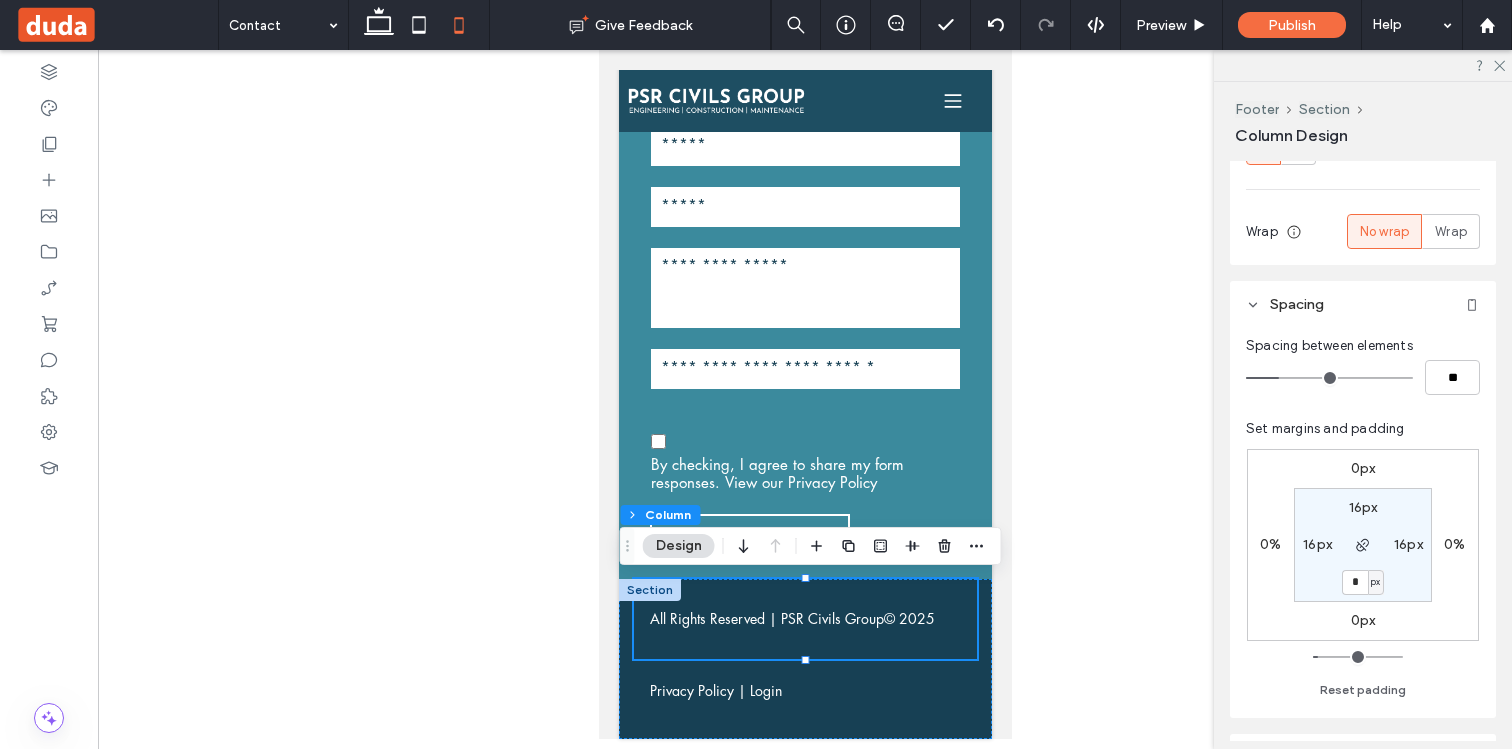 type on "*" 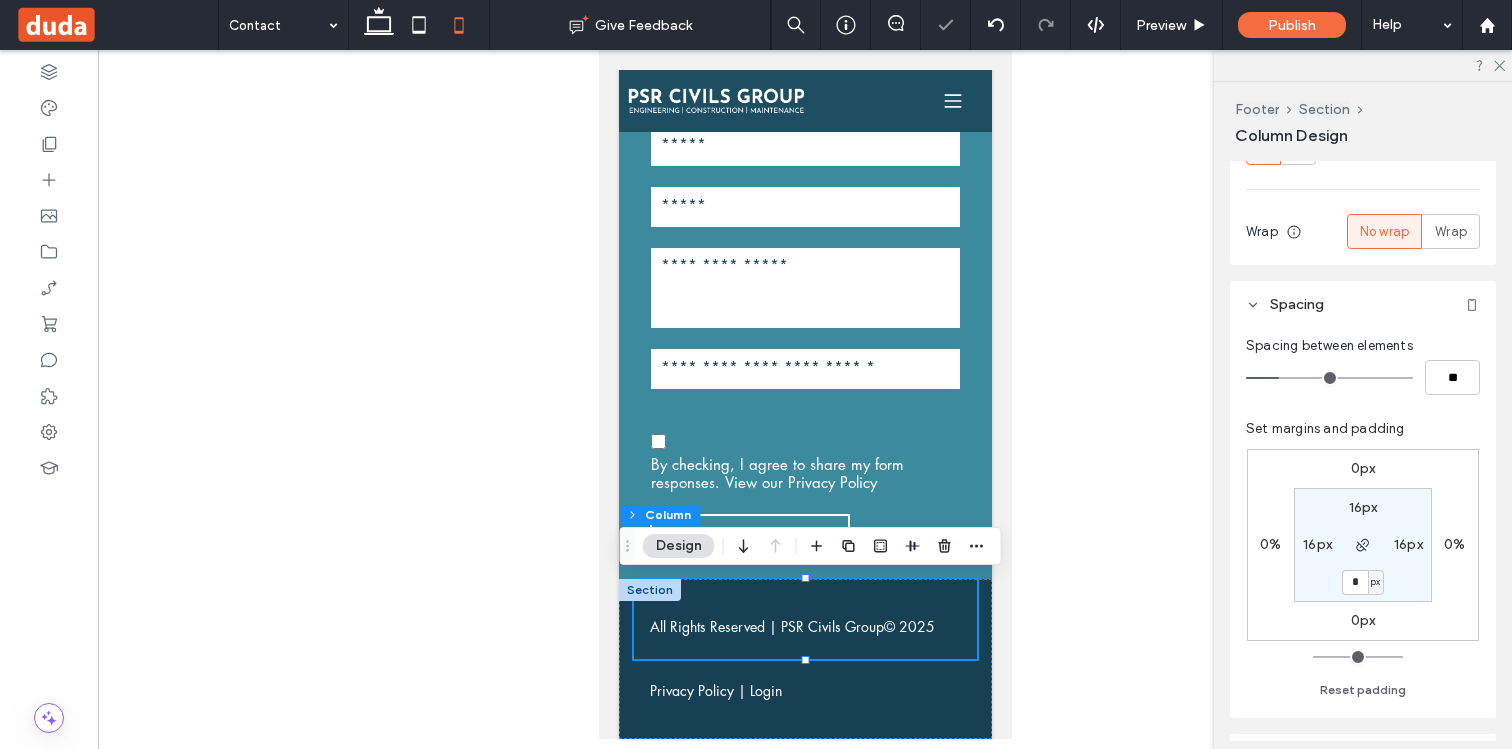 click on "All Rights Reserved | PSR Civils Group
© 2025" at bounding box center (804, 619) 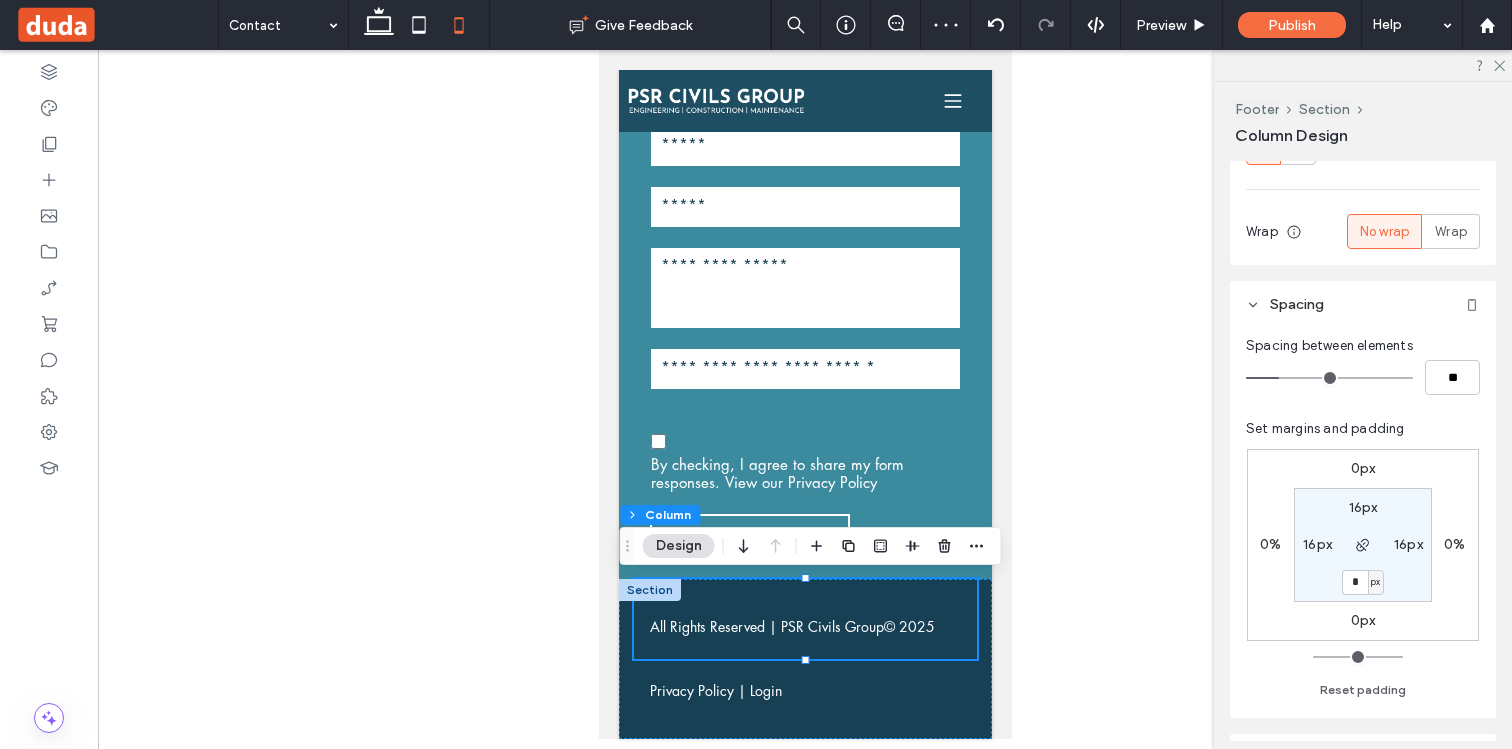 click at bounding box center [649, 590] 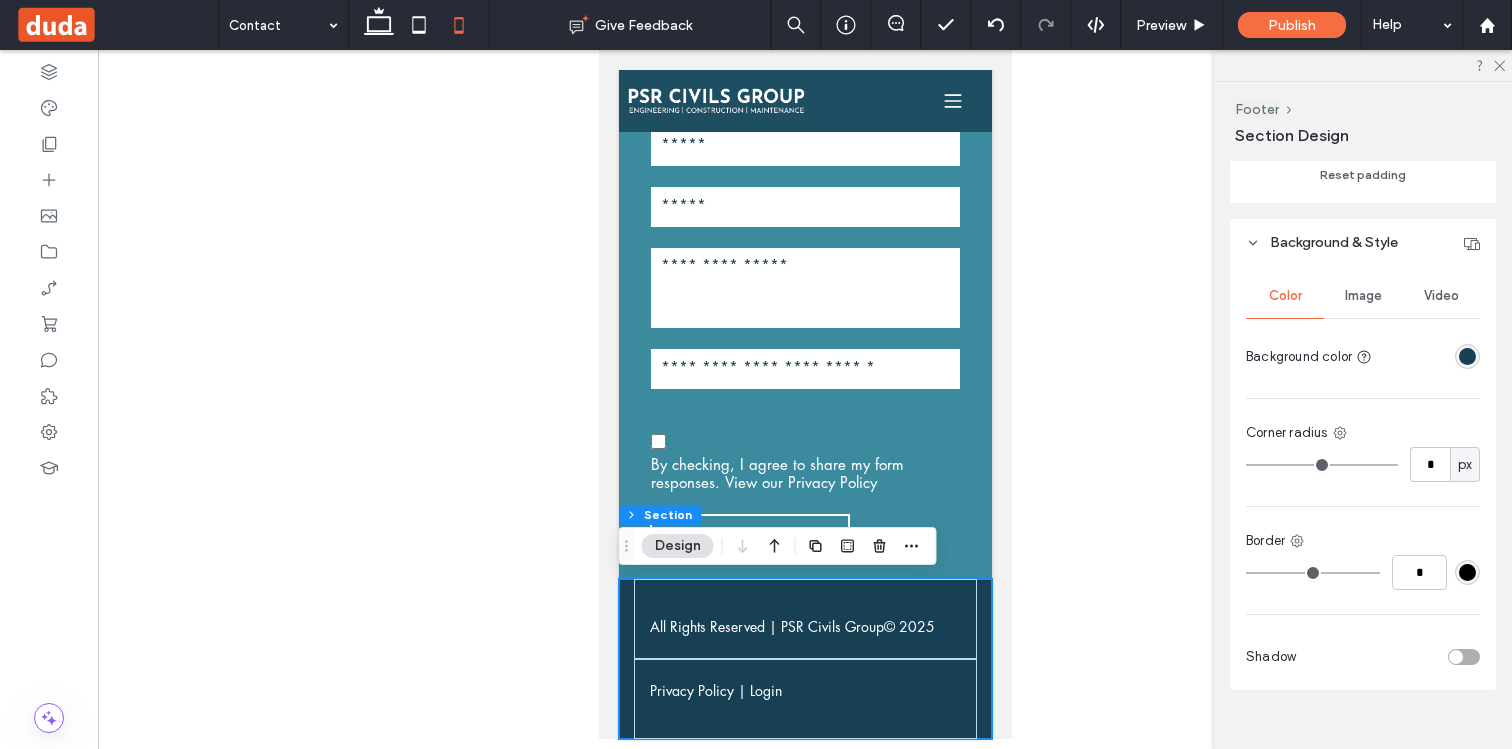 scroll, scrollTop: 517, scrollLeft: 0, axis: vertical 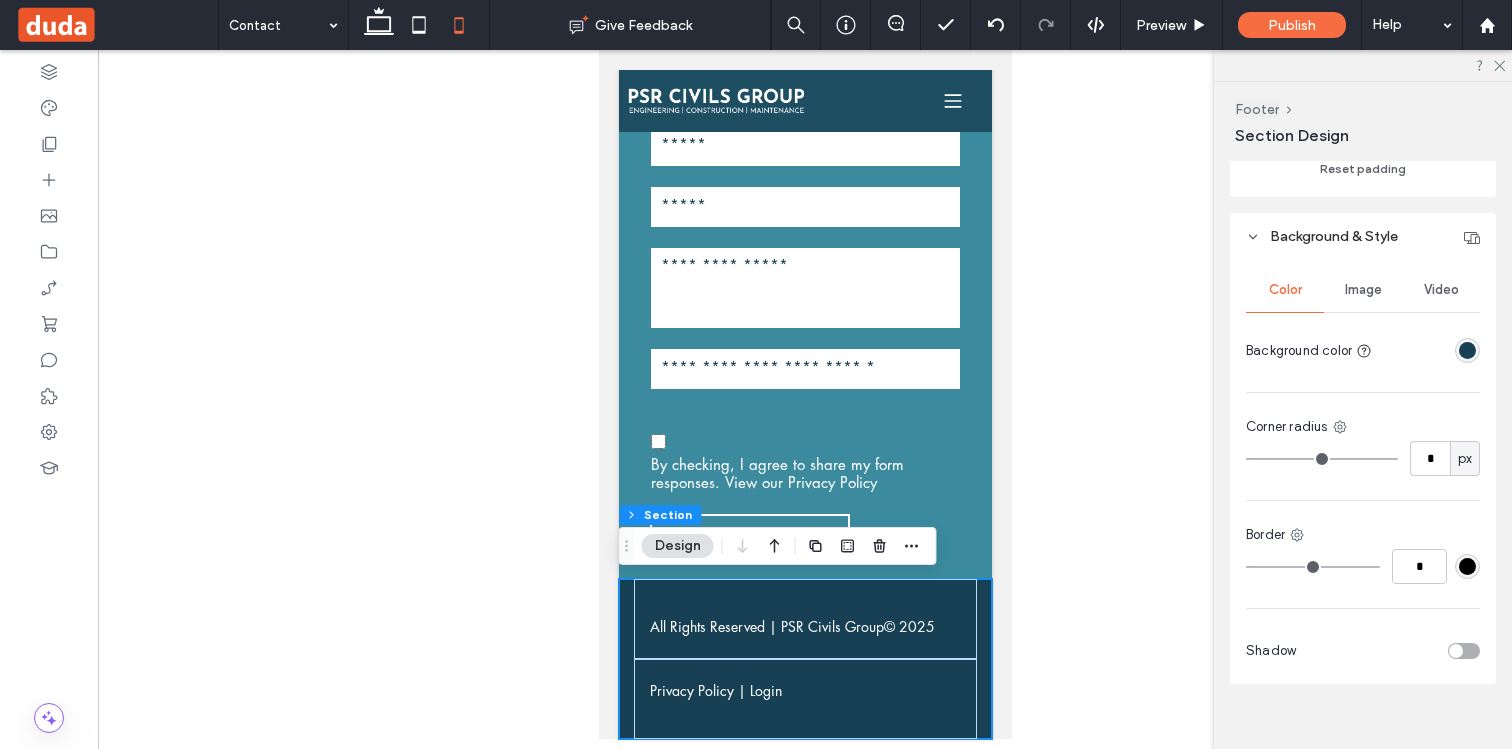click on "All Rights Reserved | PSR Civils Group
© 2025
Privacy Policy   |
Login" at bounding box center [804, 659] 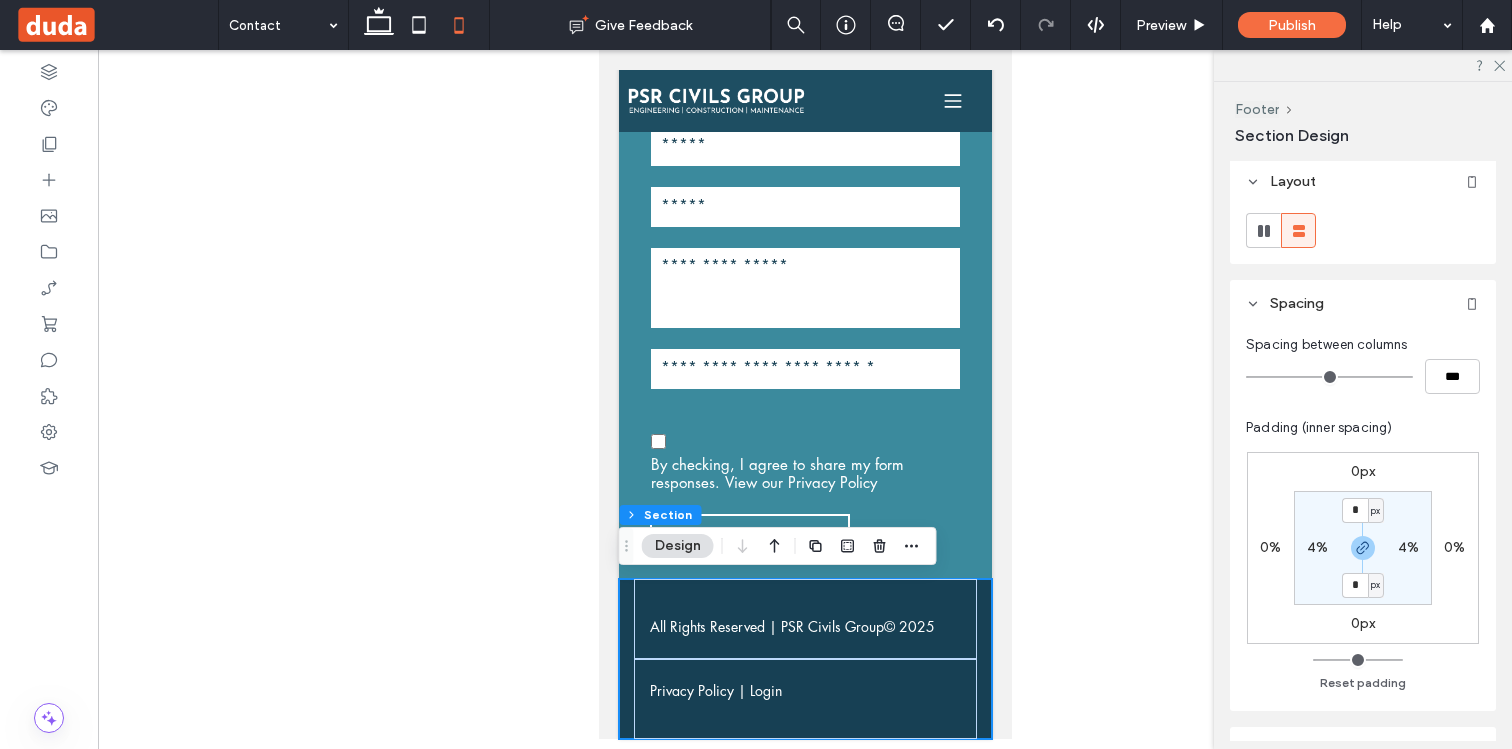 scroll, scrollTop: 0, scrollLeft: 0, axis: both 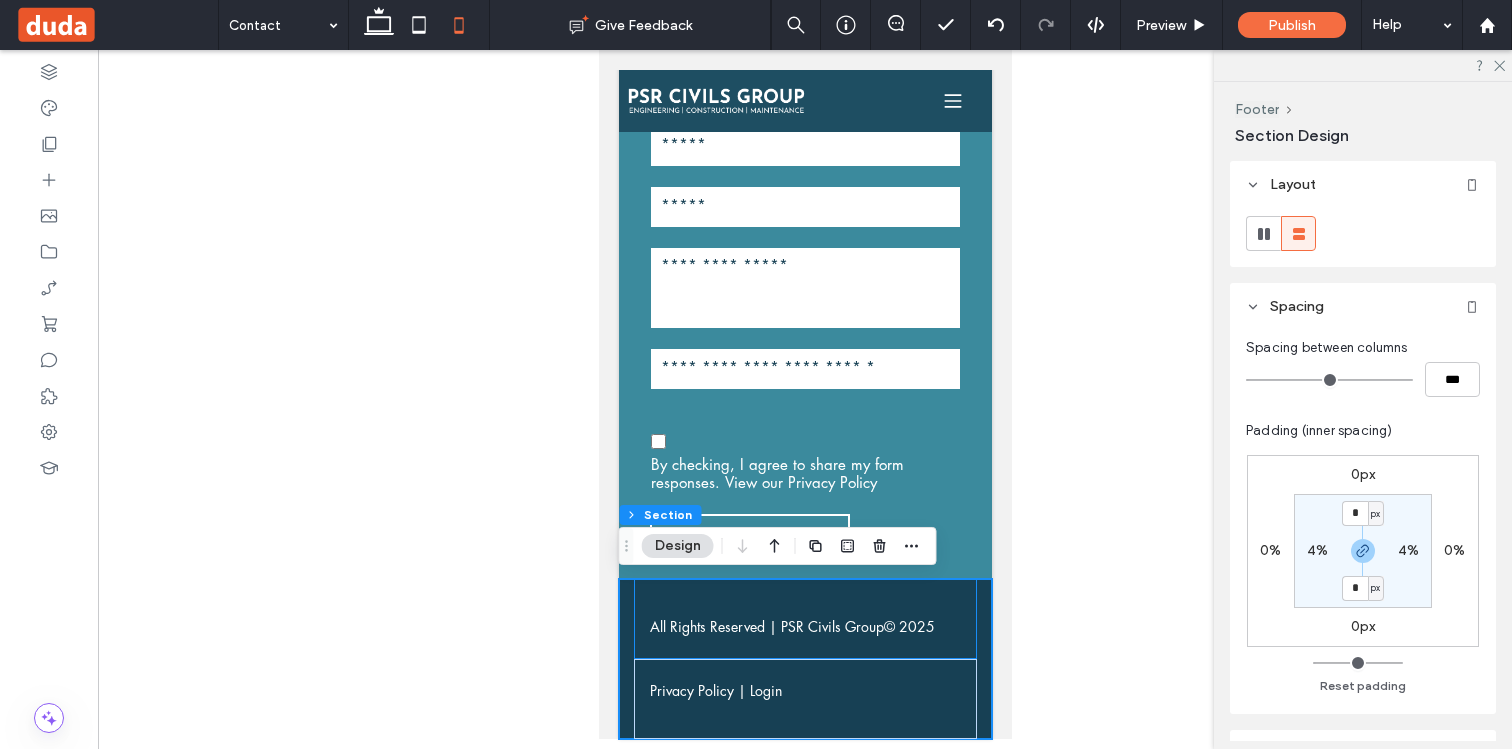 click on "All Rights Reserved | PSR Civils Group
© 2025" at bounding box center (804, 619) 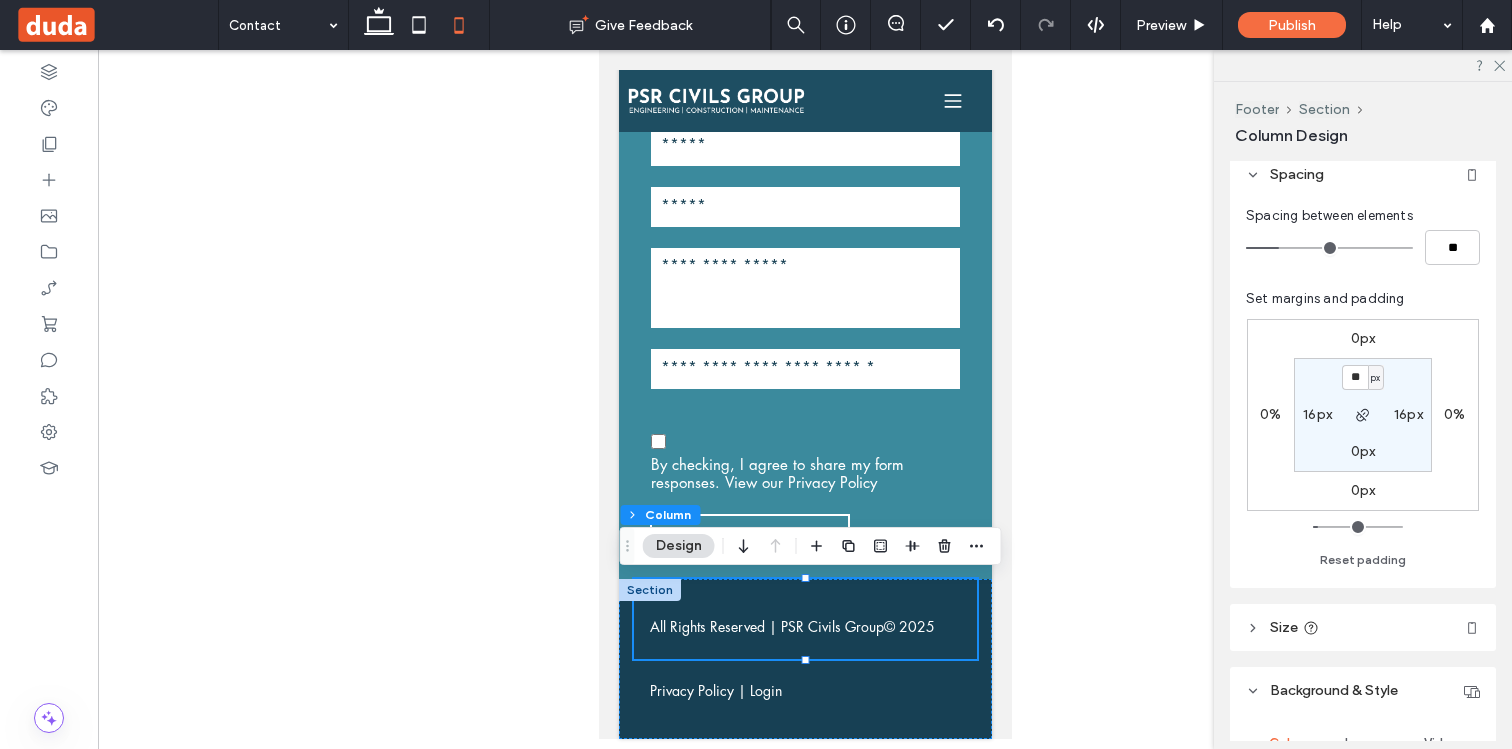 scroll, scrollTop: 499, scrollLeft: 0, axis: vertical 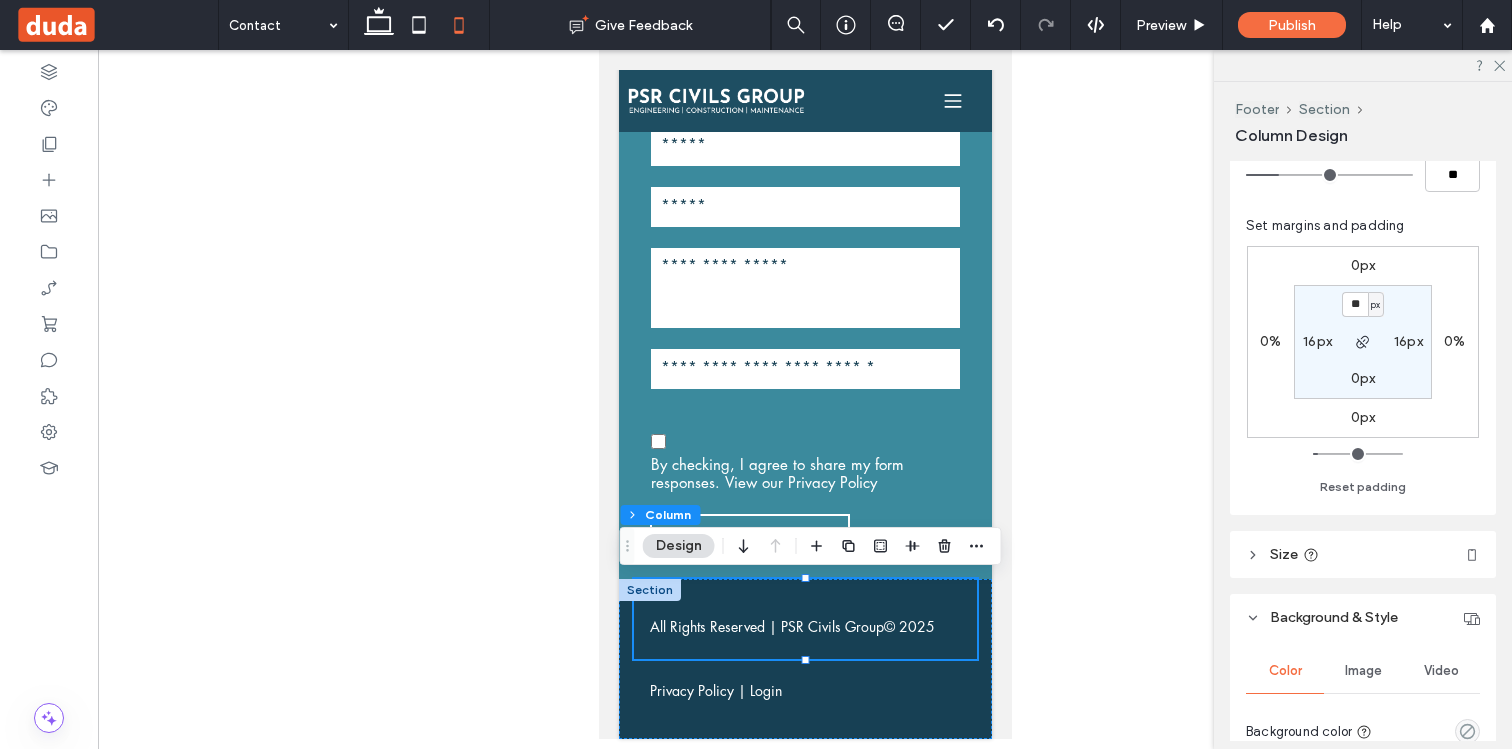 click on "Size" at bounding box center (1363, 554) 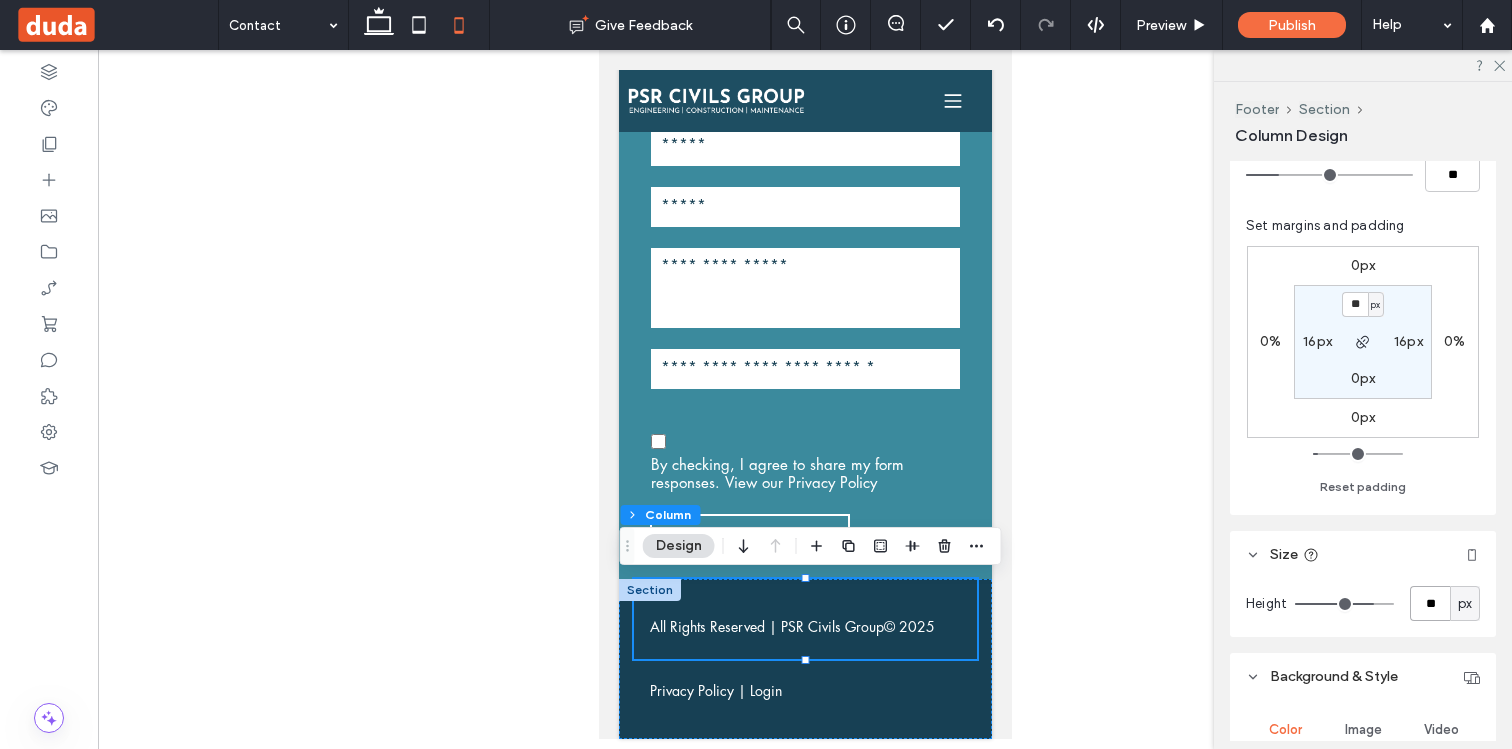 click on "**" at bounding box center (1430, 603) 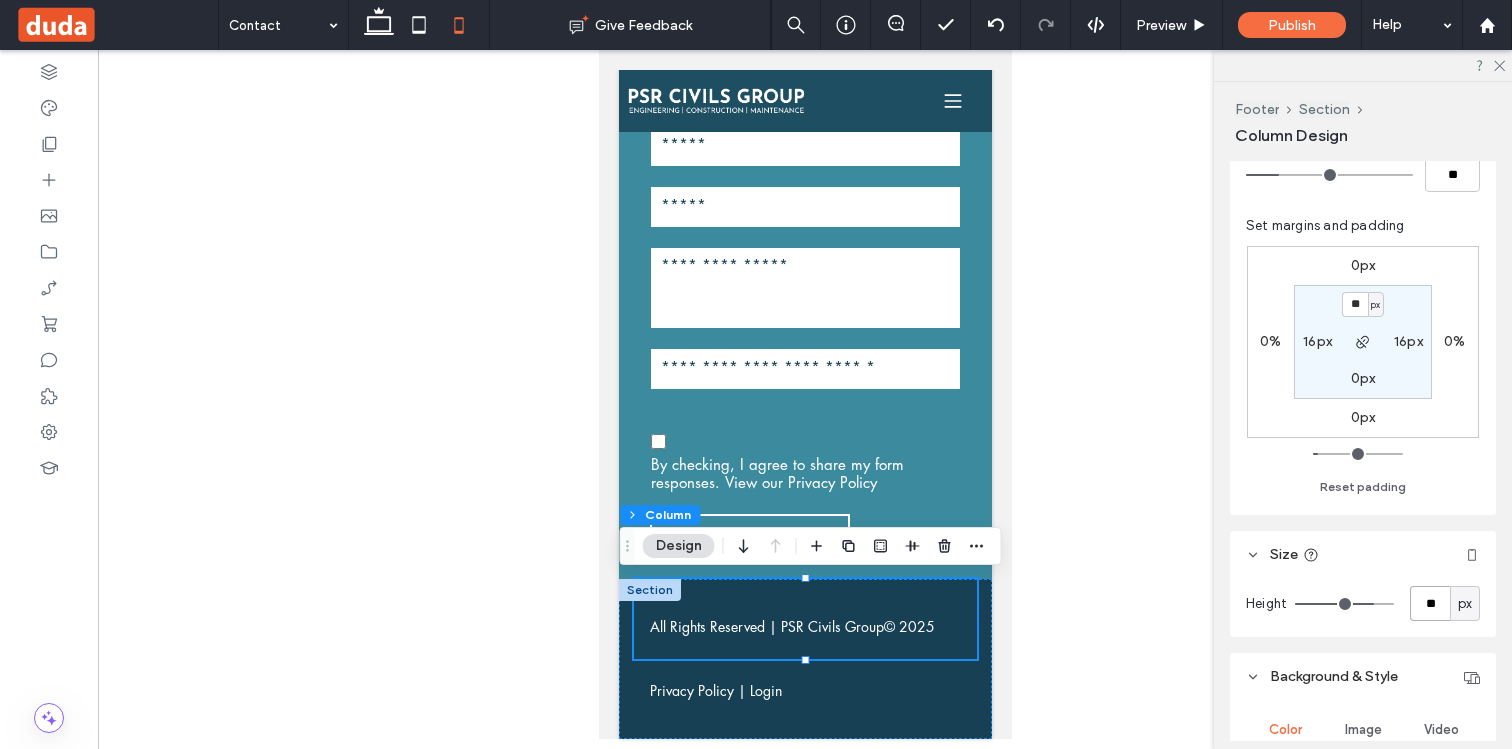 type on "**" 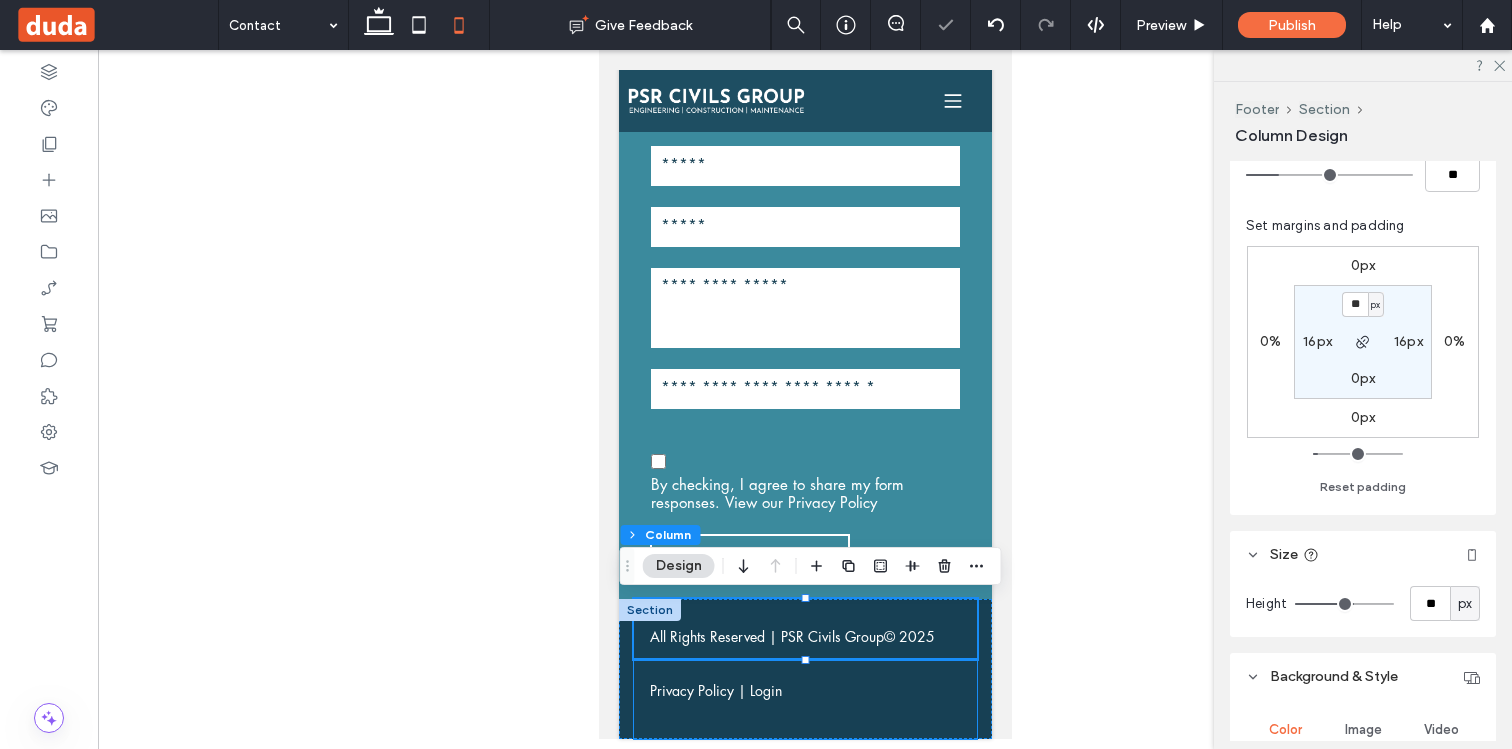 click on "Privacy Policy   |
Login" at bounding box center (804, 699) 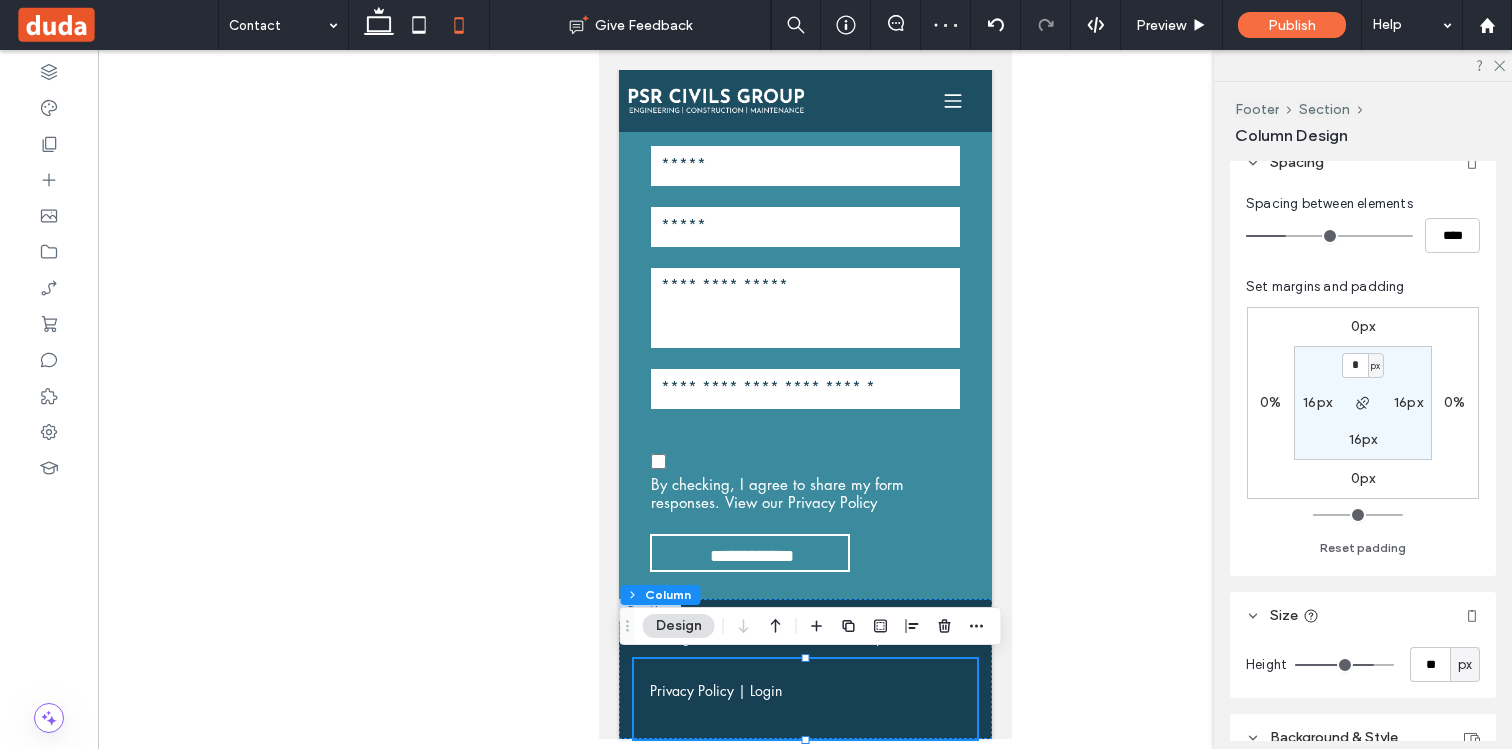 scroll, scrollTop: 368, scrollLeft: 0, axis: vertical 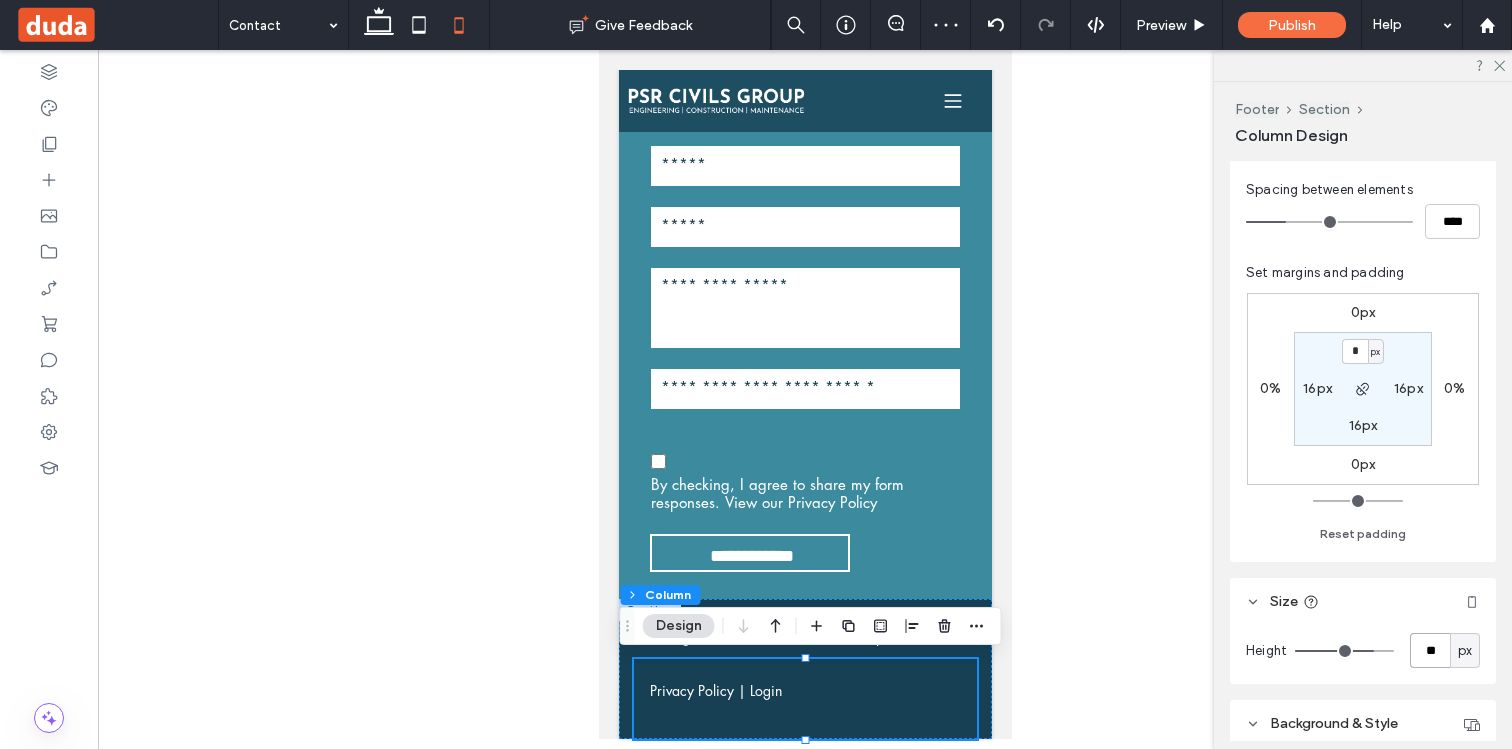 click on "**" at bounding box center (1430, 650) 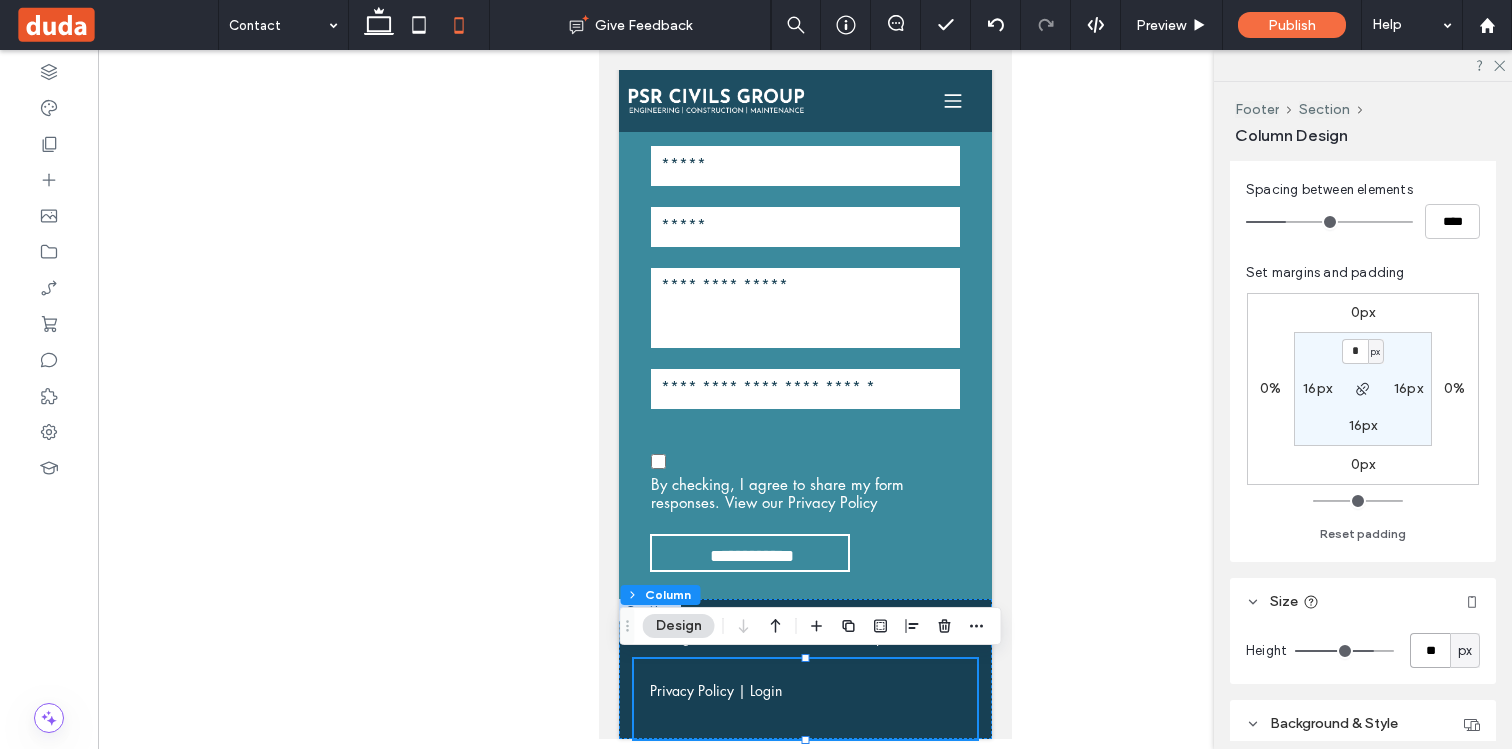 type on "**" 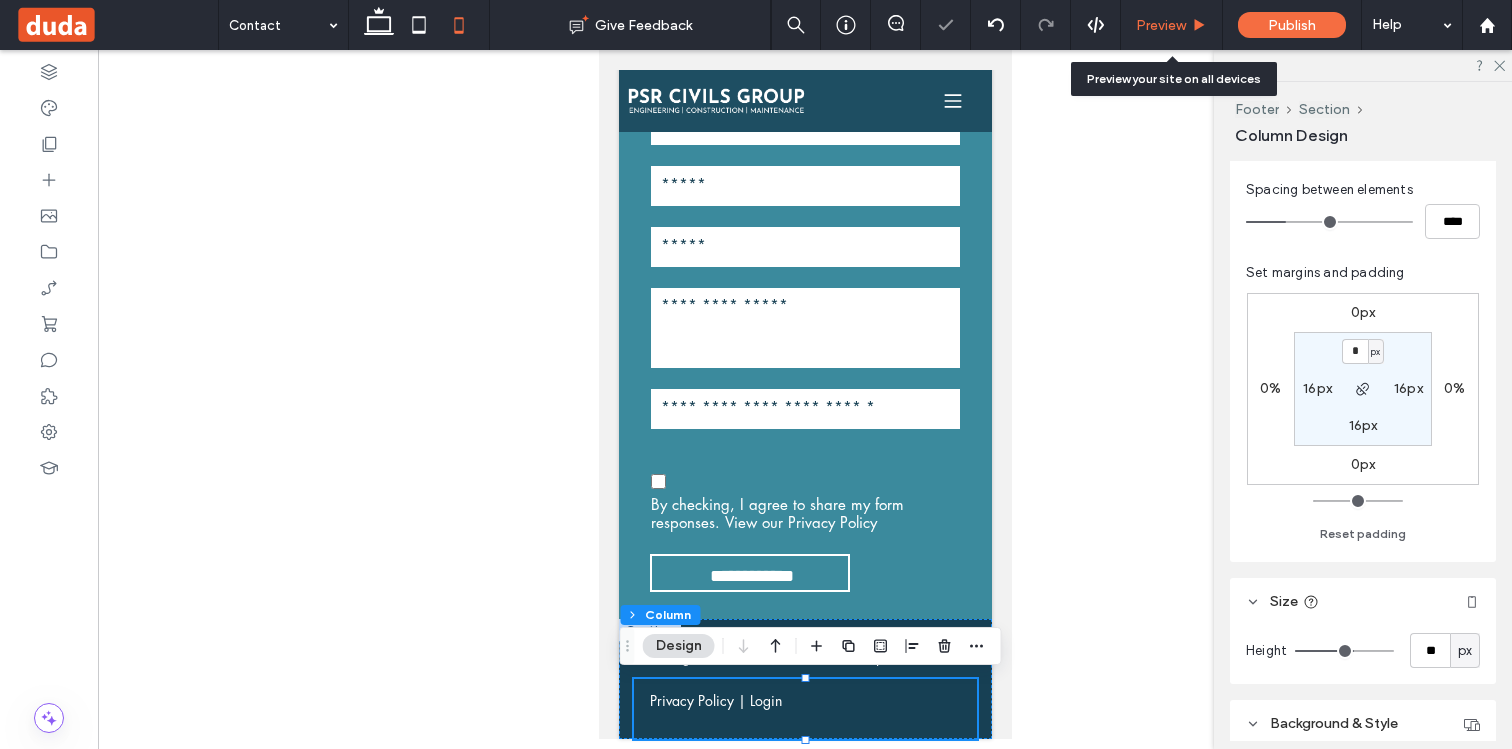 click on "Preview" at bounding box center (1172, 25) 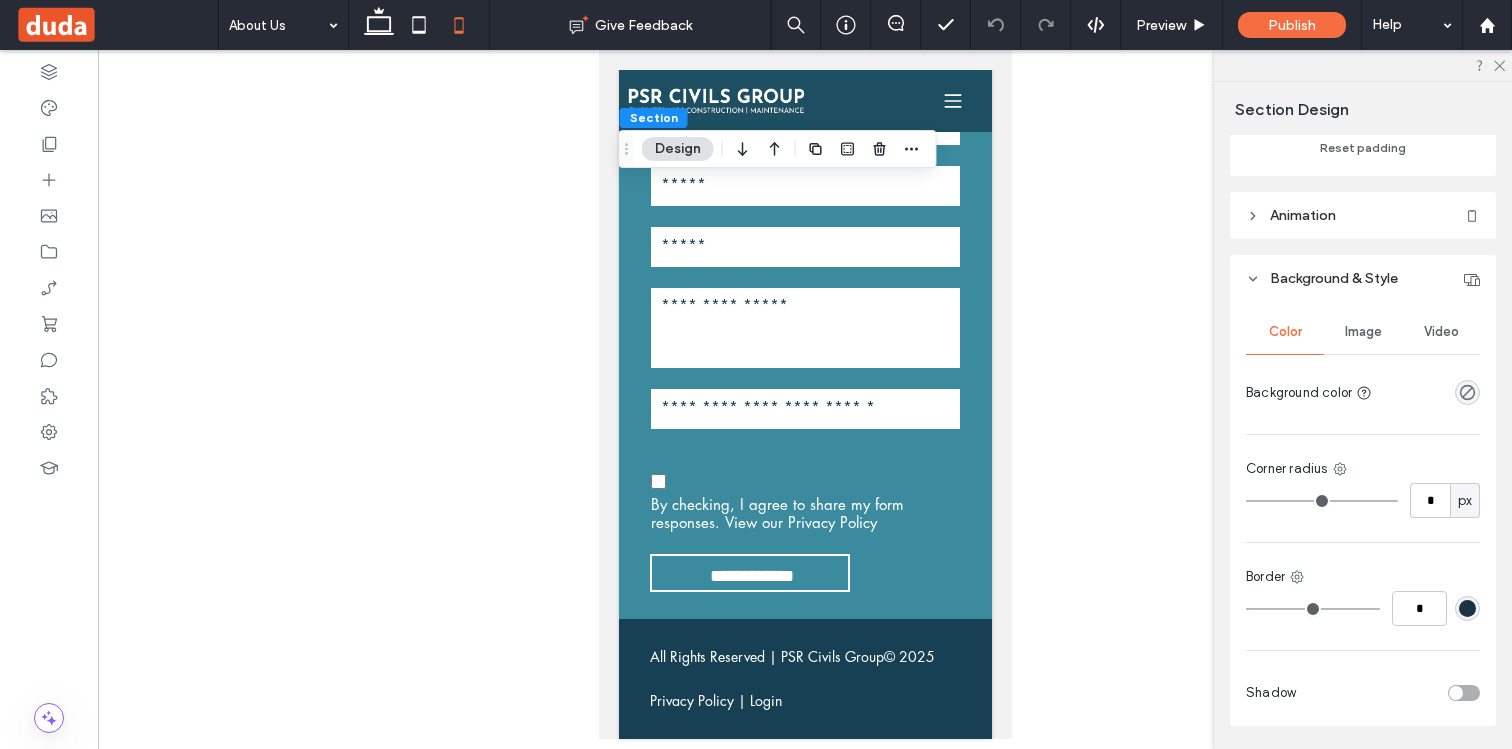 scroll, scrollTop: 577, scrollLeft: 0, axis: vertical 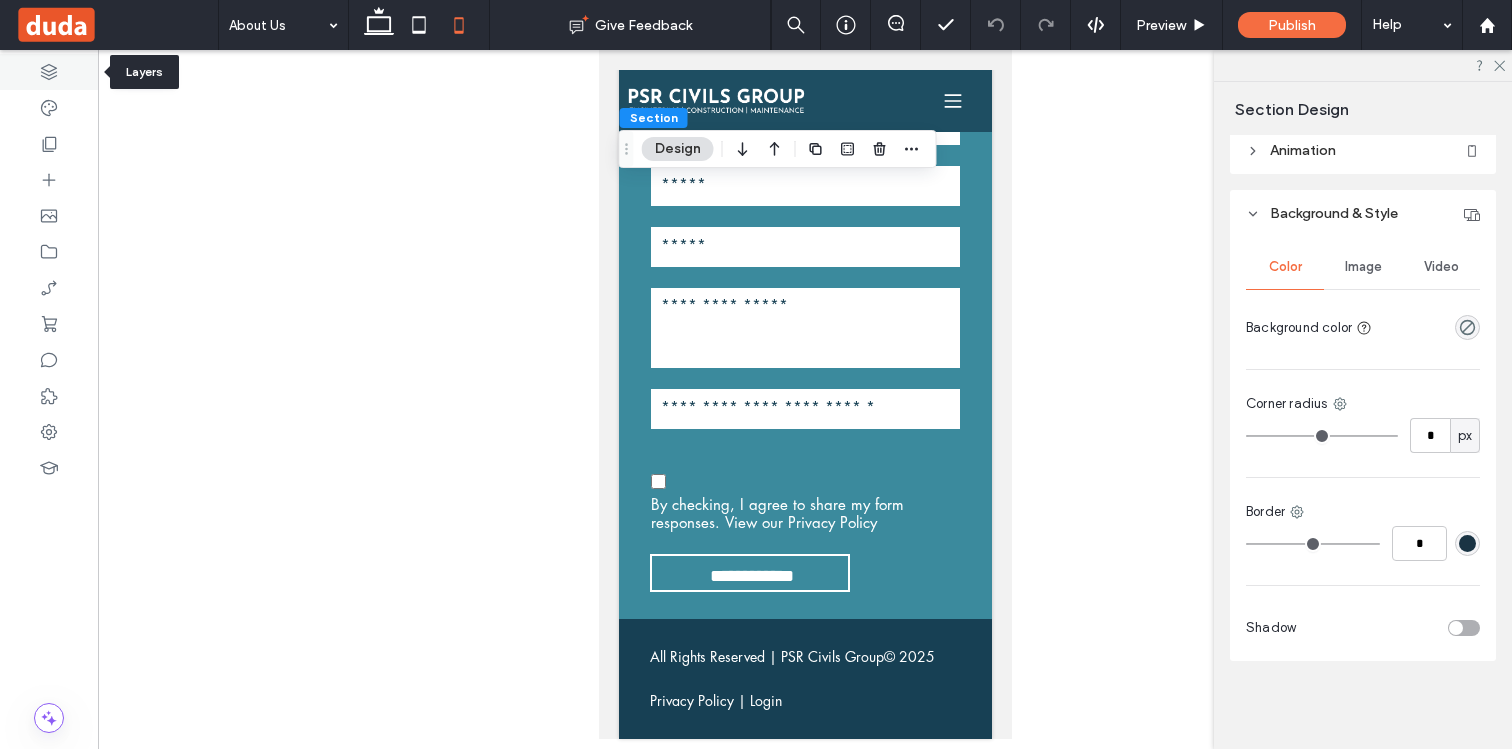 click 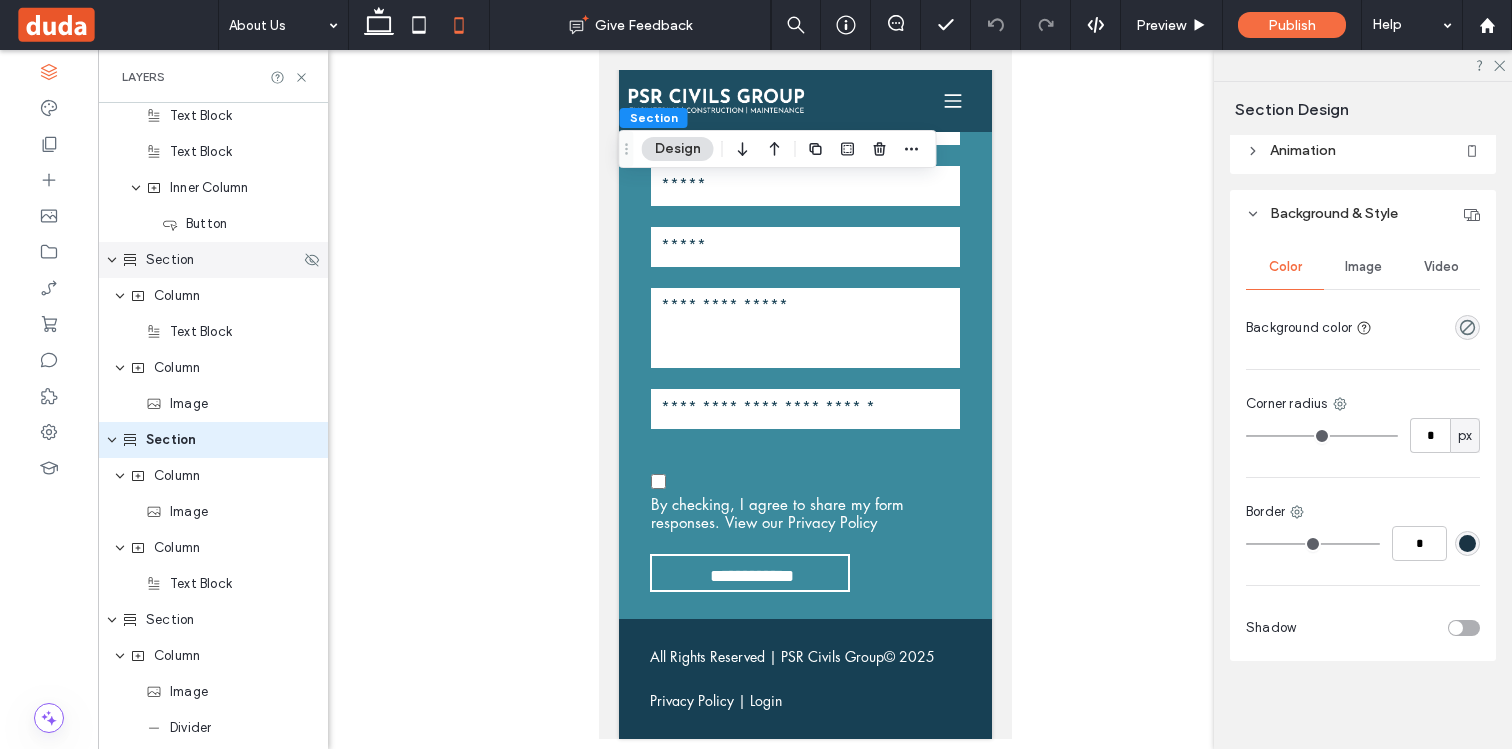 scroll, scrollTop: 487, scrollLeft: 0, axis: vertical 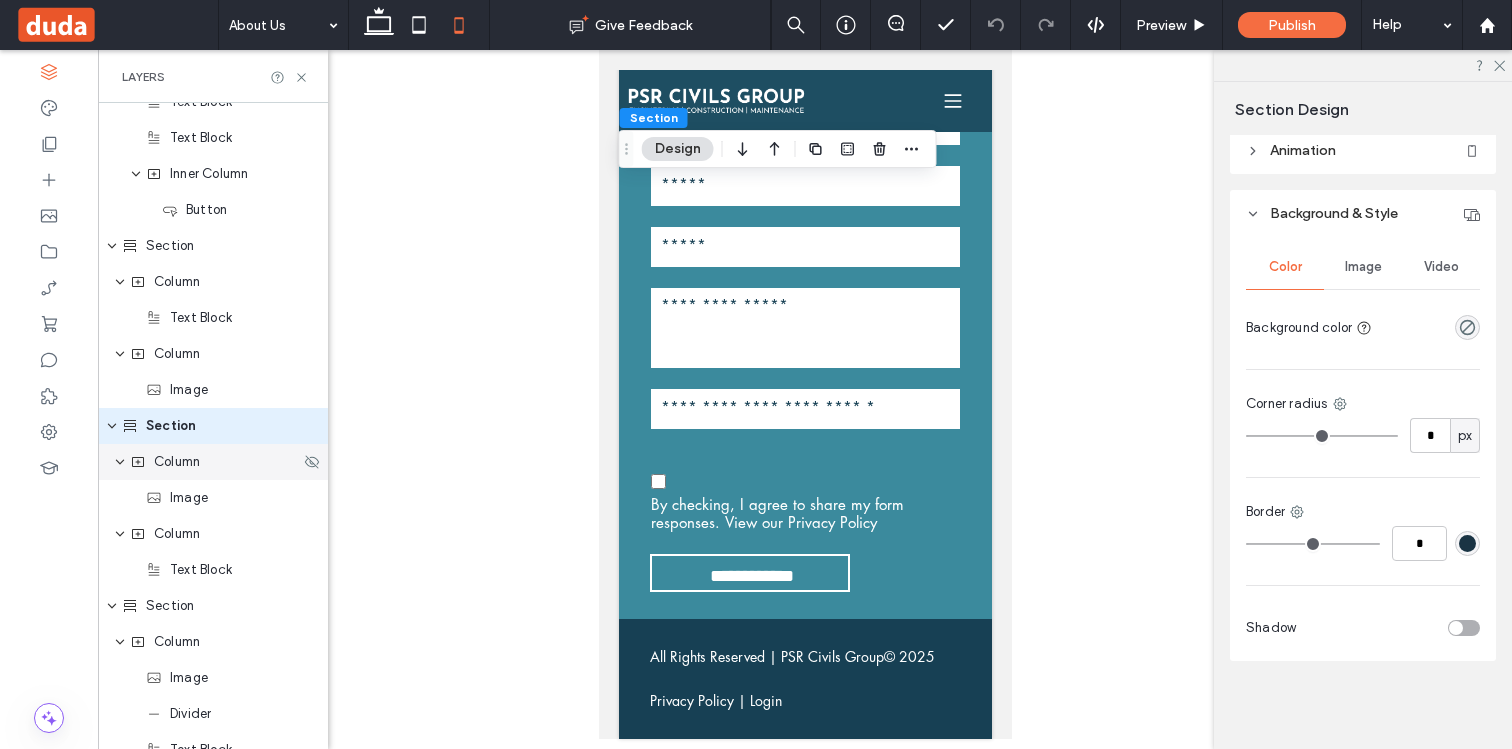 click 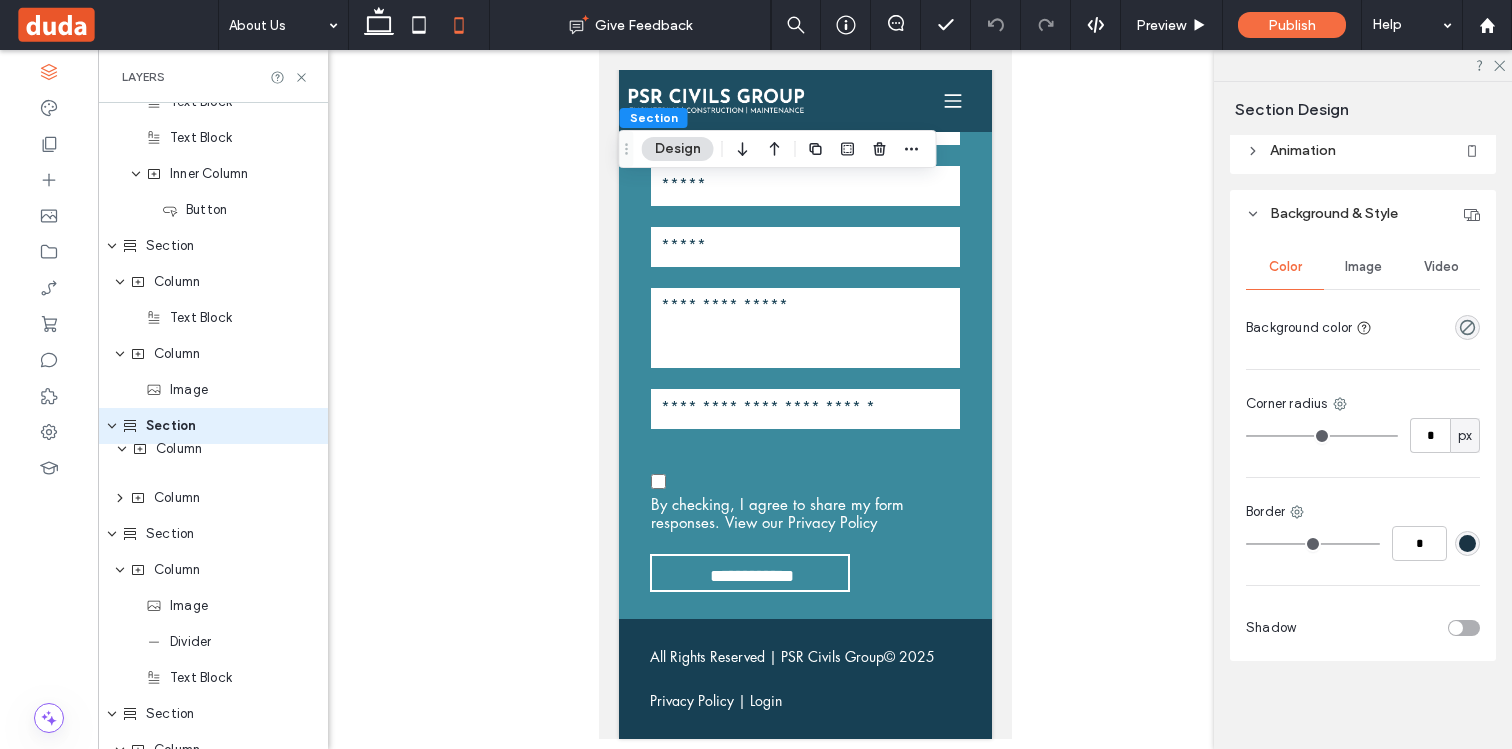 drag, startPoint x: 146, startPoint y: 497, endPoint x: 148, endPoint y: 448, distance: 49.0408 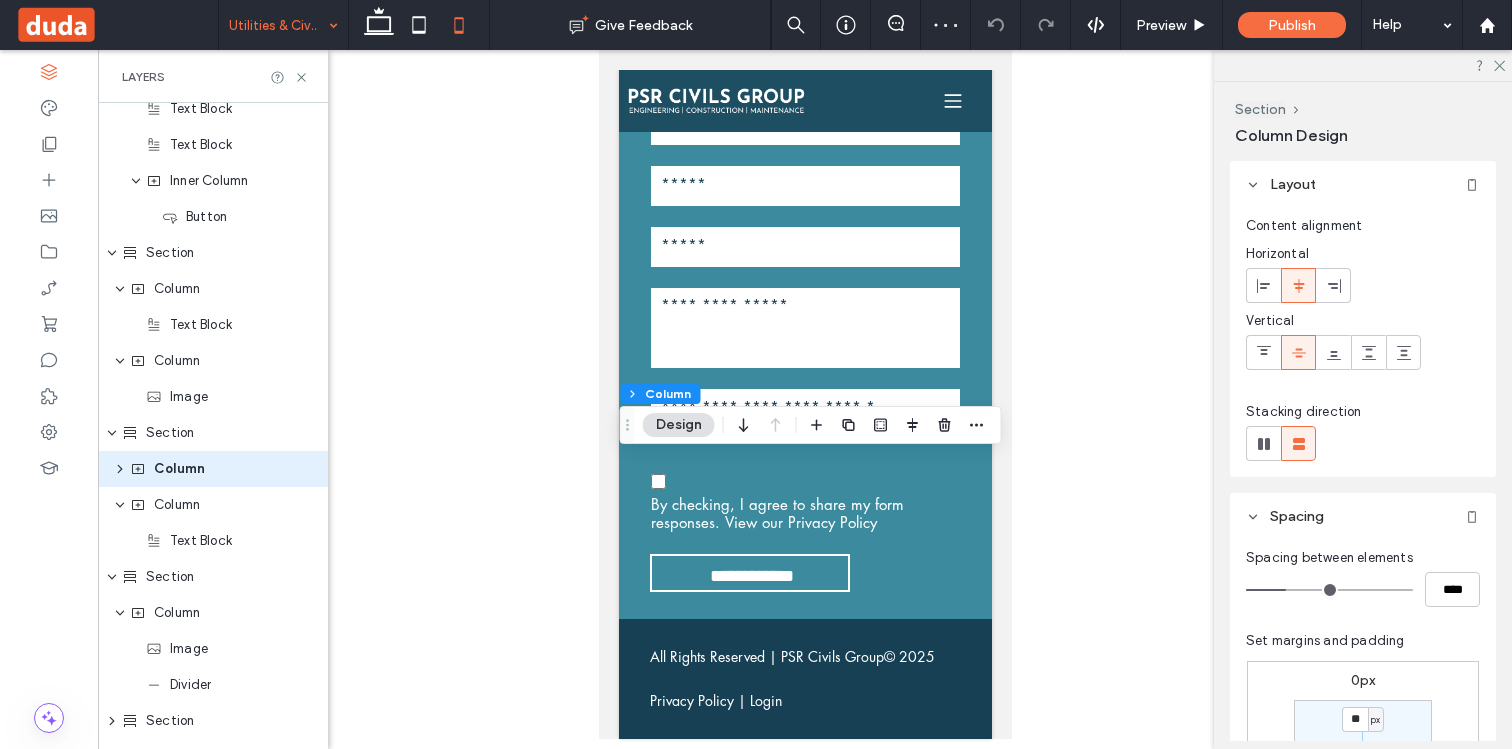 scroll, scrollTop: 523, scrollLeft: 0, axis: vertical 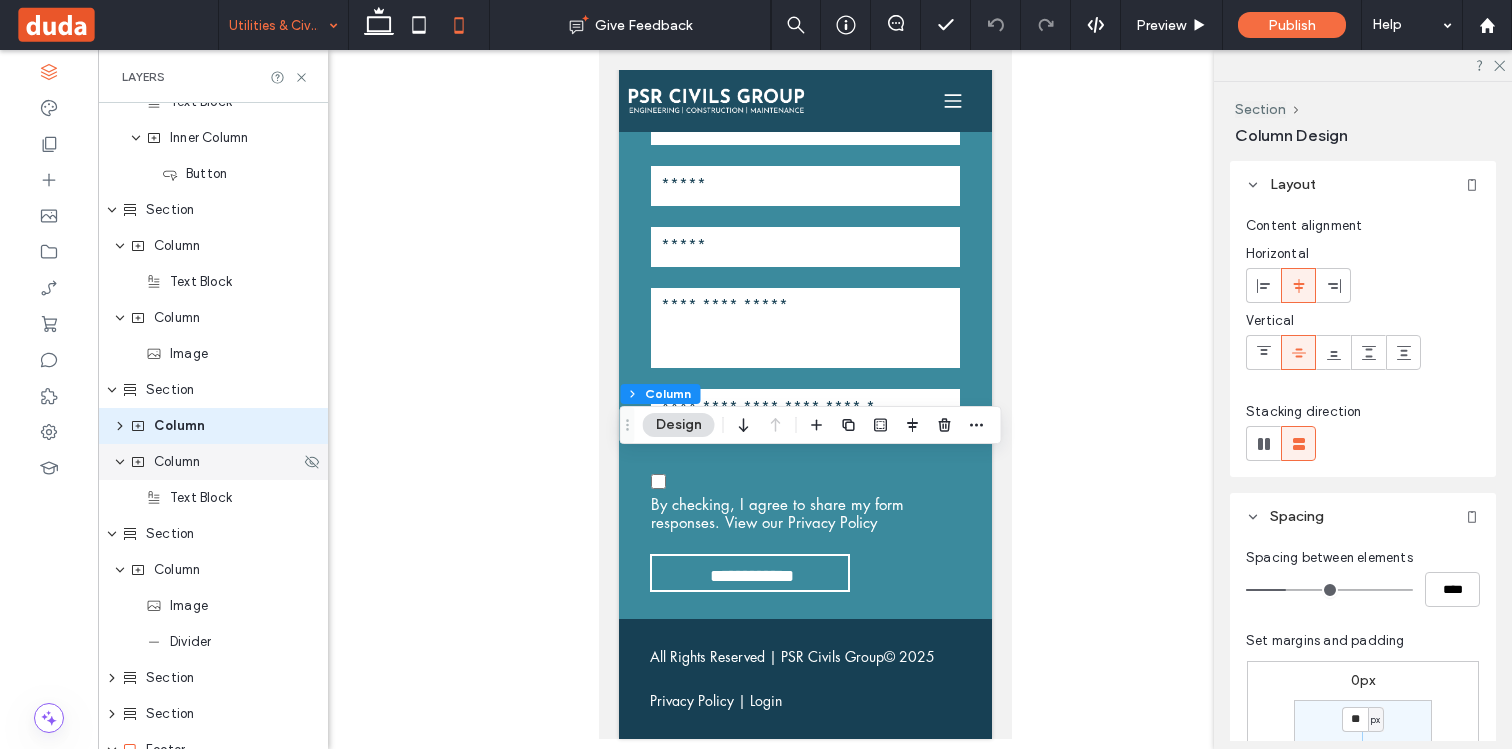 click 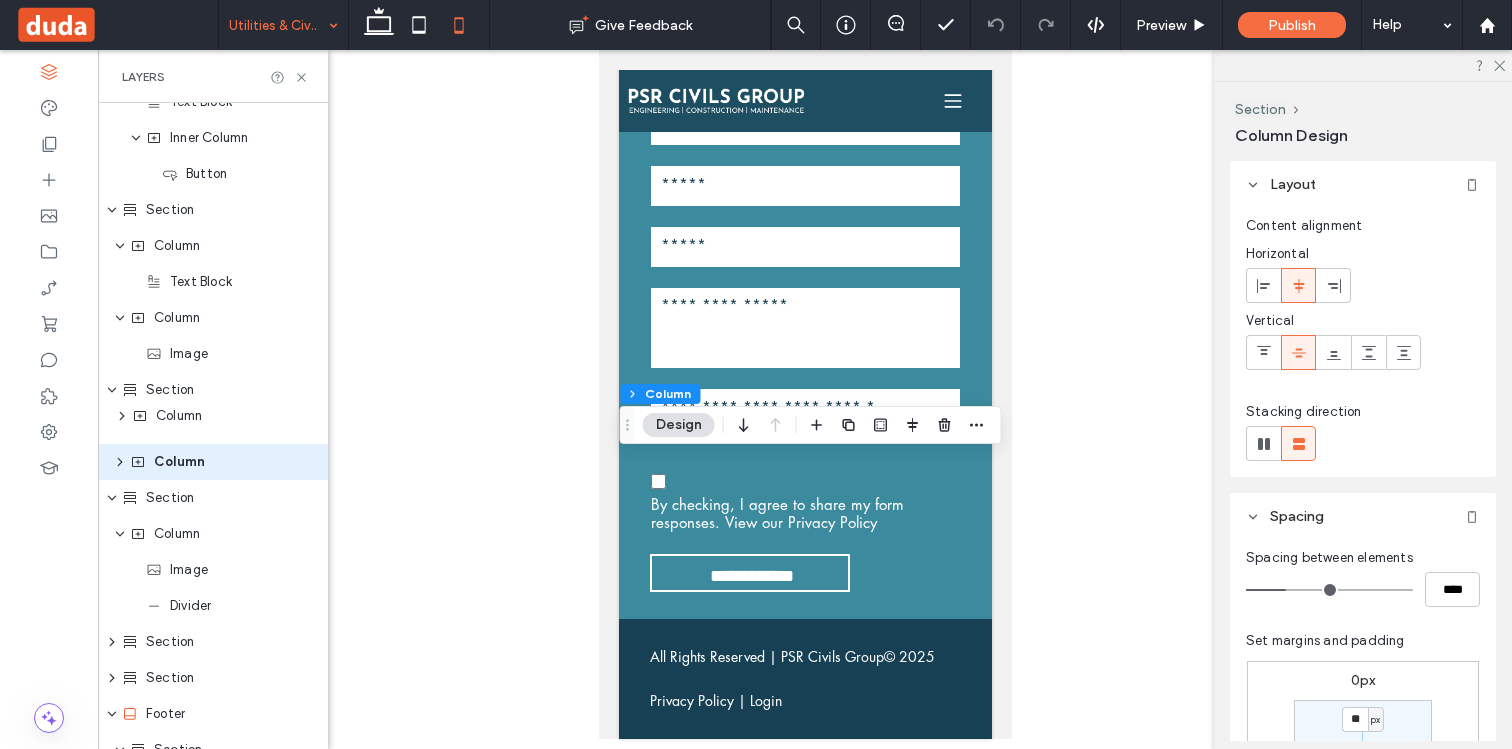 drag, startPoint x: 140, startPoint y: 463, endPoint x: 142, endPoint y: 417, distance: 46.043457 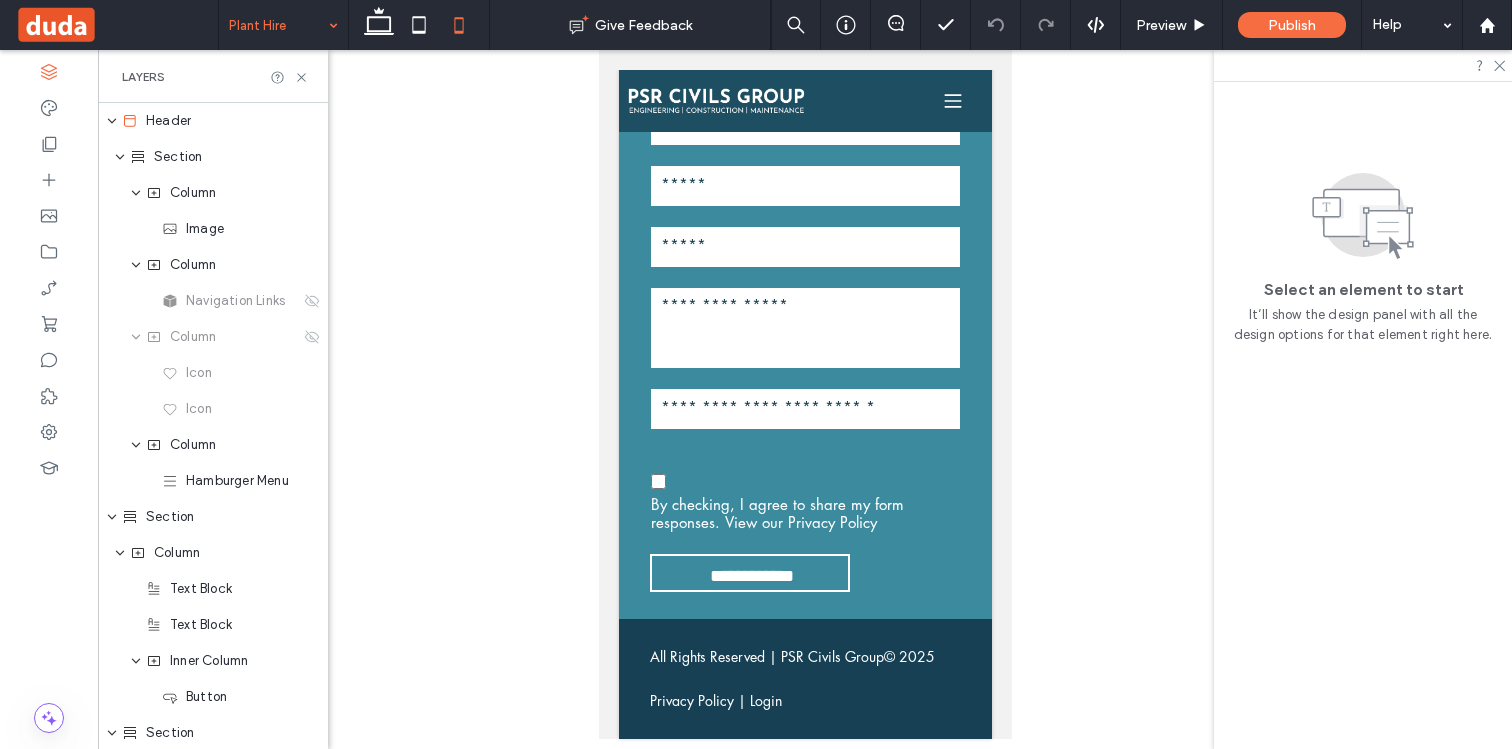 click at bounding box center [278, 25] 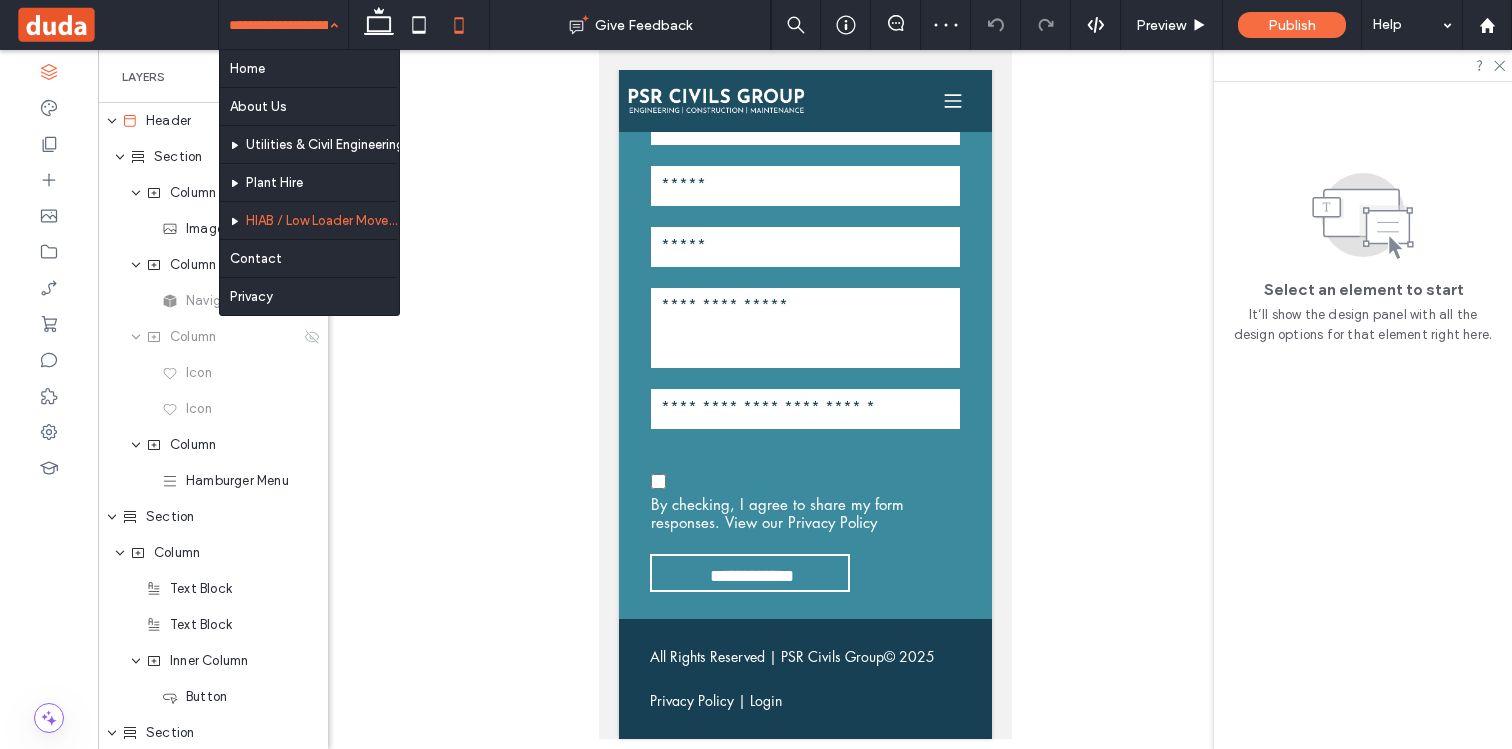 click at bounding box center (278, 25) 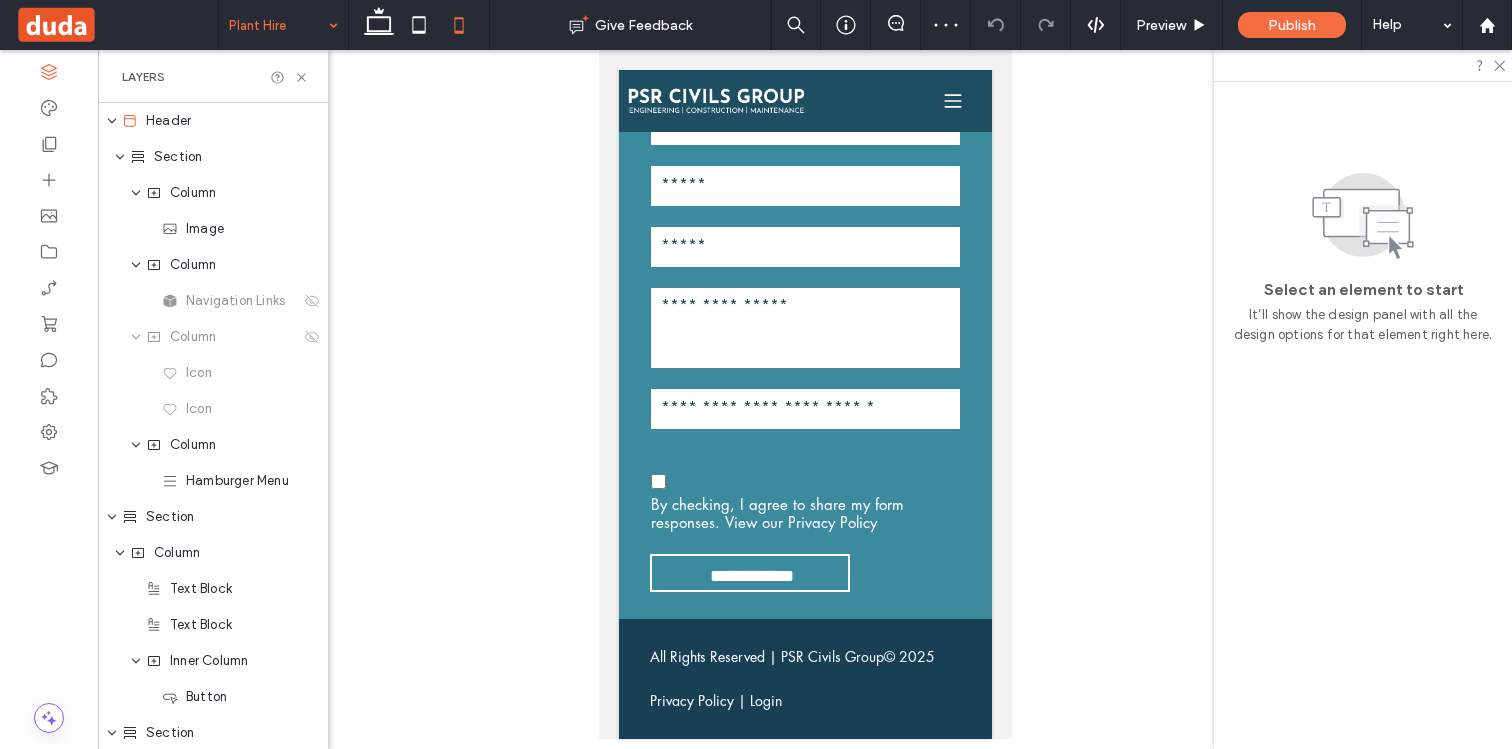 click at bounding box center [278, 25] 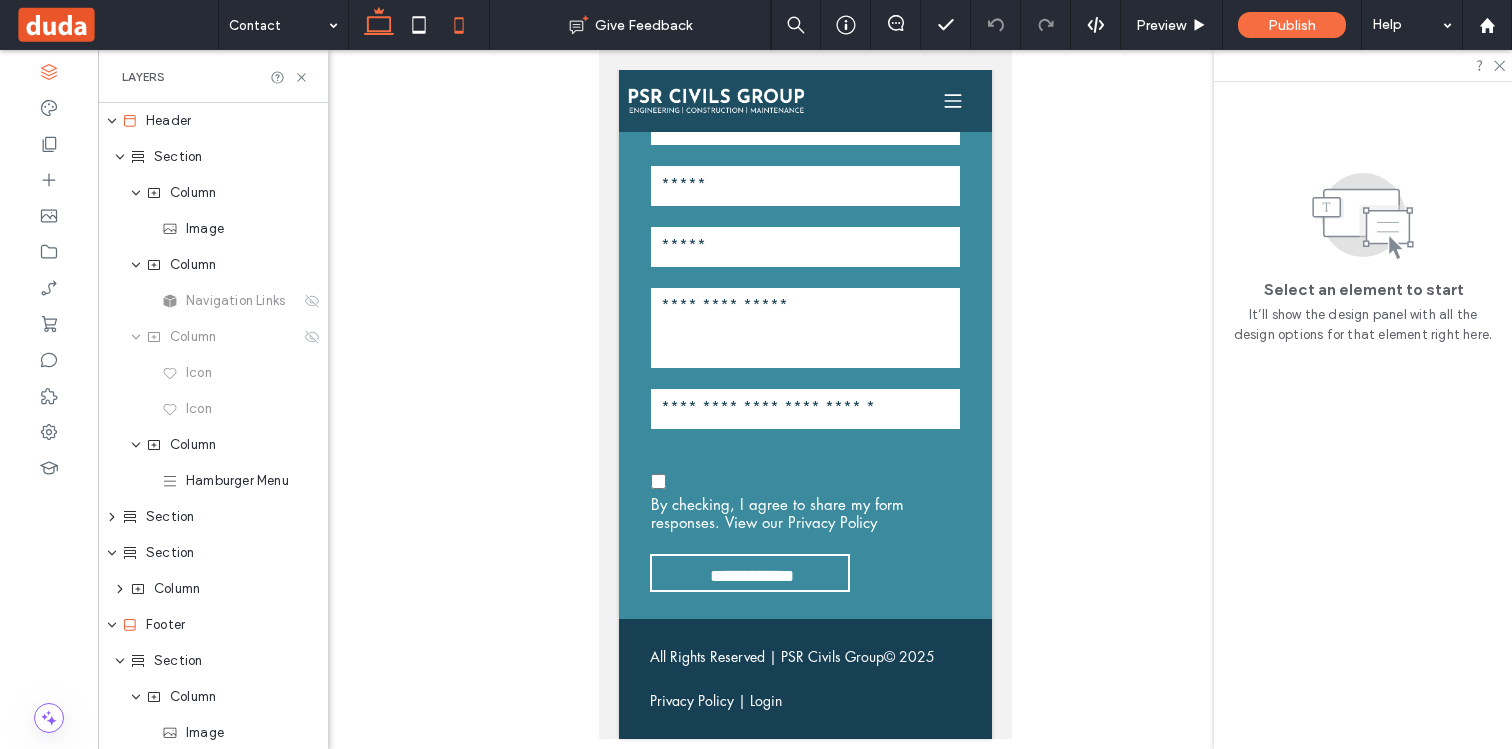 click 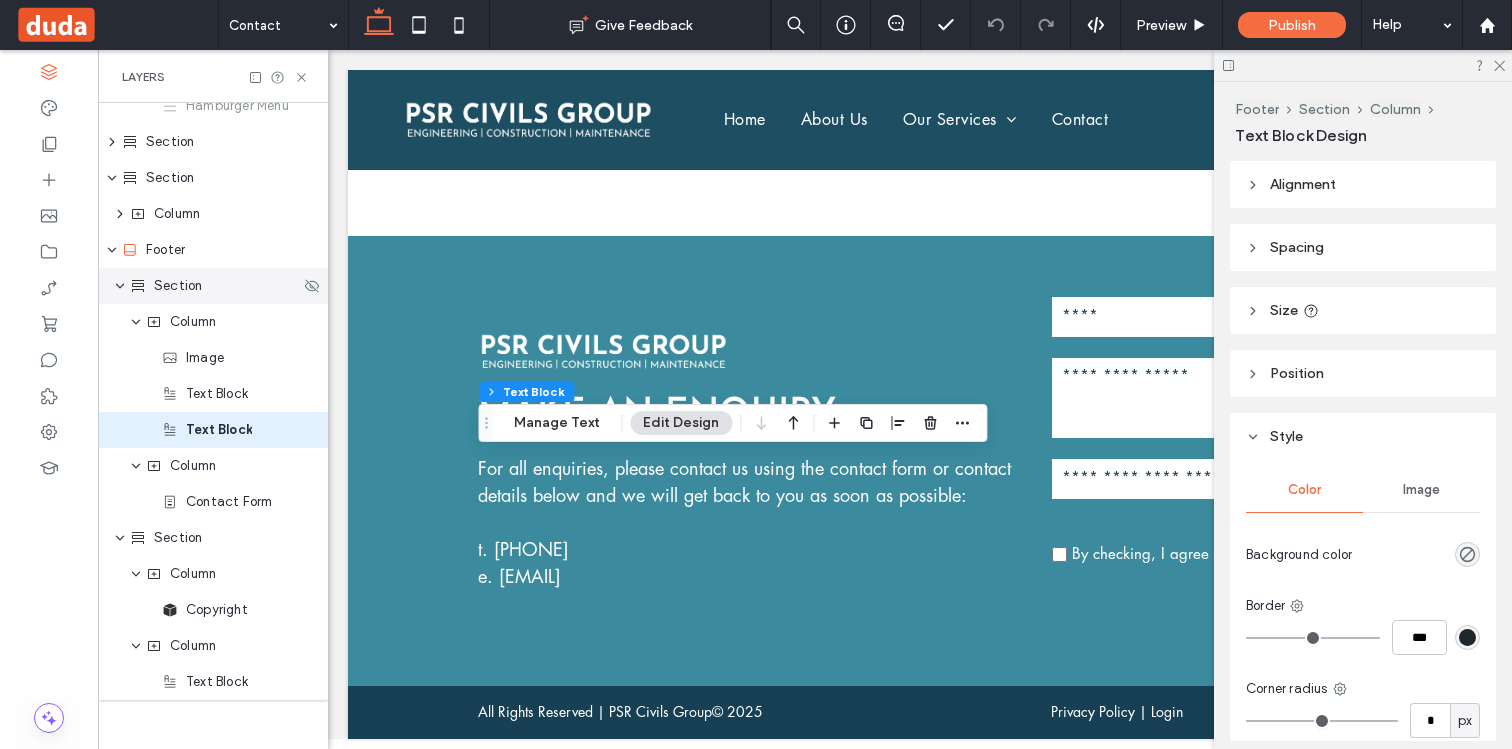 scroll, scrollTop: 379, scrollLeft: 0, axis: vertical 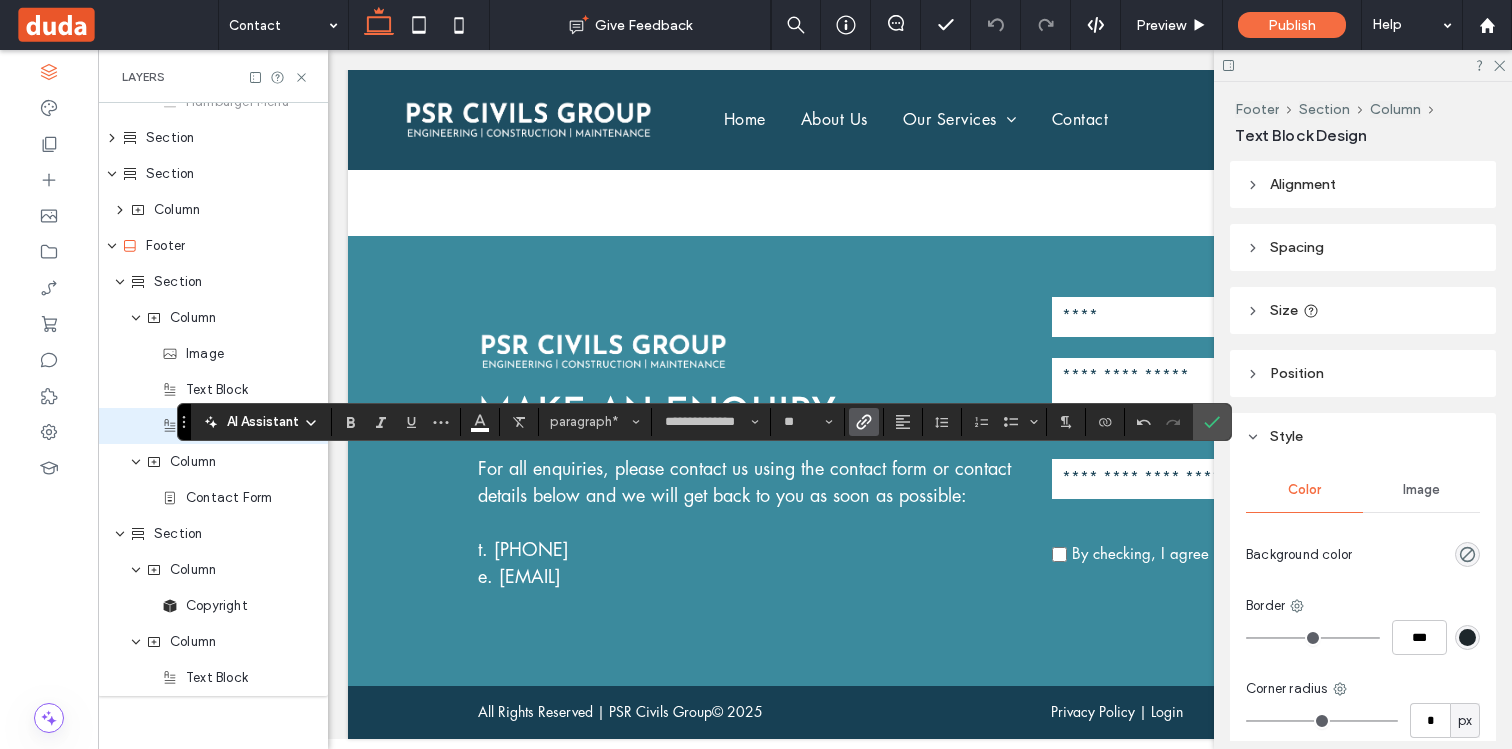click 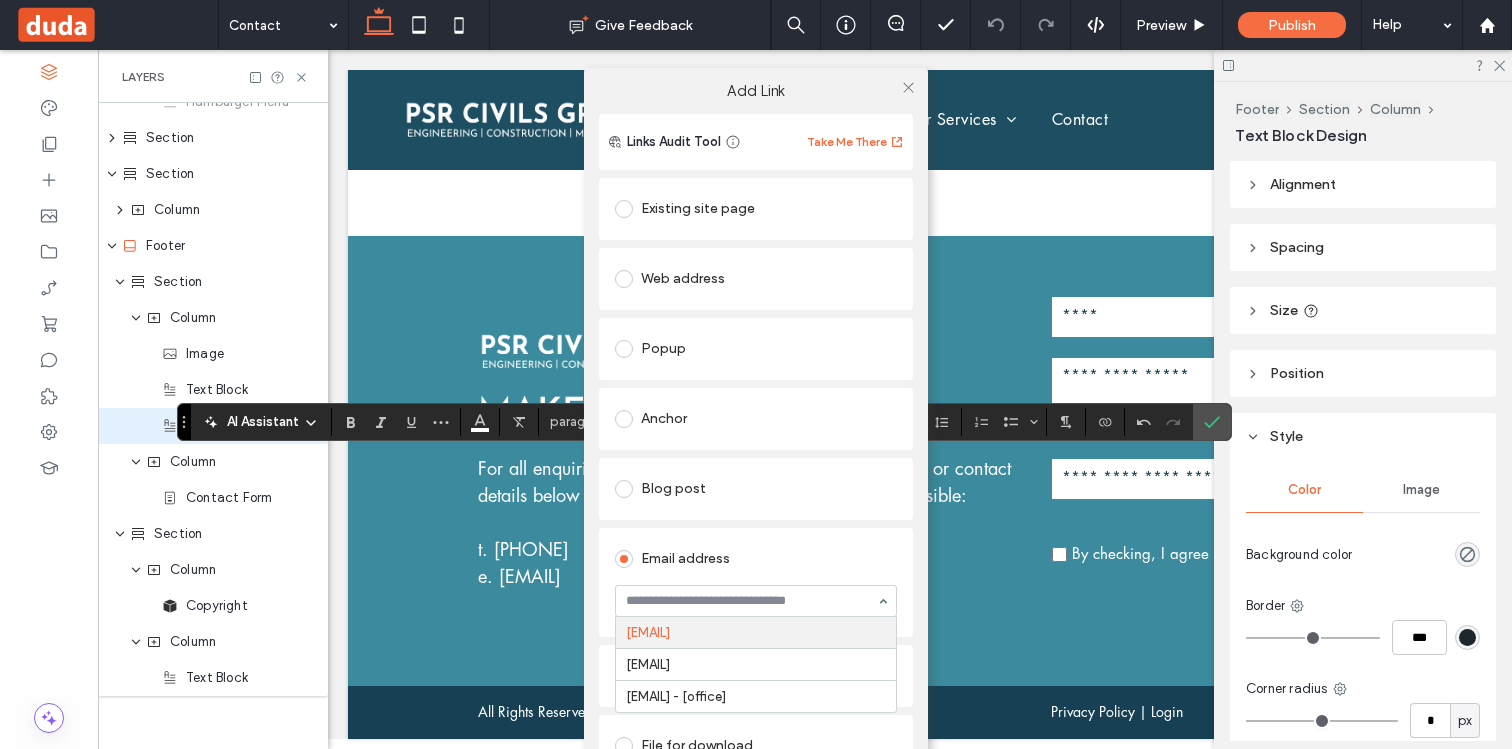paste on "**********" 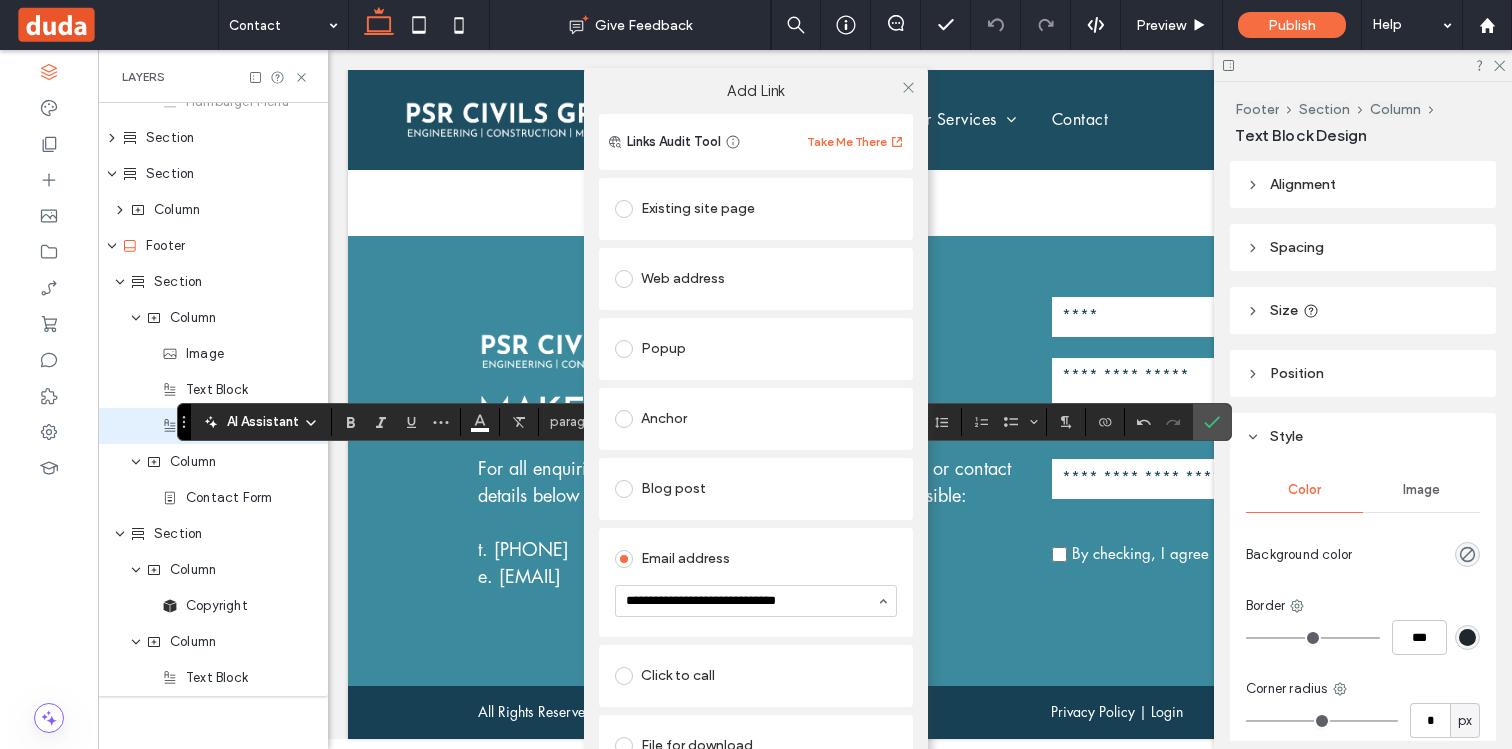 type on "**********" 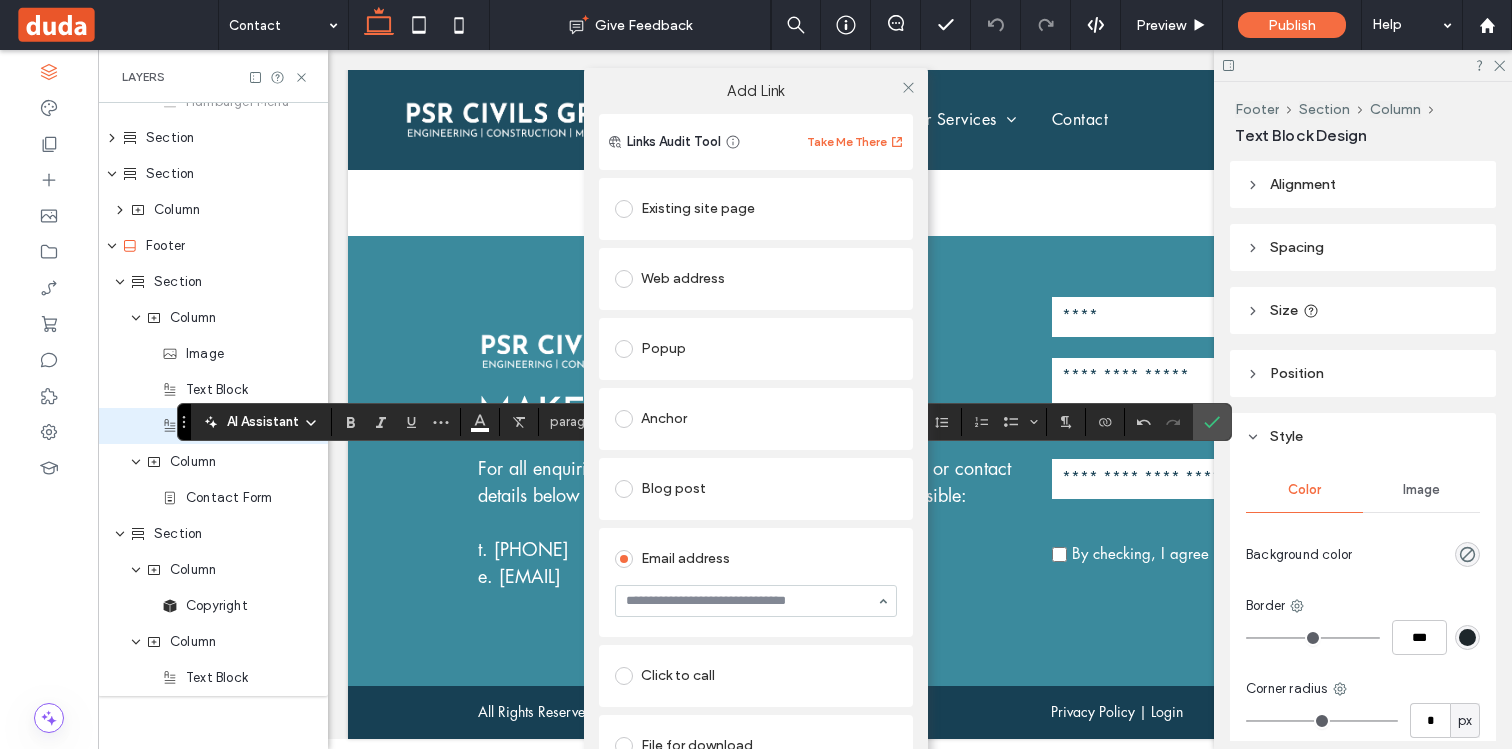 click on "Existing site page Web address Popup Anchor Blog post Email address Click to call File for download" at bounding box center [756, 475] 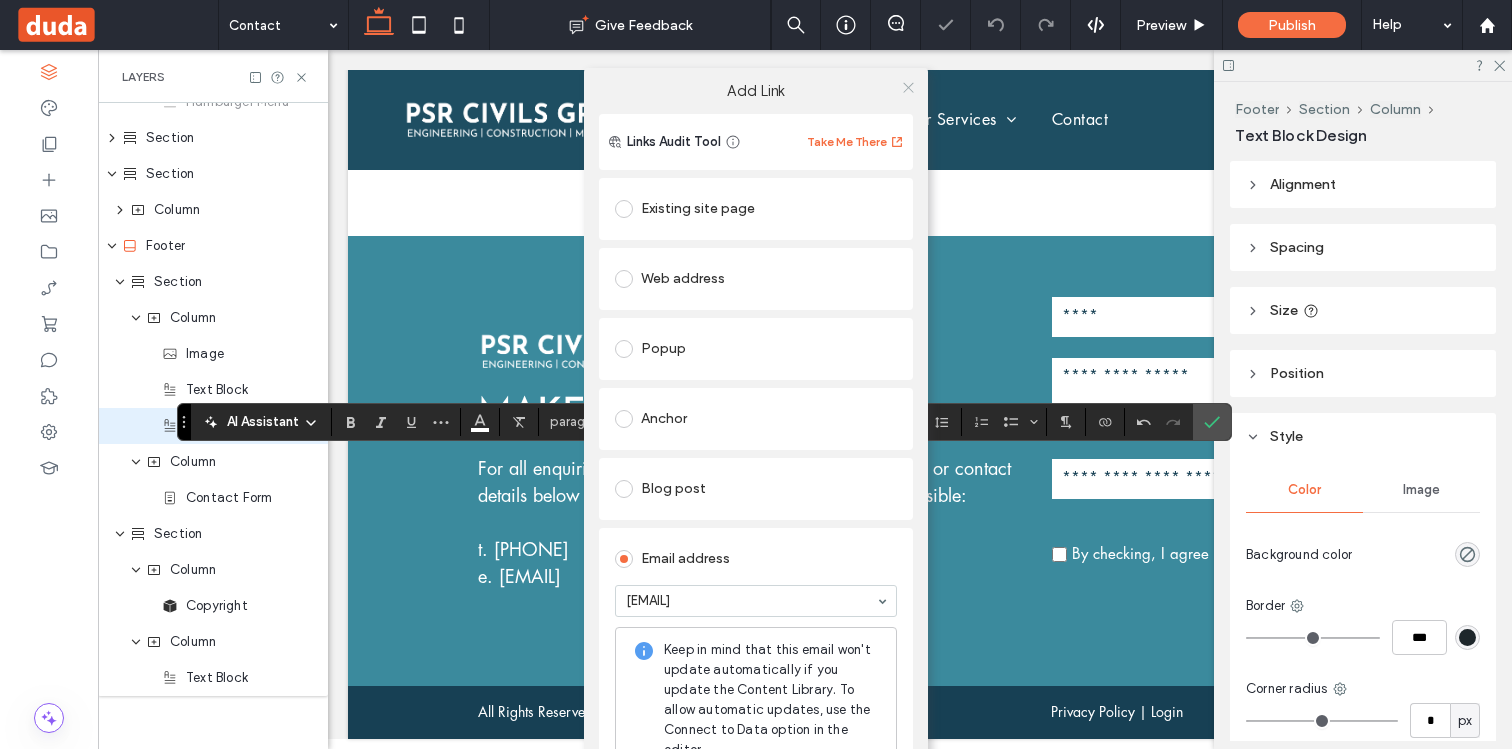 click at bounding box center (908, 88) 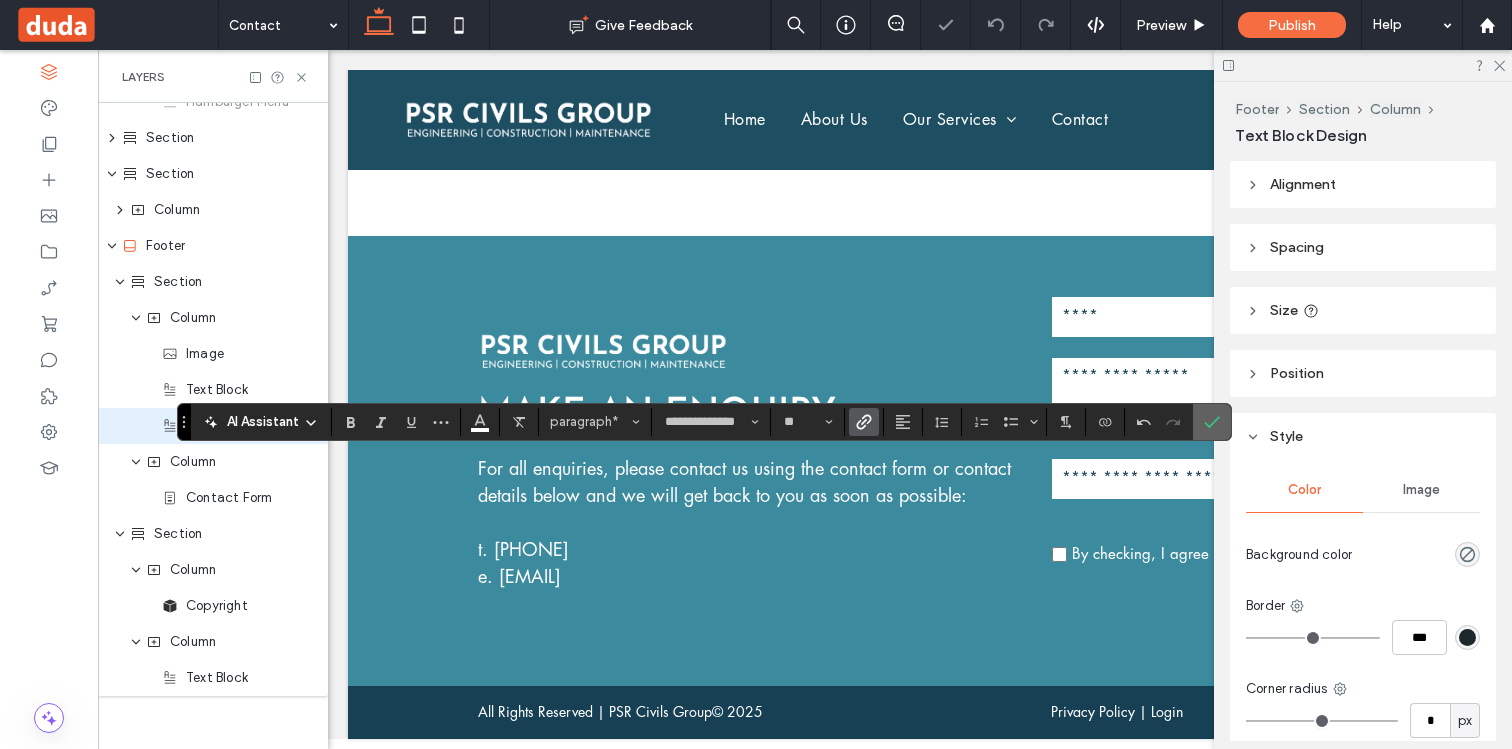 click 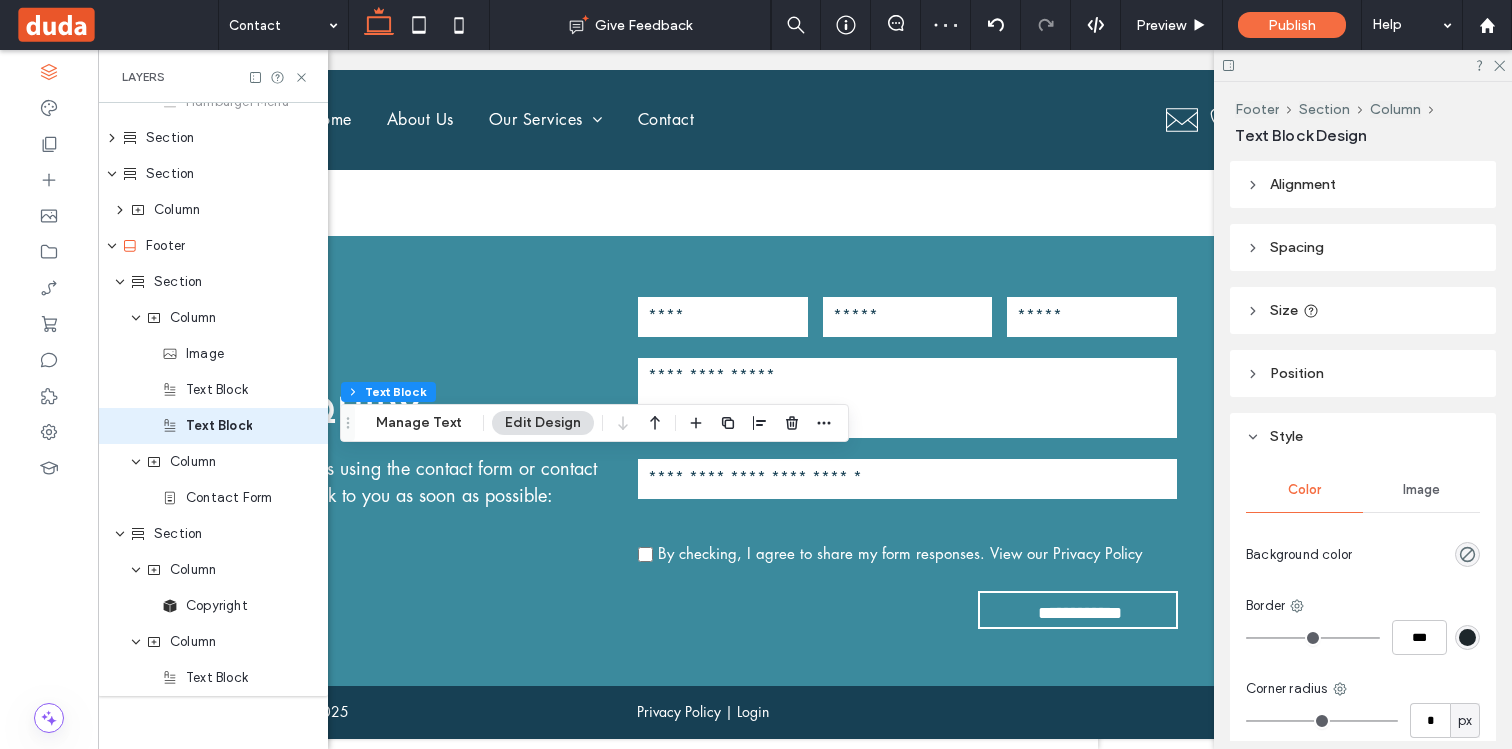 scroll, scrollTop: 0, scrollLeft: 528, axis: horizontal 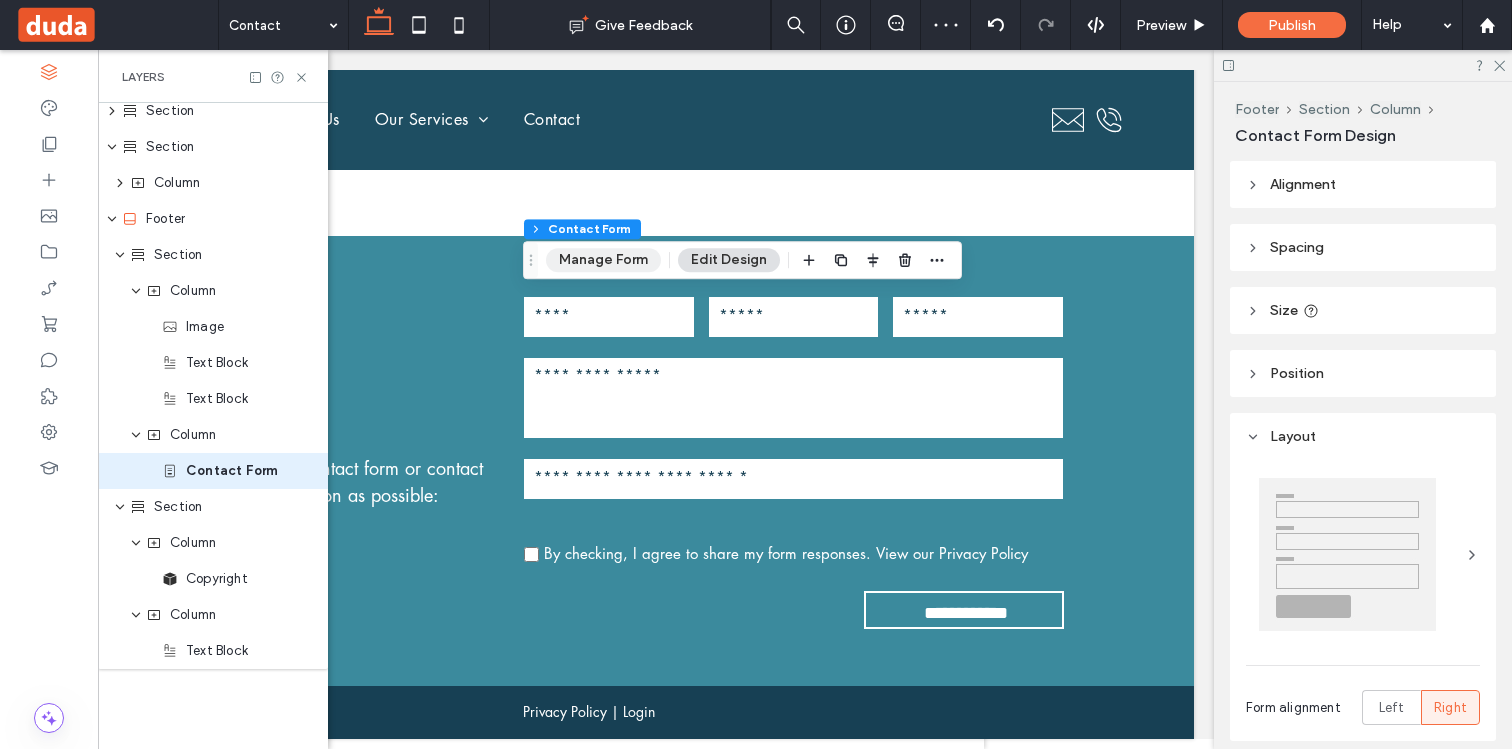 click on "Manage Form" at bounding box center [603, 260] 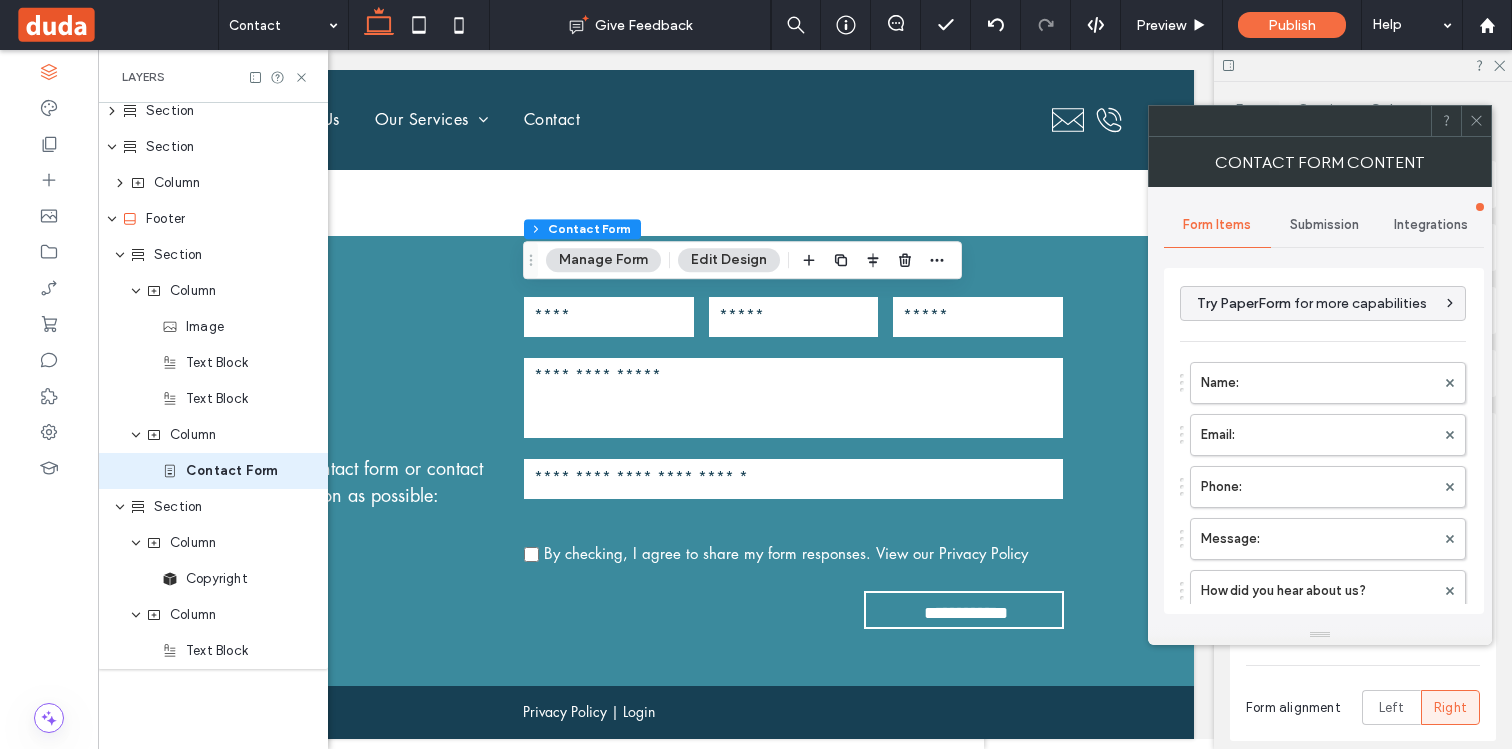 click on "Submission" at bounding box center (1324, 225) 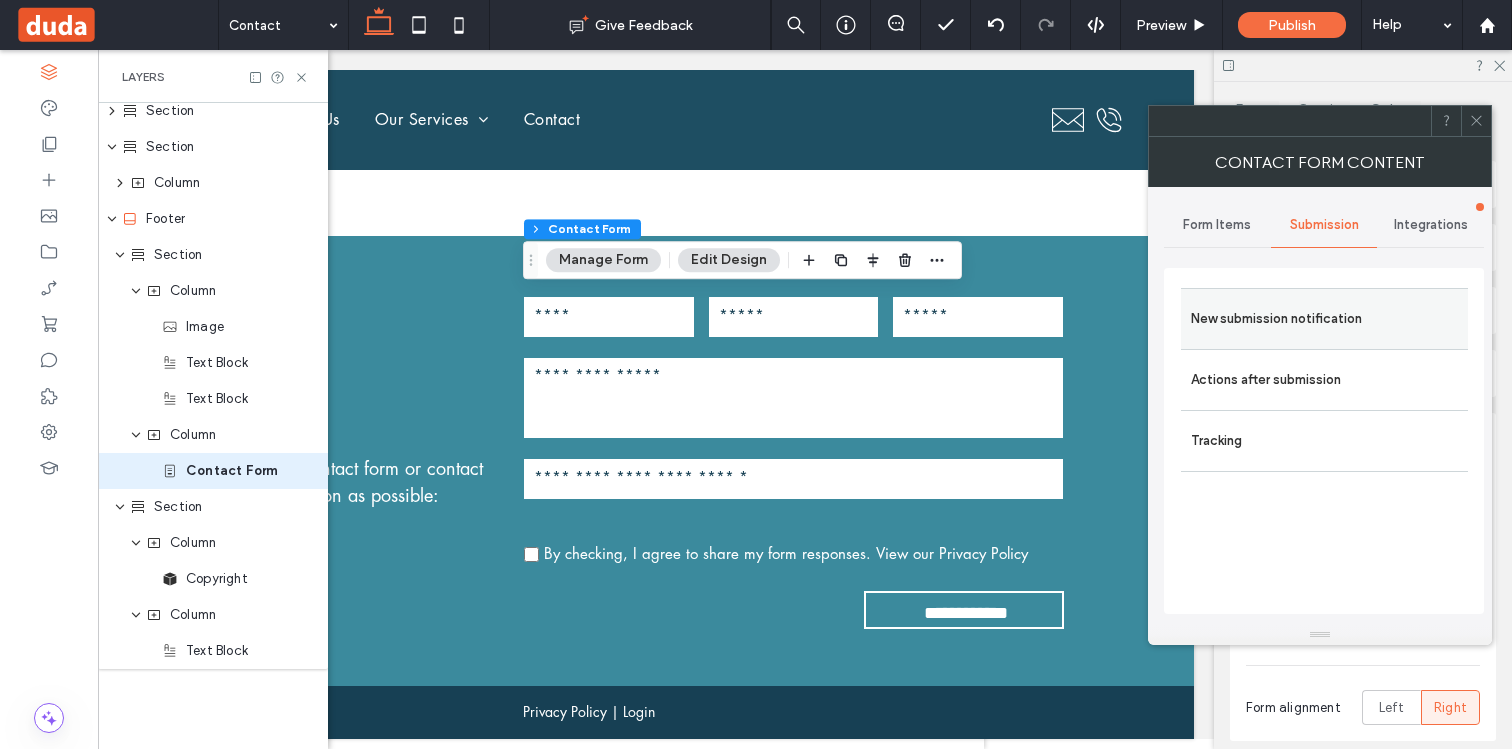 click on "New submission notification" at bounding box center (1324, 319) 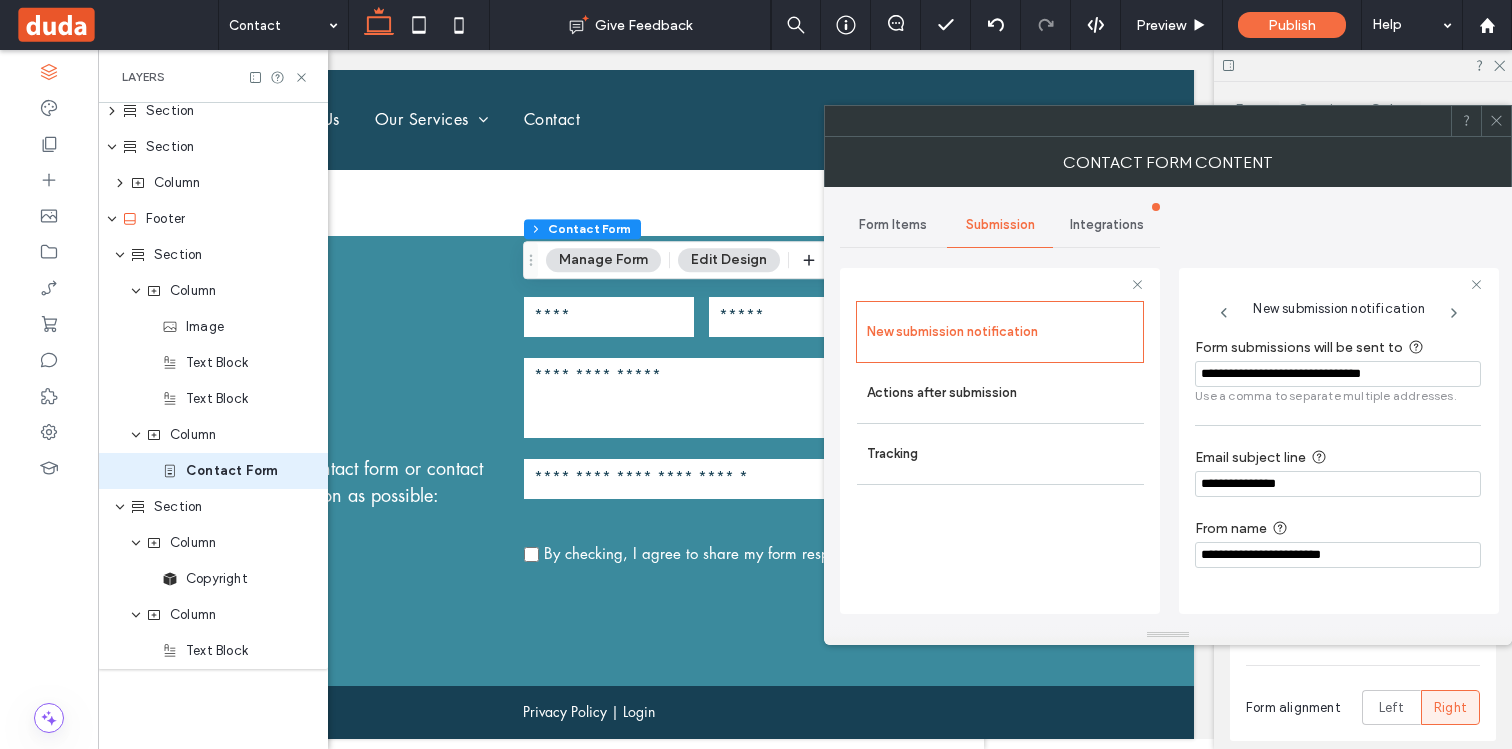 click on "**********" at bounding box center [1338, 555] 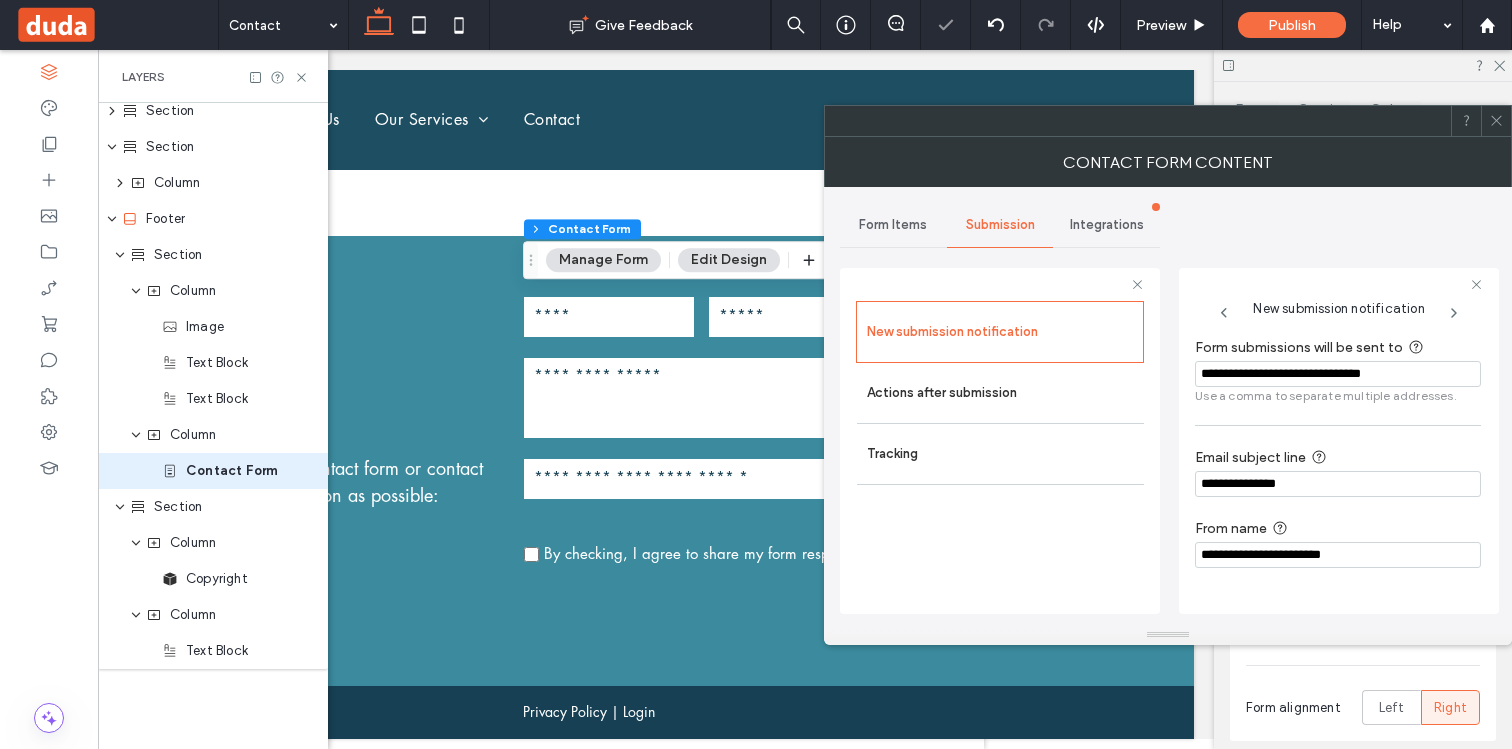 click on "**********" at bounding box center (1338, 374) 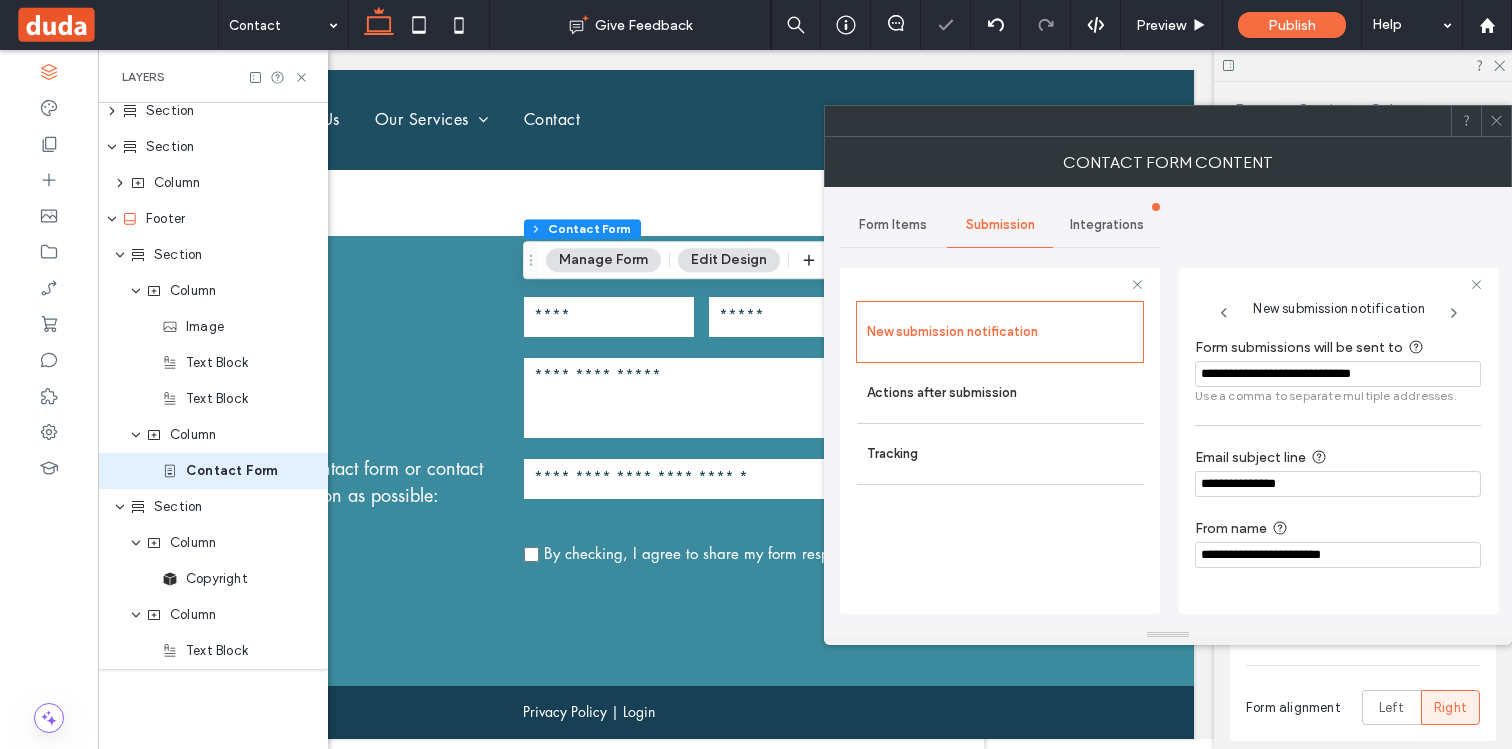 type on "**********" 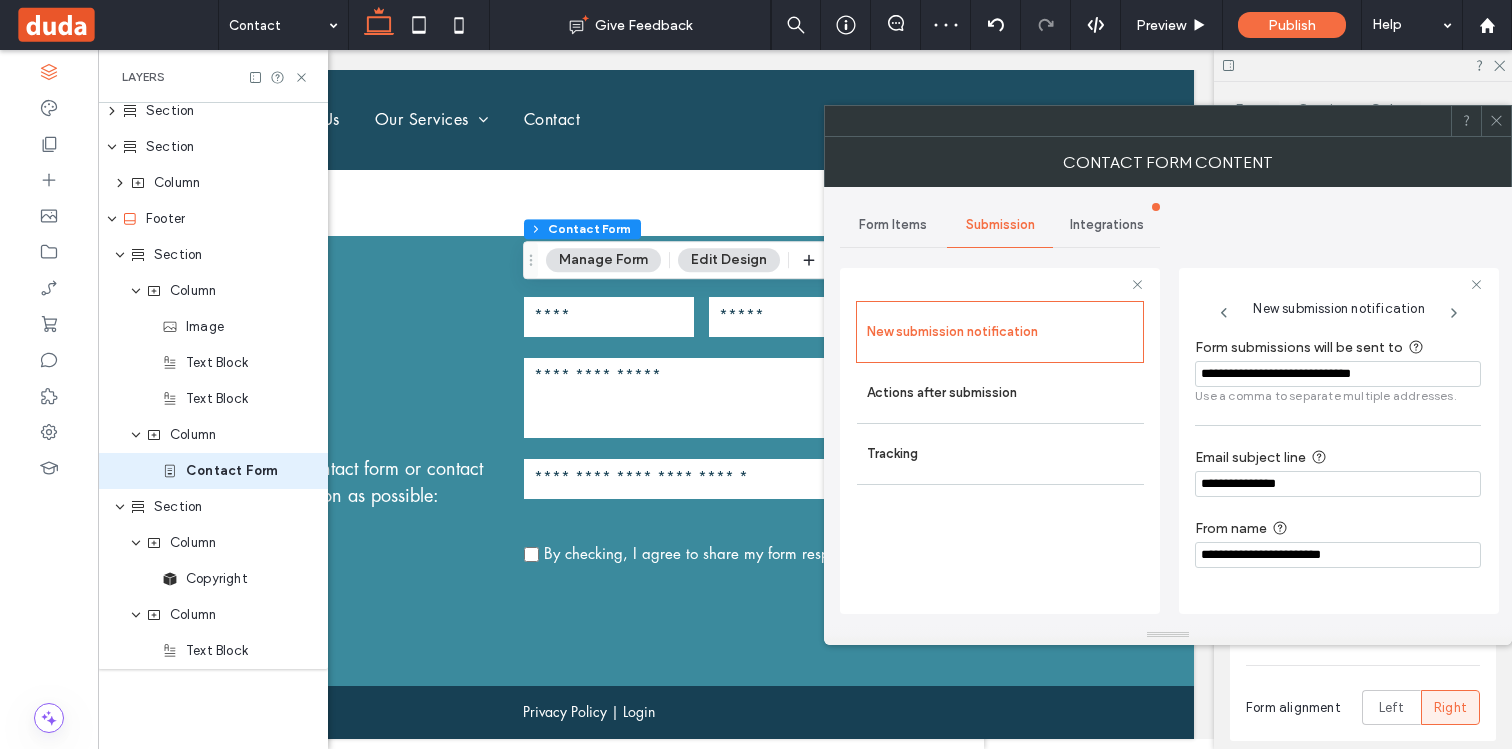 click 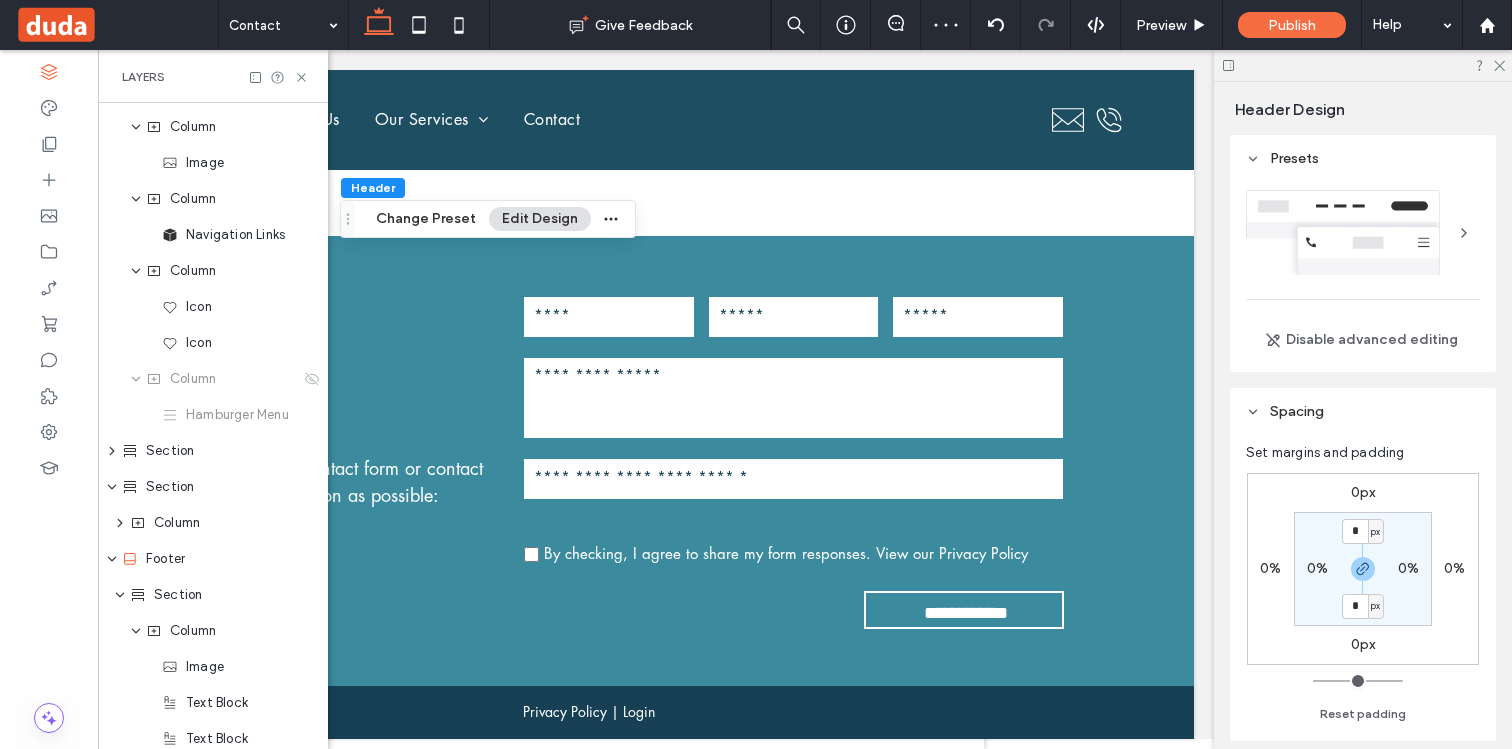 scroll, scrollTop: 0, scrollLeft: 0, axis: both 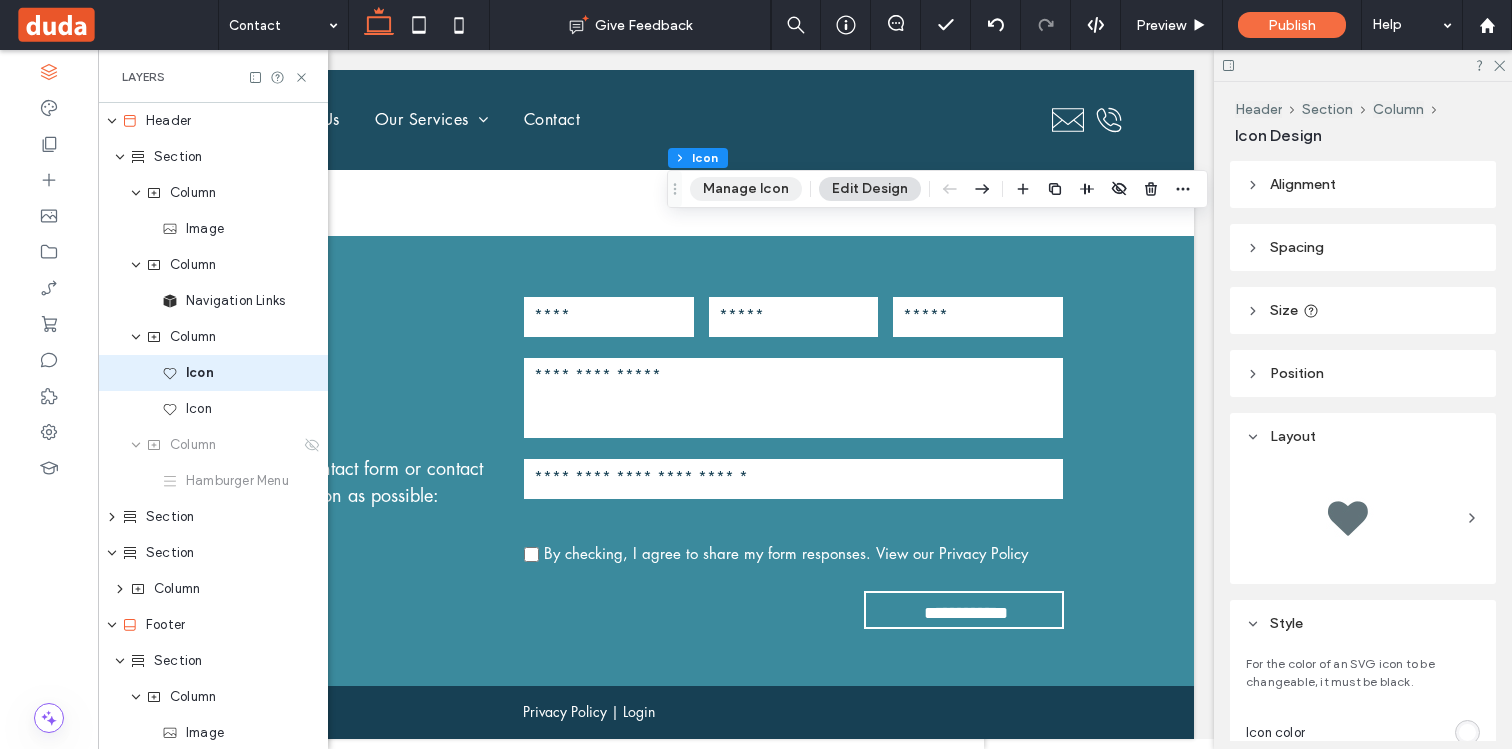 click on "Manage Icon" at bounding box center [746, 189] 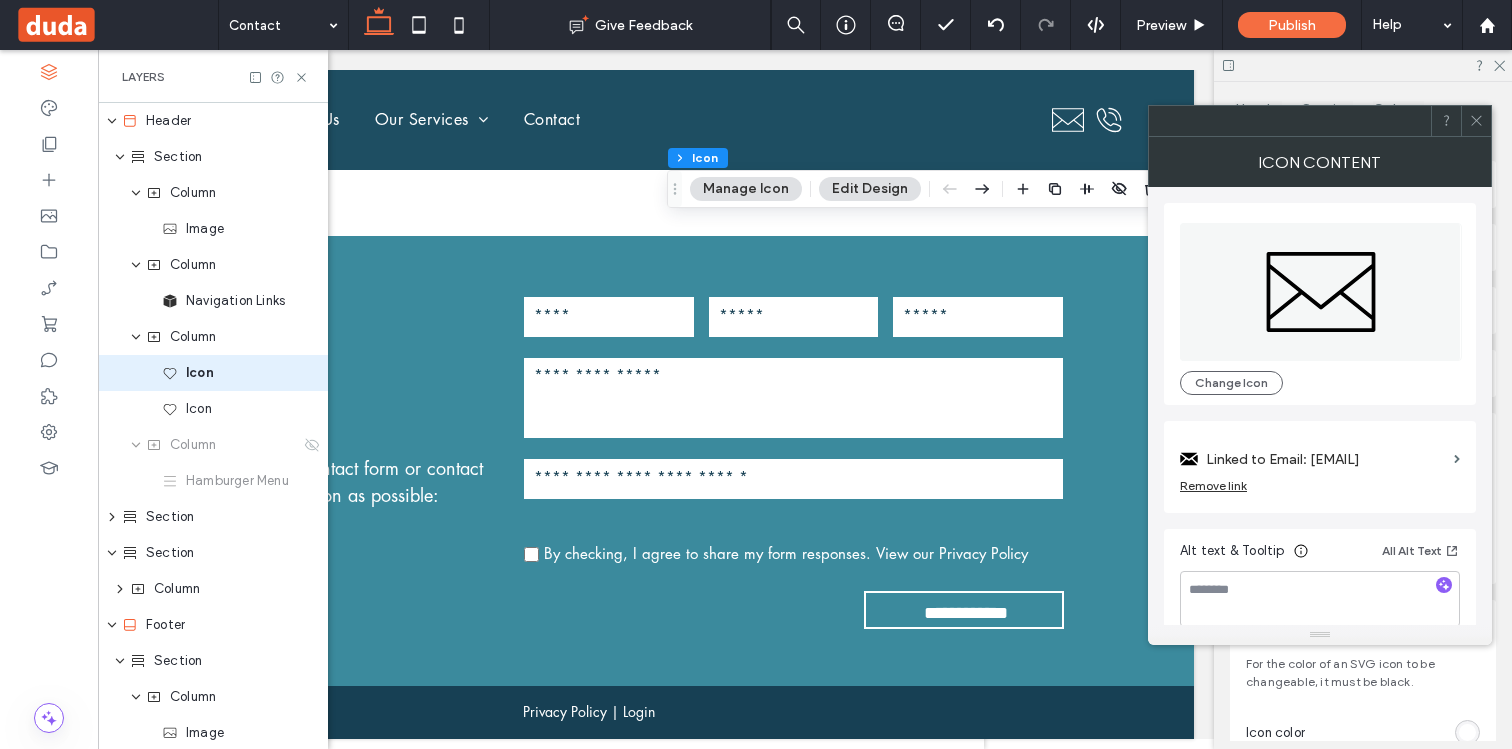 click on "Linked to Email: enquiries@psr-pipelinesltd.co.uk" at bounding box center [1326, 459] 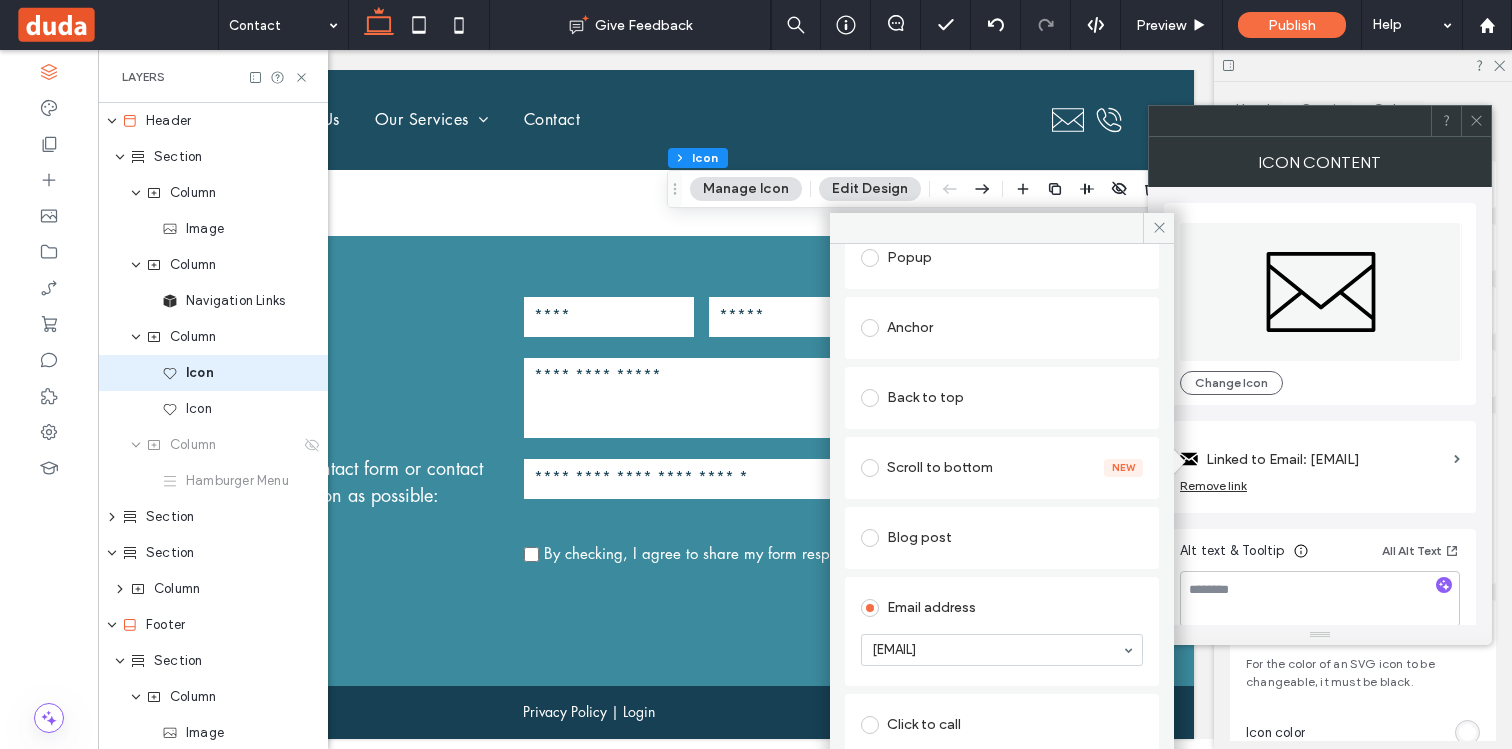scroll, scrollTop: 325, scrollLeft: 0, axis: vertical 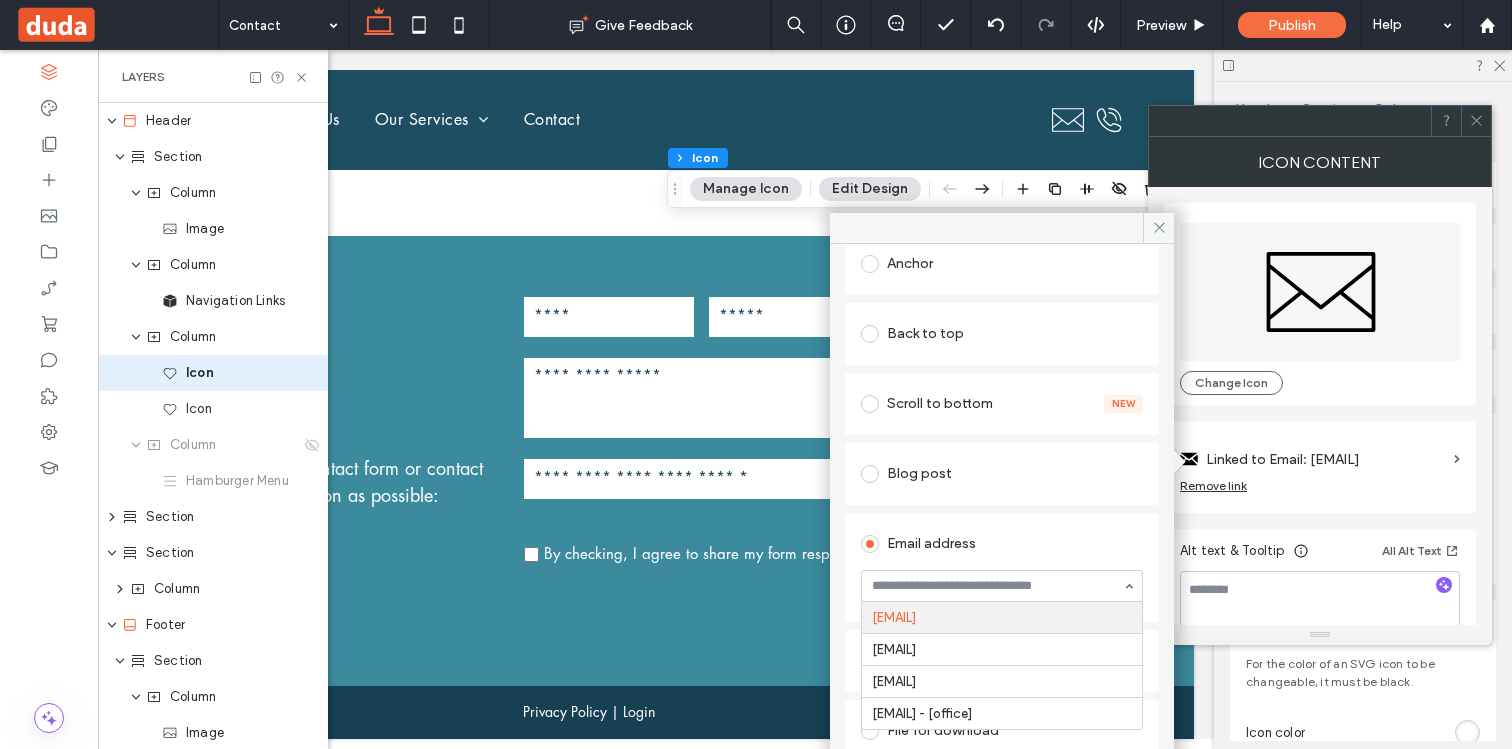 paste on "**********" 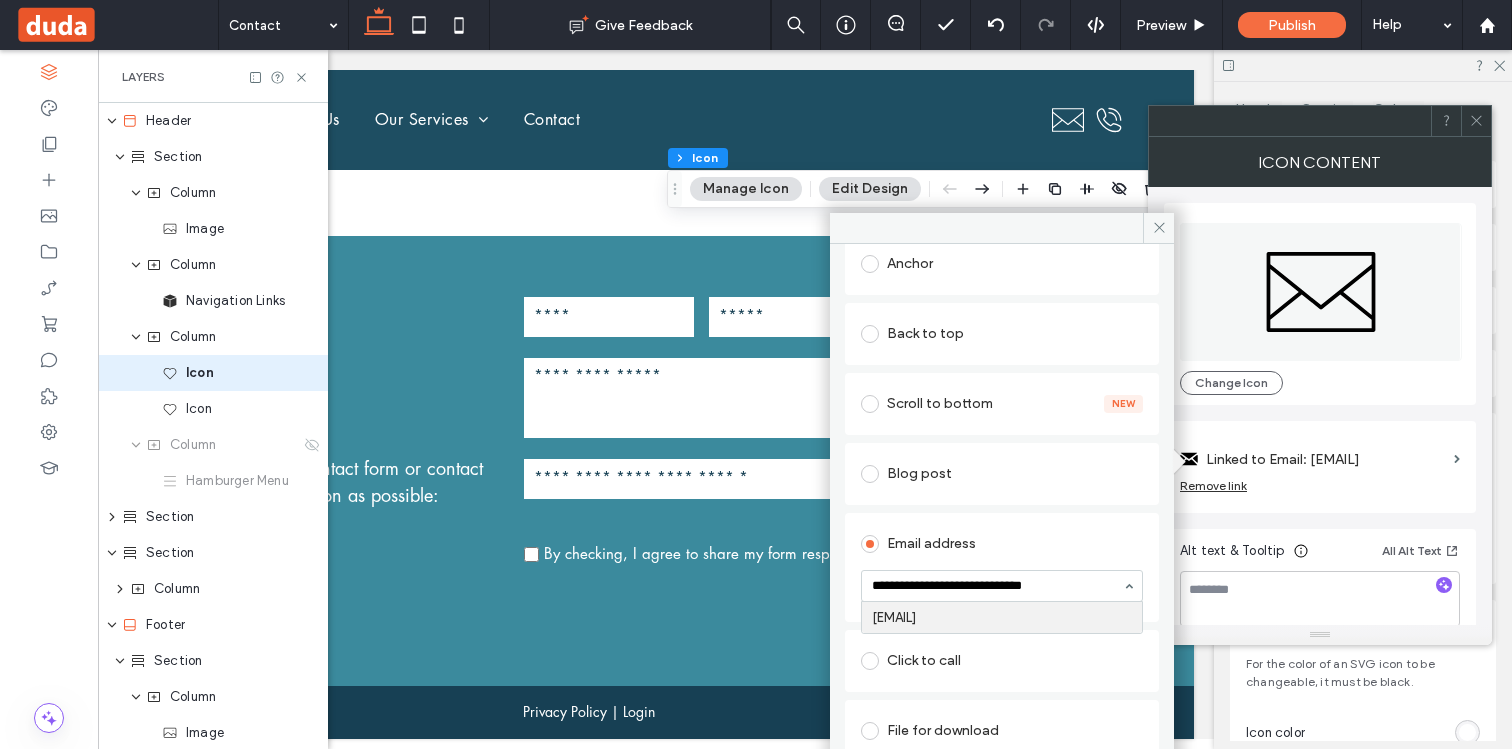 type on "**********" 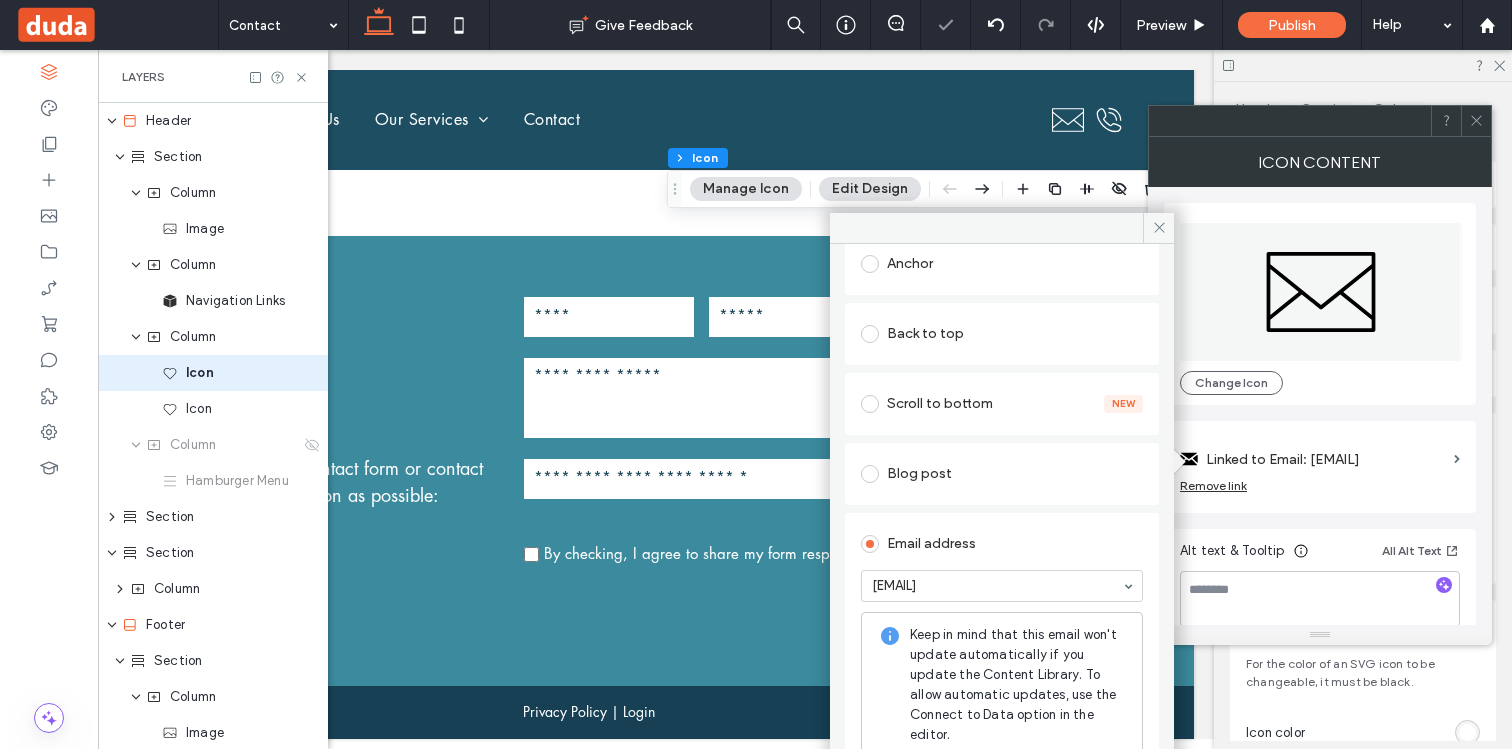 click on "Existing site page Web address Popup Anchor Back to top Scroll to bottom New Blog post Email address enquiries@psrcivilsgroup.co.uk Keep in mind that this email won't update automatically if you update the Content Library. To allow automatic updates, use the Connect to Data option in the editor.
Click to call File for download" at bounding box center [1002, 467] 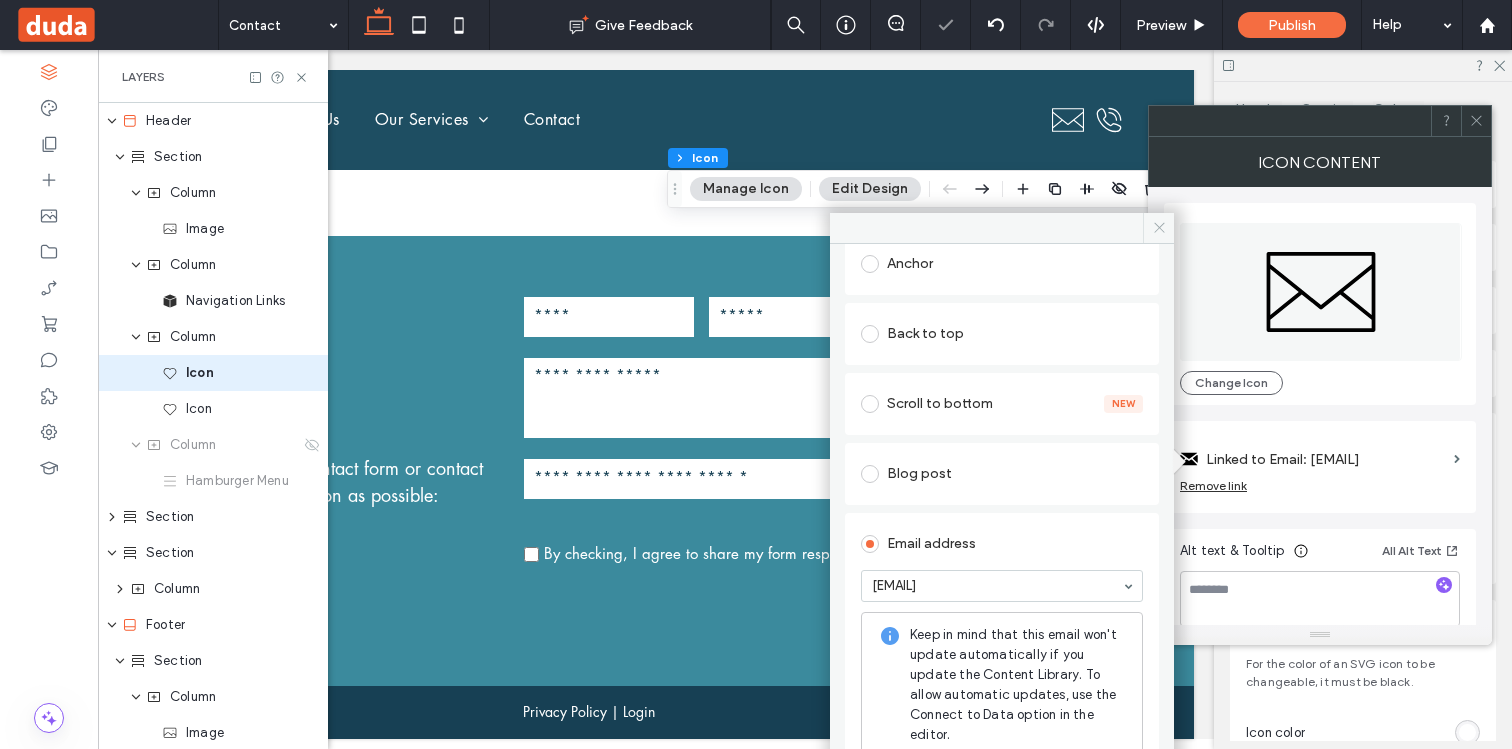 click 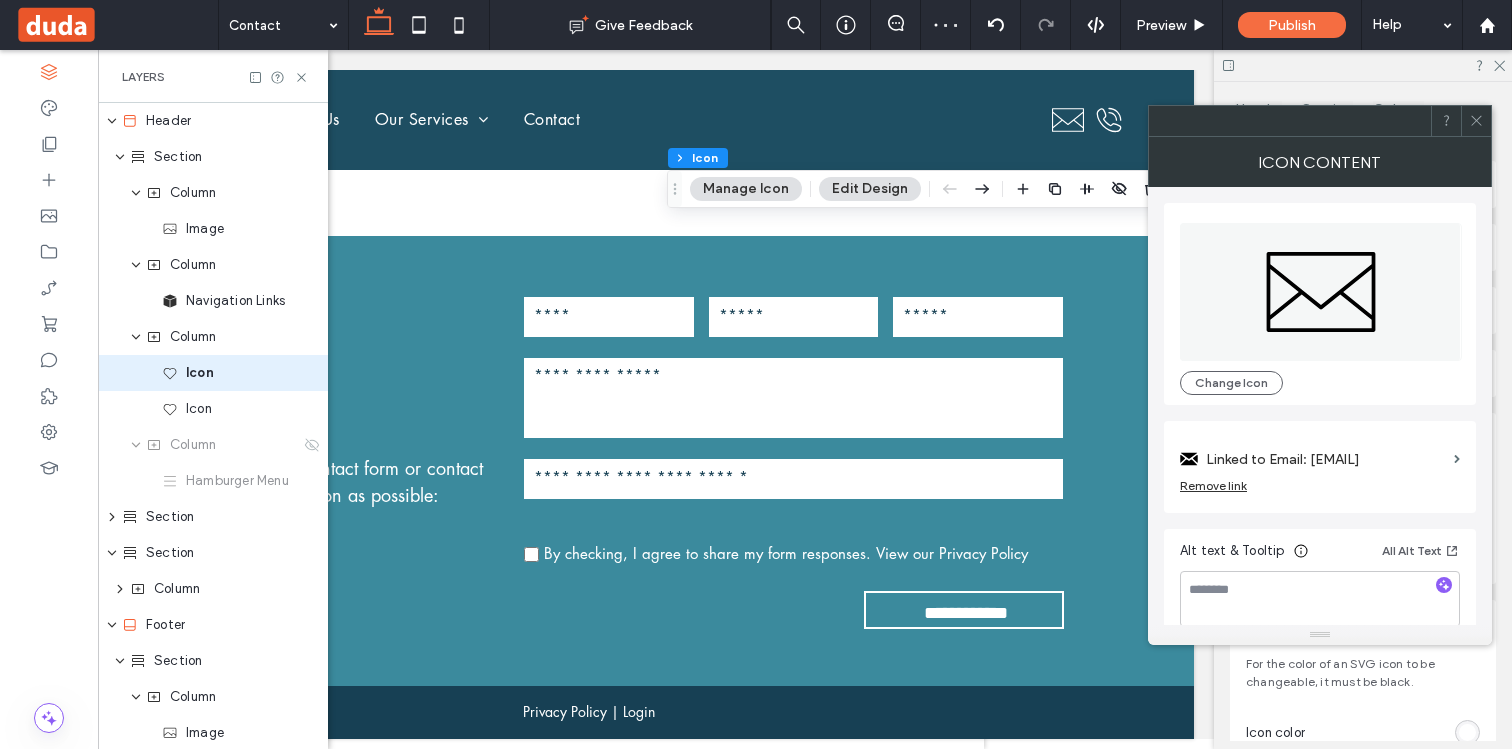click 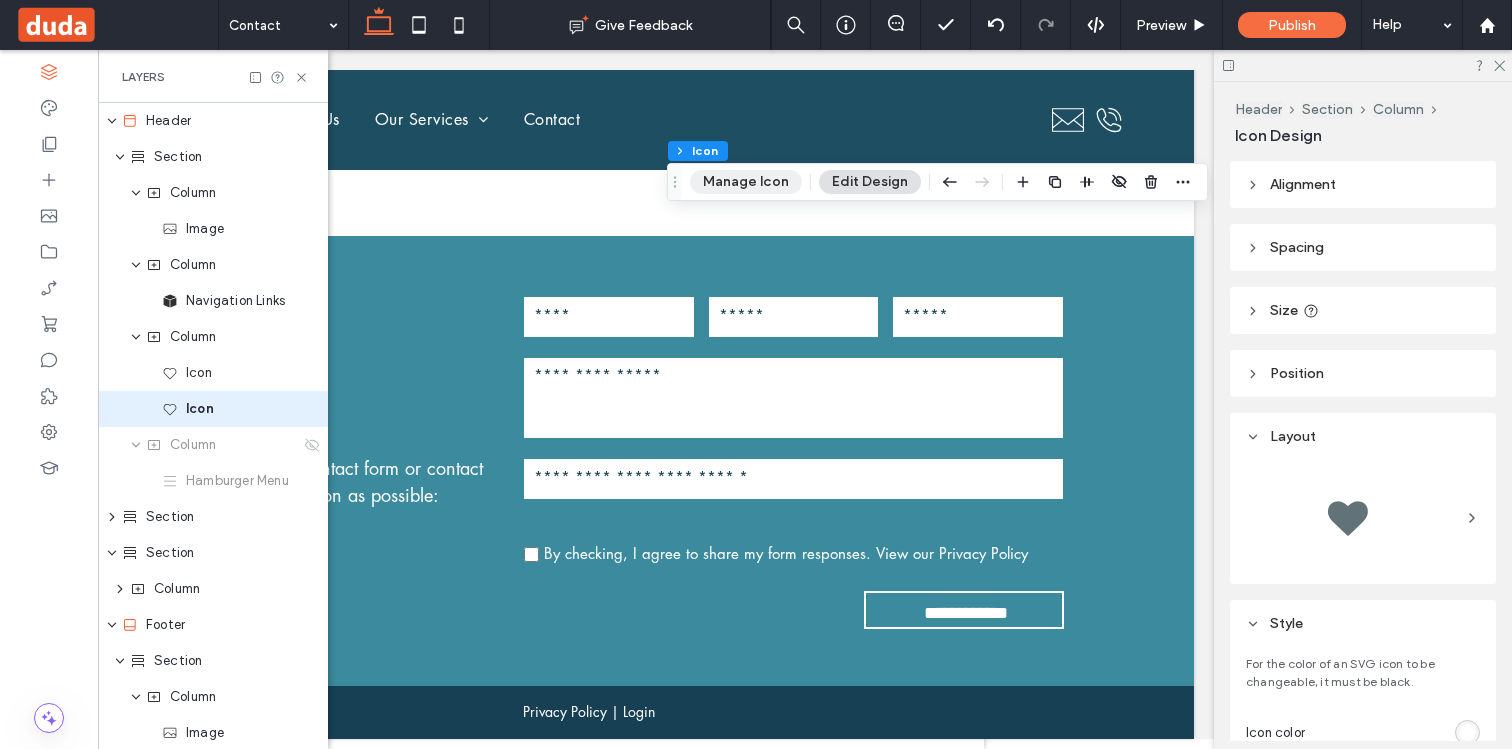 click on "Manage Icon" at bounding box center [746, 182] 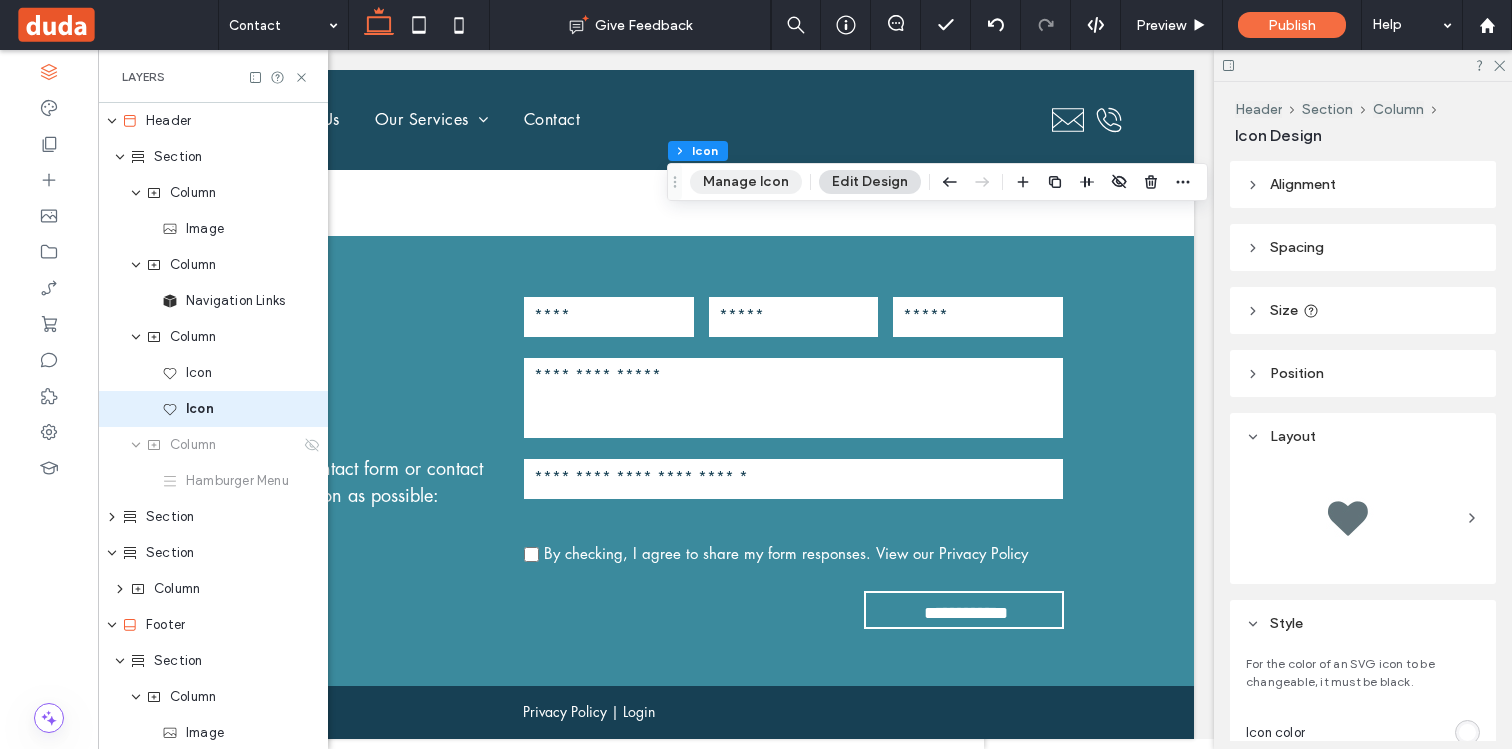 click on "Manage Icon" at bounding box center (746, 182) 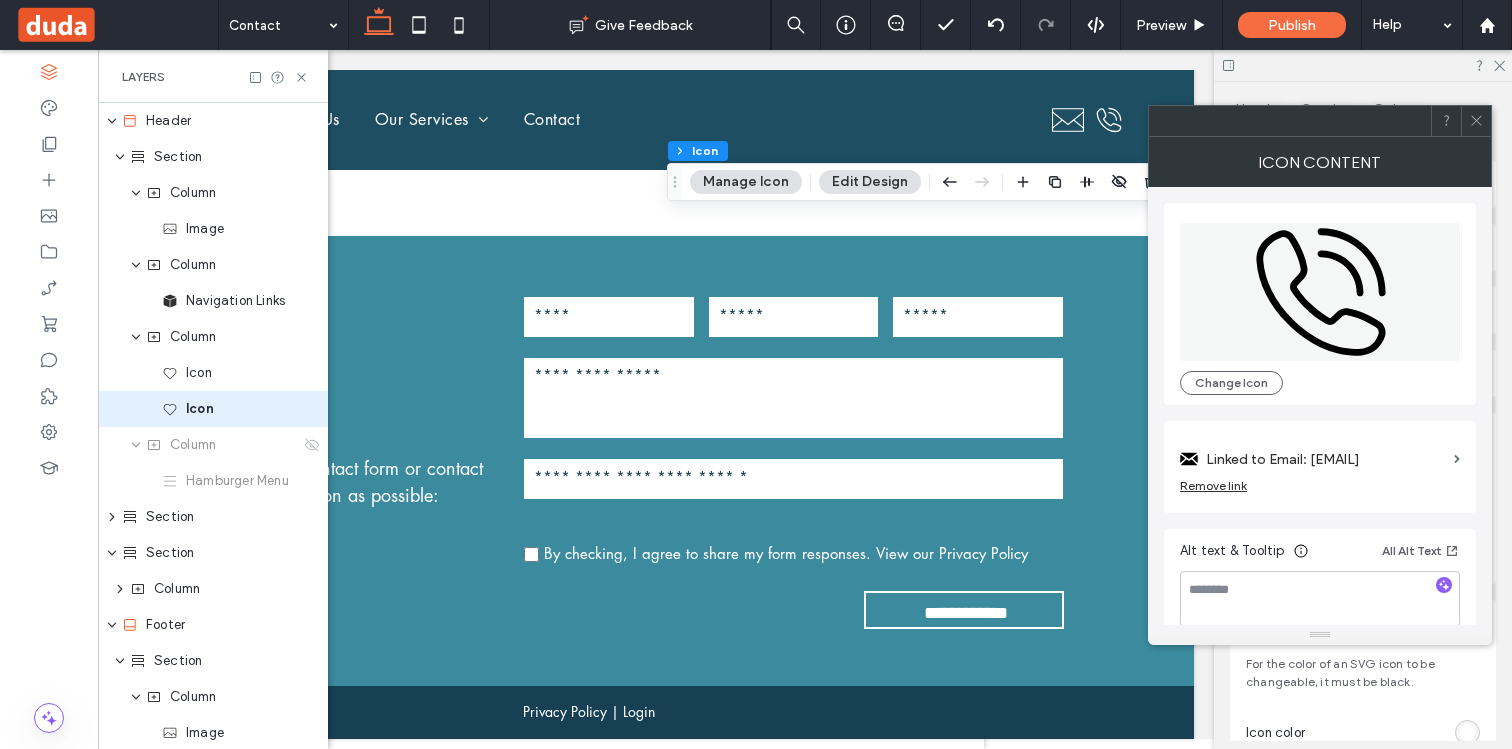click on "Linked to Email: enquiries@psr-pipelinesltd.co.uk" at bounding box center (1326, 459) 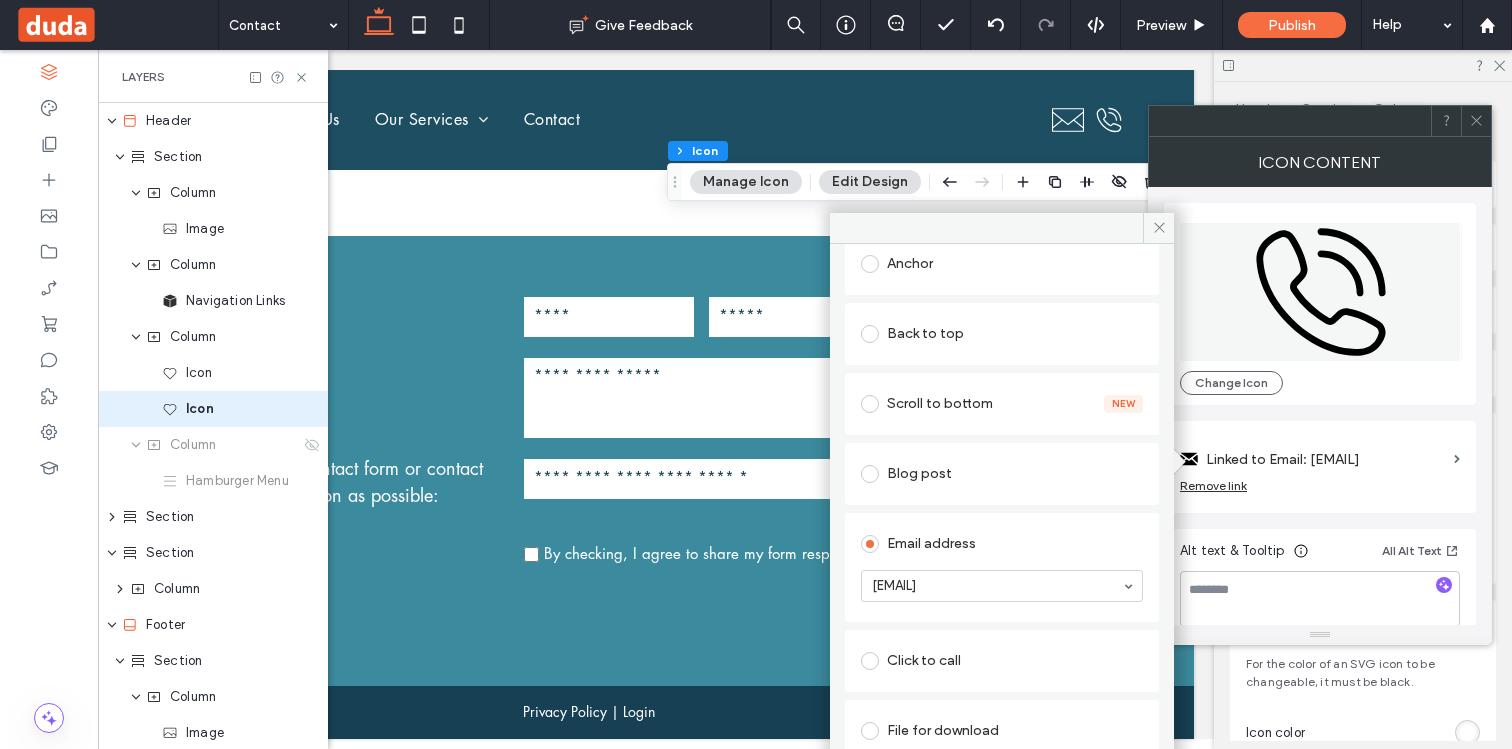click on "Click to call" at bounding box center [1002, 661] 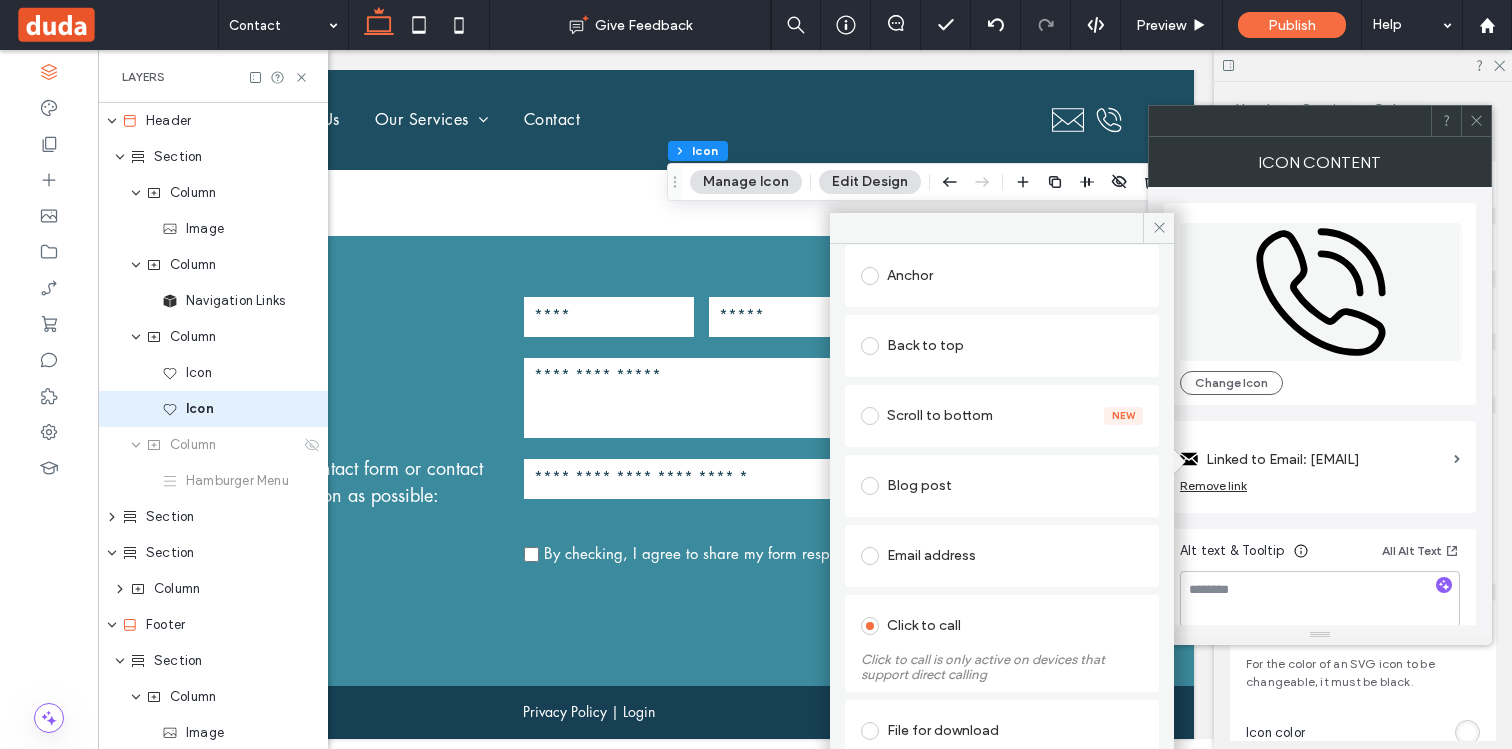 scroll, scrollTop: 325, scrollLeft: 0, axis: vertical 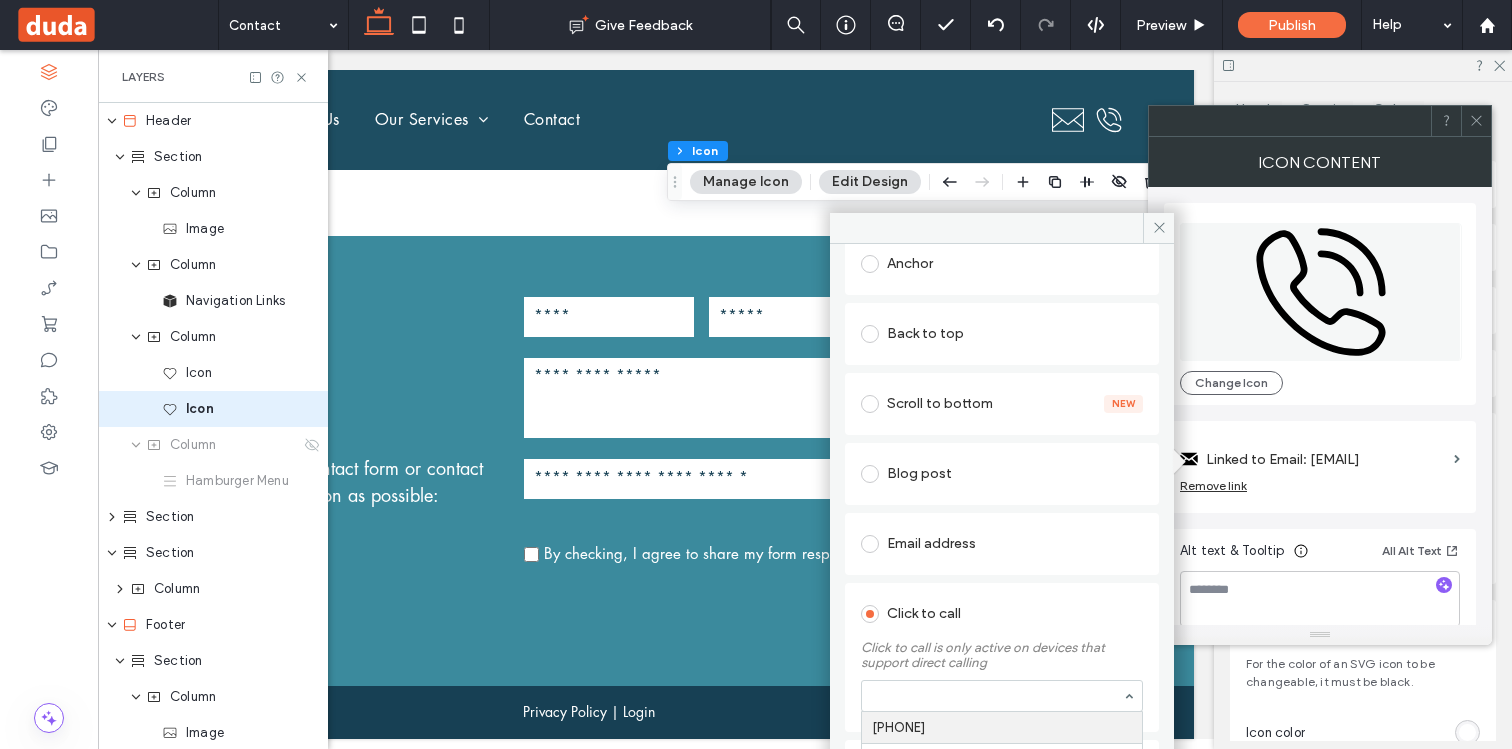 paste on "**********" 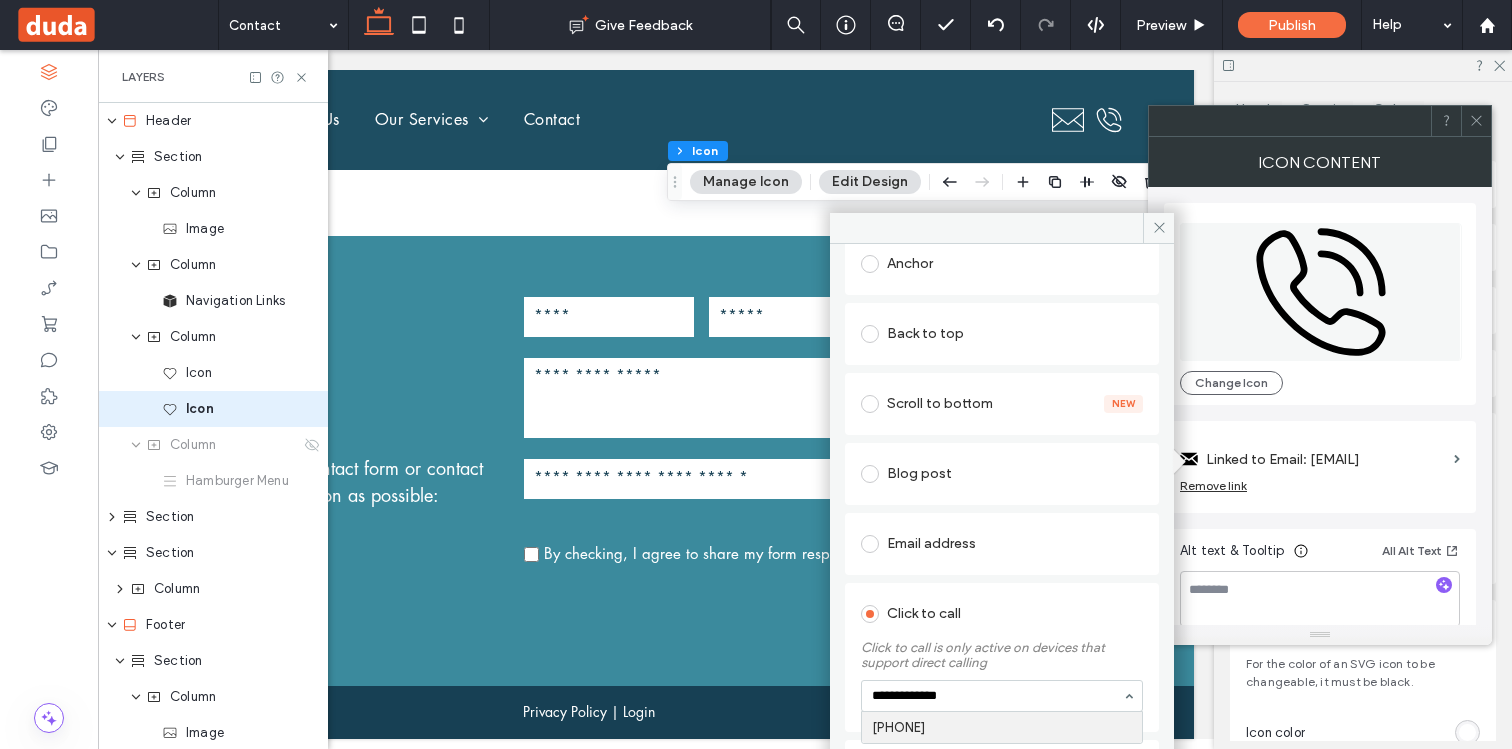type on "**********" 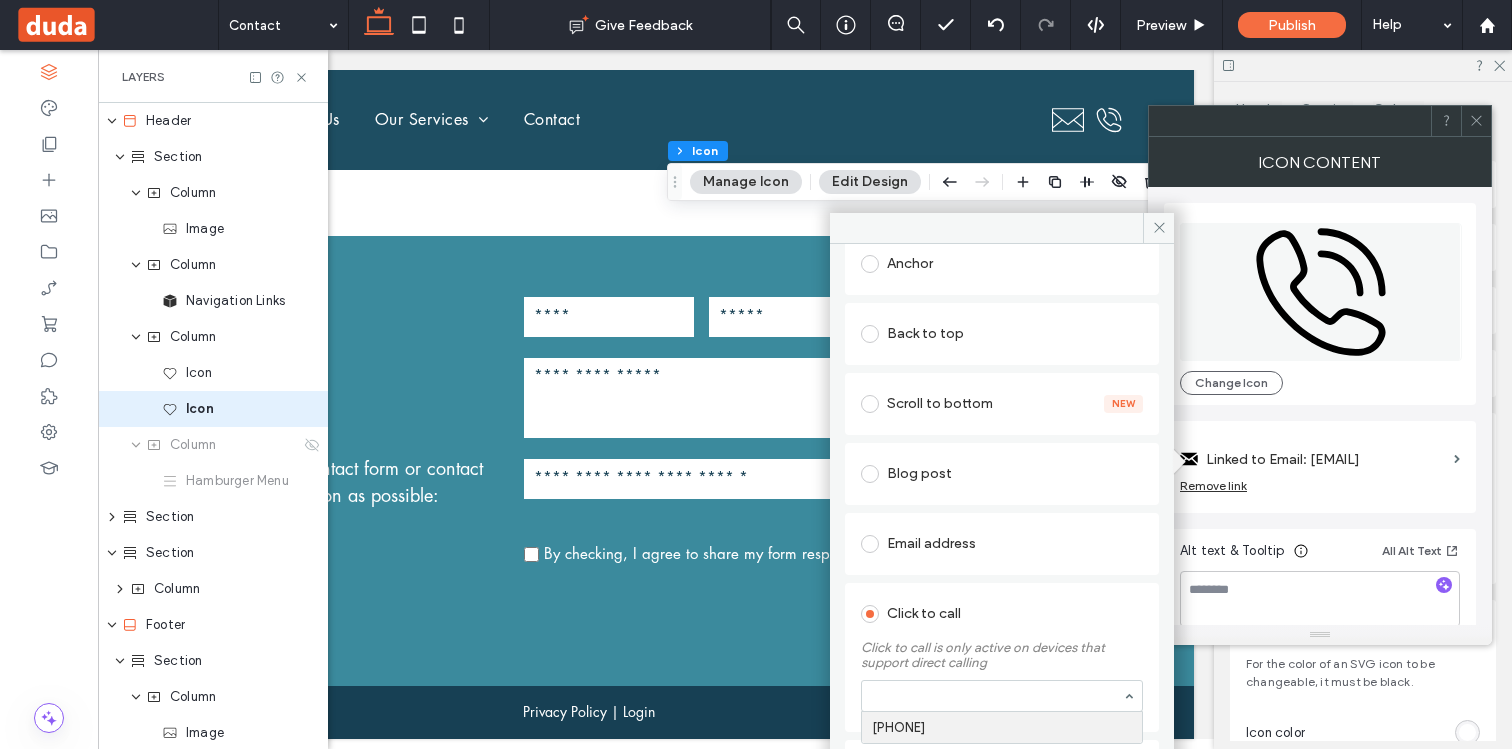 click on "Click to call Click to call is only active on devices that support direct calling 029 2240 76171" at bounding box center (1002, 657) 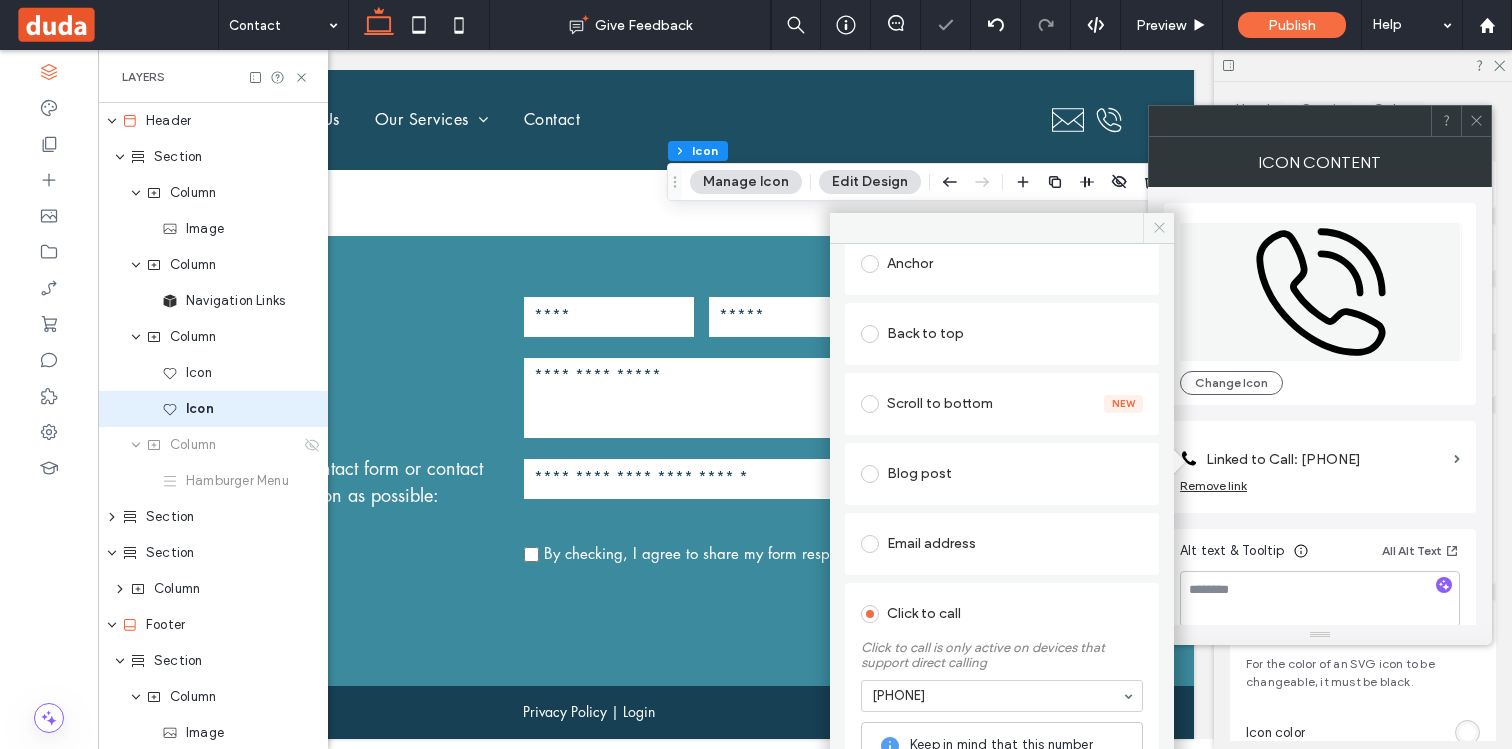 click 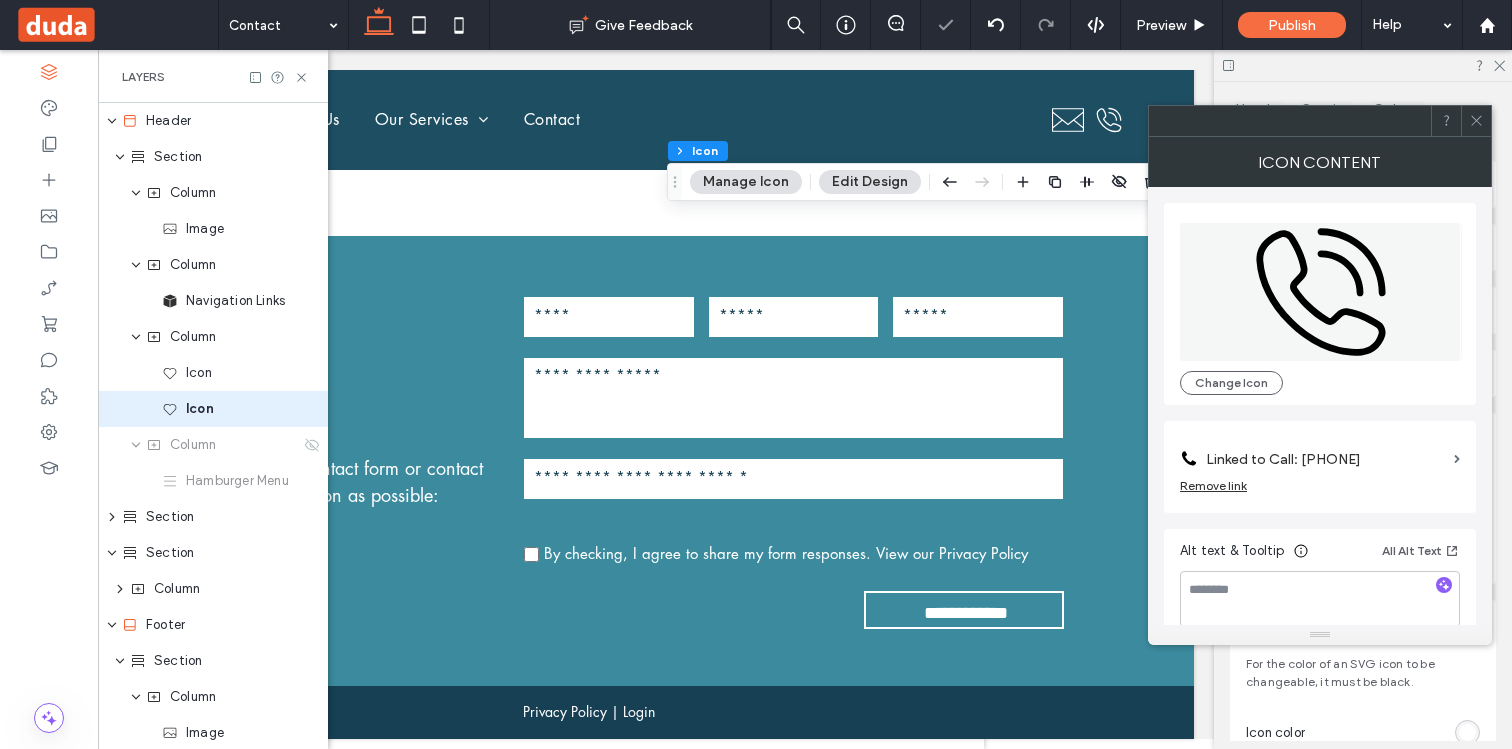 click 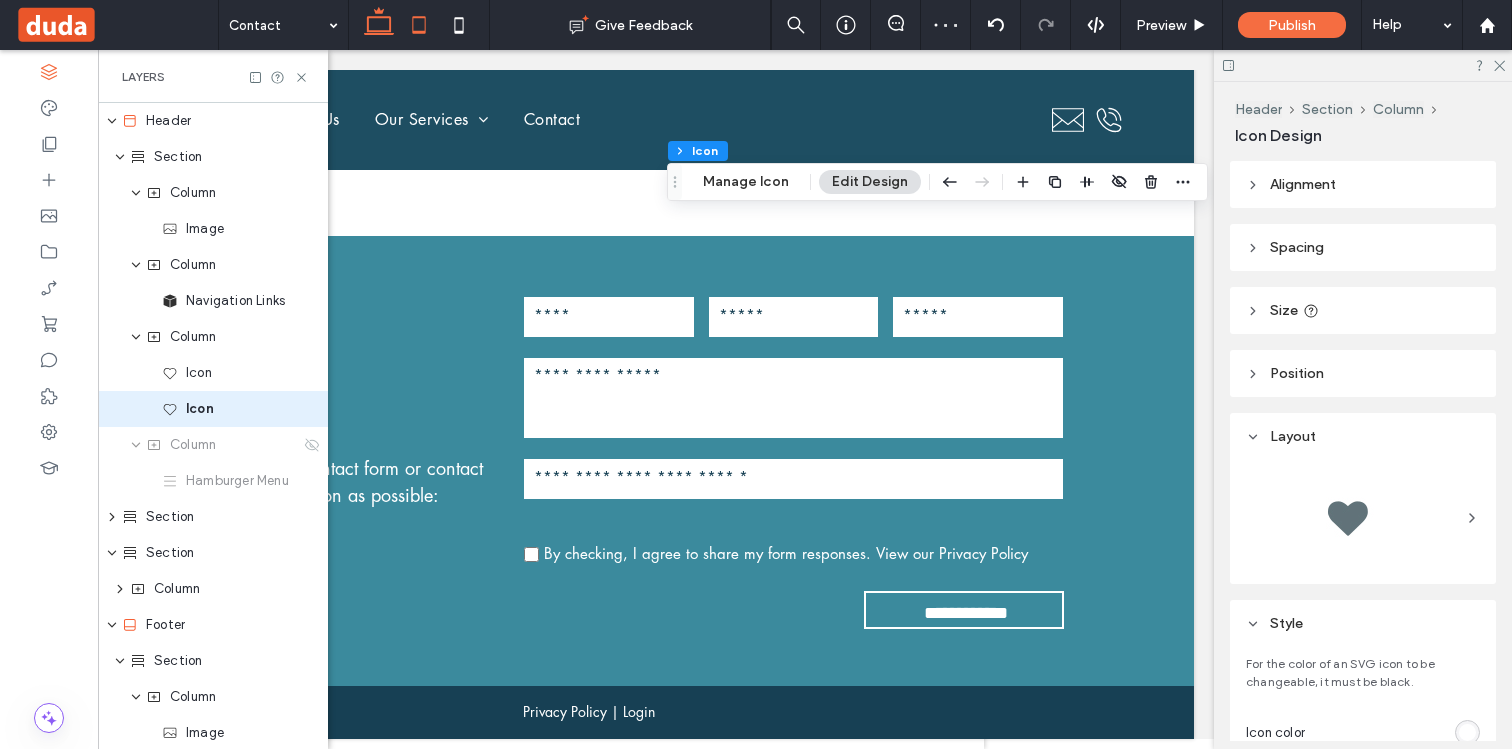 click 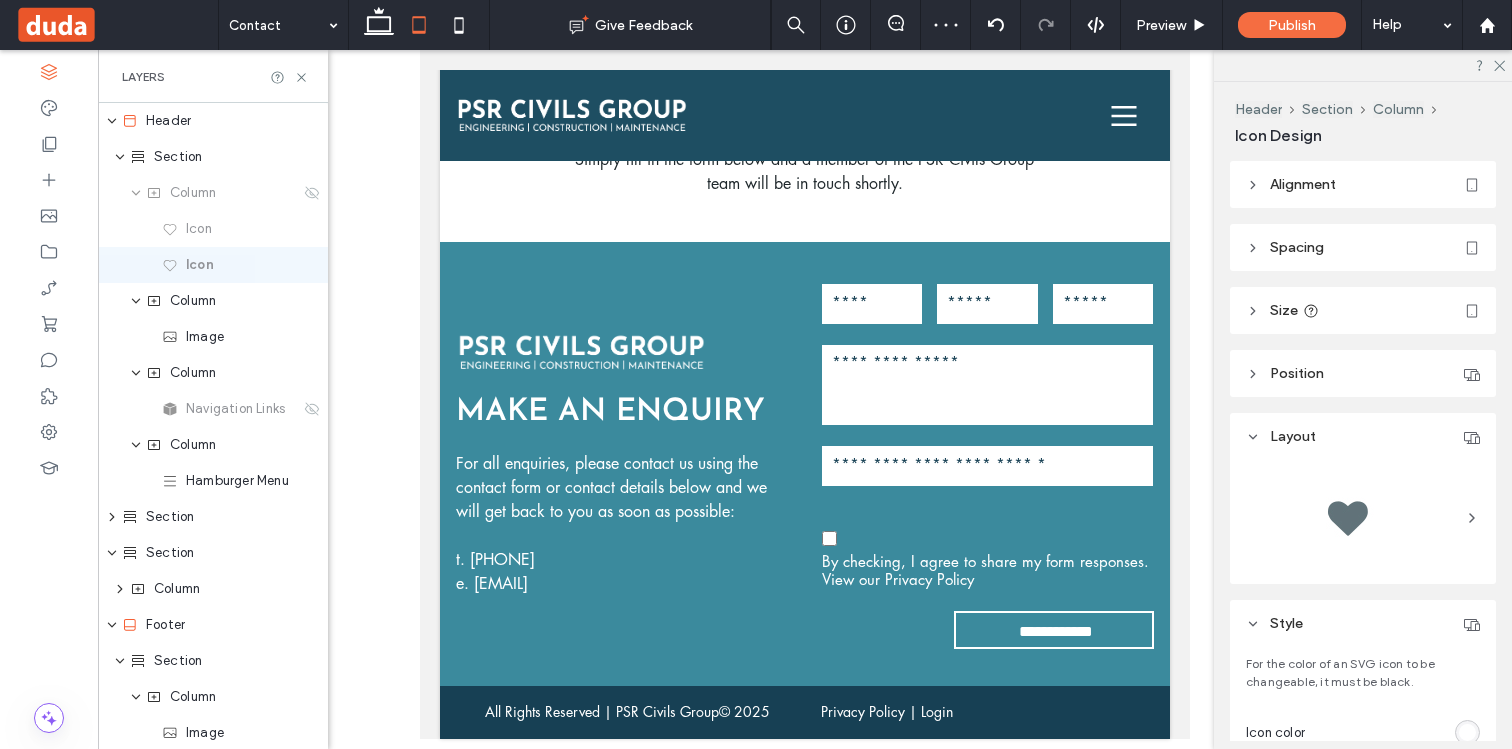 scroll, scrollTop: 0, scrollLeft: 0, axis: both 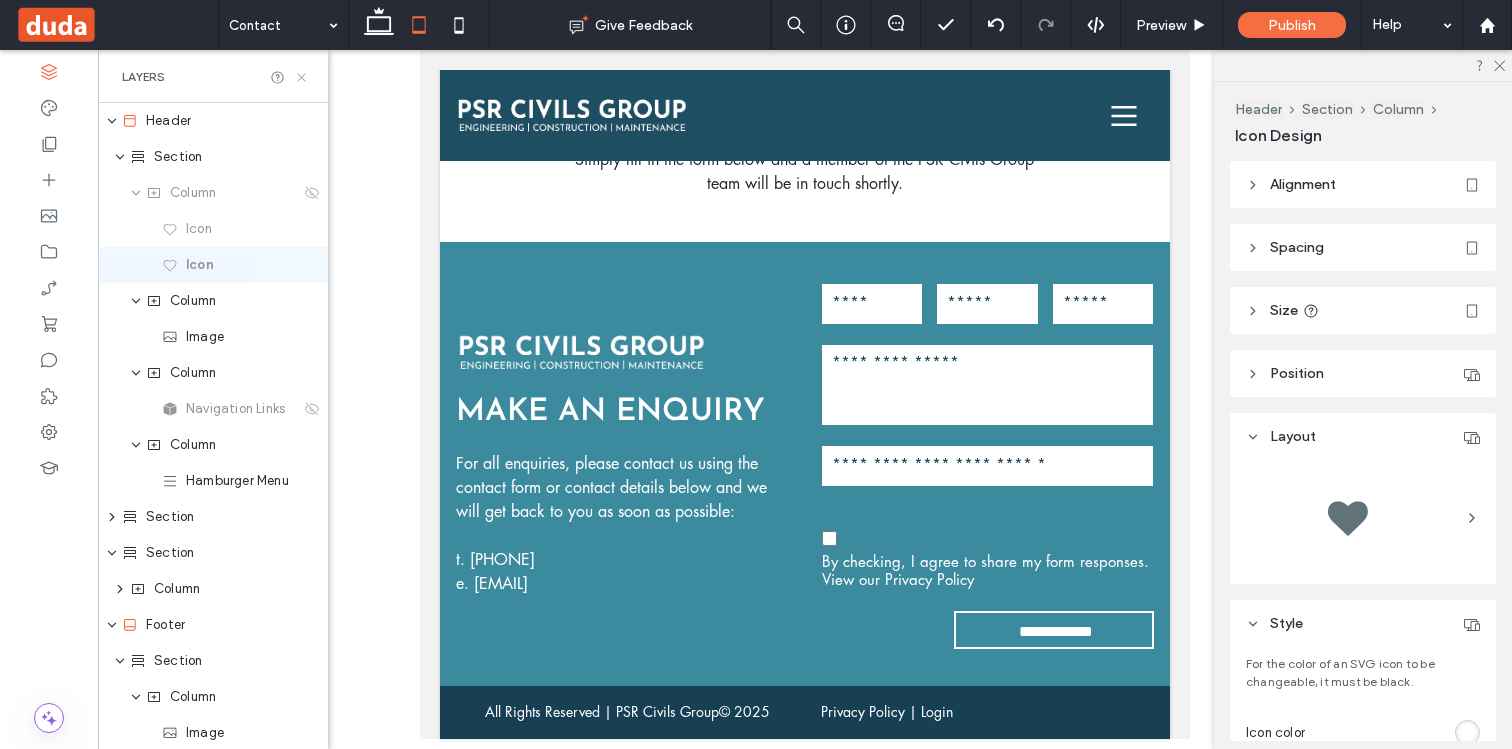 click 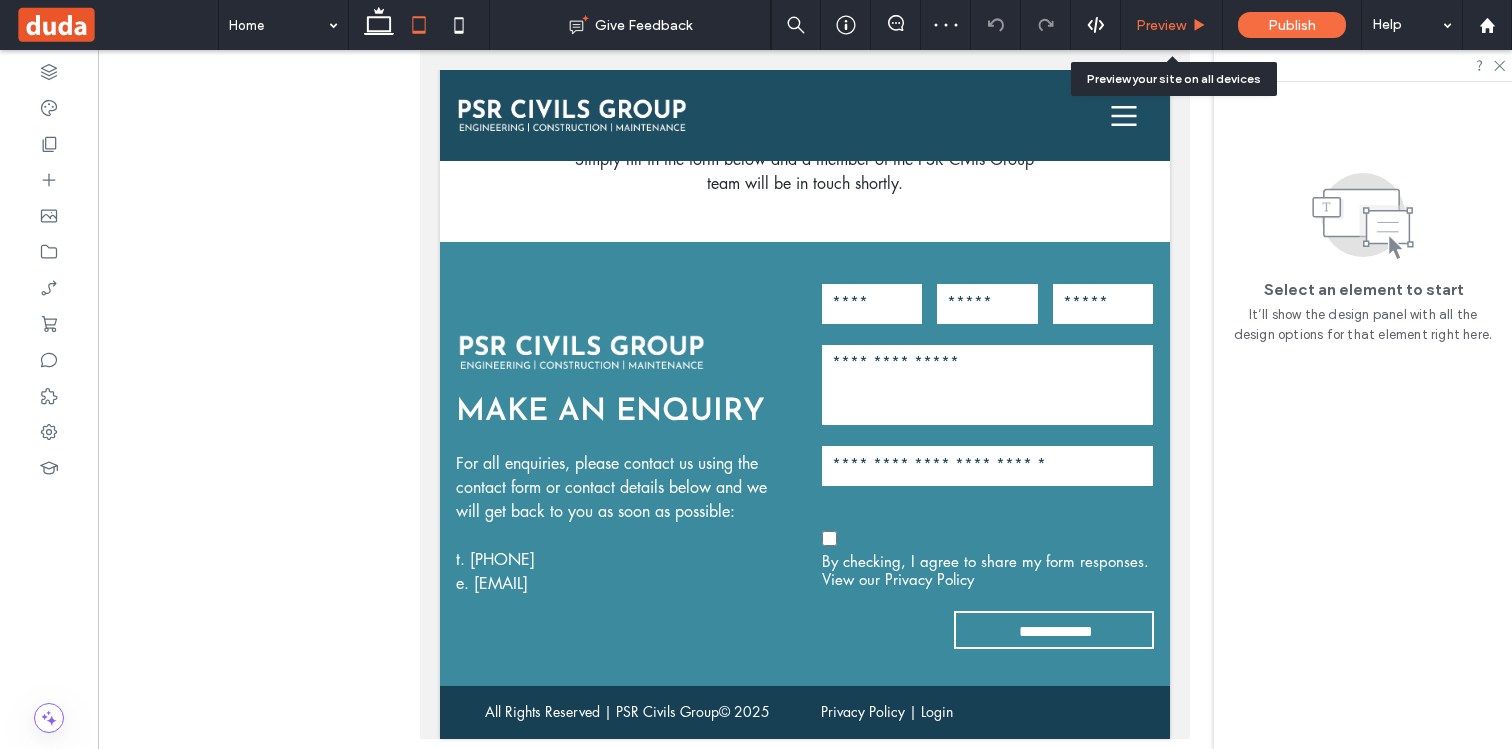 click on "Preview" at bounding box center [1161, 25] 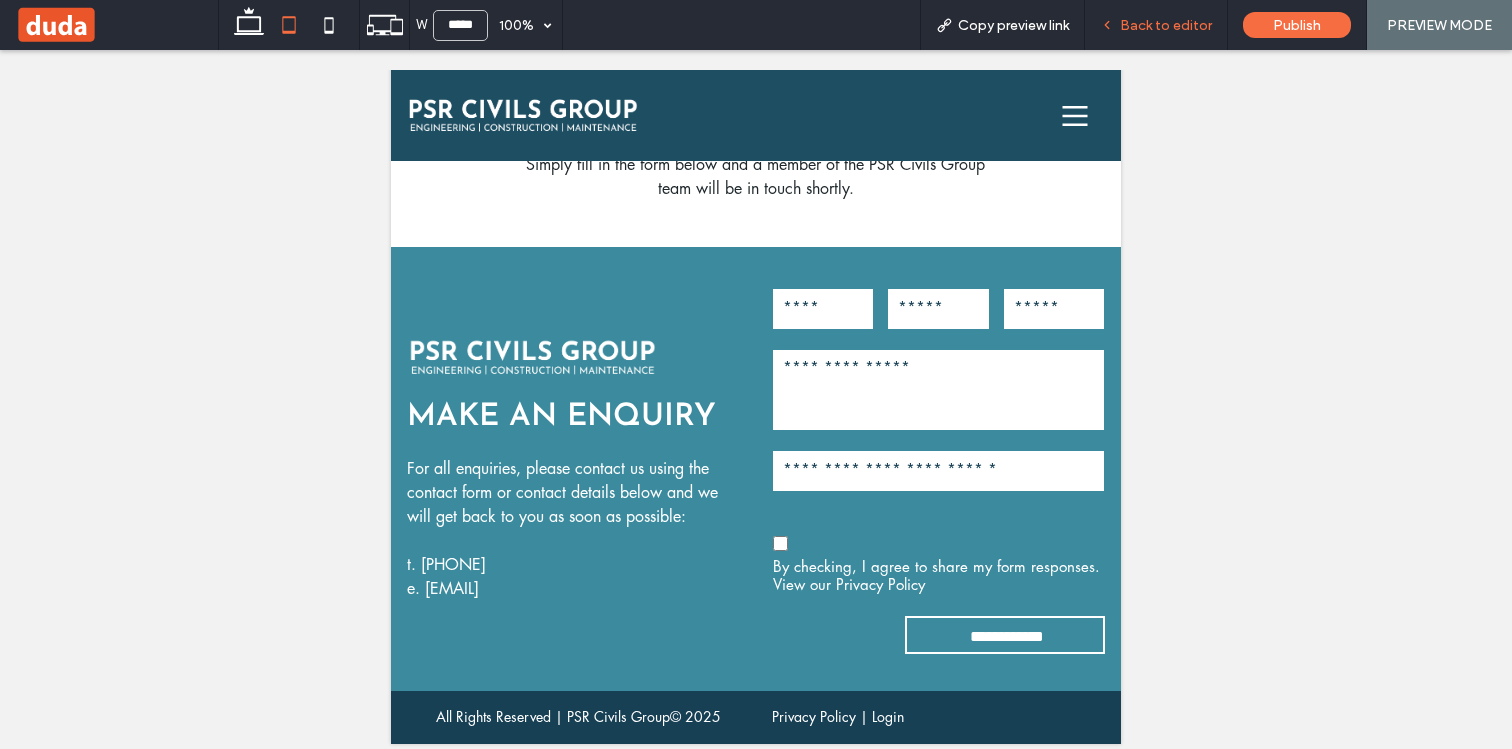 click on "Back to editor" at bounding box center (1166, 25) 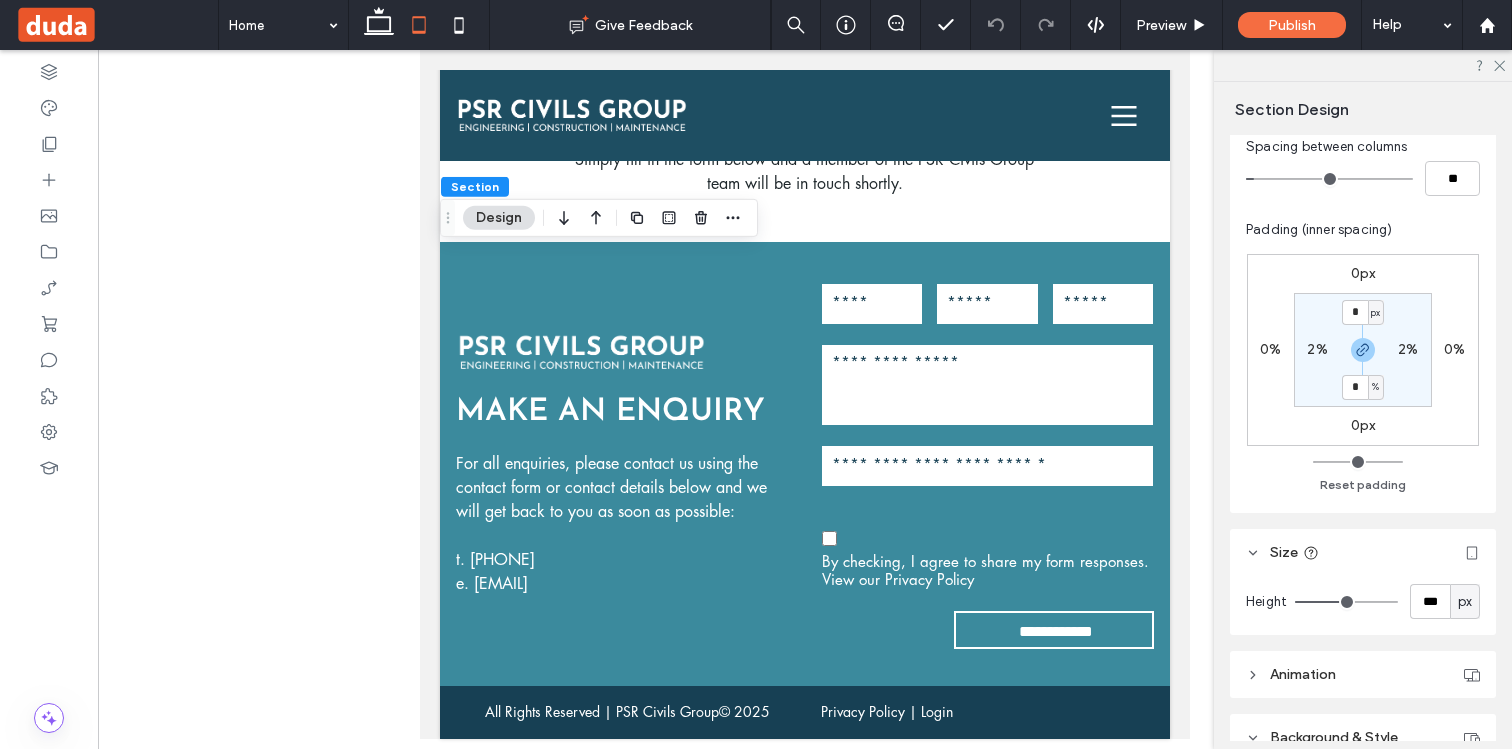scroll, scrollTop: 424, scrollLeft: 0, axis: vertical 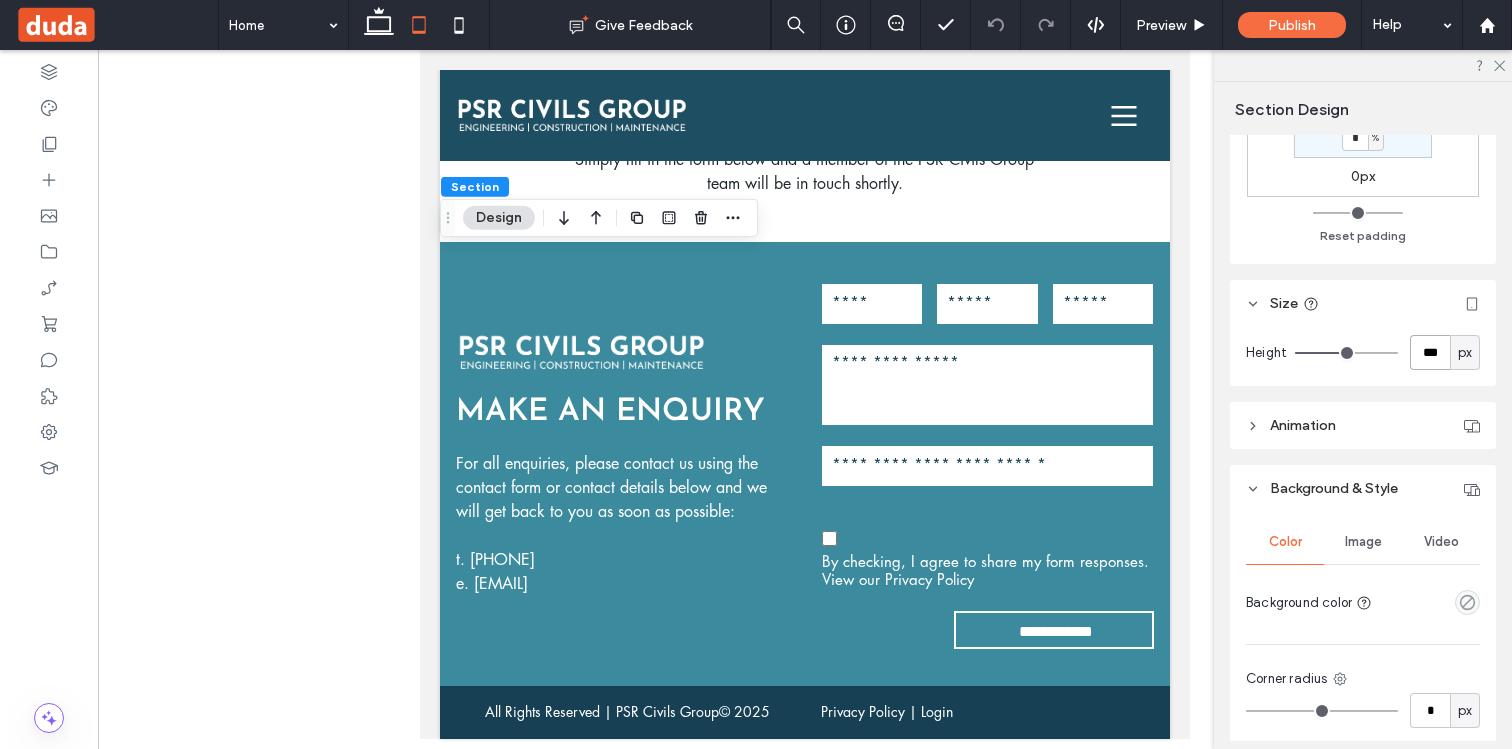 click on "***" at bounding box center [1430, 352] 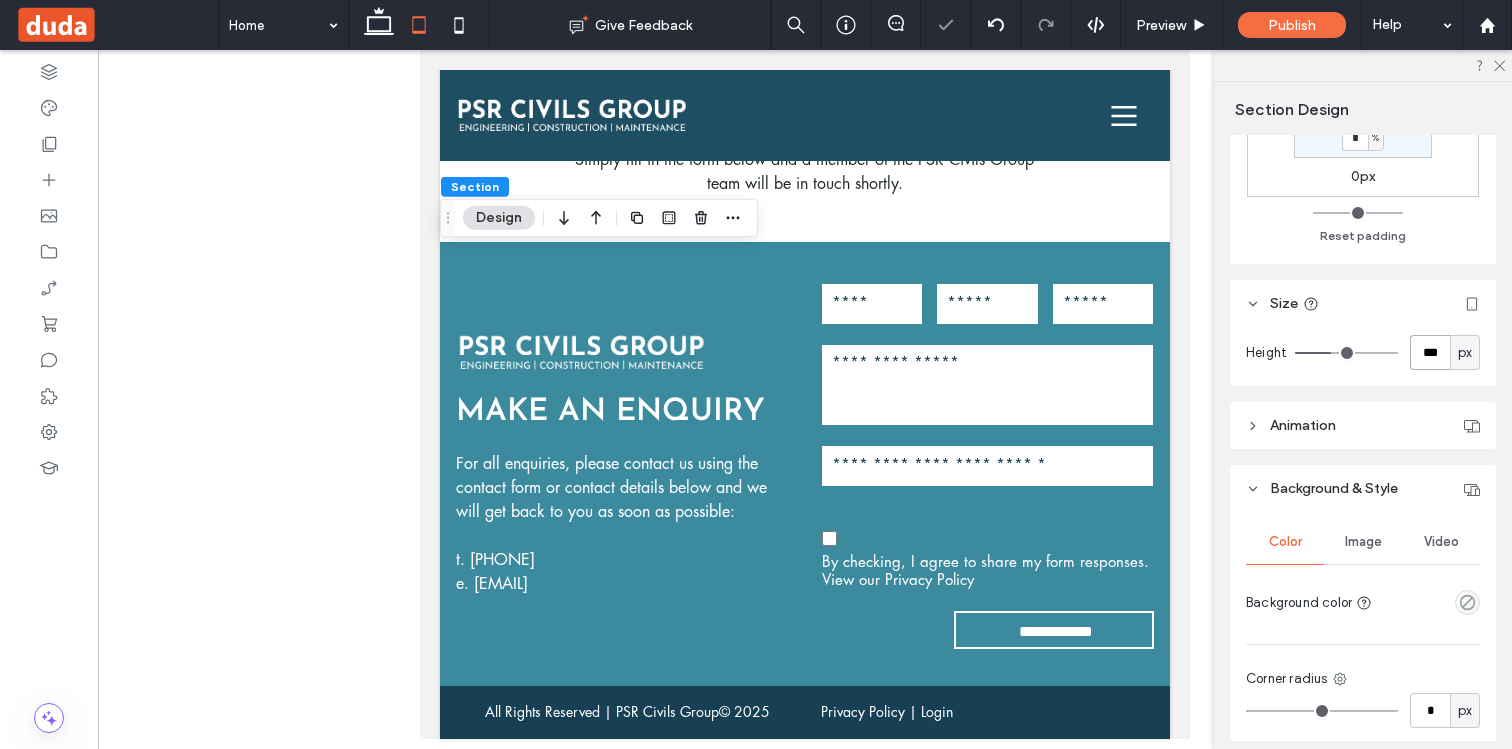 type on "***" 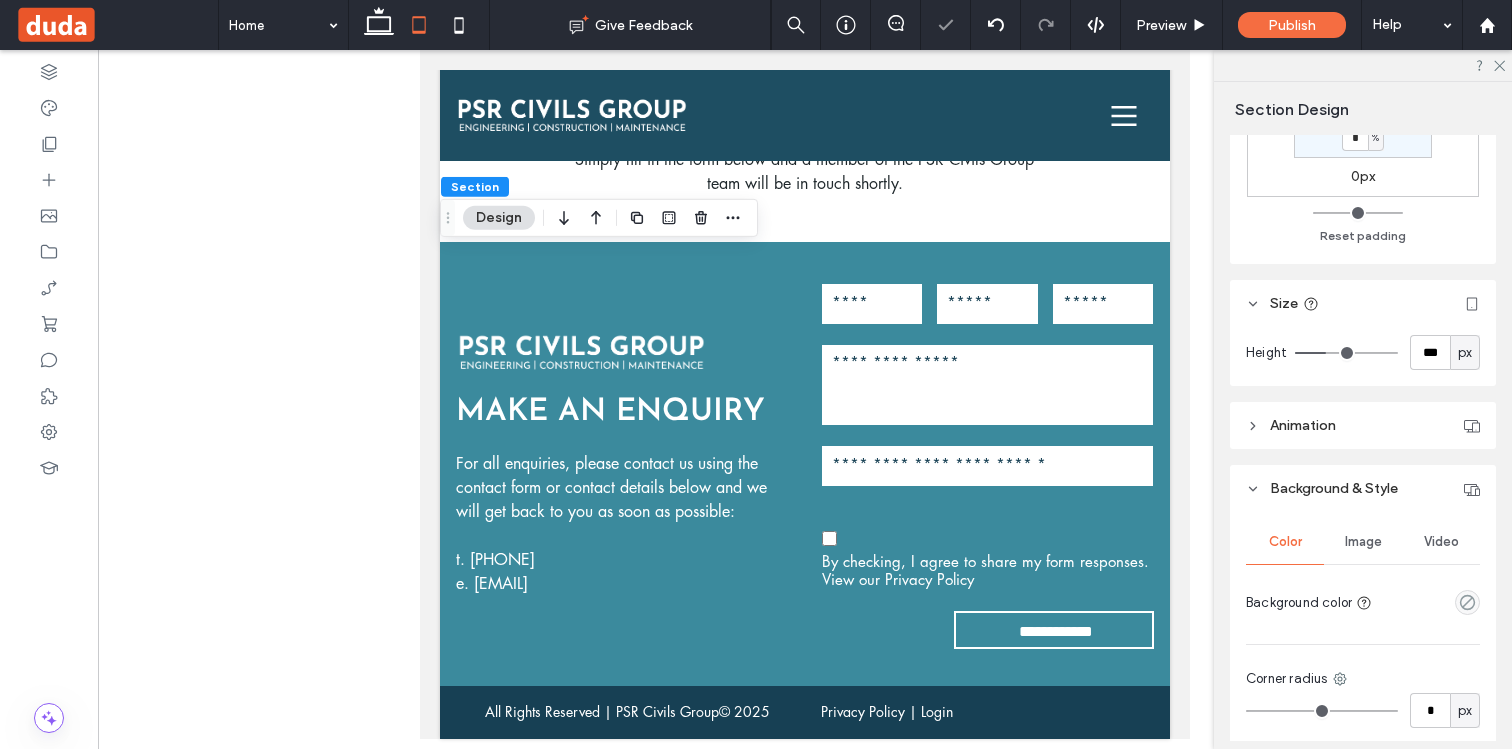 click on "Height *** px" at bounding box center [1363, 356] 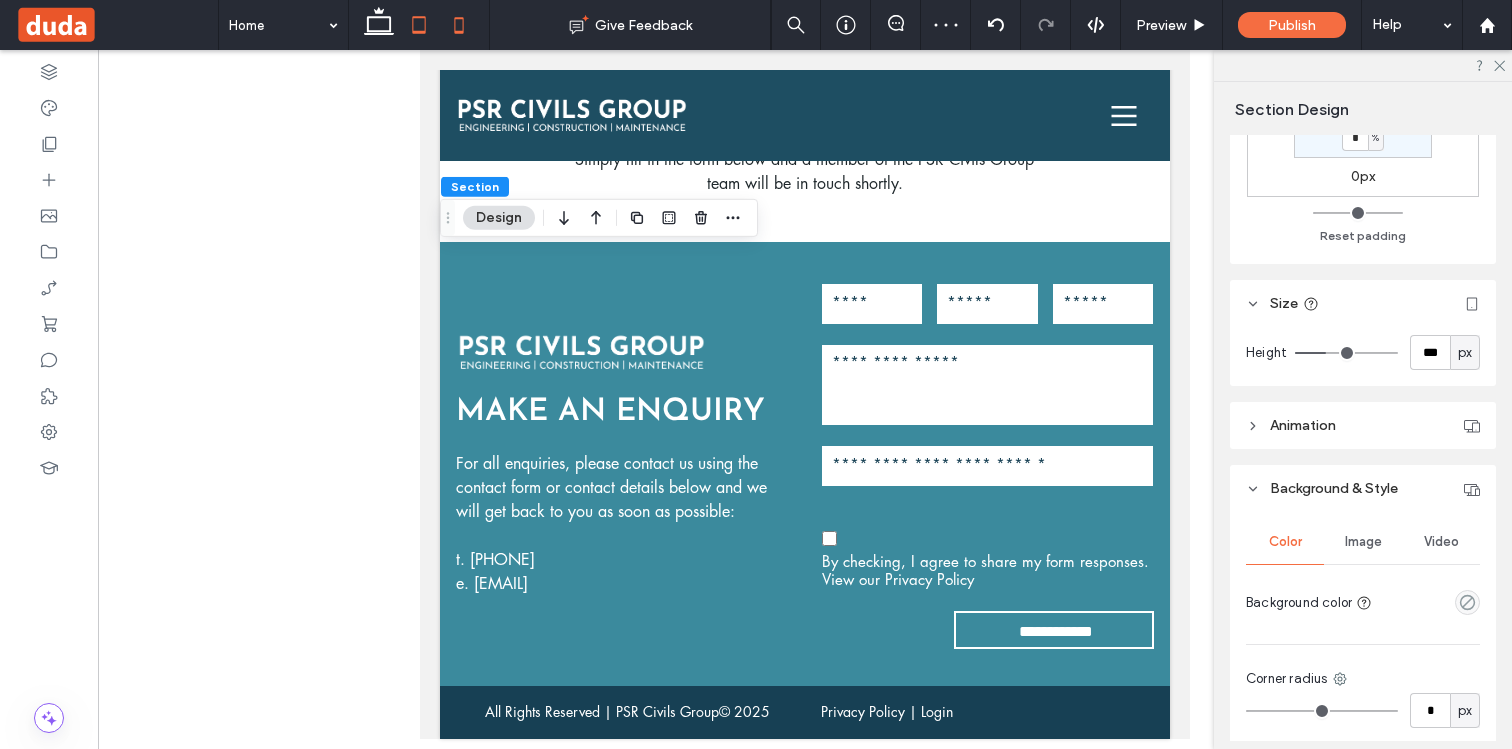 click 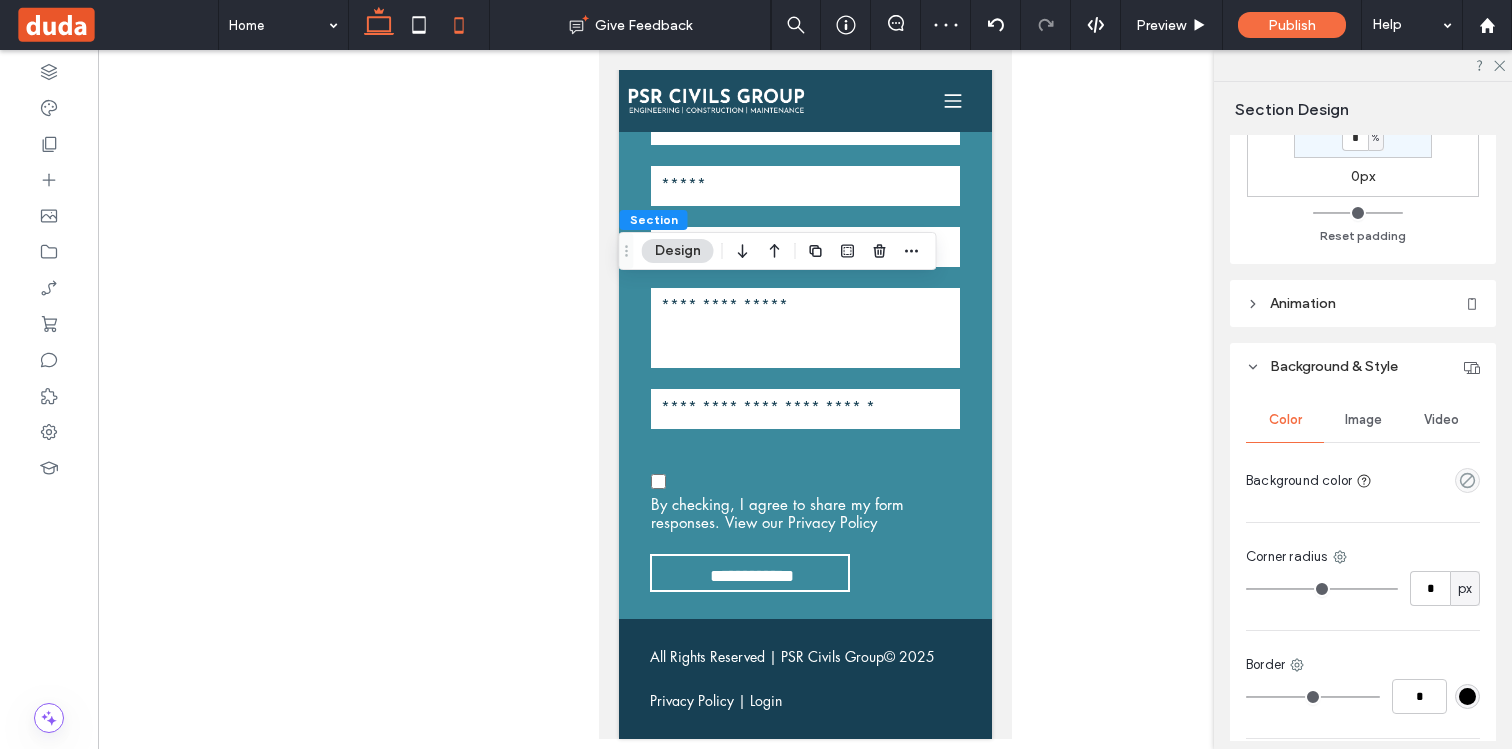 click 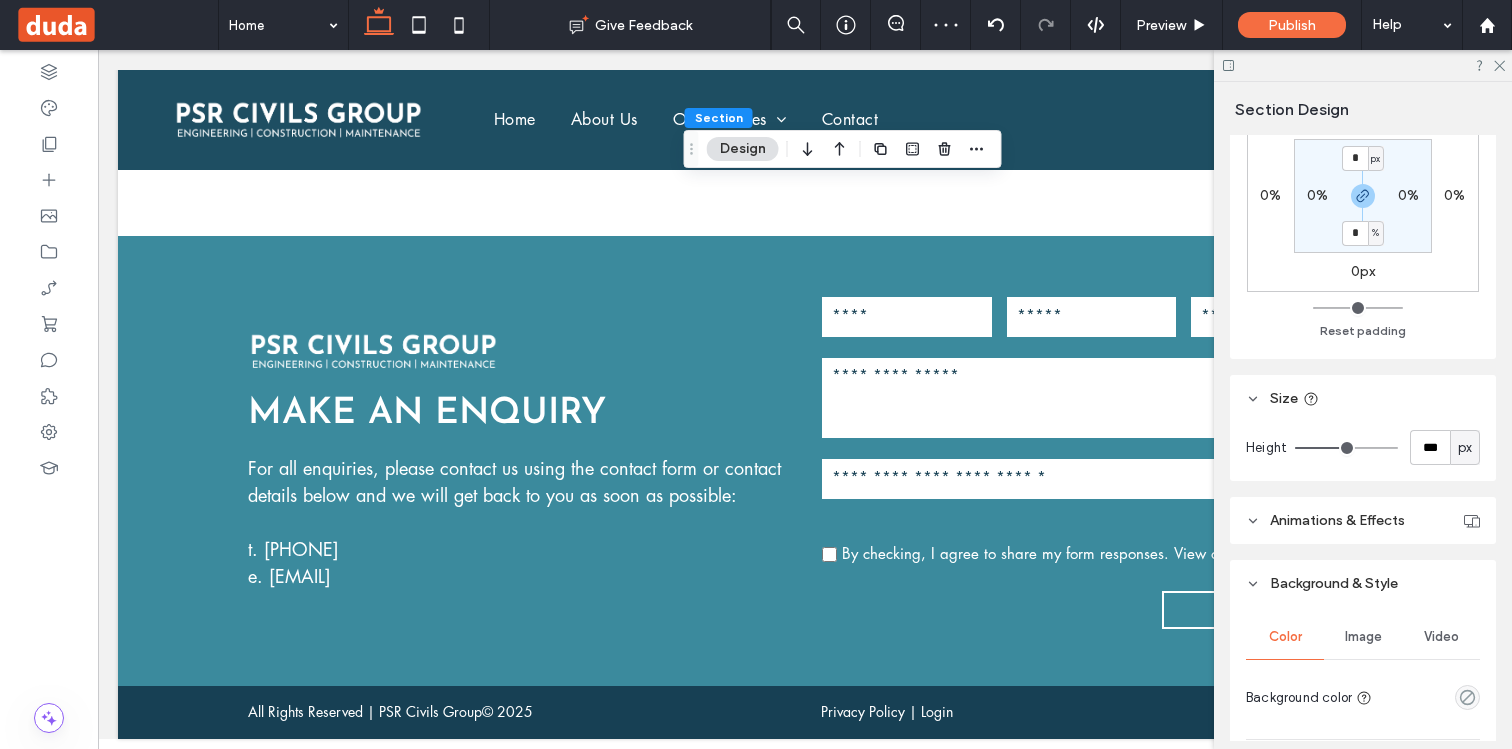 scroll, scrollTop: 520, scrollLeft: 0, axis: vertical 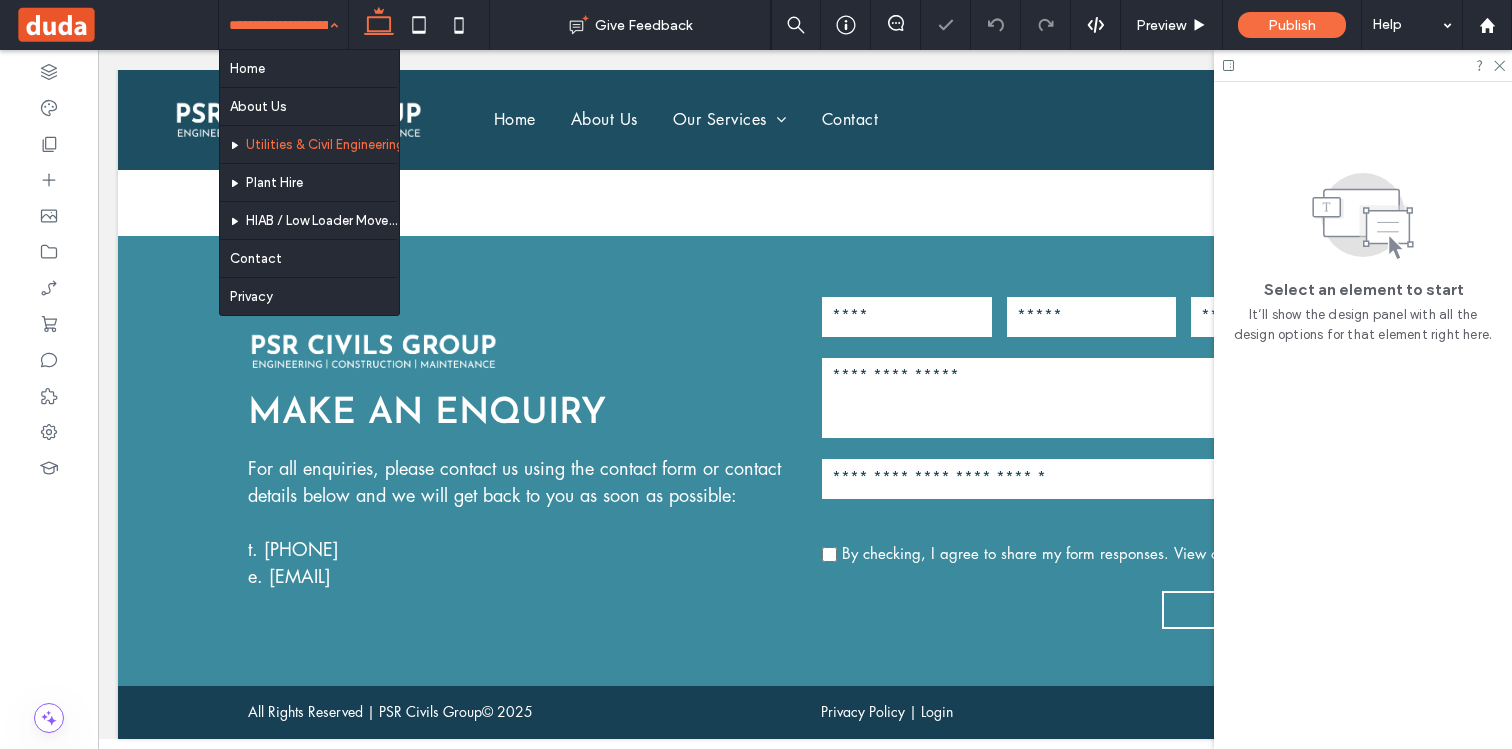 click at bounding box center (278, 25) 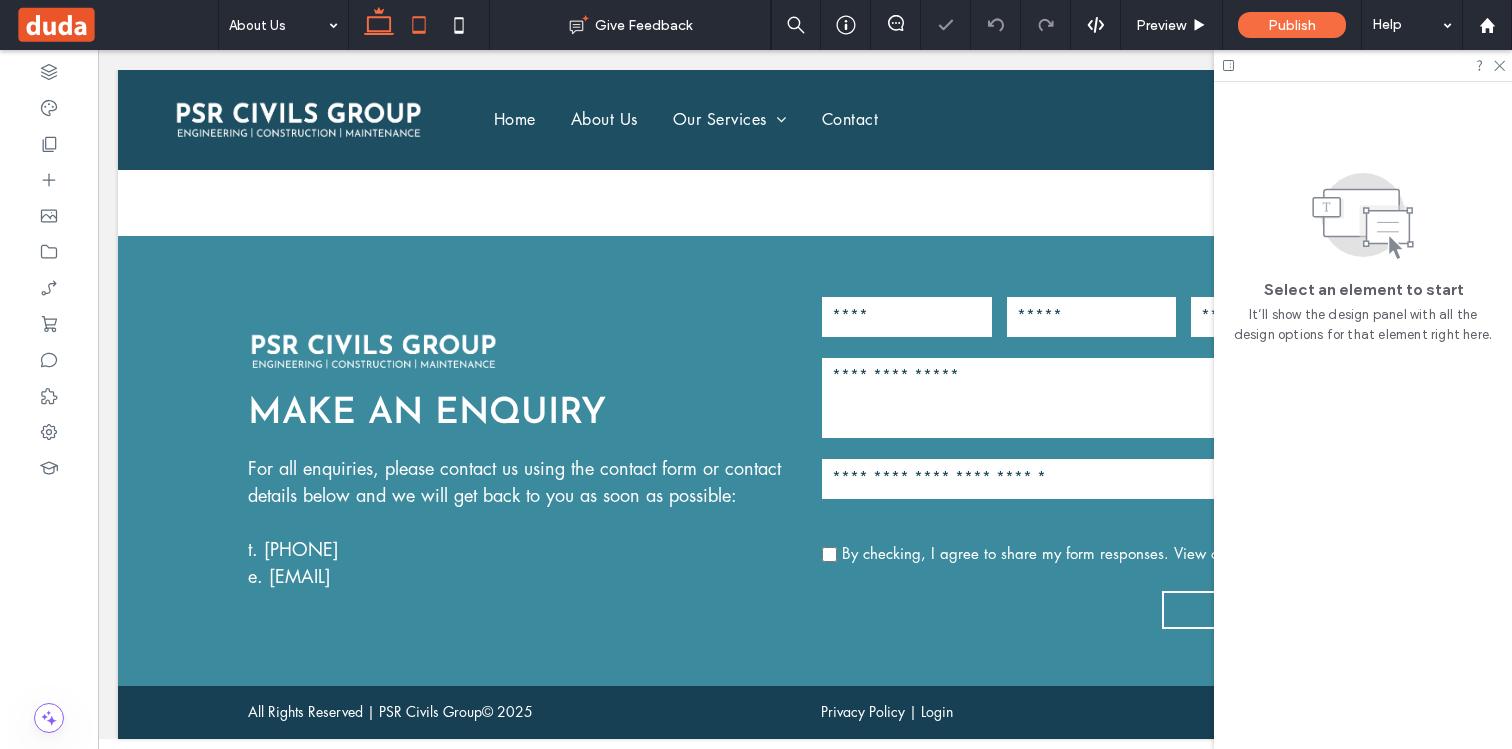 click 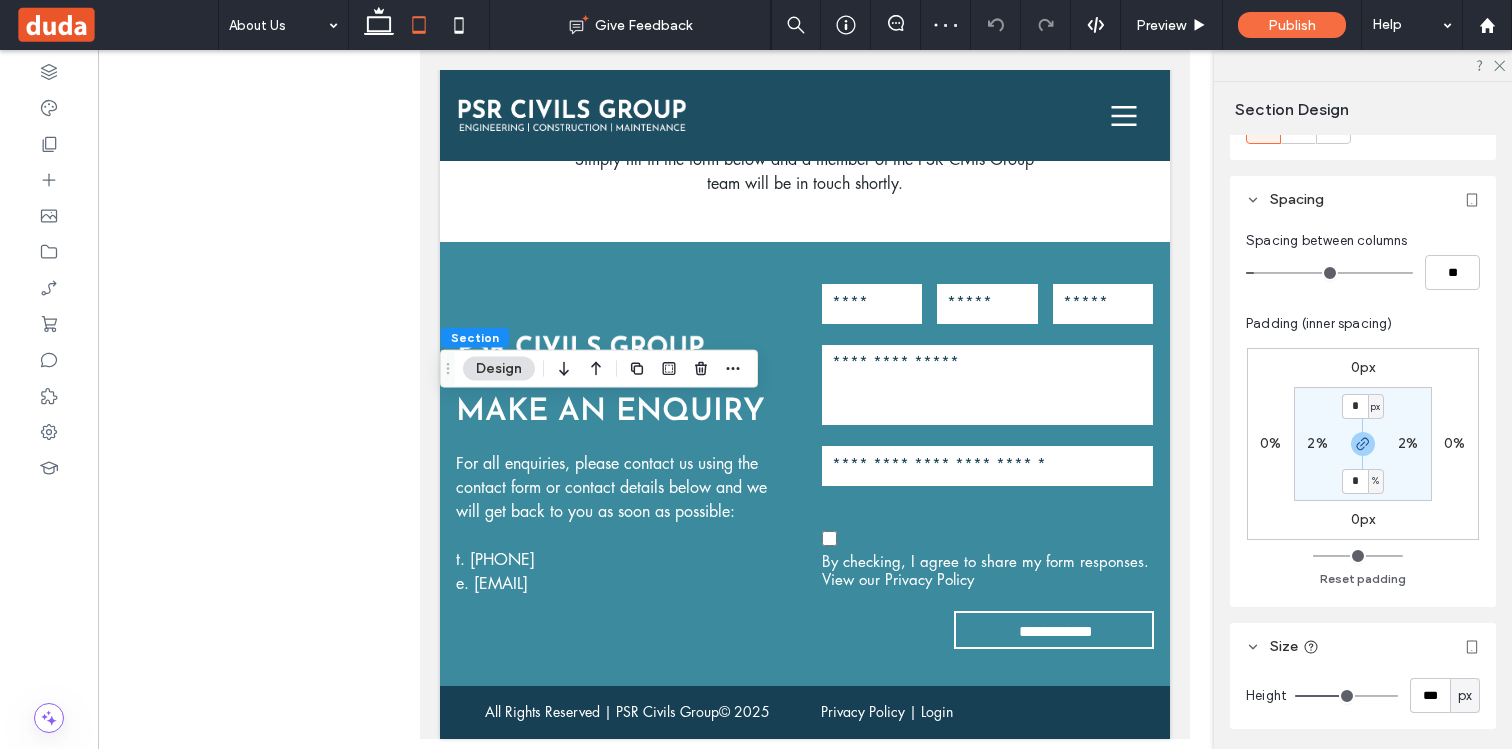 scroll, scrollTop: 361, scrollLeft: 0, axis: vertical 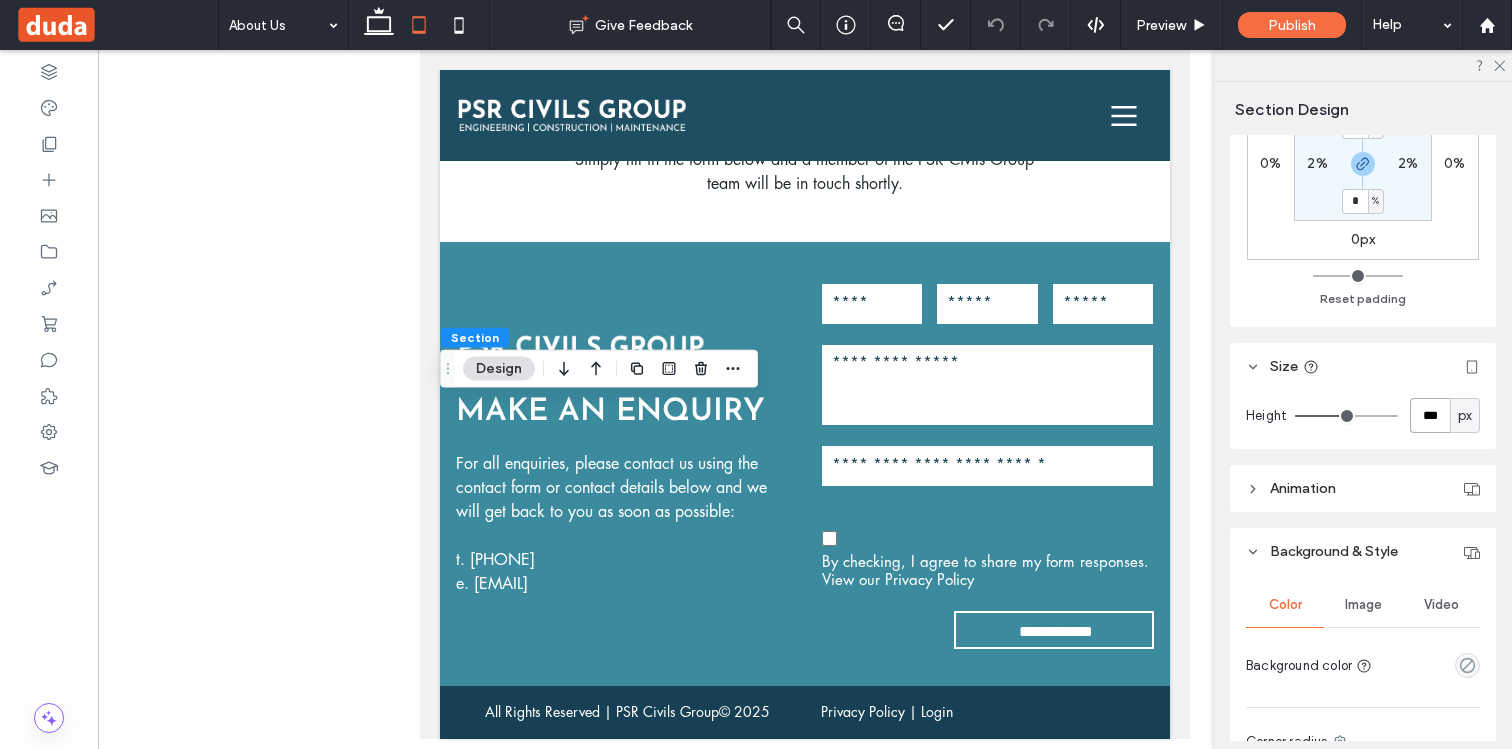 click on "***" at bounding box center [1430, 415] 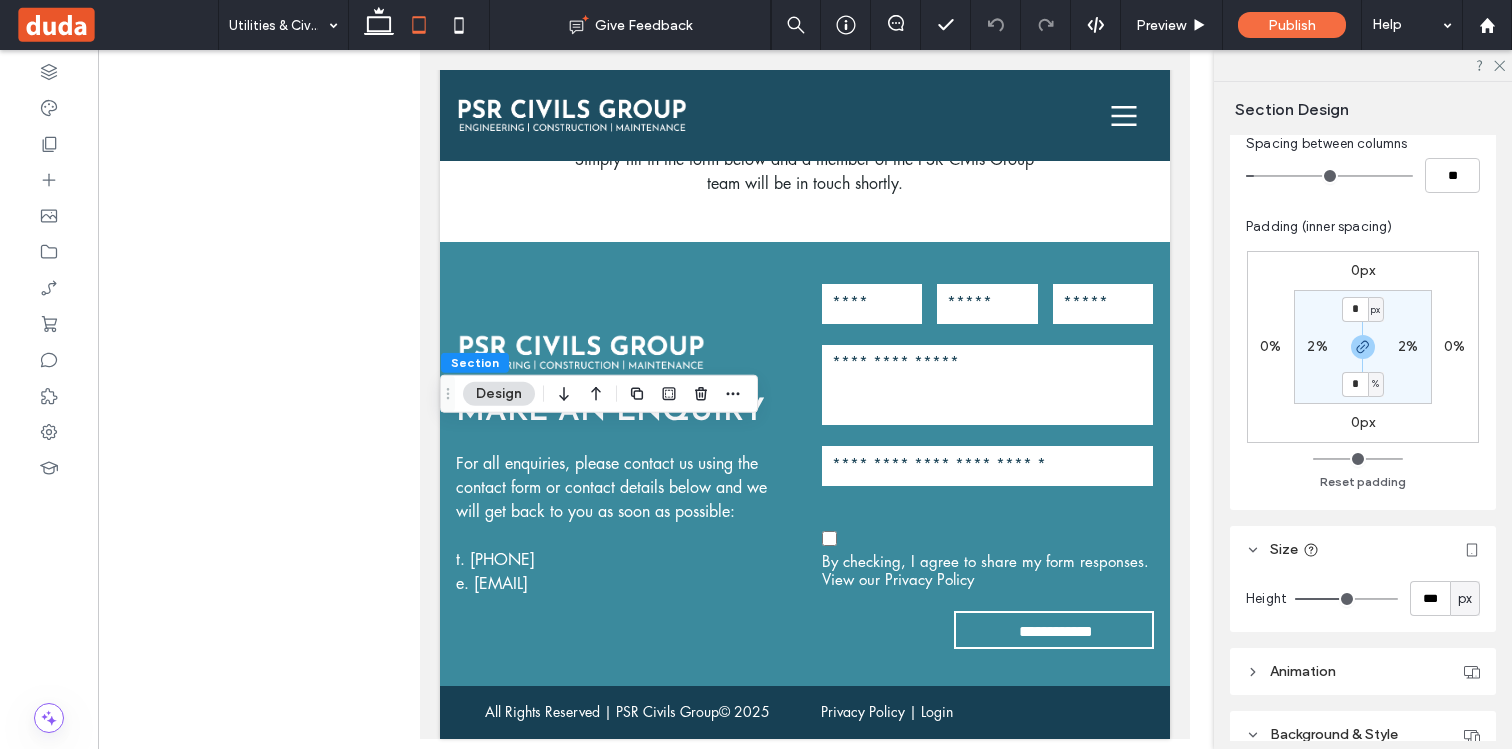 scroll, scrollTop: 210, scrollLeft: 0, axis: vertical 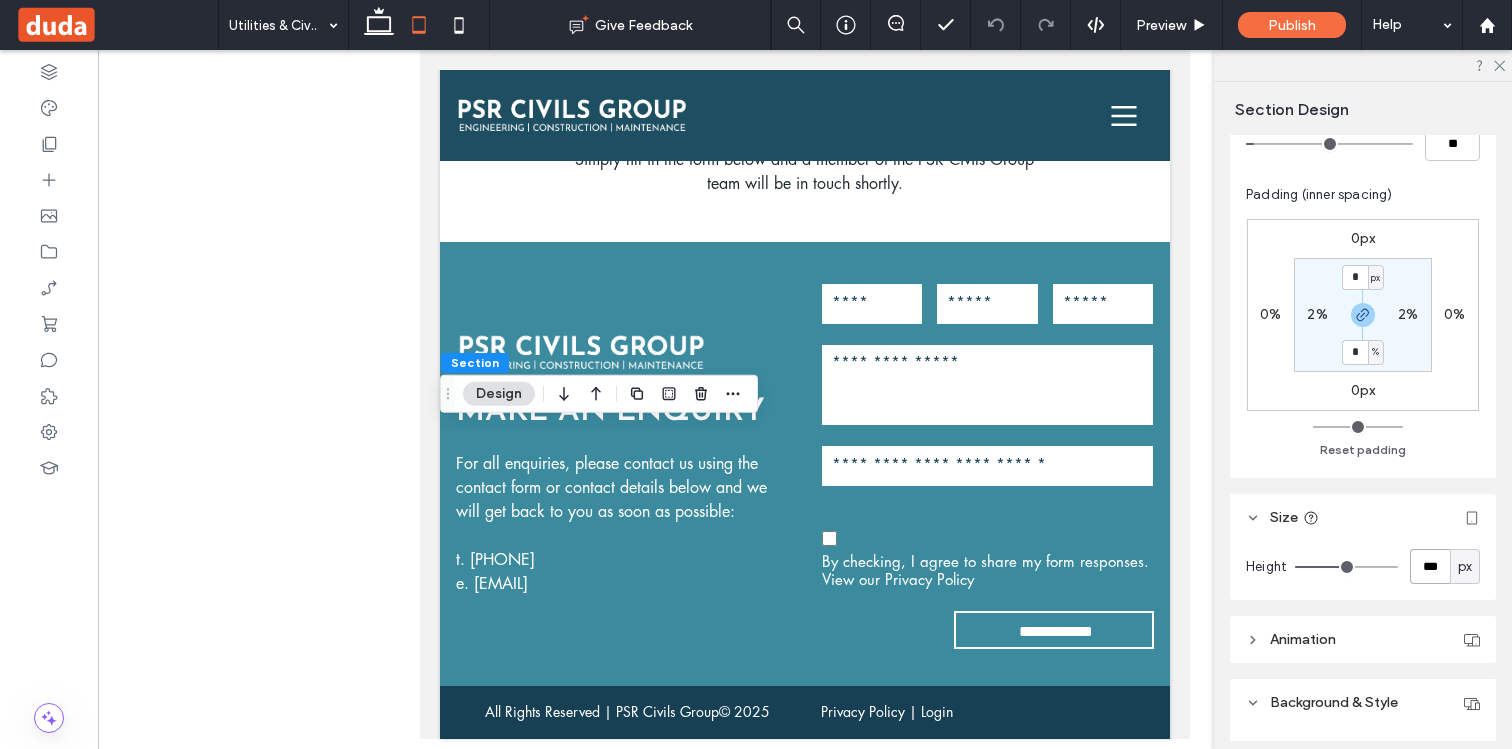 click on "***" at bounding box center (1430, 566) 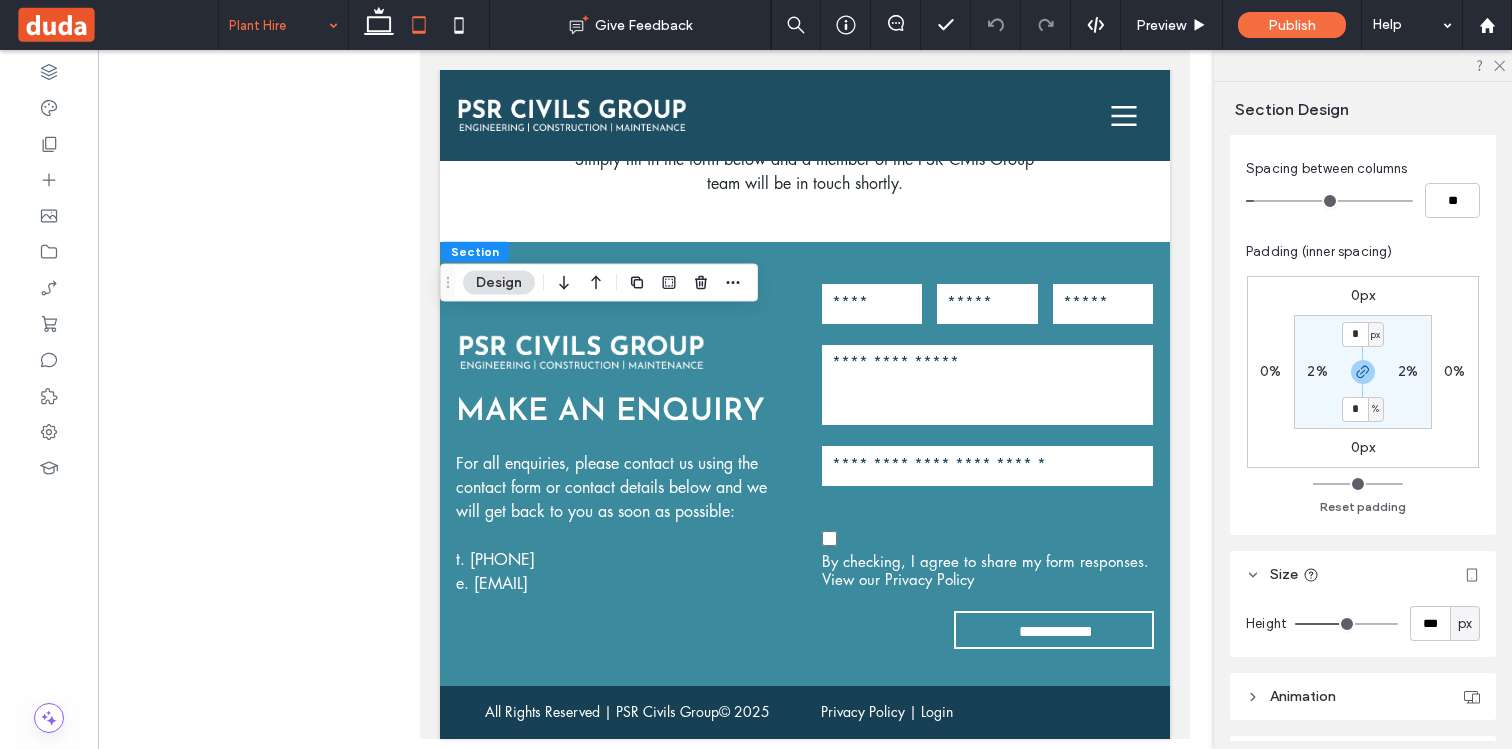 scroll, scrollTop: 185, scrollLeft: 0, axis: vertical 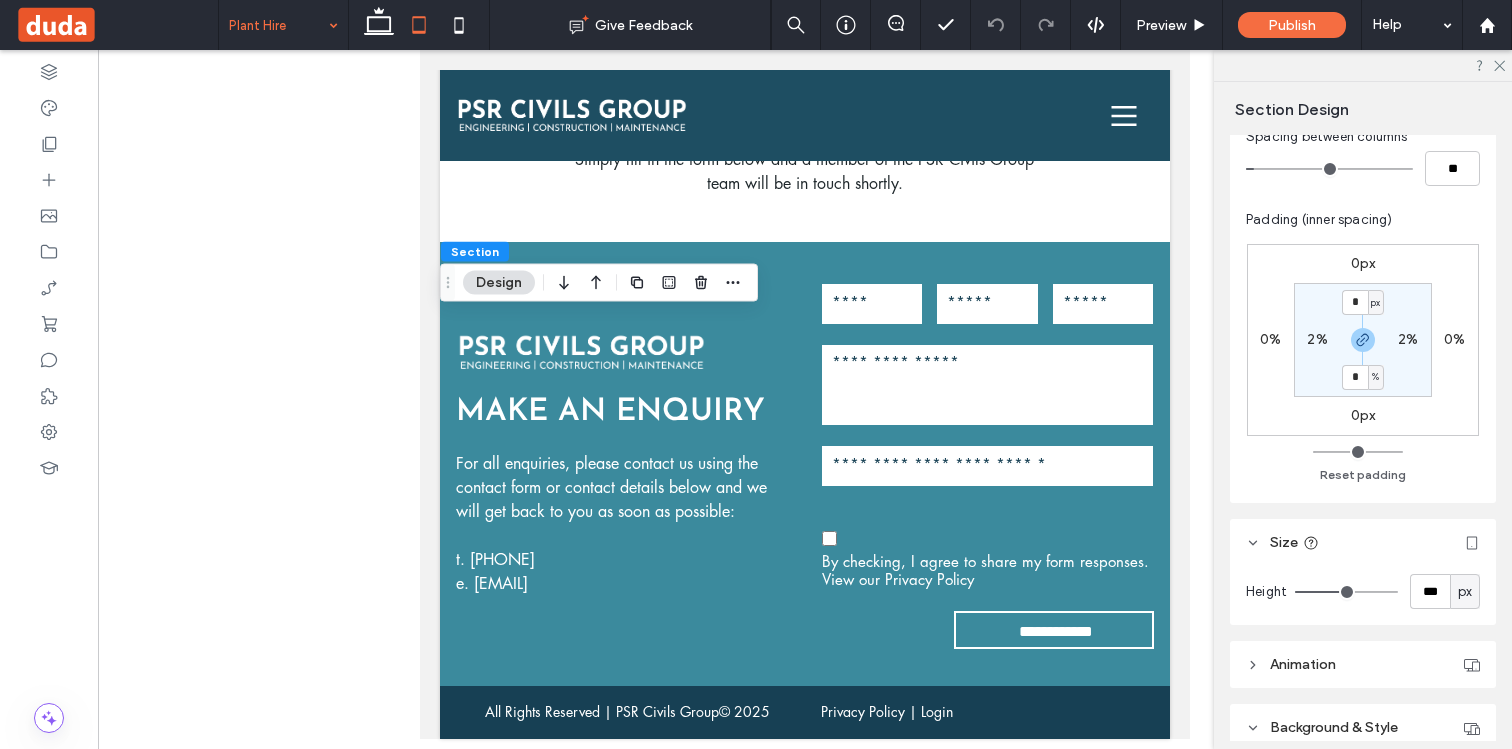 click on "Height *** px" at bounding box center [1363, 595] 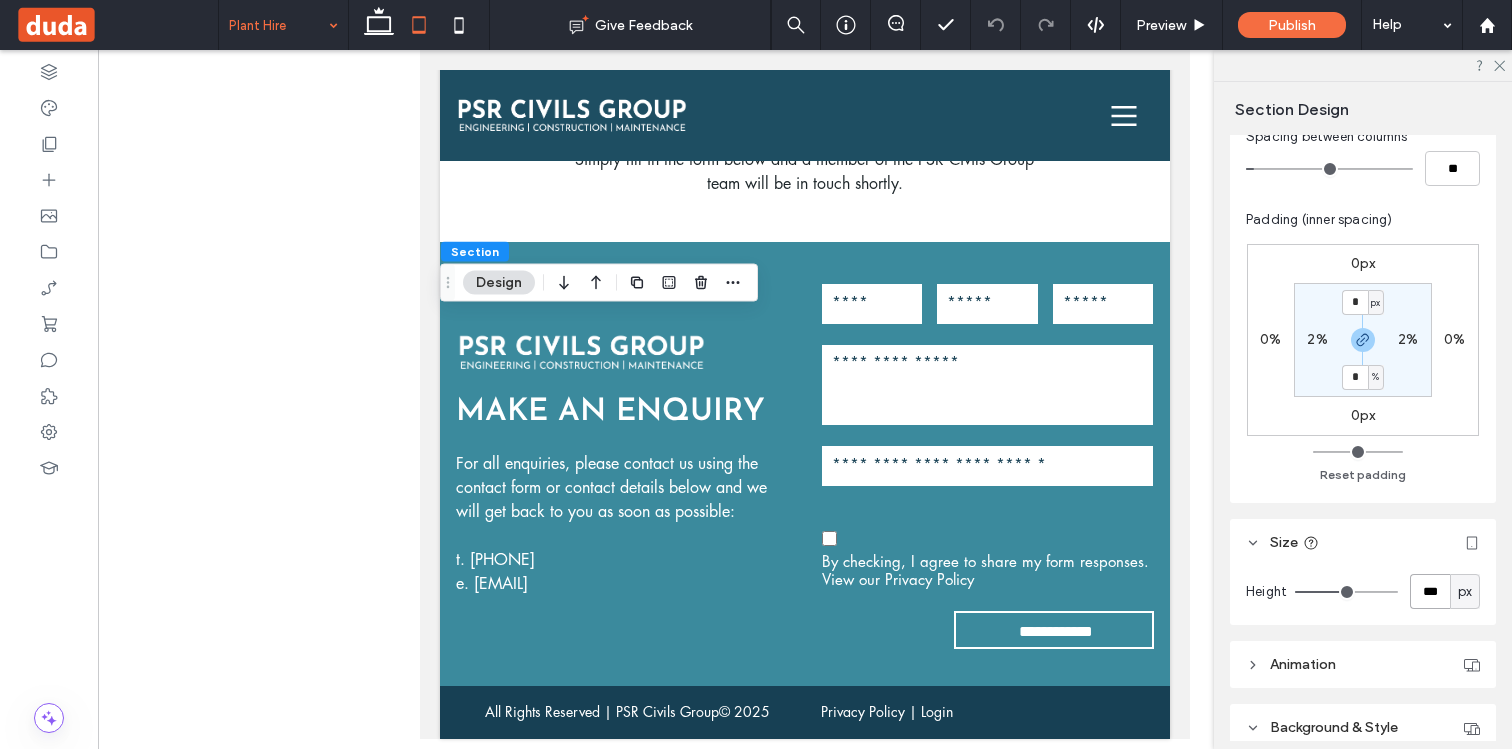 click on "***" at bounding box center [1430, 591] 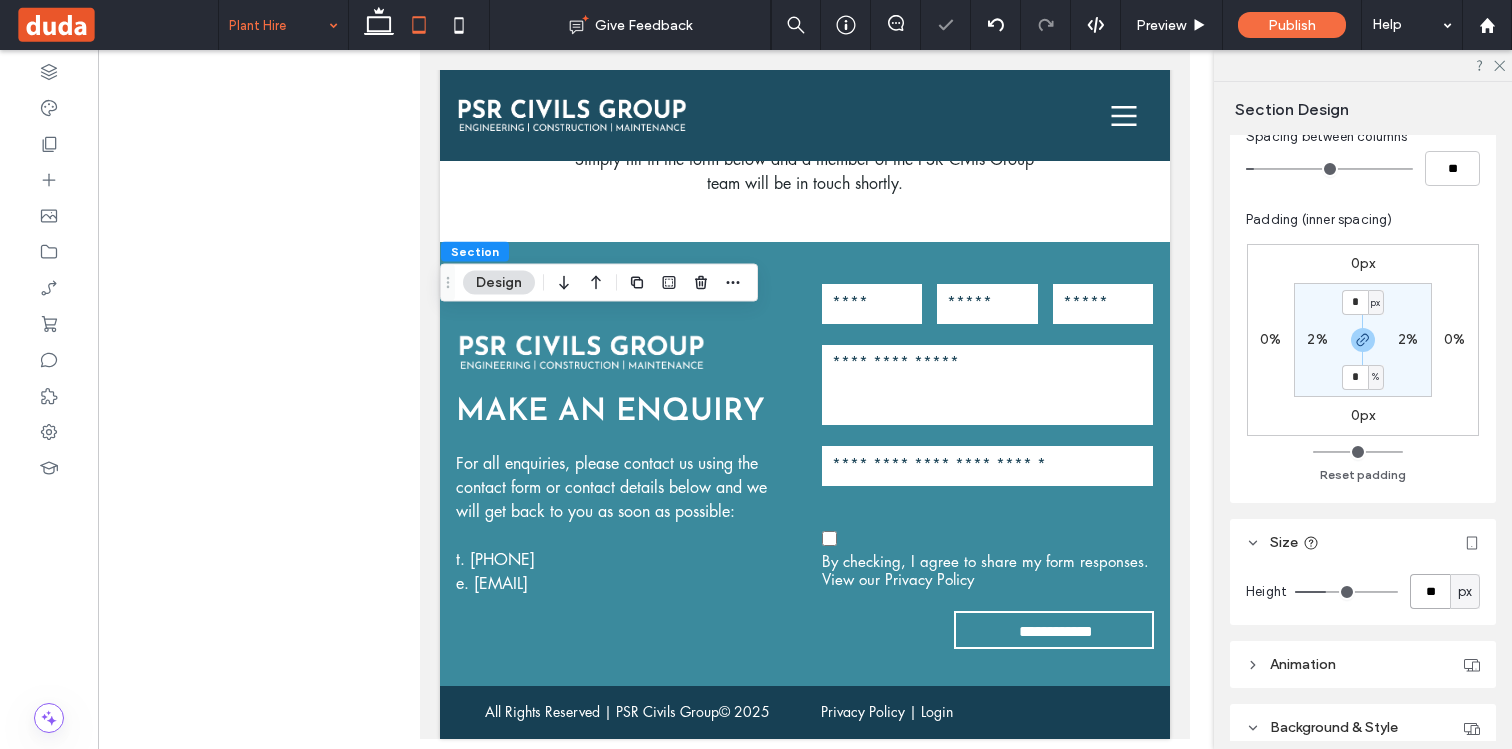 type on "*" 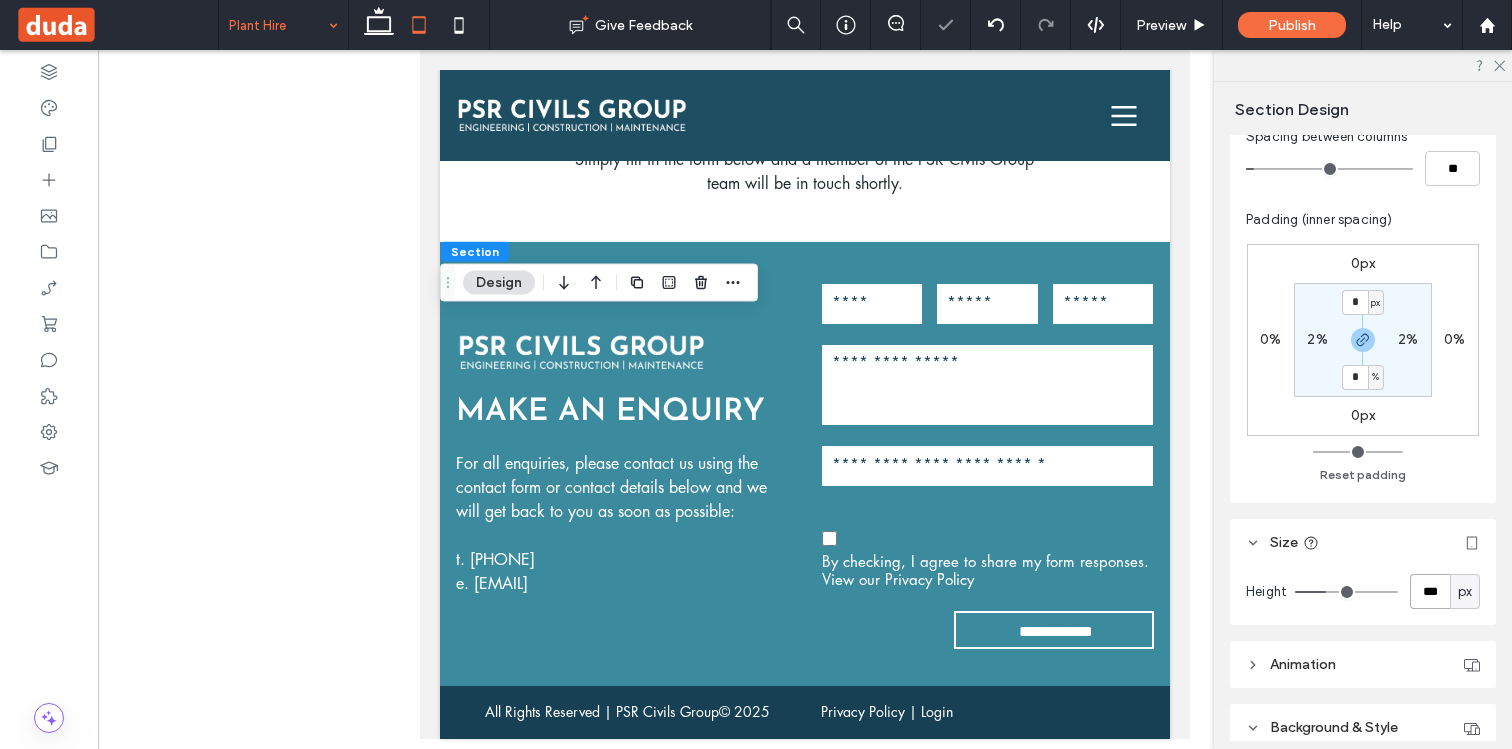 type on "***" 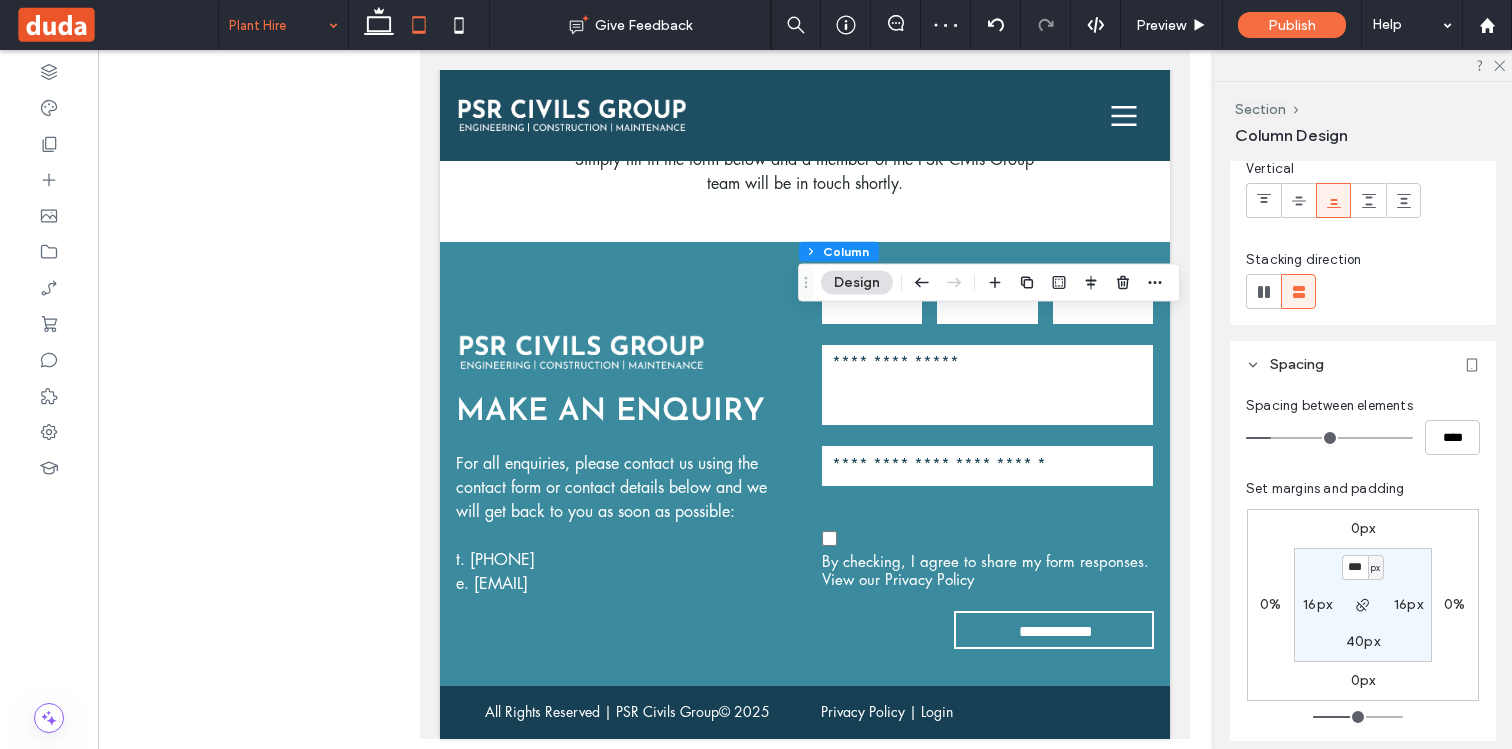 scroll, scrollTop: 154, scrollLeft: 0, axis: vertical 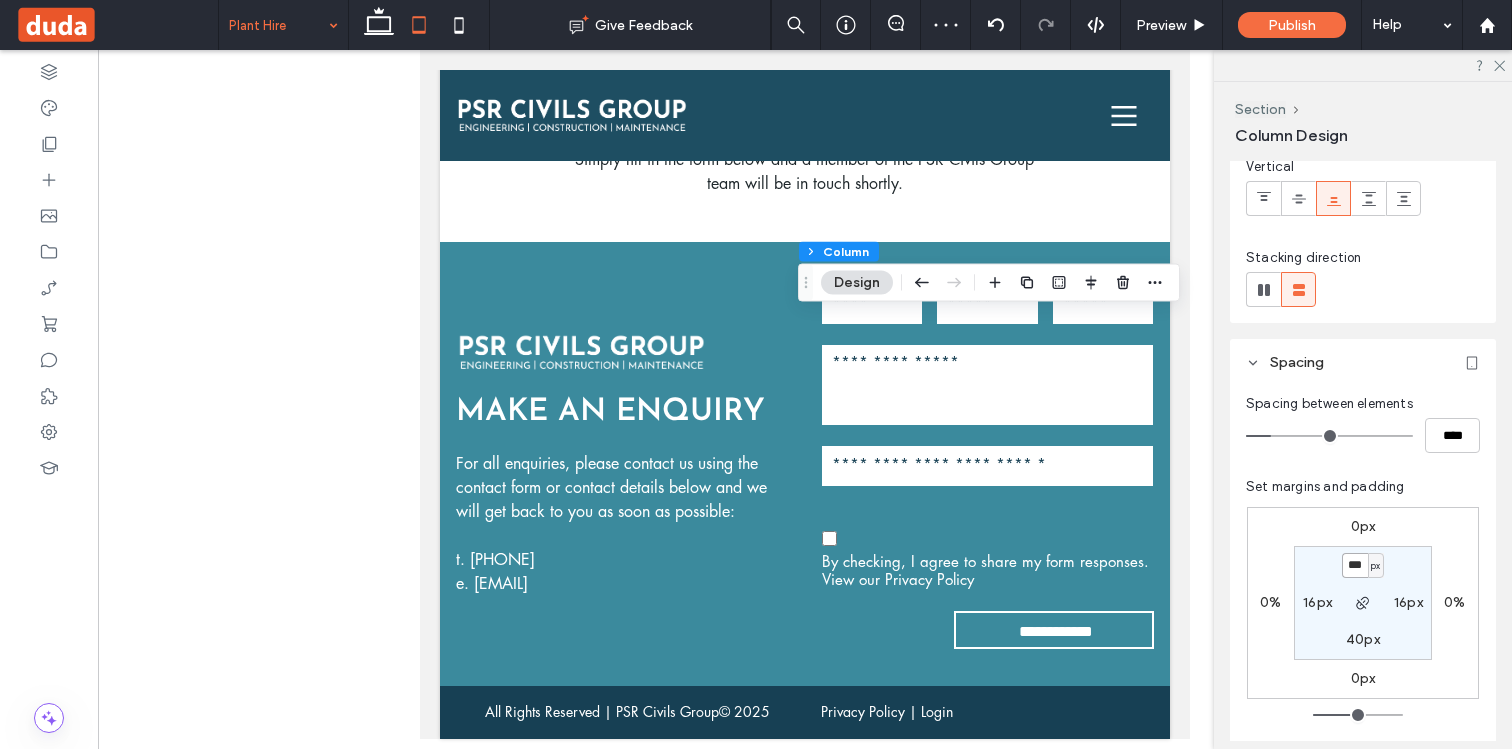 click on "***" at bounding box center [1355, 565] 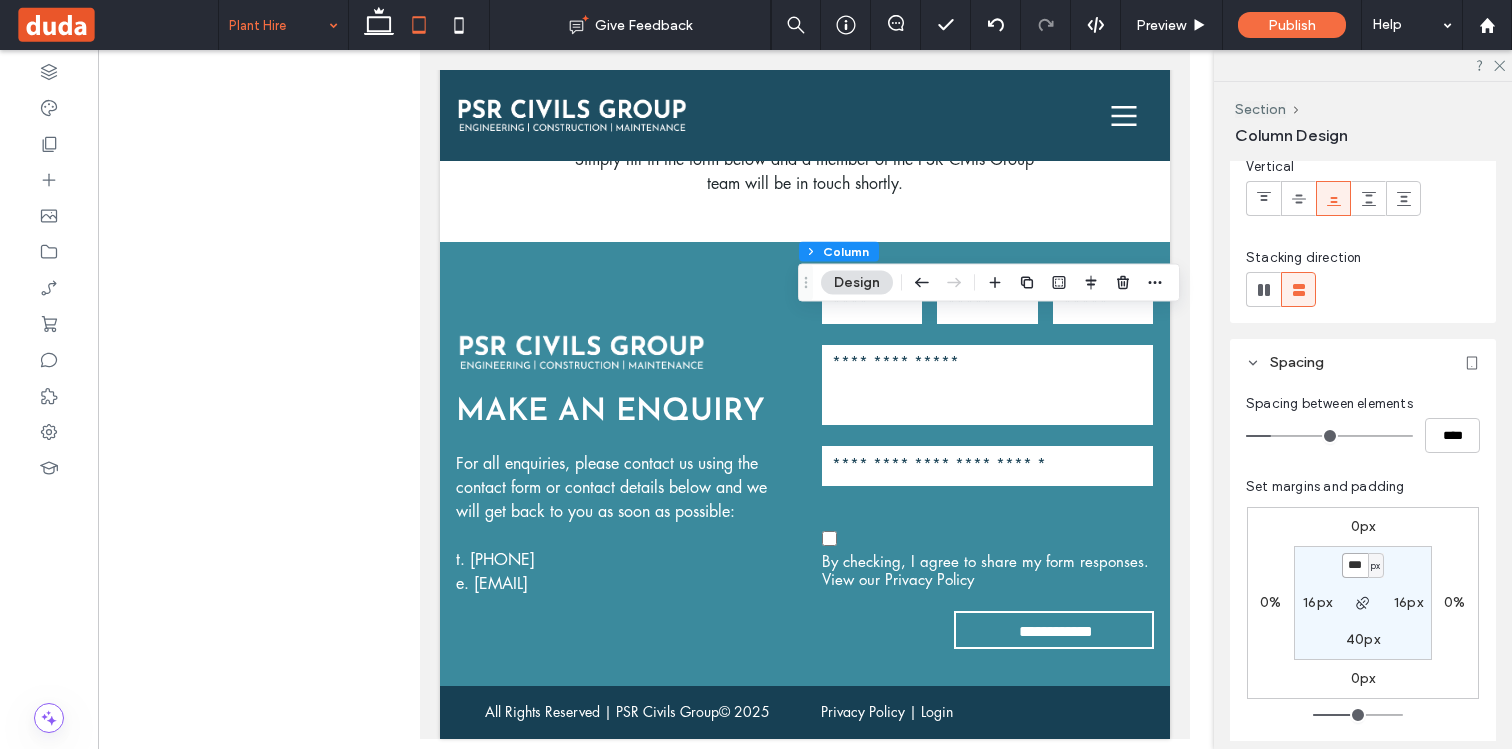 type on "***" 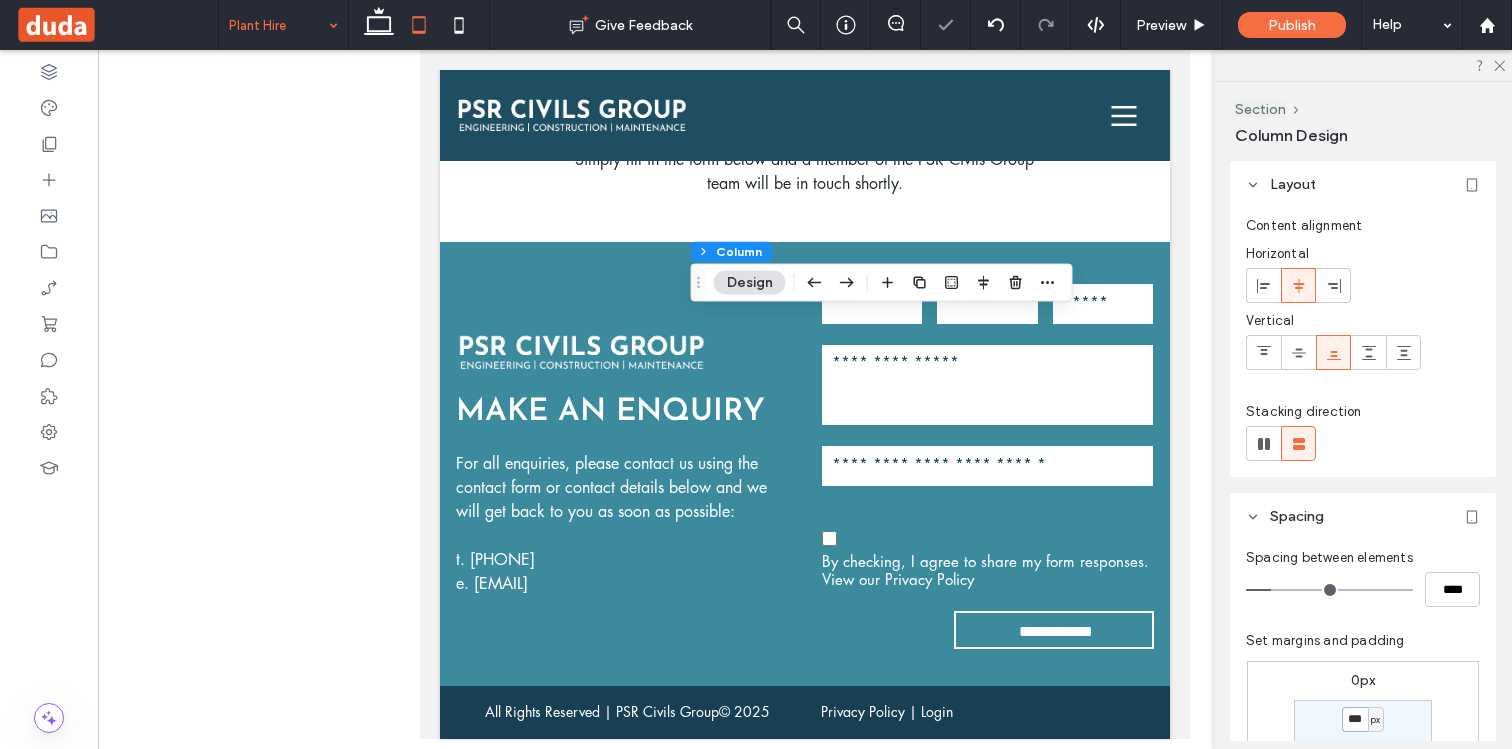 click on "***" at bounding box center (1355, 719) 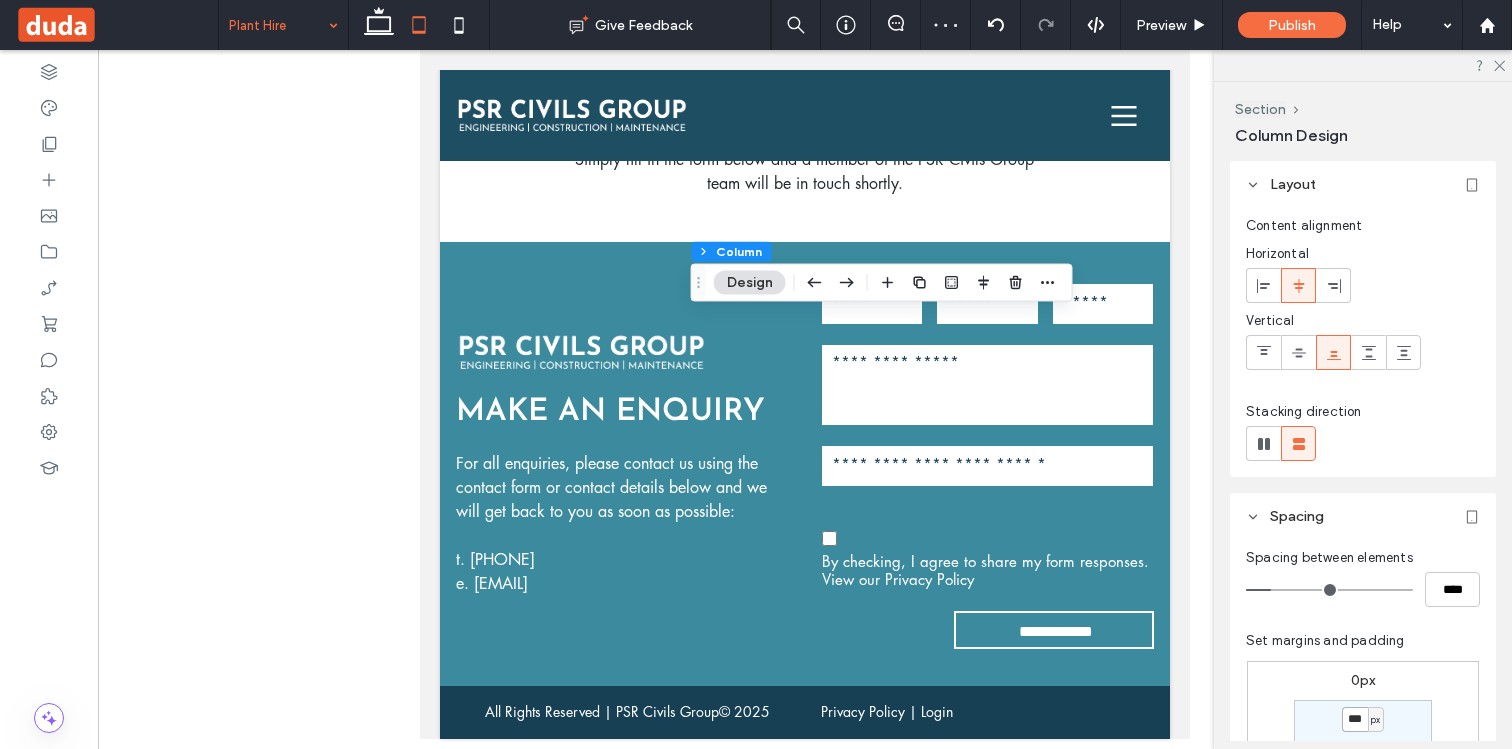 type on "***" 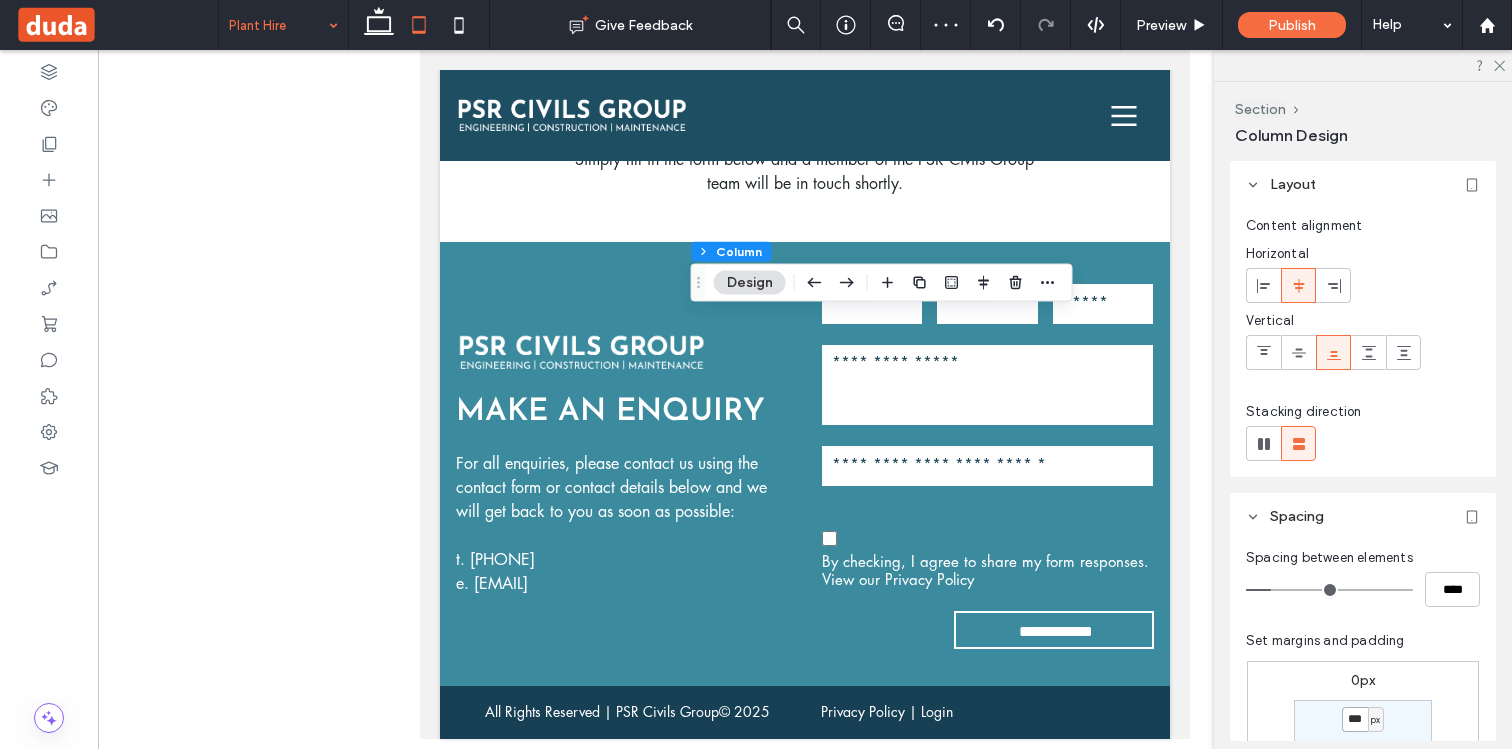 type on "***" 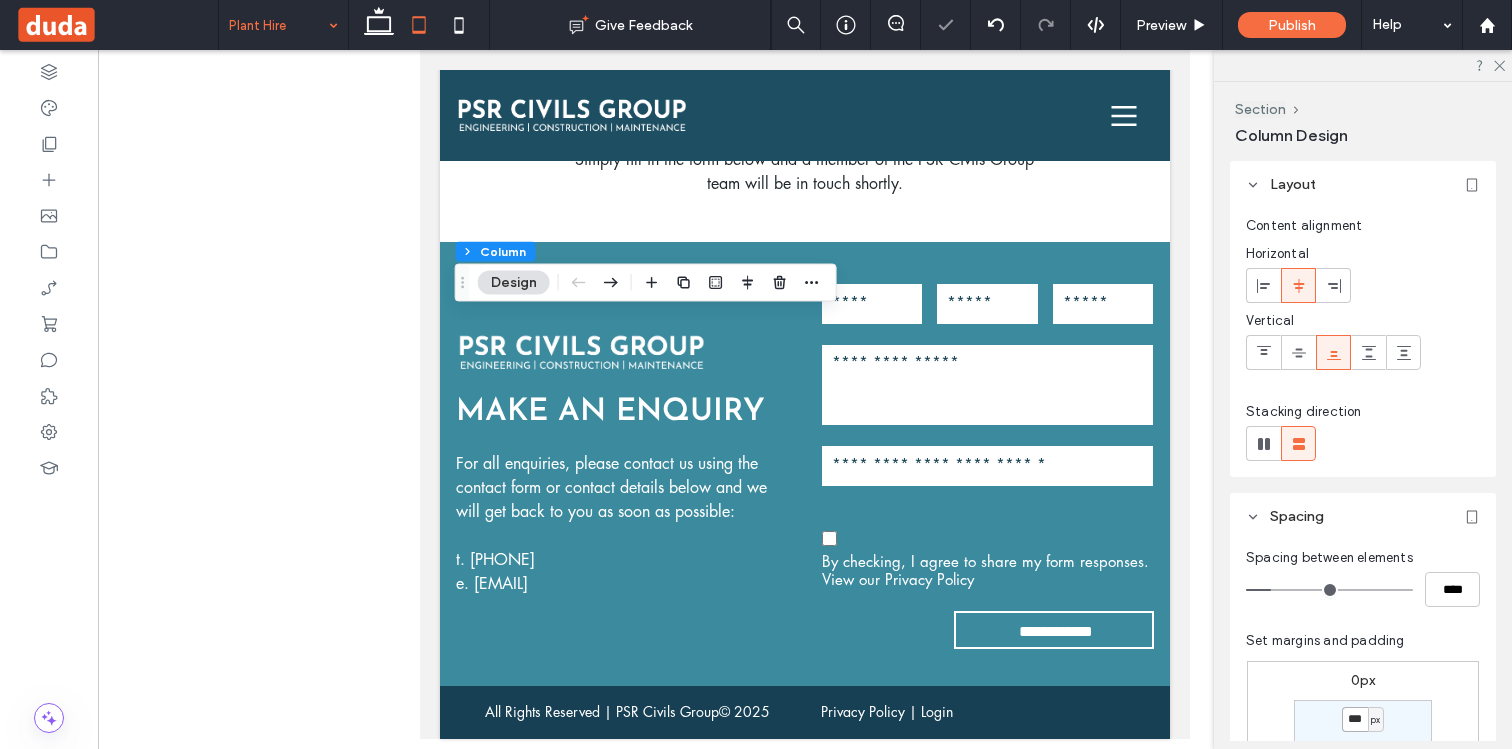 click on "***" at bounding box center (1355, 719) 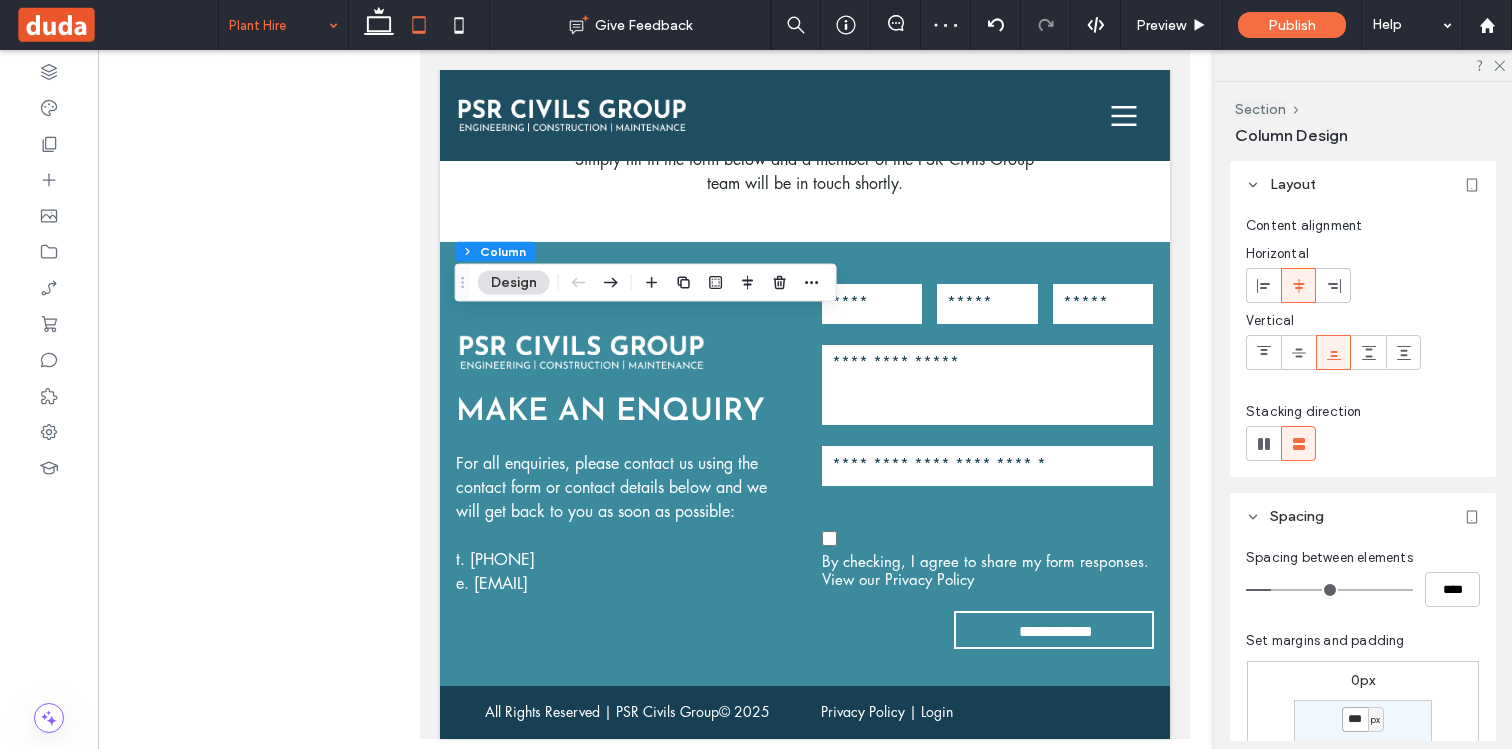type on "***" 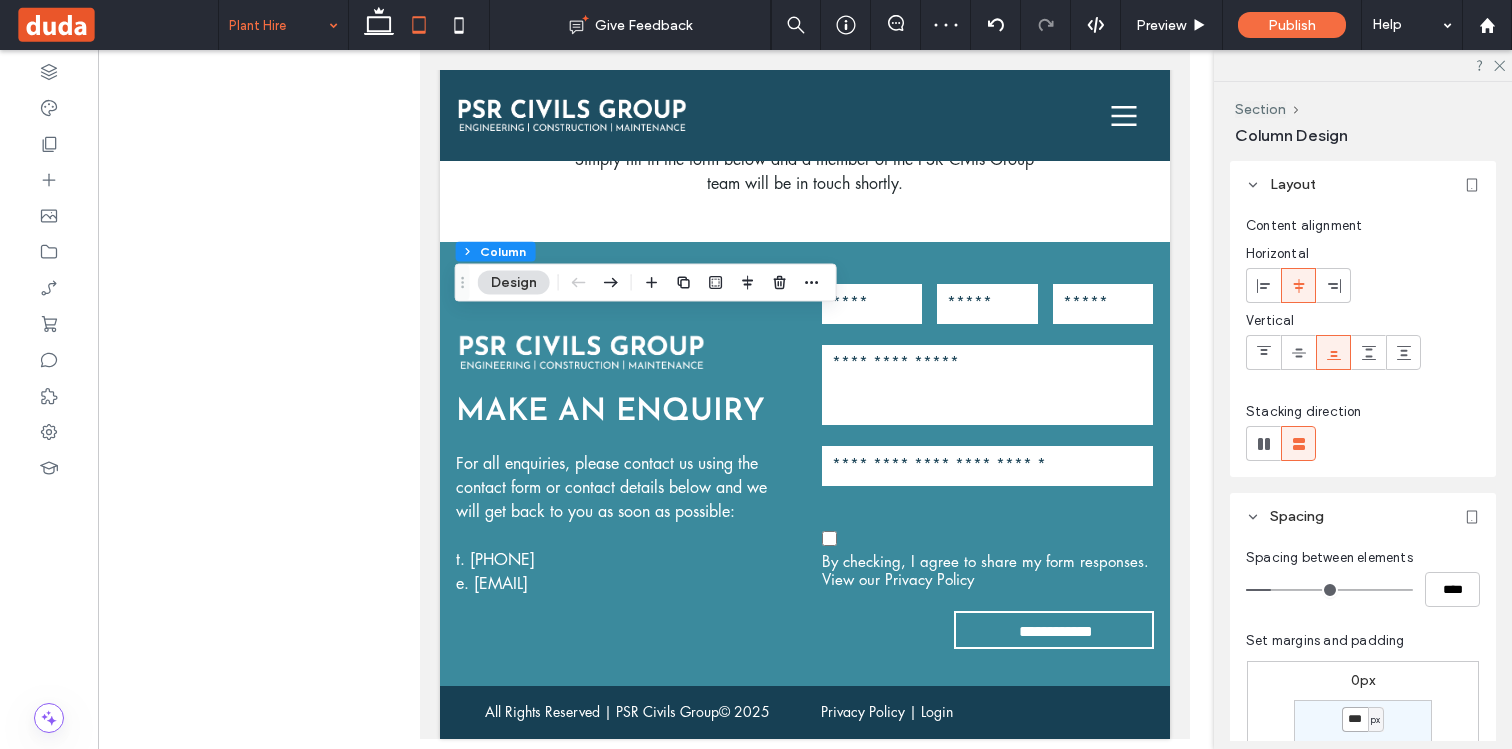 type on "***" 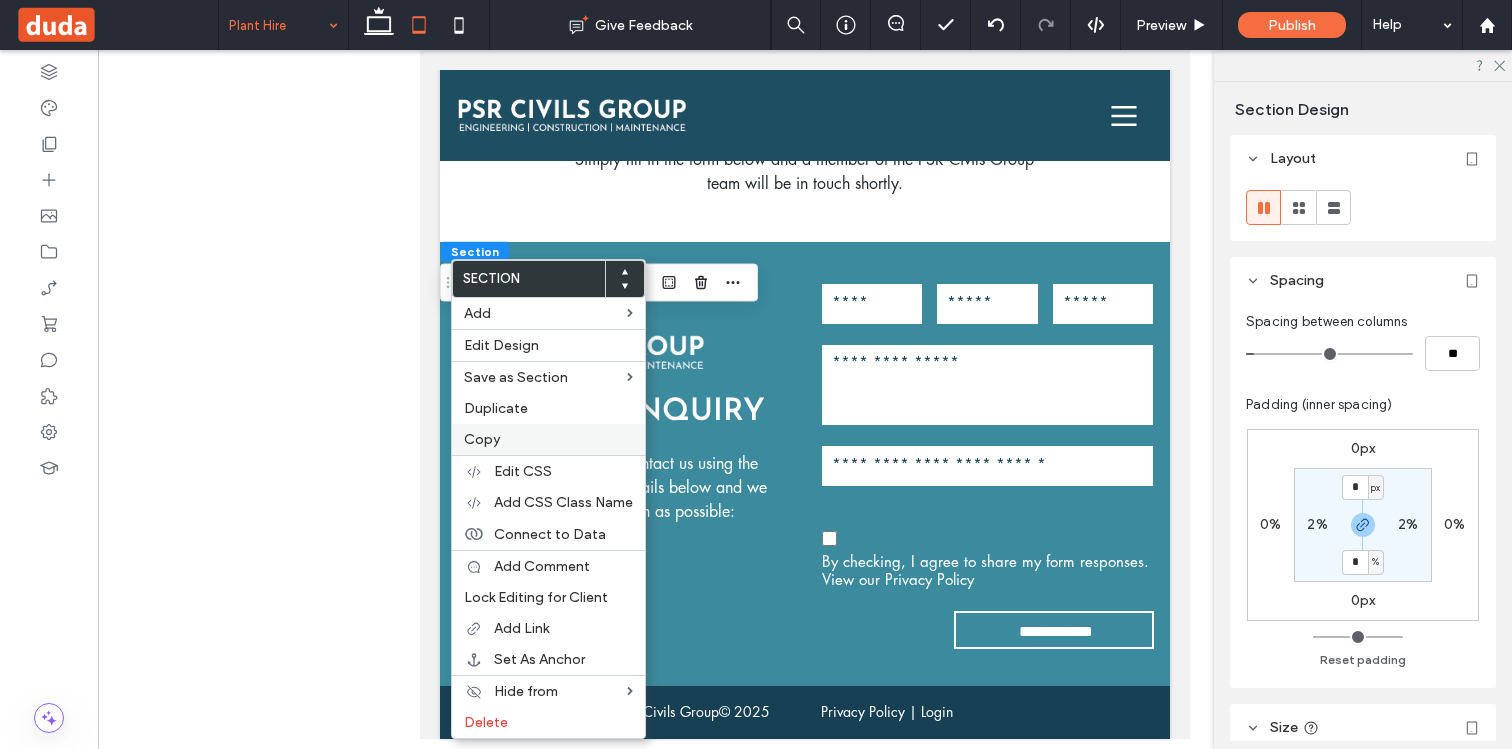 click on "Copy" at bounding box center [482, 439] 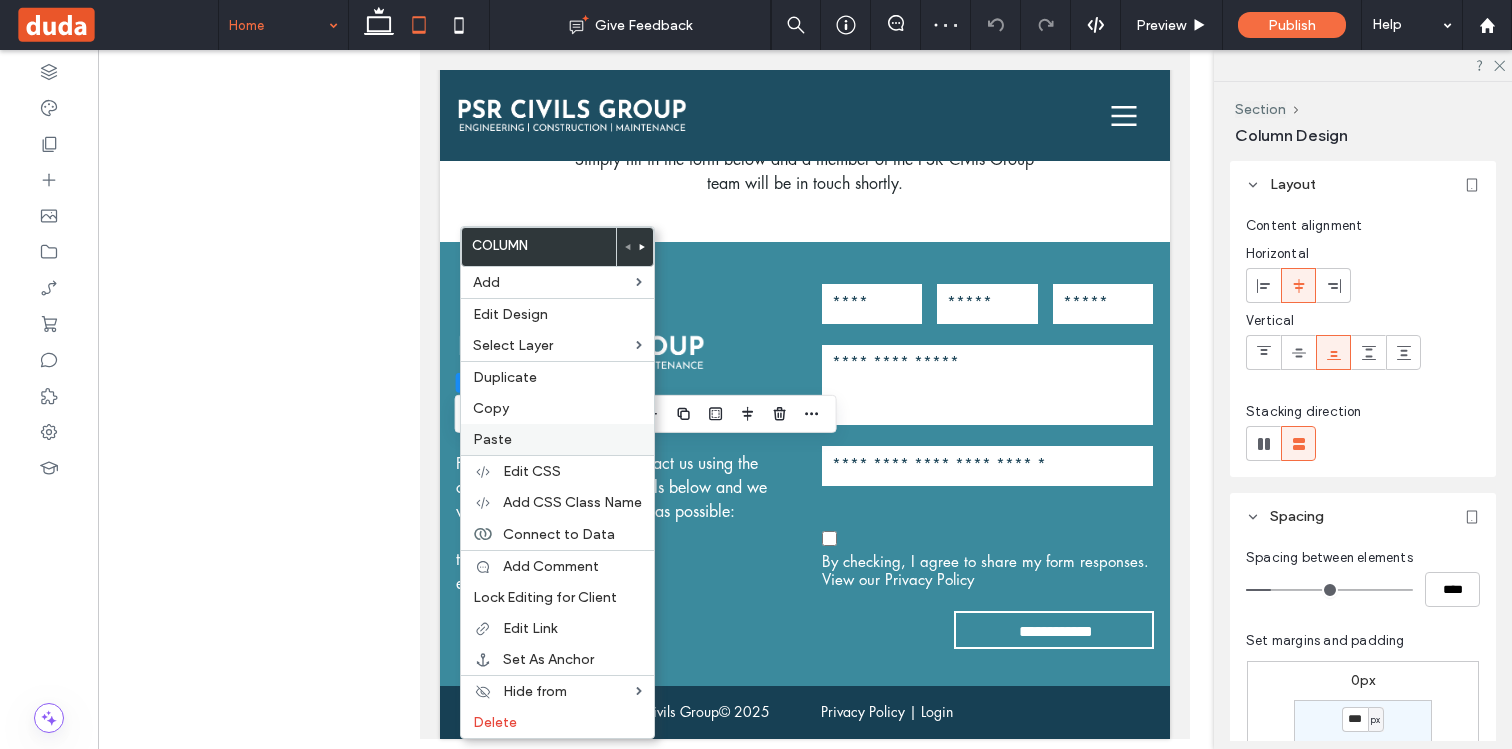 click on "Paste" at bounding box center (492, 439) 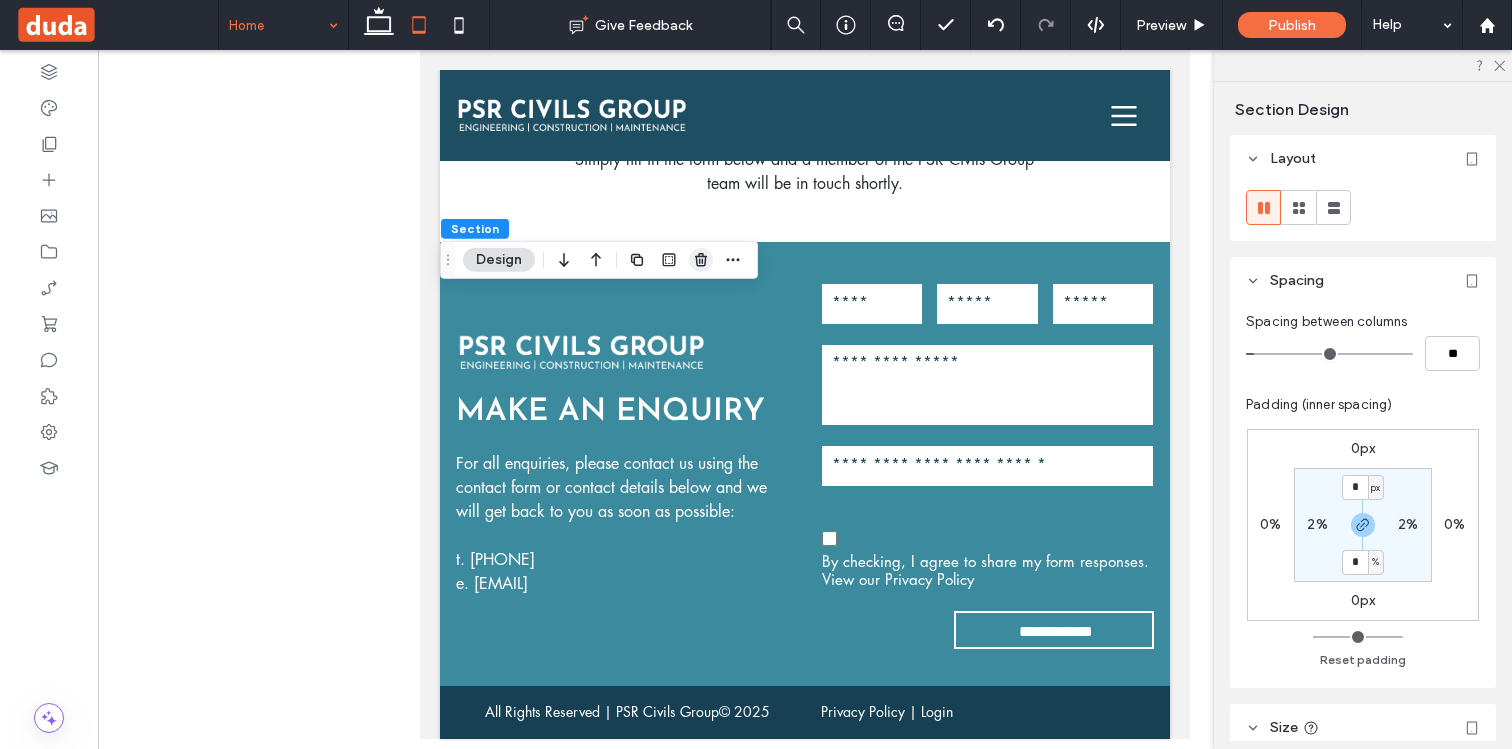 click 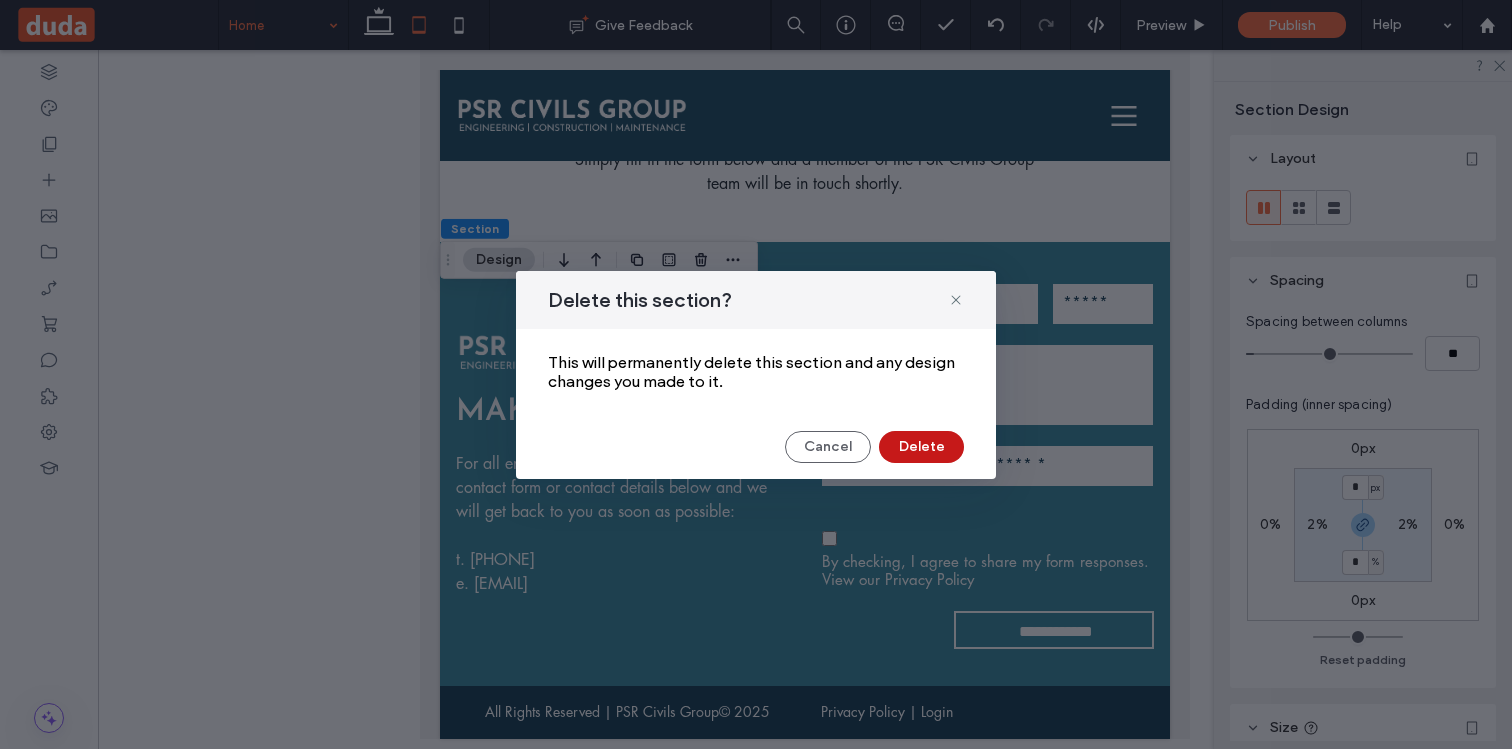 click on "Delete" at bounding box center [921, 447] 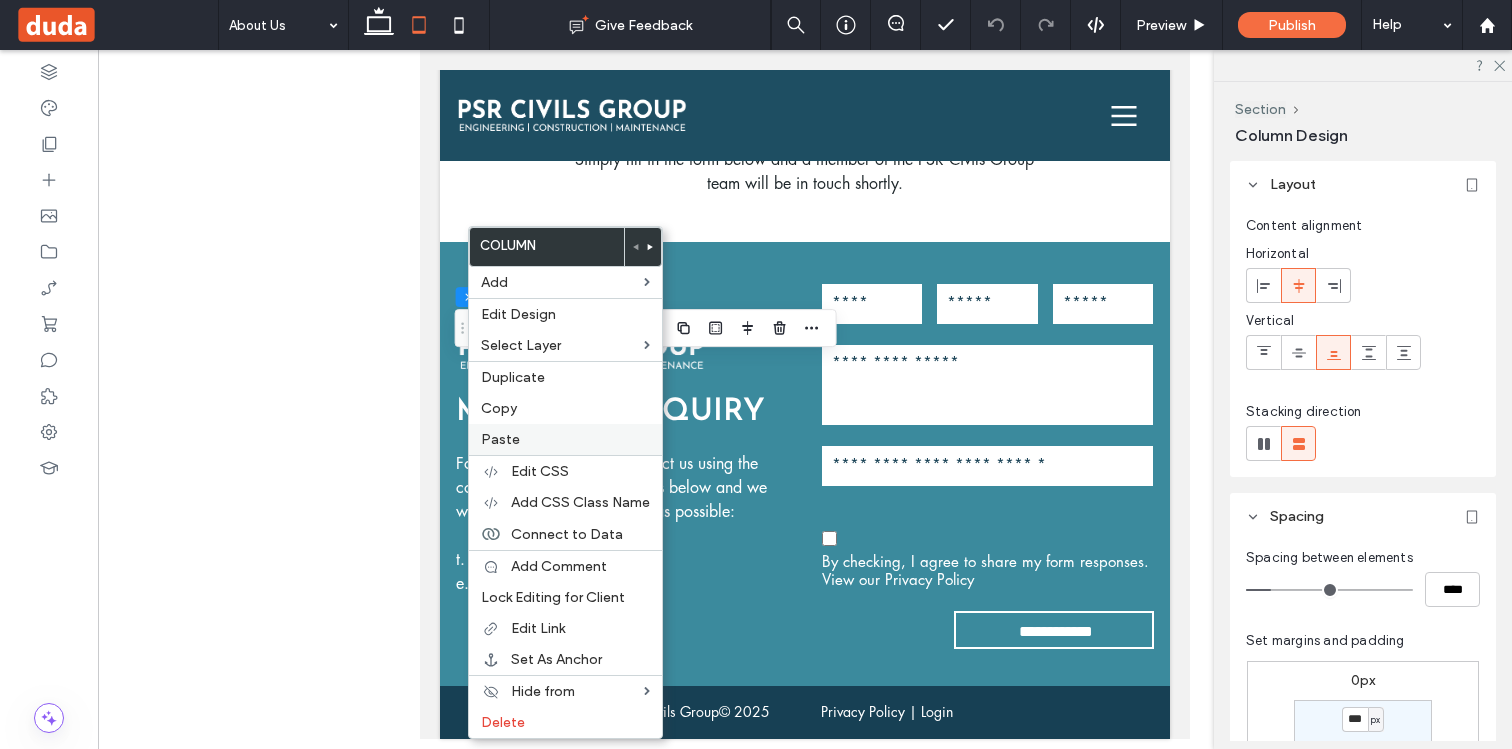 click on "Paste" at bounding box center (500, 439) 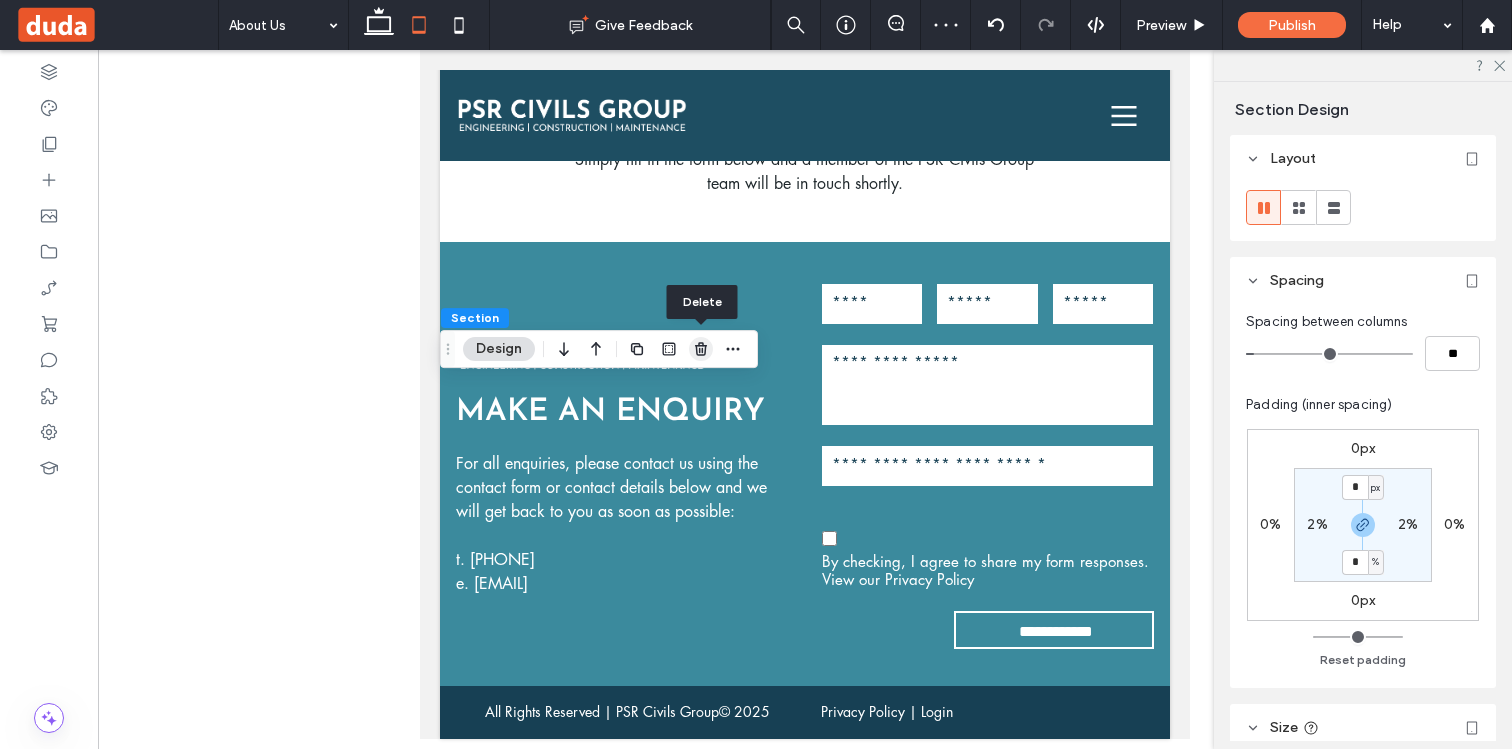 click 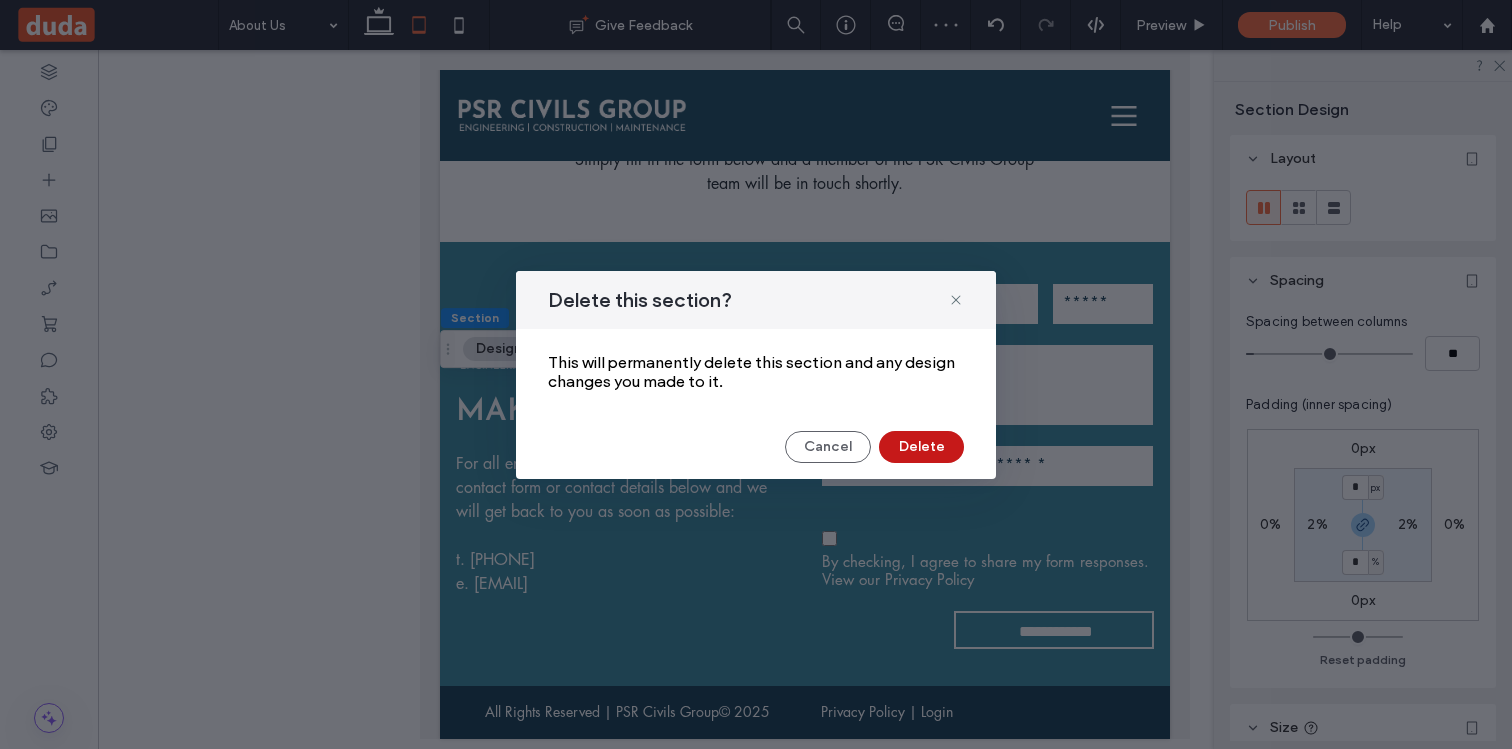 click on "Delete" at bounding box center [921, 447] 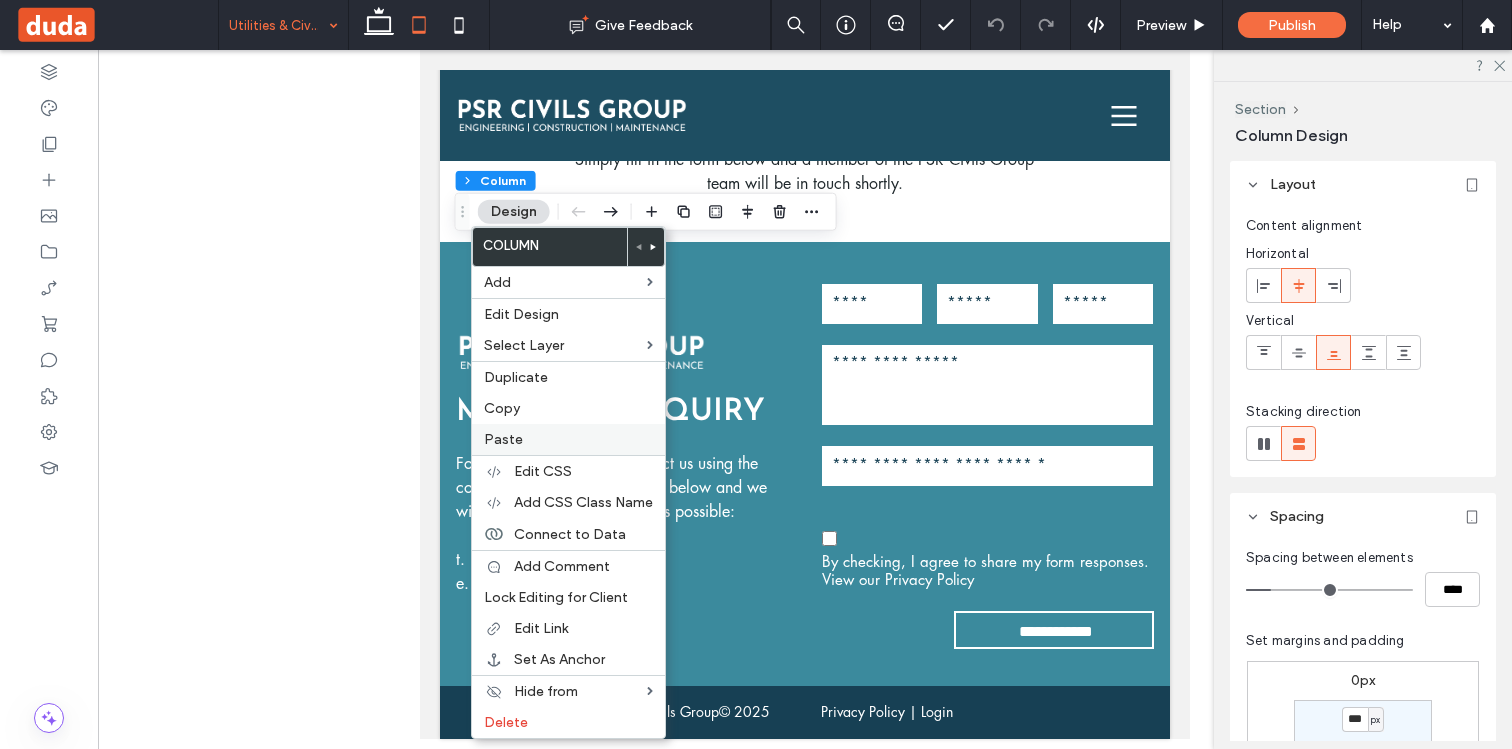 click on "Paste" at bounding box center (503, 439) 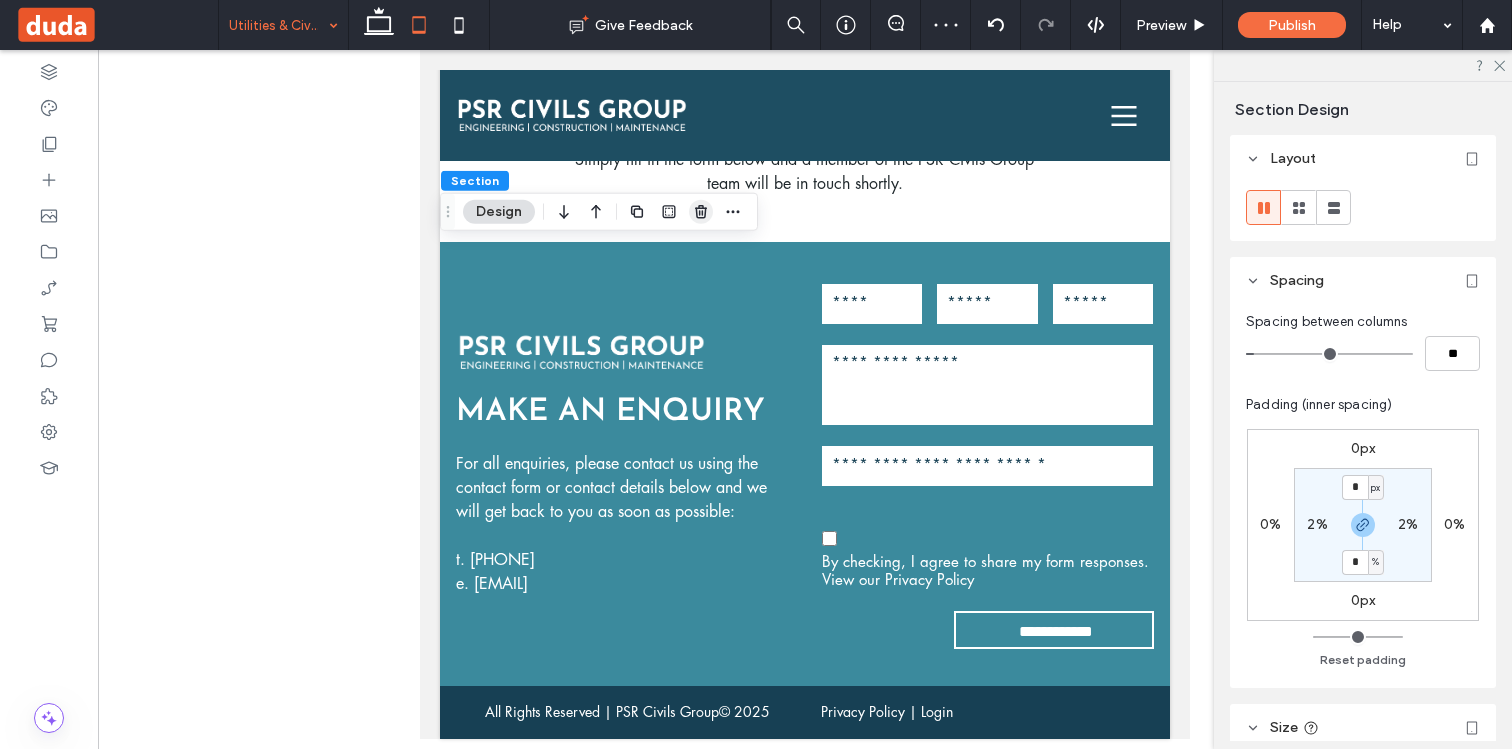 click 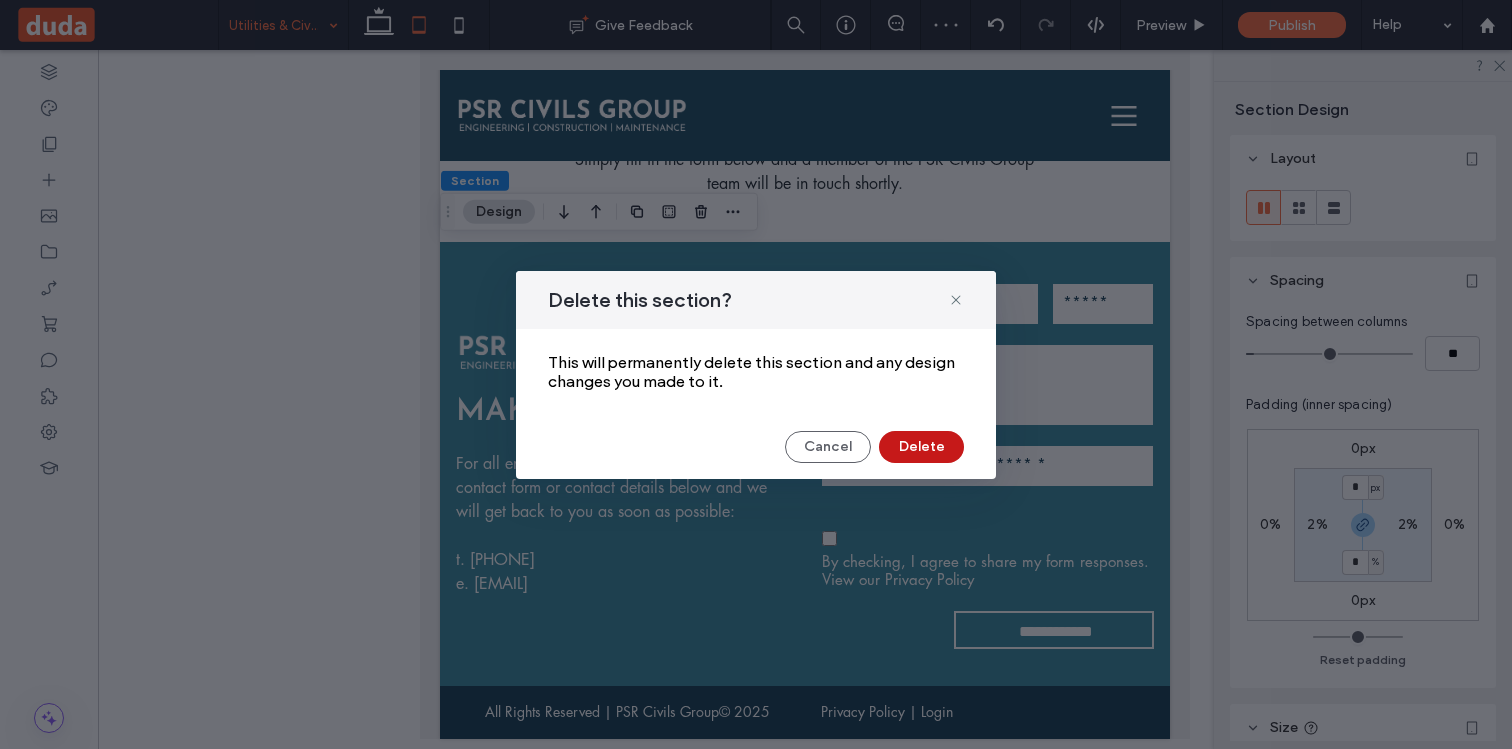 click on "Delete" at bounding box center [921, 447] 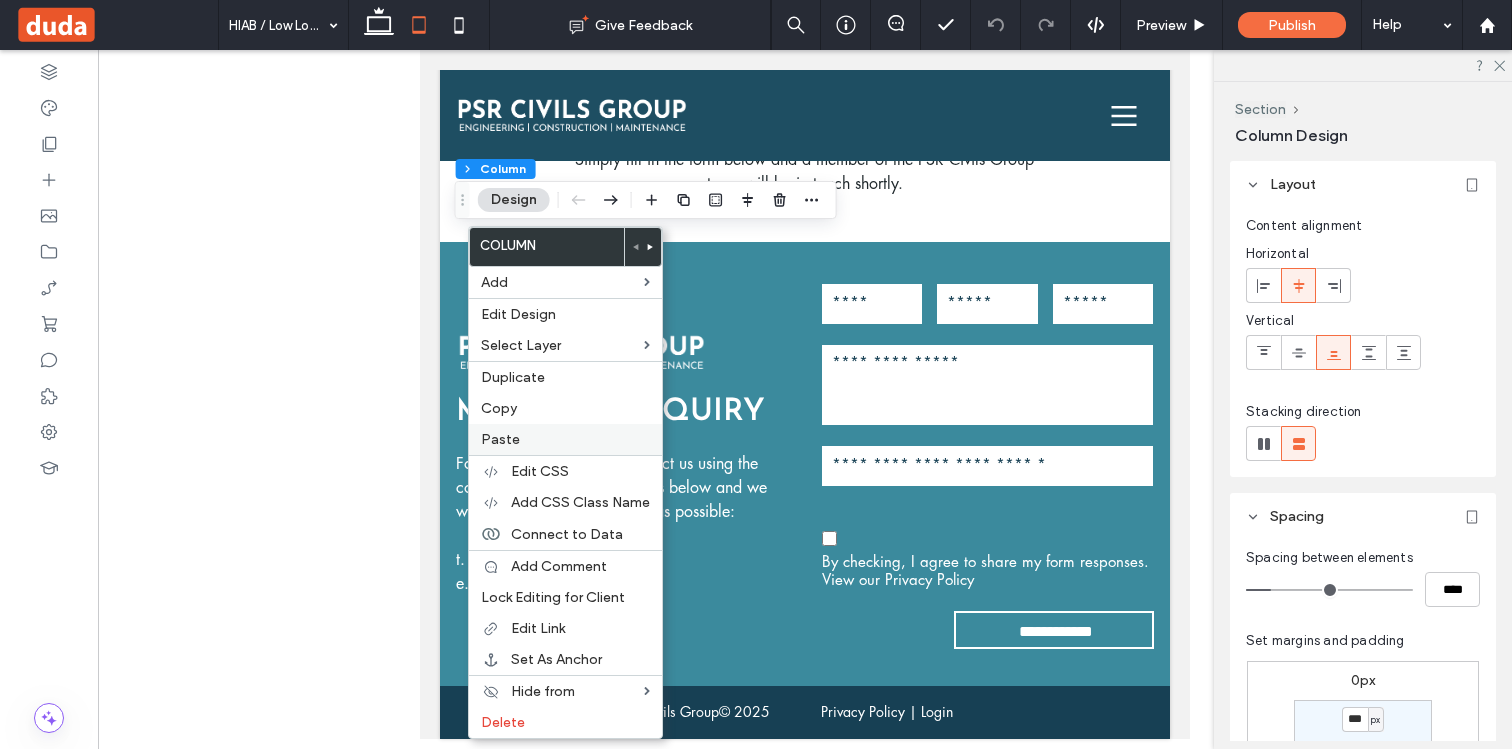 click on "Paste" at bounding box center [500, 439] 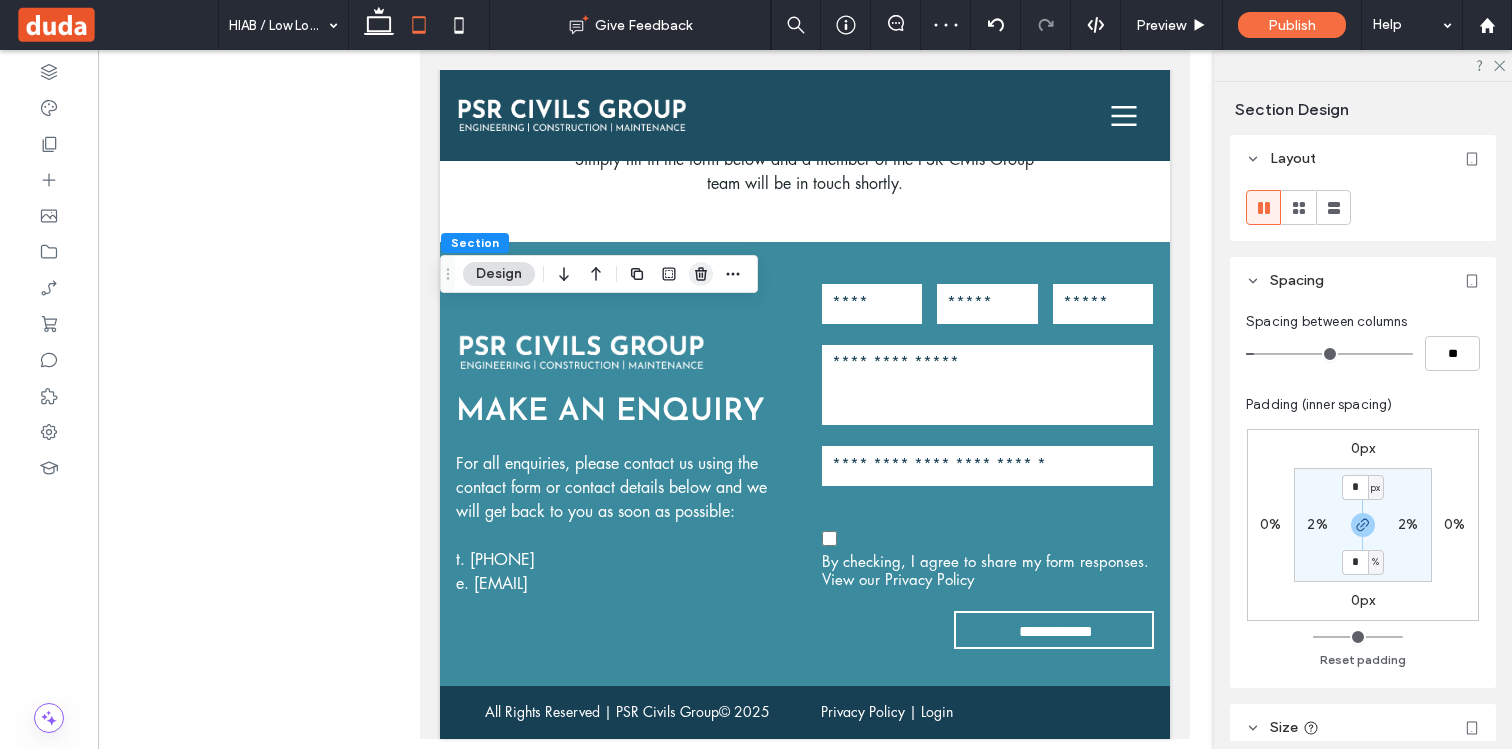 click 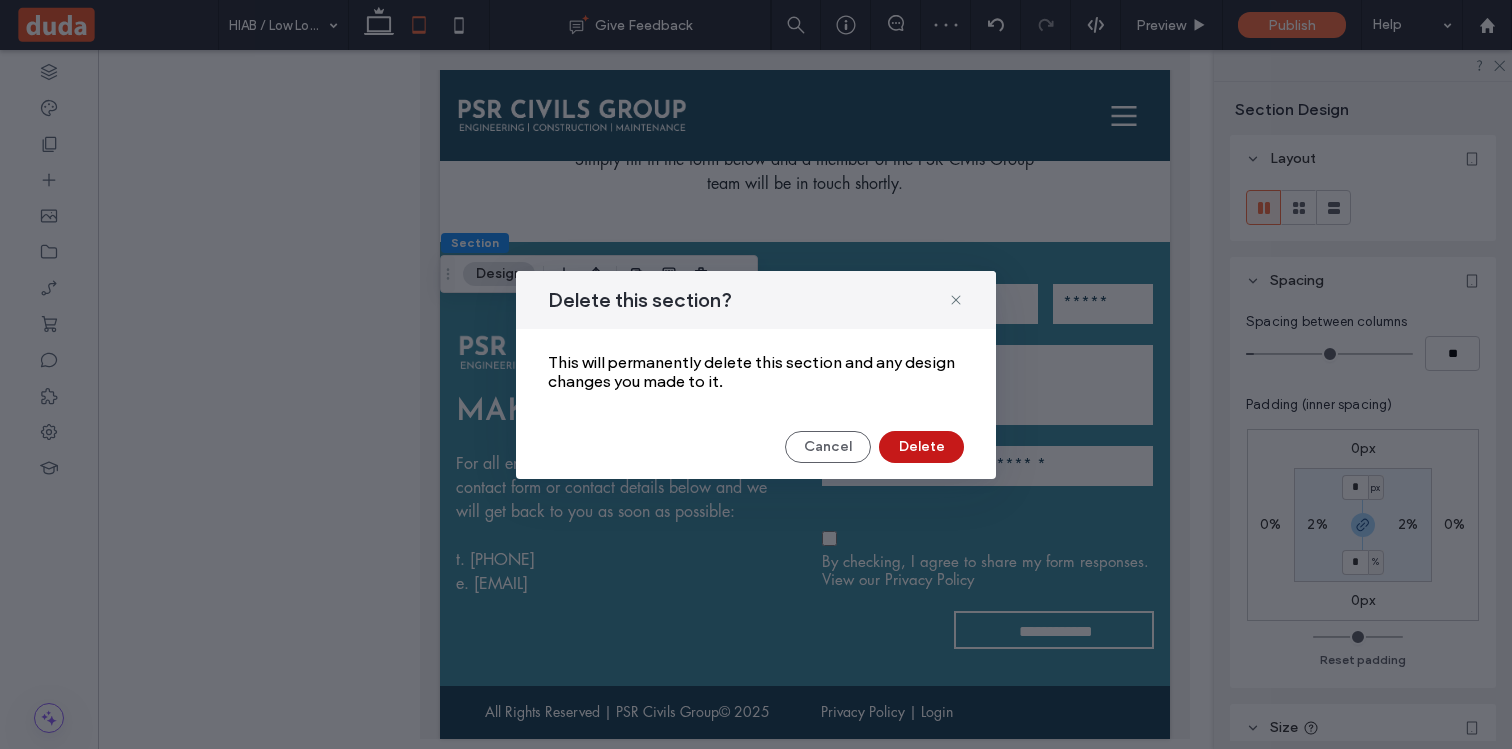 click on "Delete" at bounding box center [921, 447] 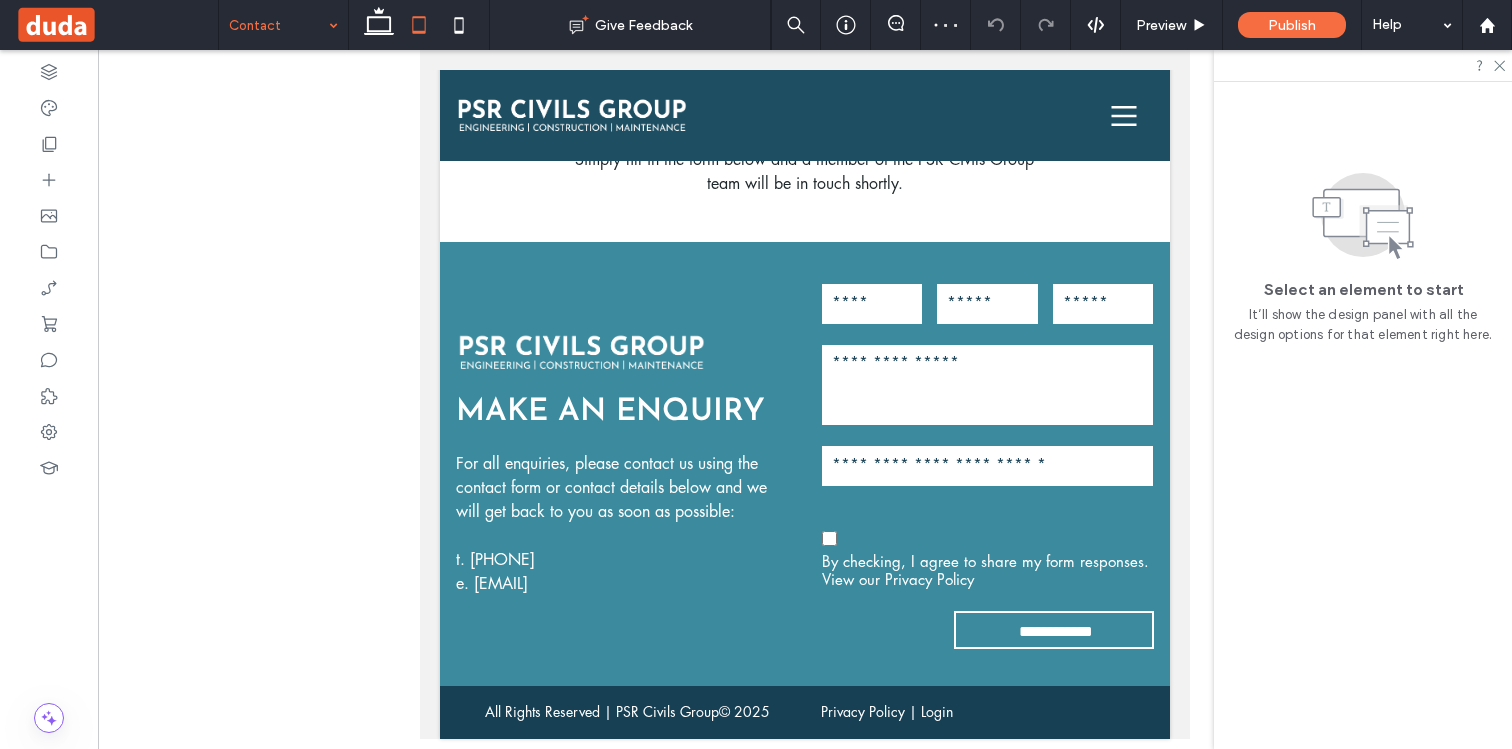 click at bounding box center [278, 25] 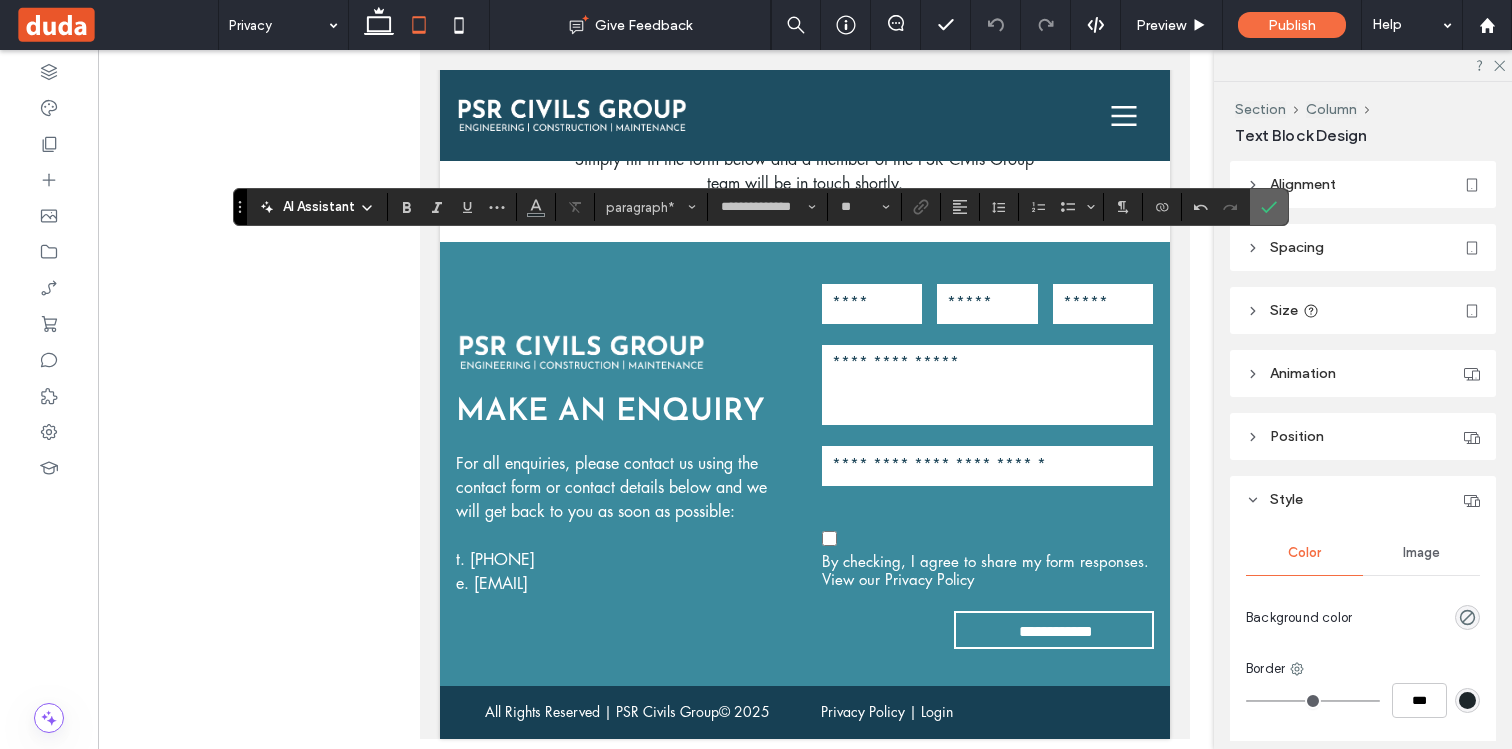click 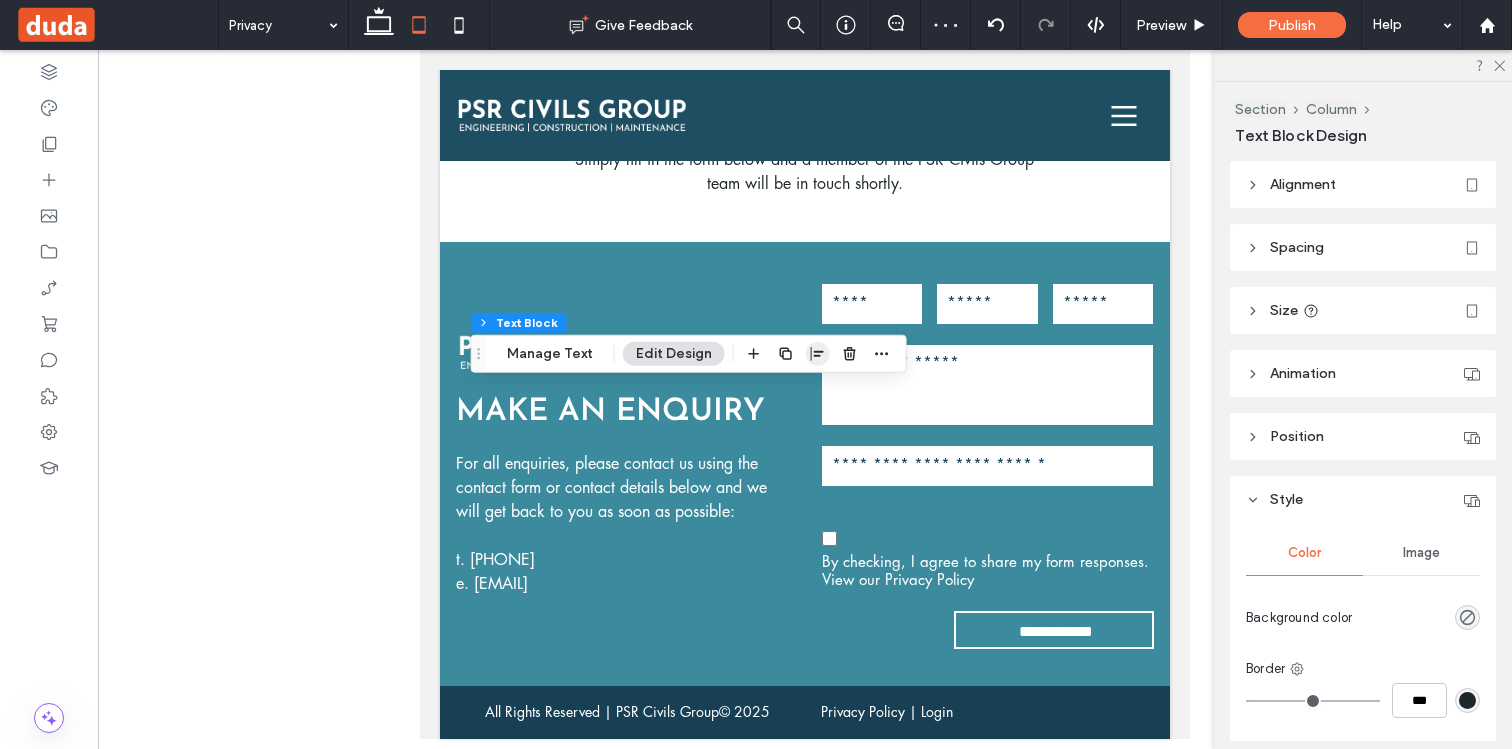 type on "**********" 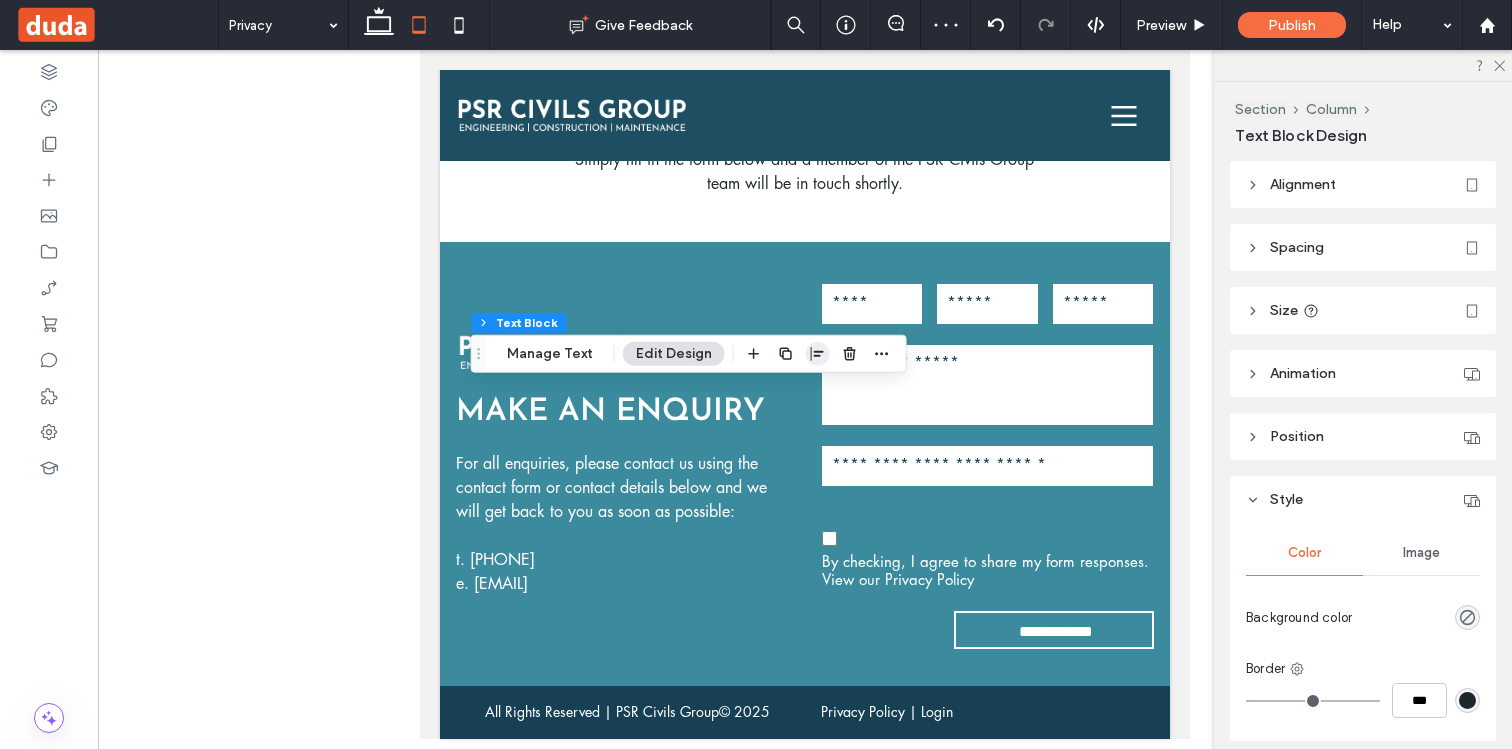 type on "**" 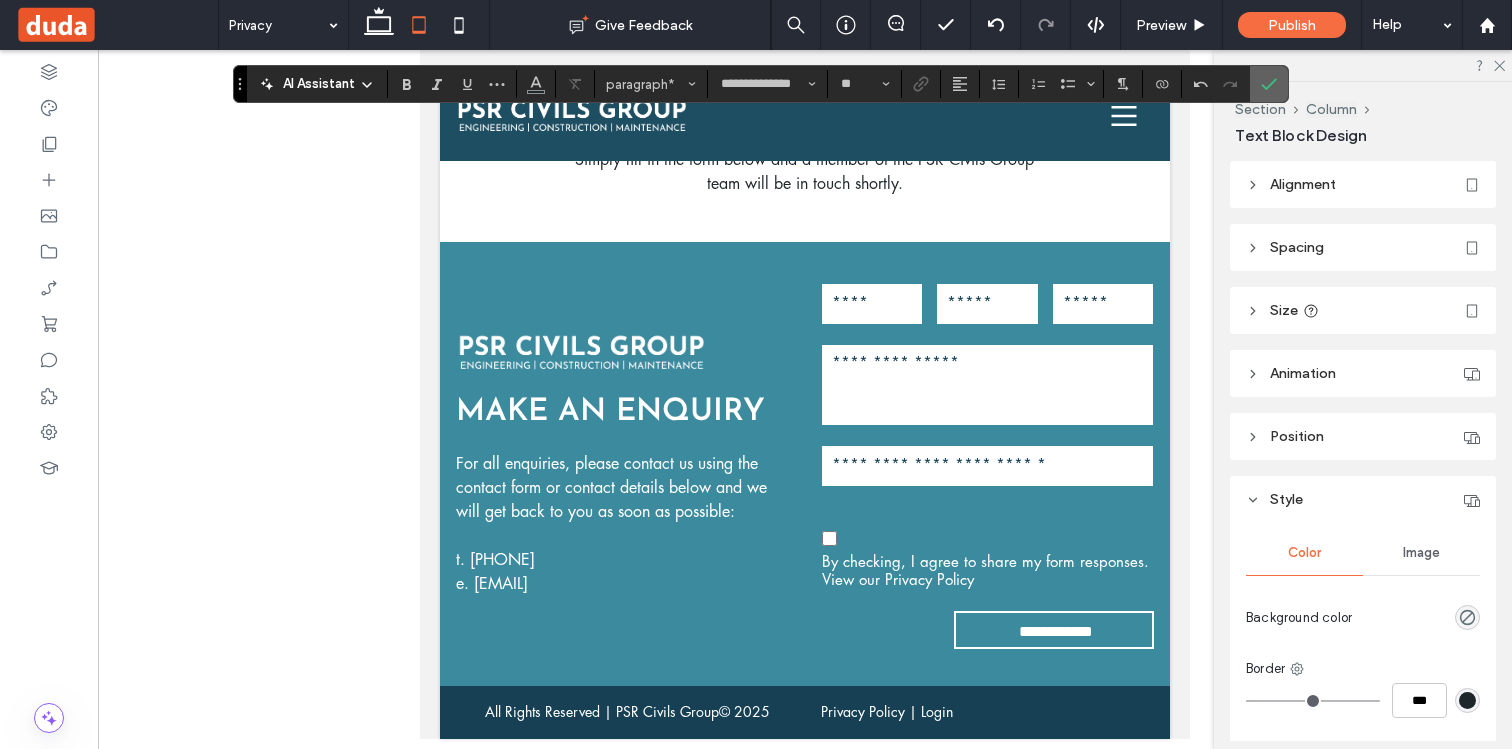 click 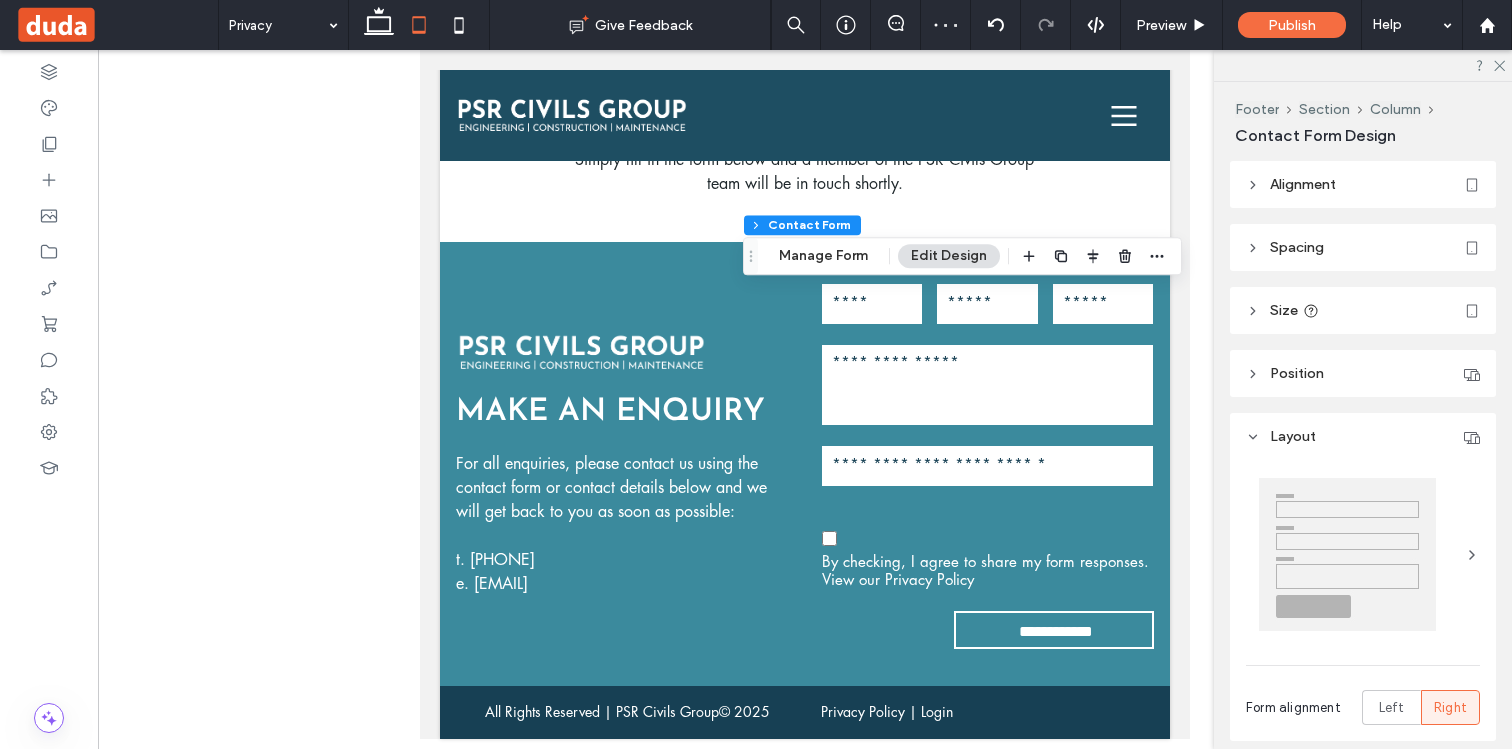 type on "*" 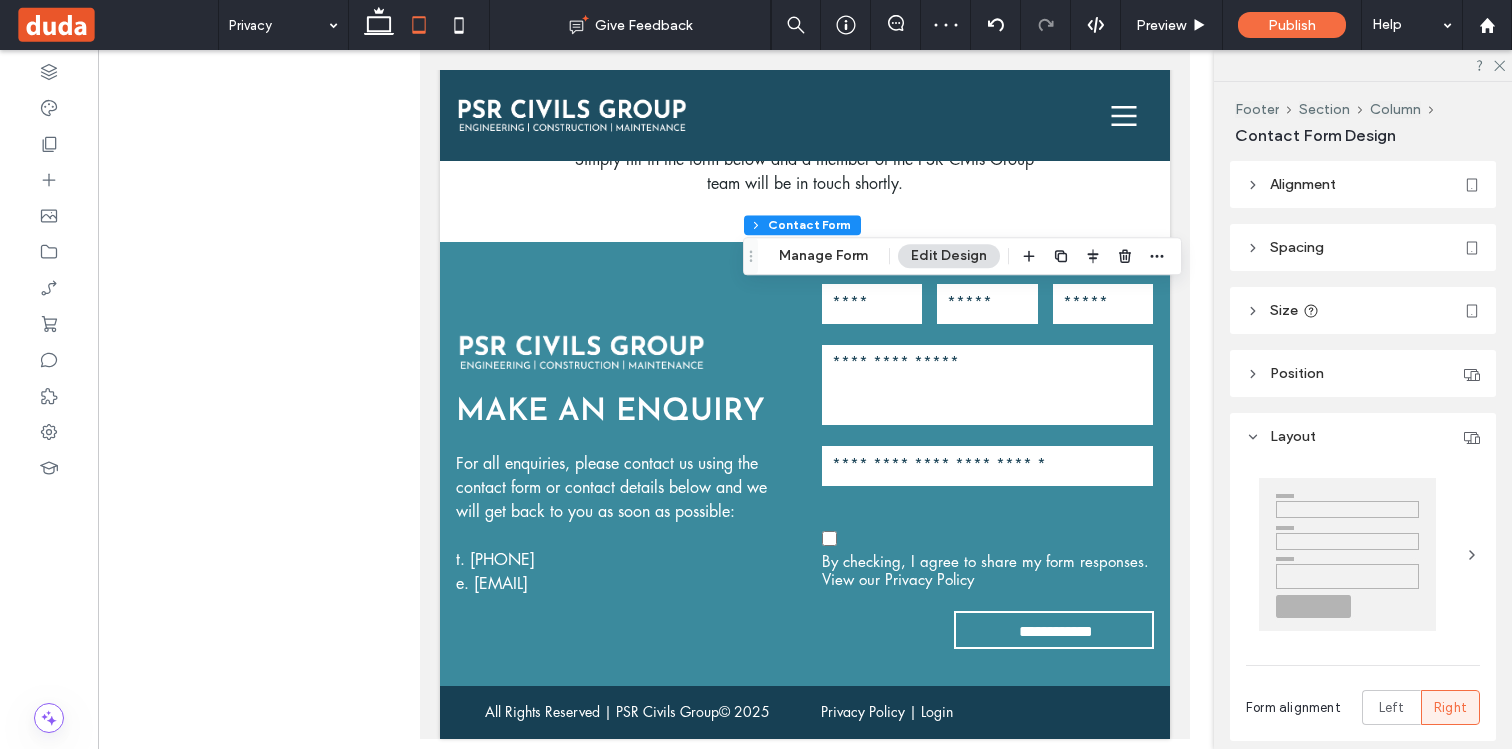 type on "***" 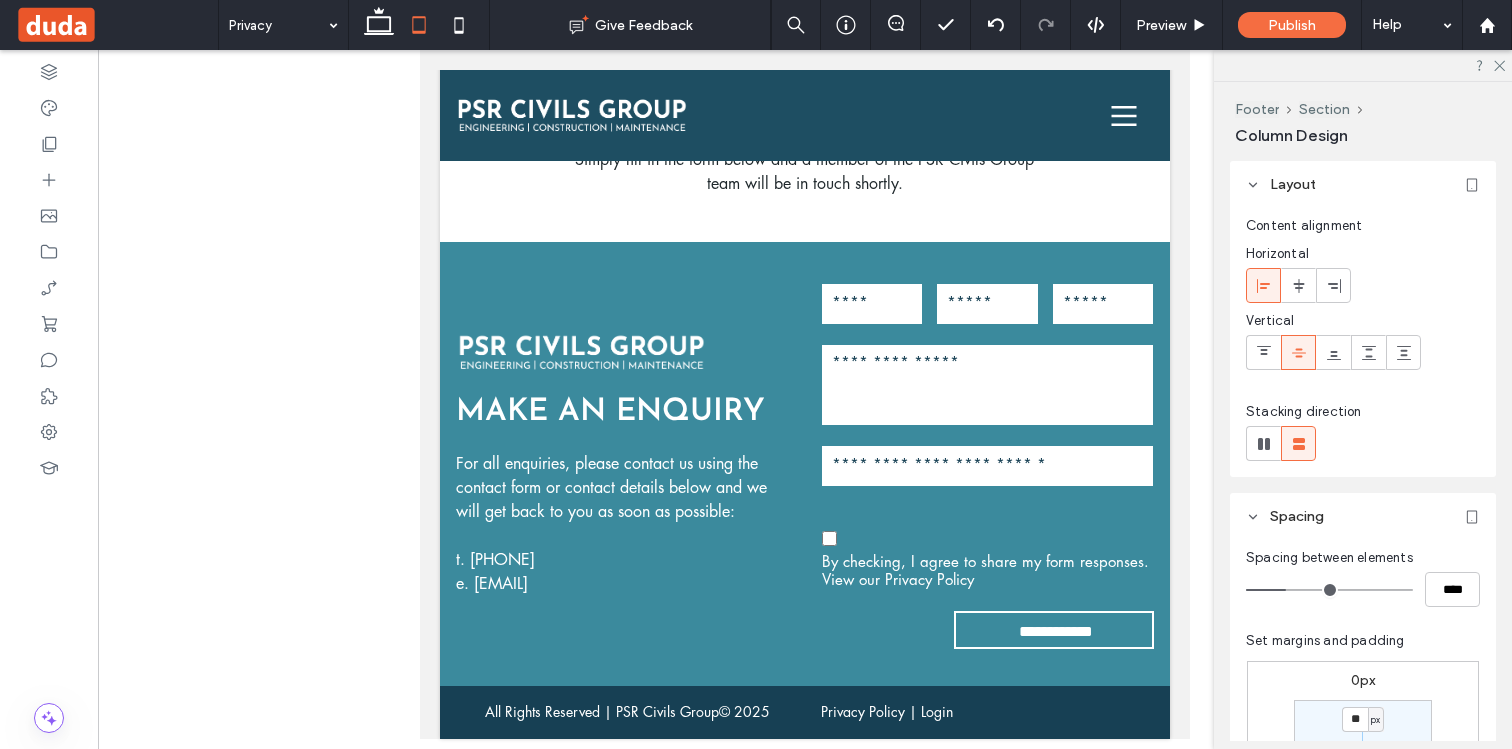 type on "**" 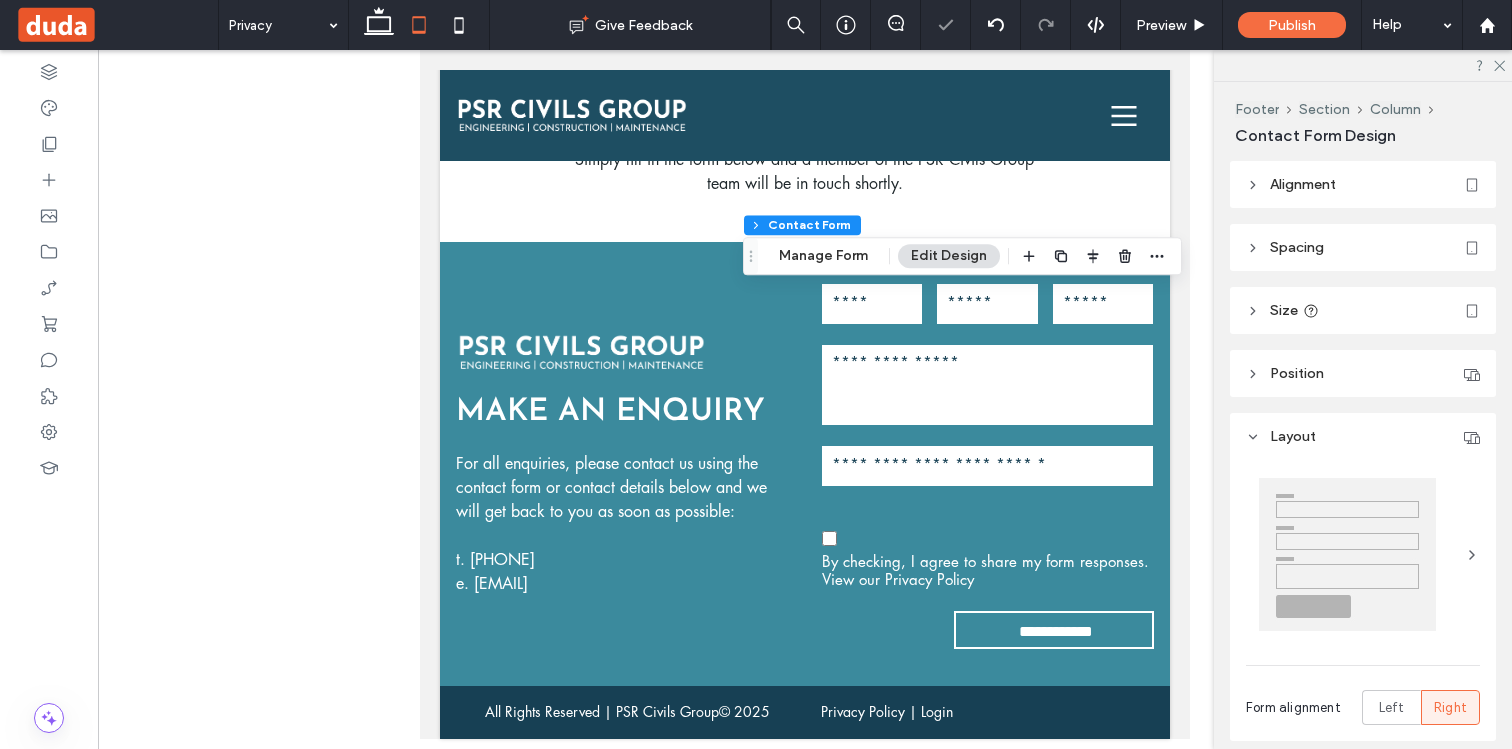 type on "*" 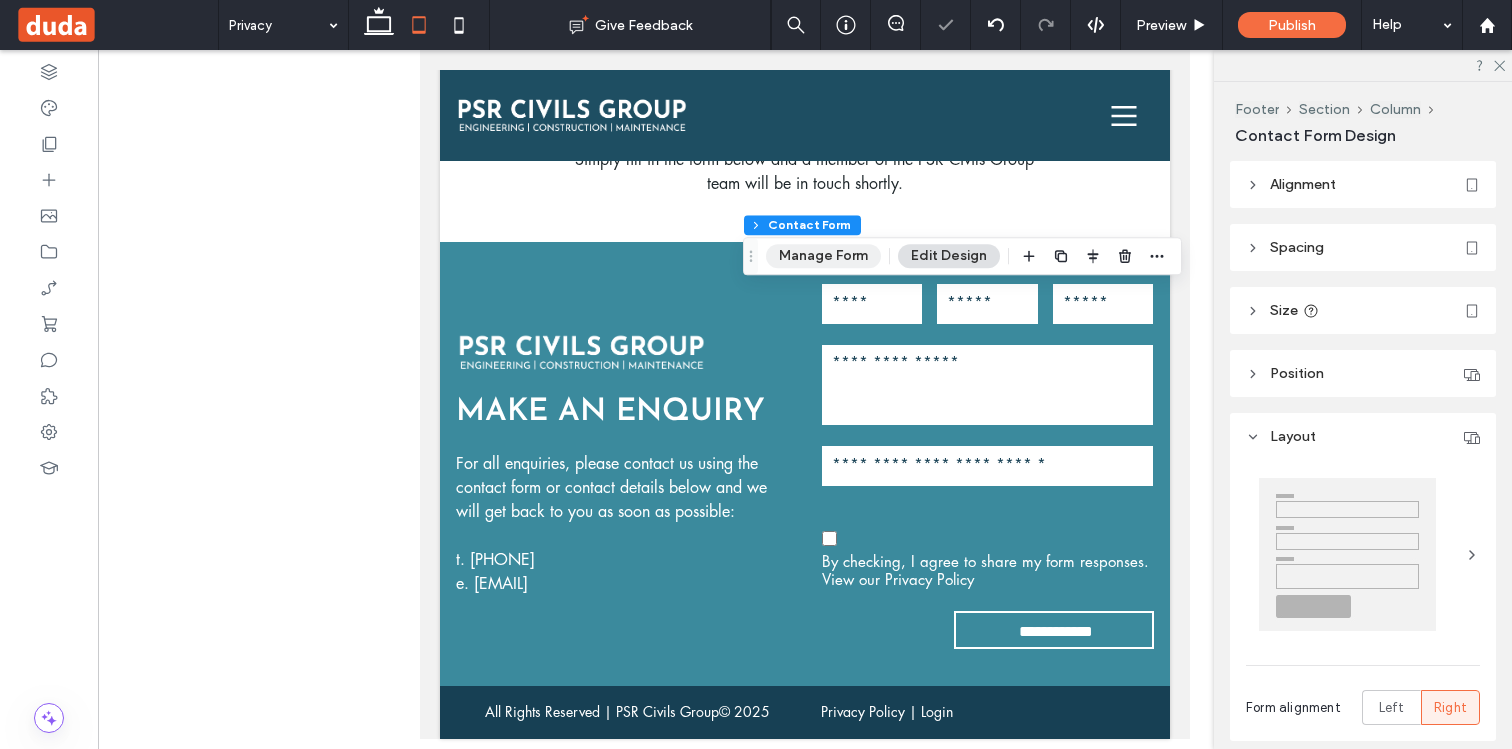 click on "Manage Form" at bounding box center (823, 256) 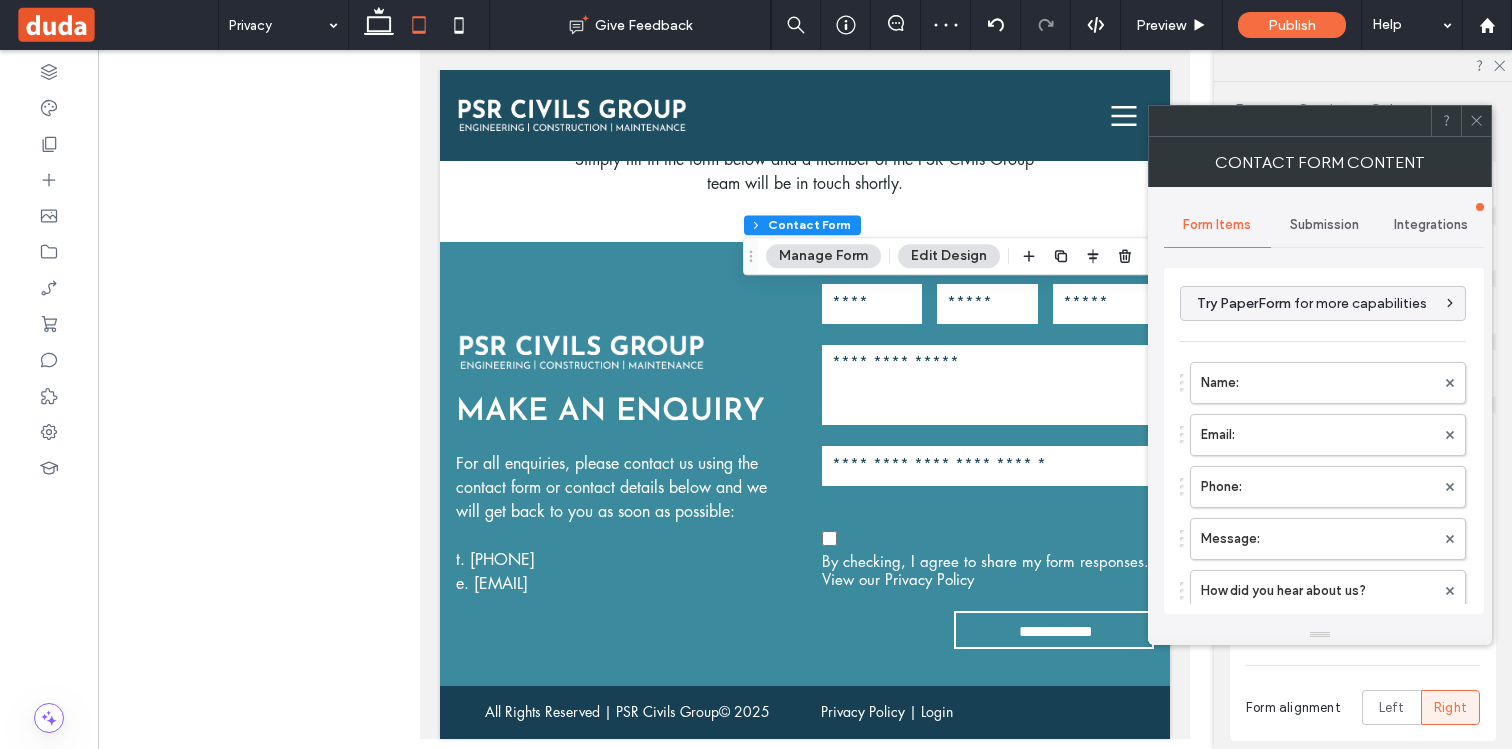 click on "Submission" at bounding box center [1324, 225] 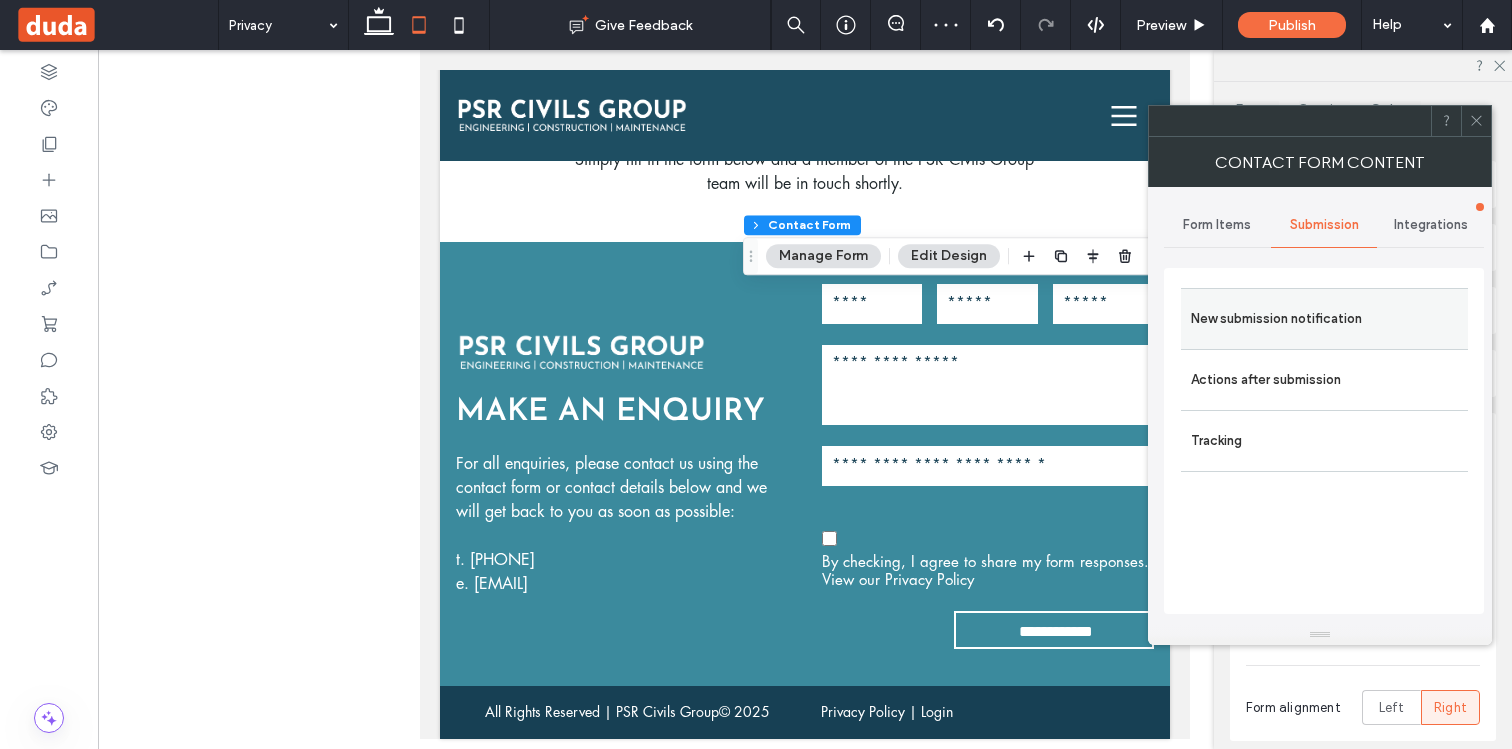 click on "New submission notification" at bounding box center (1324, 319) 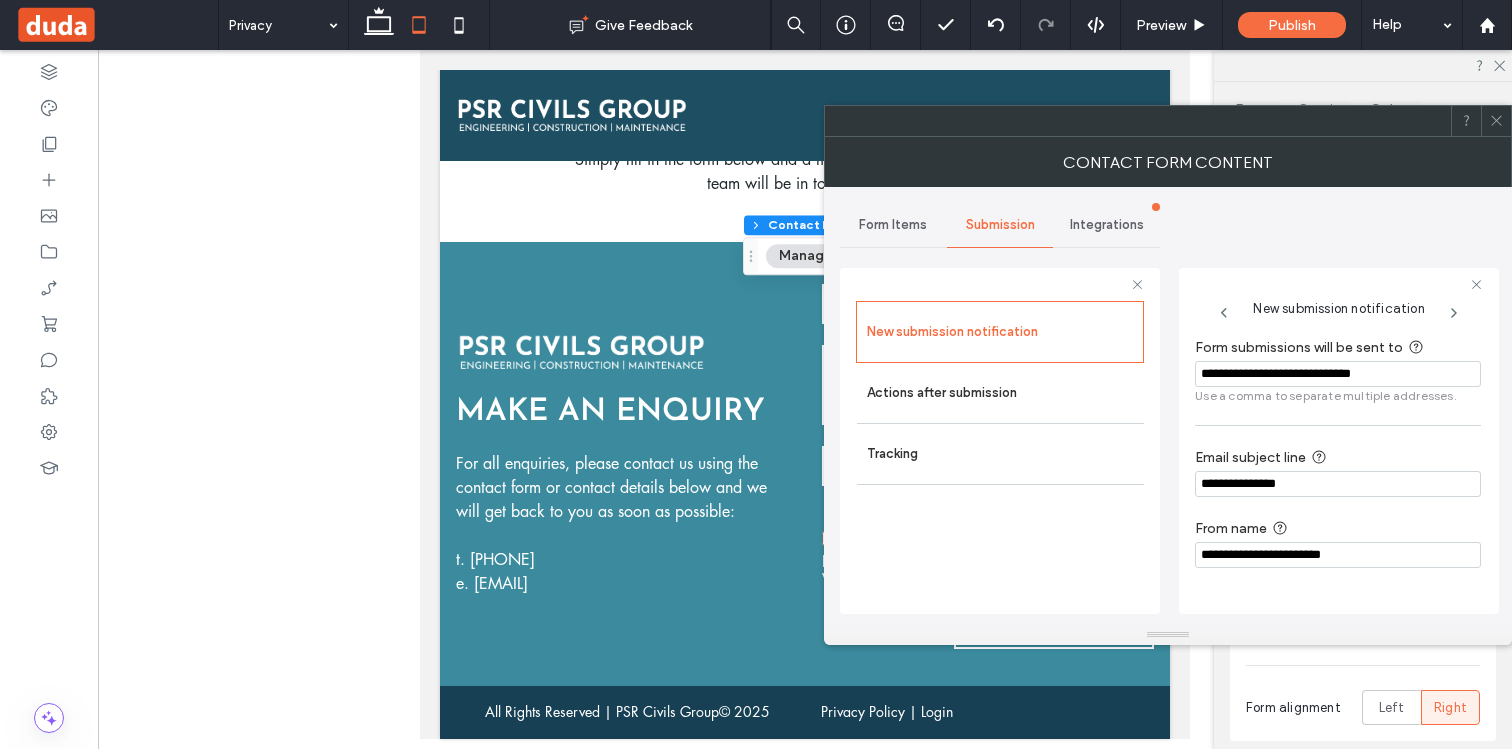 click at bounding box center [1496, 121] 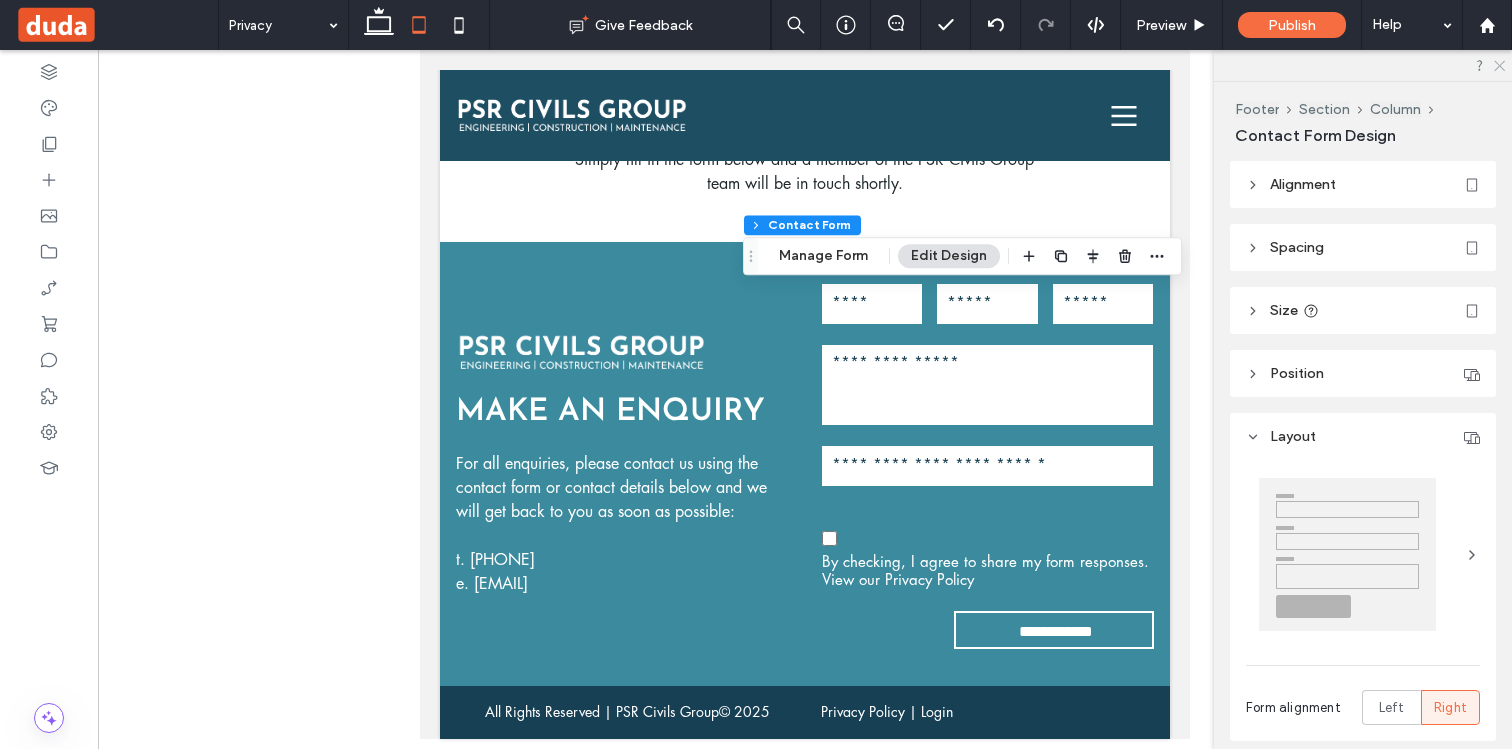 click 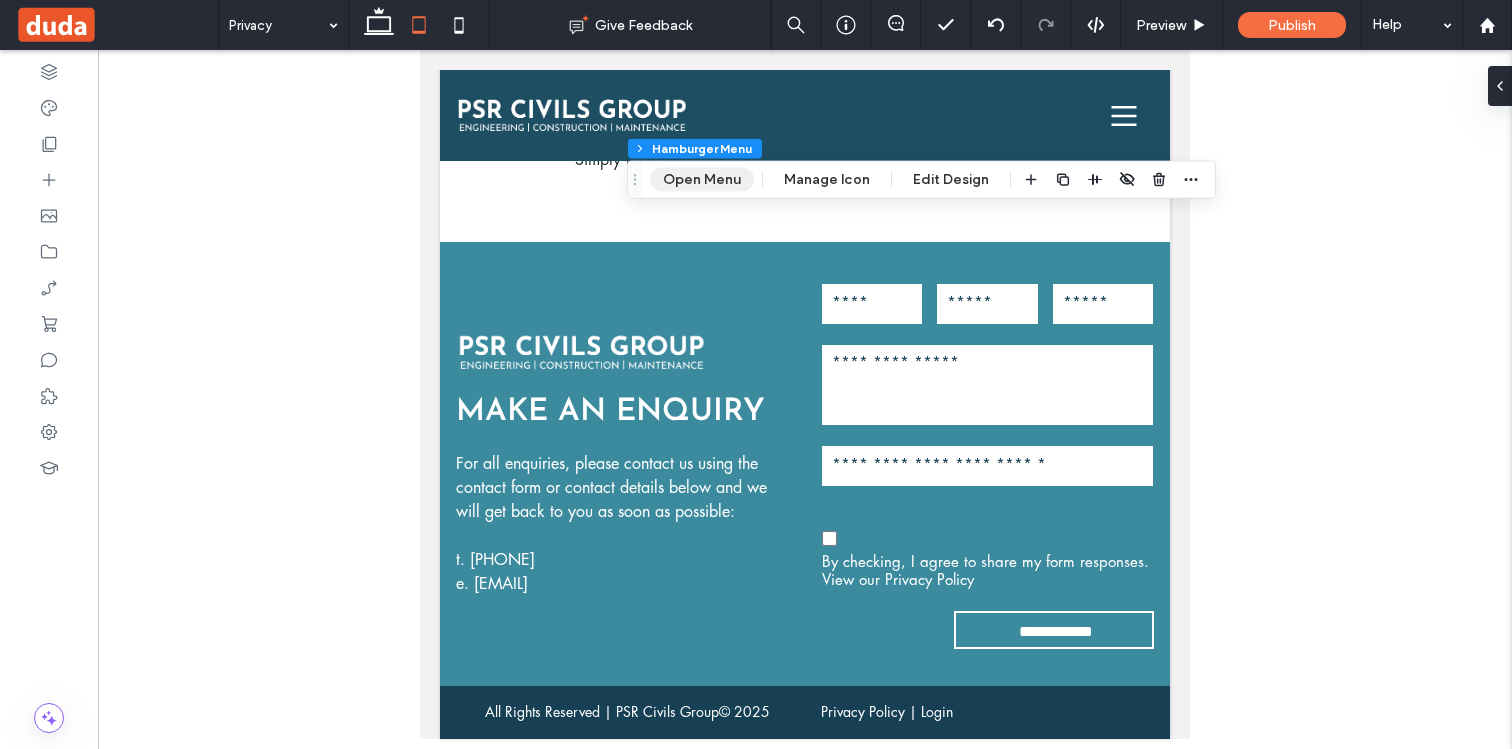 click on "Open Menu" at bounding box center (702, 180) 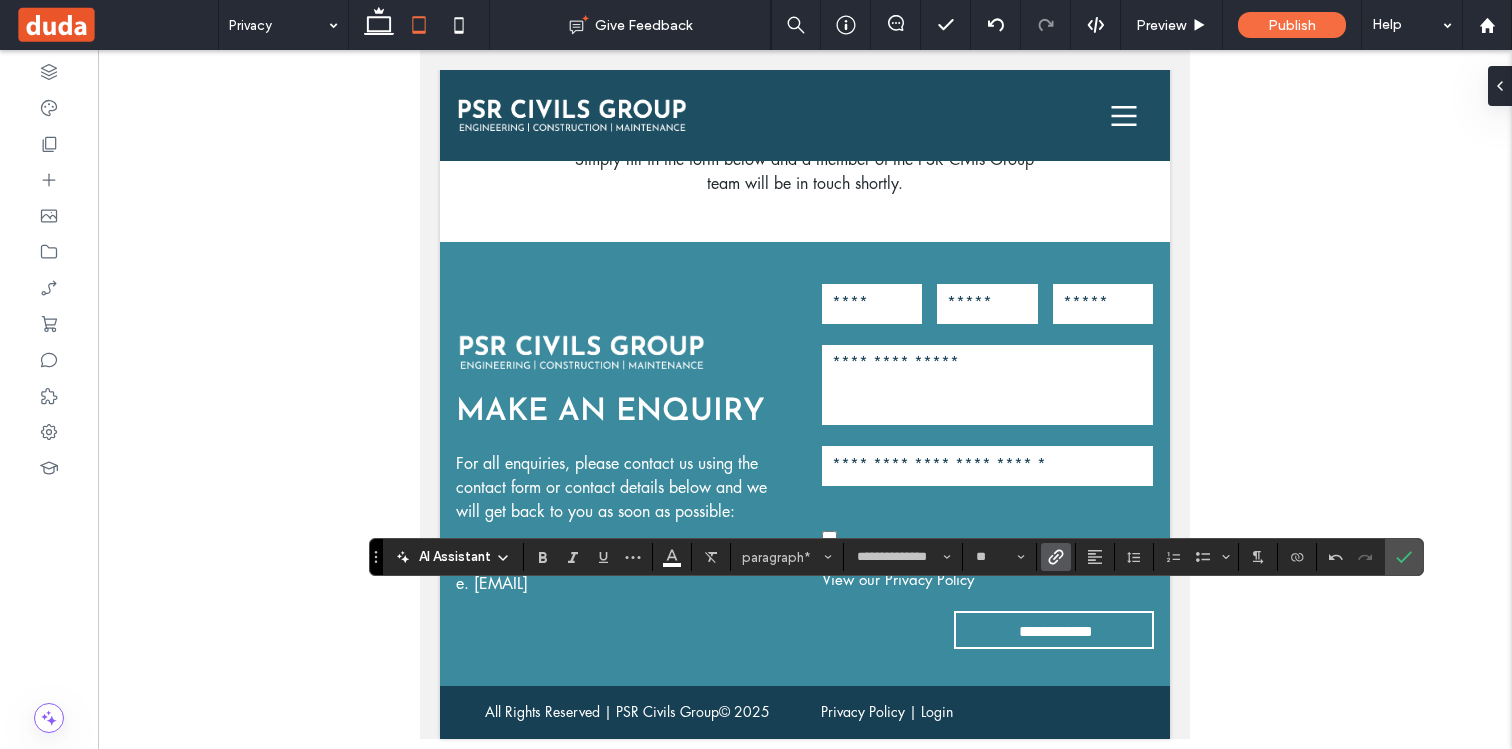 click at bounding box center (1056, 557) 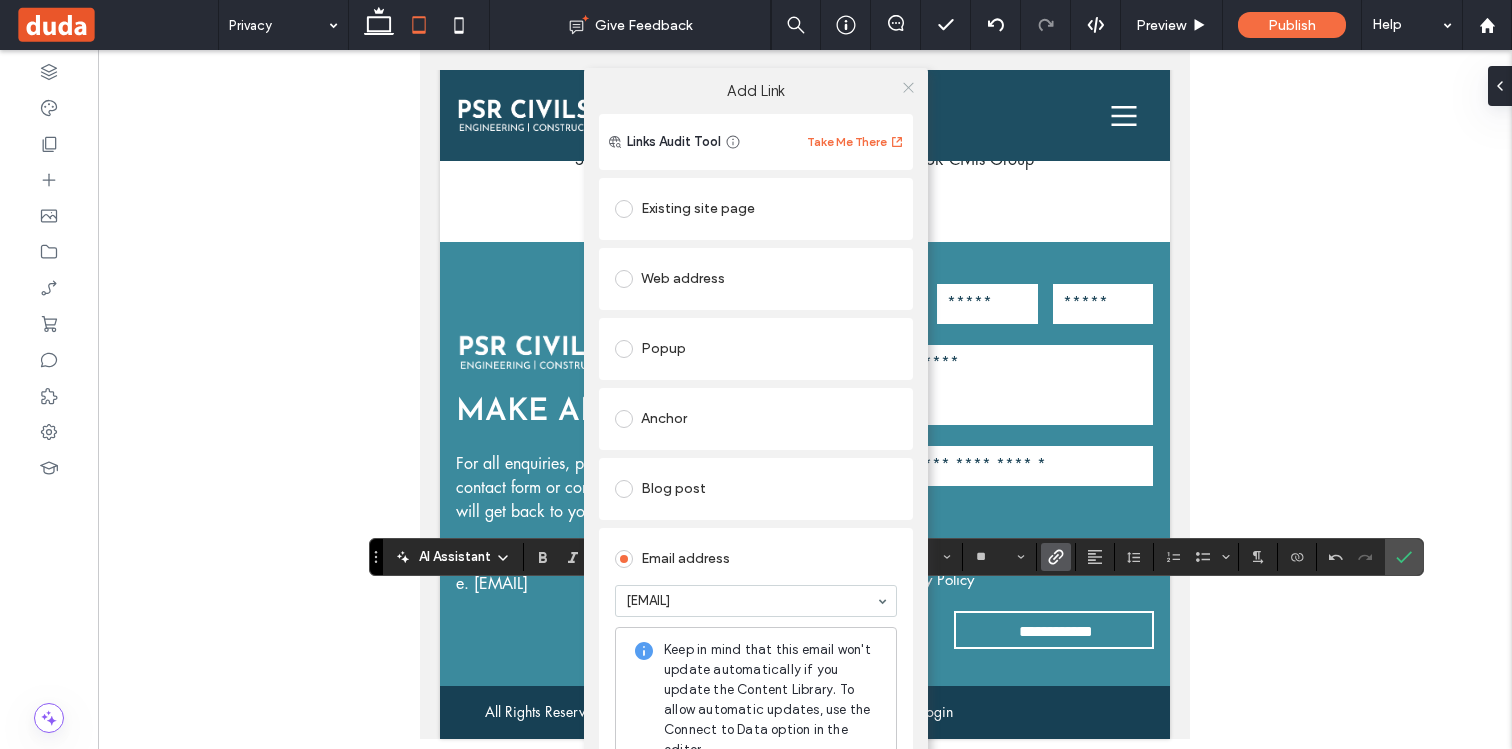 click 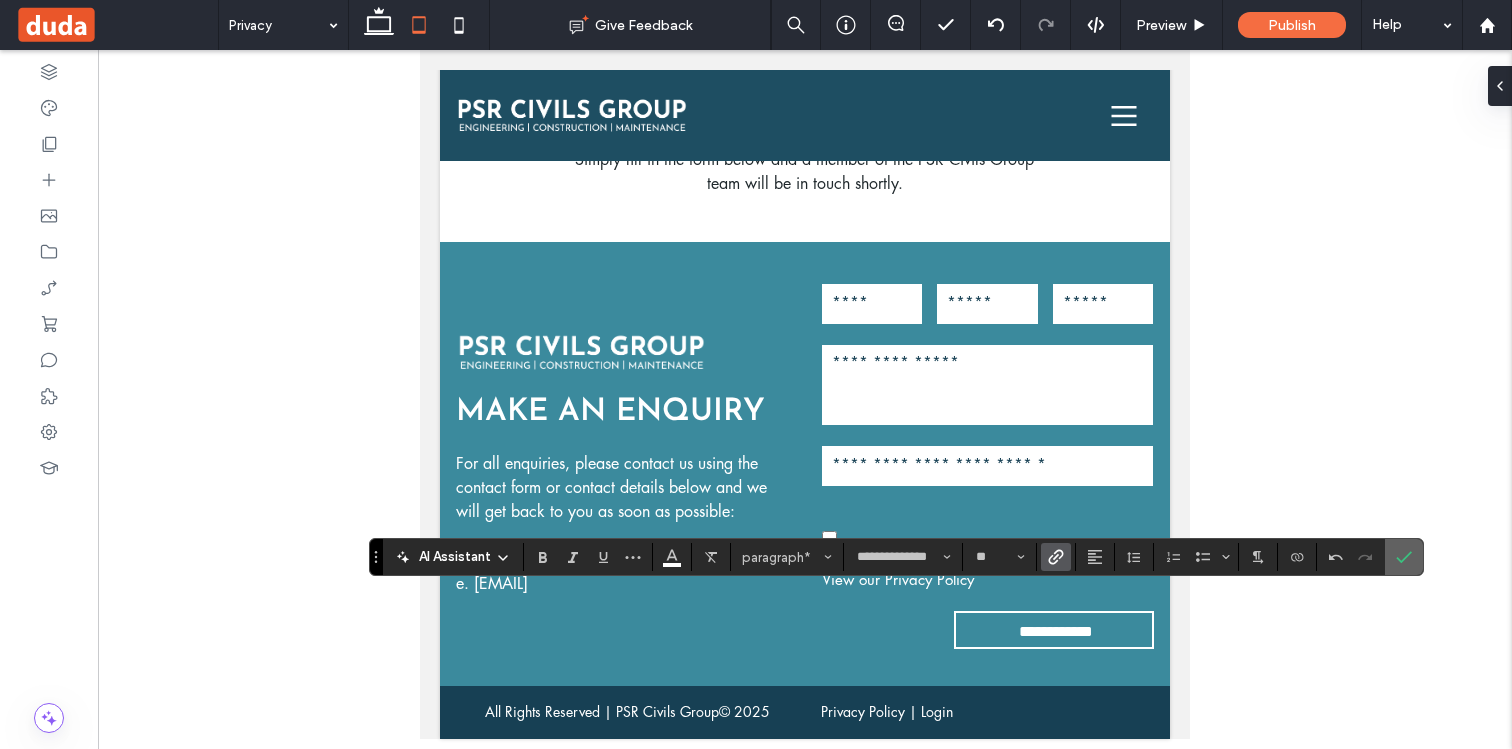 click 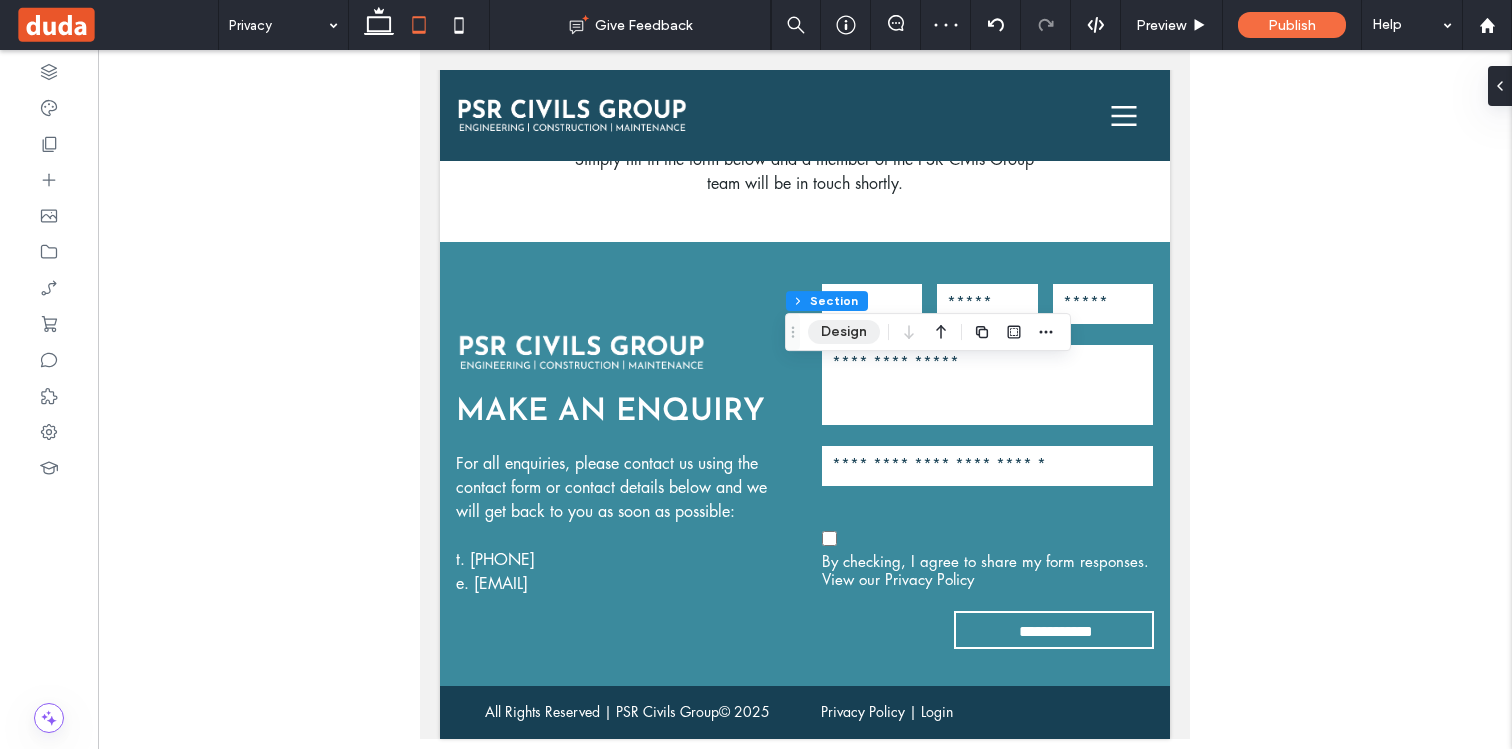 click on "Design" at bounding box center (844, 332) 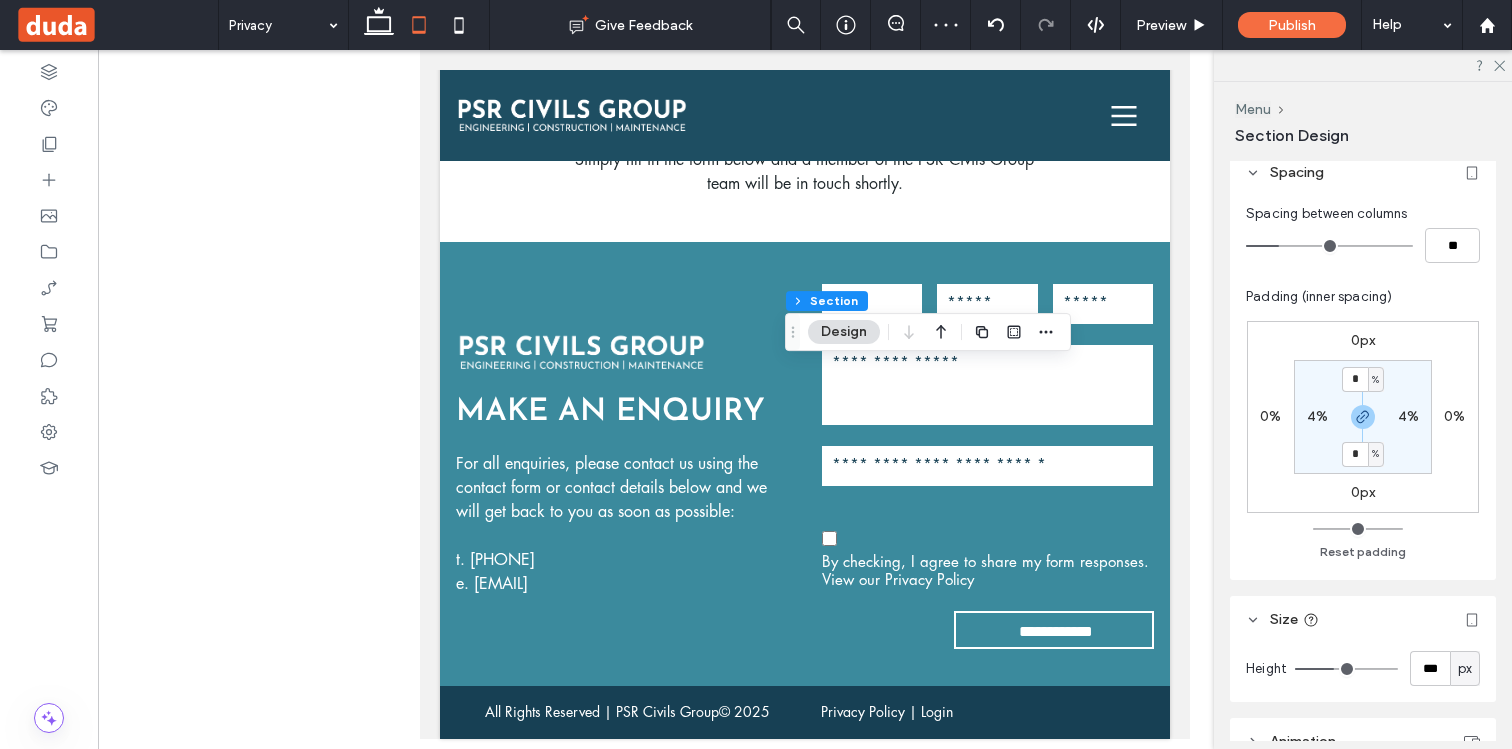 scroll, scrollTop: 289, scrollLeft: 0, axis: vertical 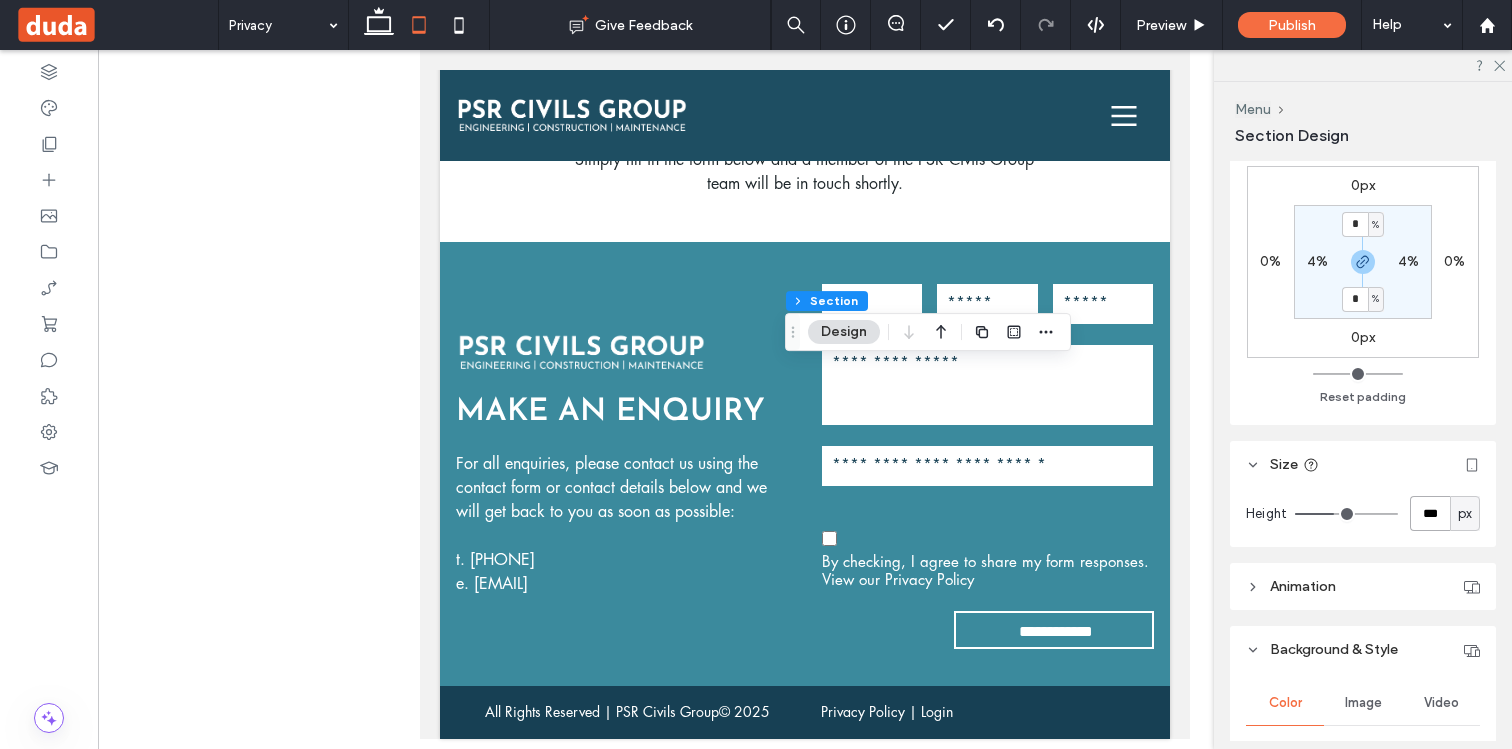 click on "***" at bounding box center (1430, 513) 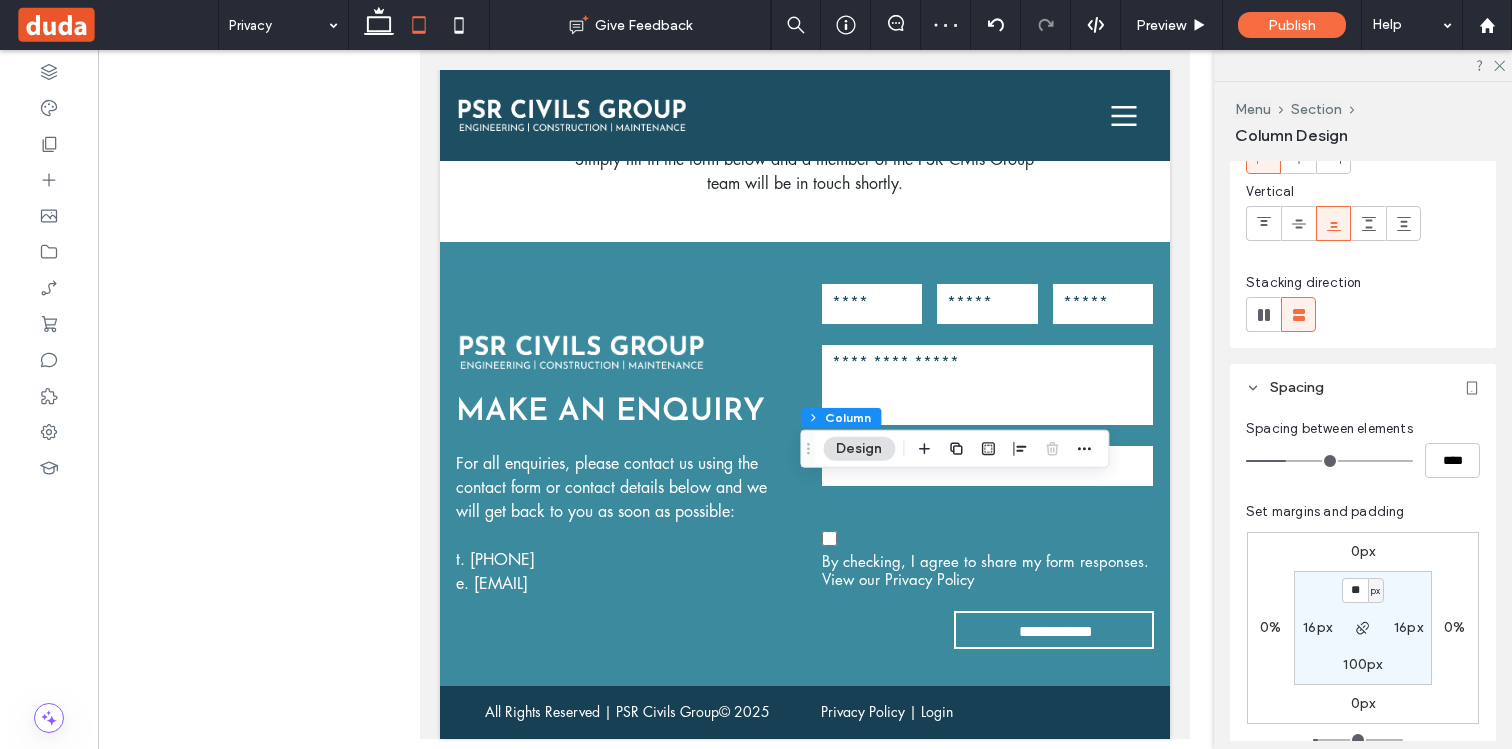 scroll, scrollTop: 155, scrollLeft: 0, axis: vertical 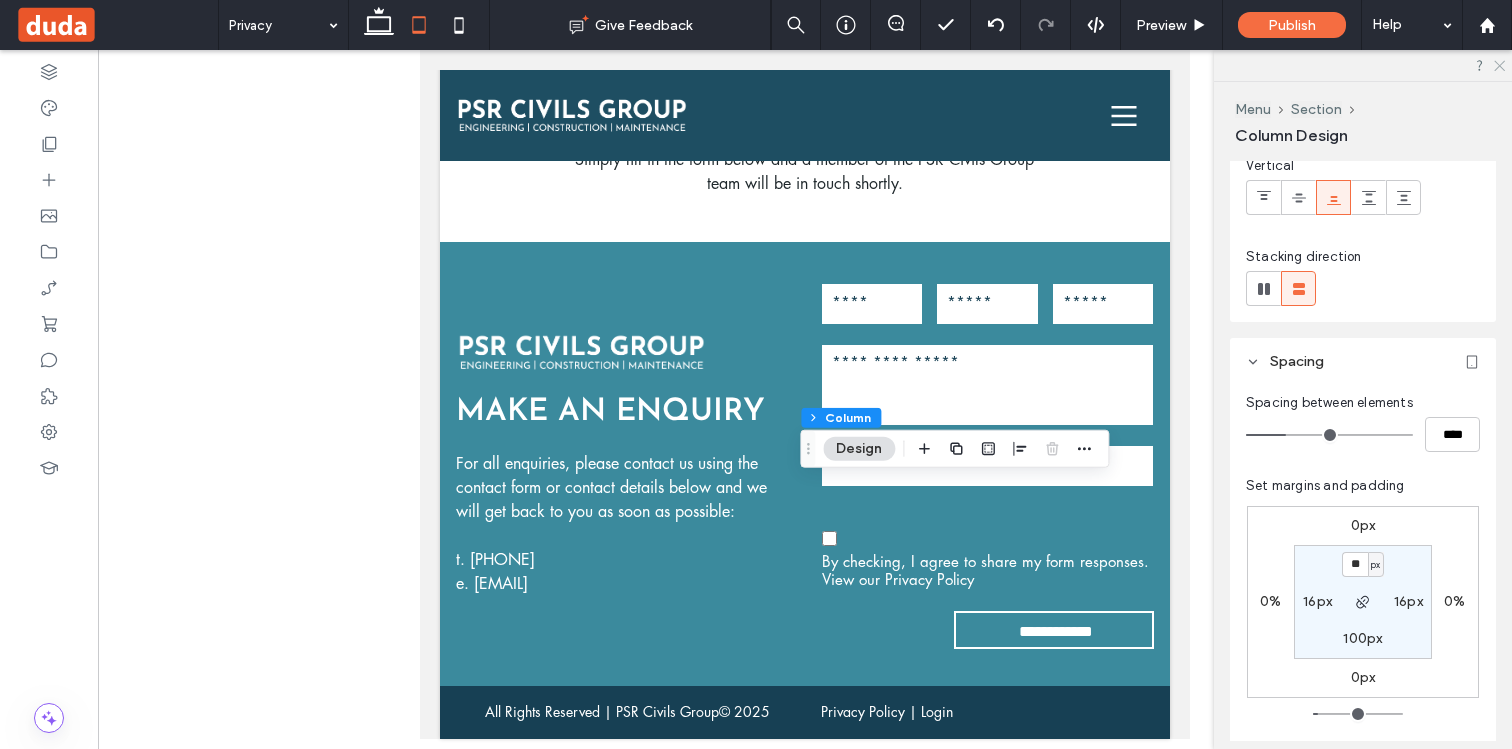 click 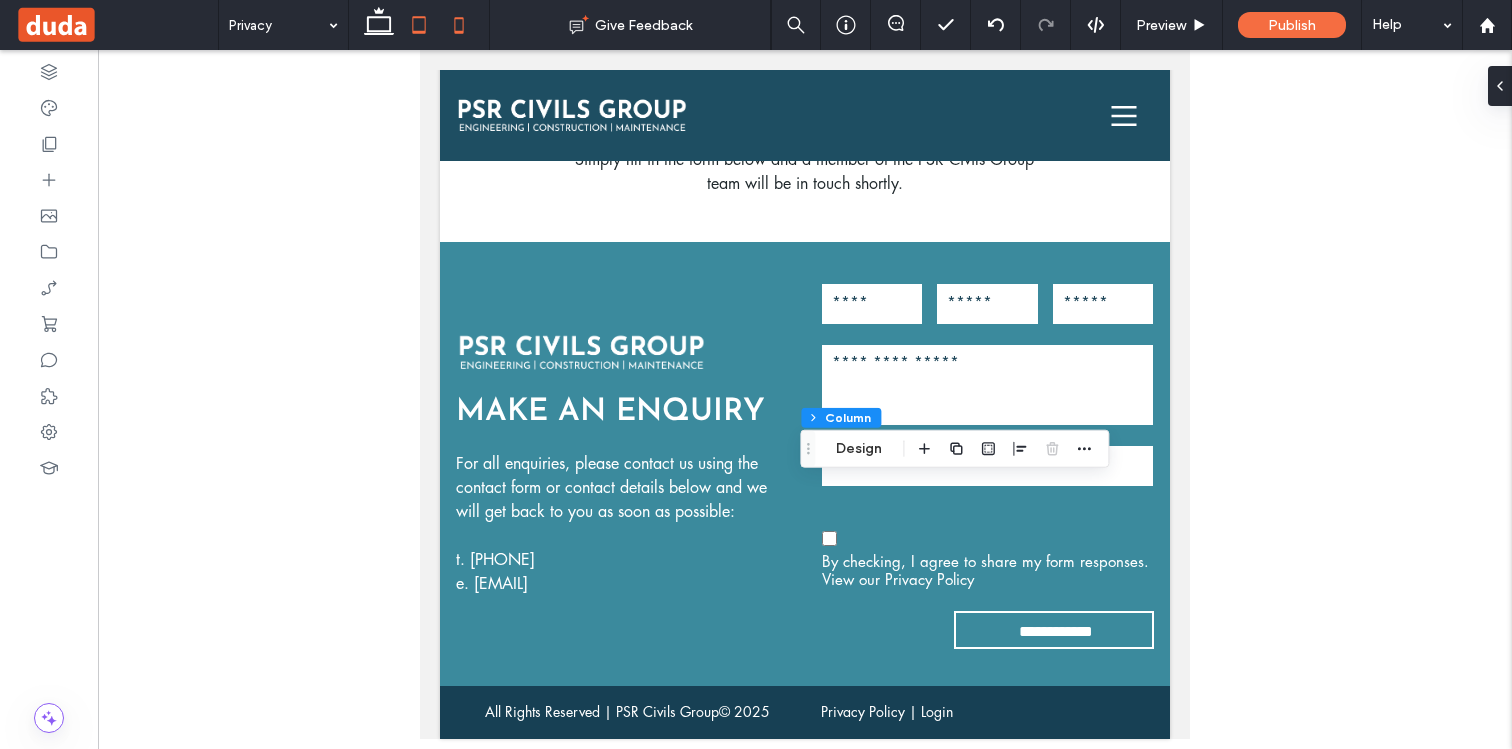 click 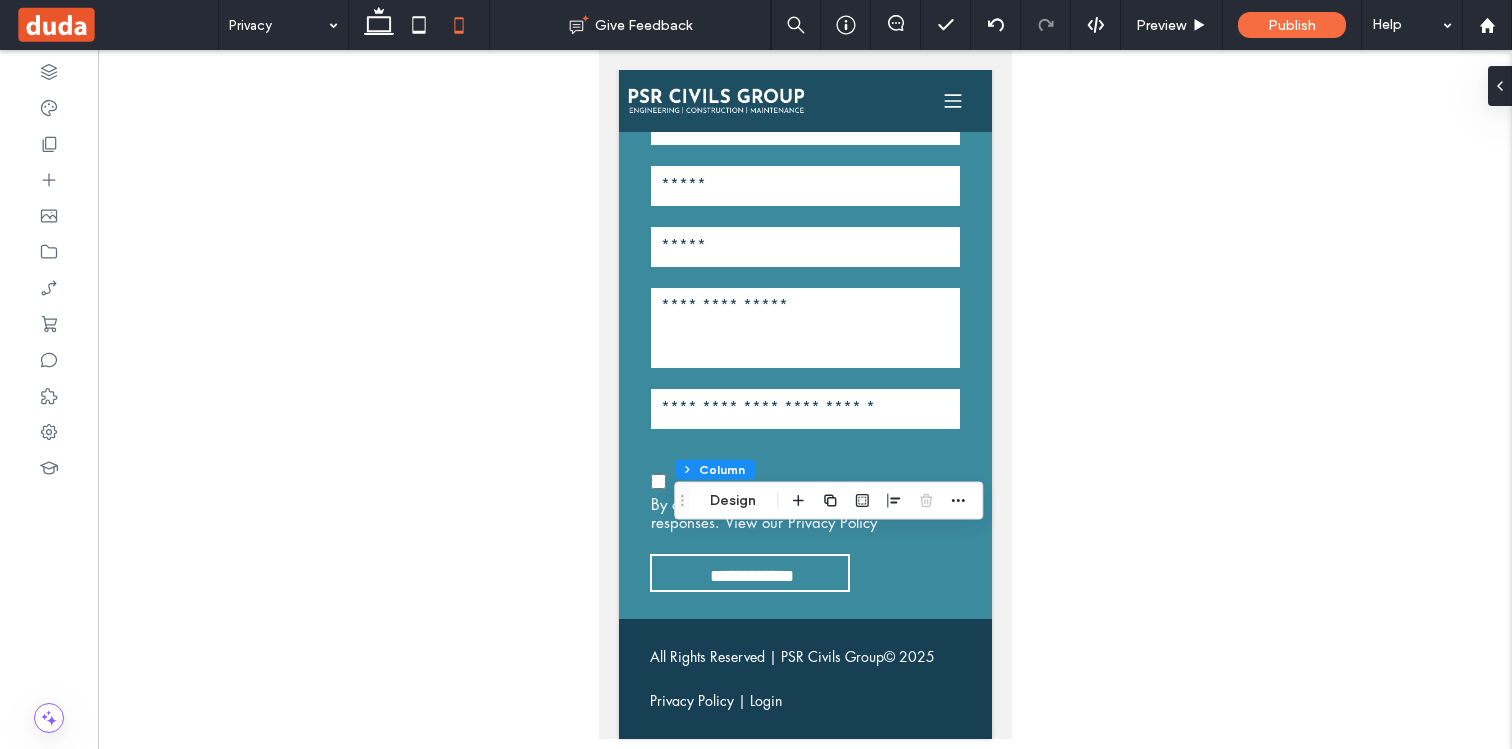 click at bounding box center [805, 397] 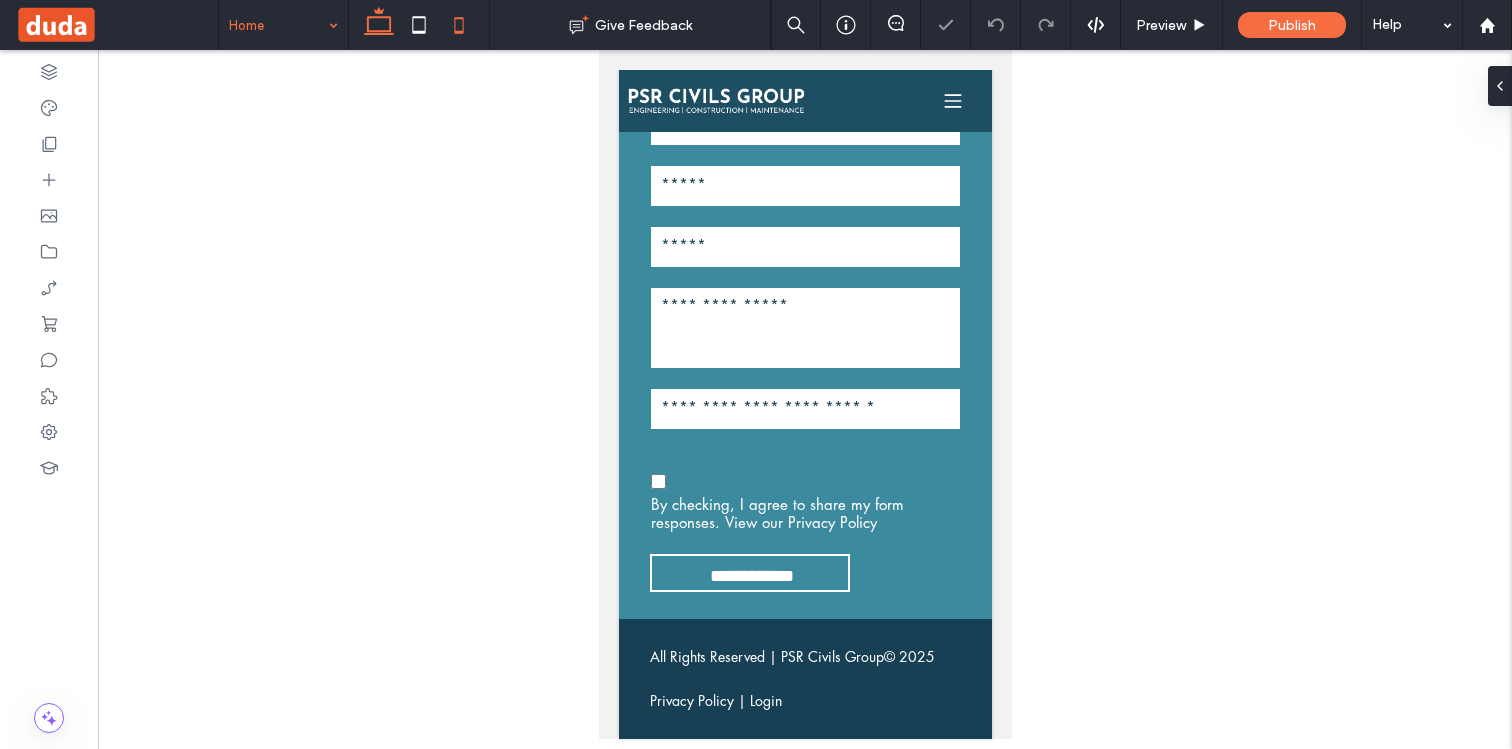 click 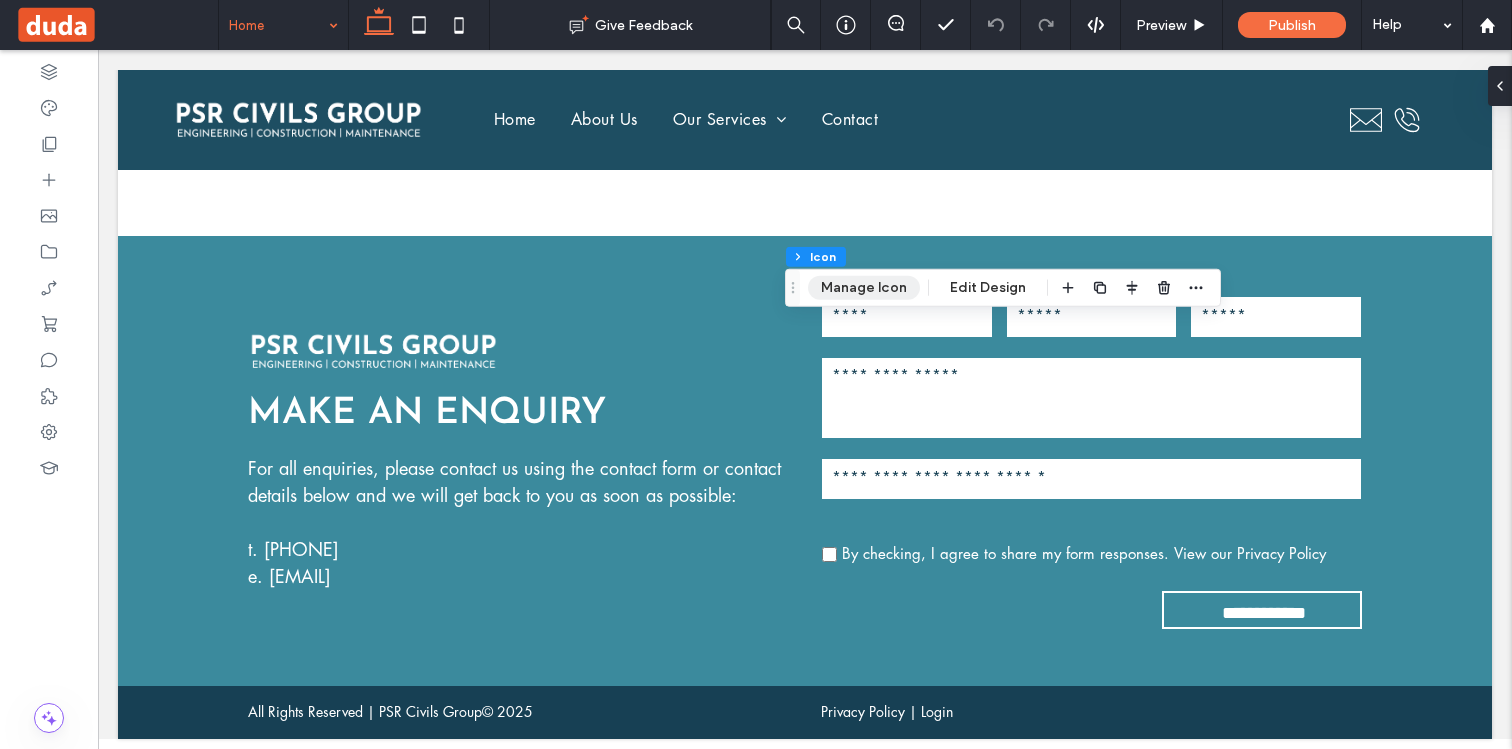 click on "Manage Icon" at bounding box center (864, 288) 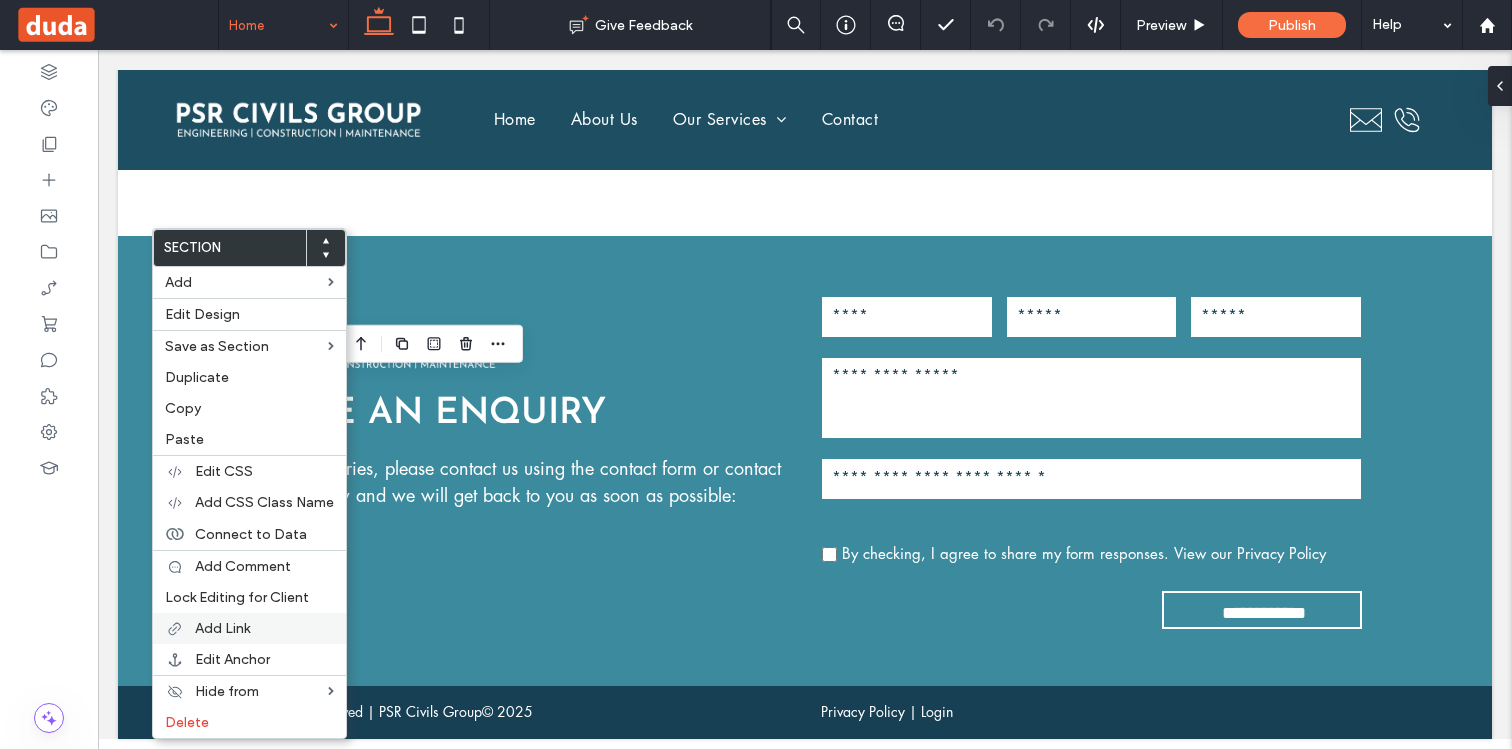 click on "Add Link" at bounding box center (222, 628) 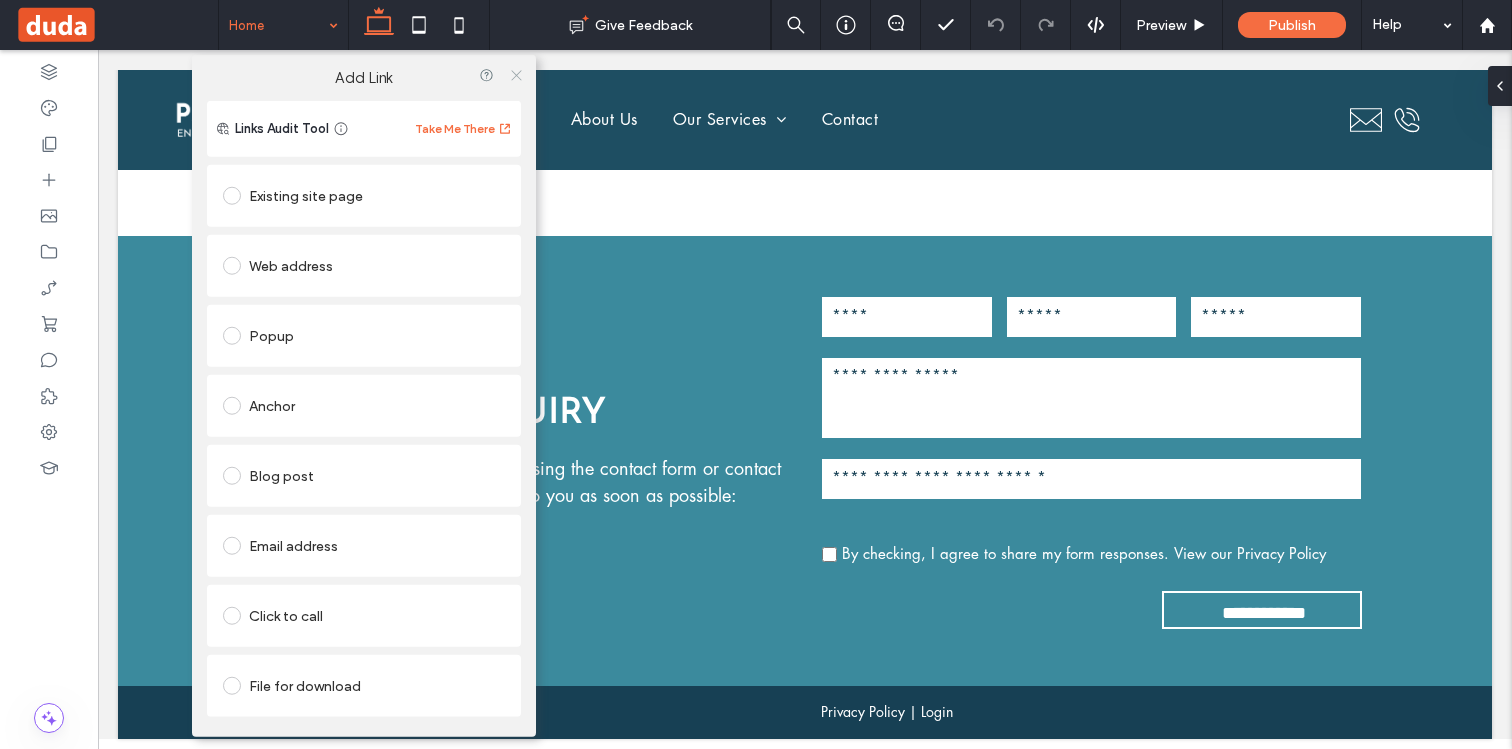 click 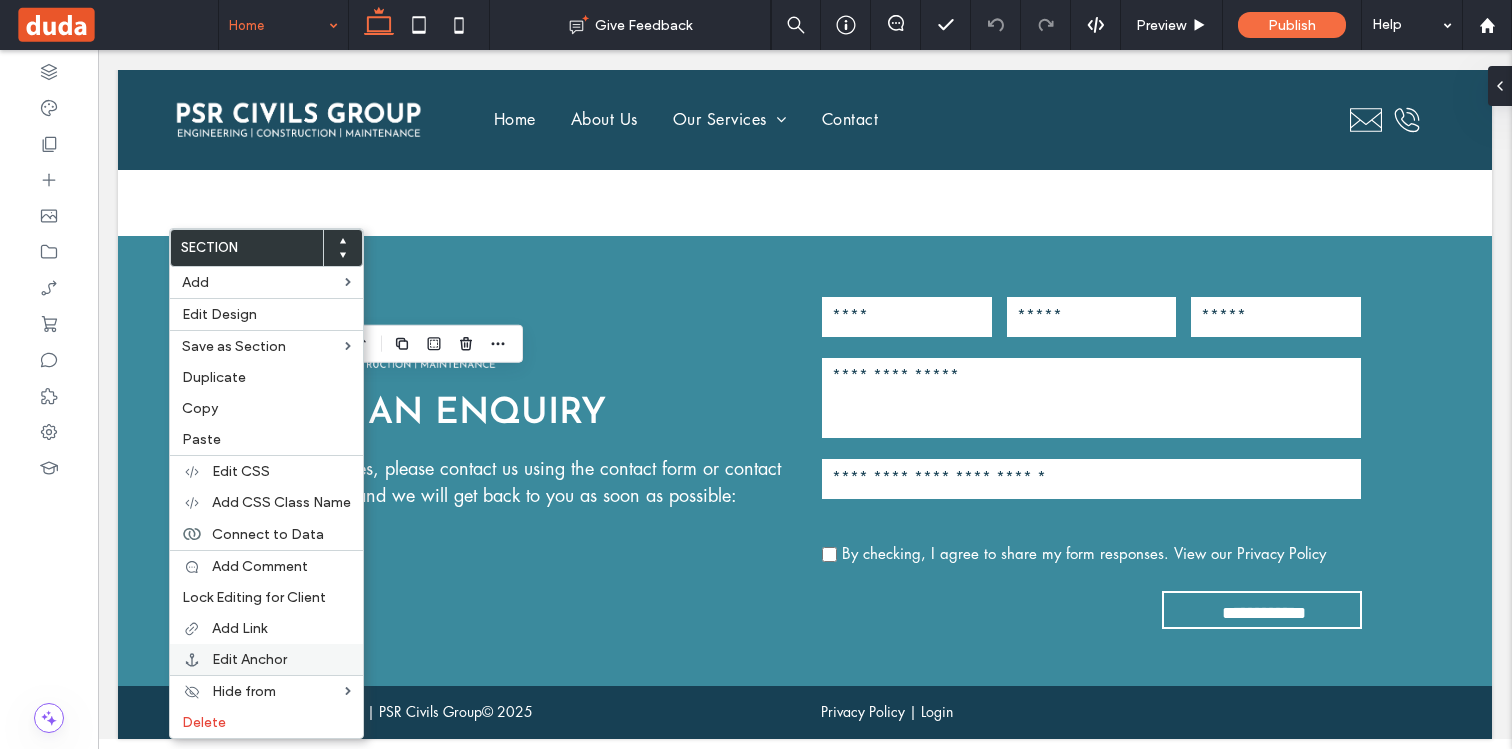 click on "Edit Anchor" at bounding box center [249, 659] 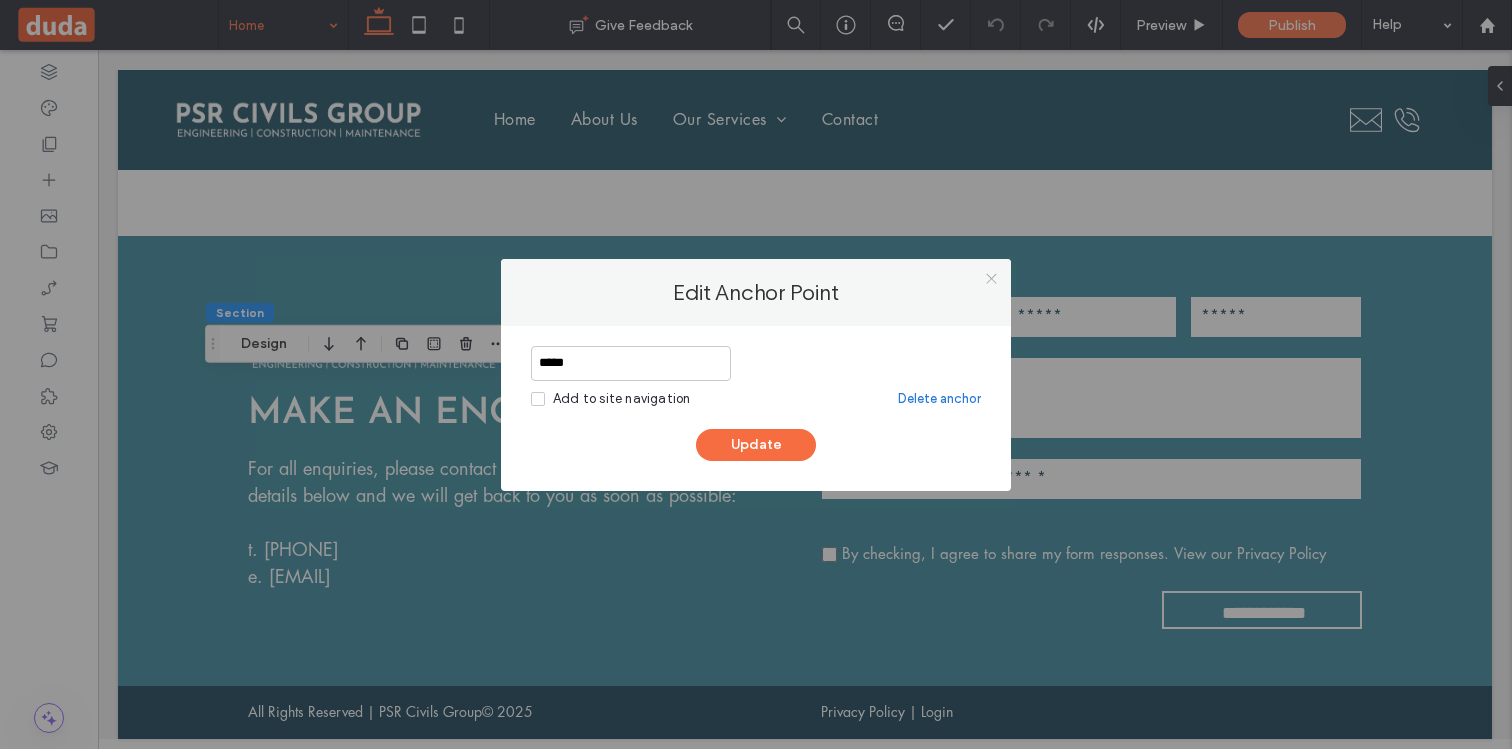 click at bounding box center (991, 279) 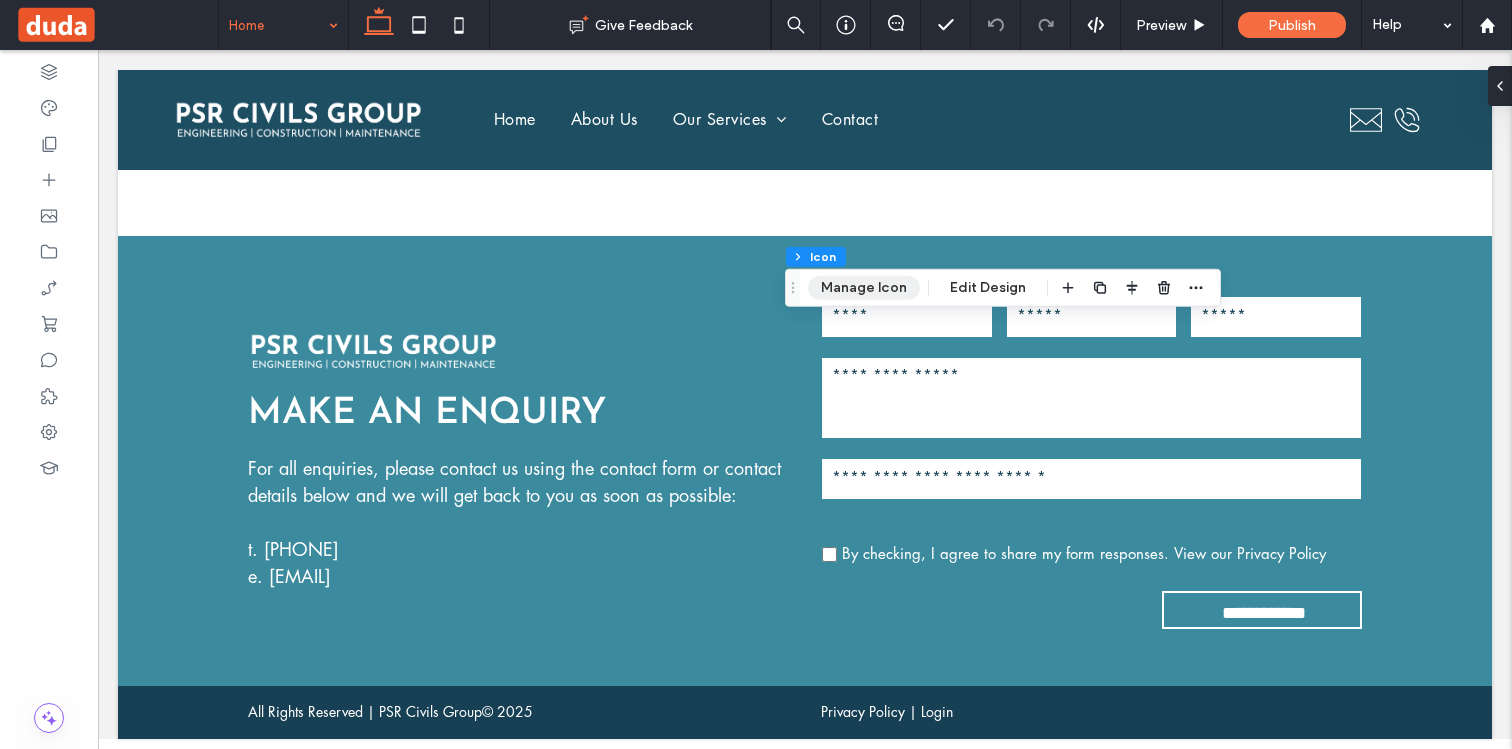 click on "Manage Icon" at bounding box center [864, 288] 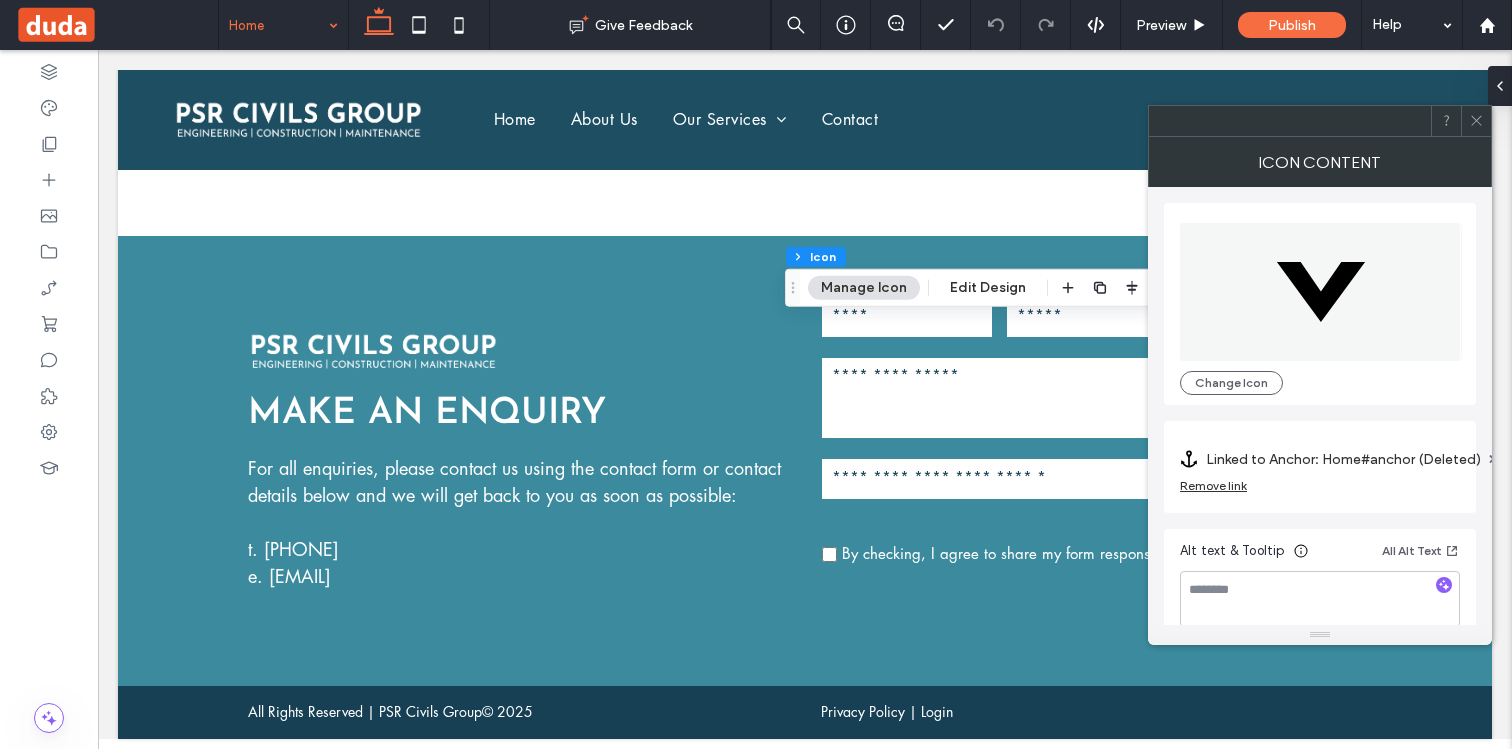 click on "Linked to Anchor: Home#anchor (Deleted)" at bounding box center (1343, 459) 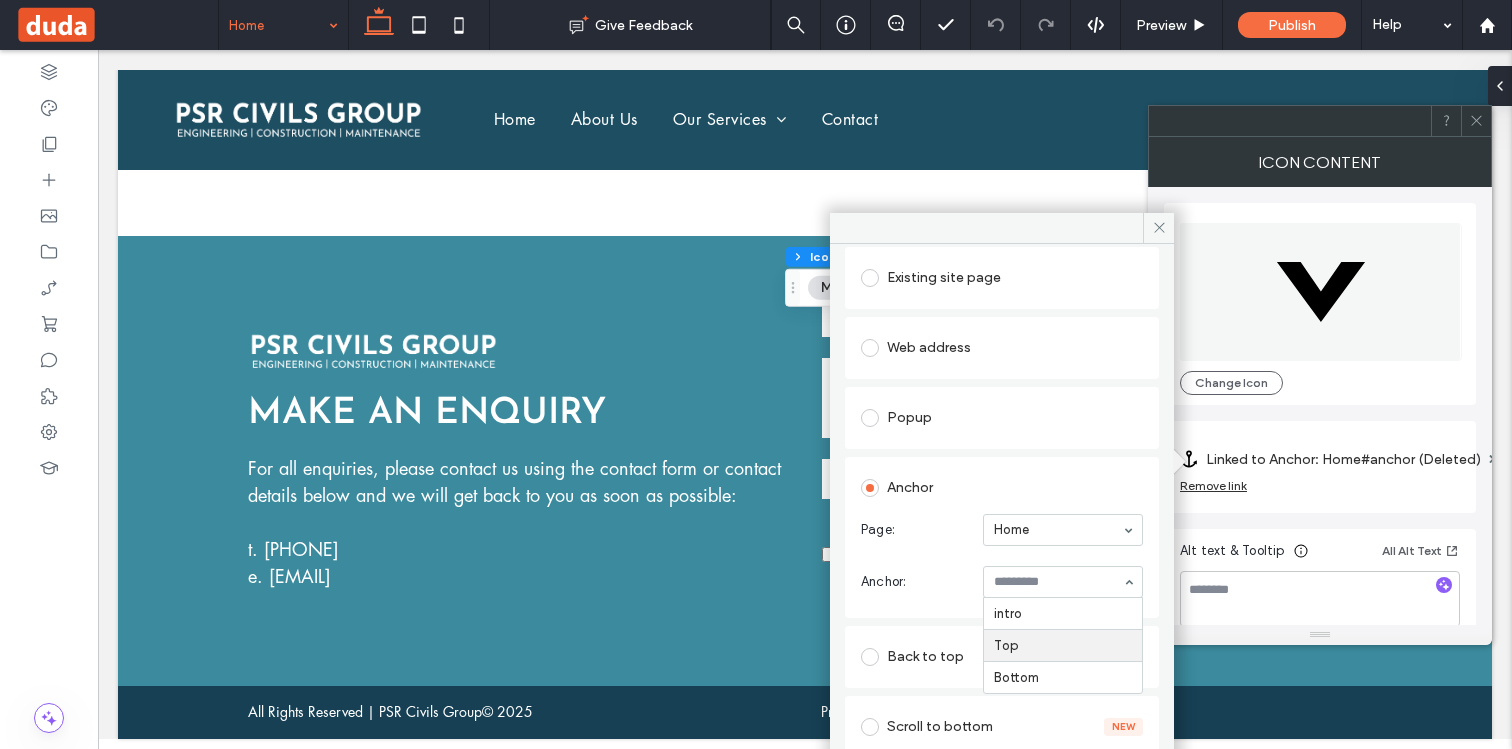 scroll, scrollTop: 98, scrollLeft: 0, axis: vertical 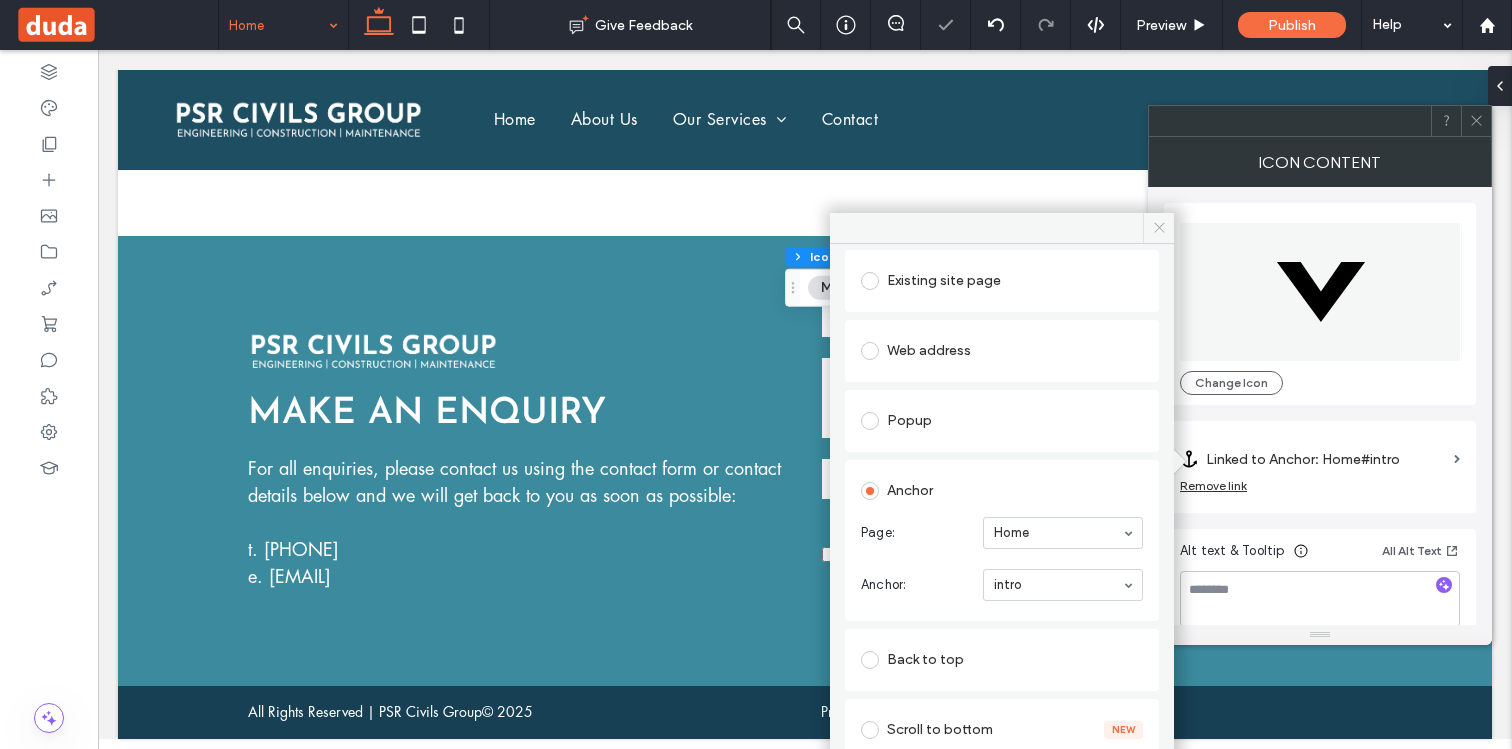 click 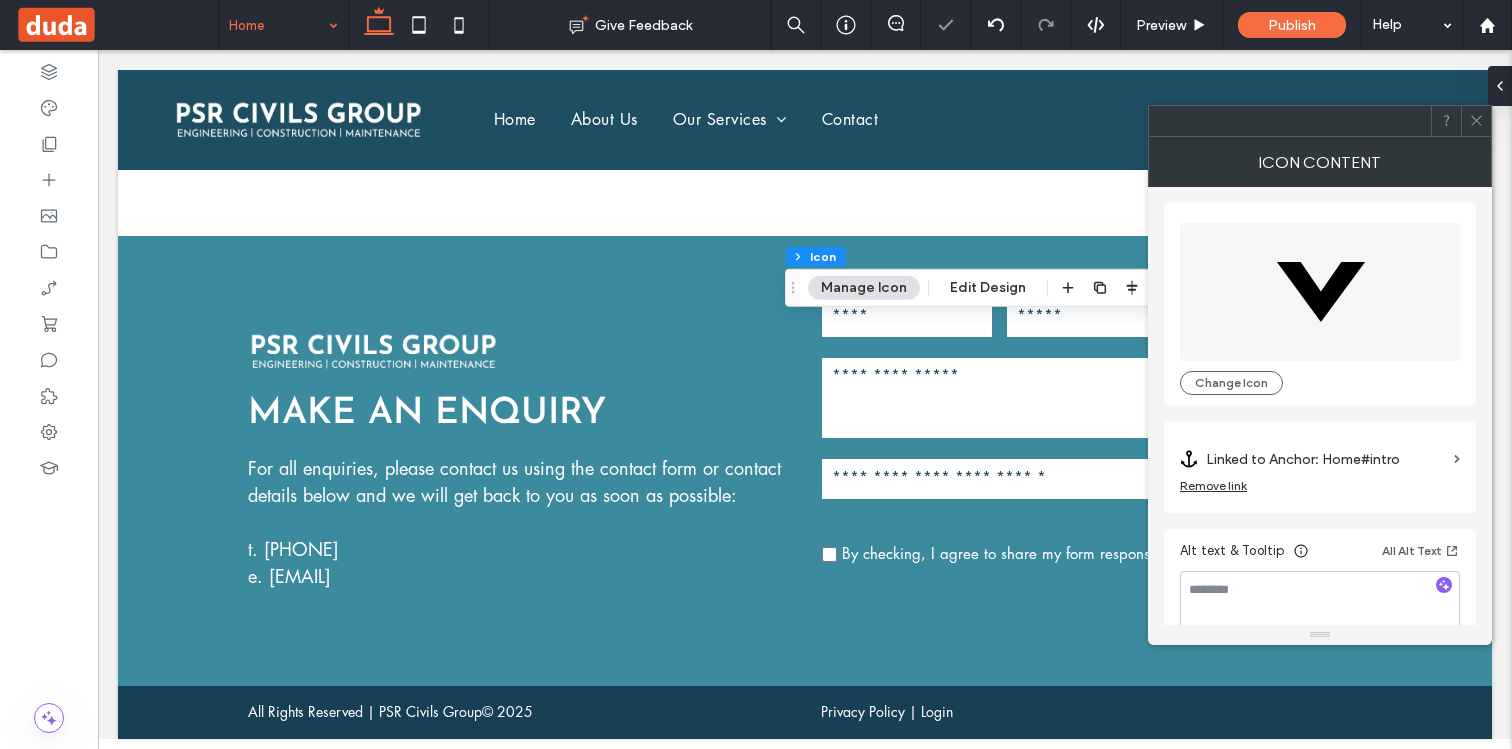 click 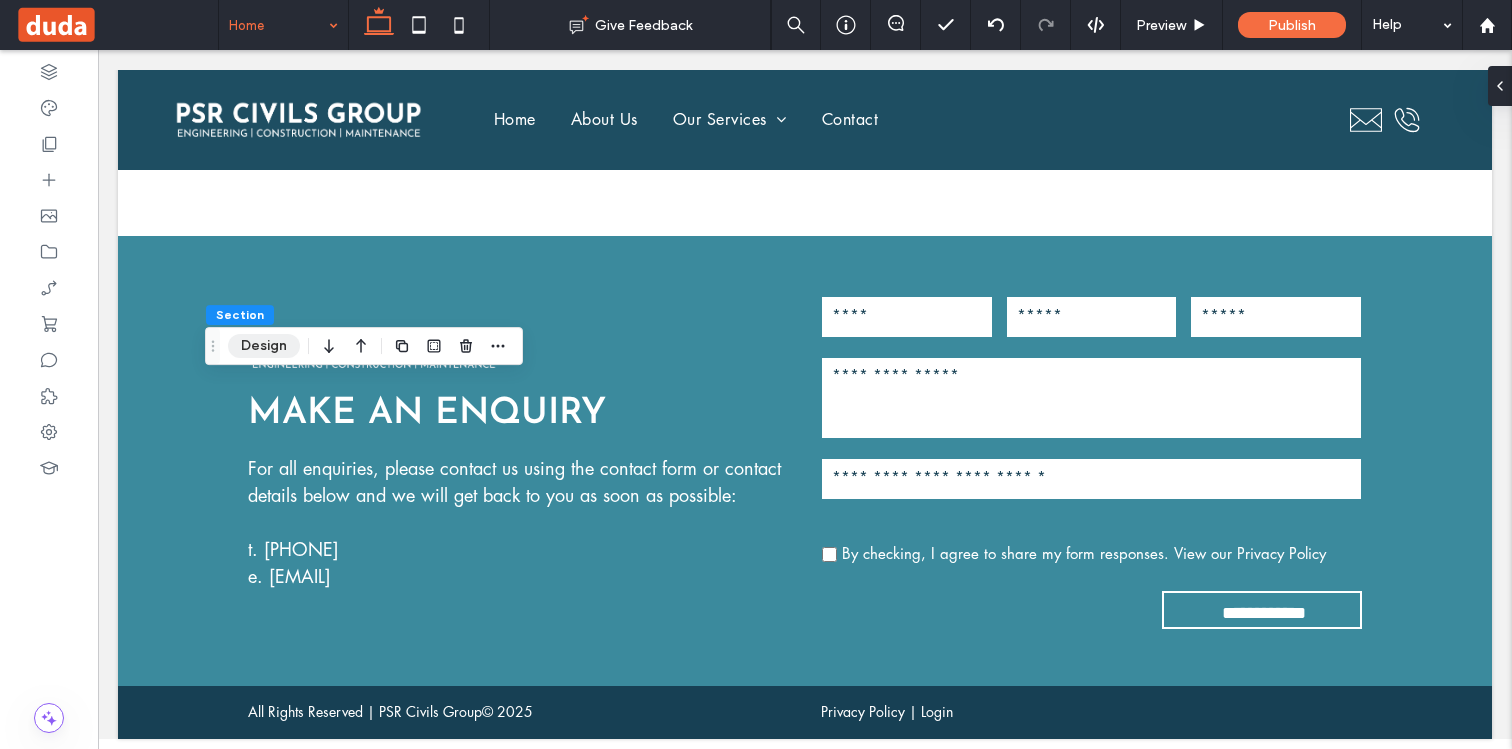 click on "Design" at bounding box center [264, 346] 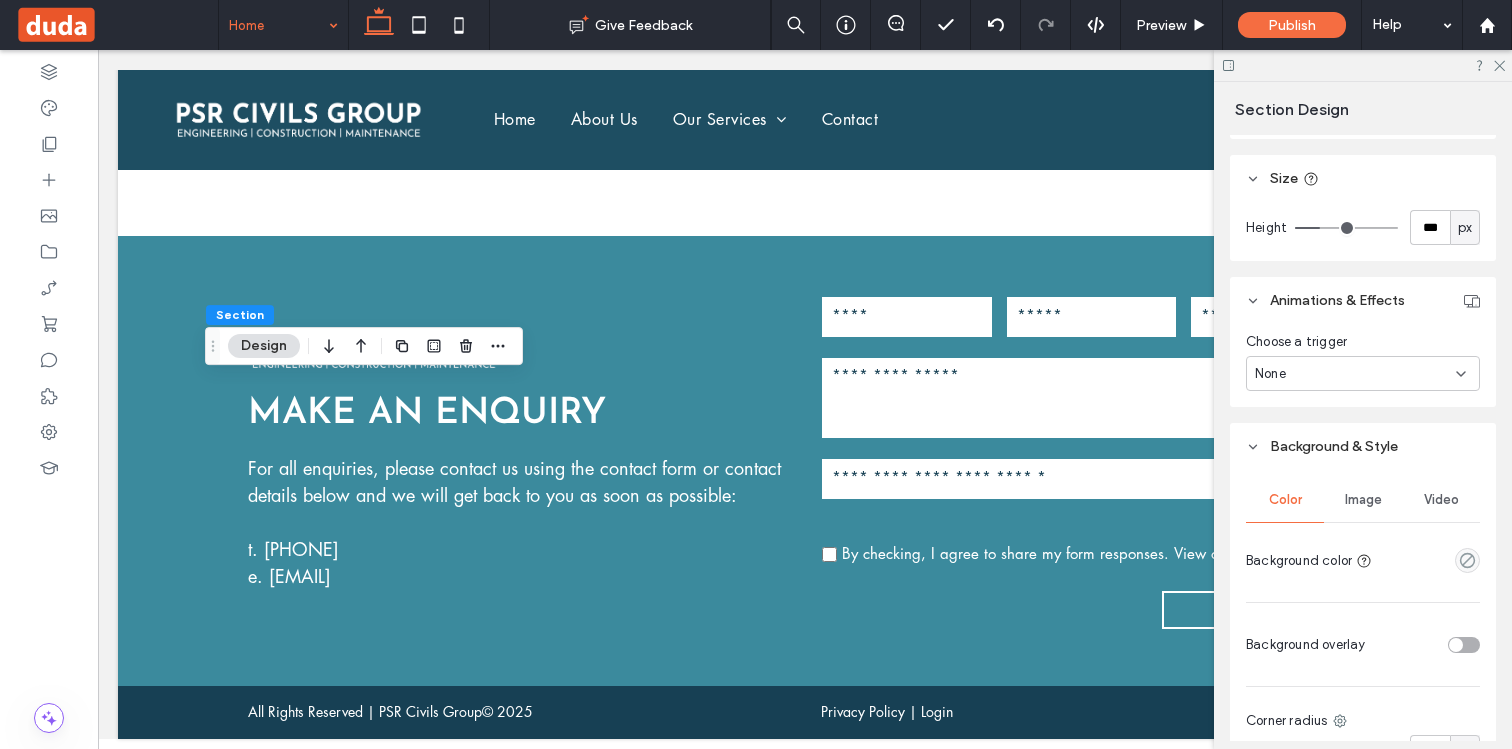 scroll, scrollTop: 685, scrollLeft: 0, axis: vertical 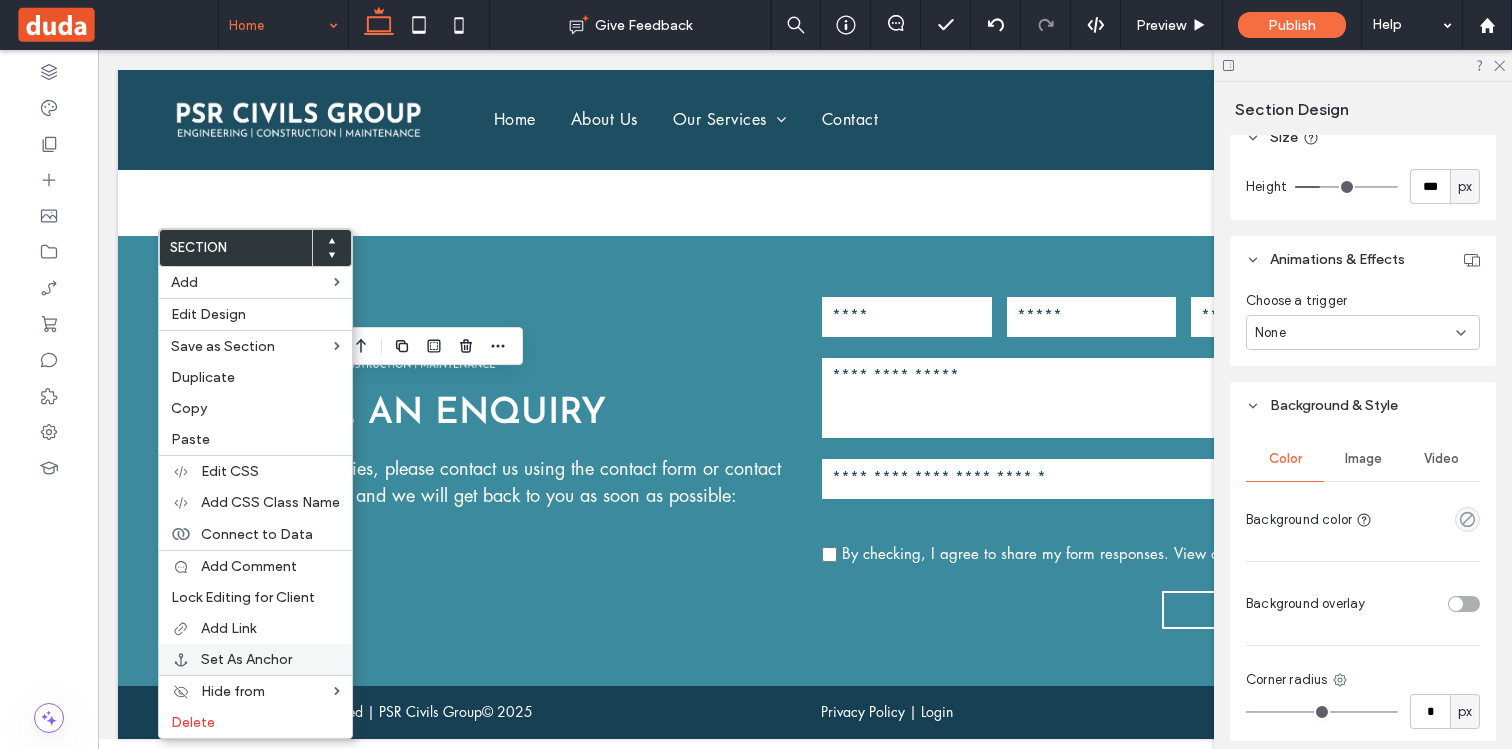 click on "Set As Anchor" at bounding box center (246, 659) 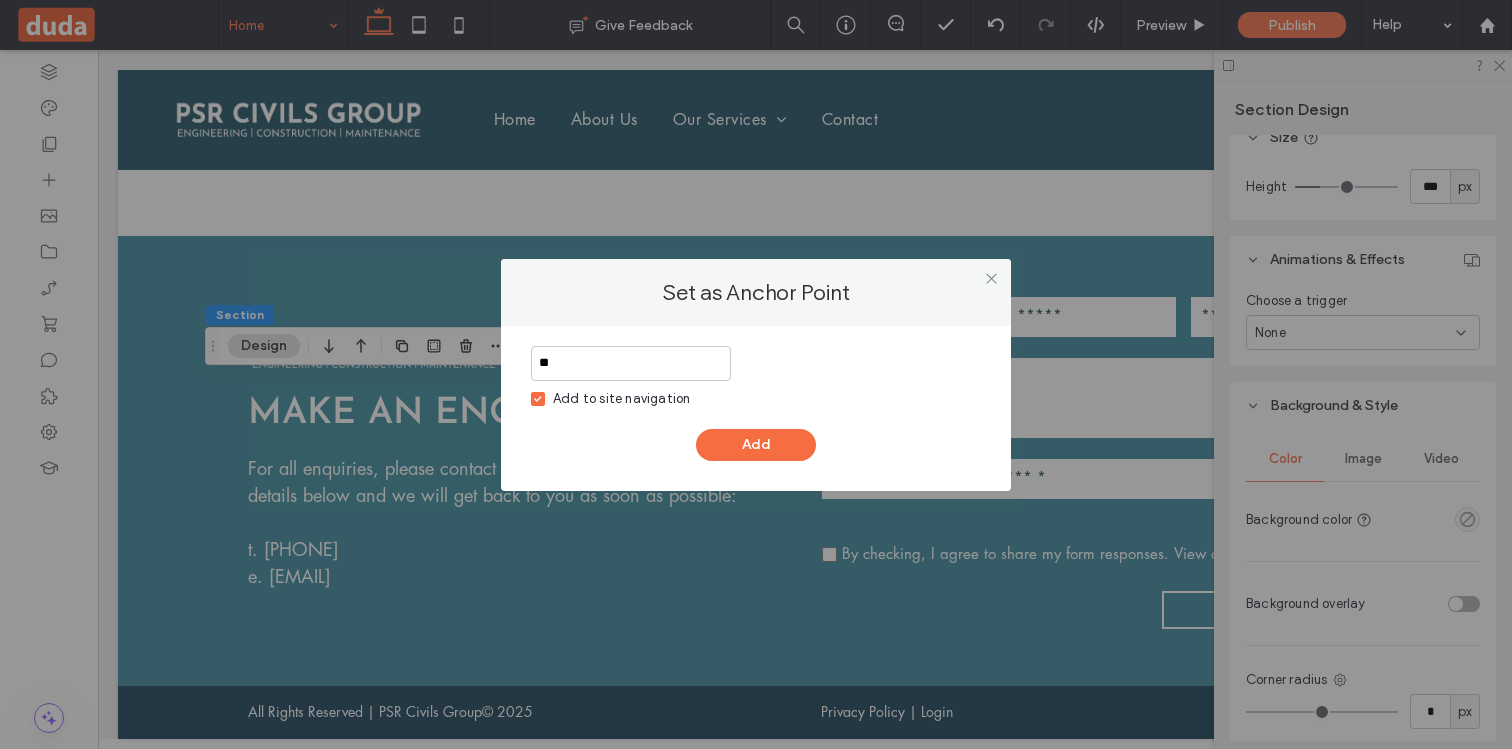 type on "*" 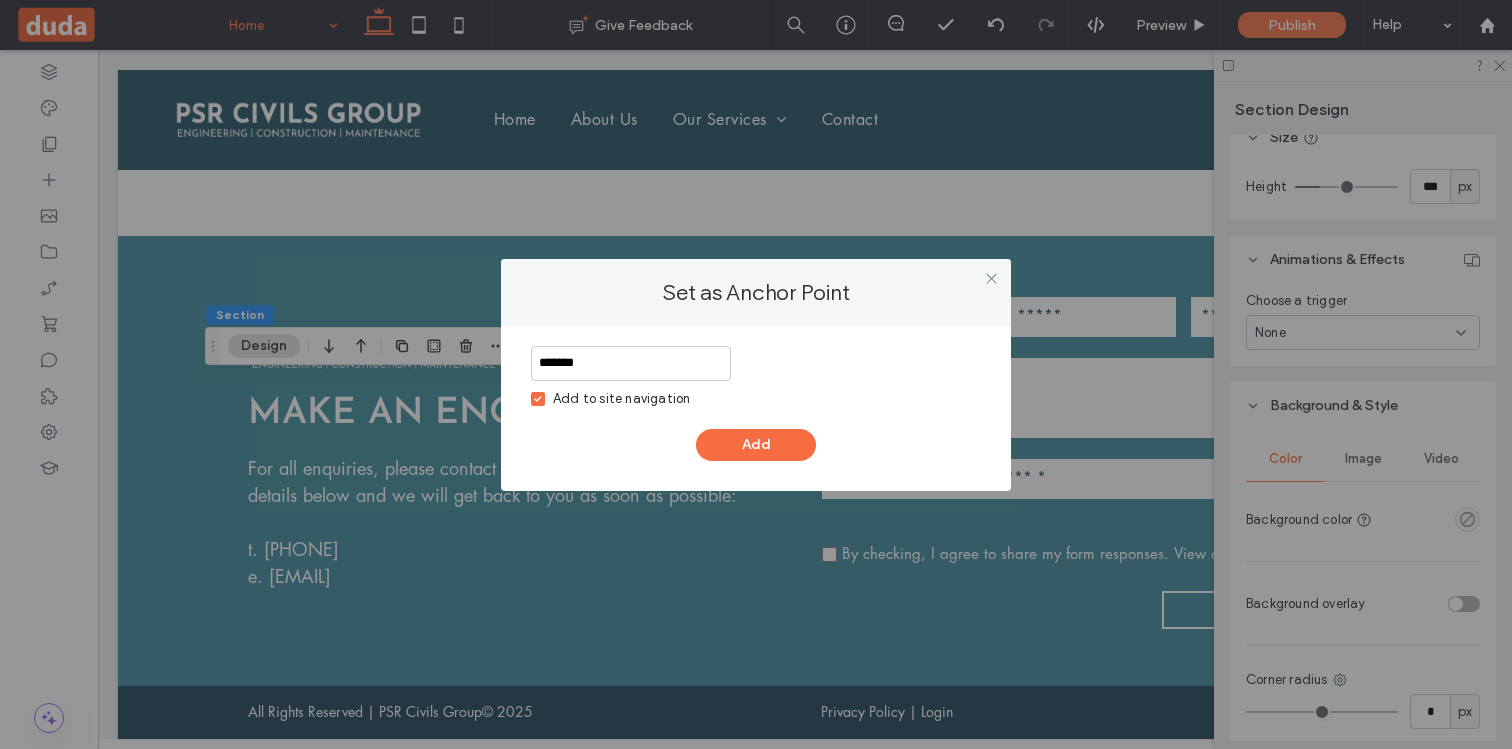 type on "*******" 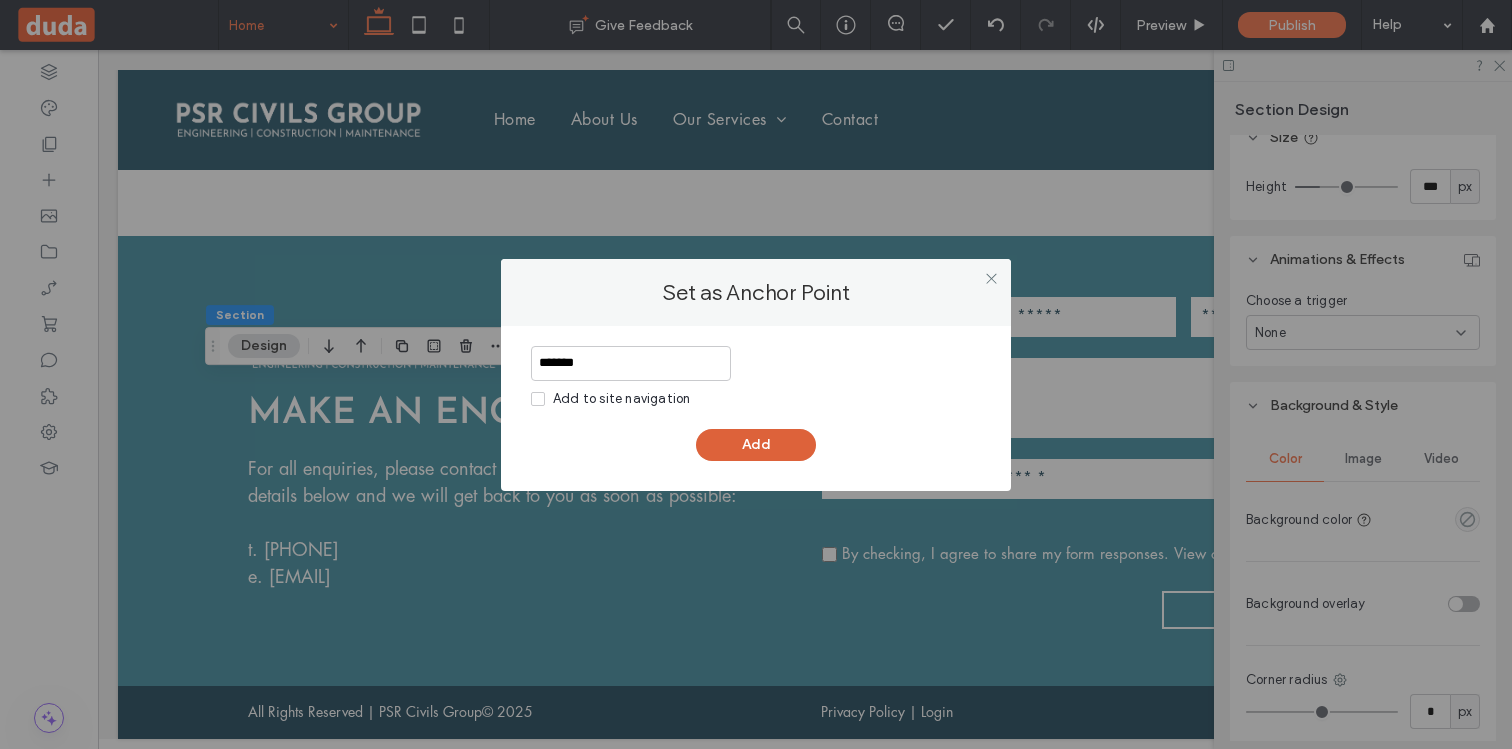 click on "Add" at bounding box center [756, 445] 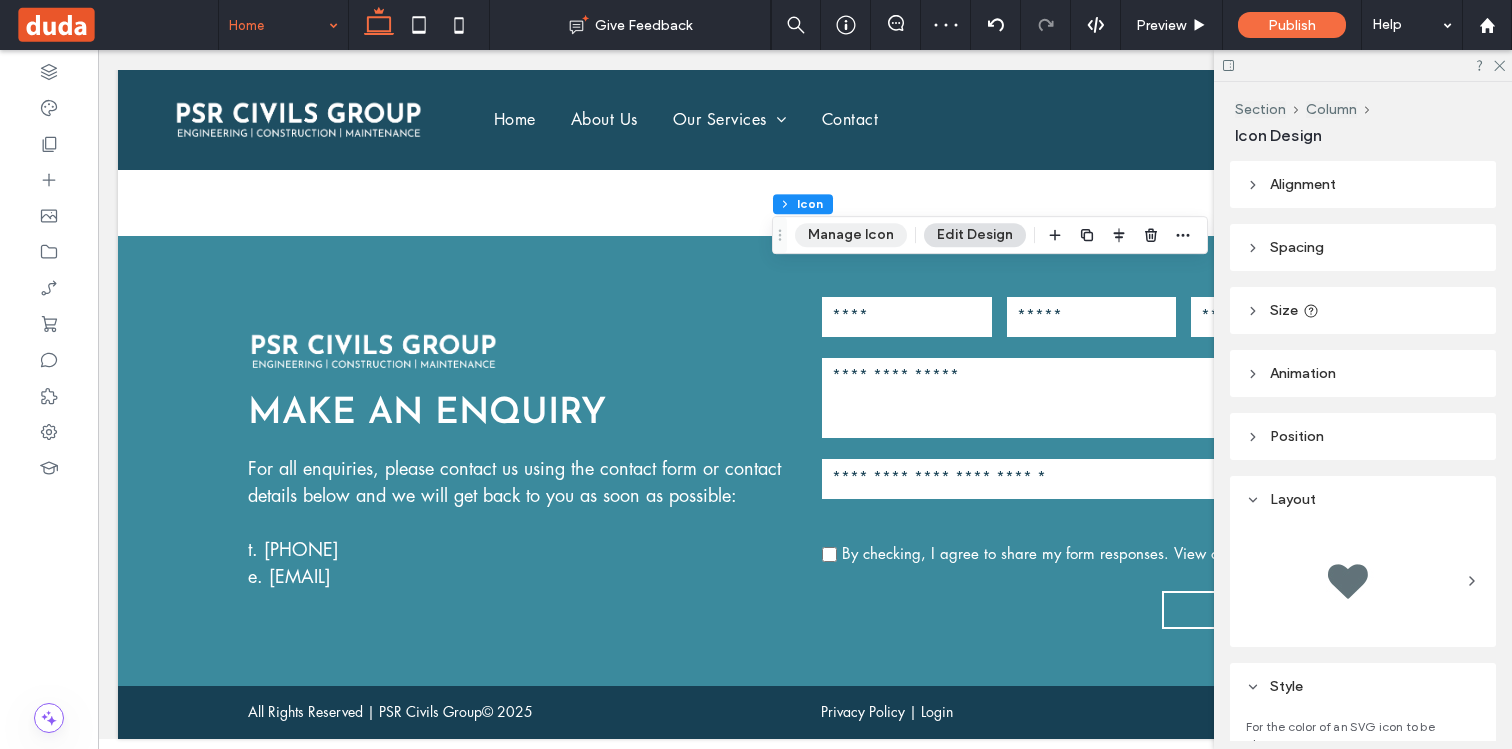 click on "Manage Icon" at bounding box center [851, 235] 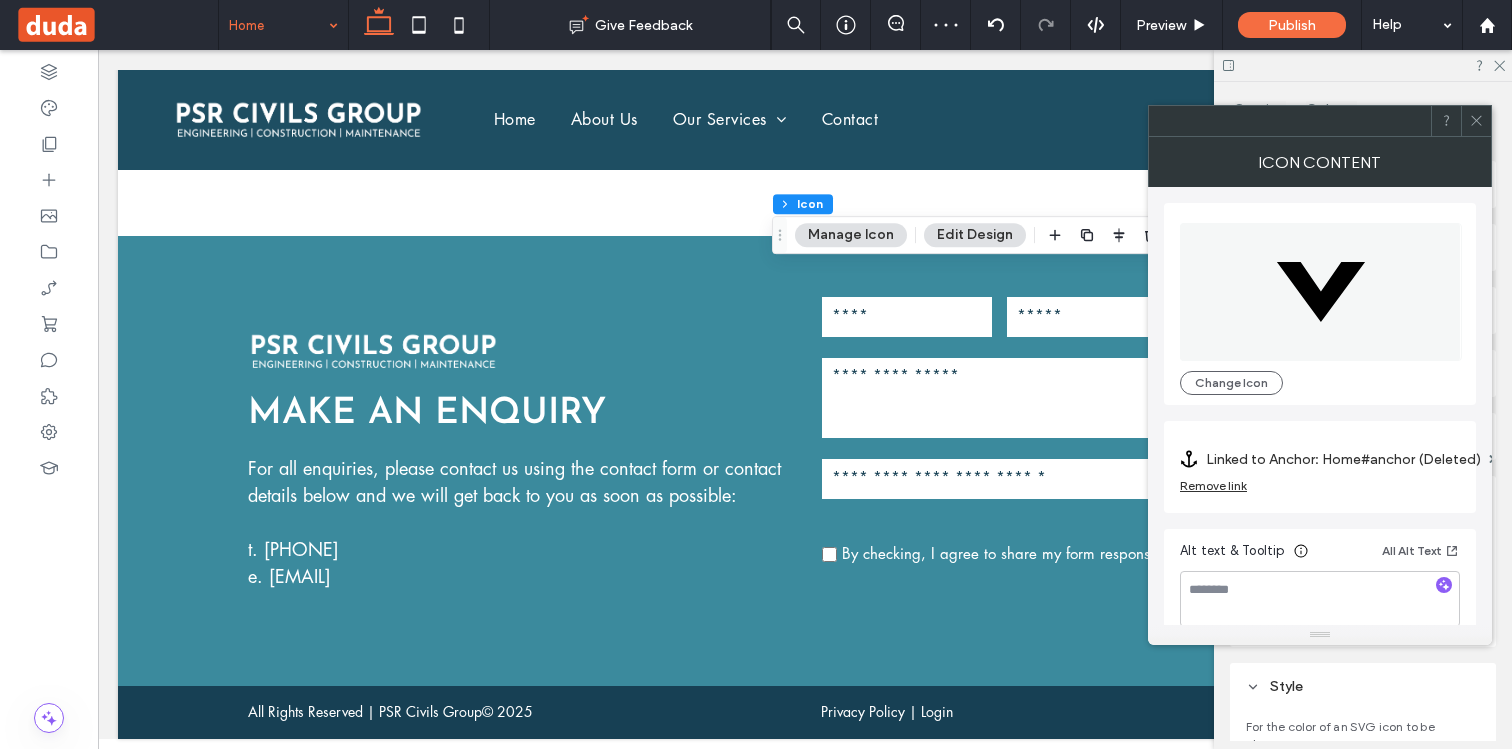 click on "Linked to Anchor: Home#anchor (Deleted)" at bounding box center (1343, 459) 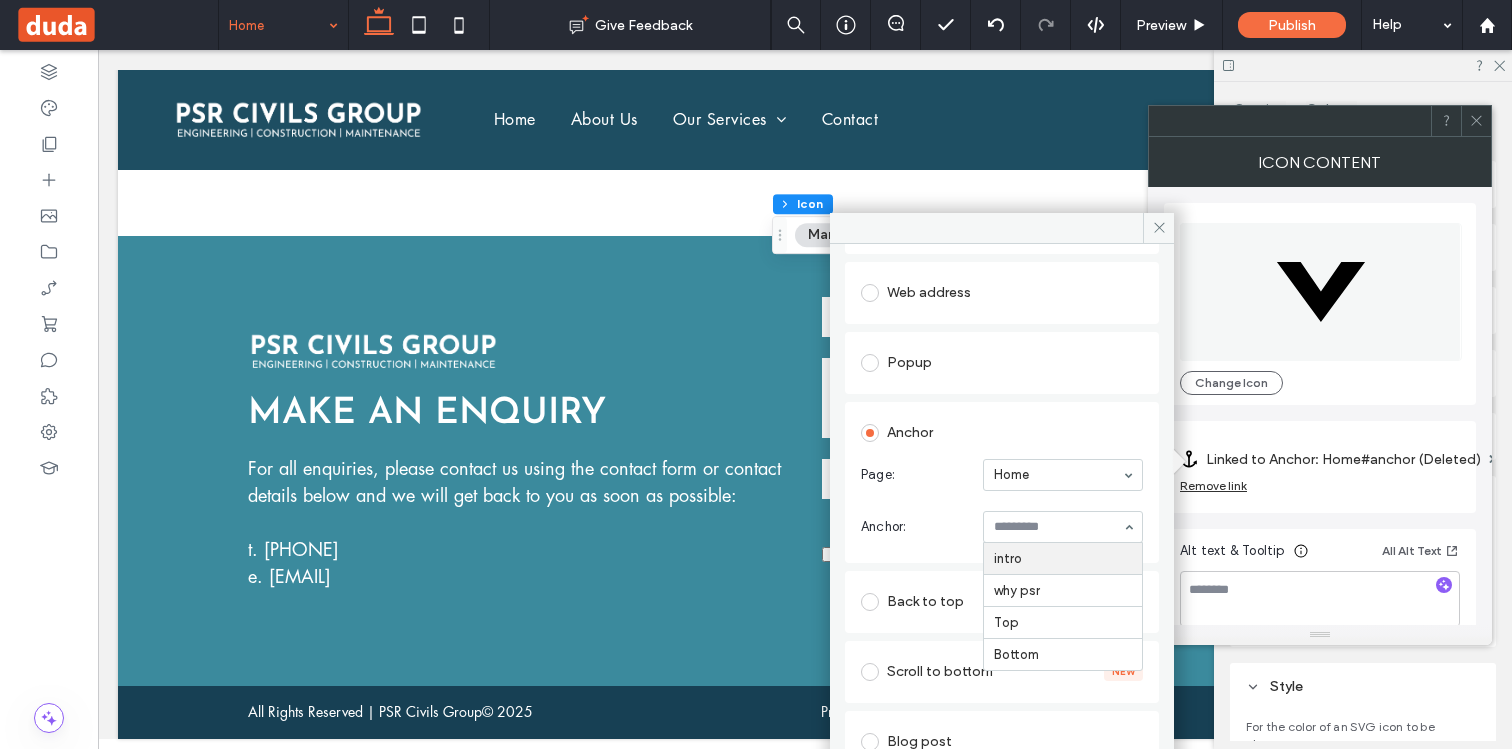 scroll, scrollTop: 160, scrollLeft: 0, axis: vertical 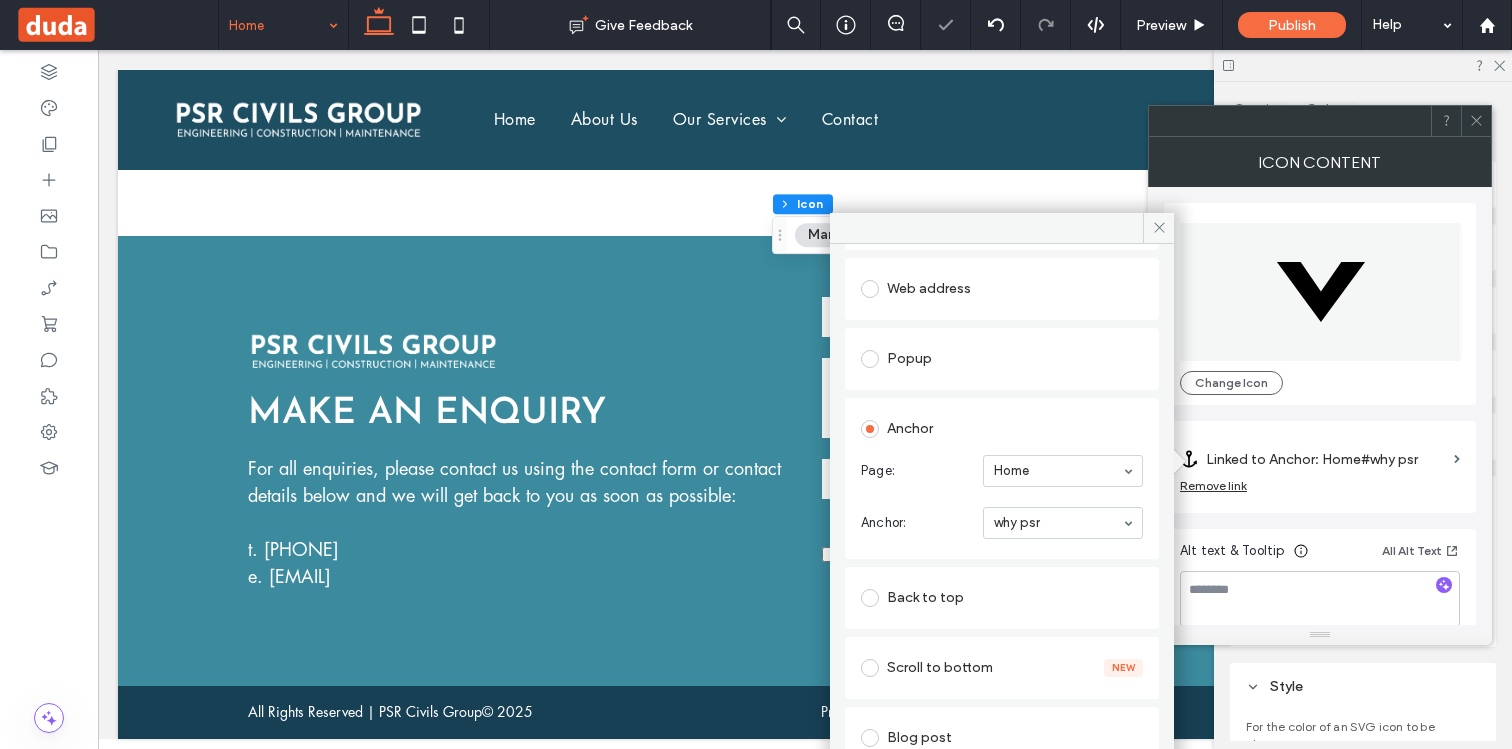 click on "Change Icon" at bounding box center [1320, 304] 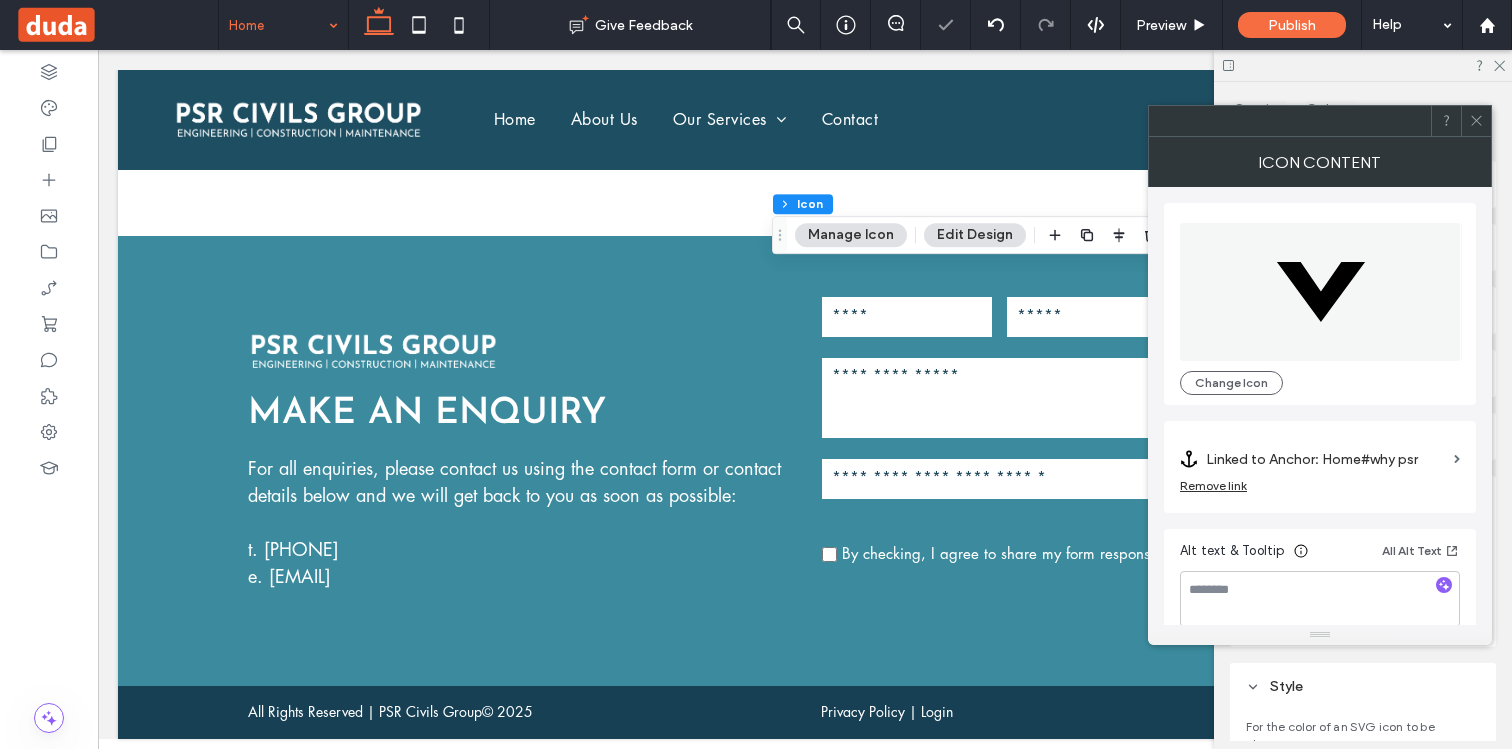 click 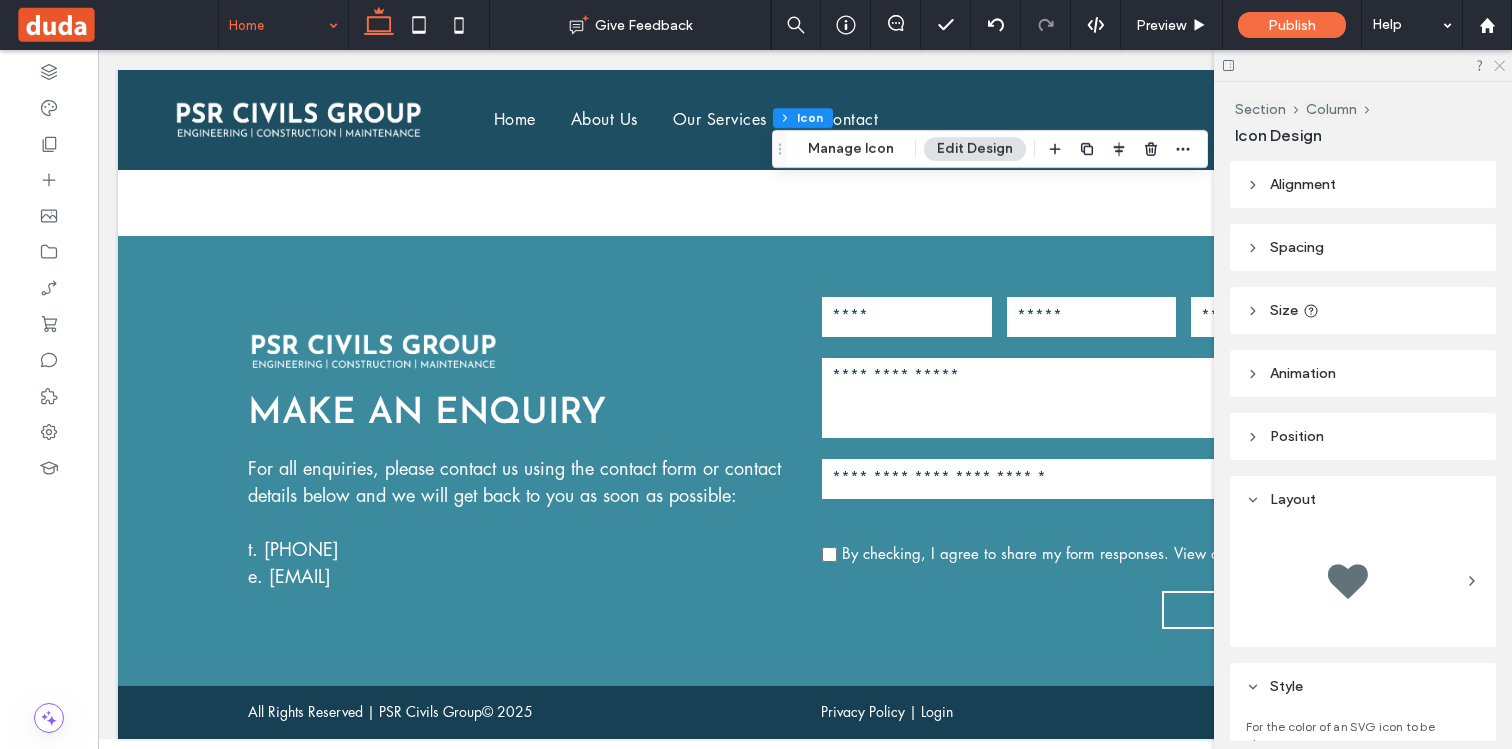 click 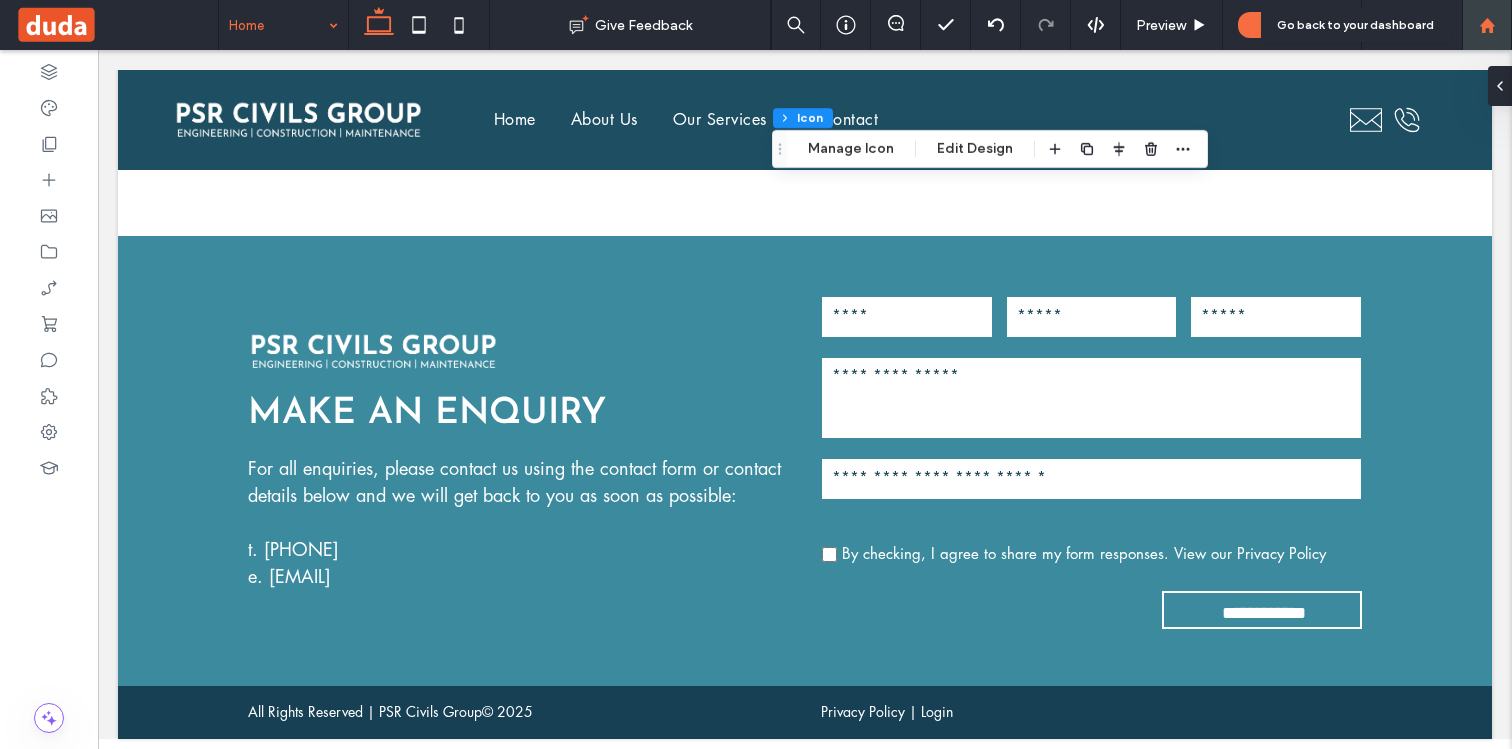 click at bounding box center [1487, 25] 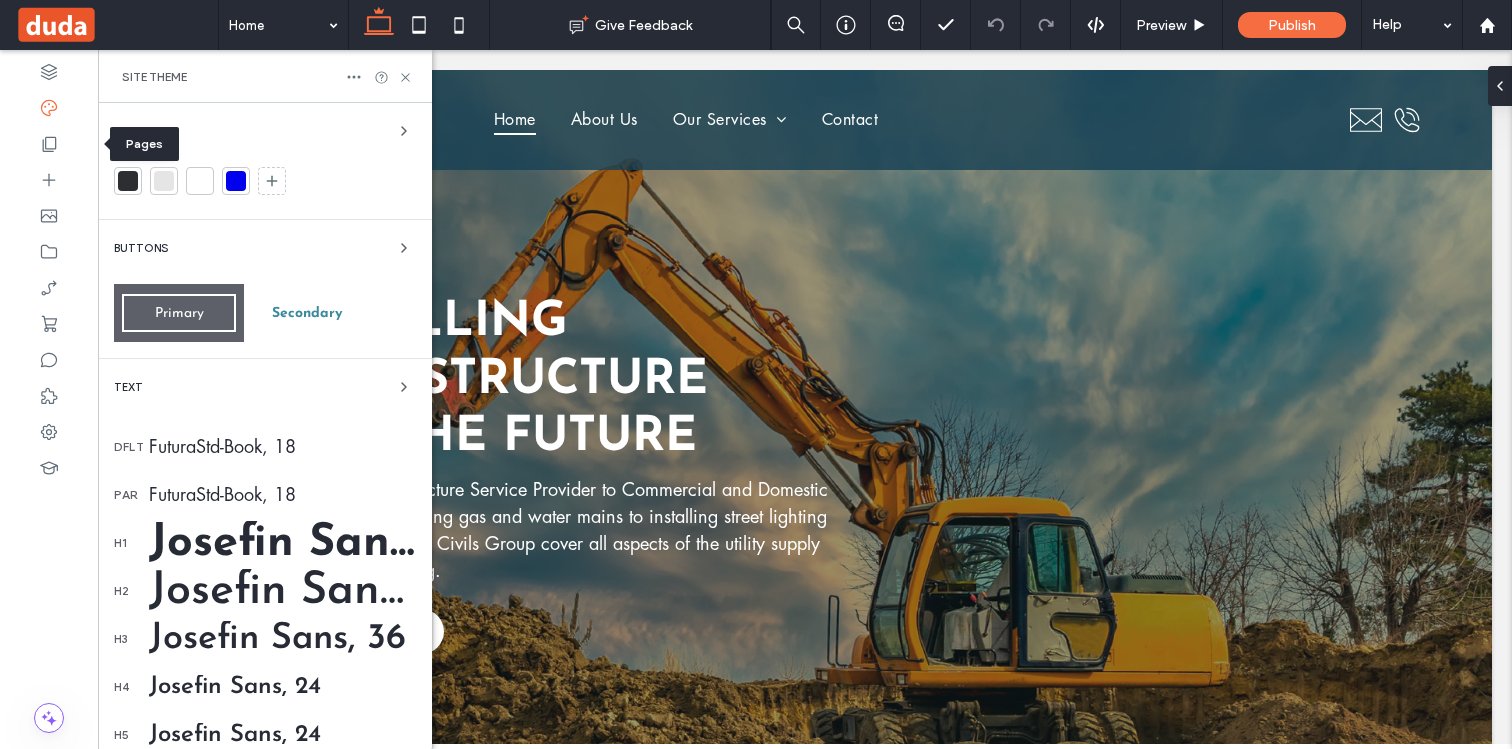 scroll, scrollTop: 0, scrollLeft: 0, axis: both 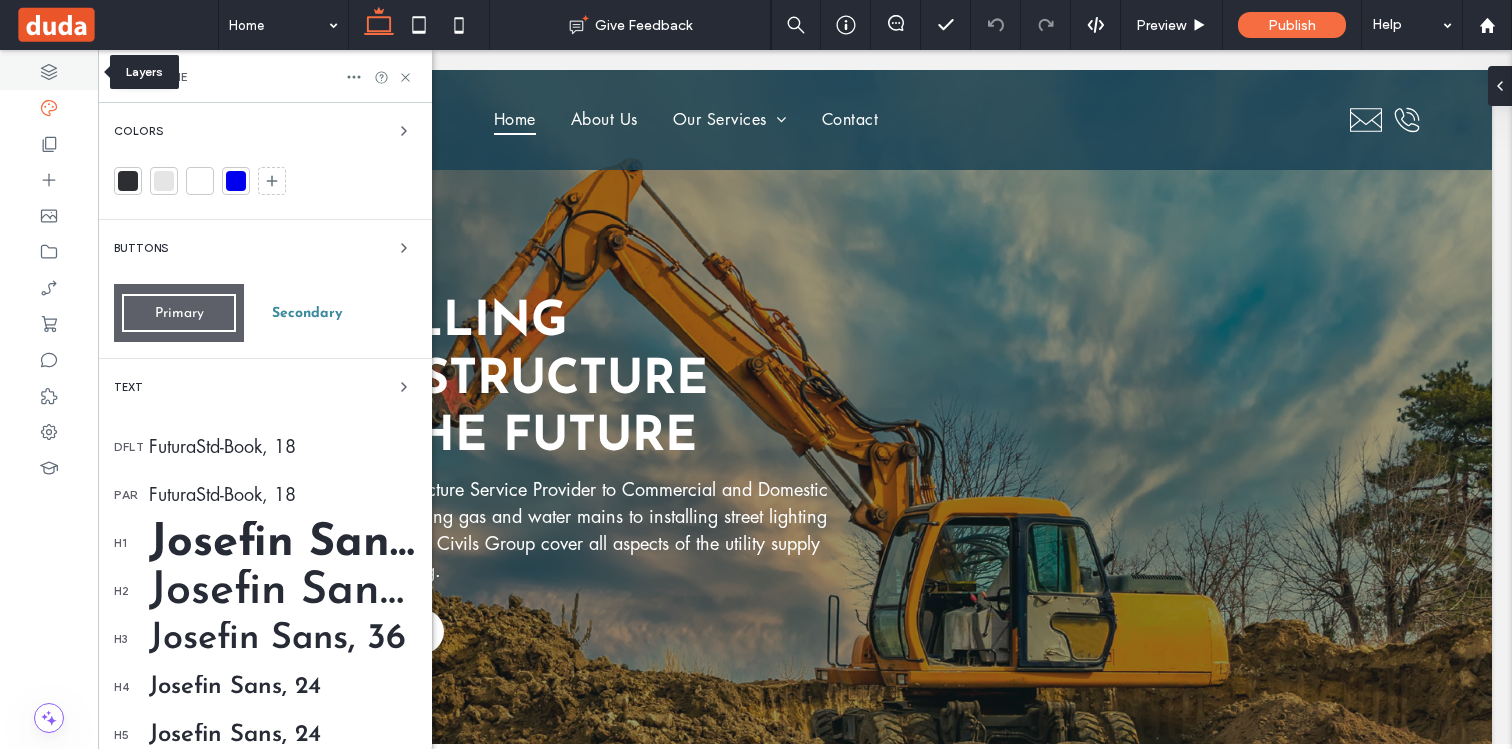 click at bounding box center [49, 72] 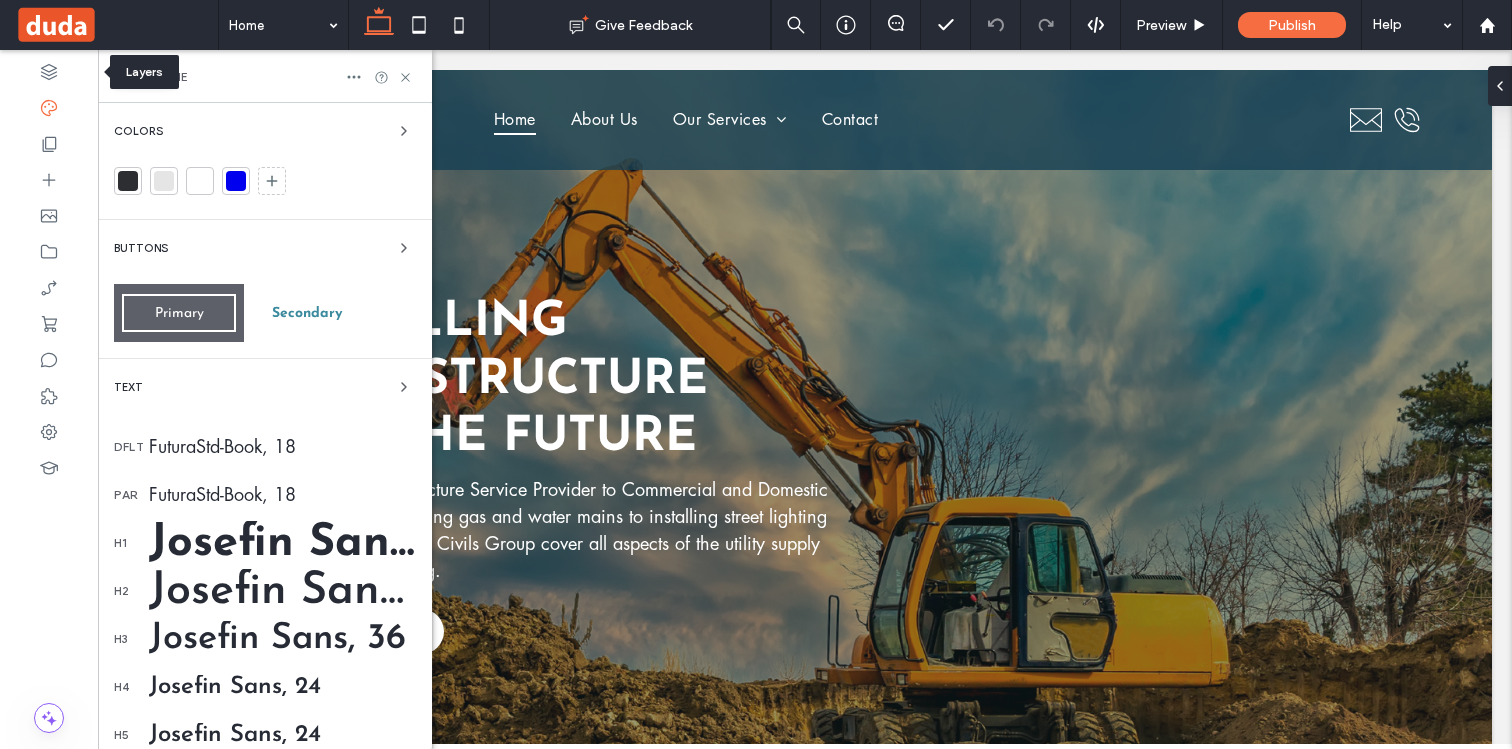 scroll, scrollTop: 0, scrollLeft: 230, axis: horizontal 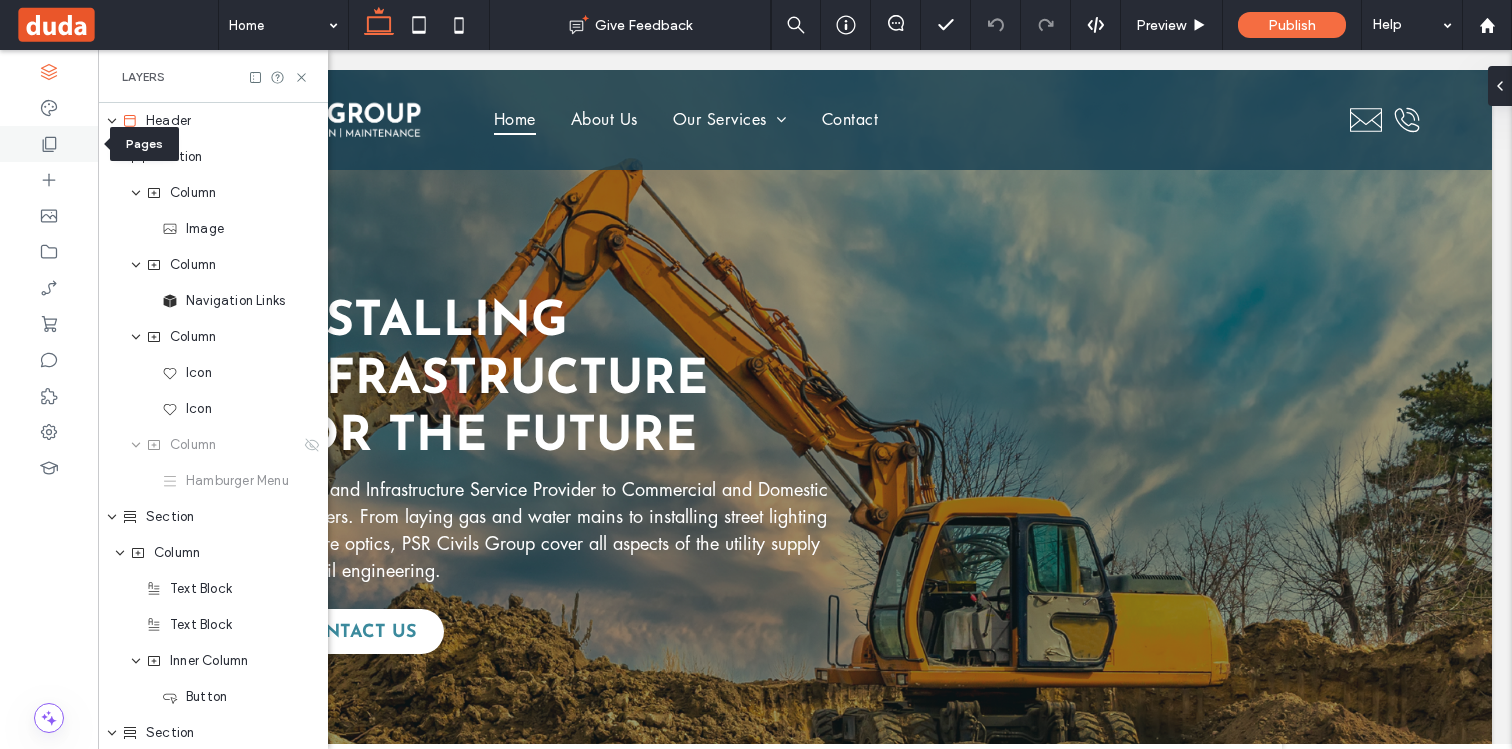 click at bounding box center (49, 144) 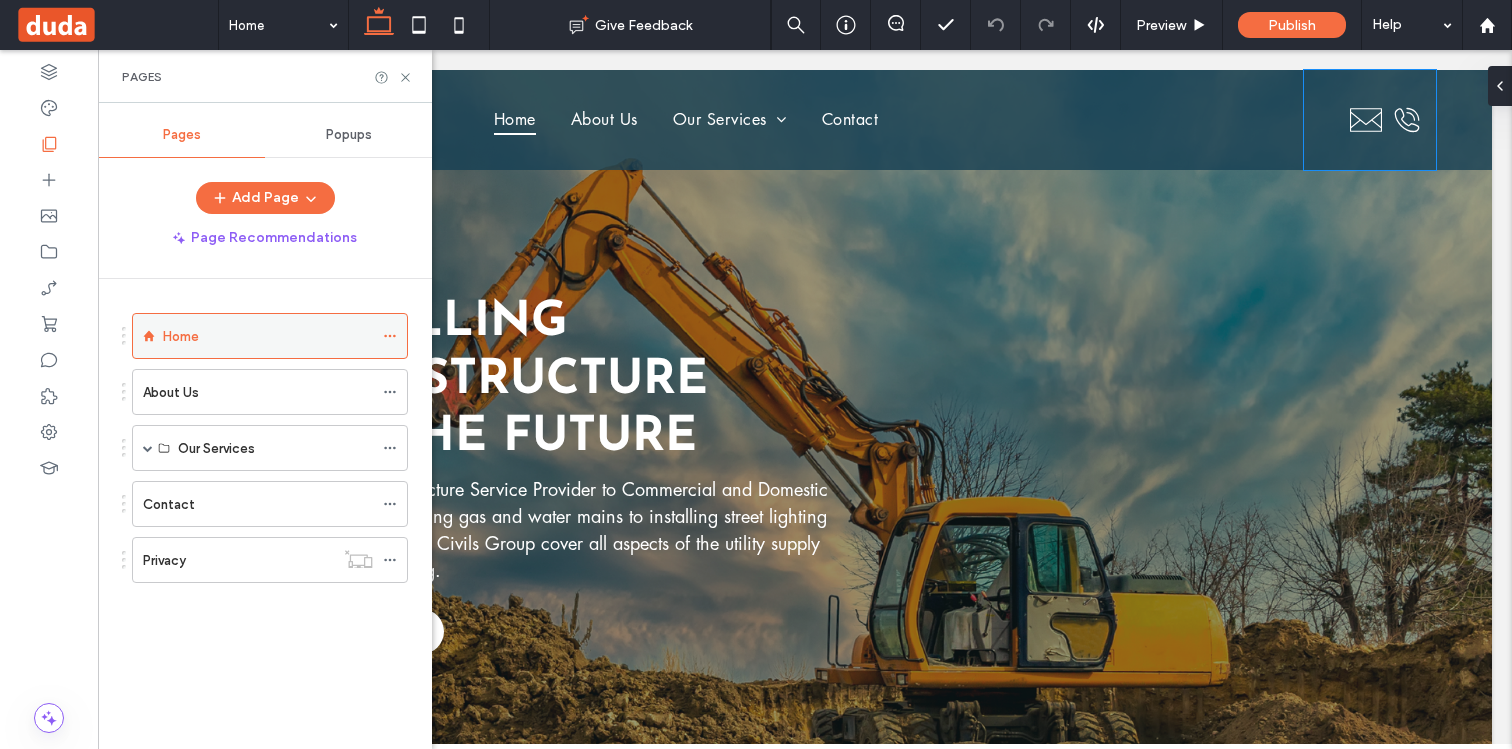 click 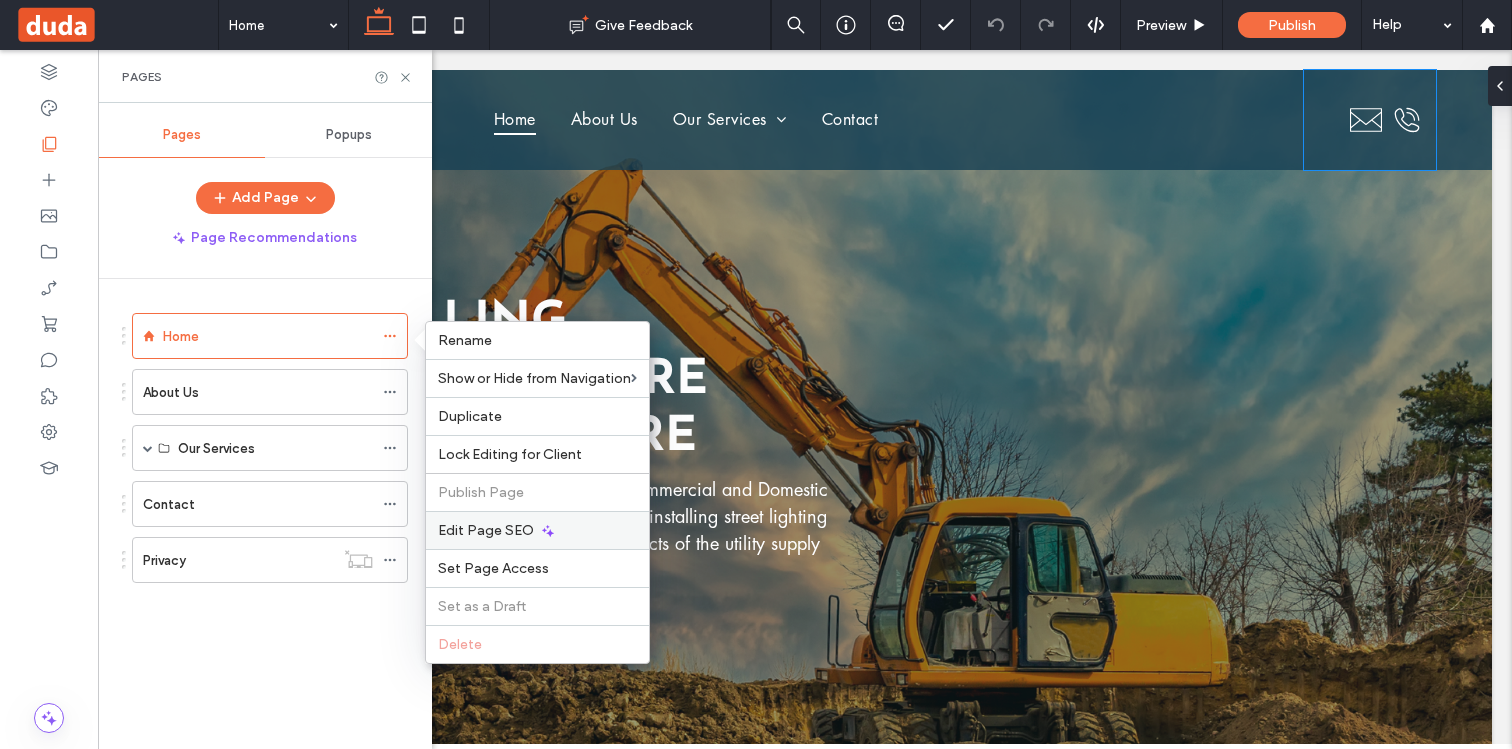 click on "Edit Page SEO" at bounding box center (486, 530) 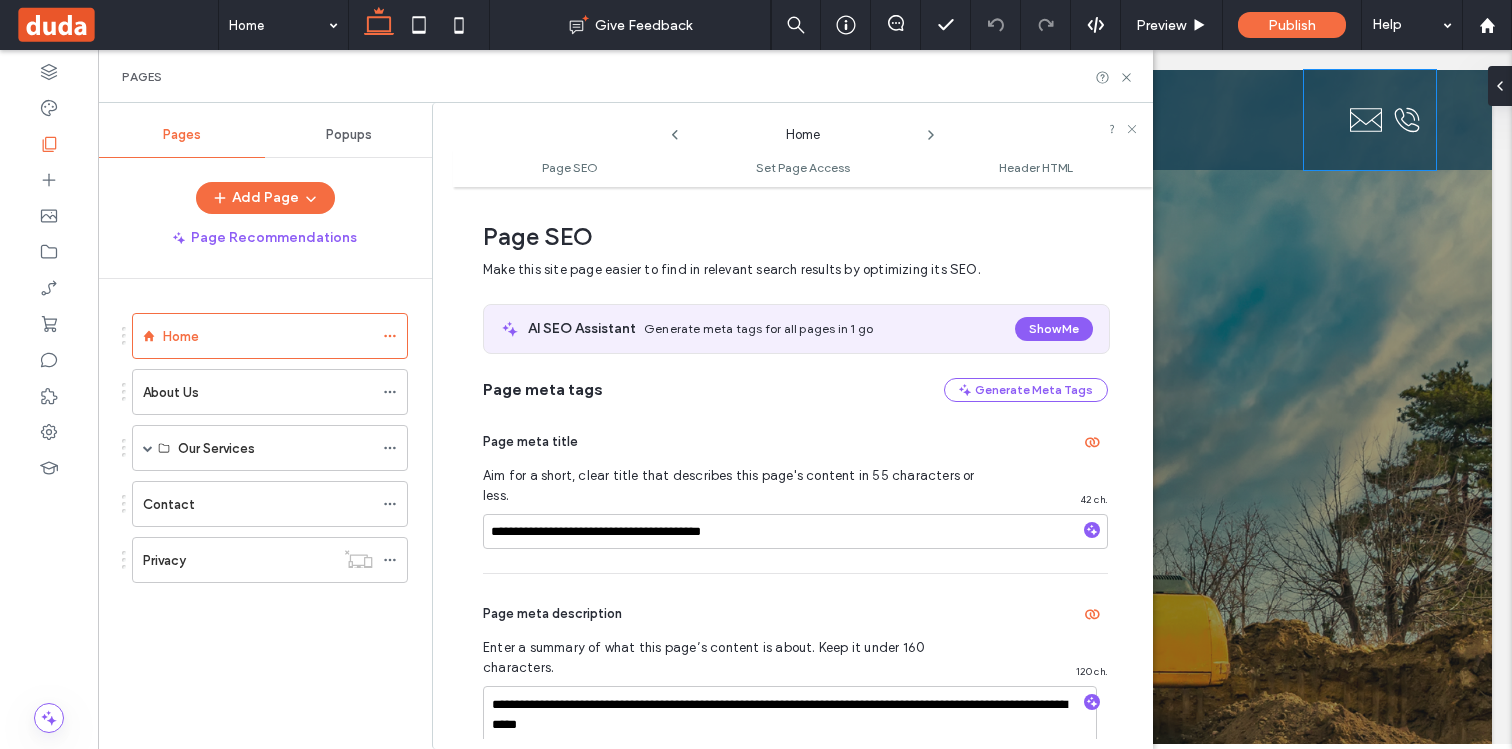 scroll, scrollTop: 10, scrollLeft: 0, axis: vertical 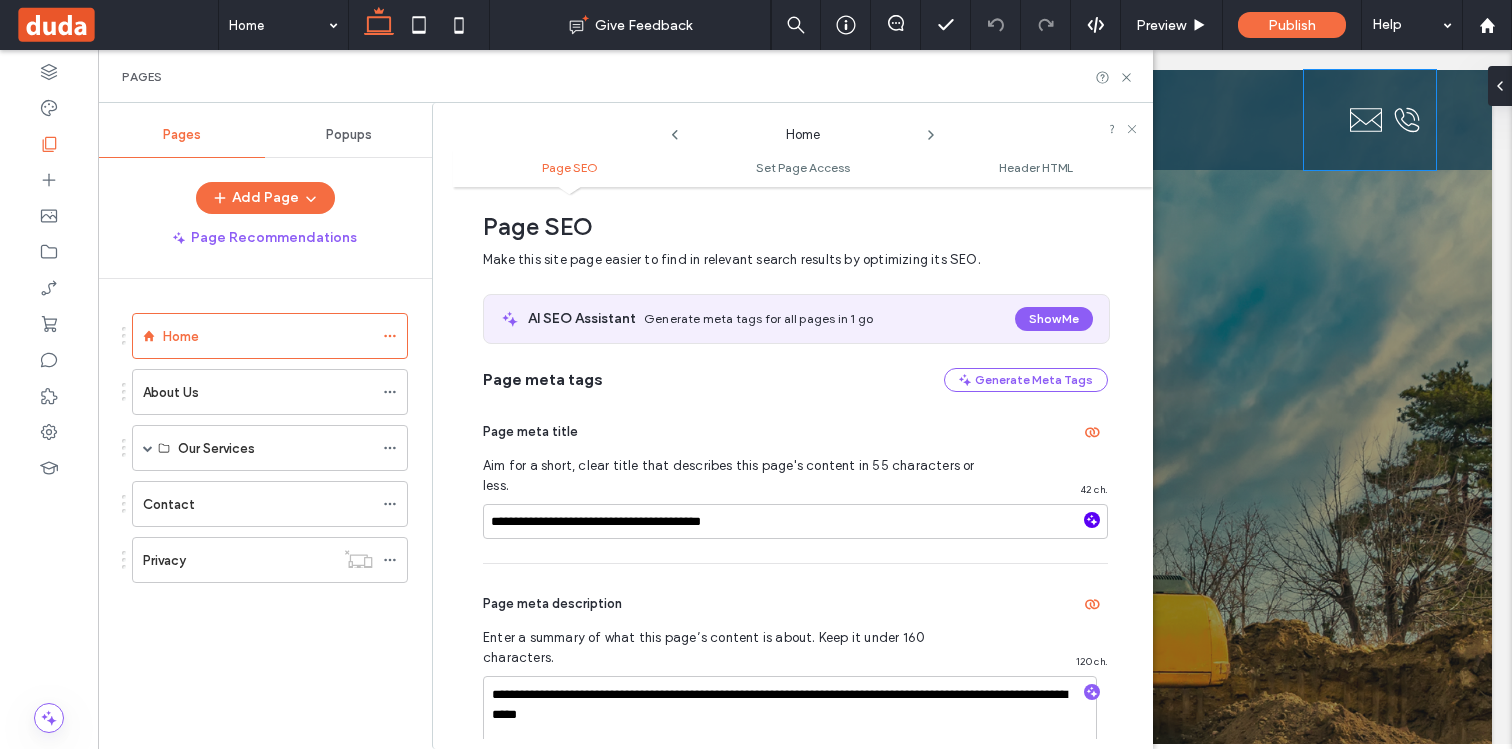 click 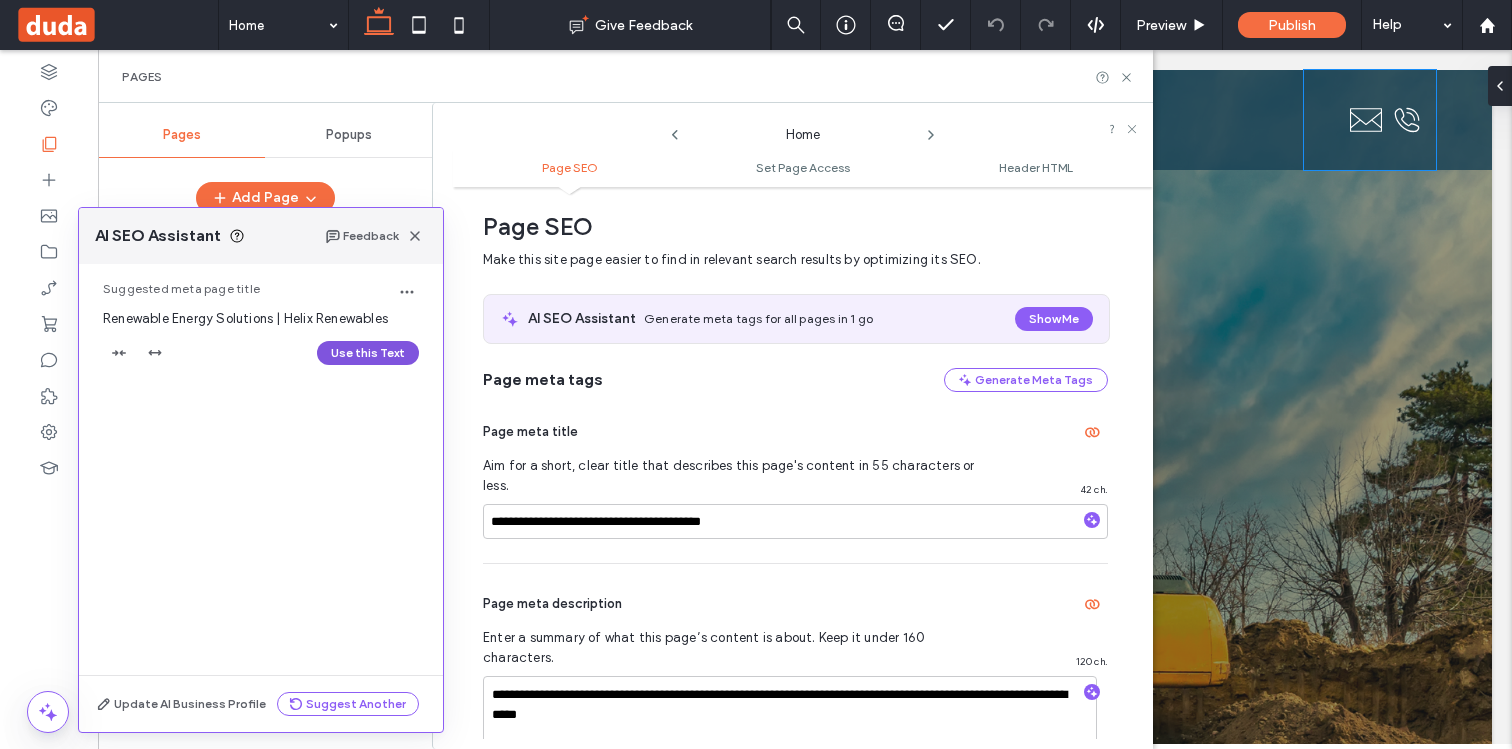 click on "Use this Text" at bounding box center (368, 353) 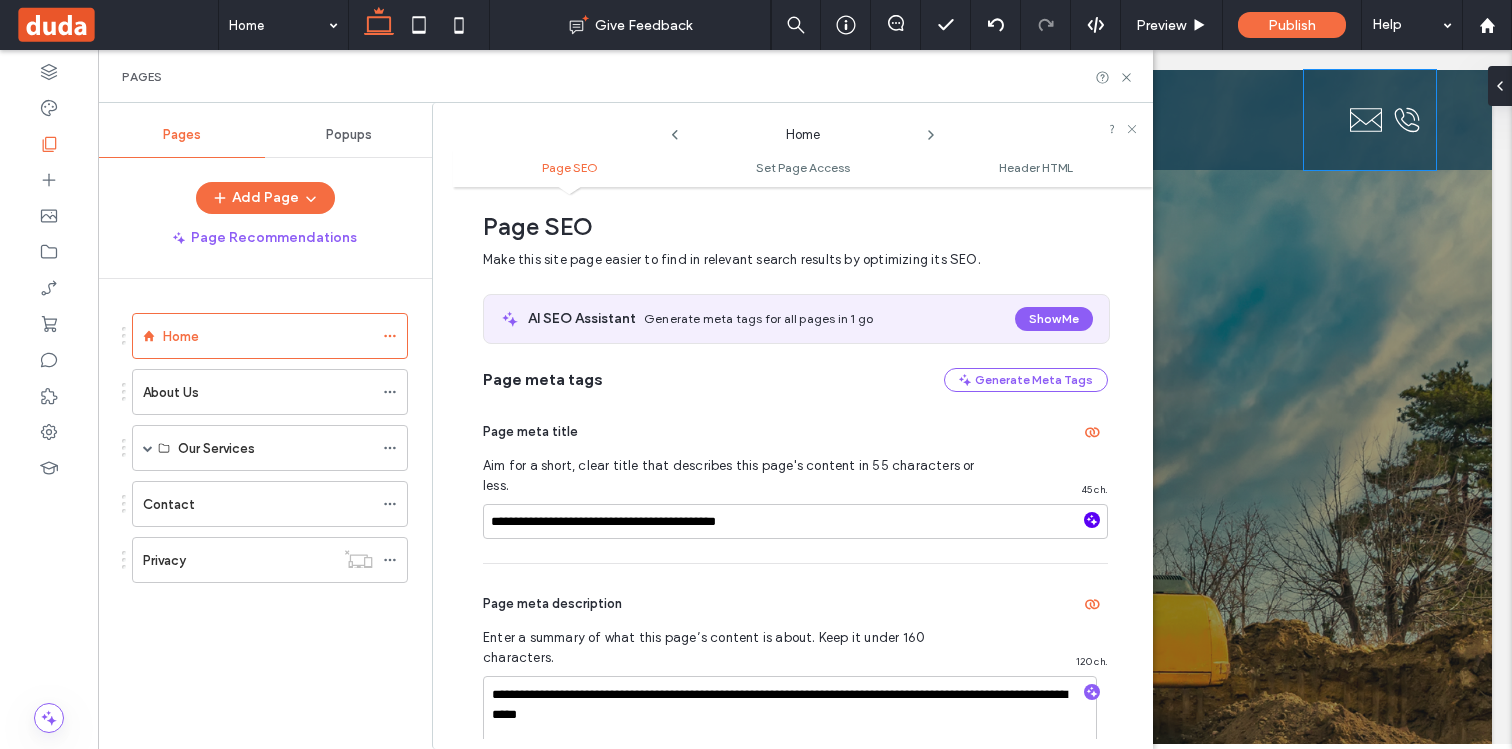 click 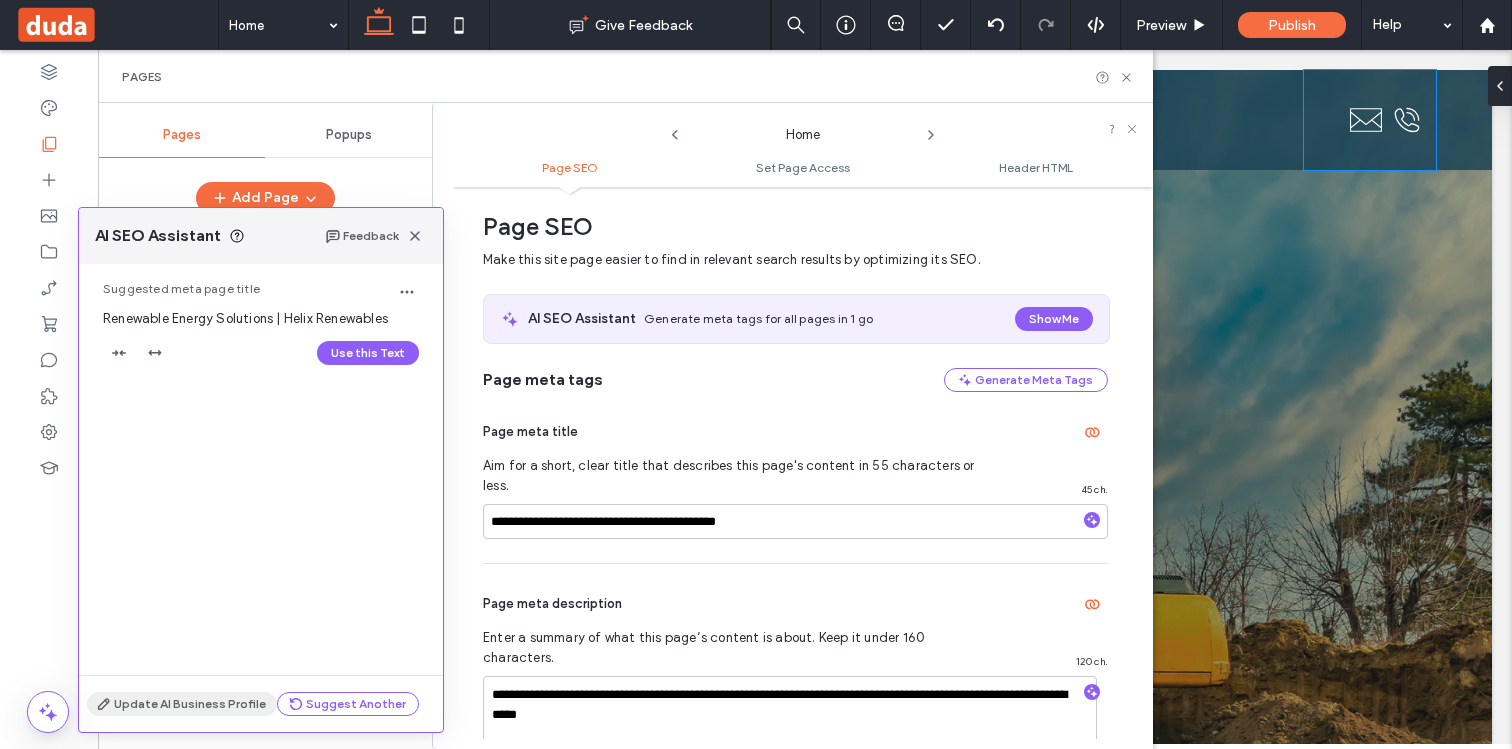 click on "Update AI Business Profile" at bounding box center [182, 704] 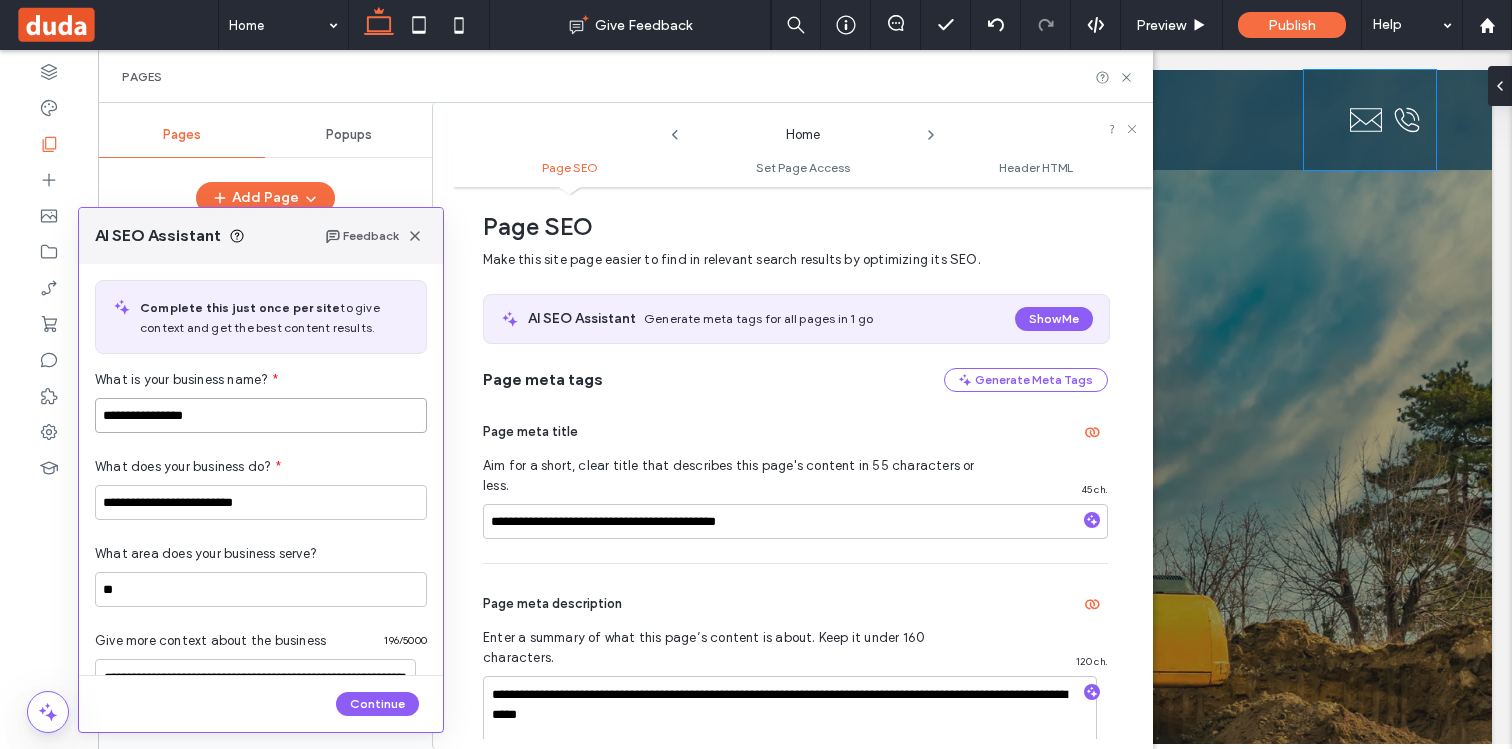 click on "**********" at bounding box center [261, 415] 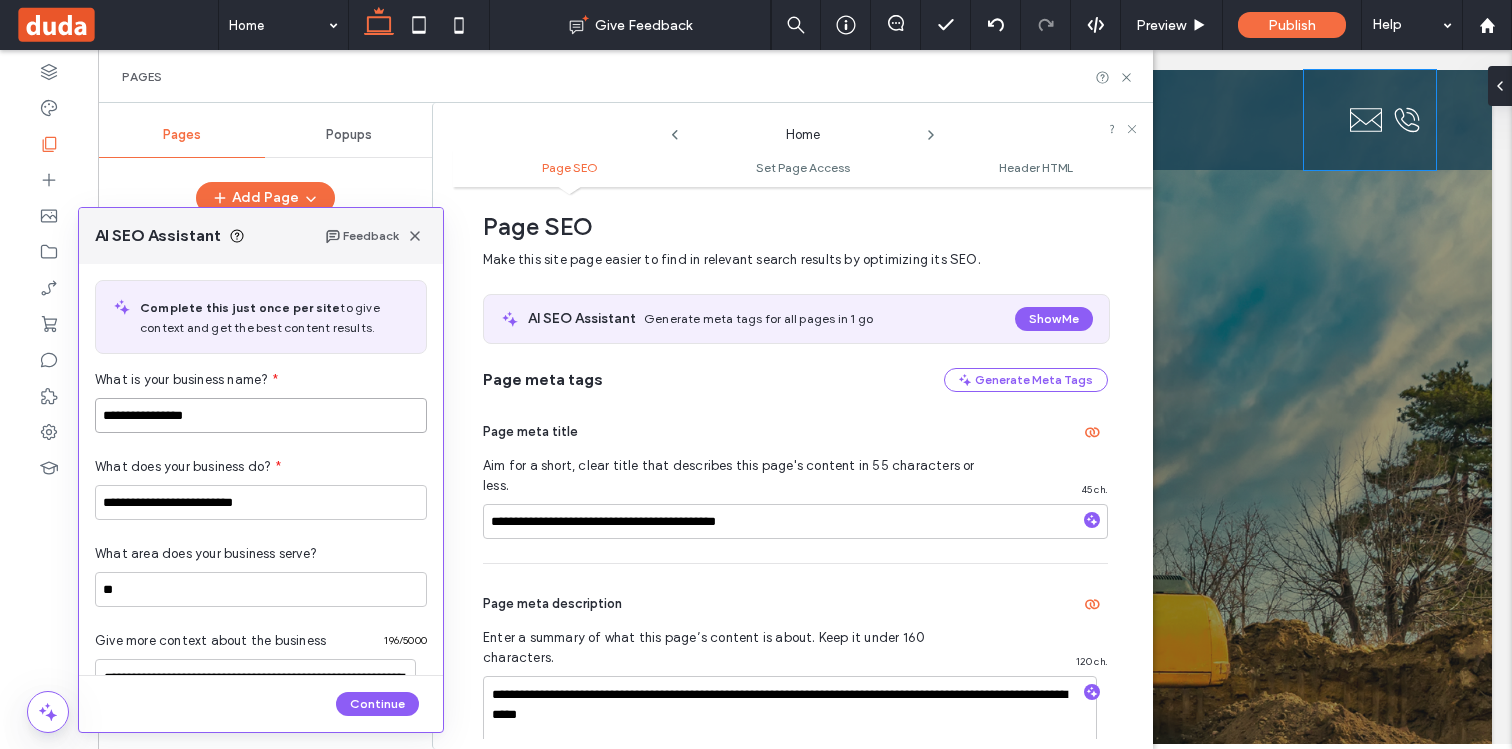 type on "**********" 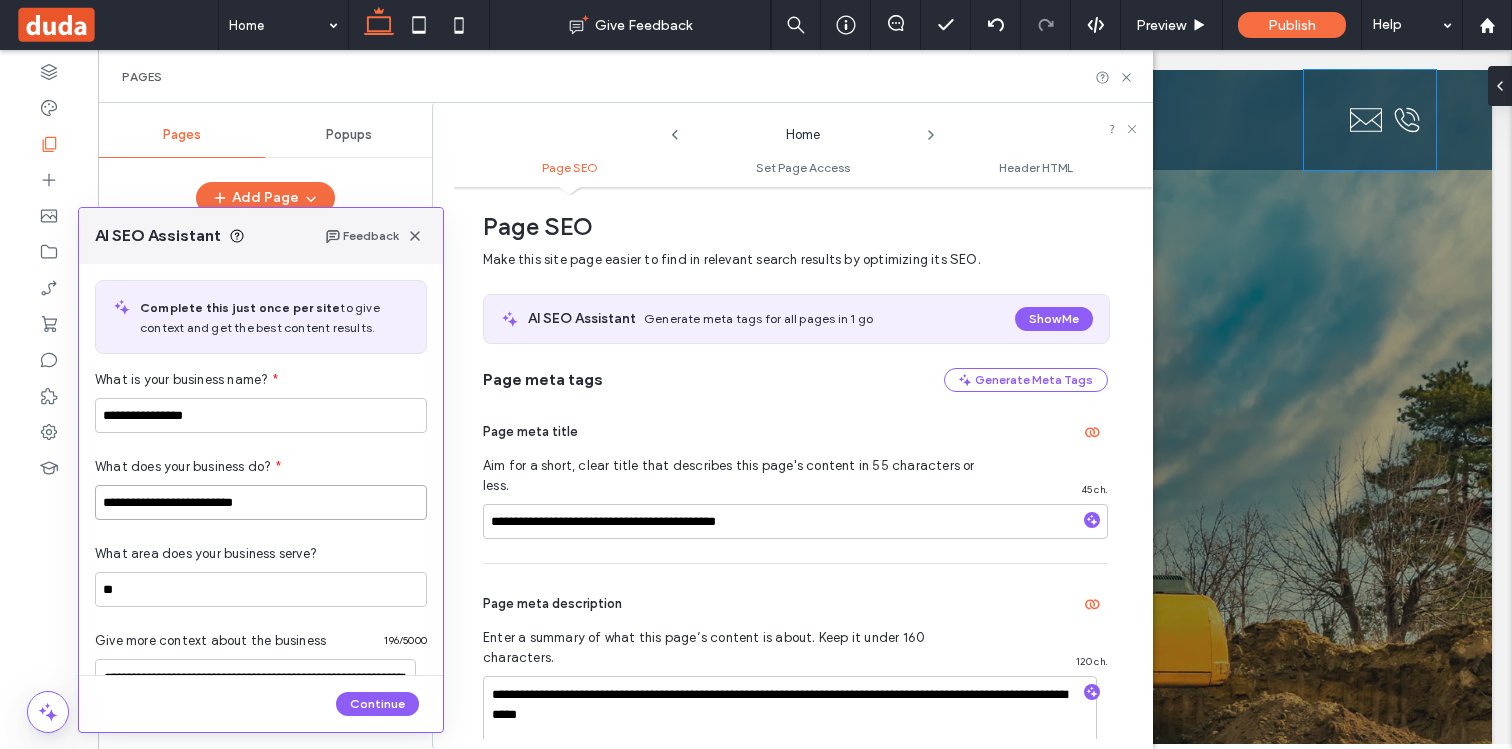 click on "**********" at bounding box center [261, 502] 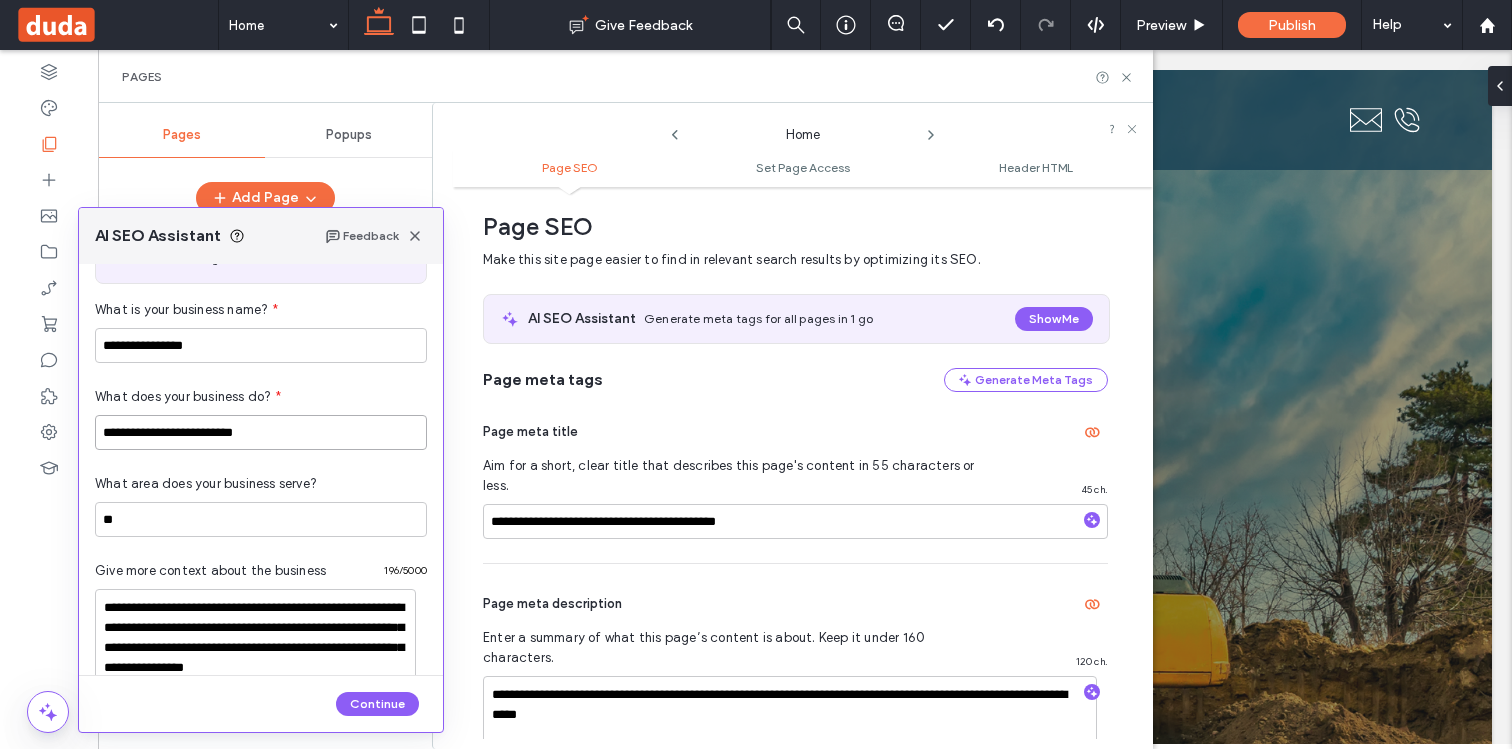 scroll, scrollTop: 103, scrollLeft: 0, axis: vertical 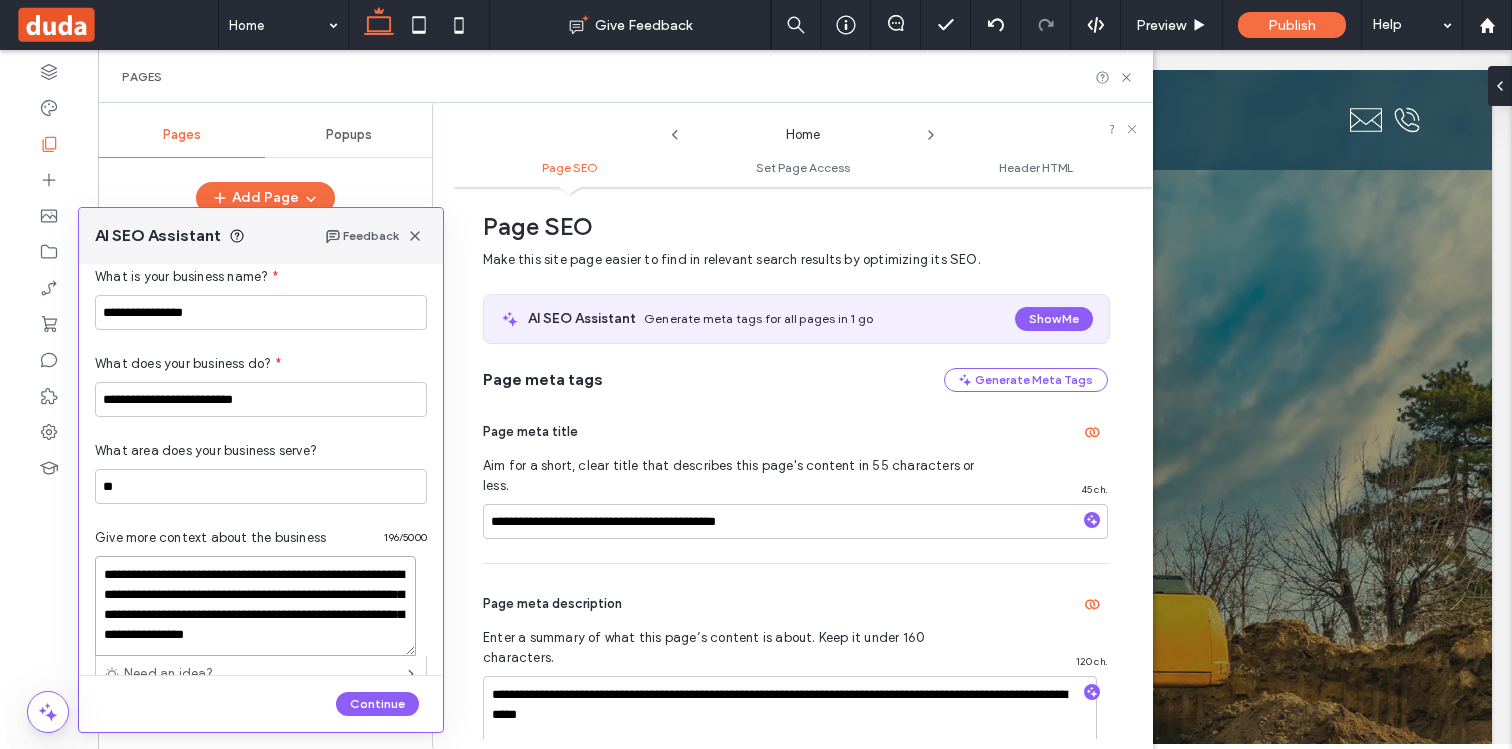 click on "**********" at bounding box center [255, 606] 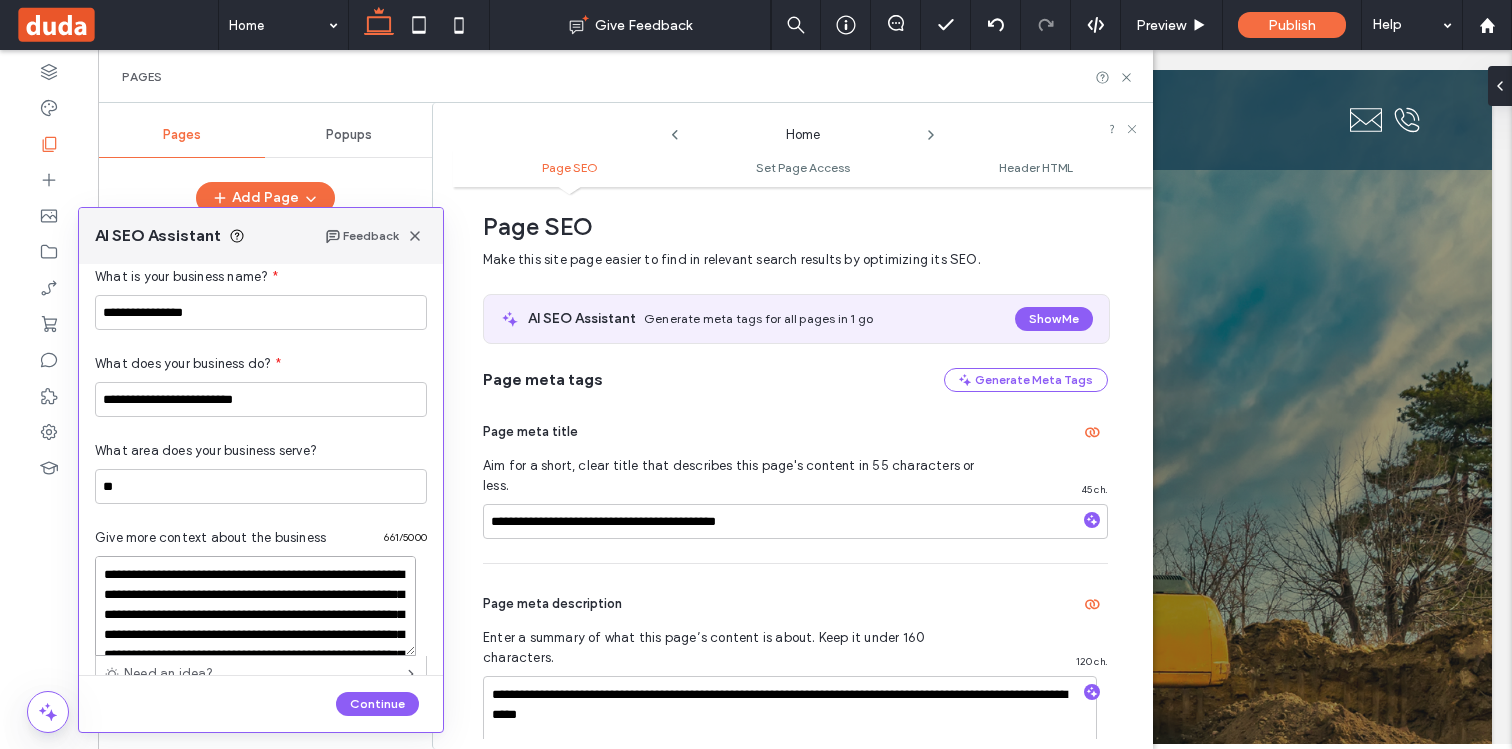 scroll, scrollTop: 328, scrollLeft: 0, axis: vertical 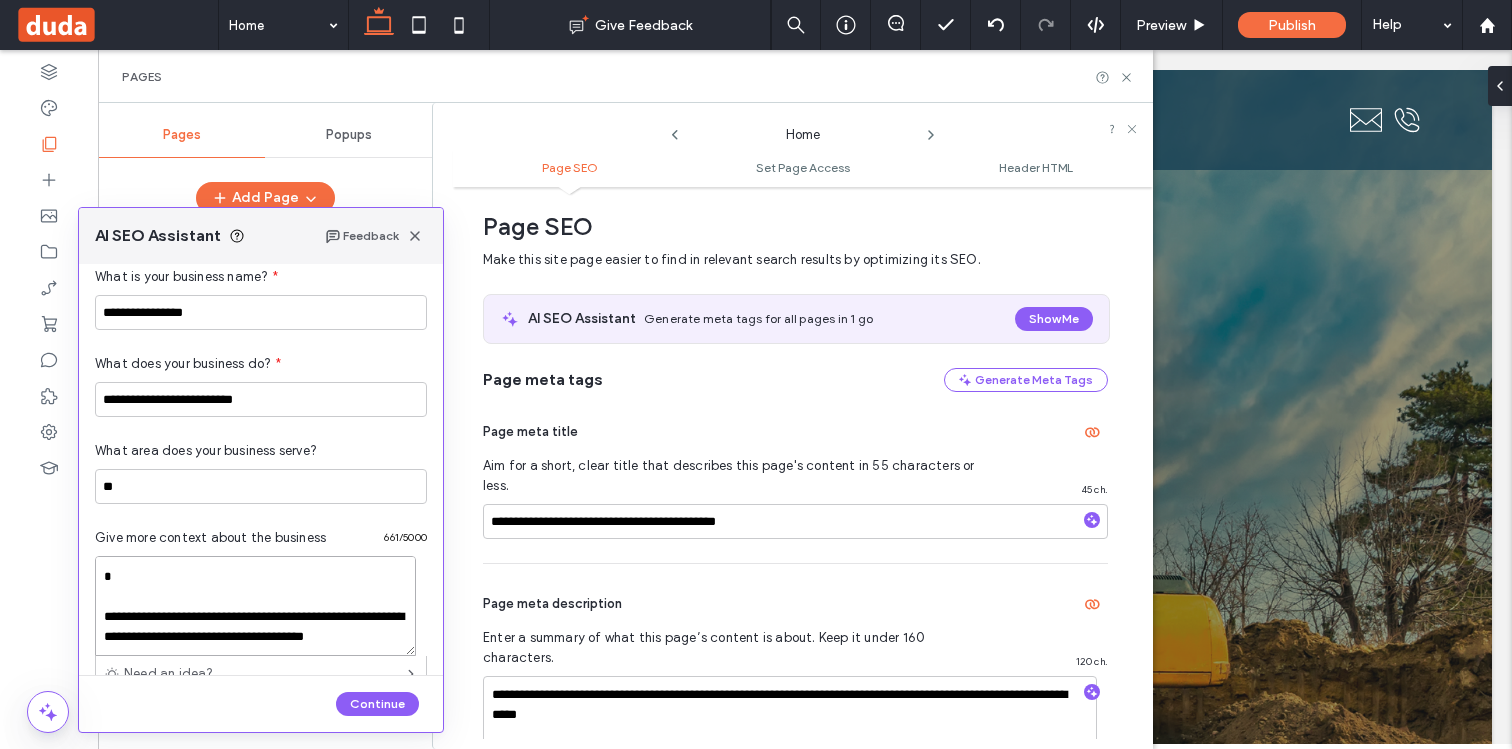 click on "**********" at bounding box center (255, 606) 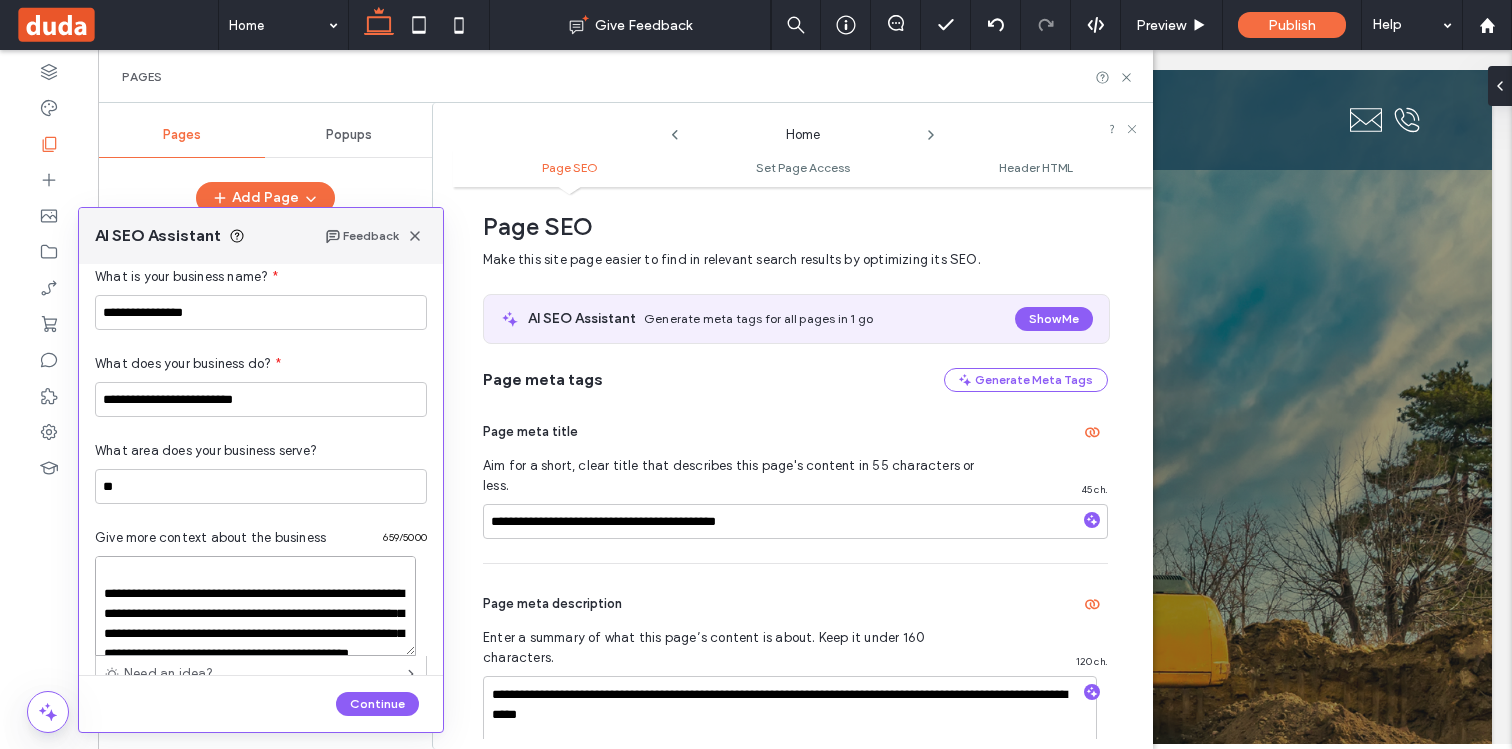 scroll, scrollTop: 123, scrollLeft: 0, axis: vertical 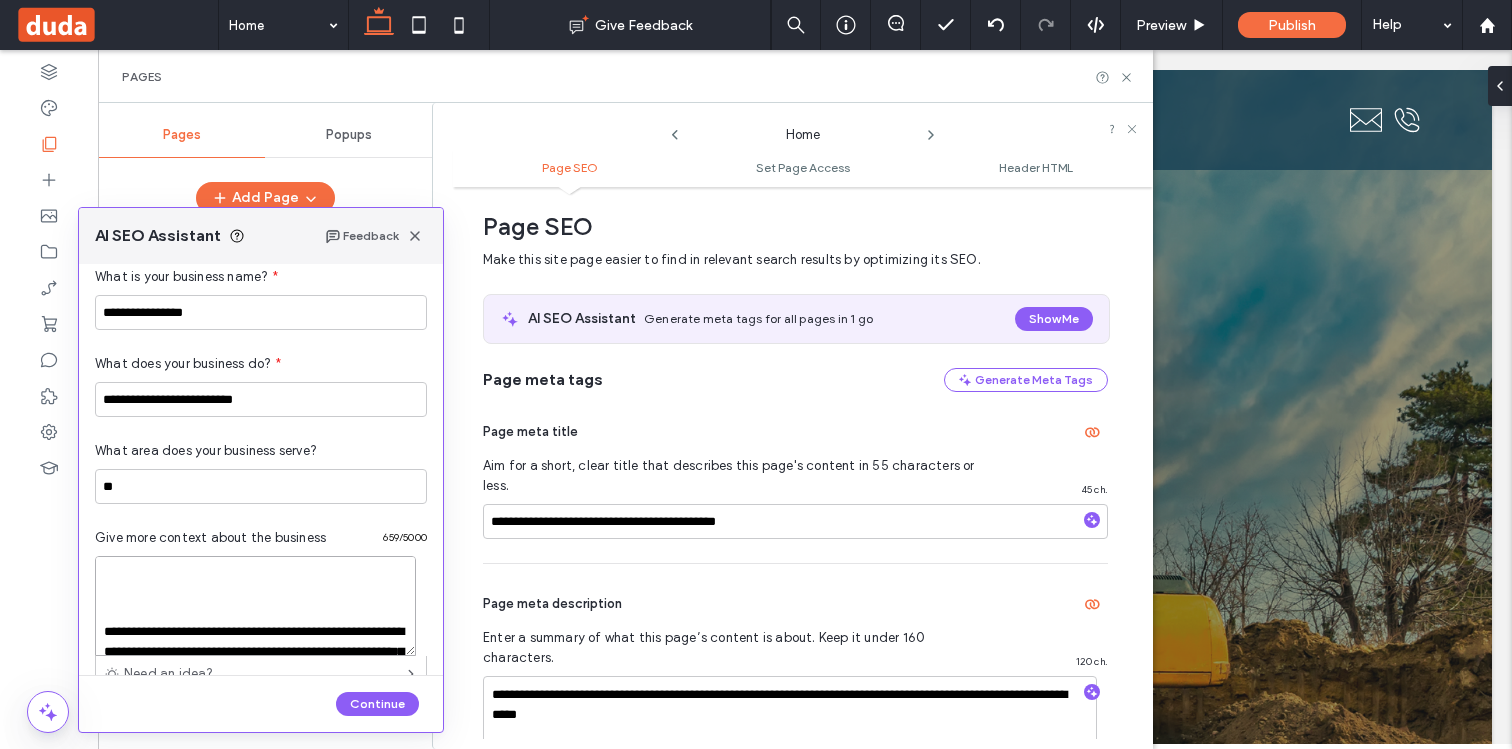 click on "**********" at bounding box center (255, 606) 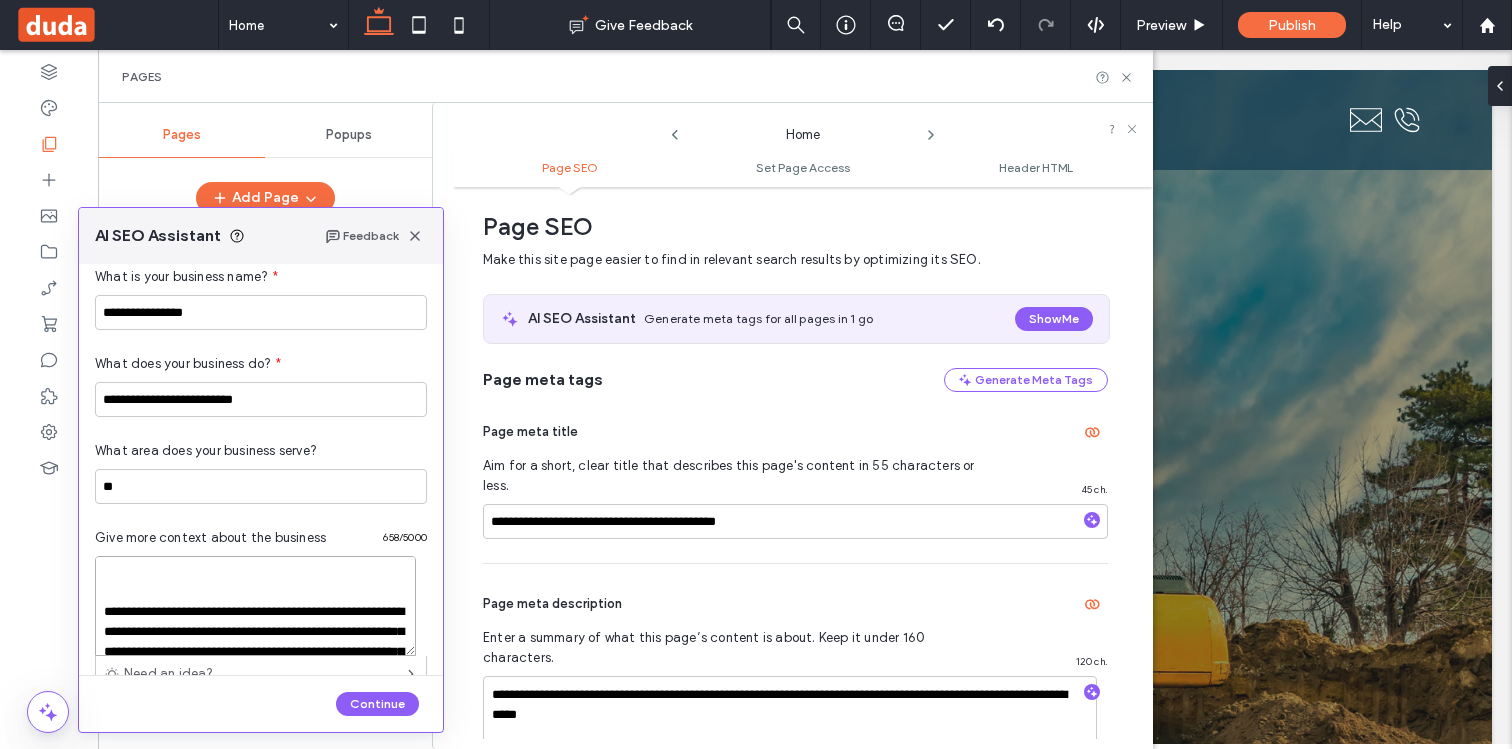 scroll, scrollTop: 110, scrollLeft: 0, axis: vertical 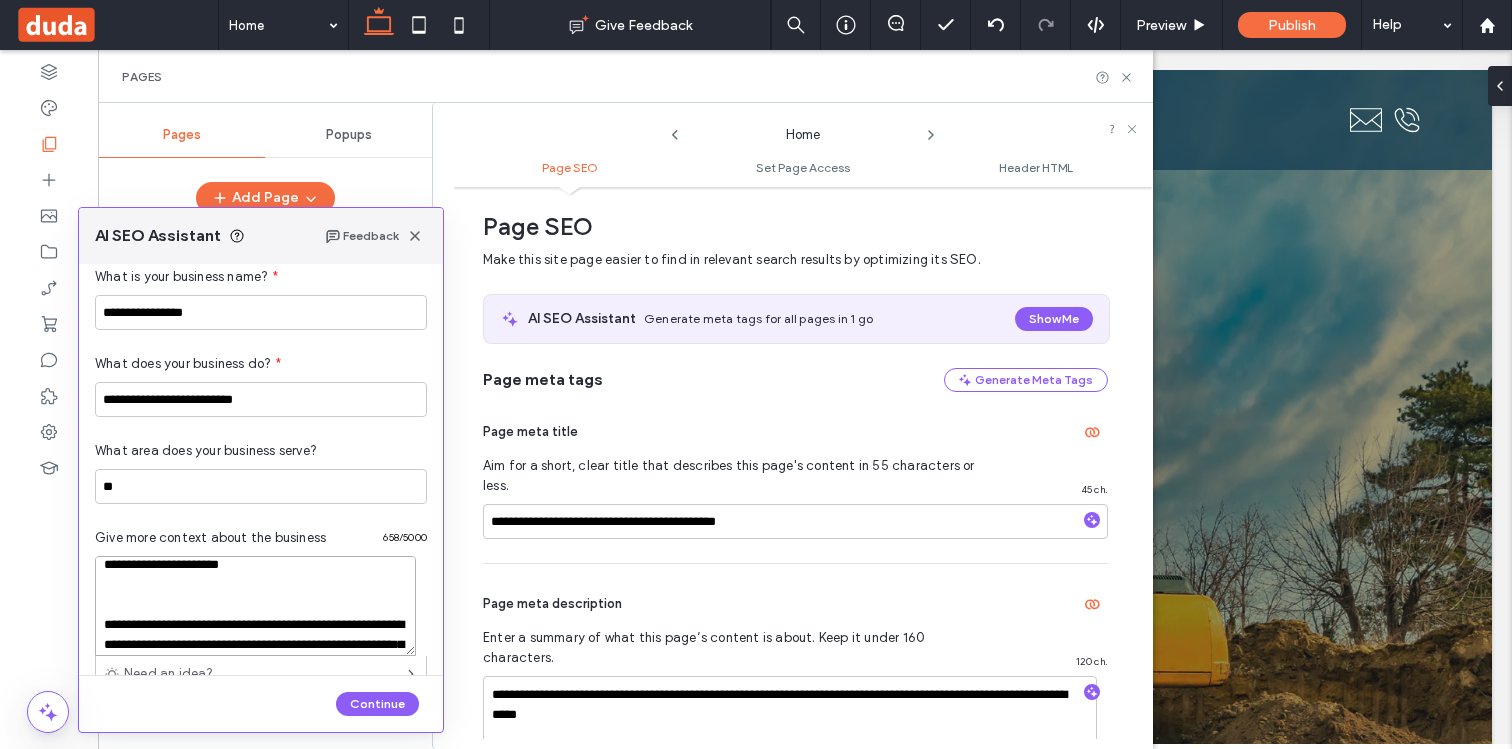 click on "**********" at bounding box center [255, 606] 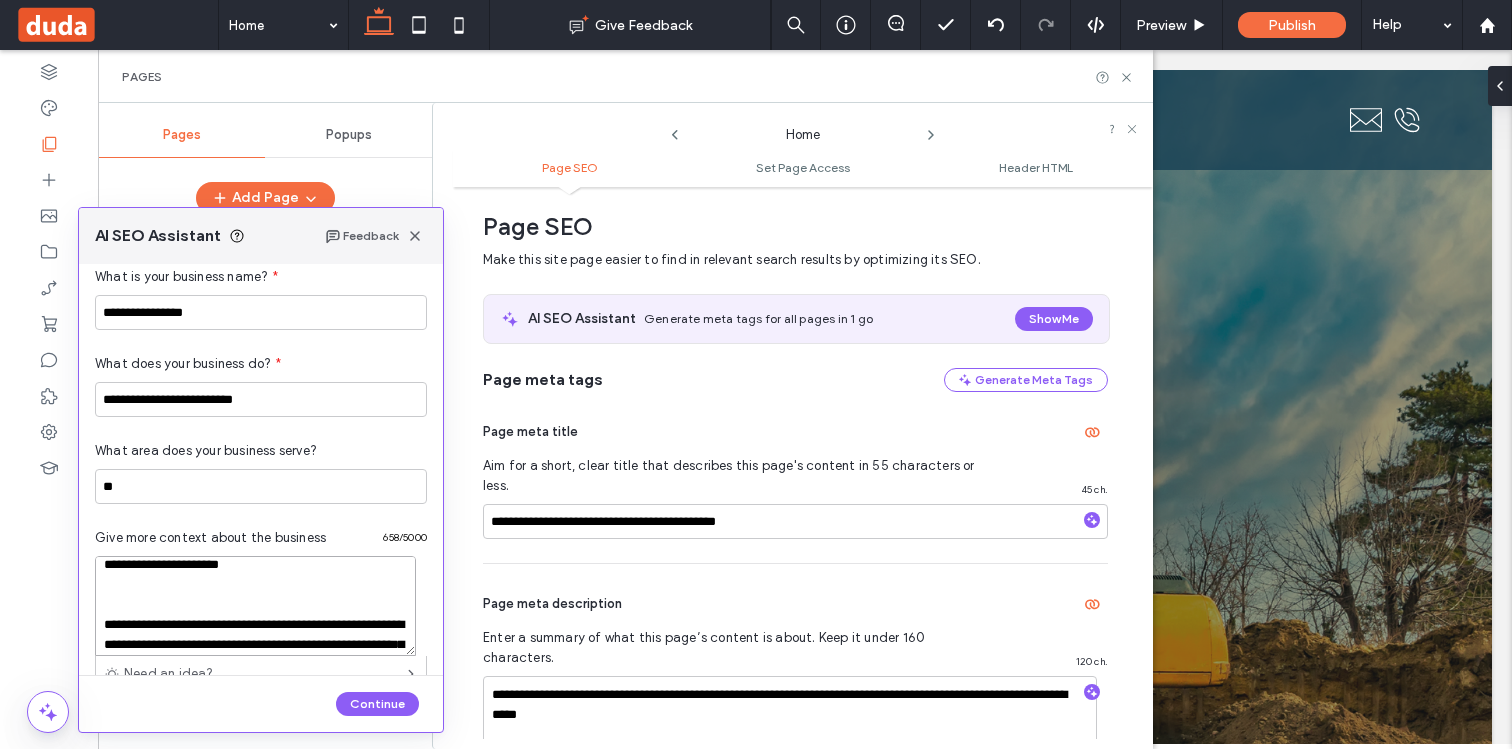 paste on "**********" 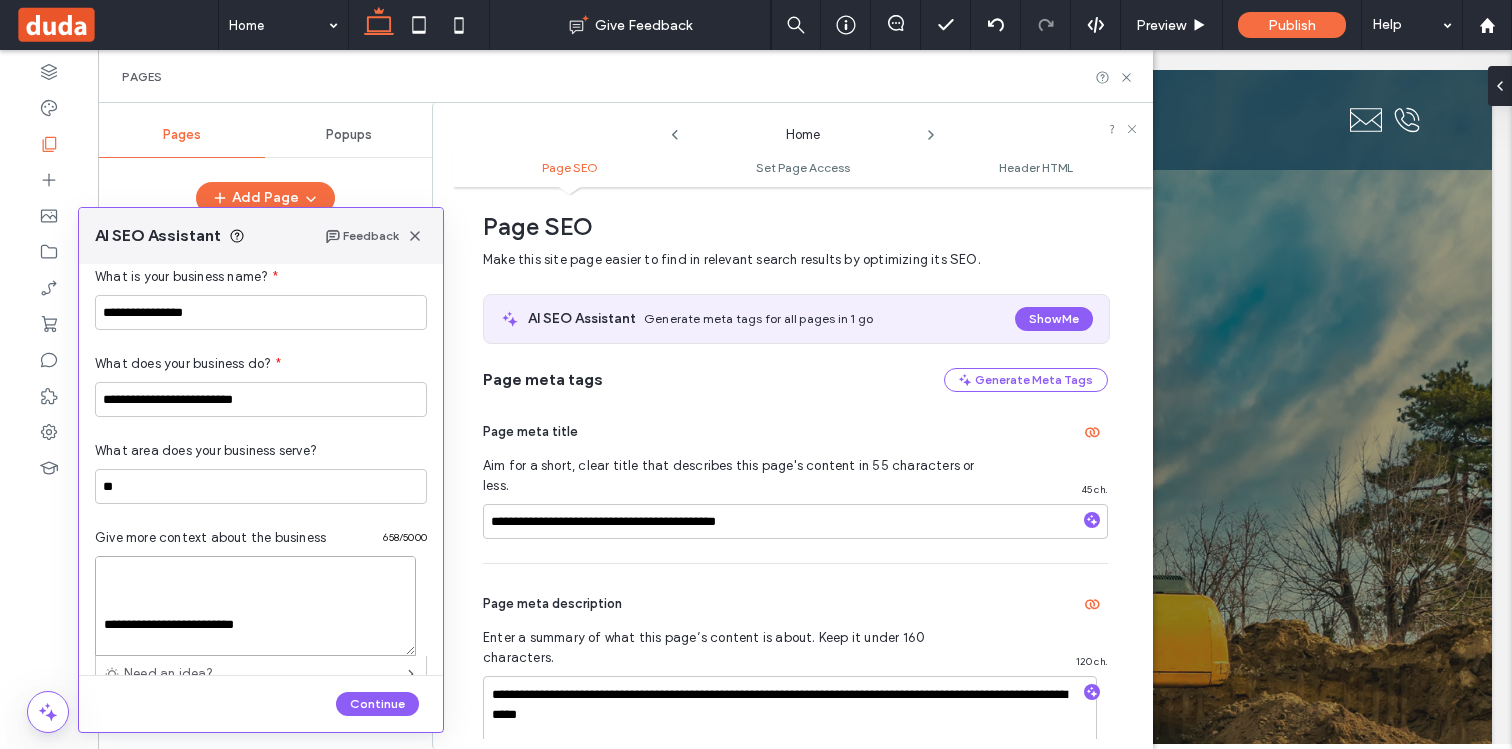 scroll, scrollTop: 388, scrollLeft: 0, axis: vertical 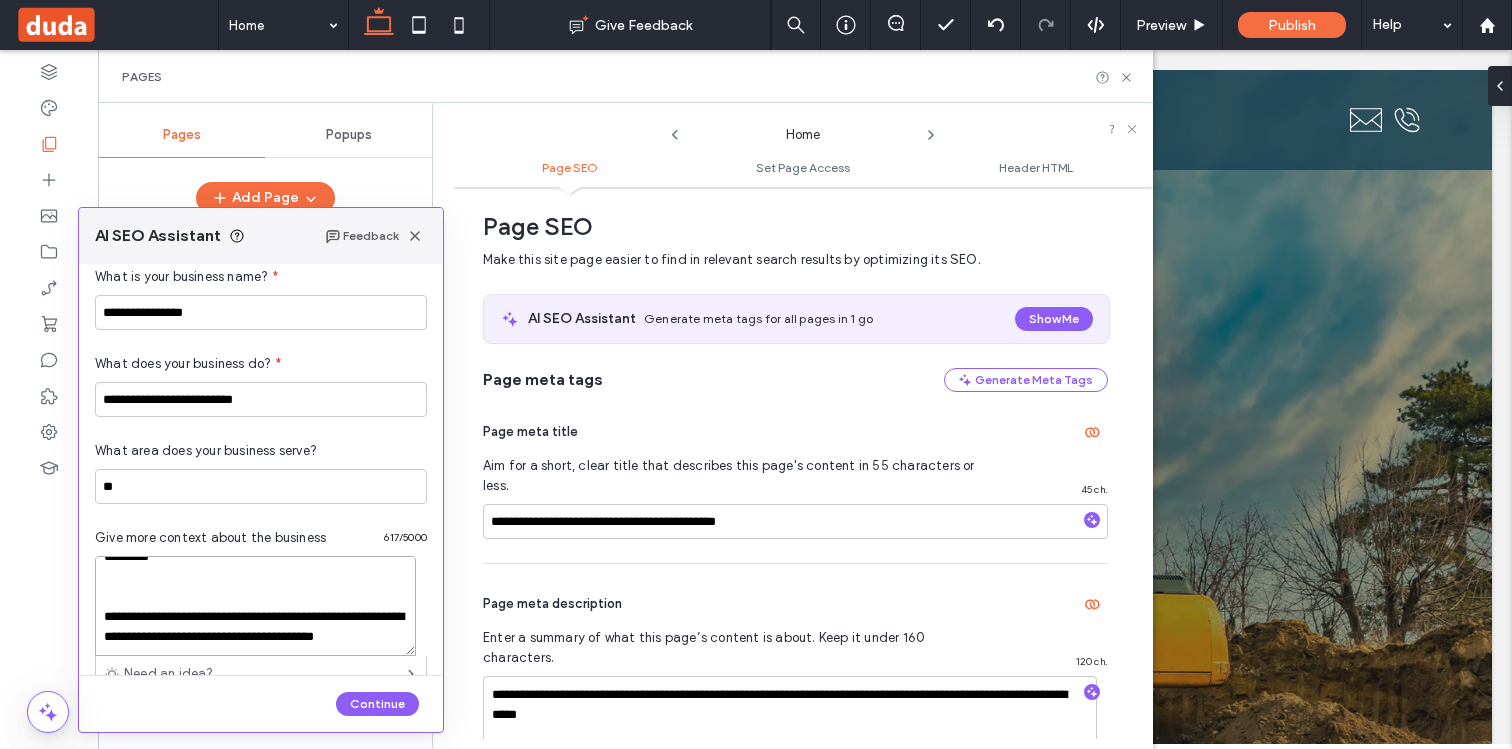 type on "**********" 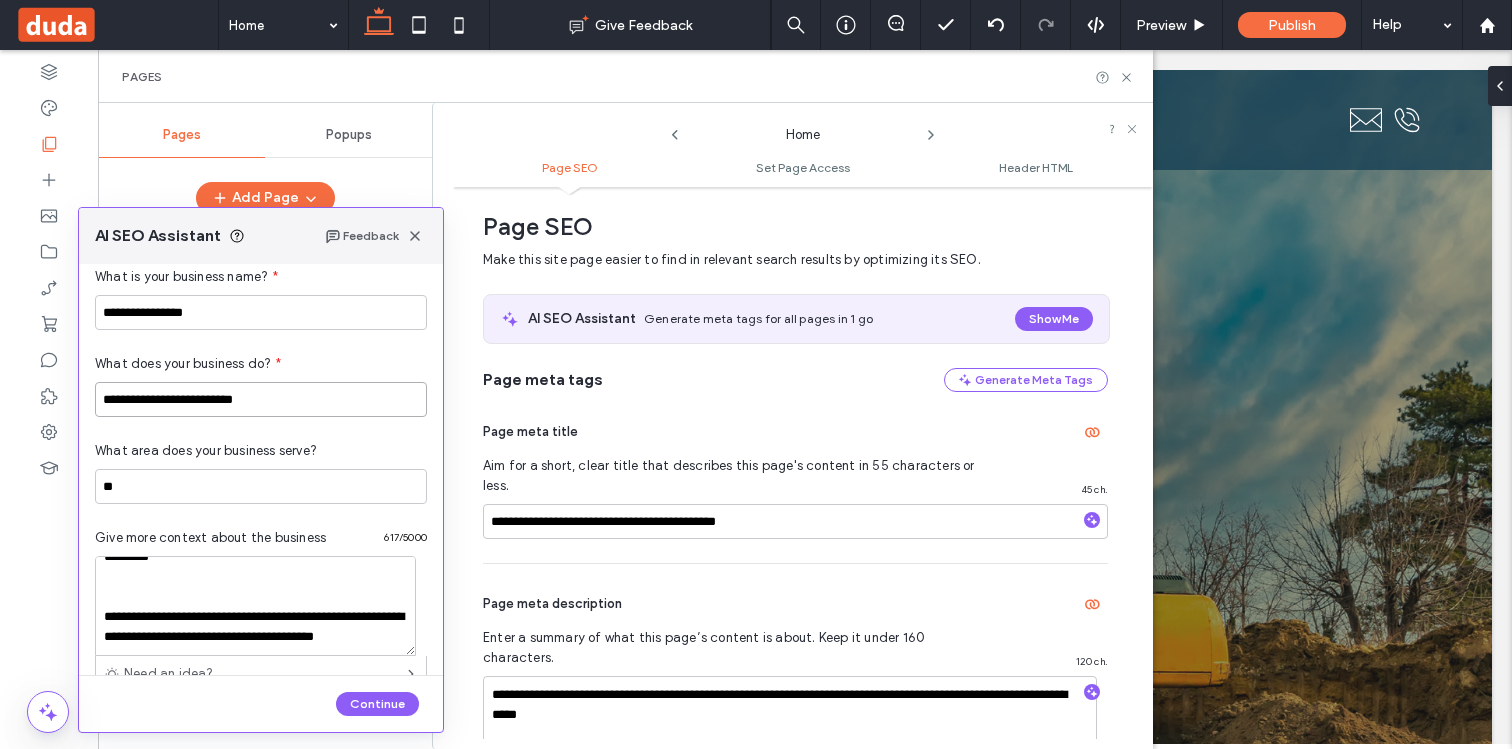 click on "**********" at bounding box center [261, 399] 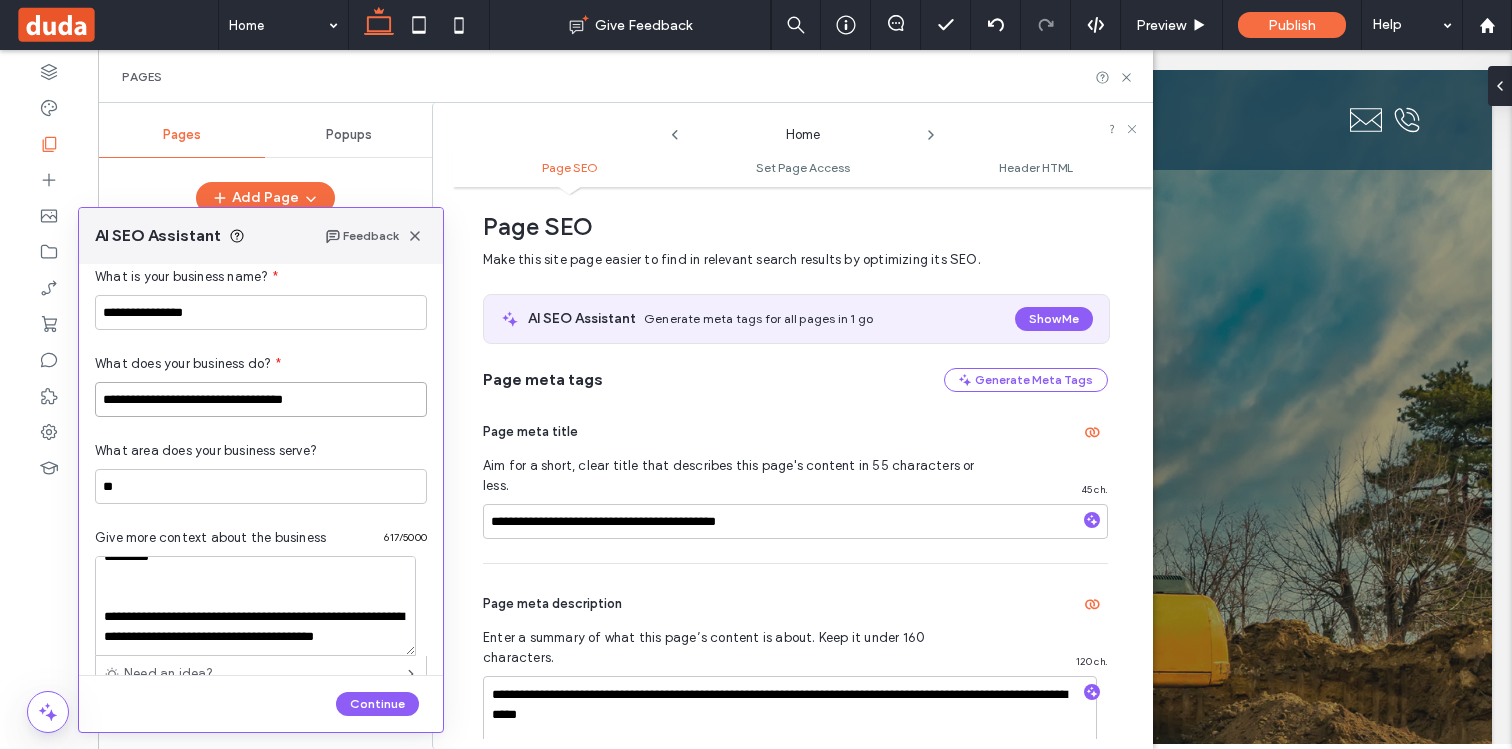 type on "**********" 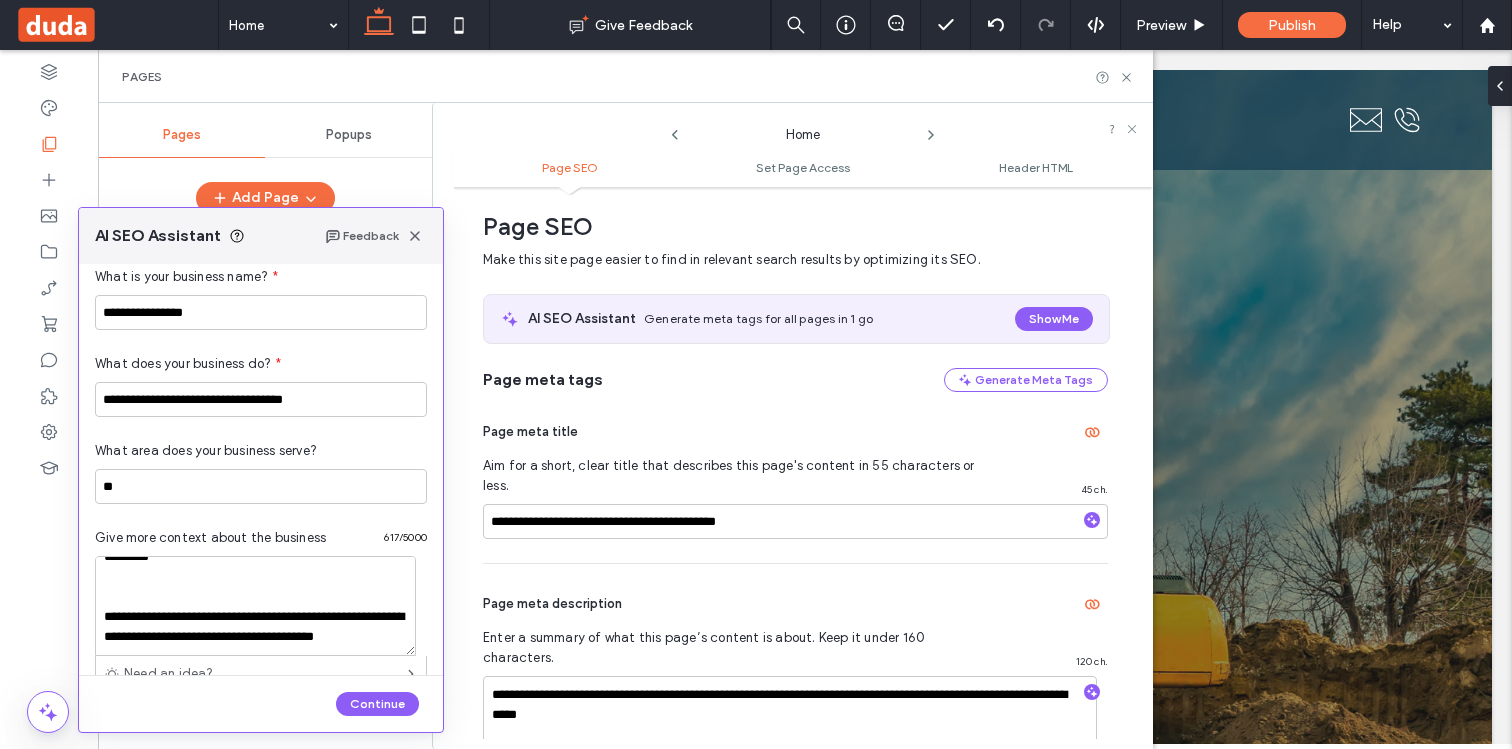 click on "What area does your business serve? **" at bounding box center (261, 460) 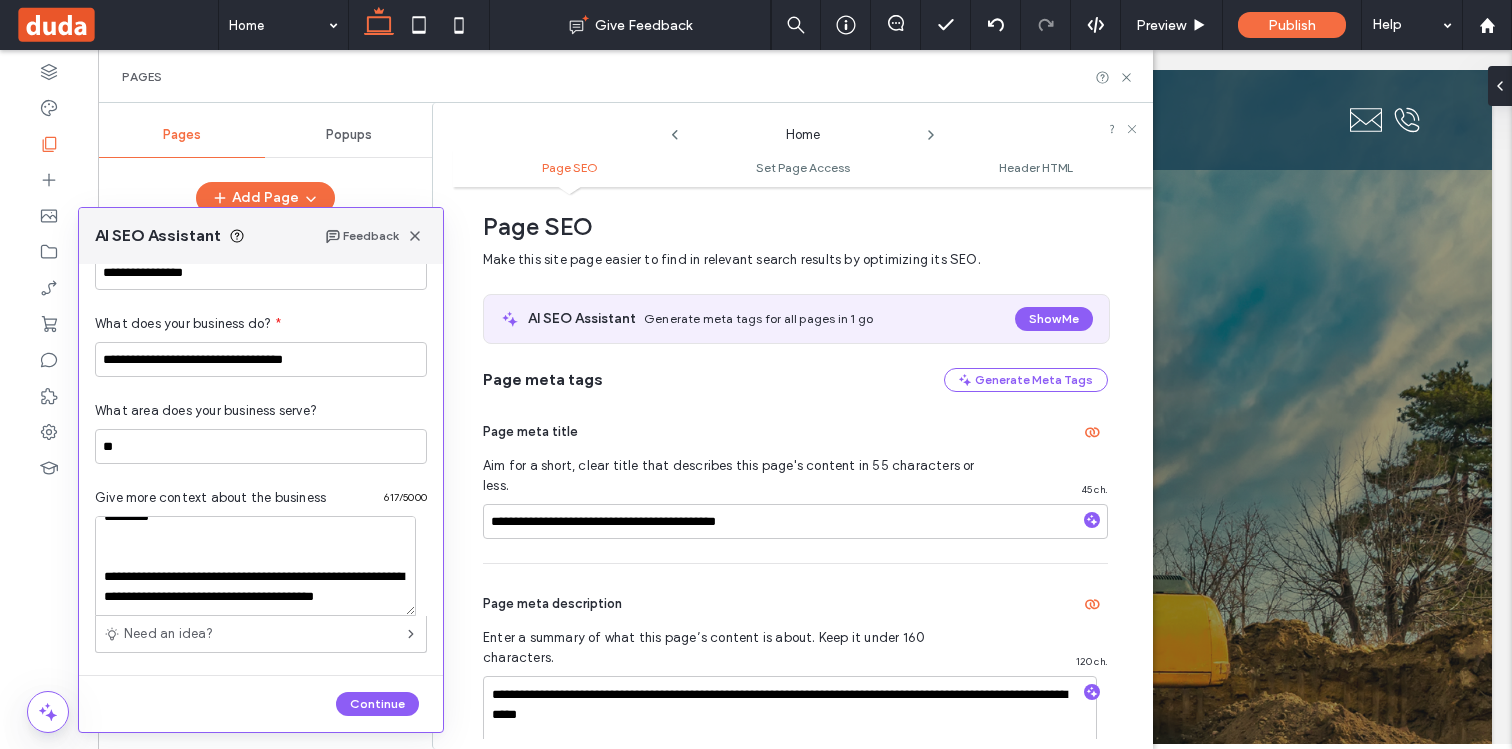 scroll, scrollTop: 145, scrollLeft: 0, axis: vertical 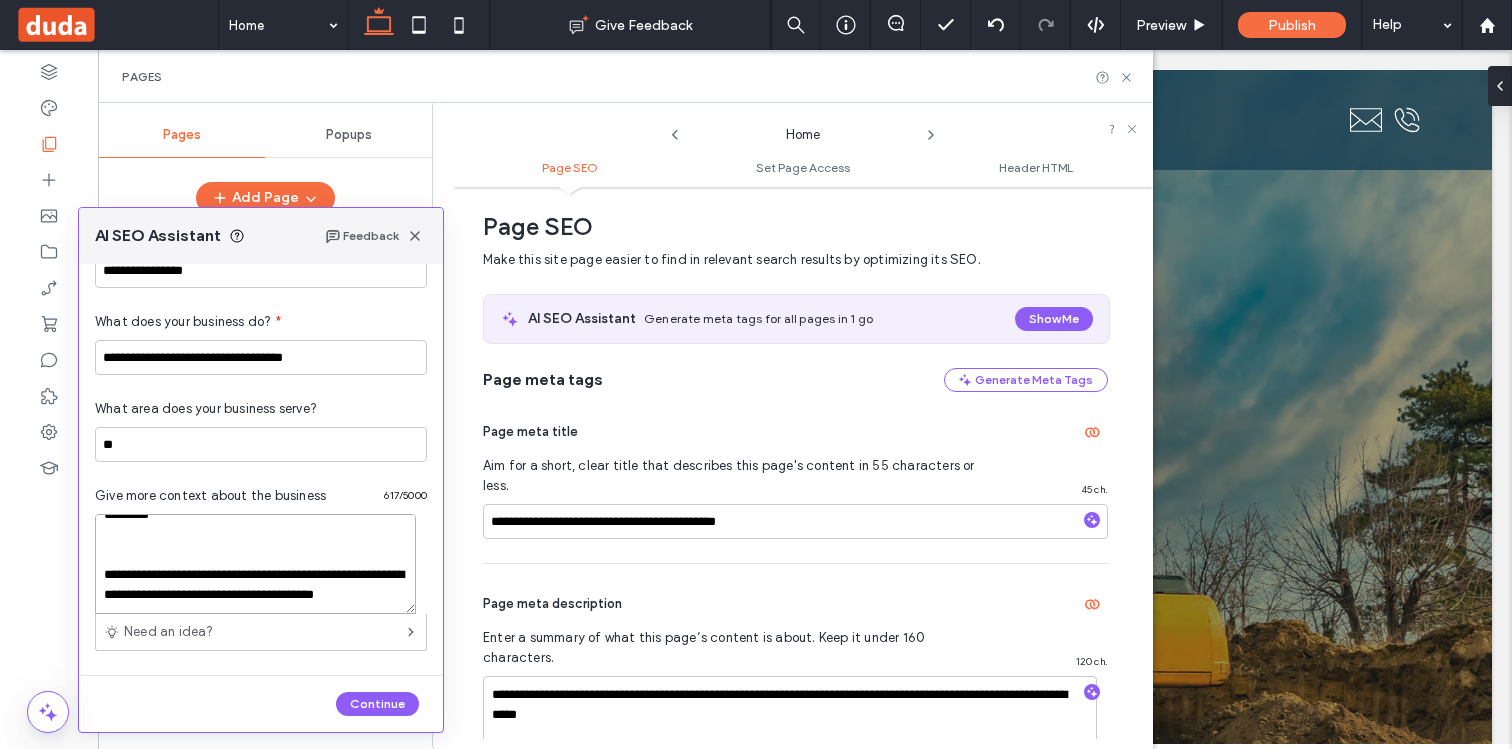 click on "**********" at bounding box center (255, 564) 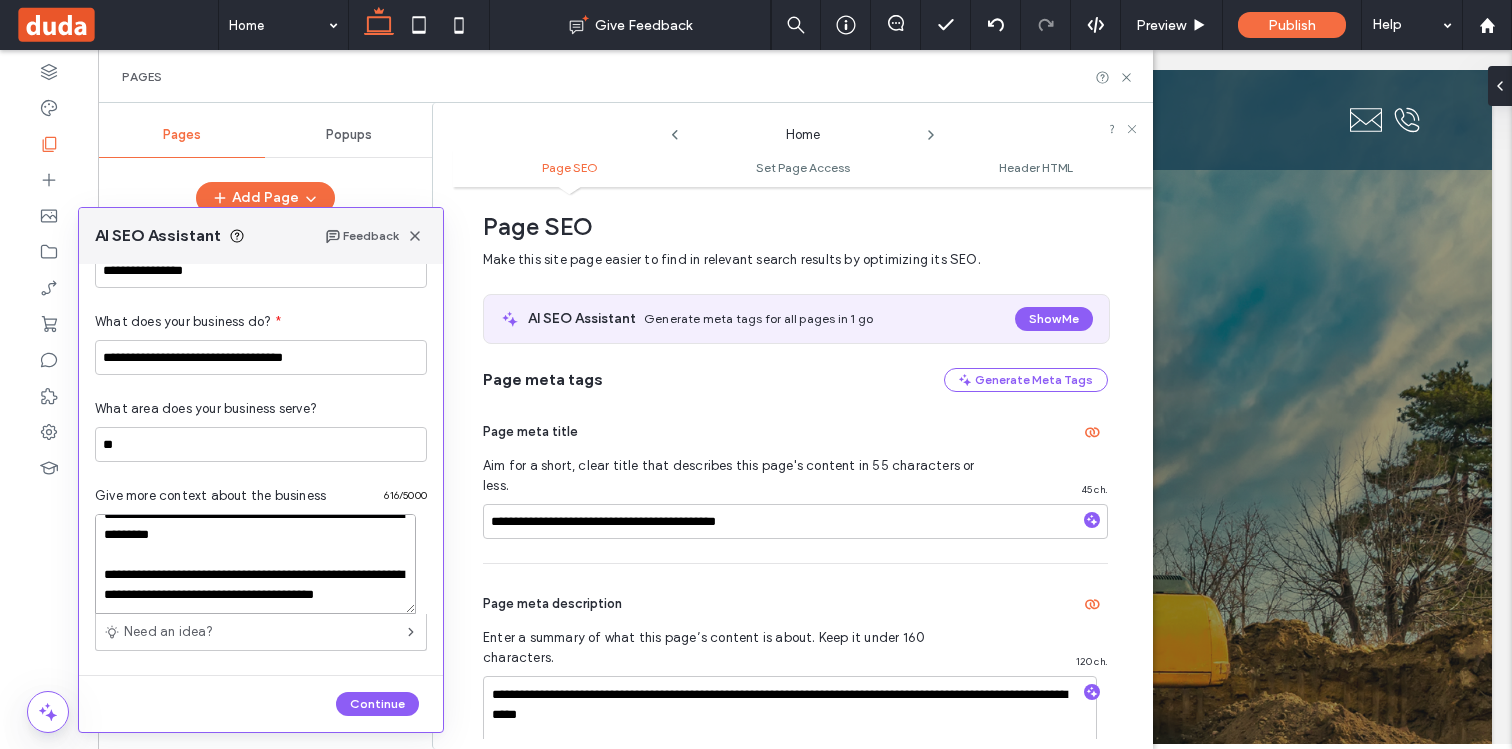 scroll, scrollTop: 378, scrollLeft: 0, axis: vertical 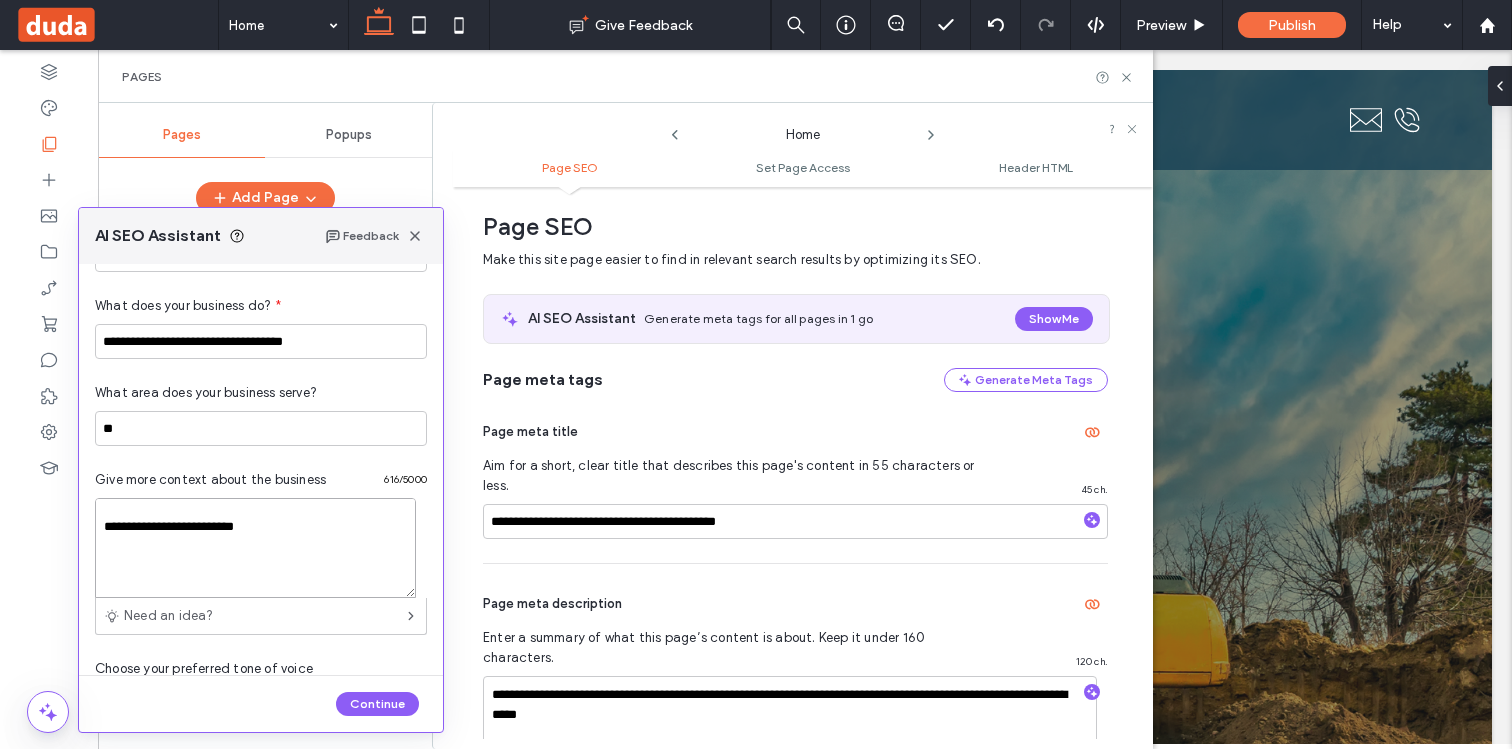 click on "**********" at bounding box center [255, 548] 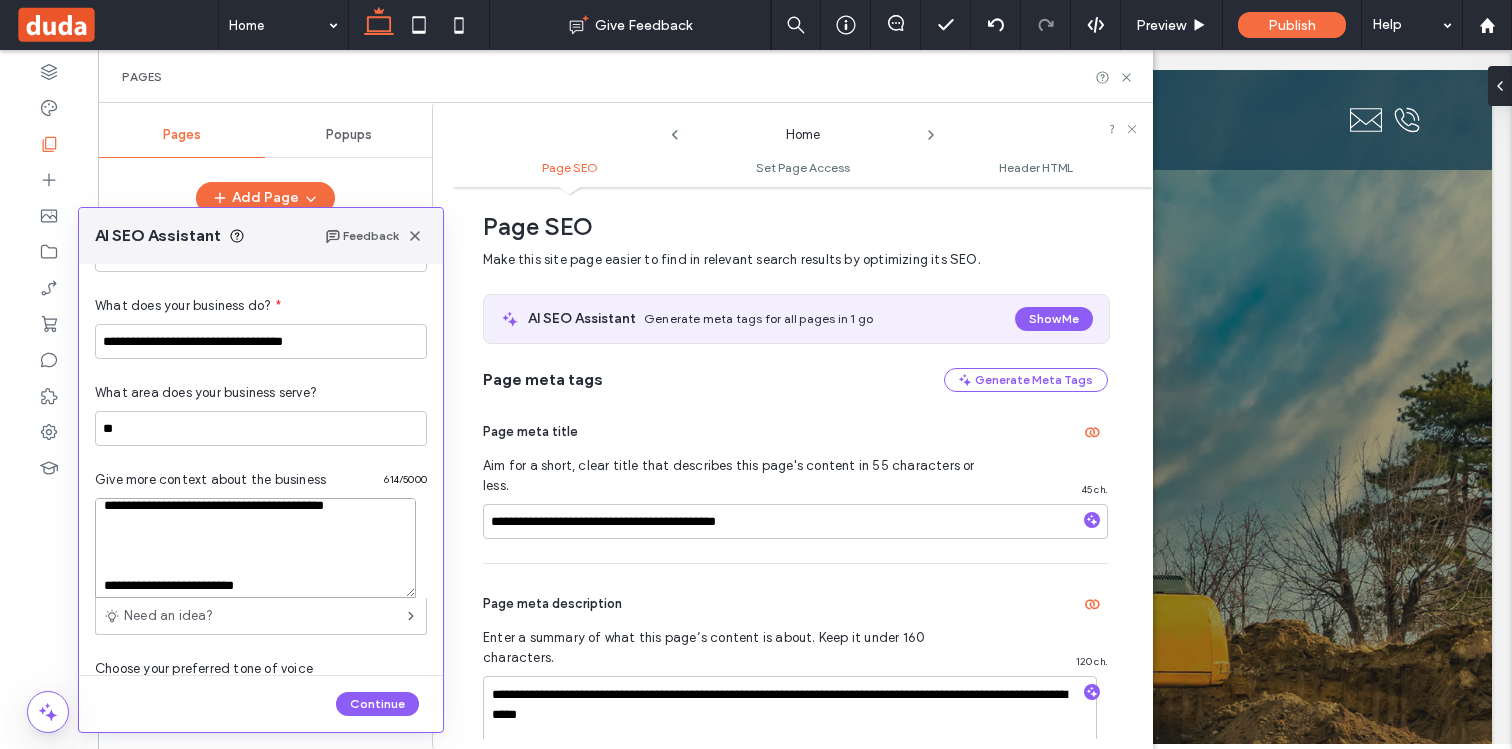 scroll, scrollTop: 76, scrollLeft: 0, axis: vertical 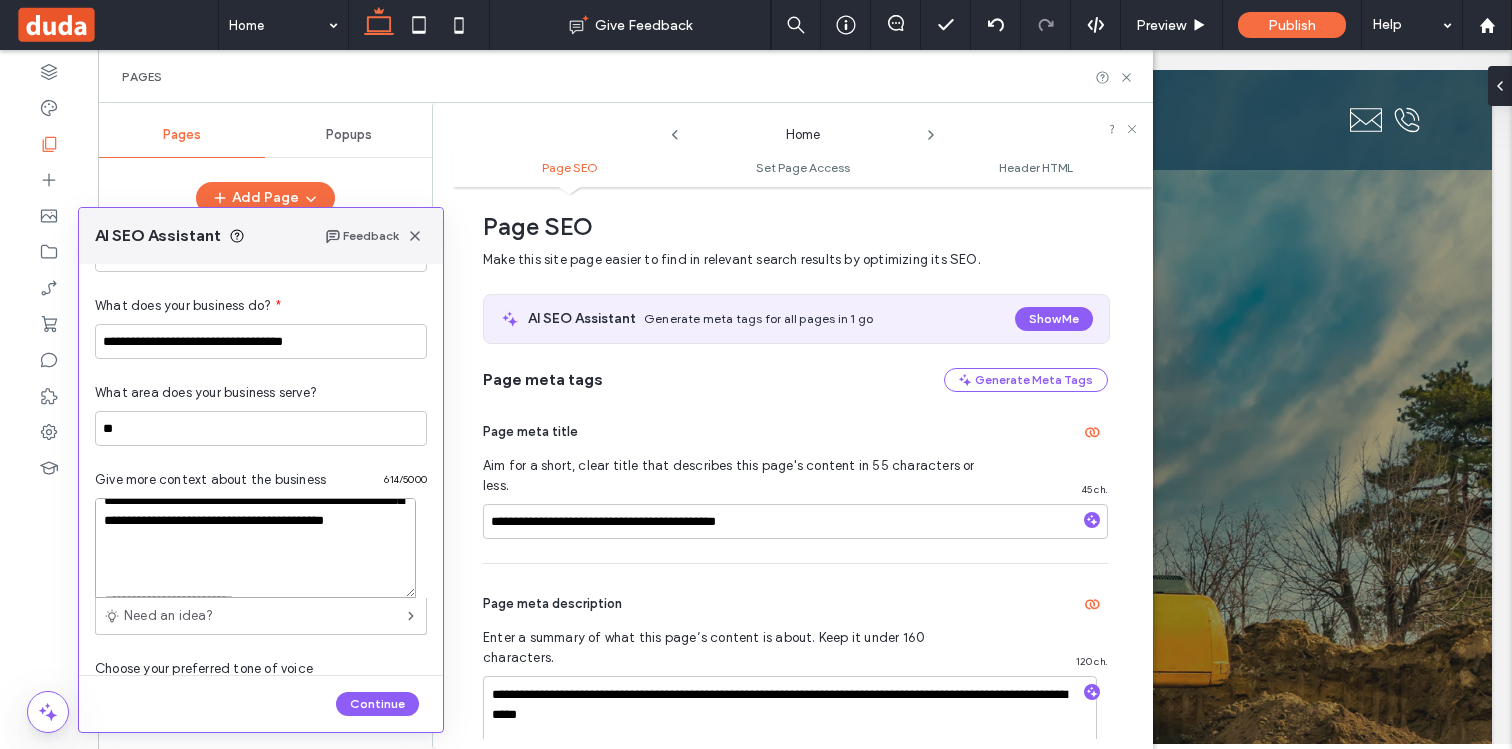 click on "**********" at bounding box center [255, 548] 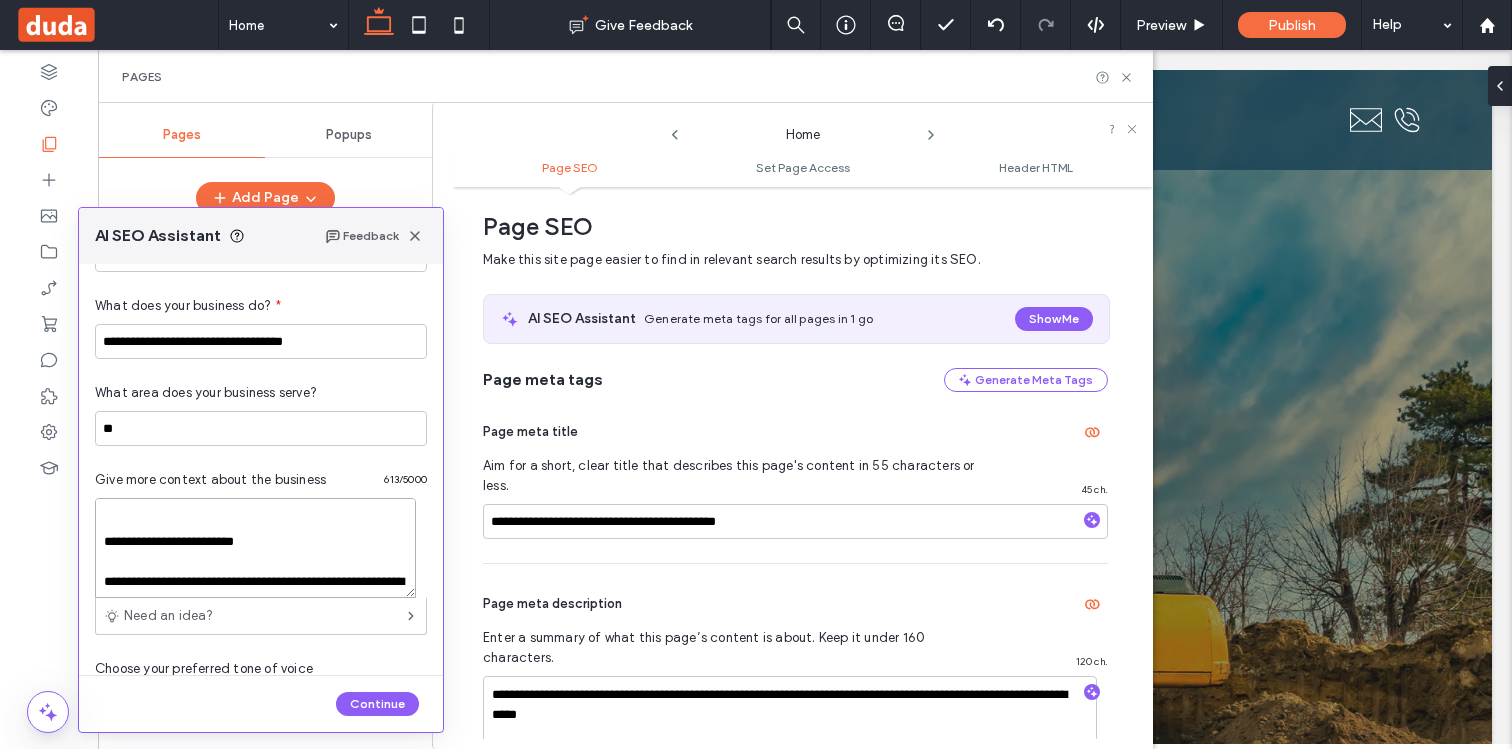 scroll, scrollTop: 97, scrollLeft: 0, axis: vertical 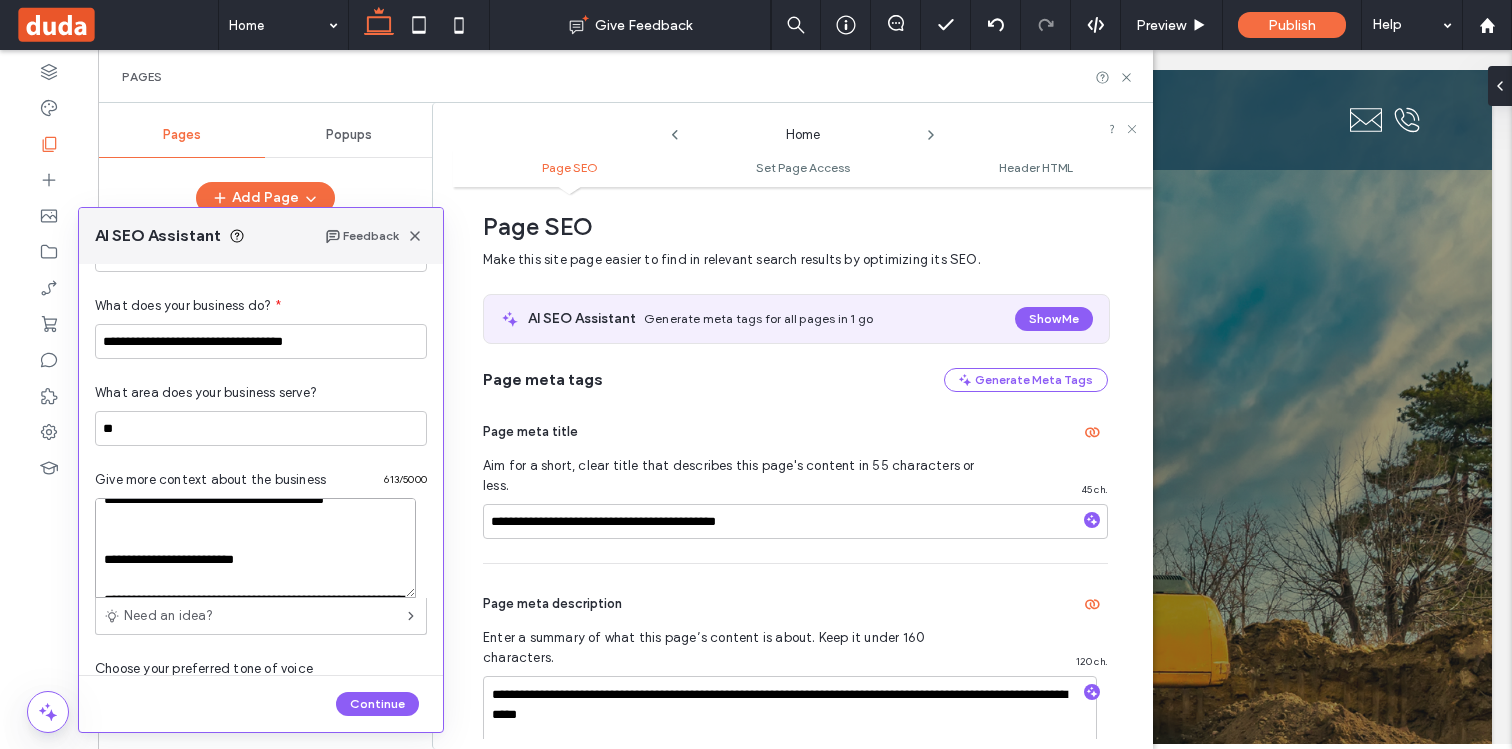click on "**********" at bounding box center [255, 548] 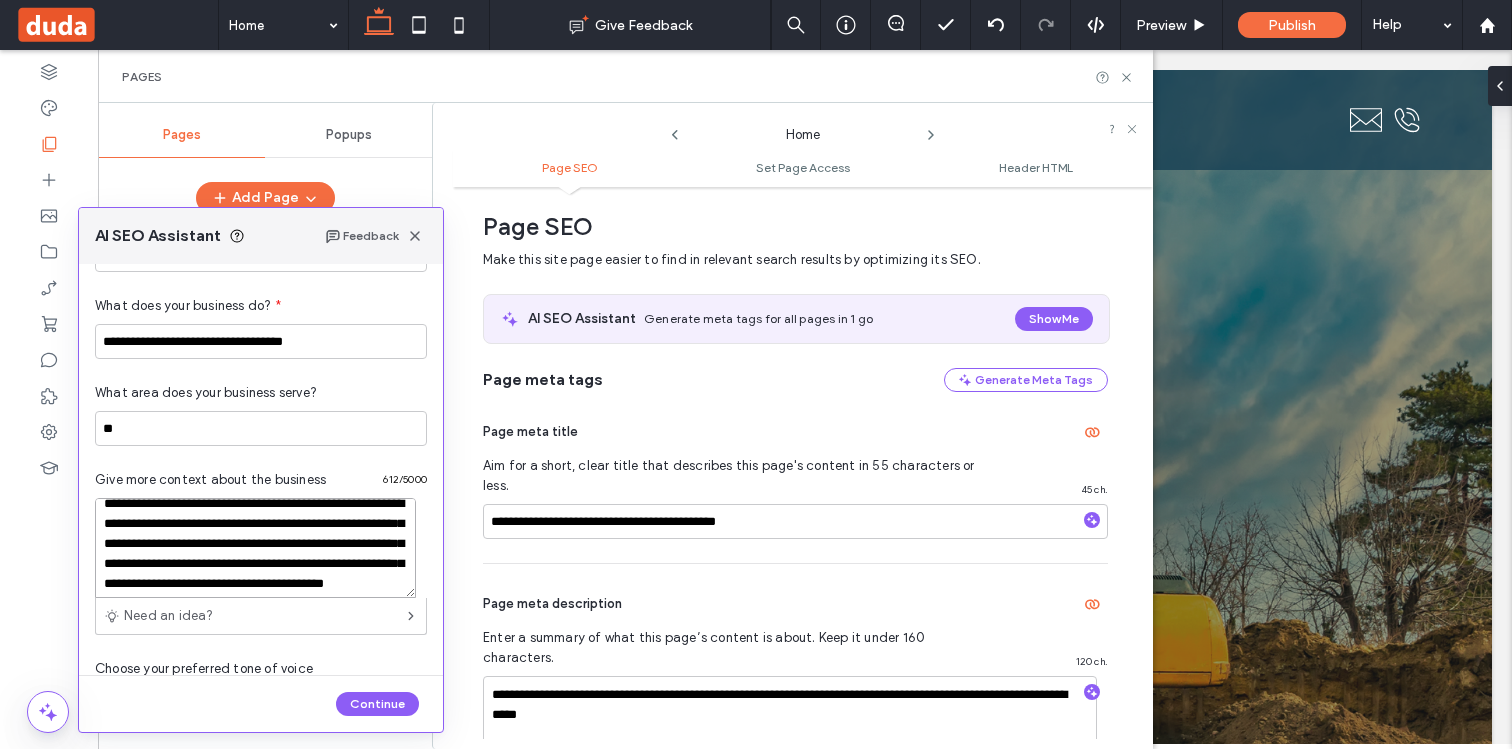 scroll, scrollTop: 0, scrollLeft: 0, axis: both 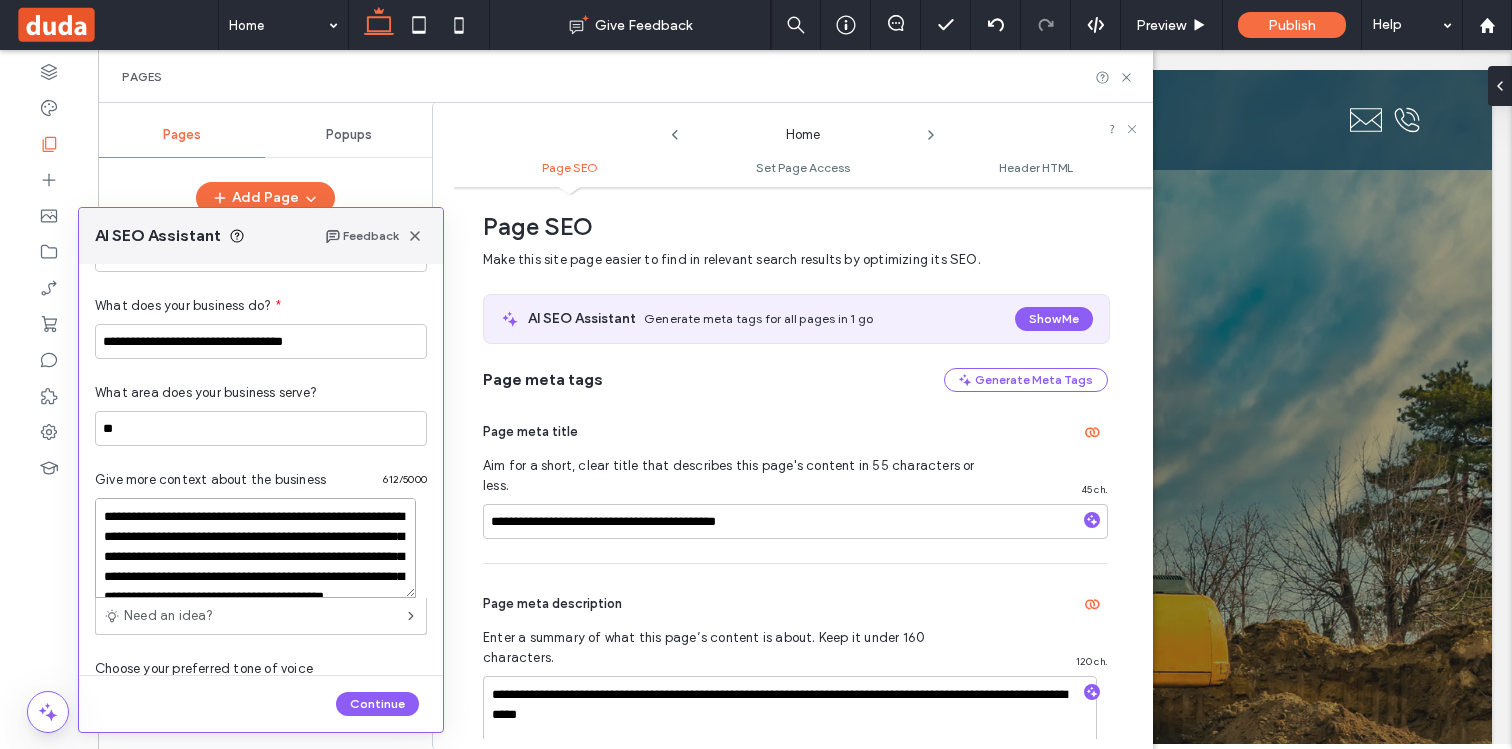 type on "**********" 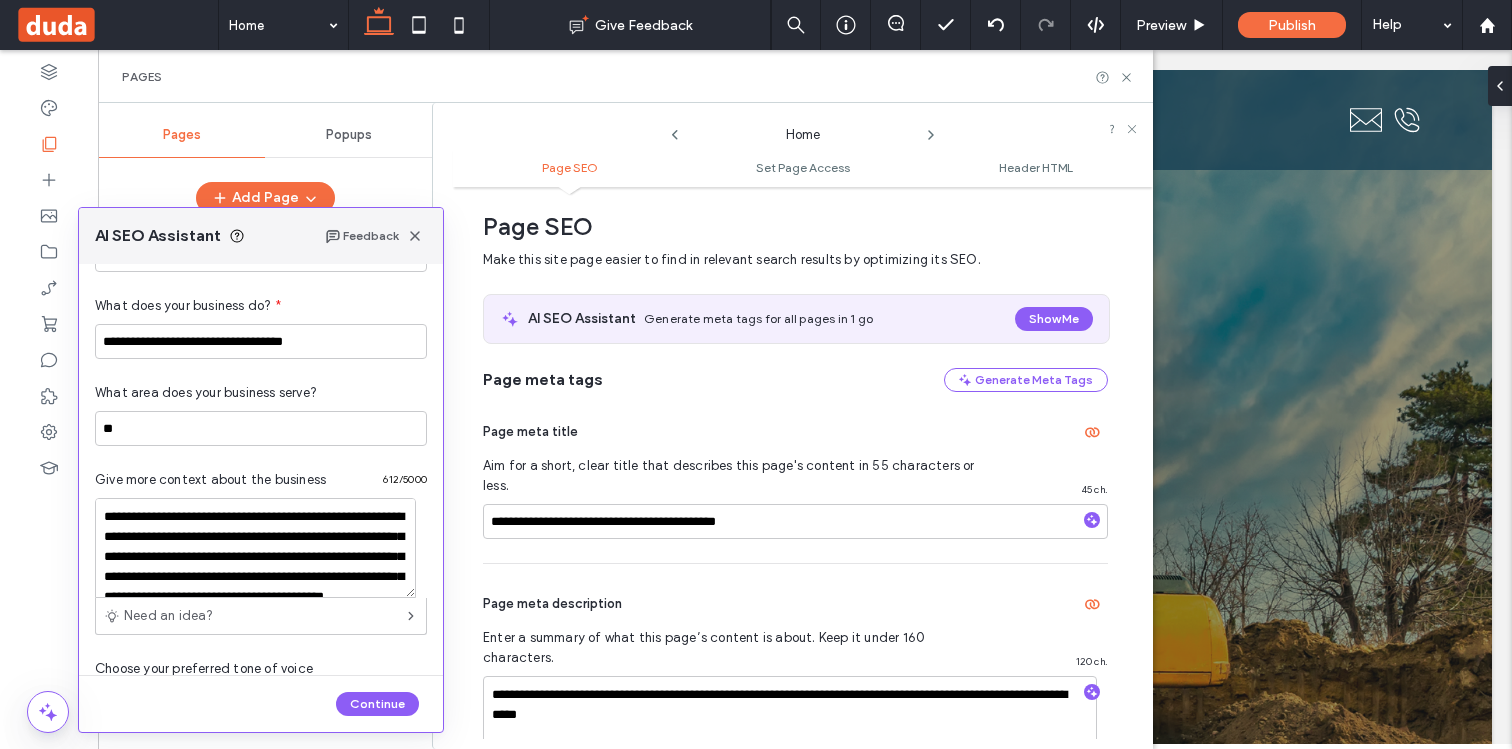 click on "**********" at bounding box center [261, 540] 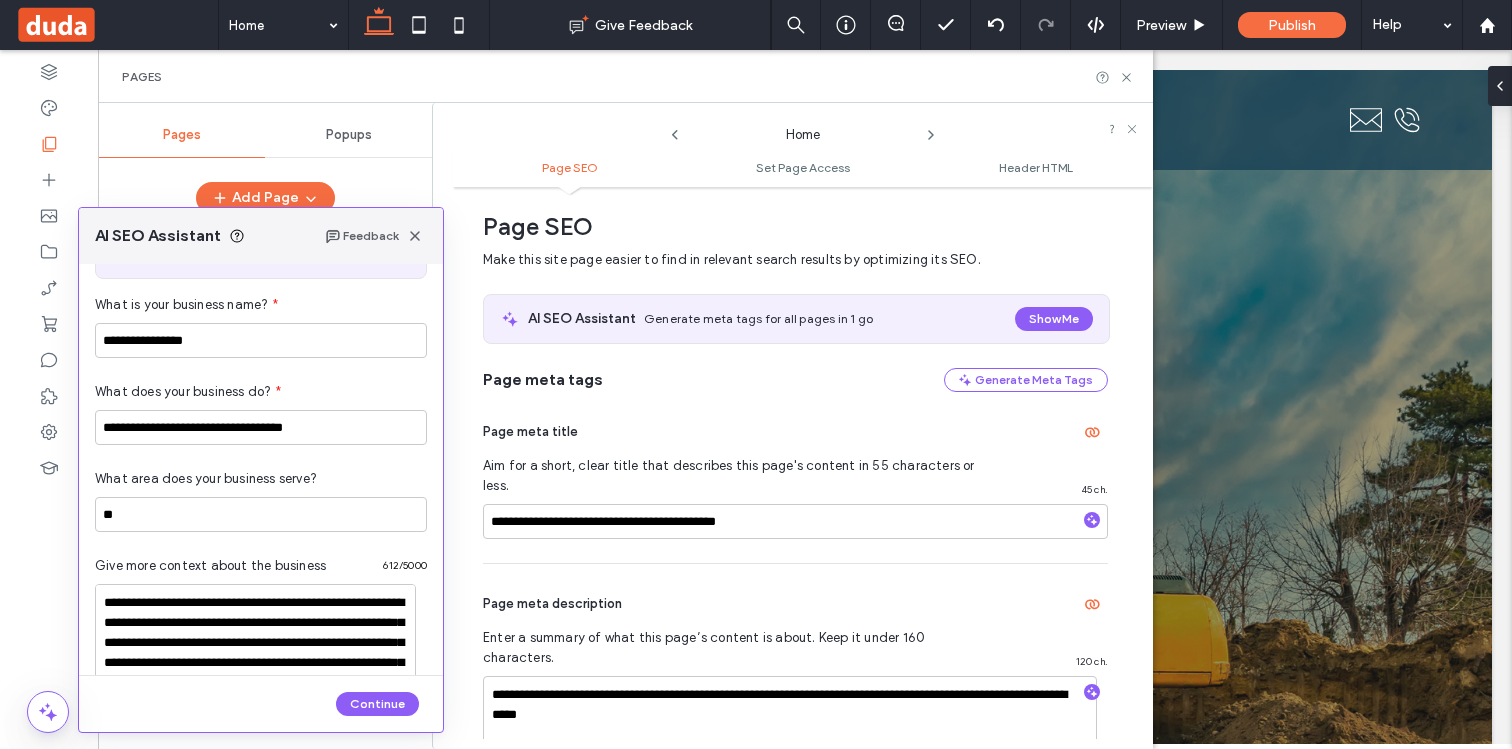 scroll, scrollTop: 43, scrollLeft: 0, axis: vertical 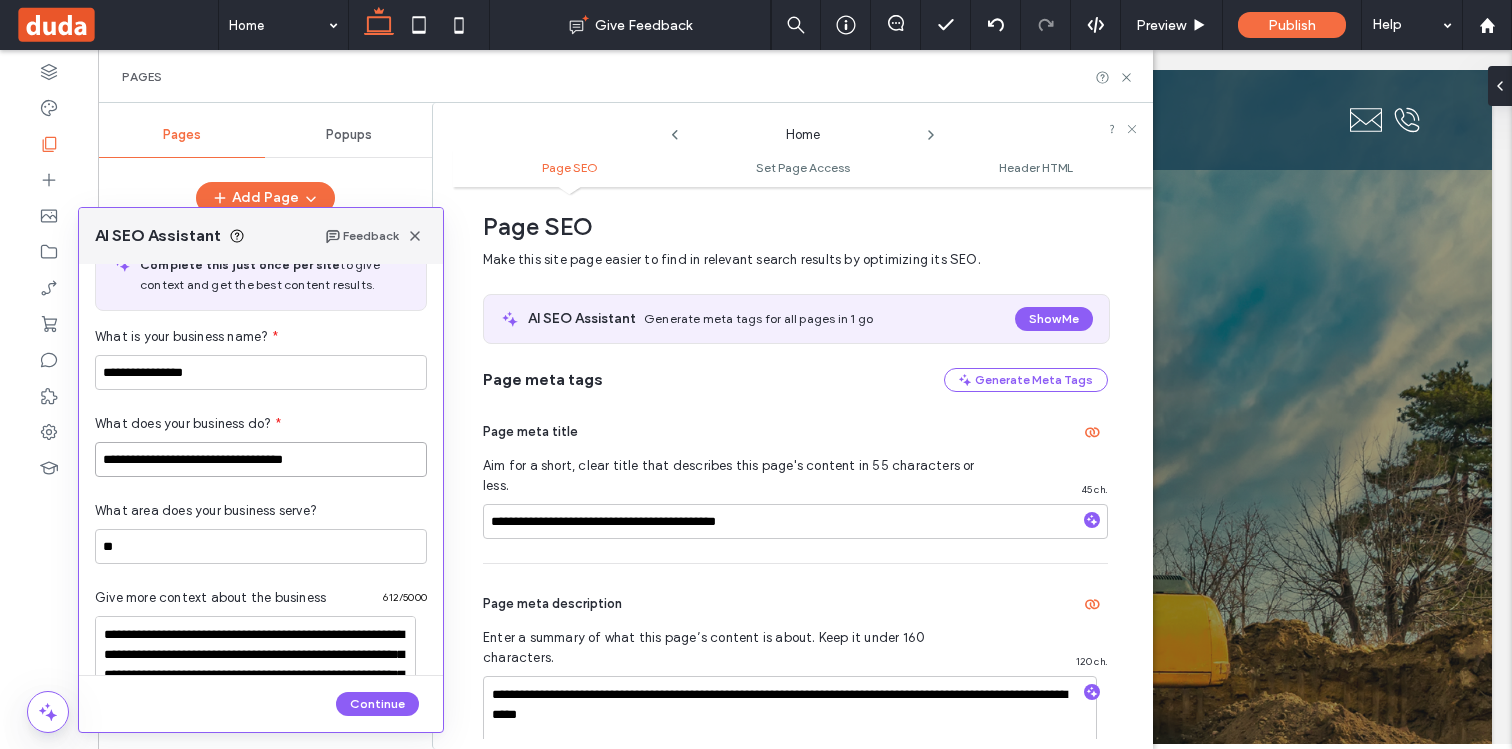 click on "**********" at bounding box center [261, 459] 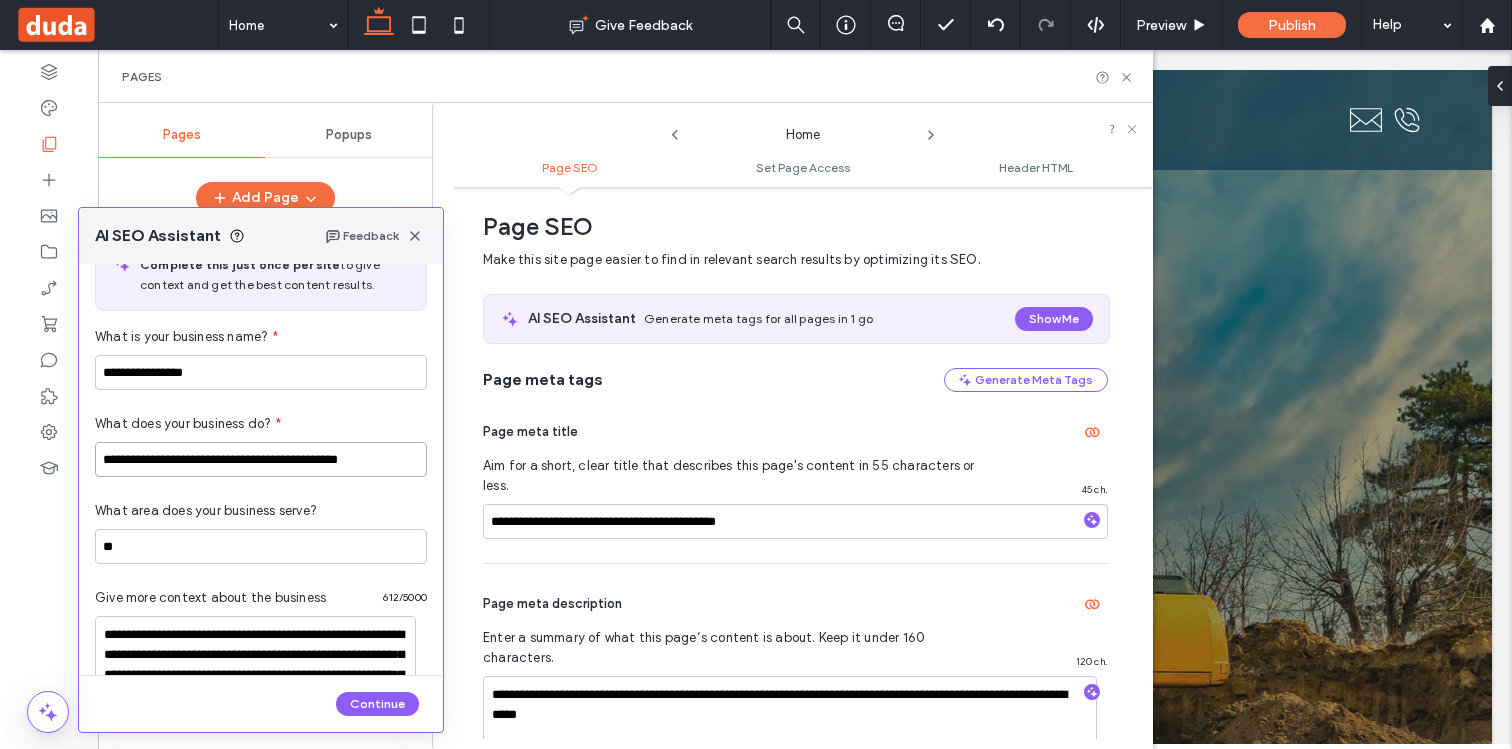 type on "**********" 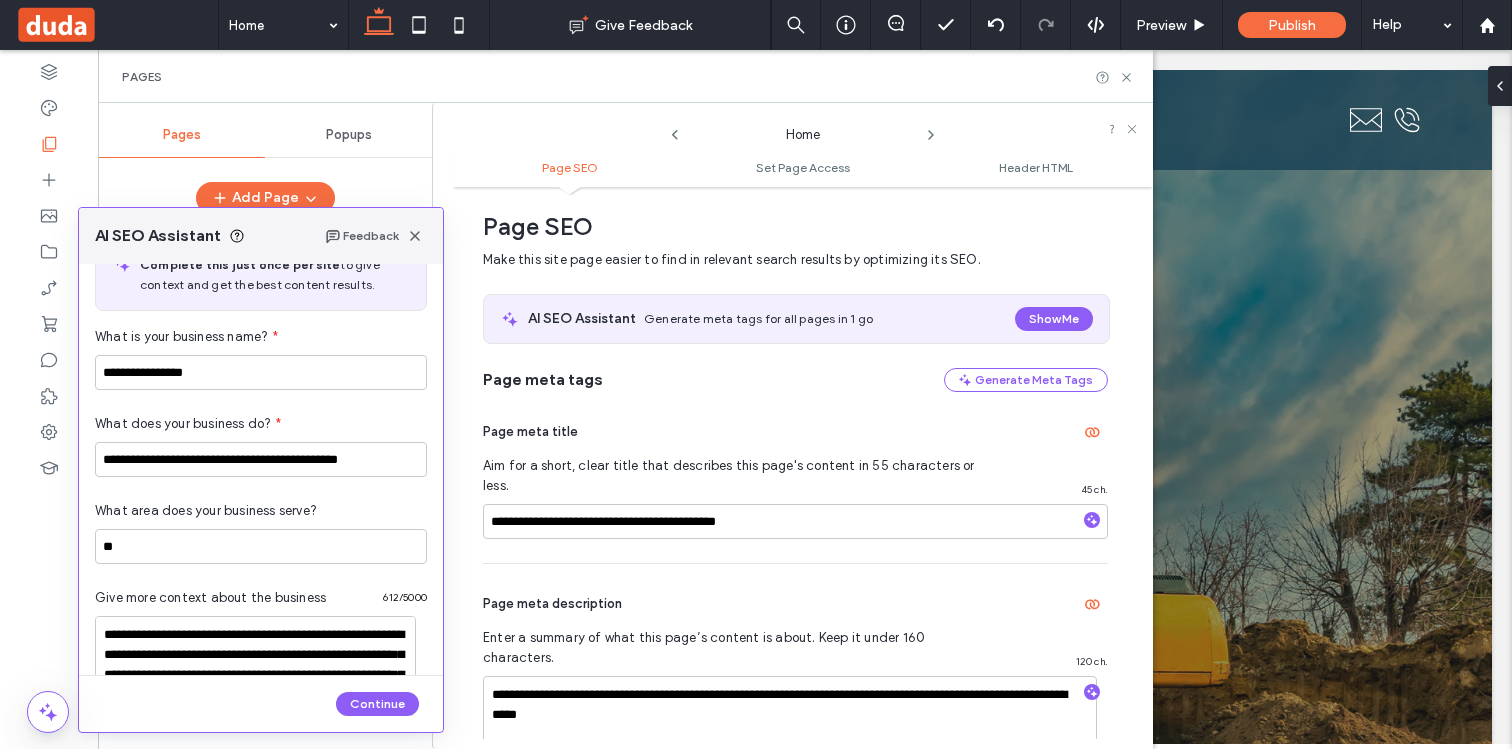 click on "What area does your business serve? **" at bounding box center [261, 520] 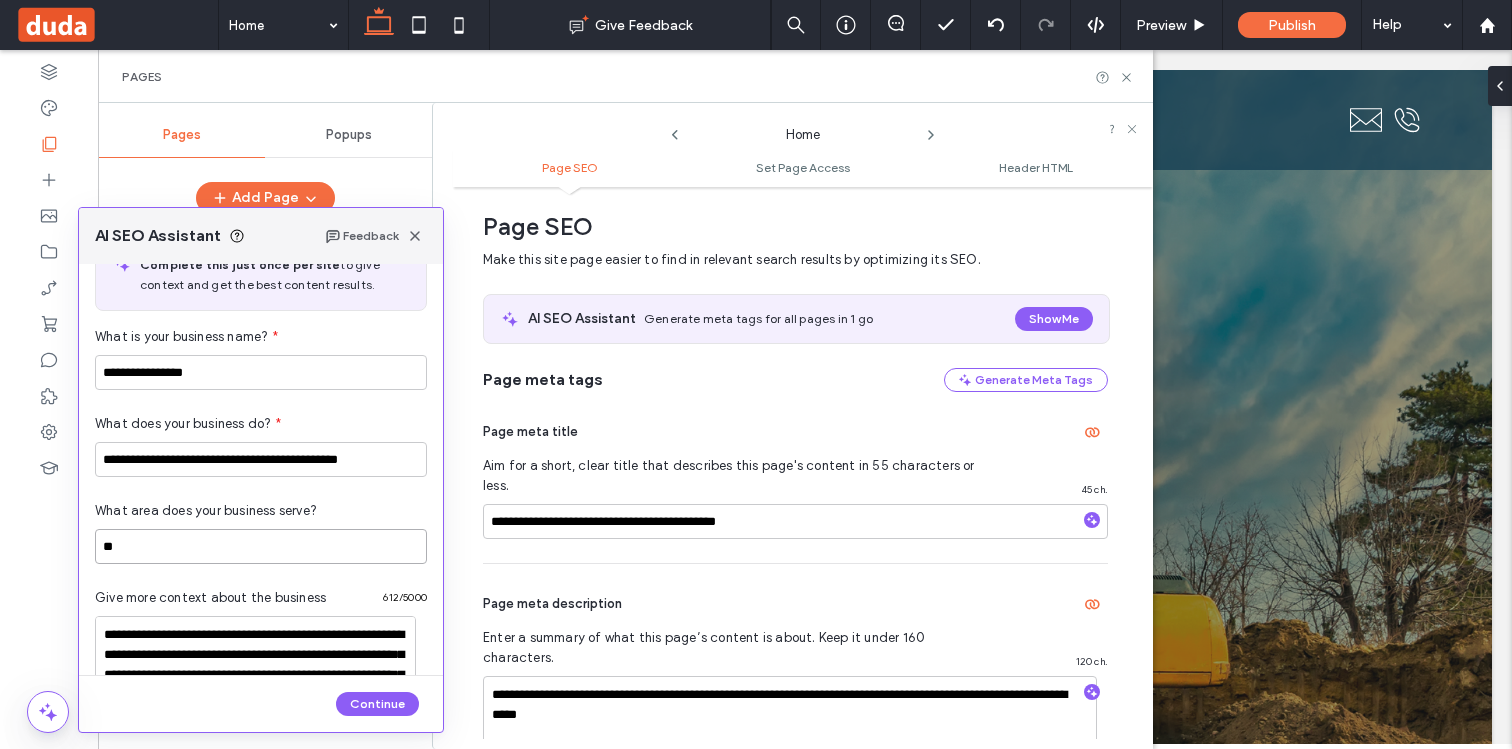 click on "**" at bounding box center (261, 546) 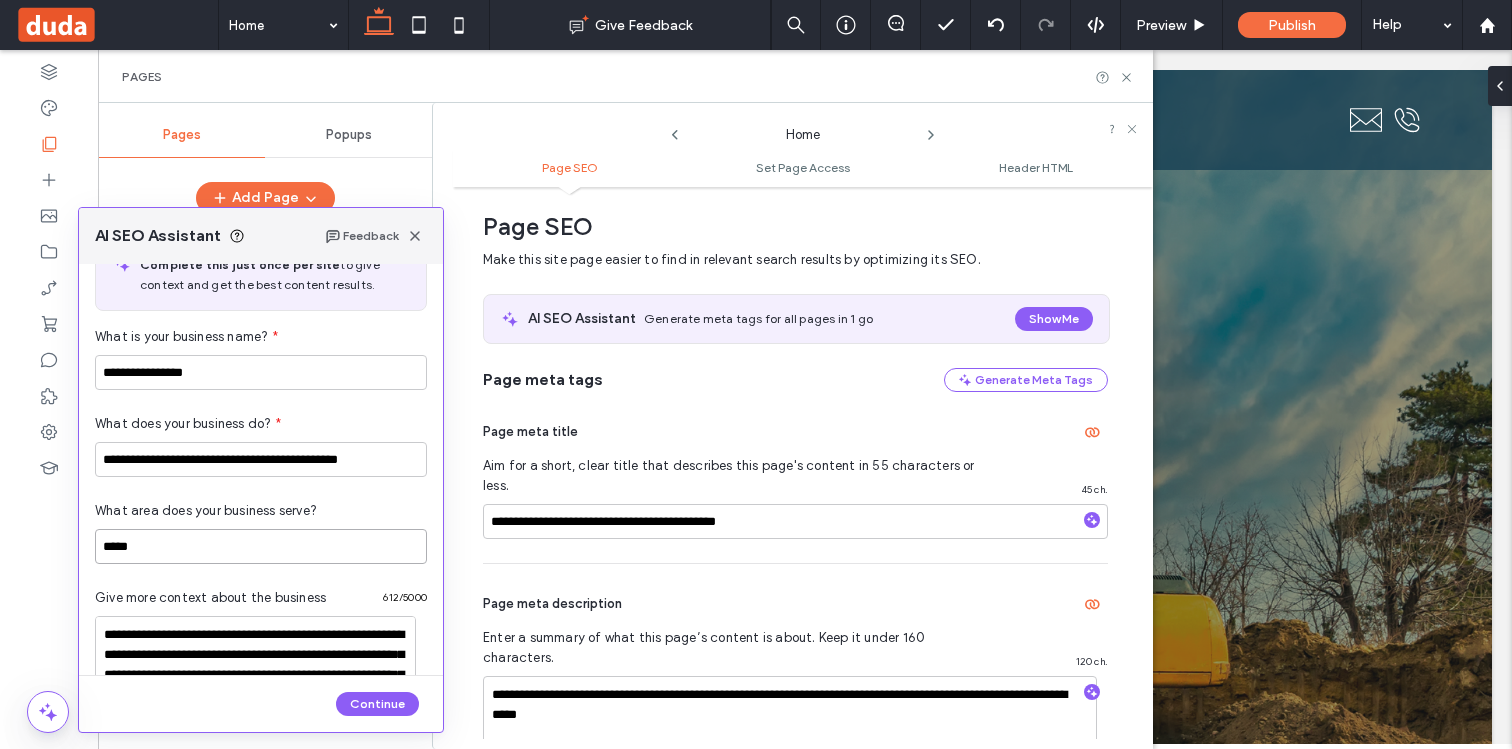 type on "*****" 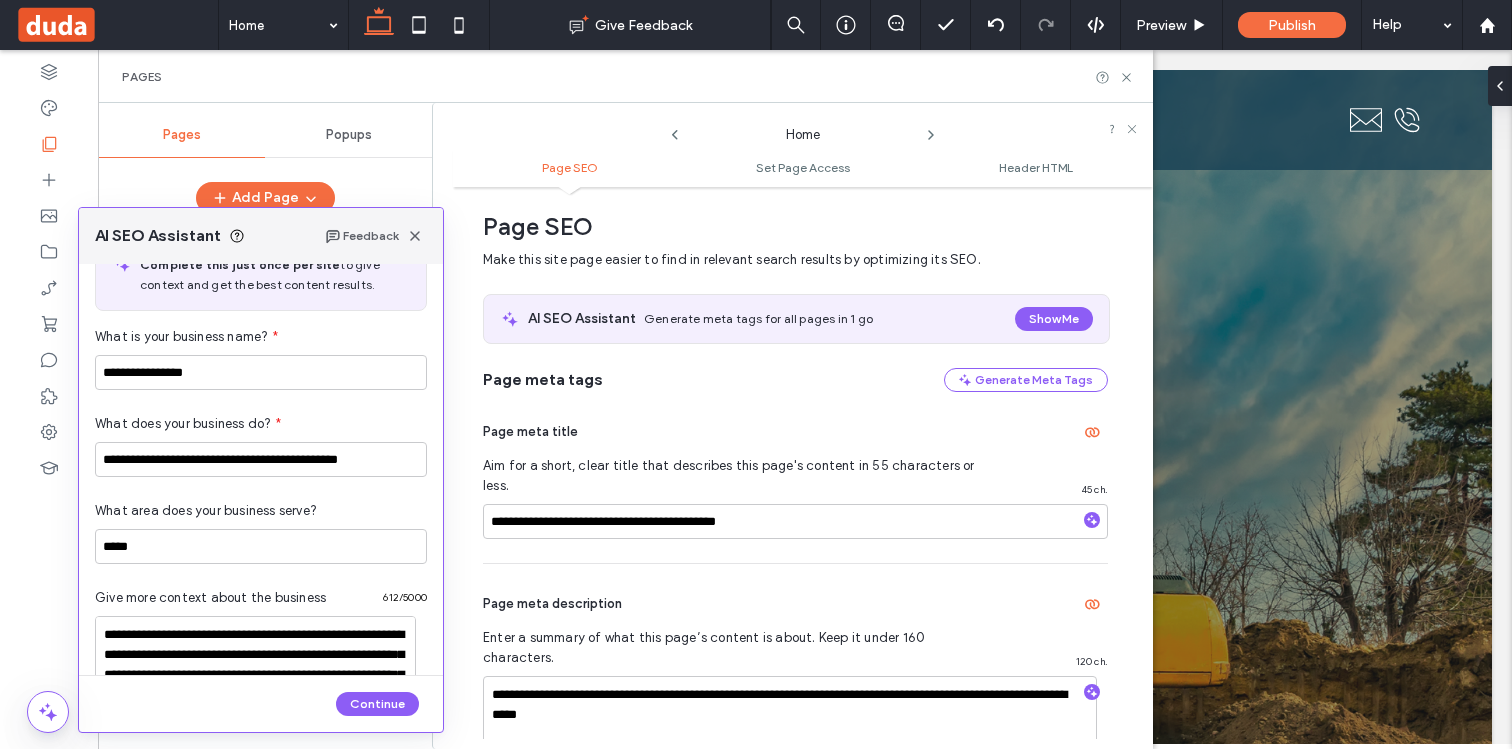 click on "What area does your business serve? *****" at bounding box center (261, 520) 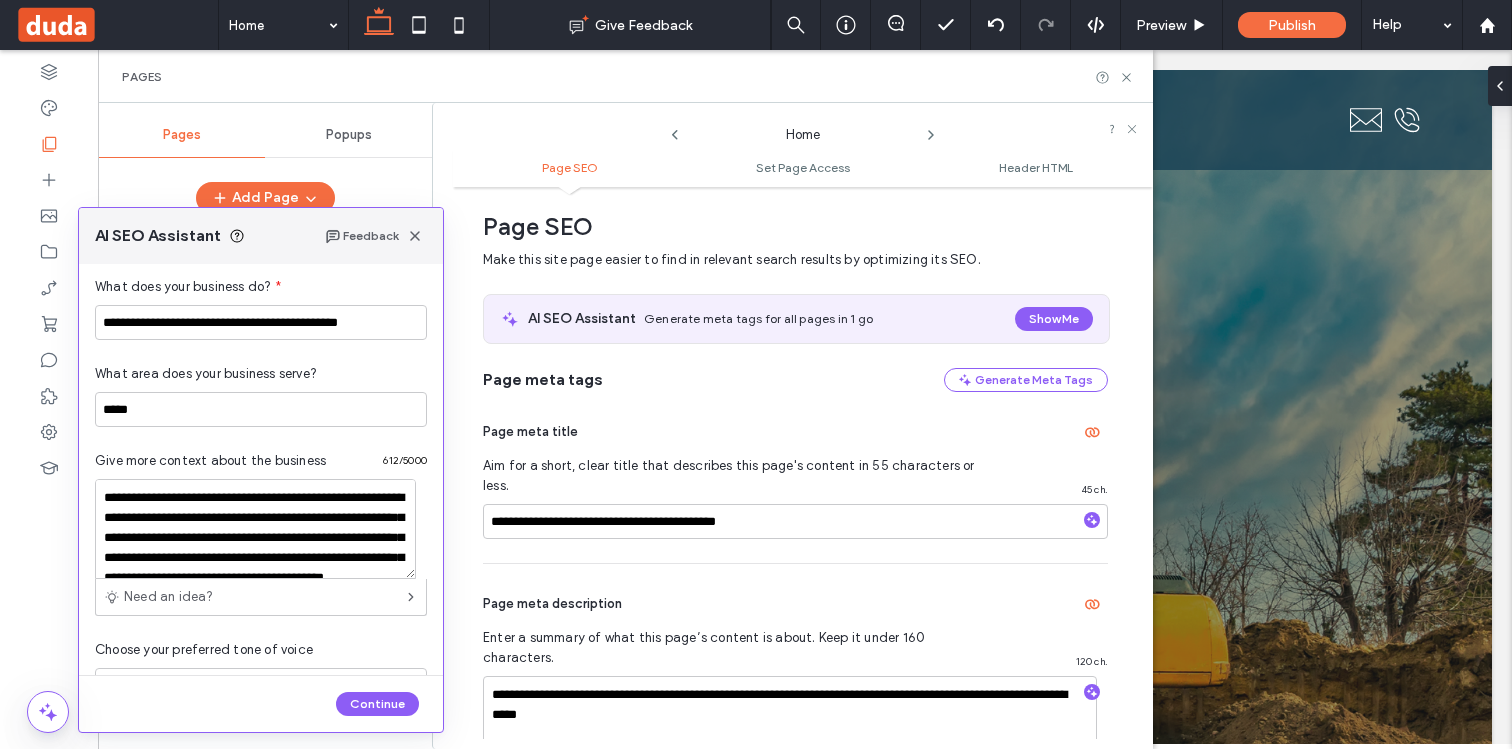 scroll, scrollTop: 233, scrollLeft: 0, axis: vertical 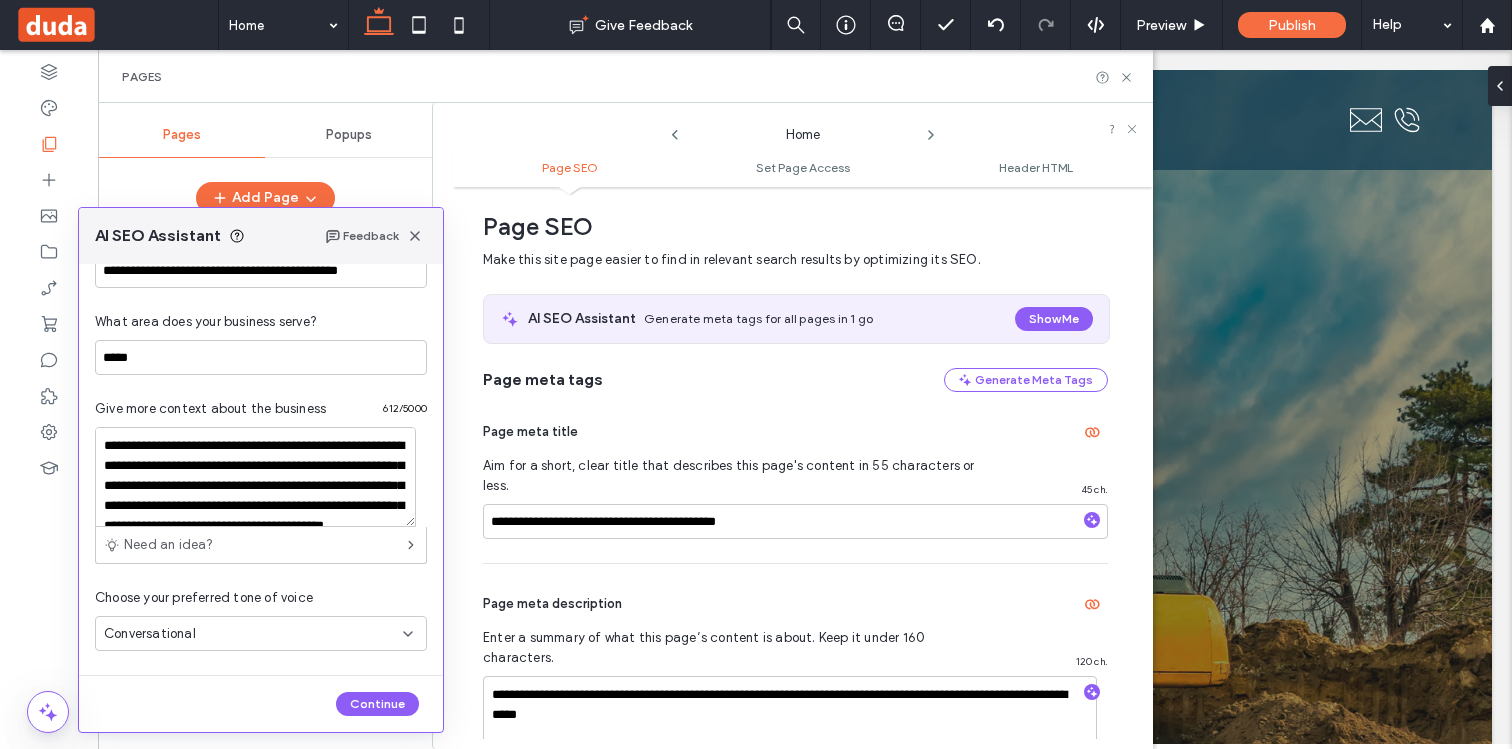 click on "Conversational" at bounding box center (253, 634) 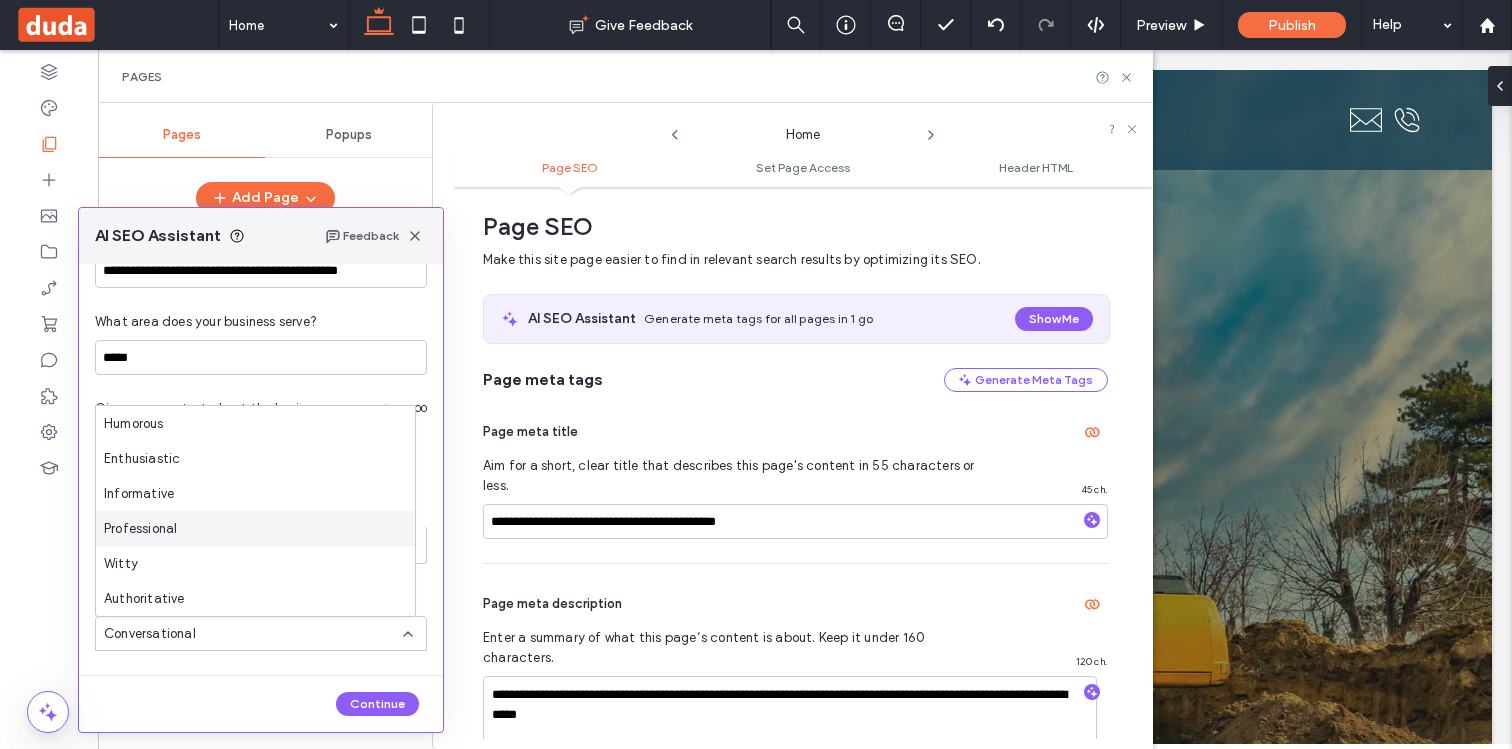 scroll, scrollTop: 0, scrollLeft: 0, axis: both 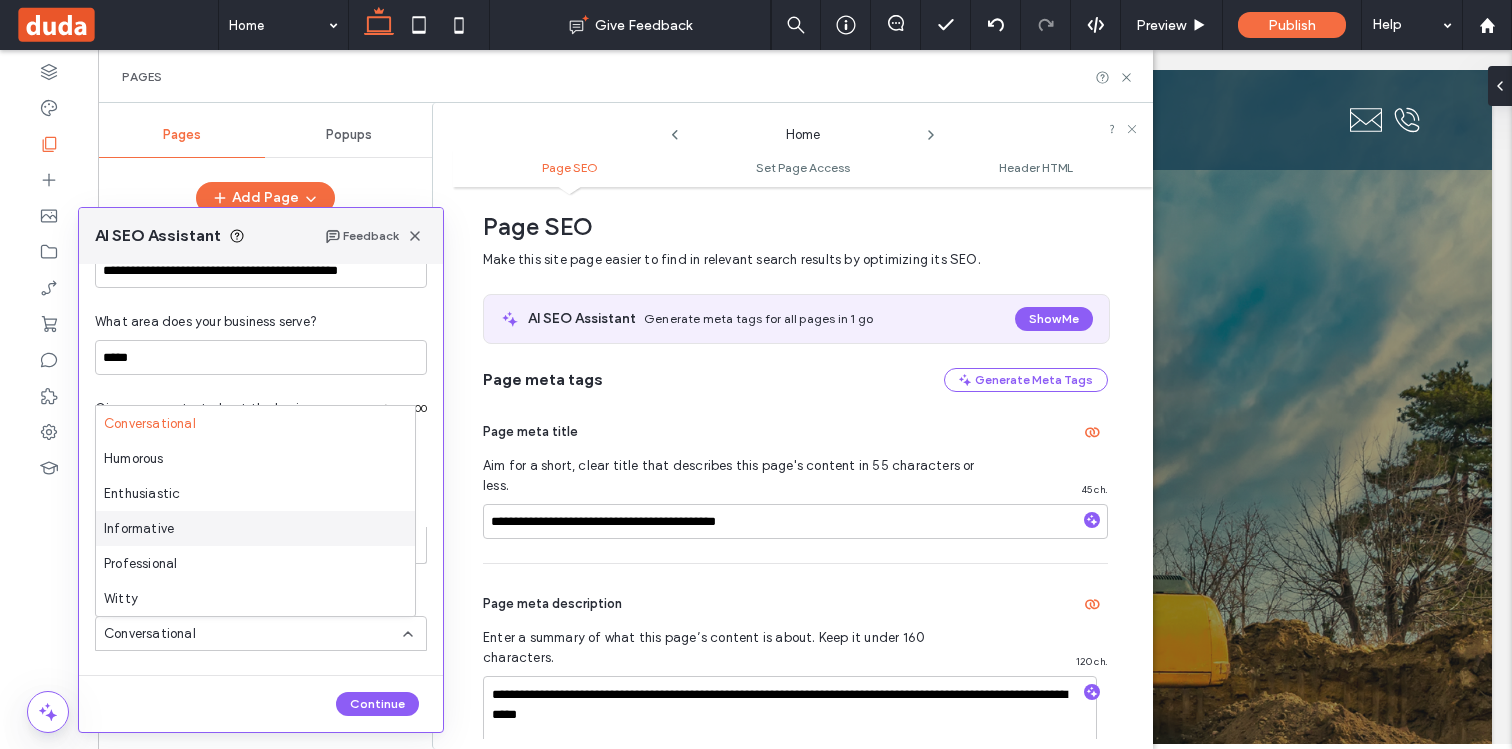 click on "Informative" at bounding box center [255, 528] 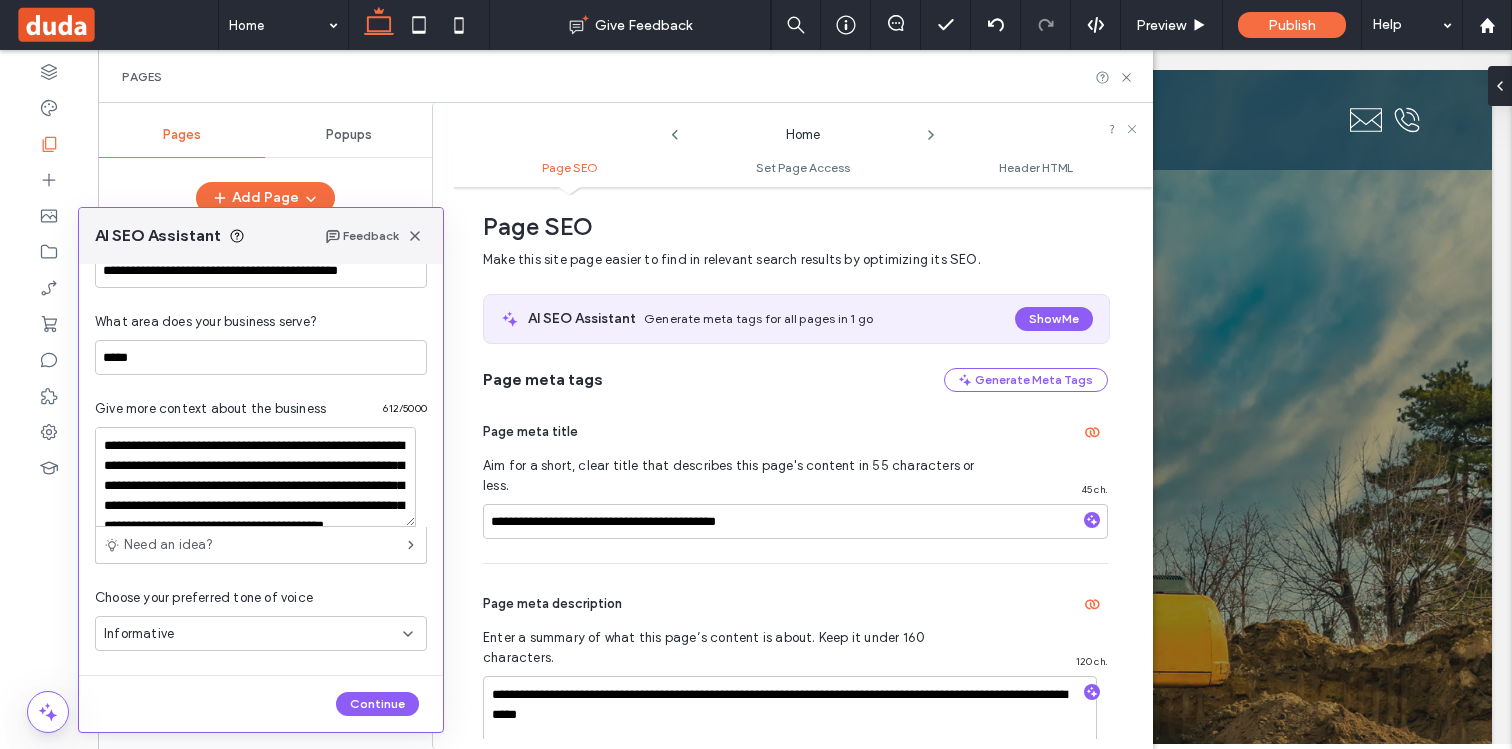 click on "**********" at bounding box center [261, 469] 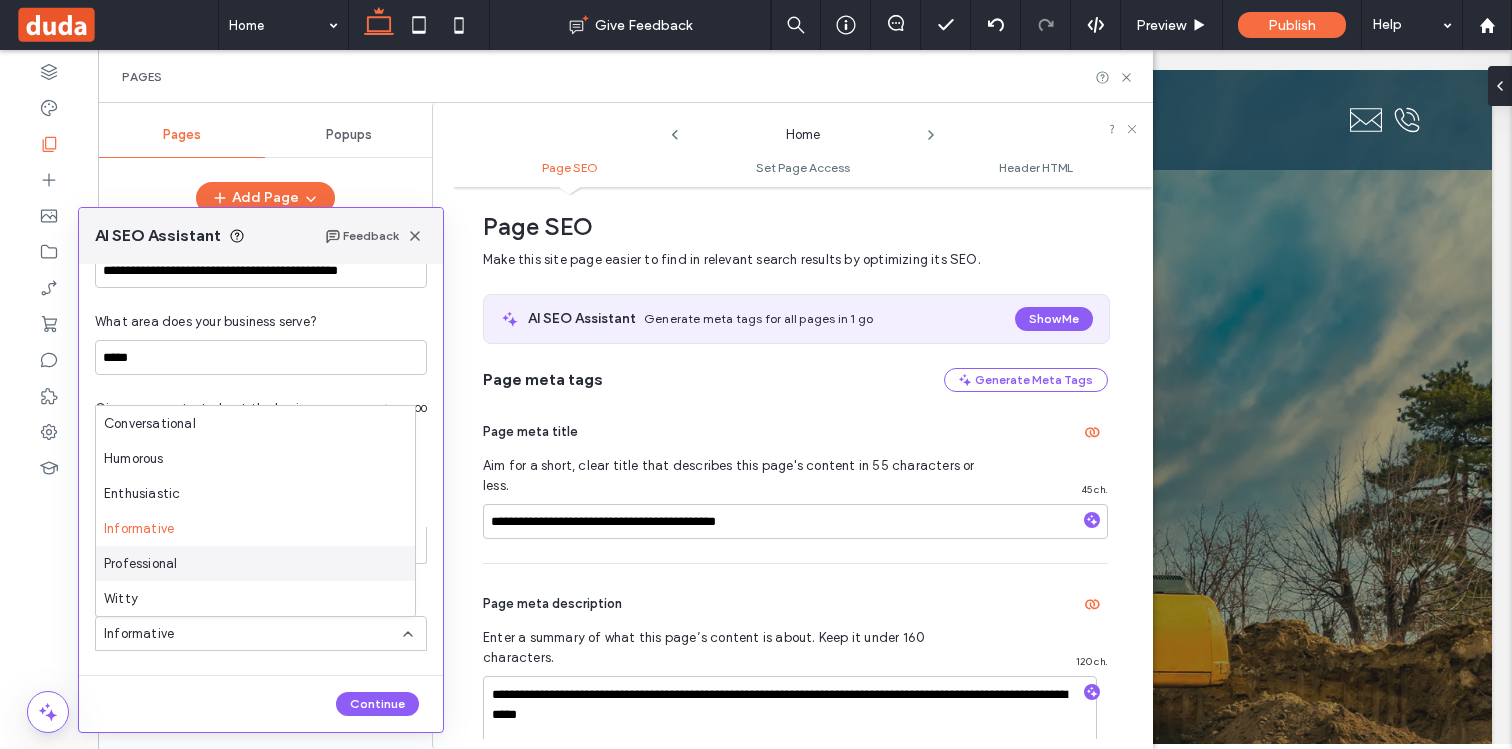 click on "Professional" at bounding box center (255, 563) 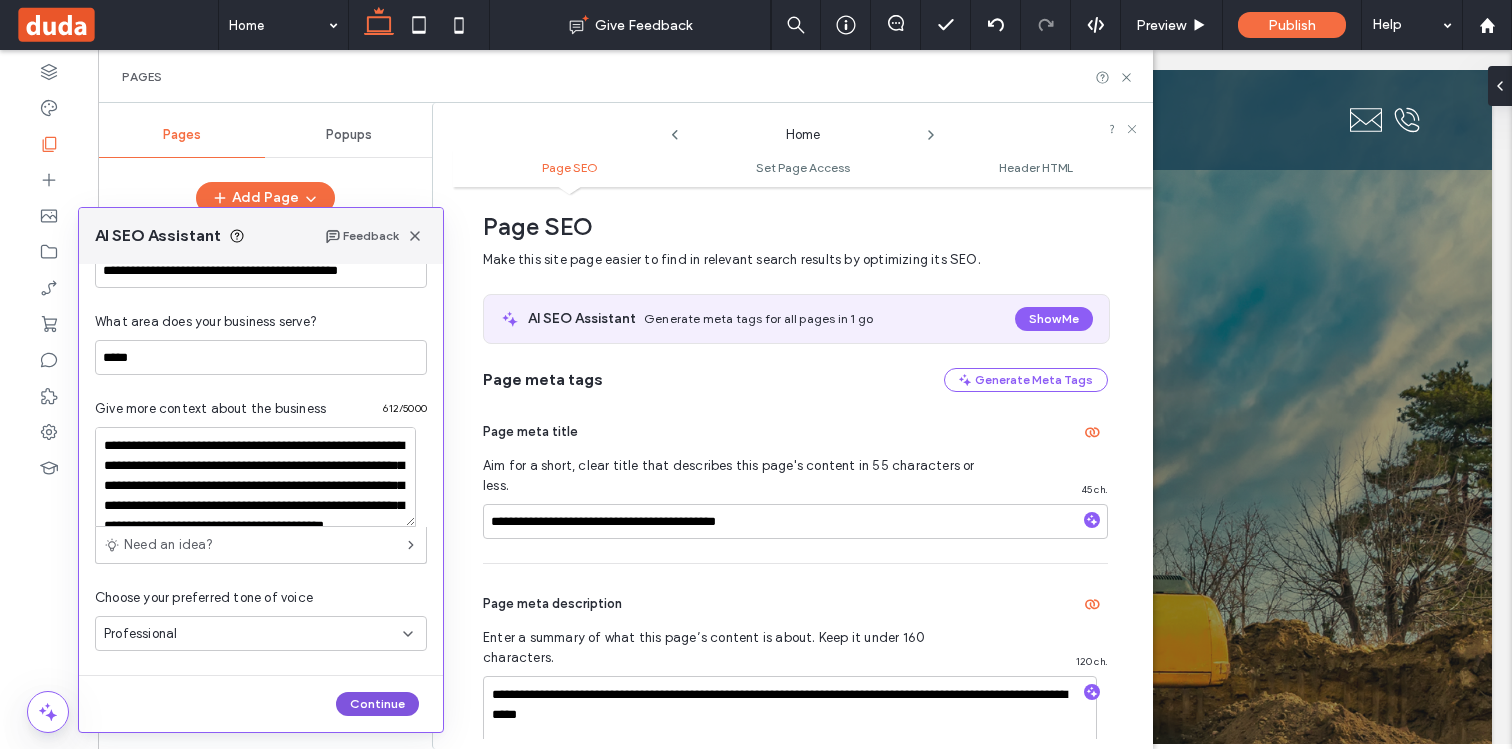 click on "Continue" at bounding box center (377, 704) 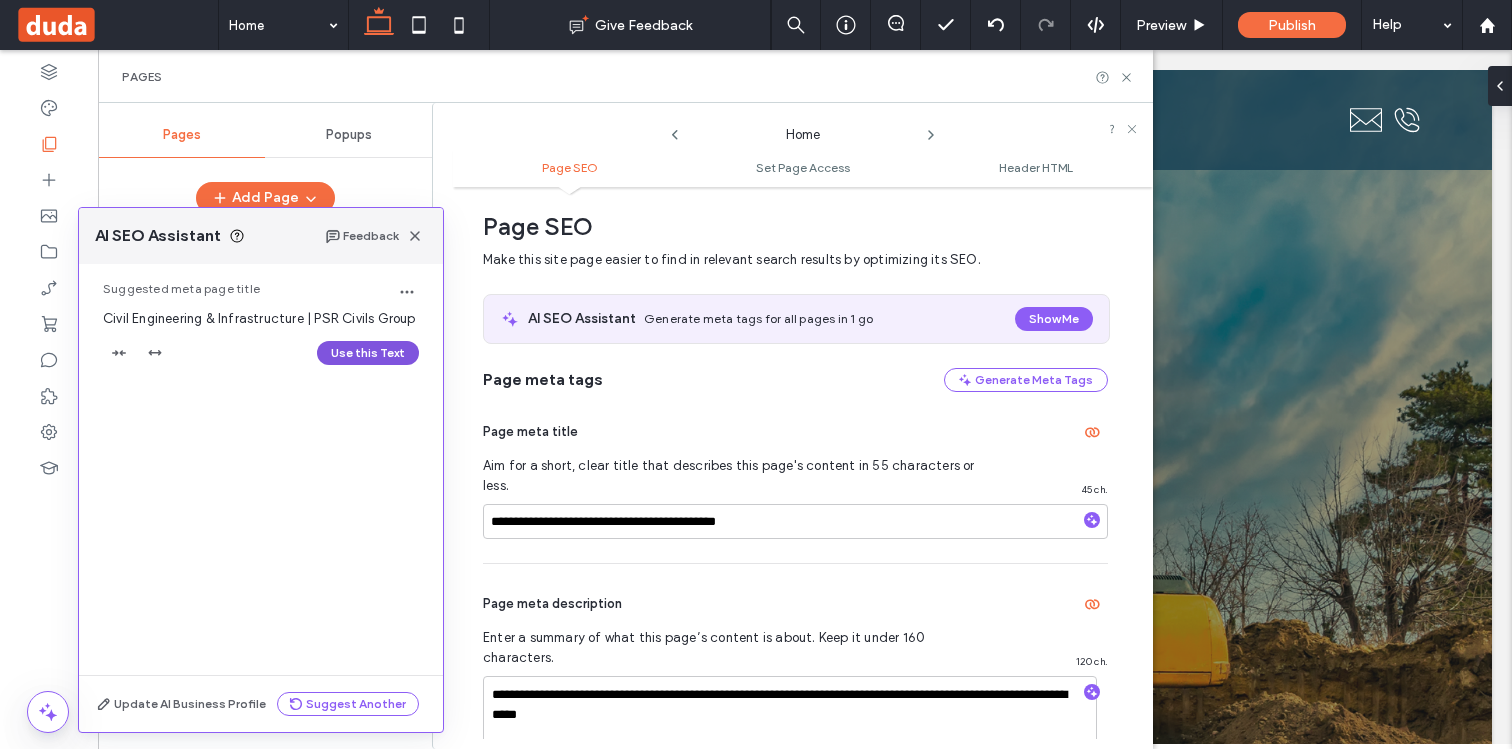click on "Use this Text" at bounding box center [368, 353] 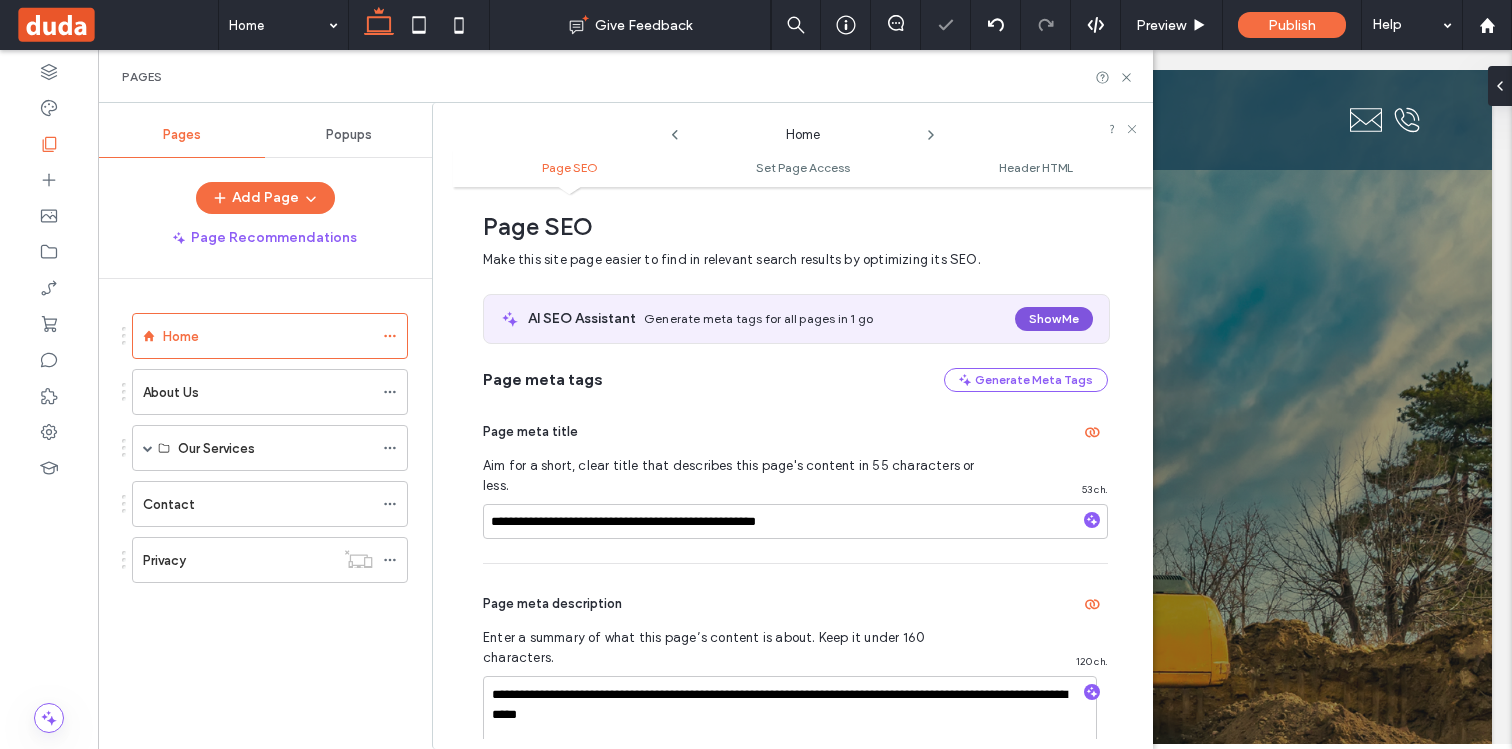 click on "Show Me" at bounding box center [1054, 319] 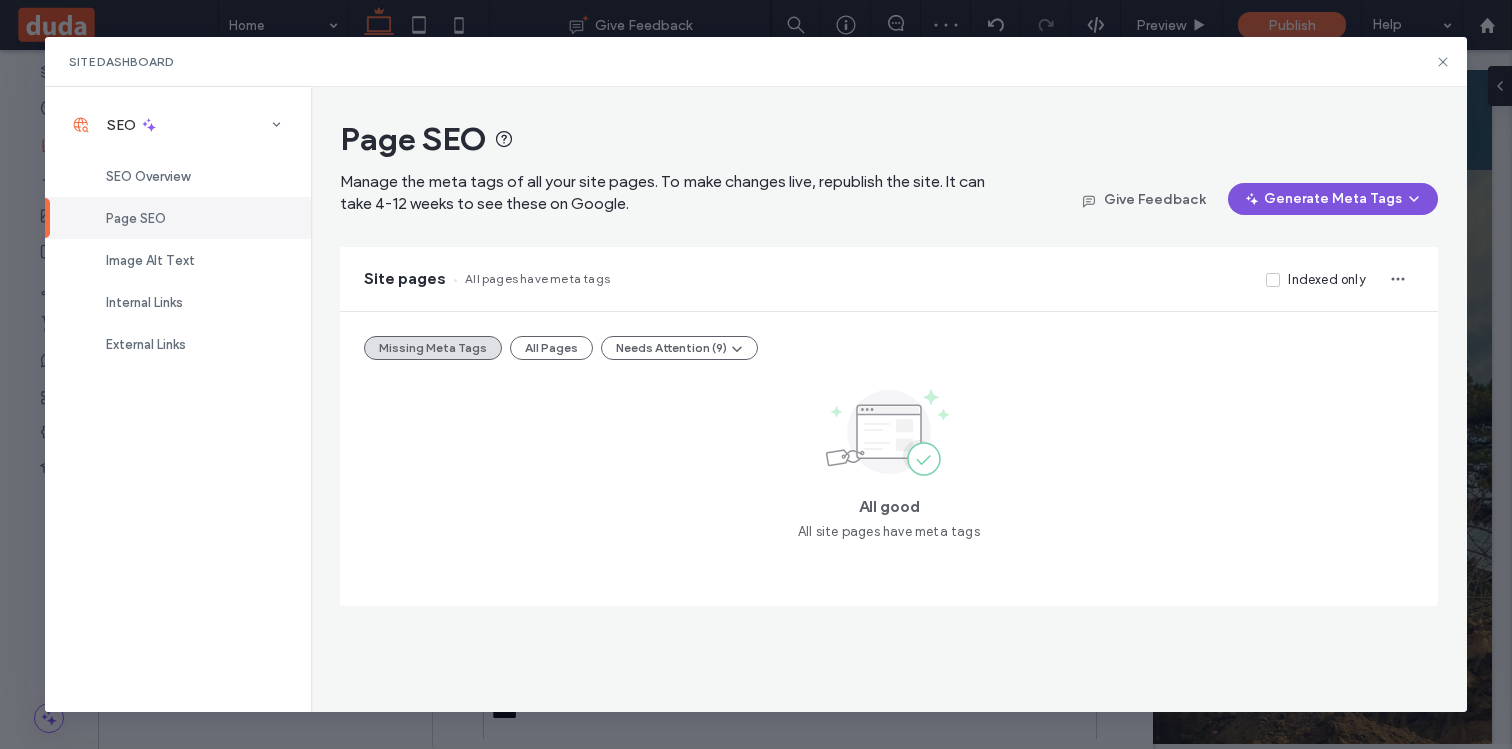 click at bounding box center (1254, 199) 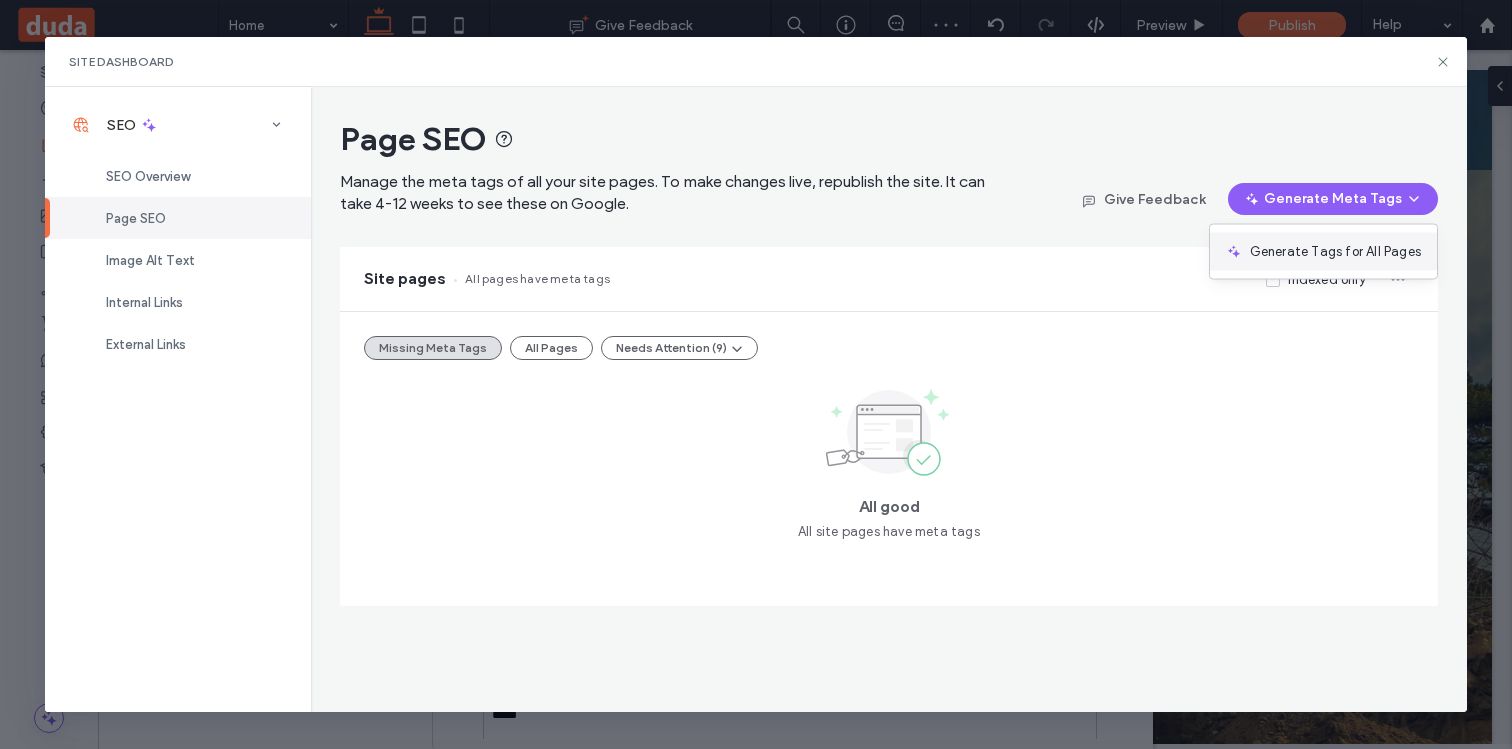 click on "Generate Tags for All Pages" at bounding box center [1335, 252] 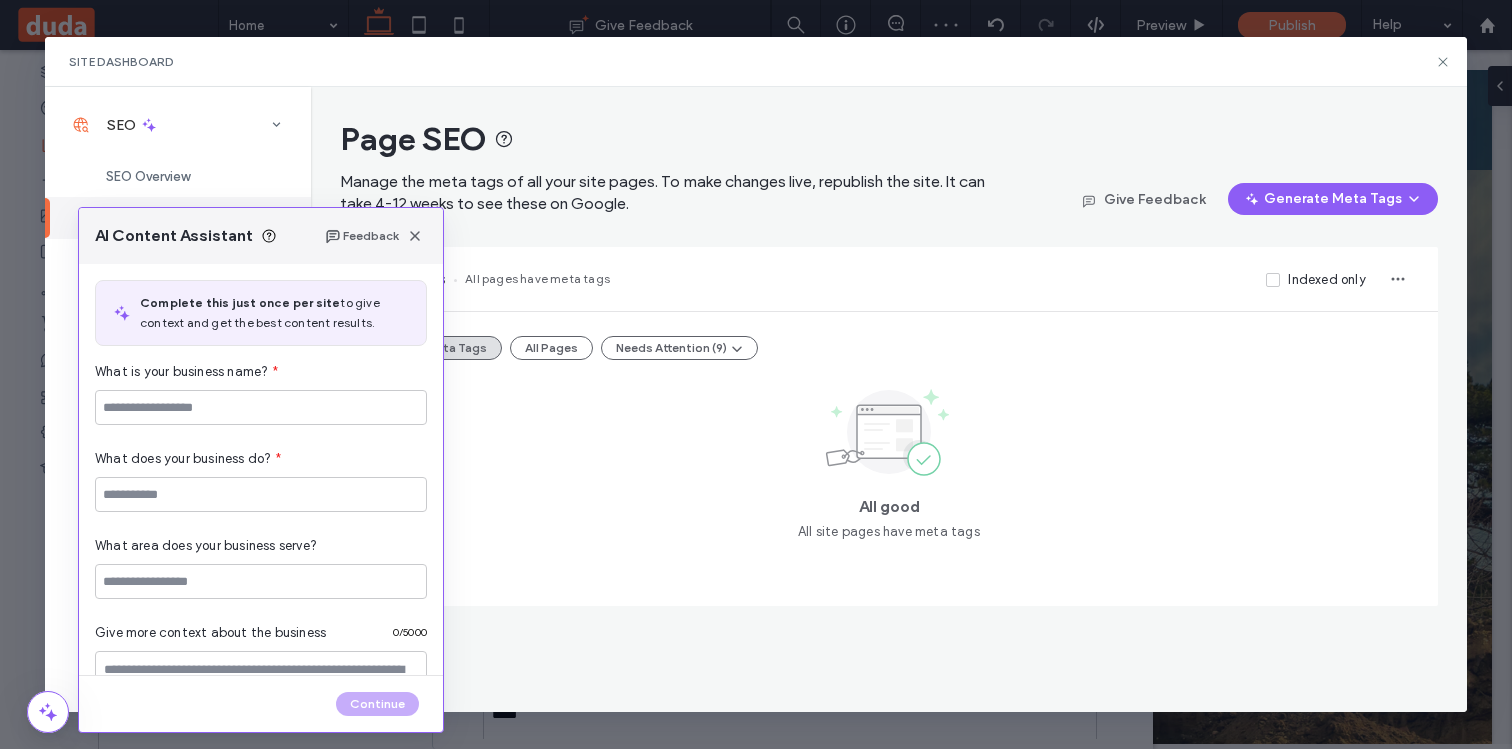 type on "**********" 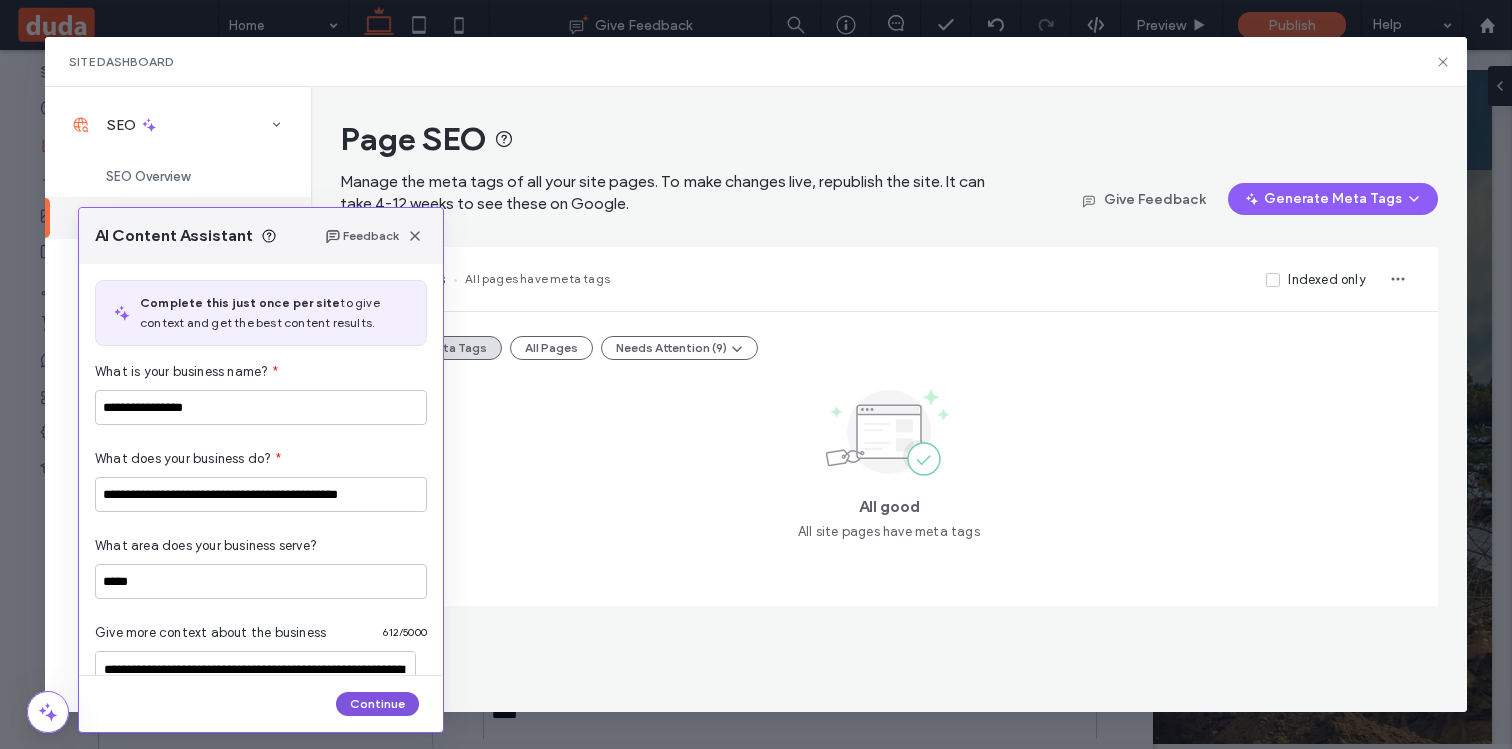 click on "Continue" at bounding box center [377, 704] 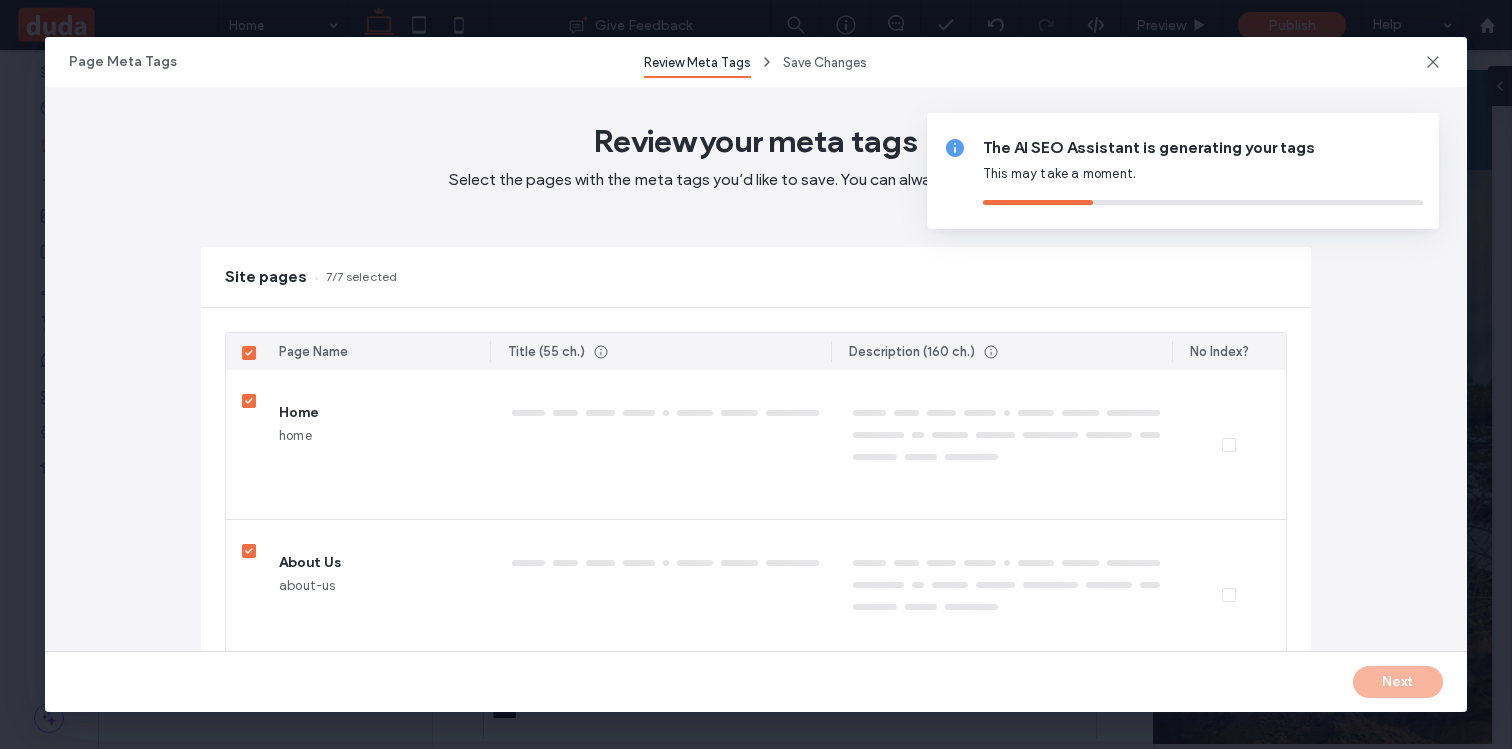 type on "*****" 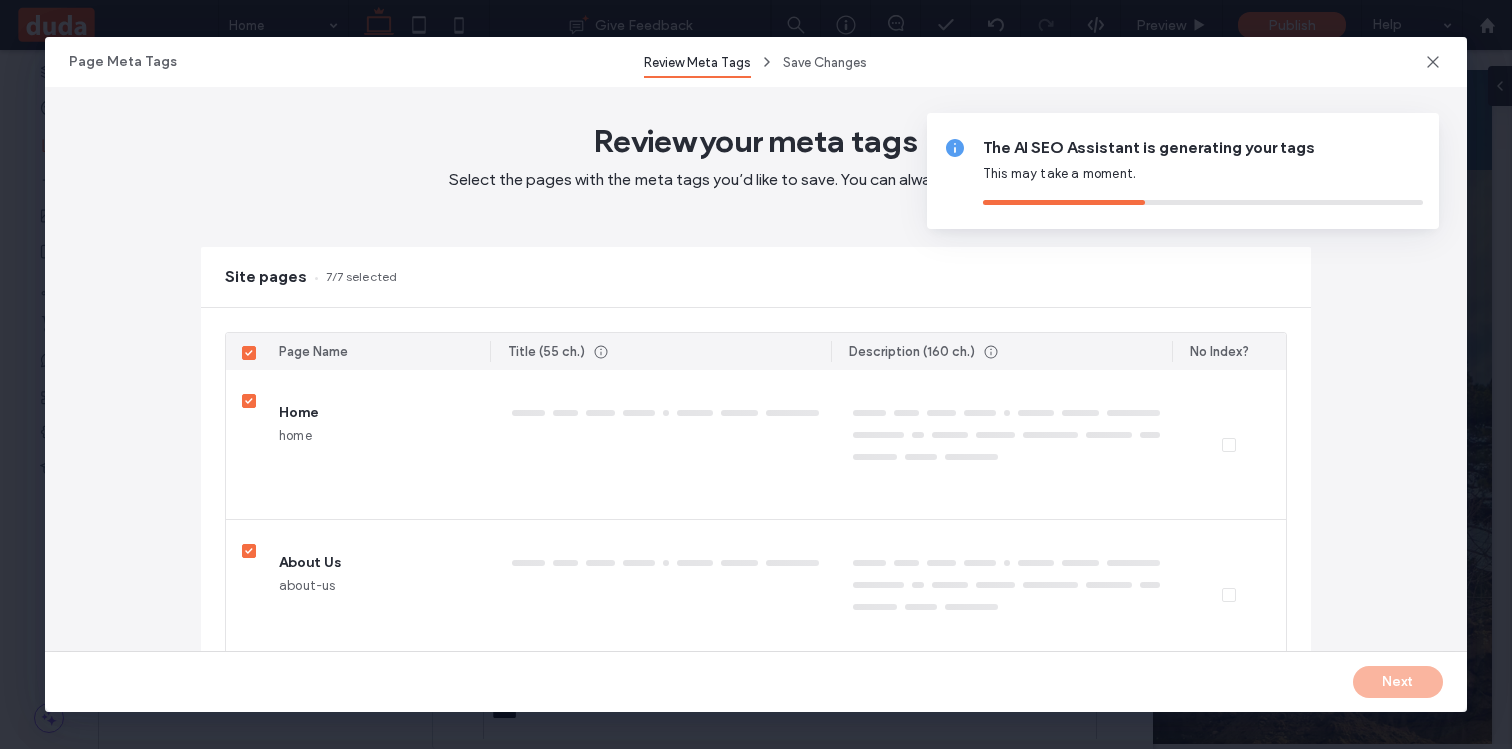 type on "*********" 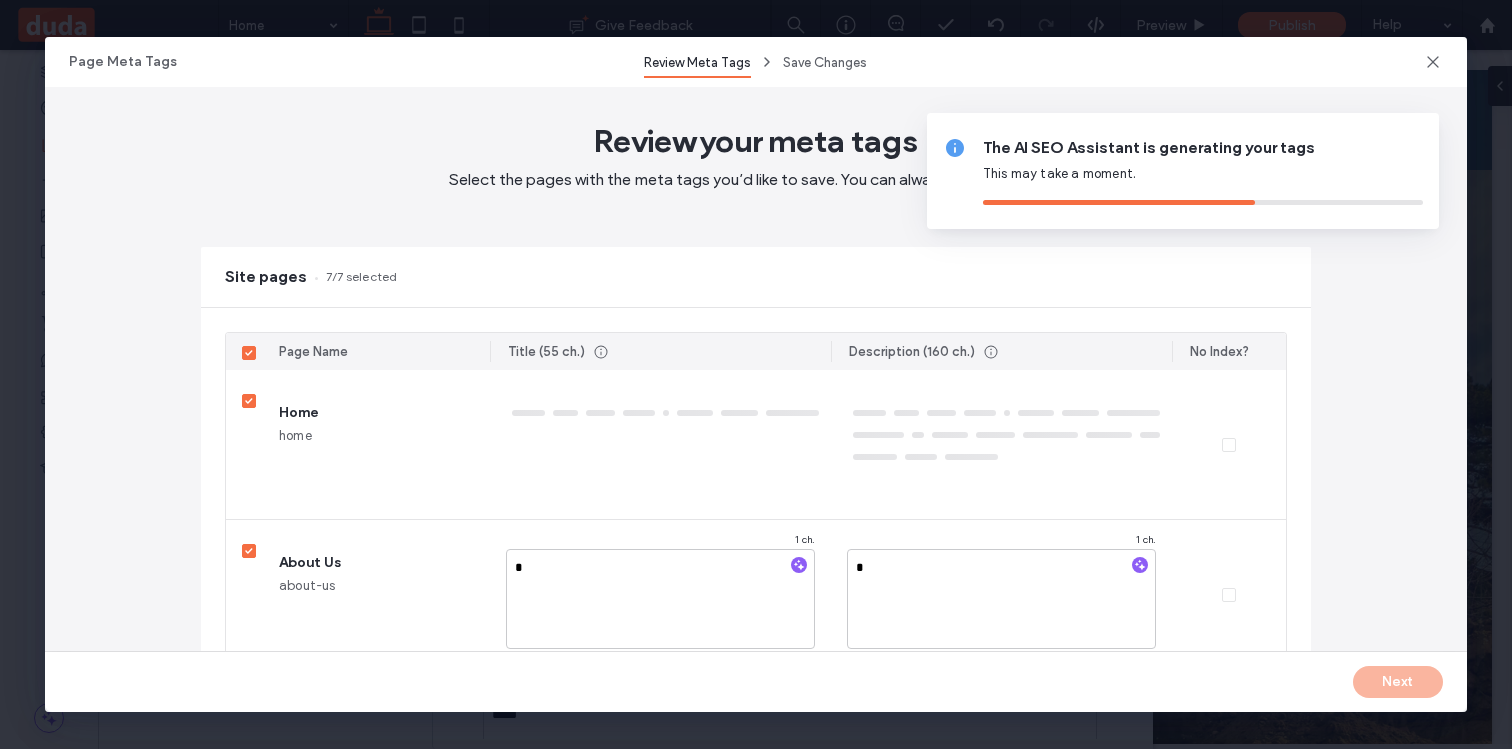 type on "**" 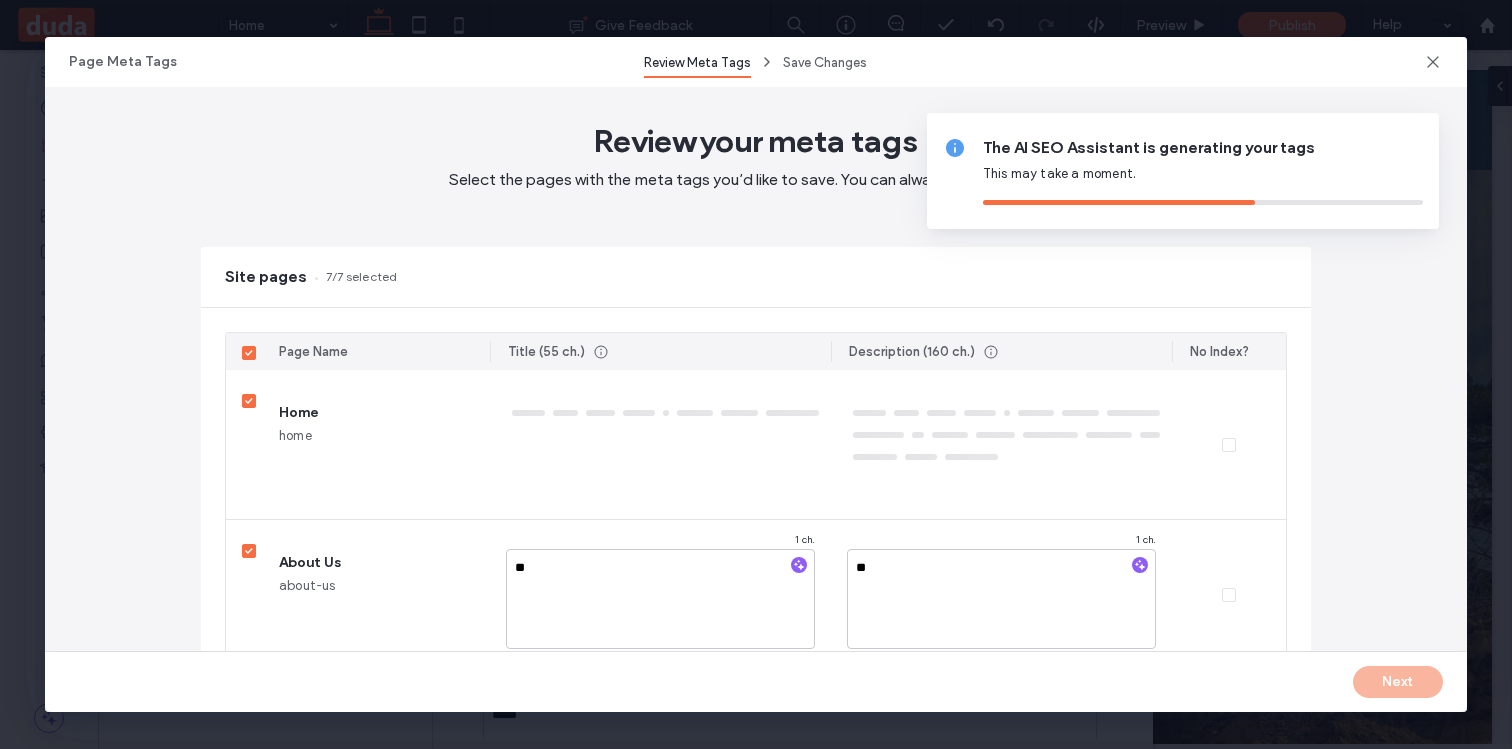 type on "**********" 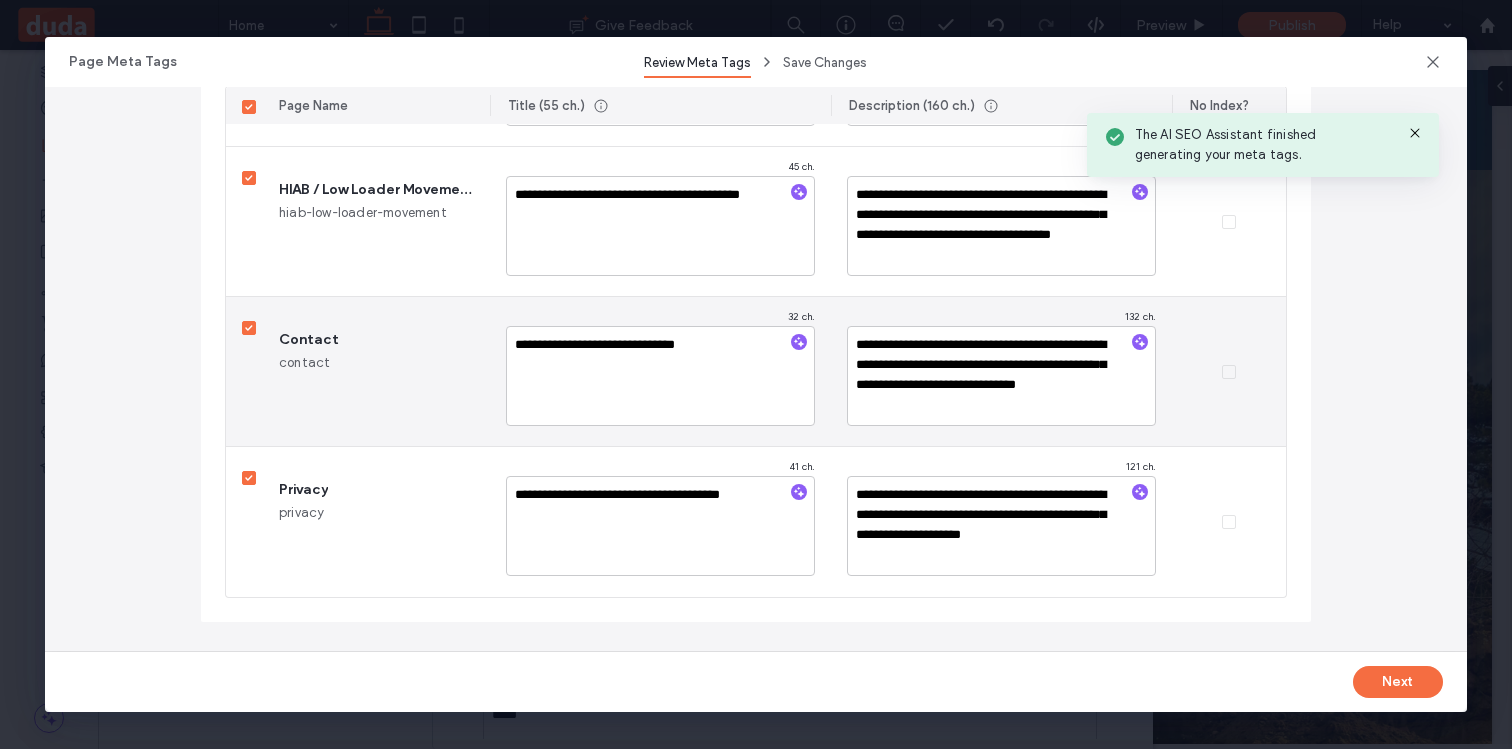 scroll, scrollTop: 827, scrollLeft: 0, axis: vertical 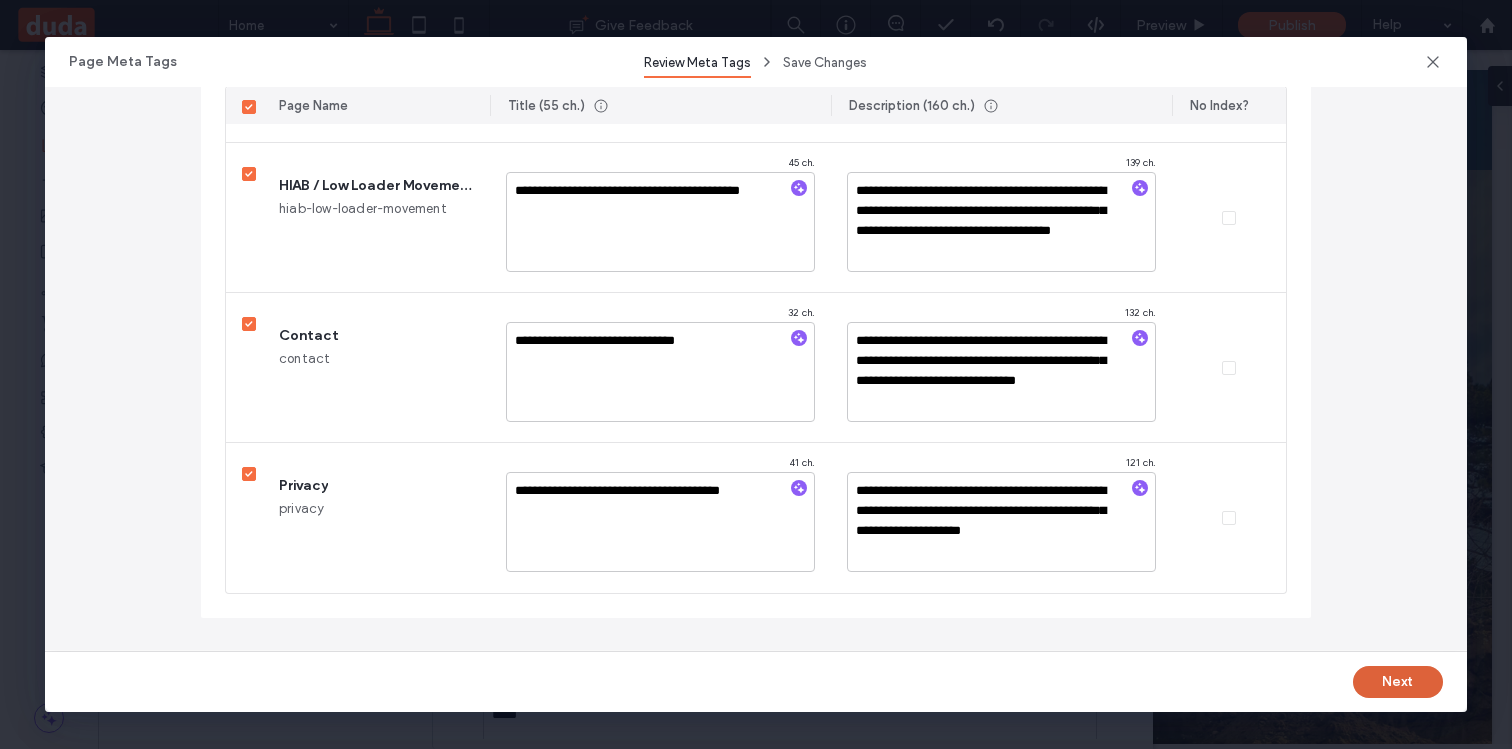 click on "Next" at bounding box center (1398, 682) 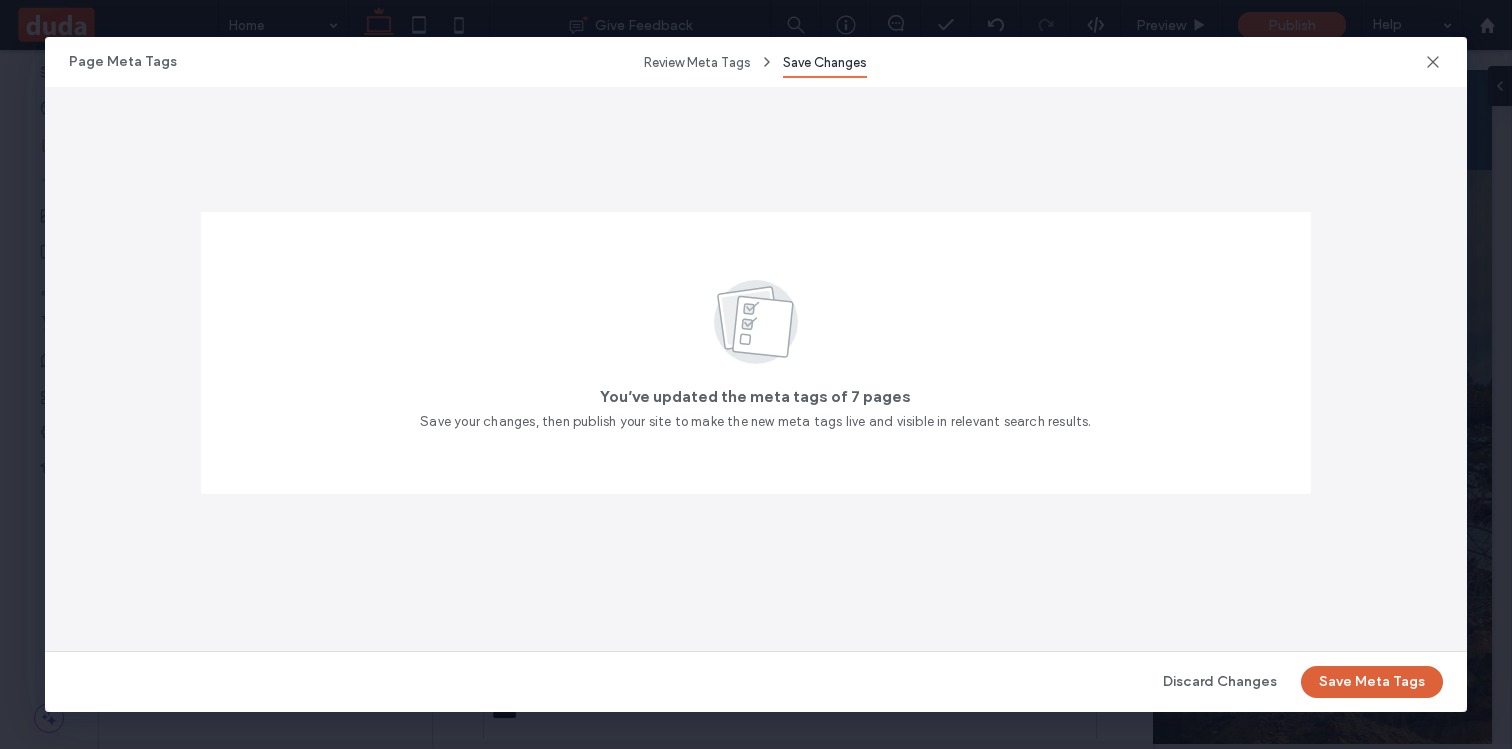 click on "Save Meta Tags" at bounding box center [1372, 682] 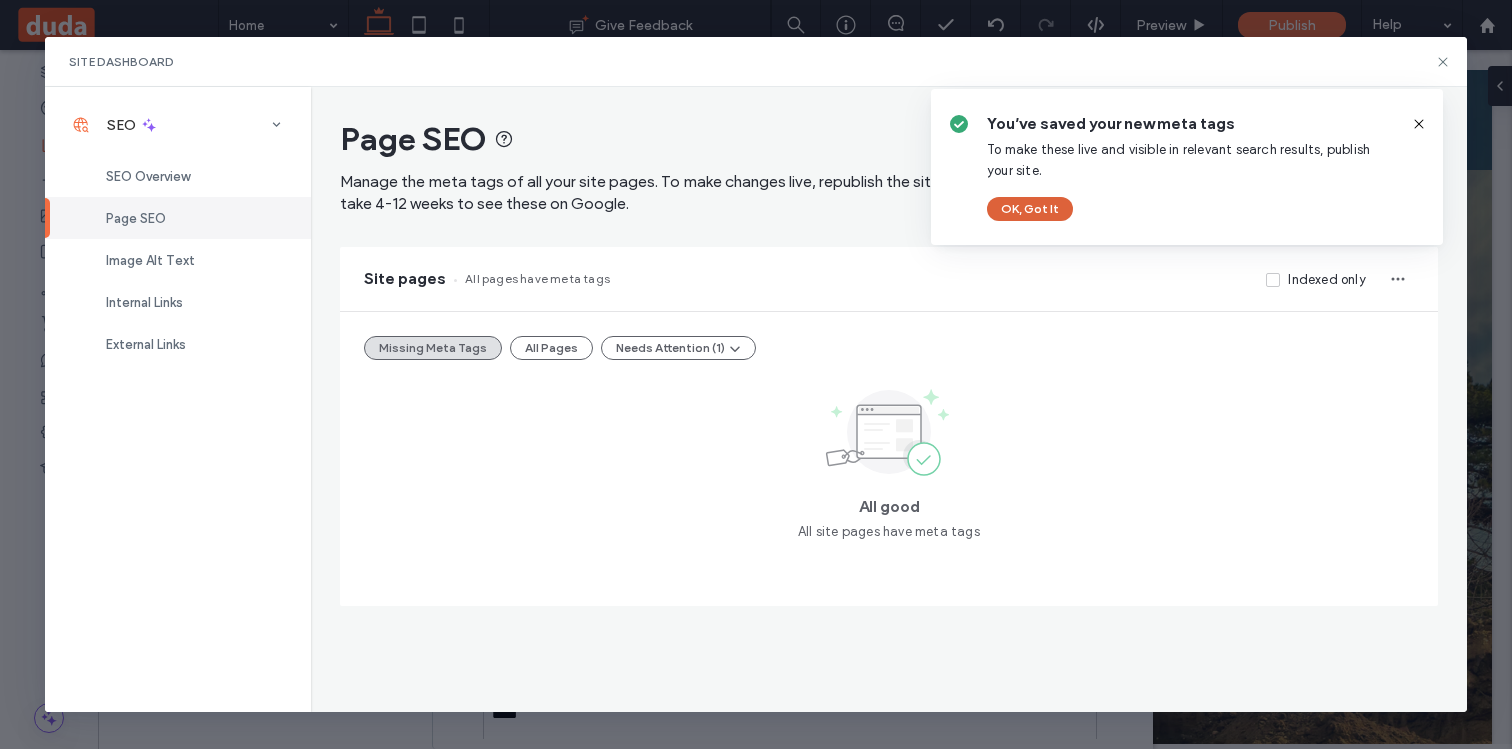 click on "OK, Got It" at bounding box center (1030, 209) 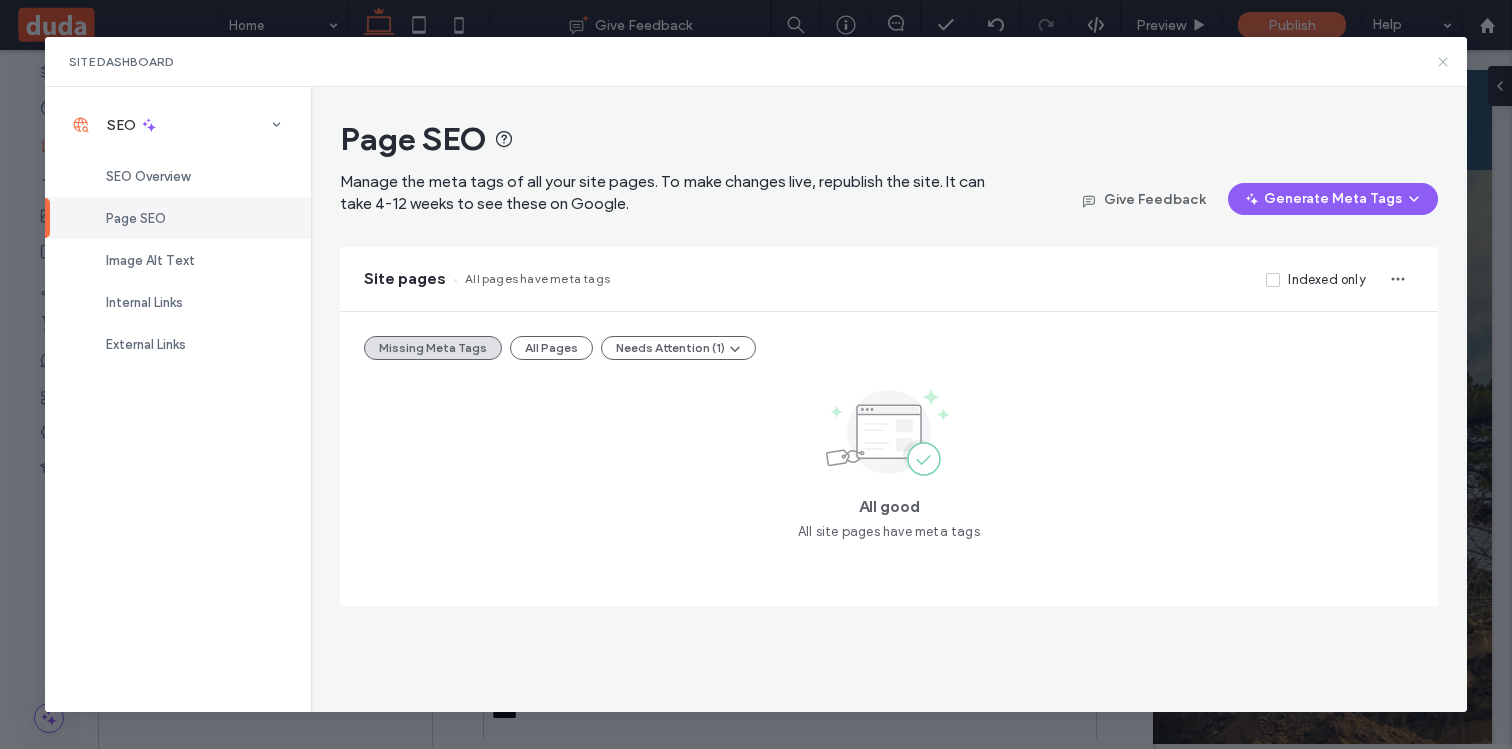 click 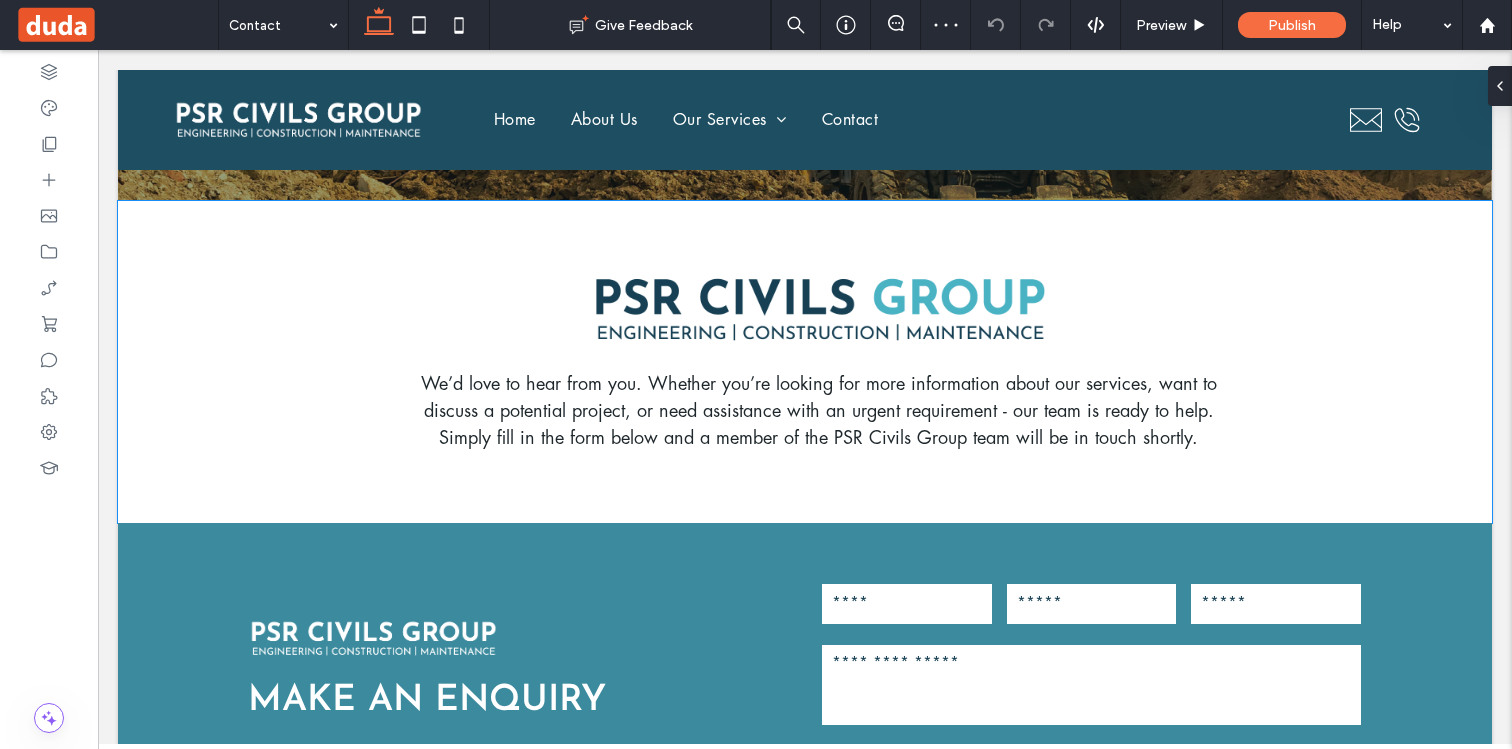 scroll, scrollTop: 410, scrollLeft: 0, axis: vertical 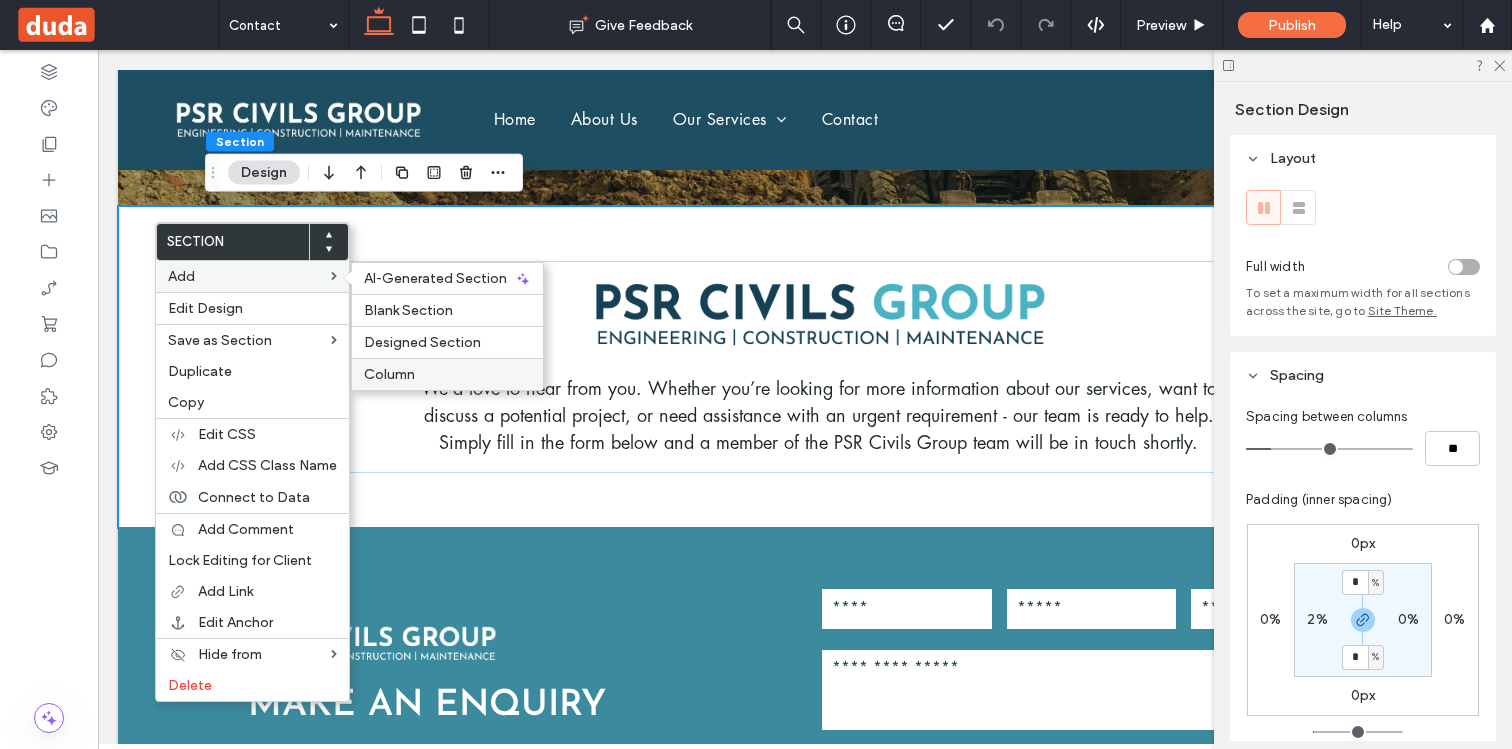 drag, startPoint x: 396, startPoint y: 376, endPoint x: 297, endPoint y: 326, distance: 110.909874 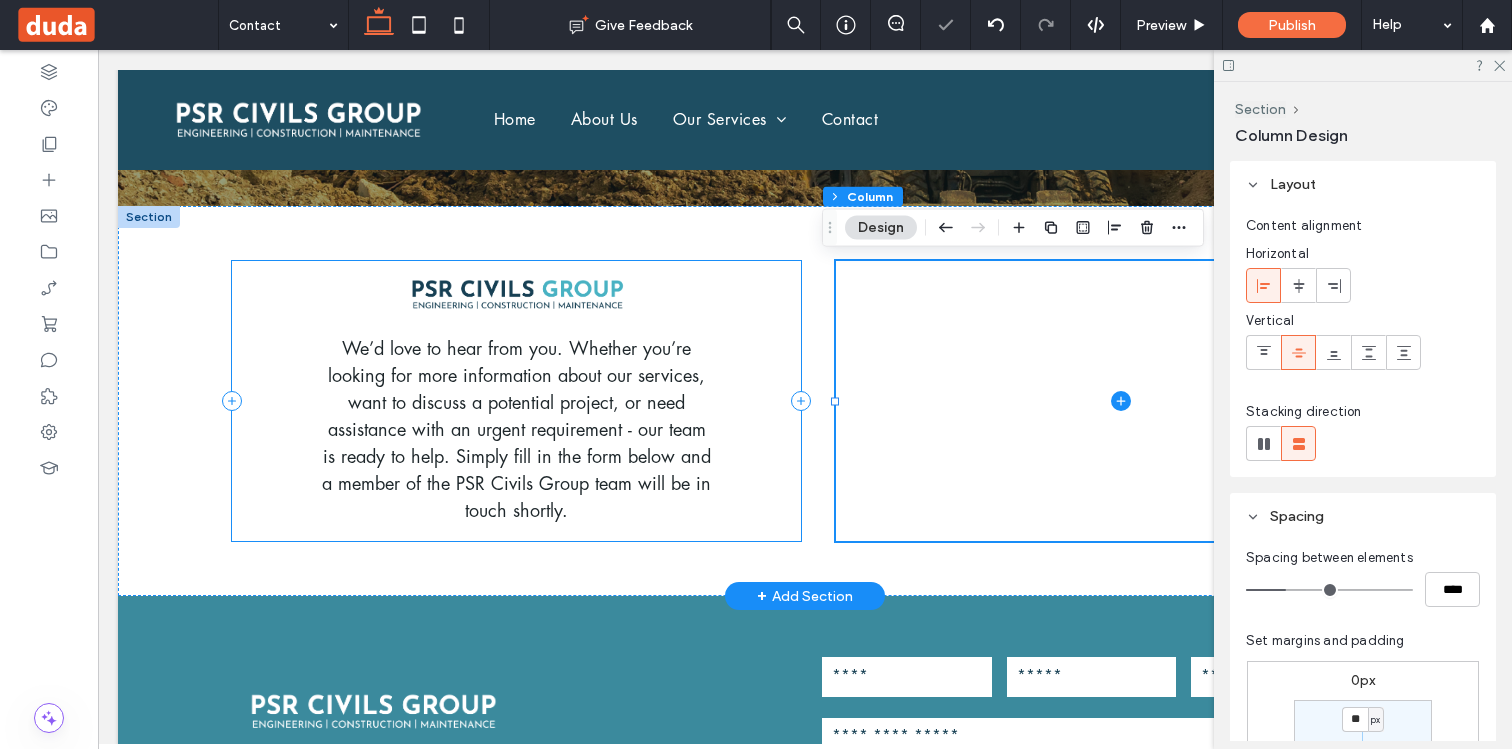 click on "We’d love to hear from you. Whether you’re looking for more information about our services, want to discuss a potential project, or need assistance with an urgent requirement - our team is ready to help. Simply fill in the form below and a member of the PSR Civils Group team will be in touch shortly." at bounding box center (516, 401) 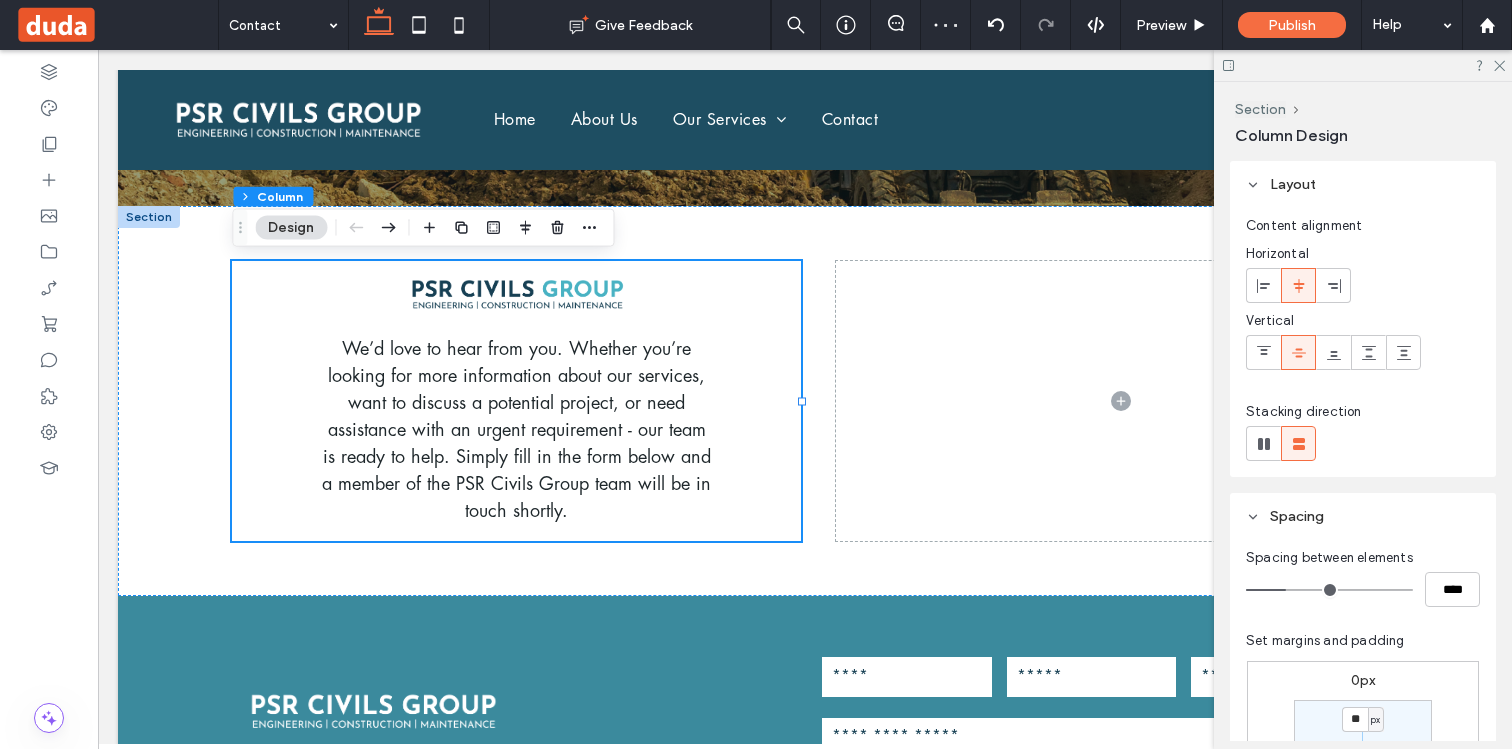 click 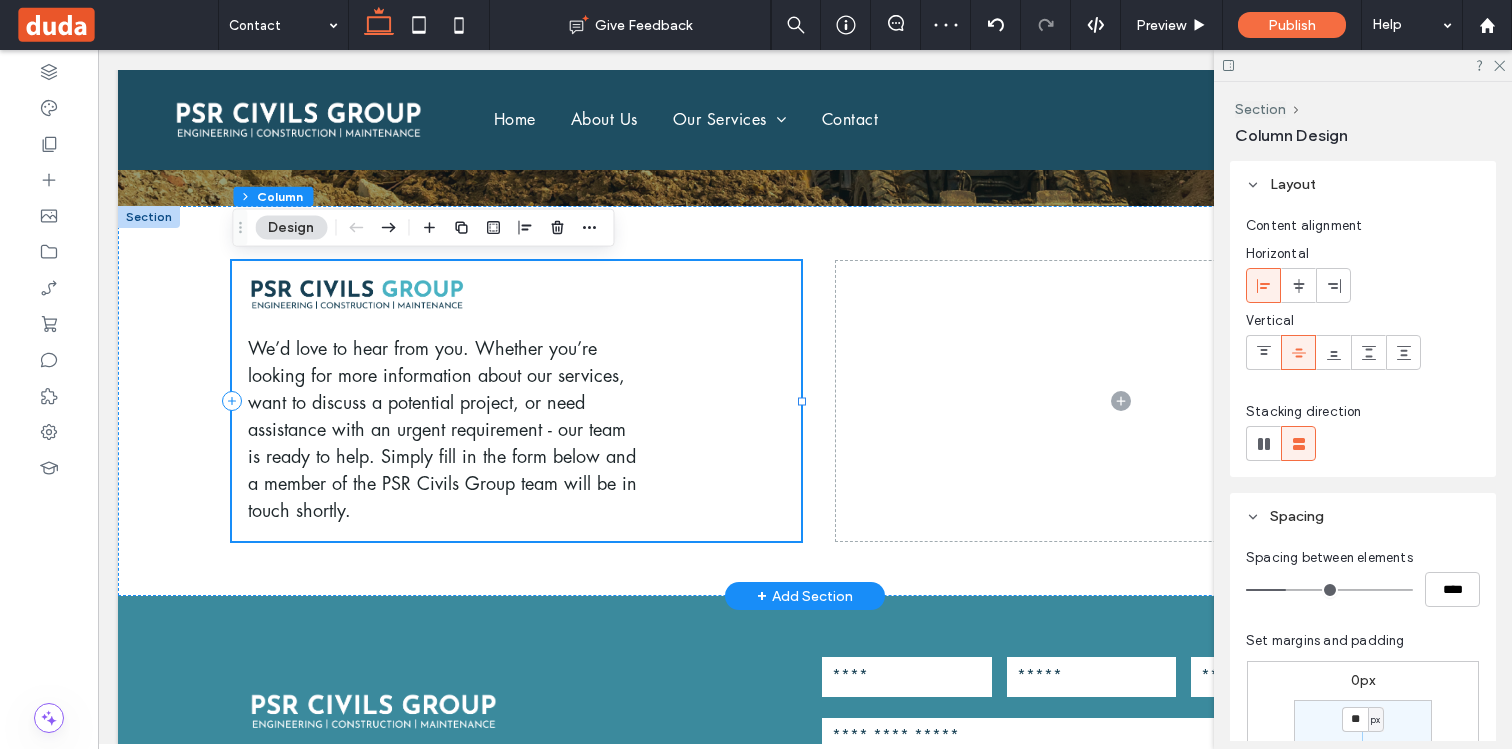 click at bounding box center (356, 295) 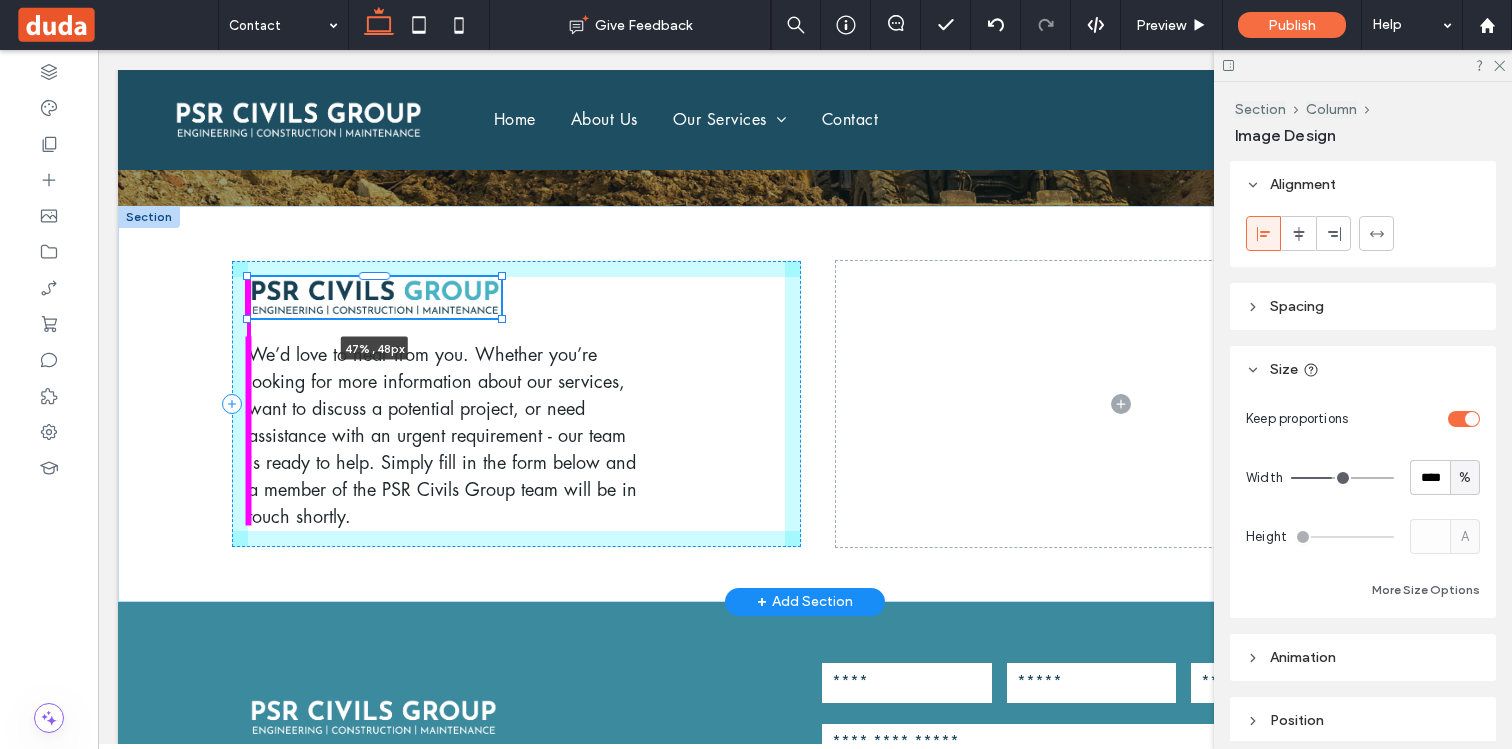 drag, startPoint x: 461, startPoint y: 312, endPoint x: 502, endPoint y: 324, distance: 42.72002 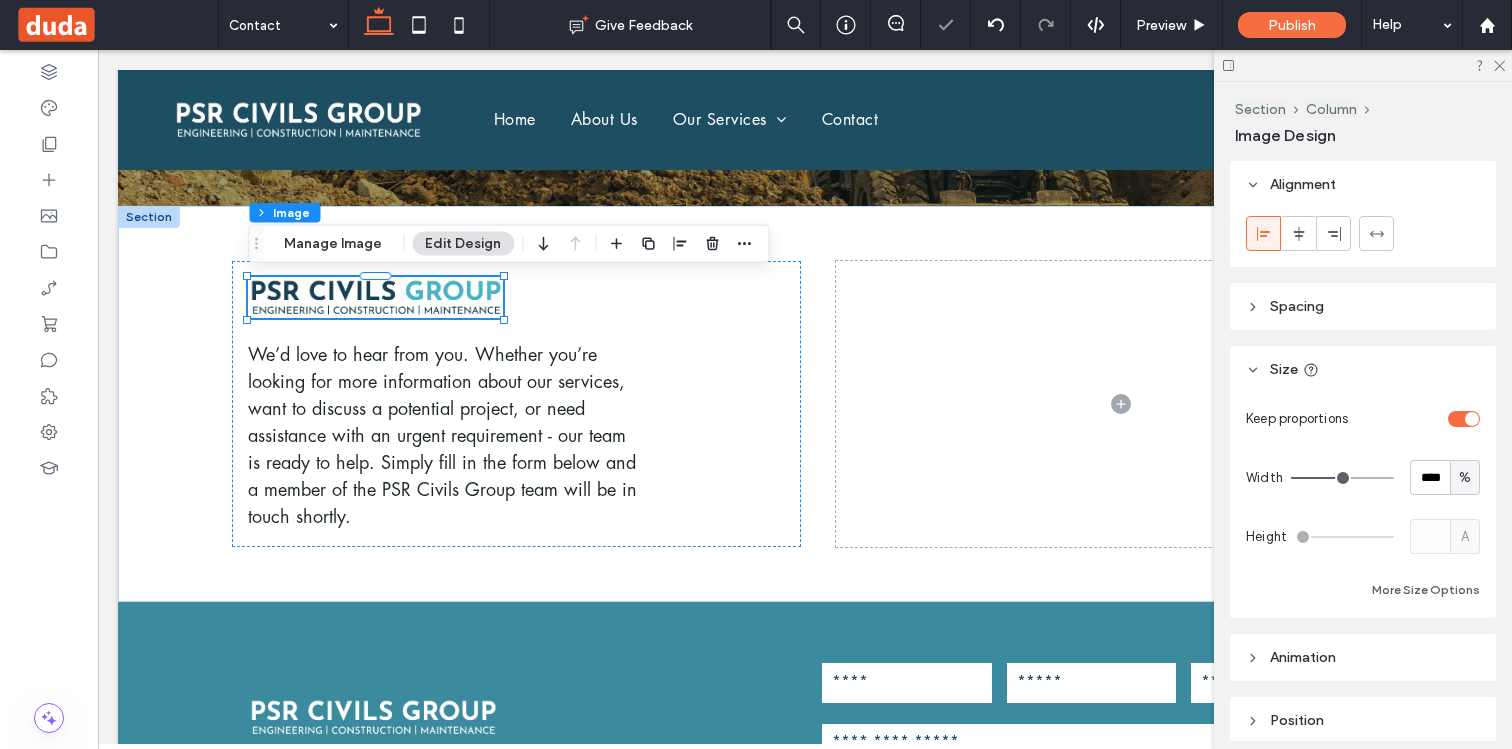 click on "%" at bounding box center (1465, 478) 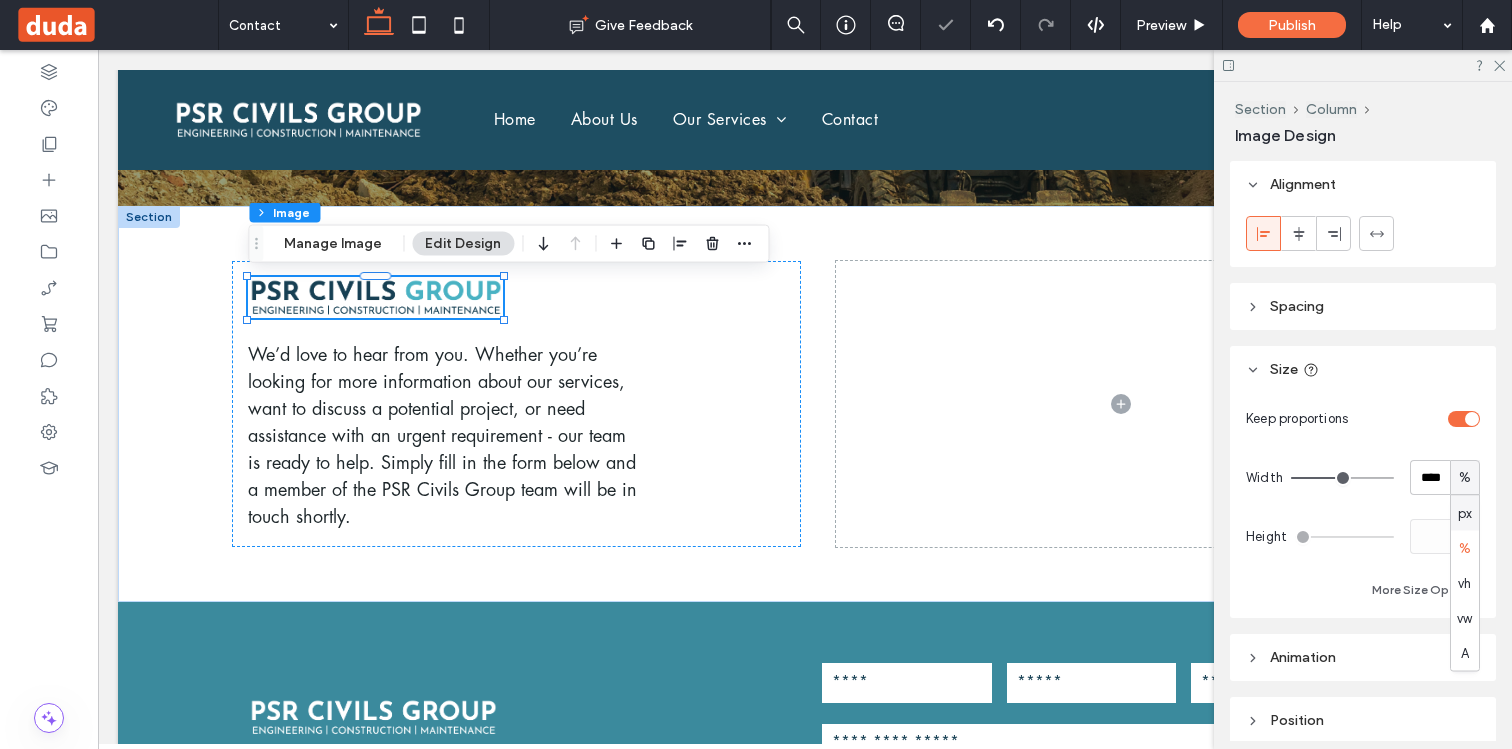click on "px" at bounding box center [1465, 513] 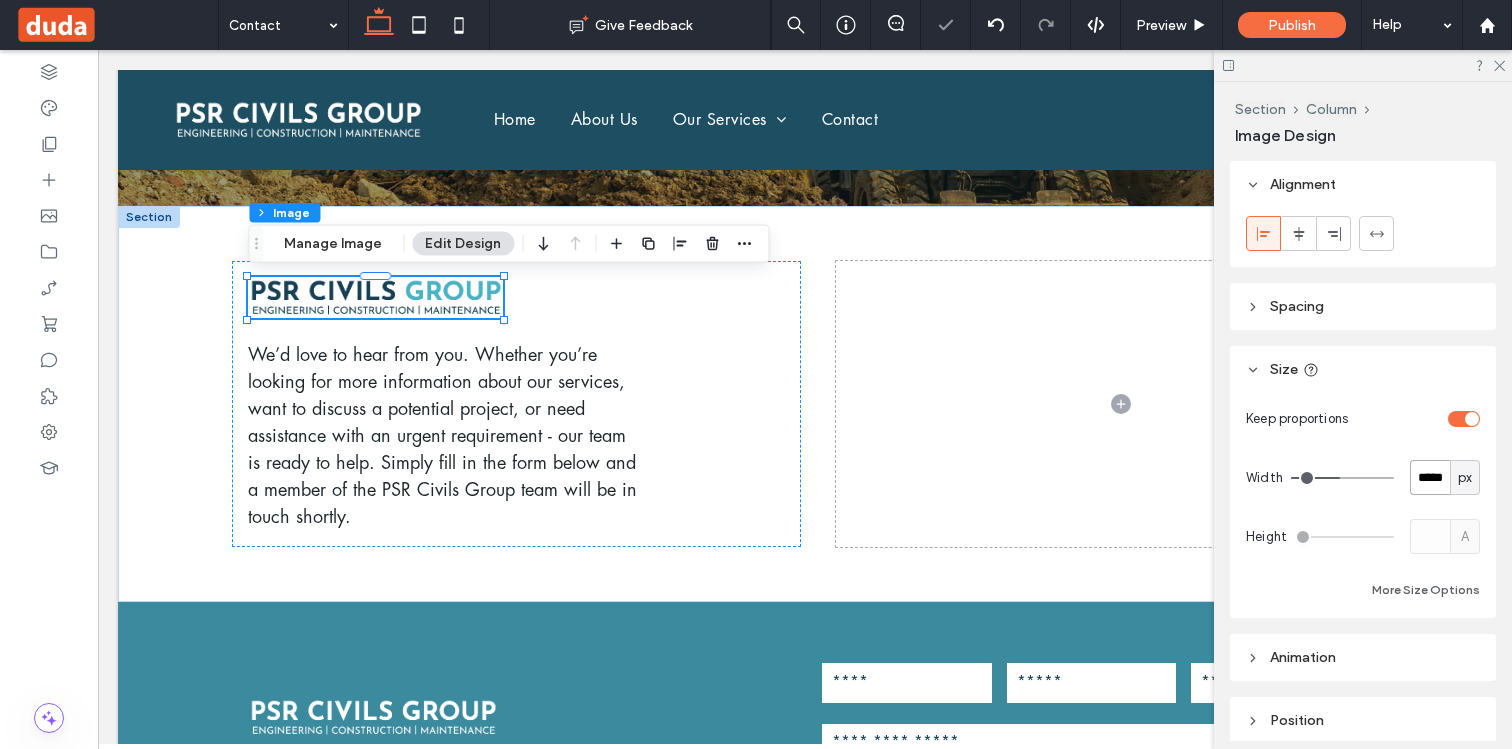 click on "*****" at bounding box center (1430, 477) 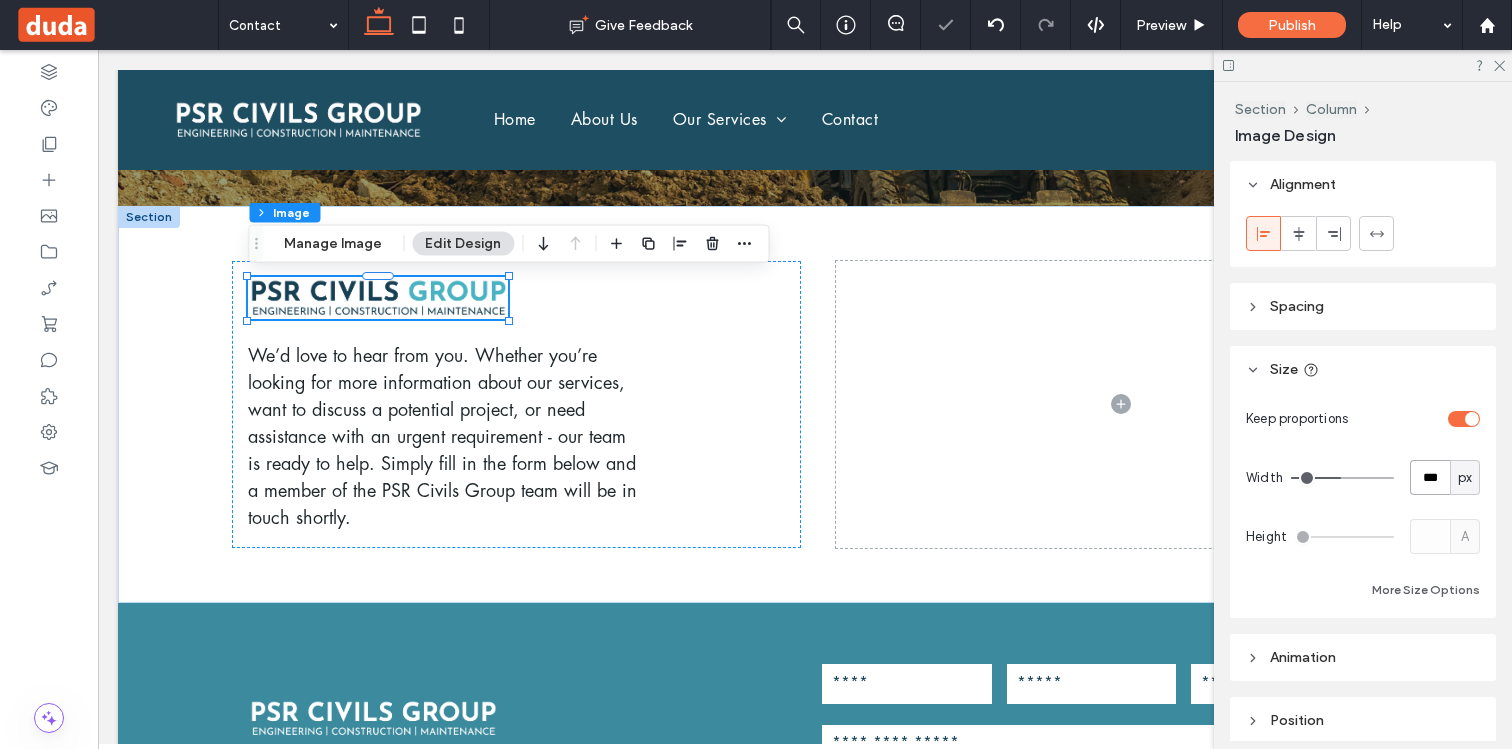 click on "***" at bounding box center [1430, 477] 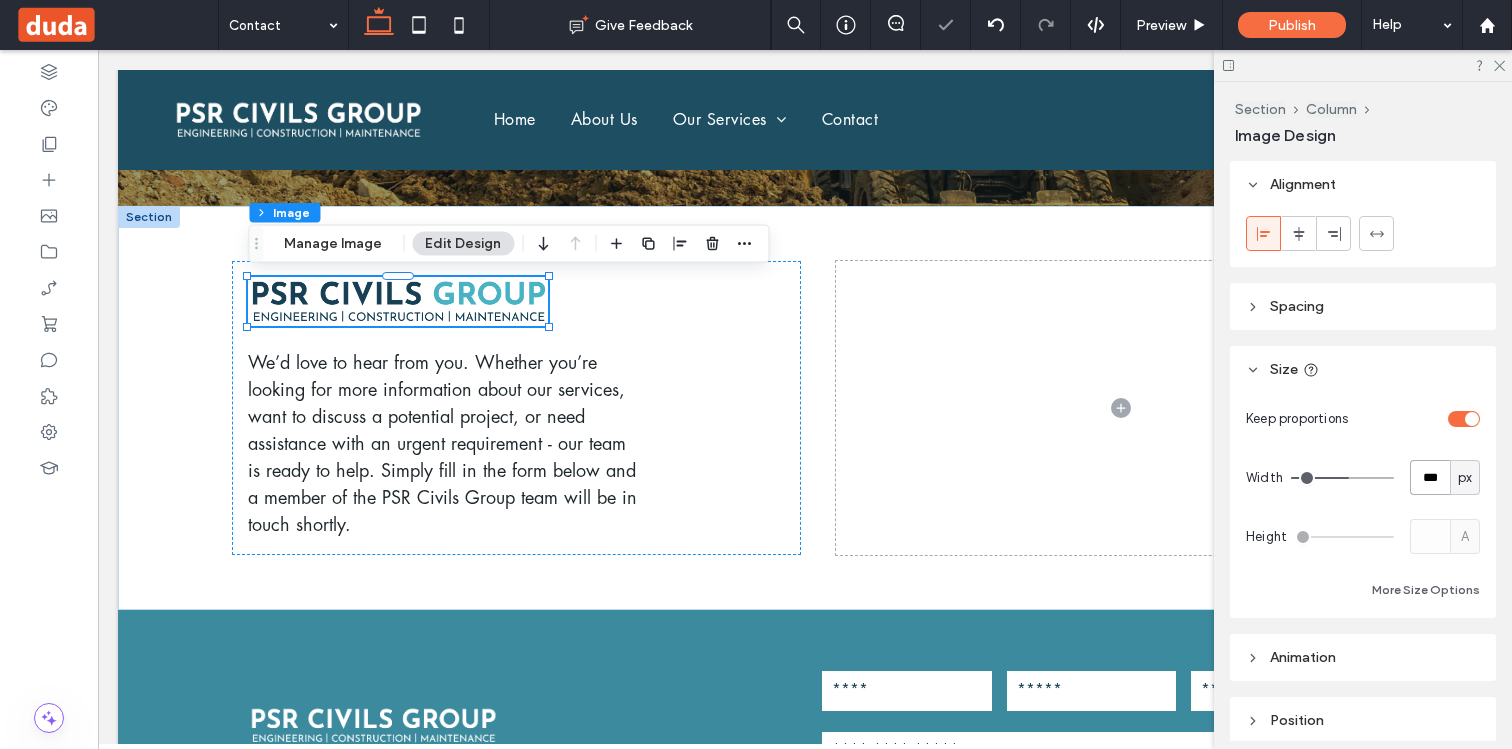 click on "***" at bounding box center (1430, 477) 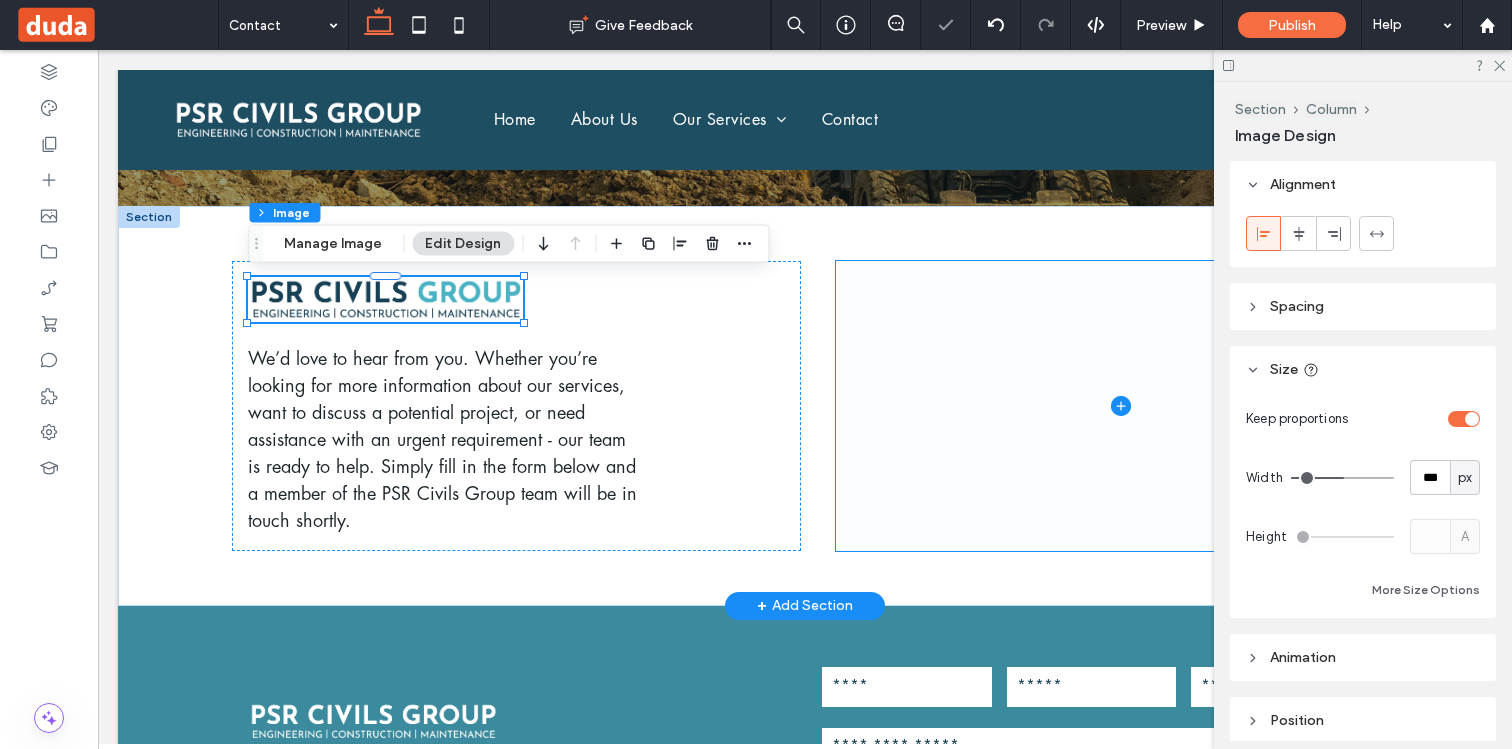 click at bounding box center (1120, 406) 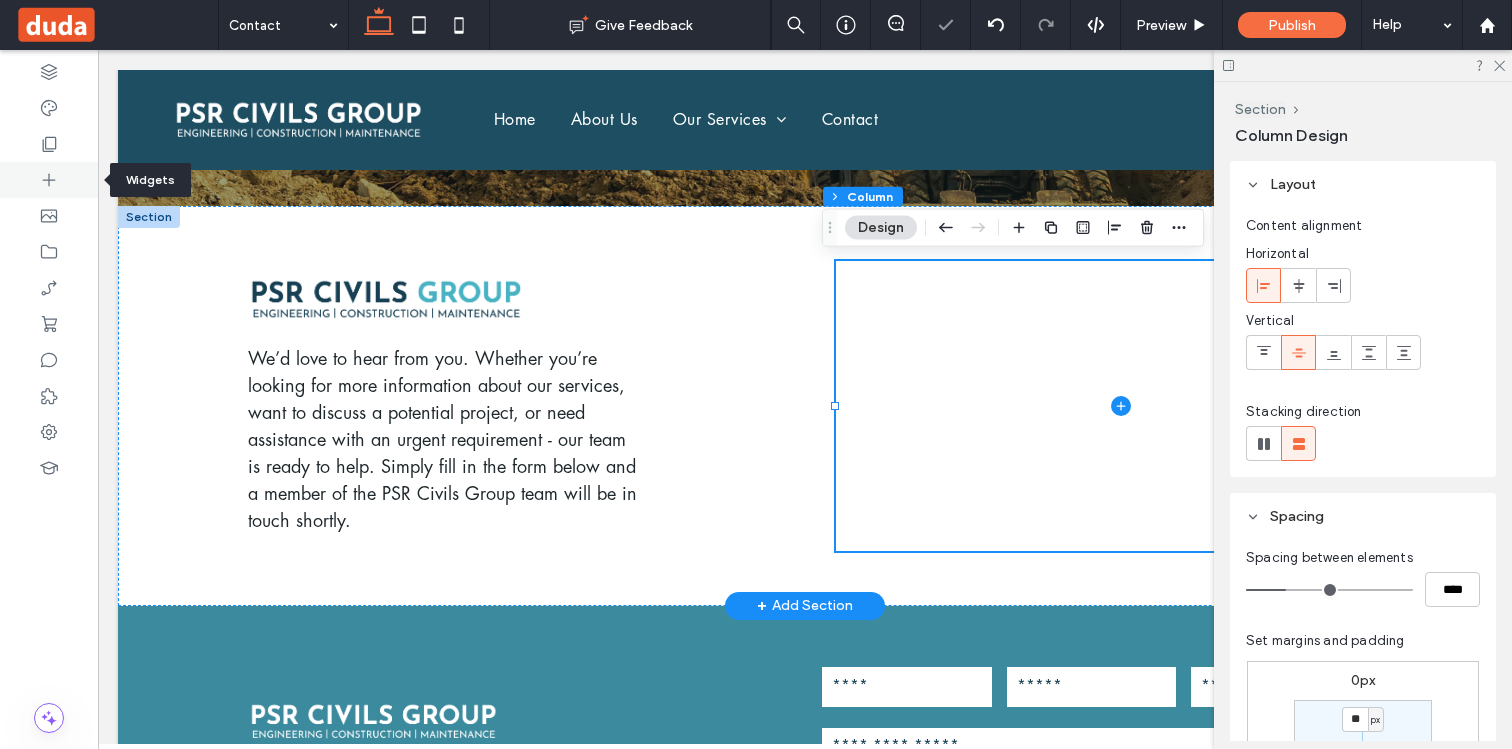 click 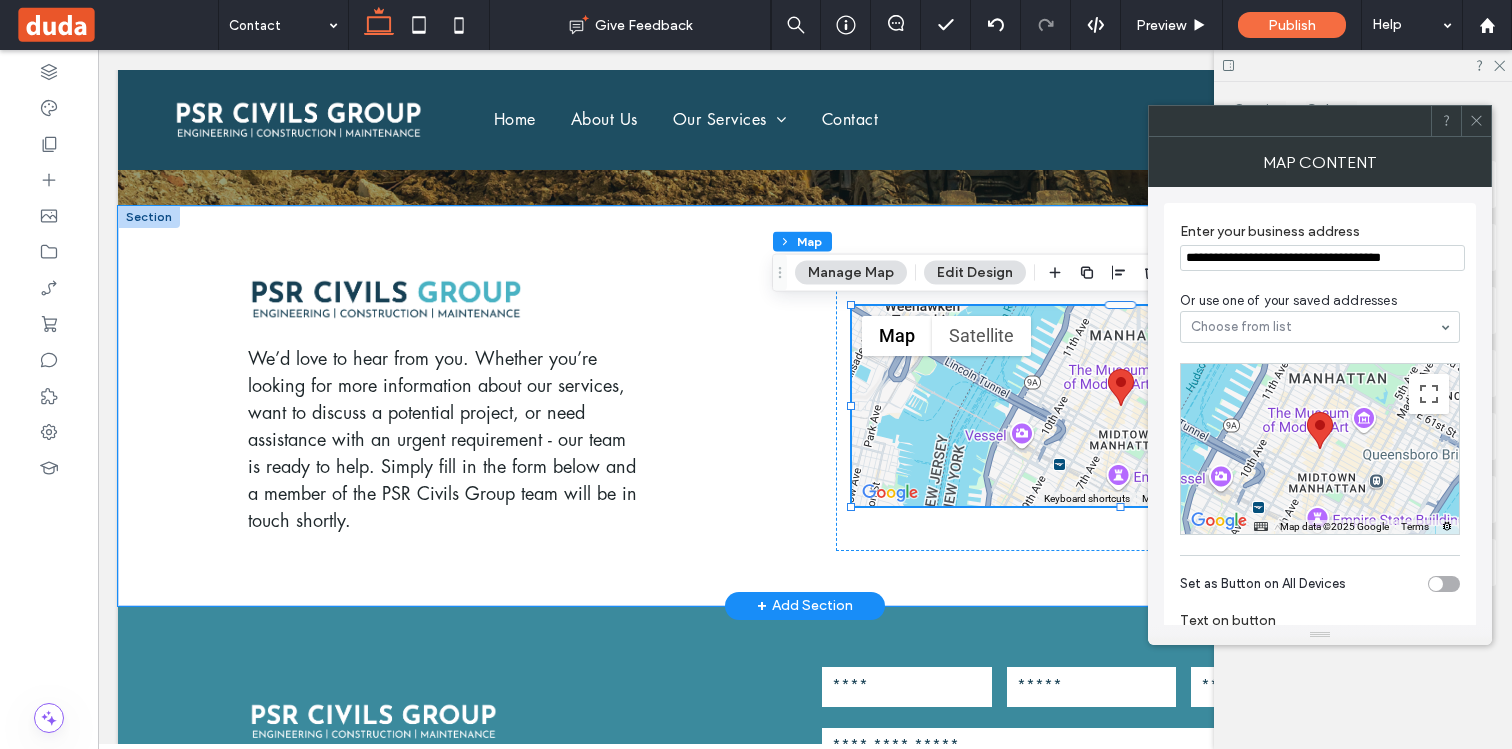 click on "**********" at bounding box center (1322, 258) 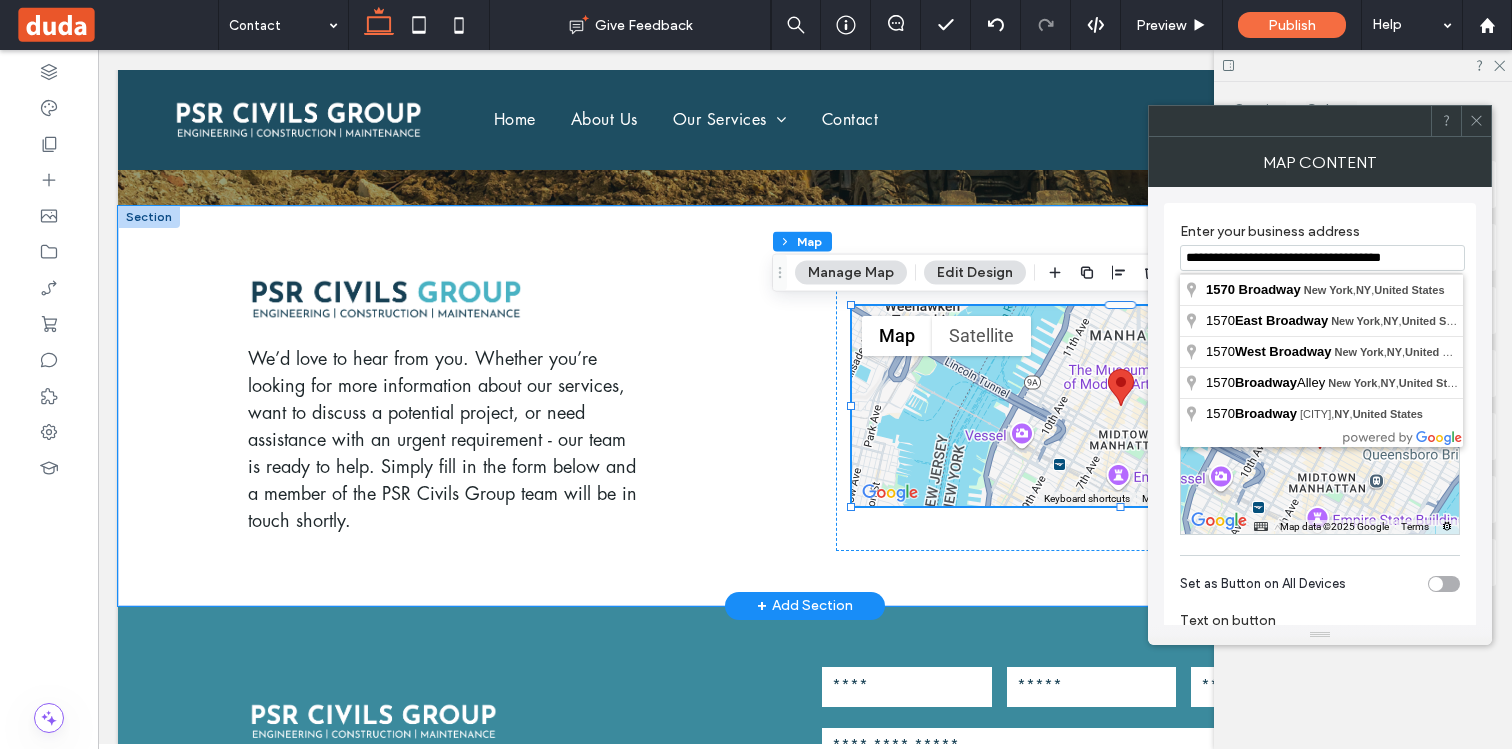 paste on "****" 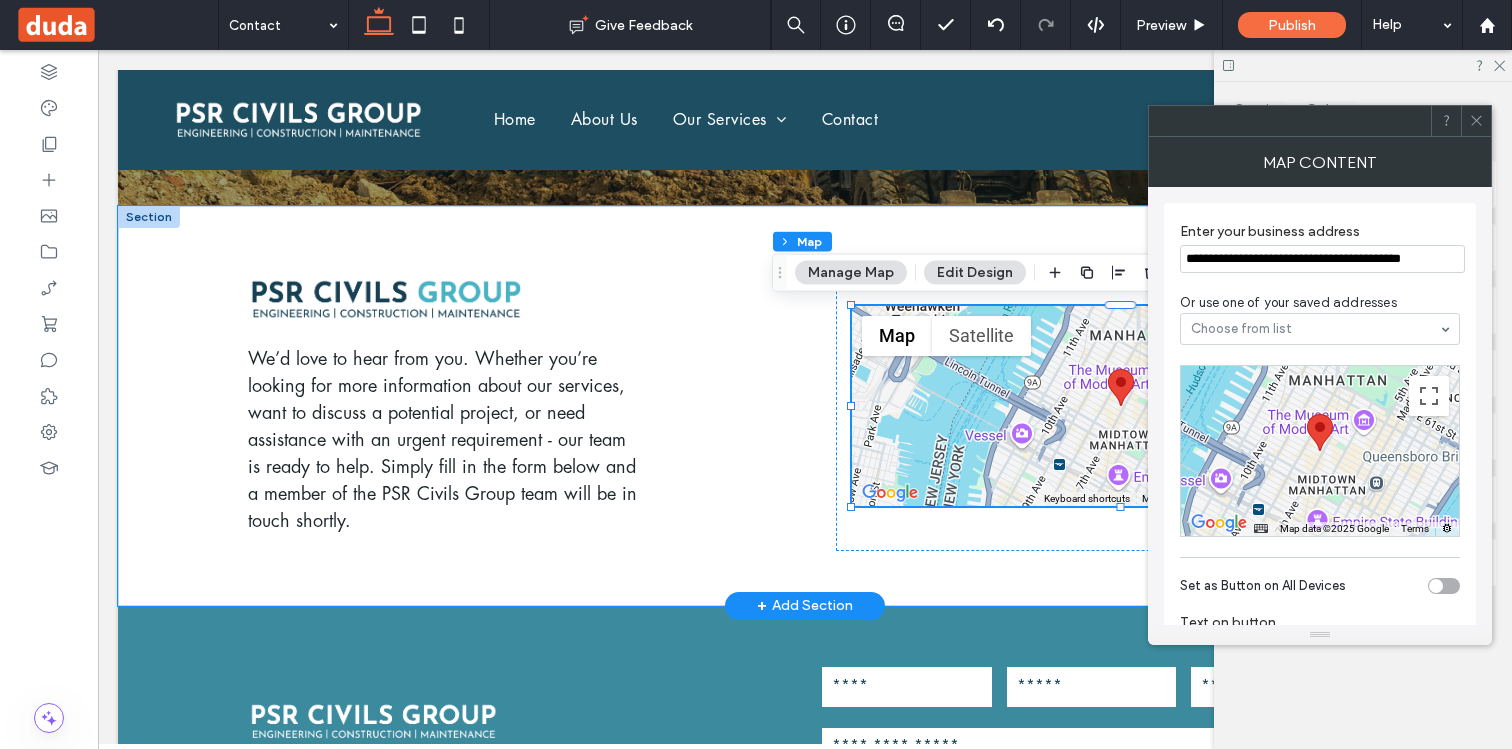 scroll, scrollTop: 0, scrollLeft: 0, axis: both 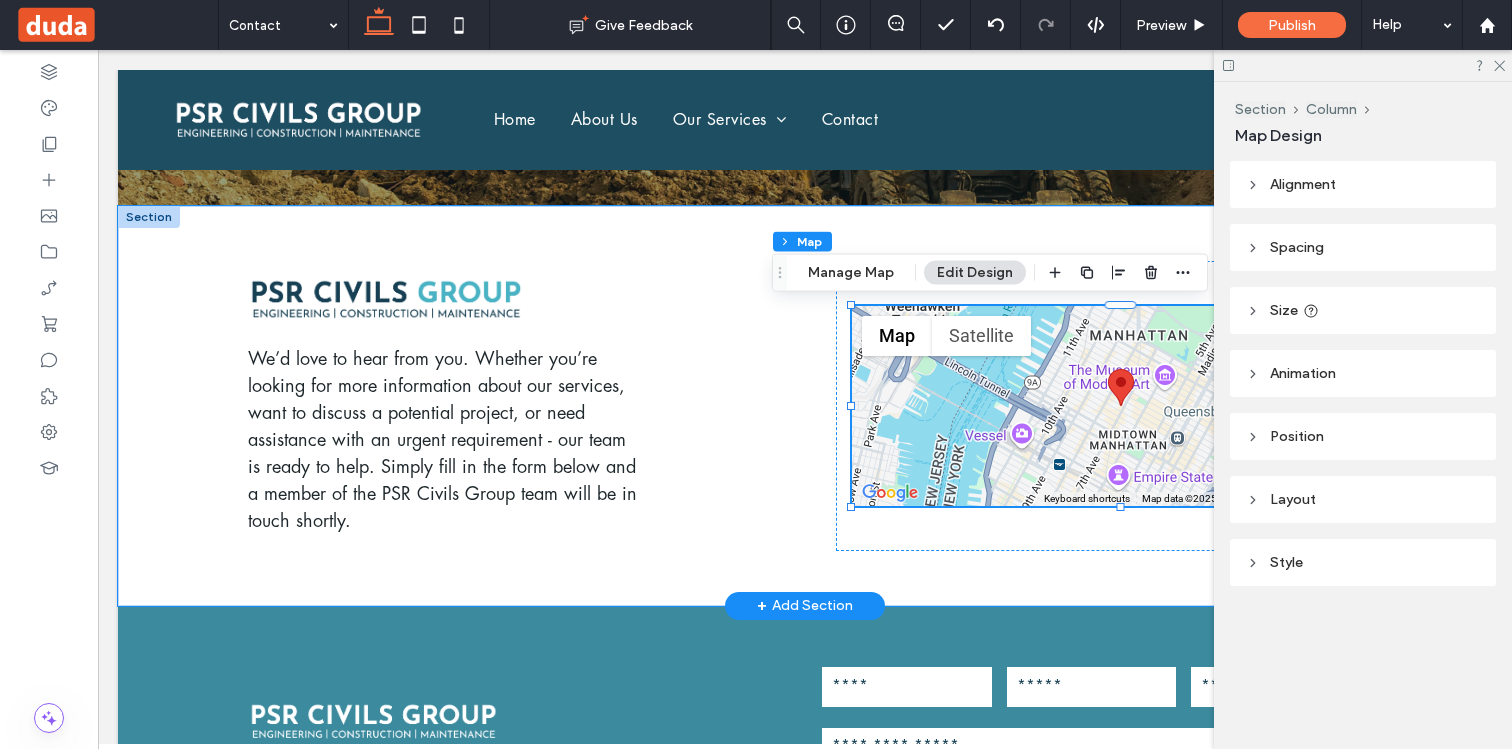 click at bounding box center (1120, 406) 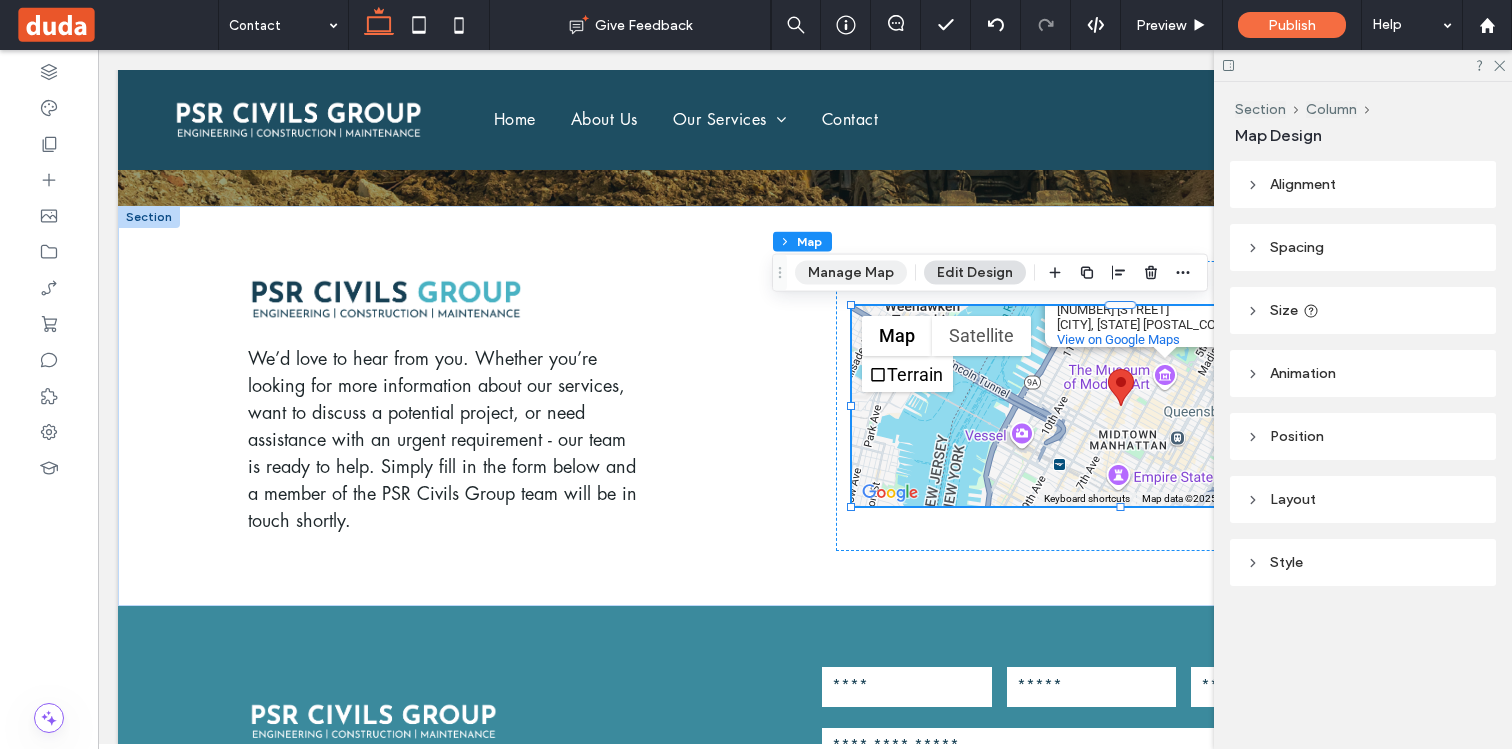 click on "Manage Map" at bounding box center [851, 273] 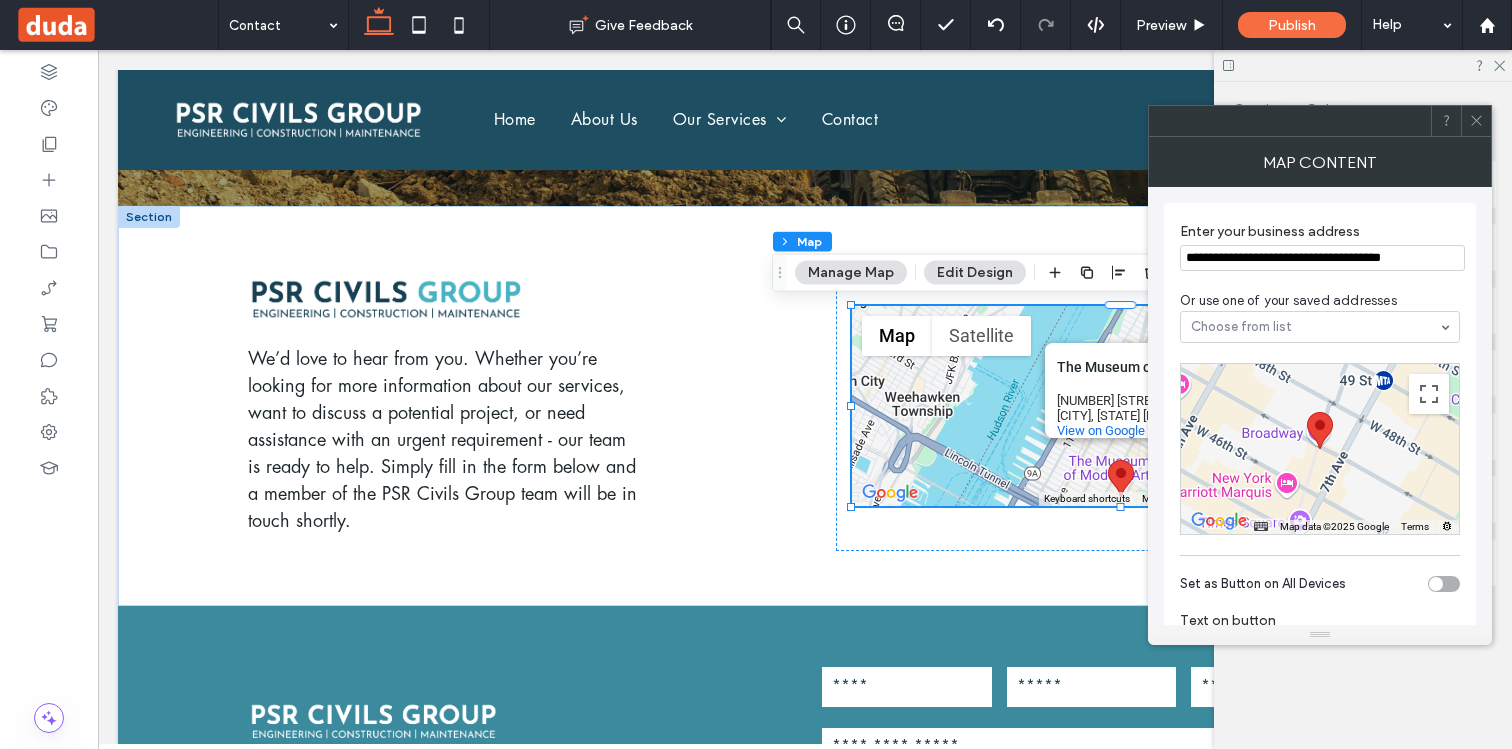 click on "**********" at bounding box center (1322, 258) 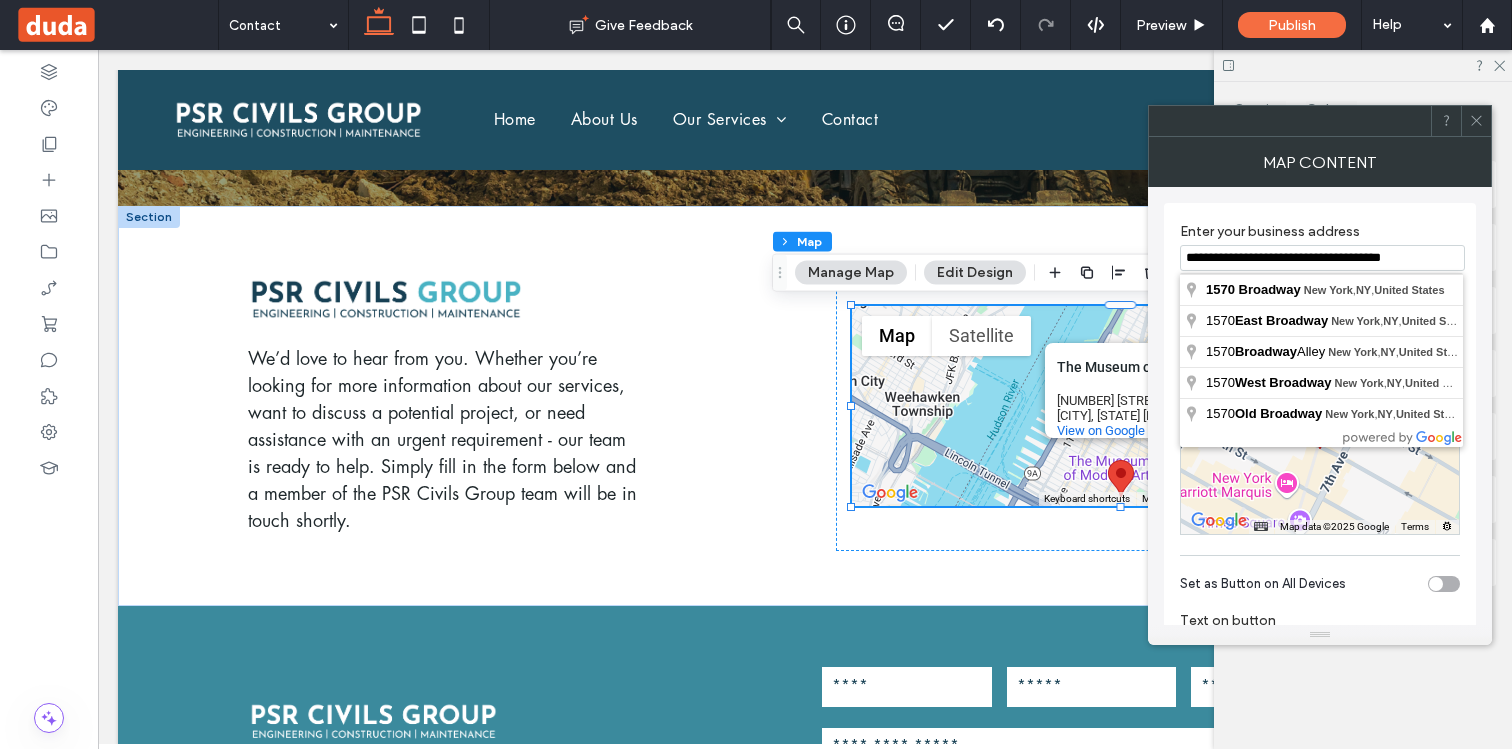 click on "**********" at bounding box center (1322, 258) 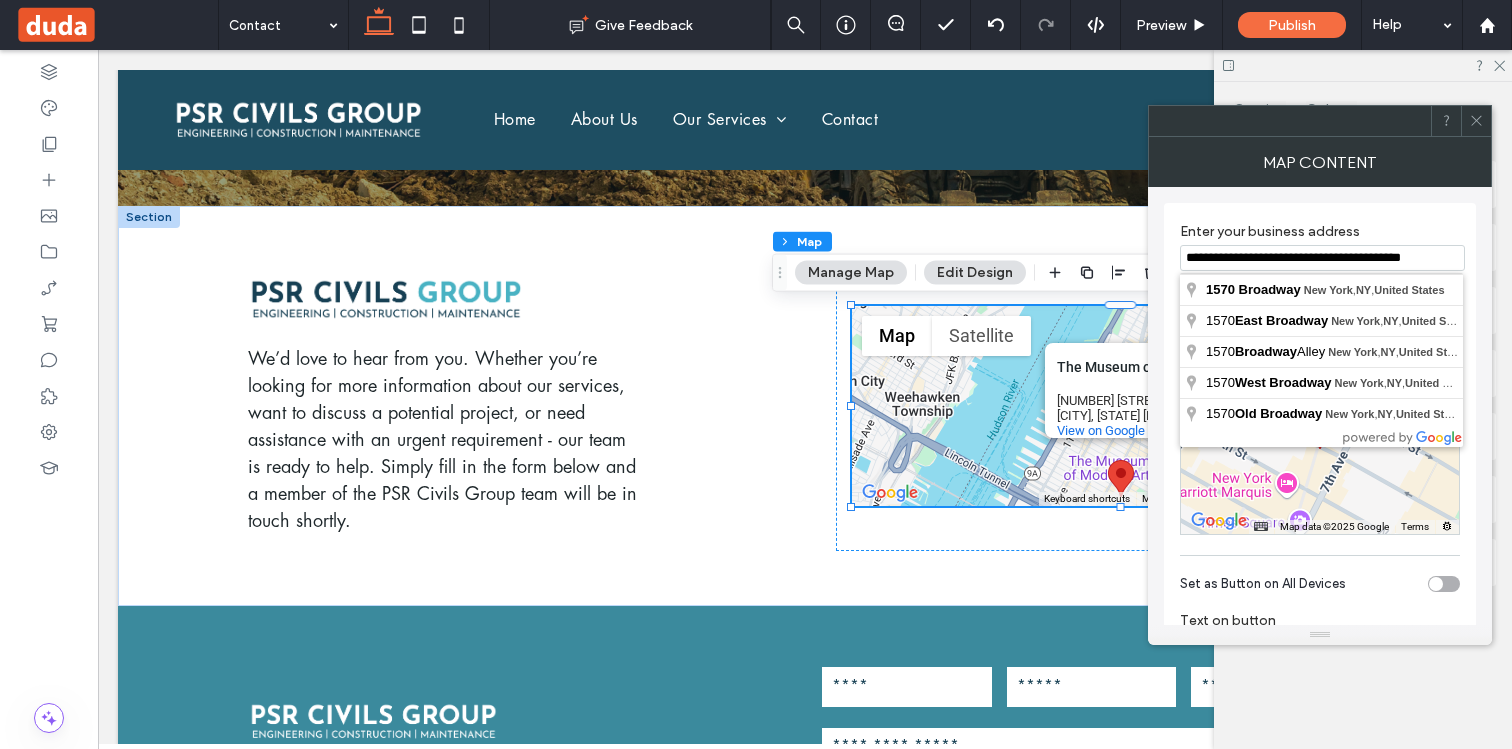 scroll, scrollTop: 0, scrollLeft: 18, axis: horizontal 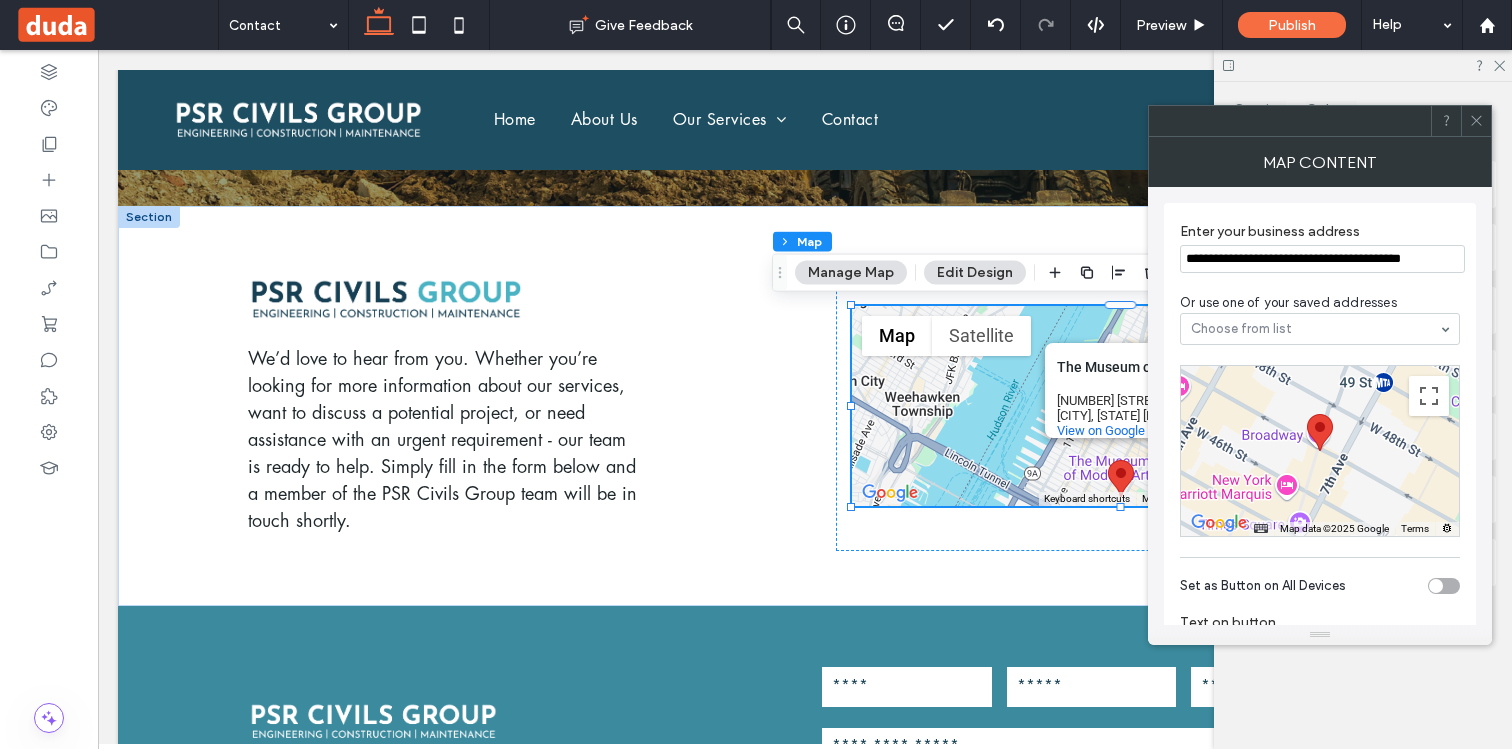 drag, startPoint x: 1401, startPoint y: 260, endPoint x: 1205, endPoint y: 246, distance: 196.49936 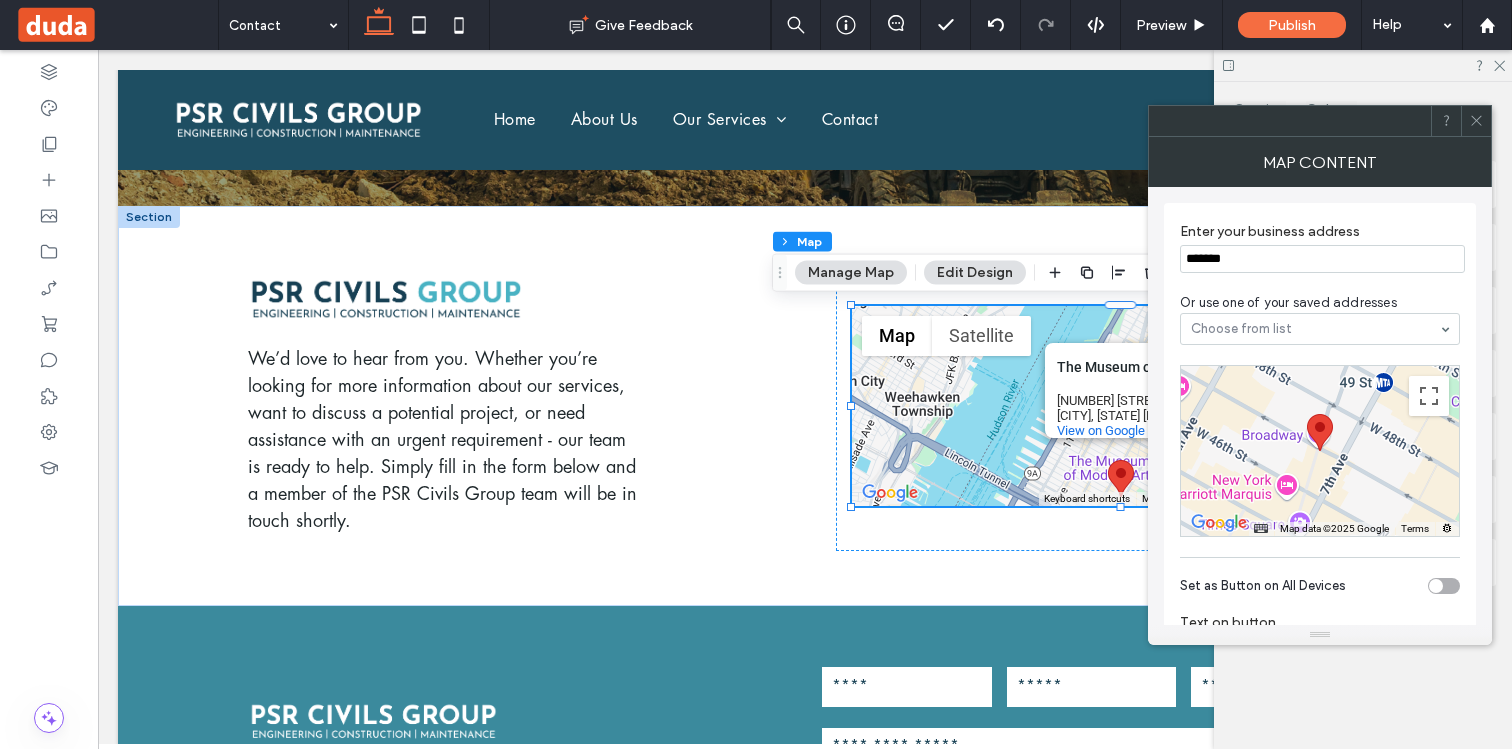 scroll, scrollTop: 0, scrollLeft: 0, axis: both 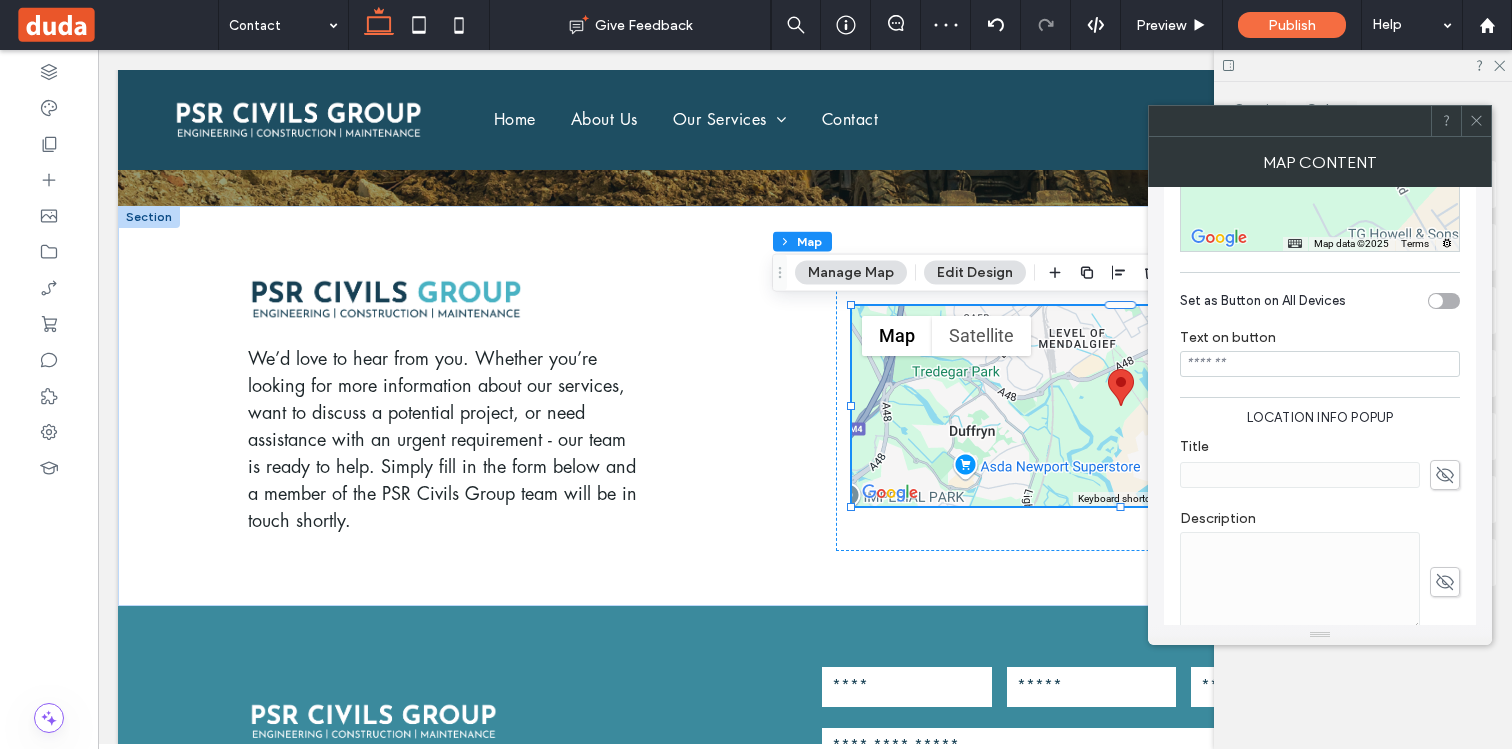 click 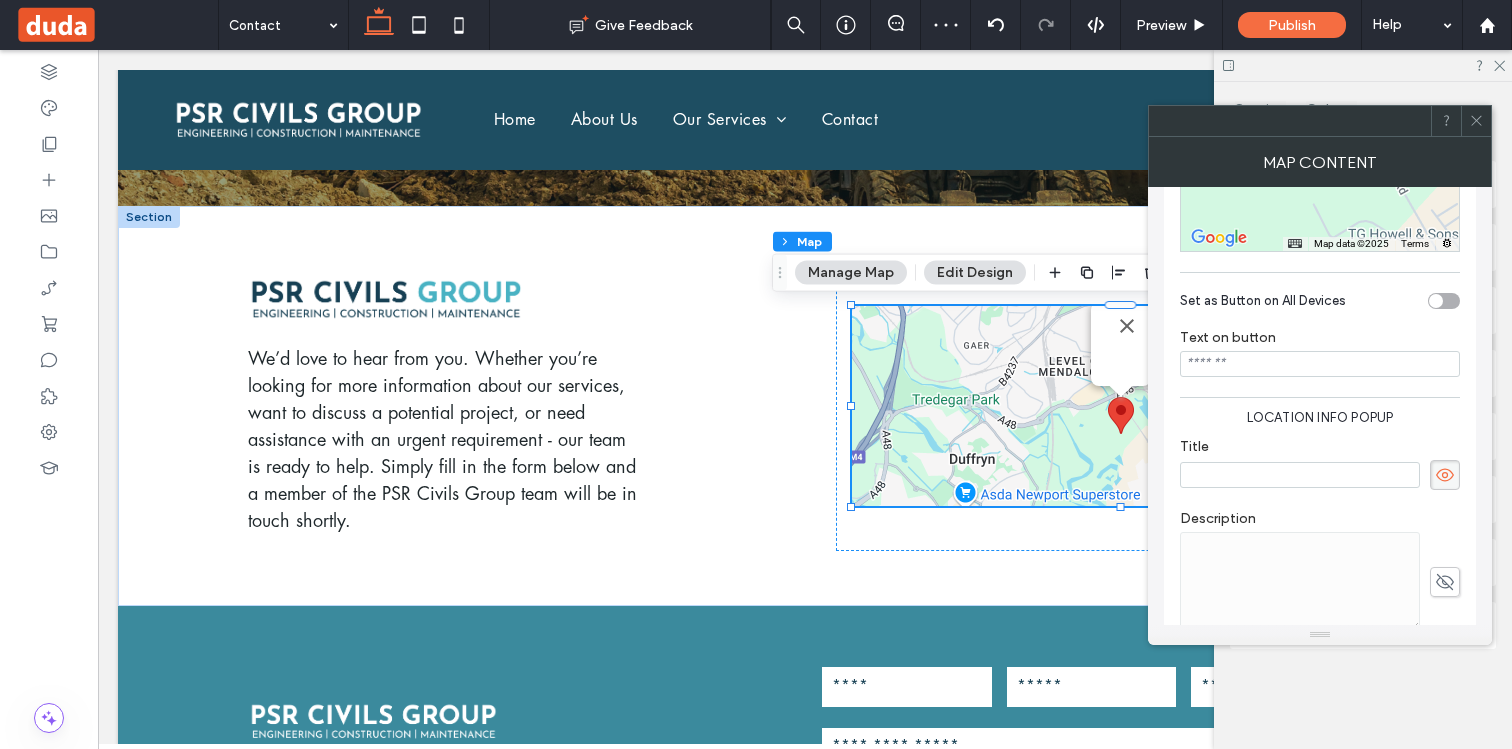 click on "**********" at bounding box center [1320, 339] 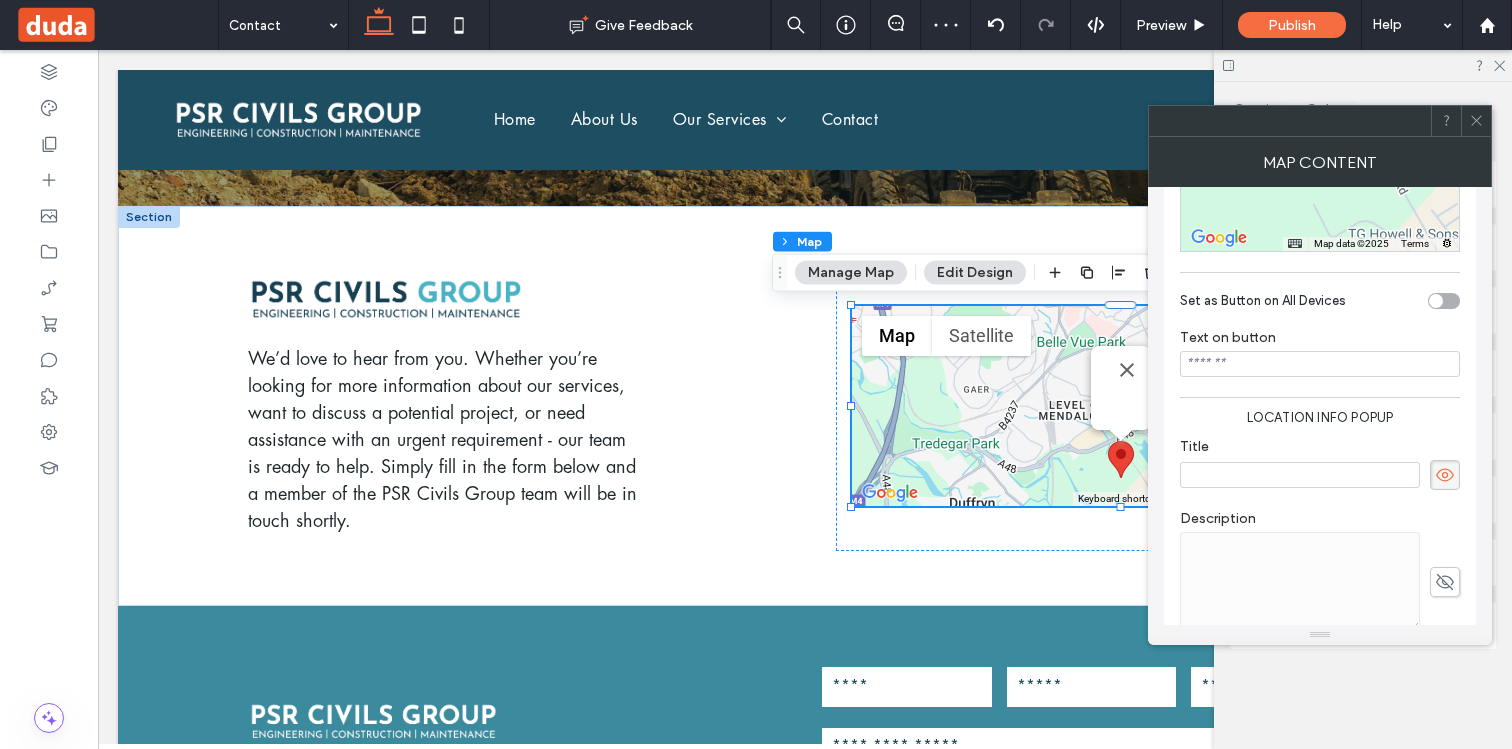click at bounding box center (1445, 582) 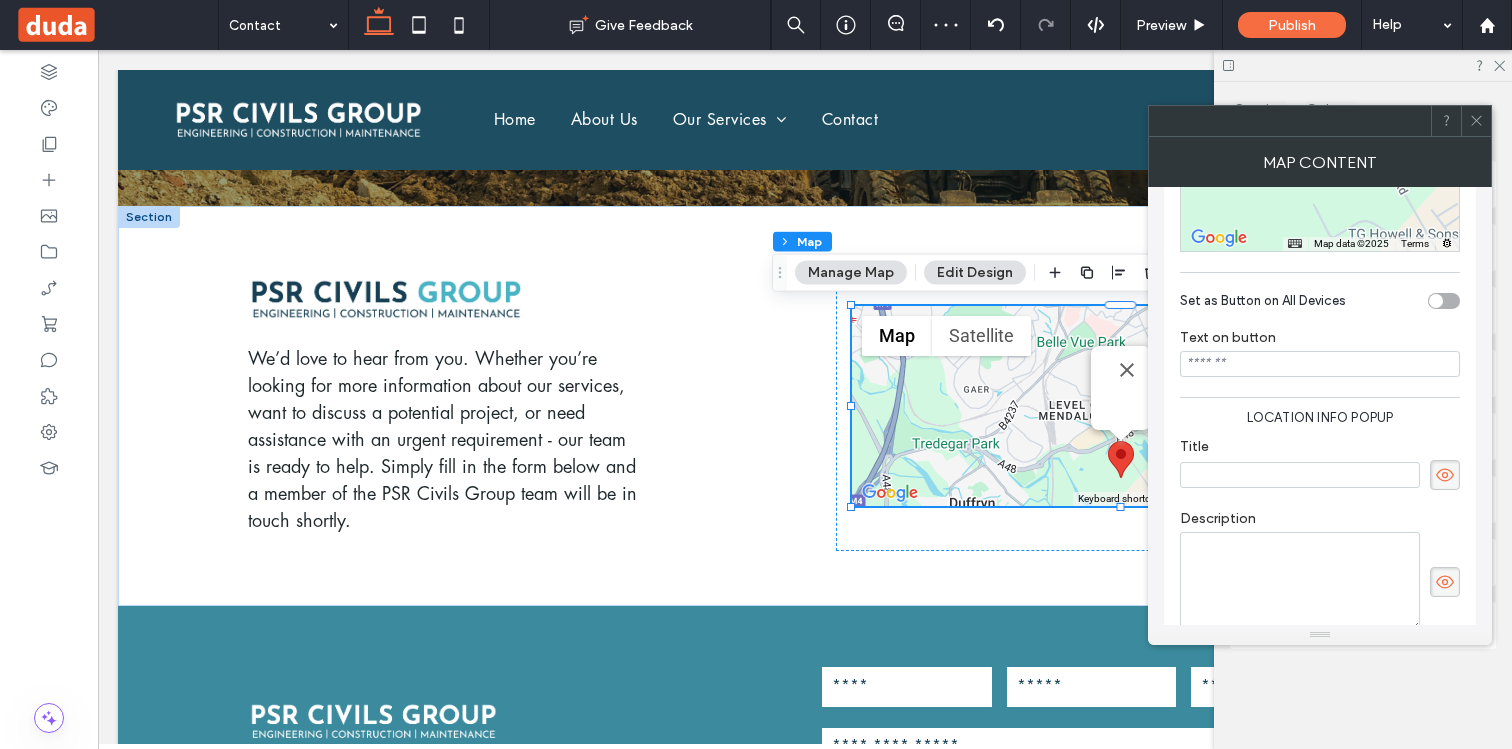 click at bounding box center (1300, 582) 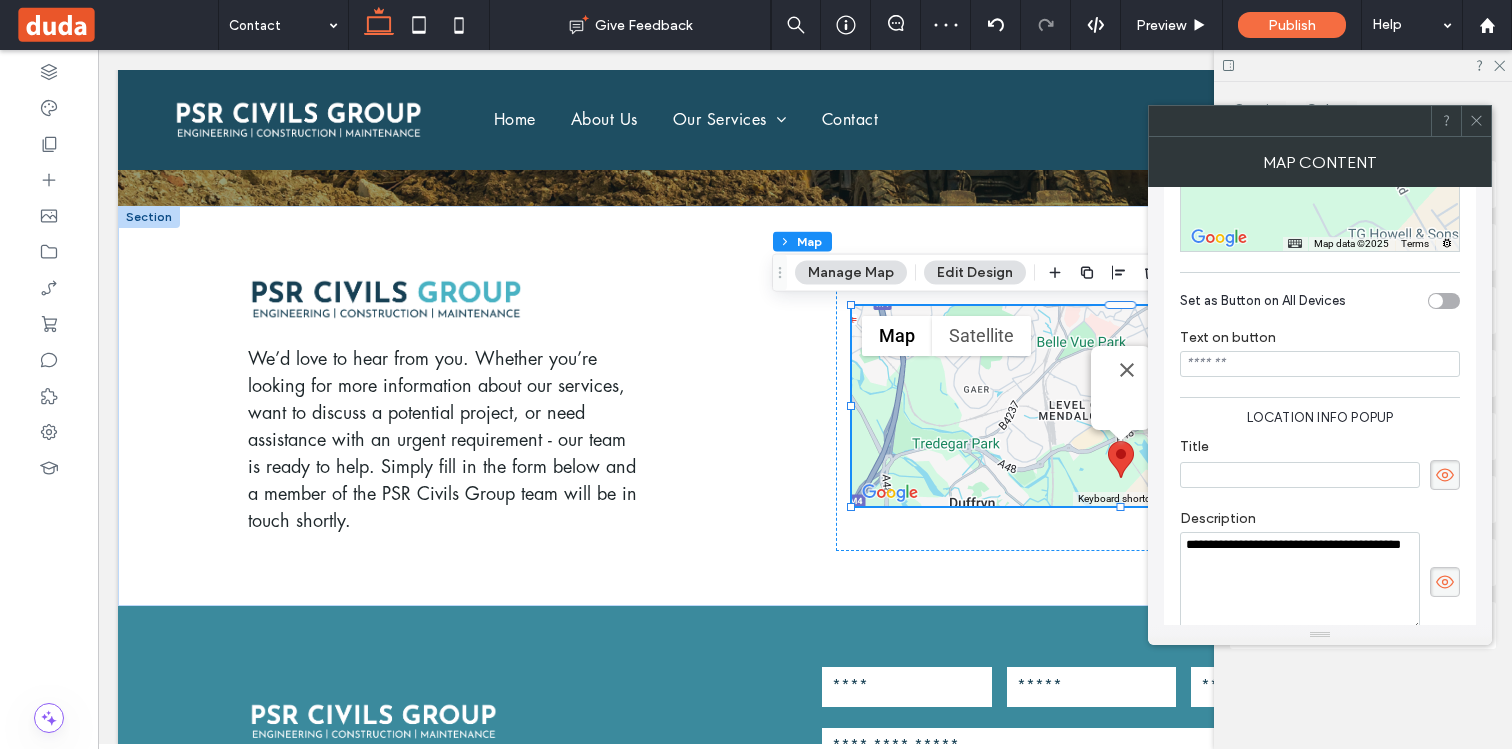 click on "**********" at bounding box center (1300, 582) 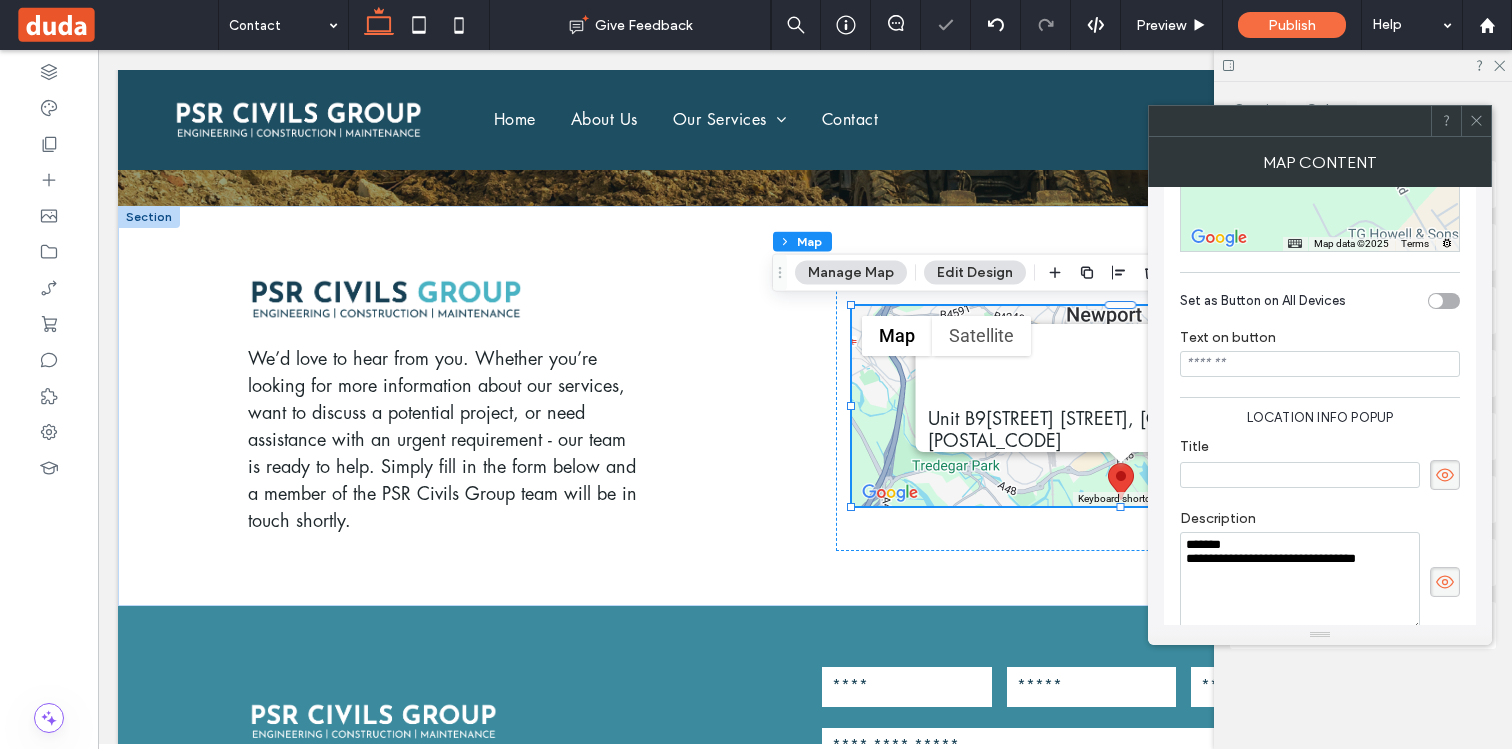 click on "**********" at bounding box center [1300, 582] 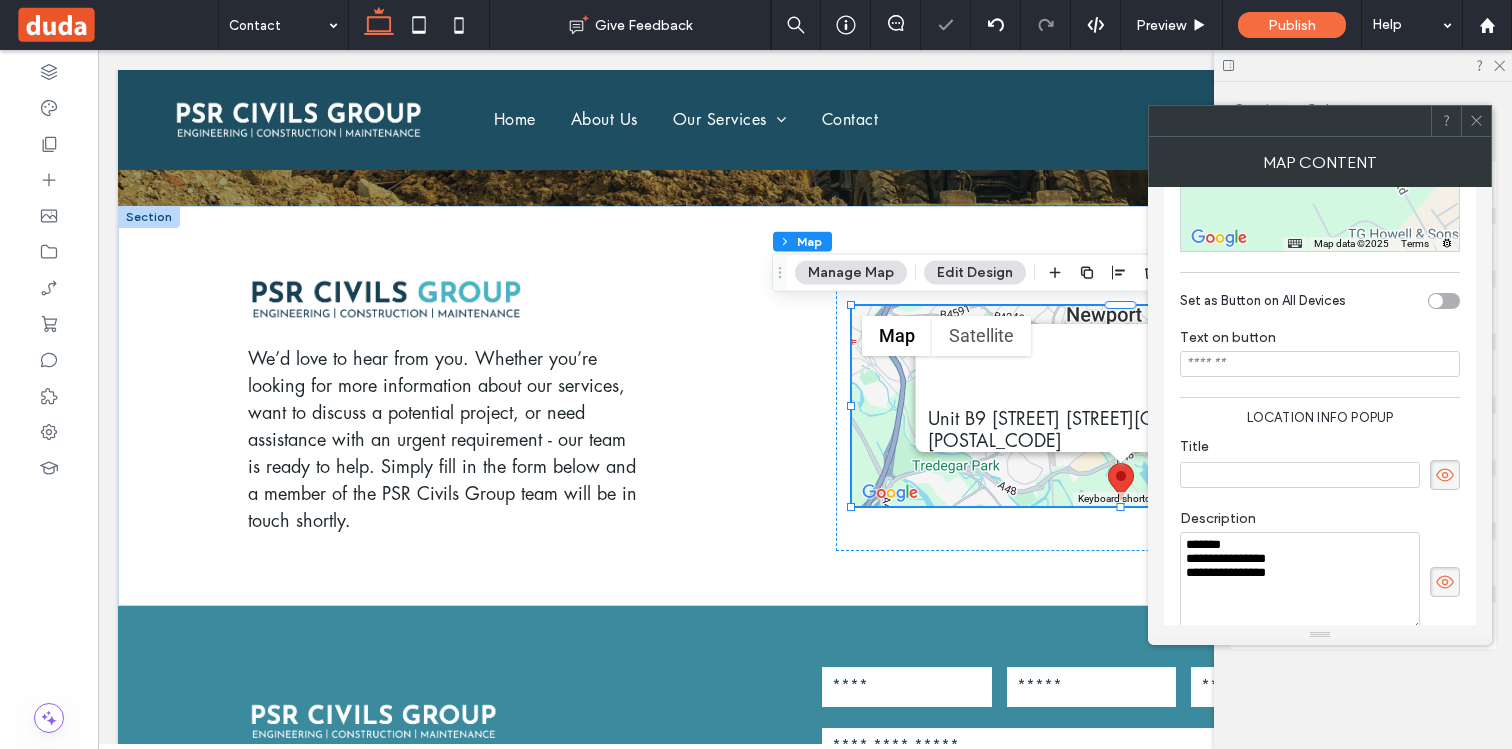 click on "**********" at bounding box center (1300, 582) 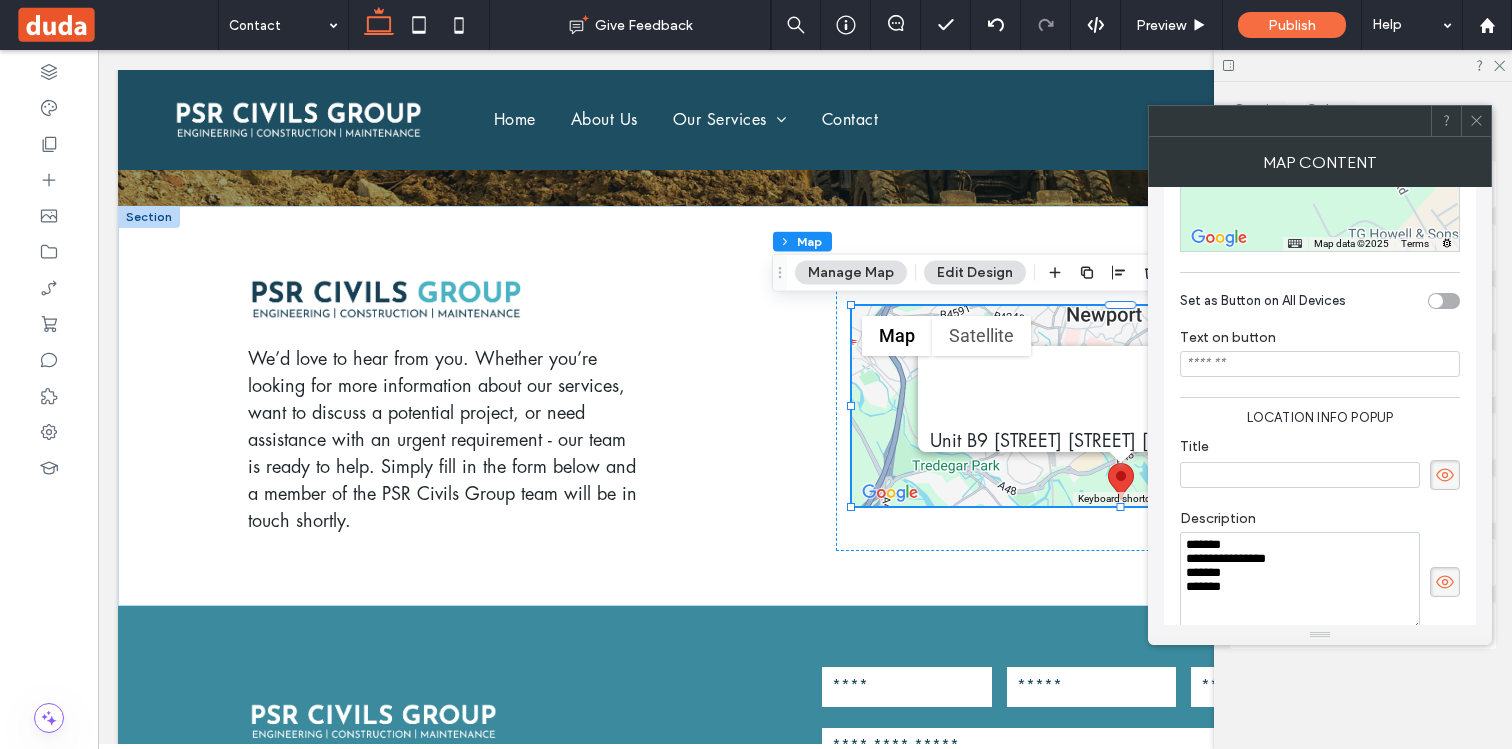 click on "Description" at bounding box center [1320, 521] 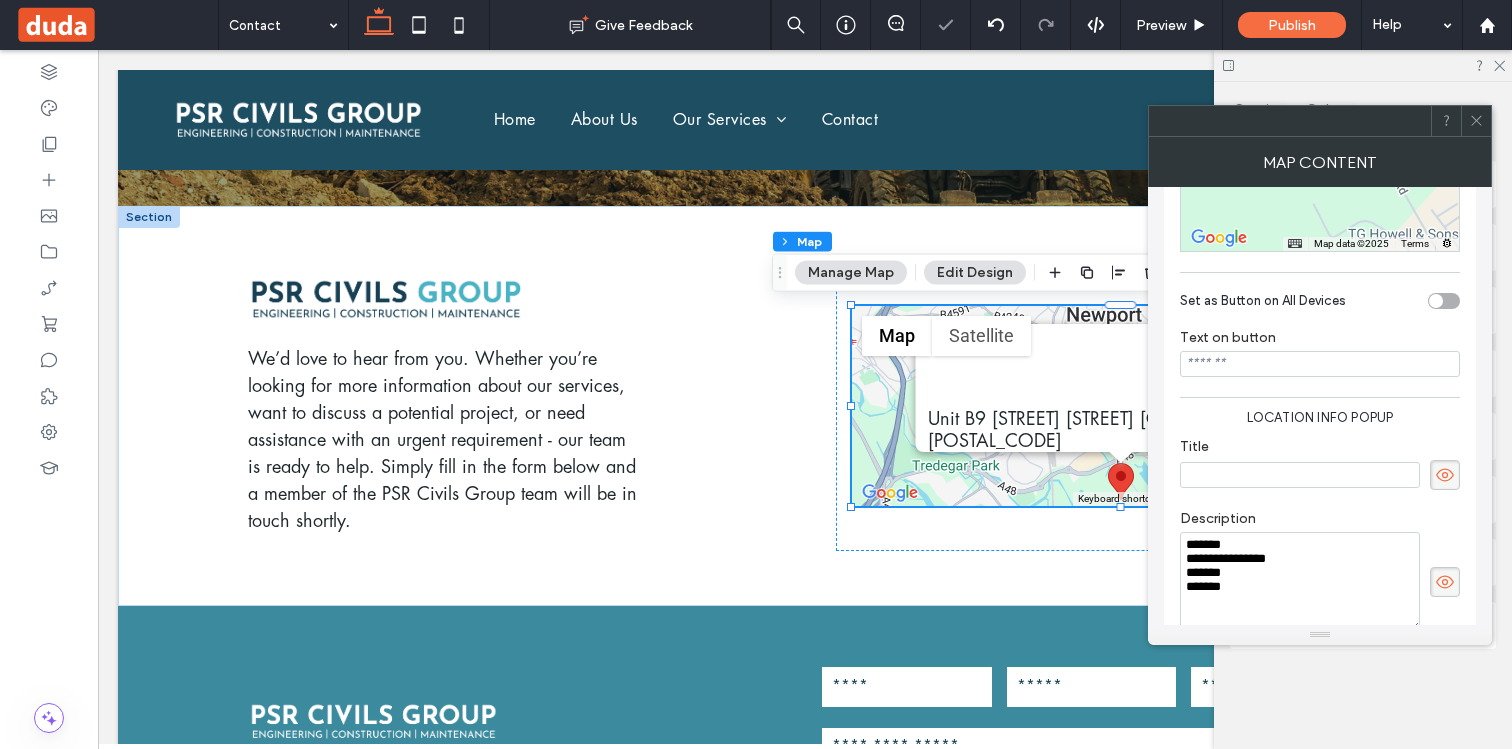 click at bounding box center [1300, 475] 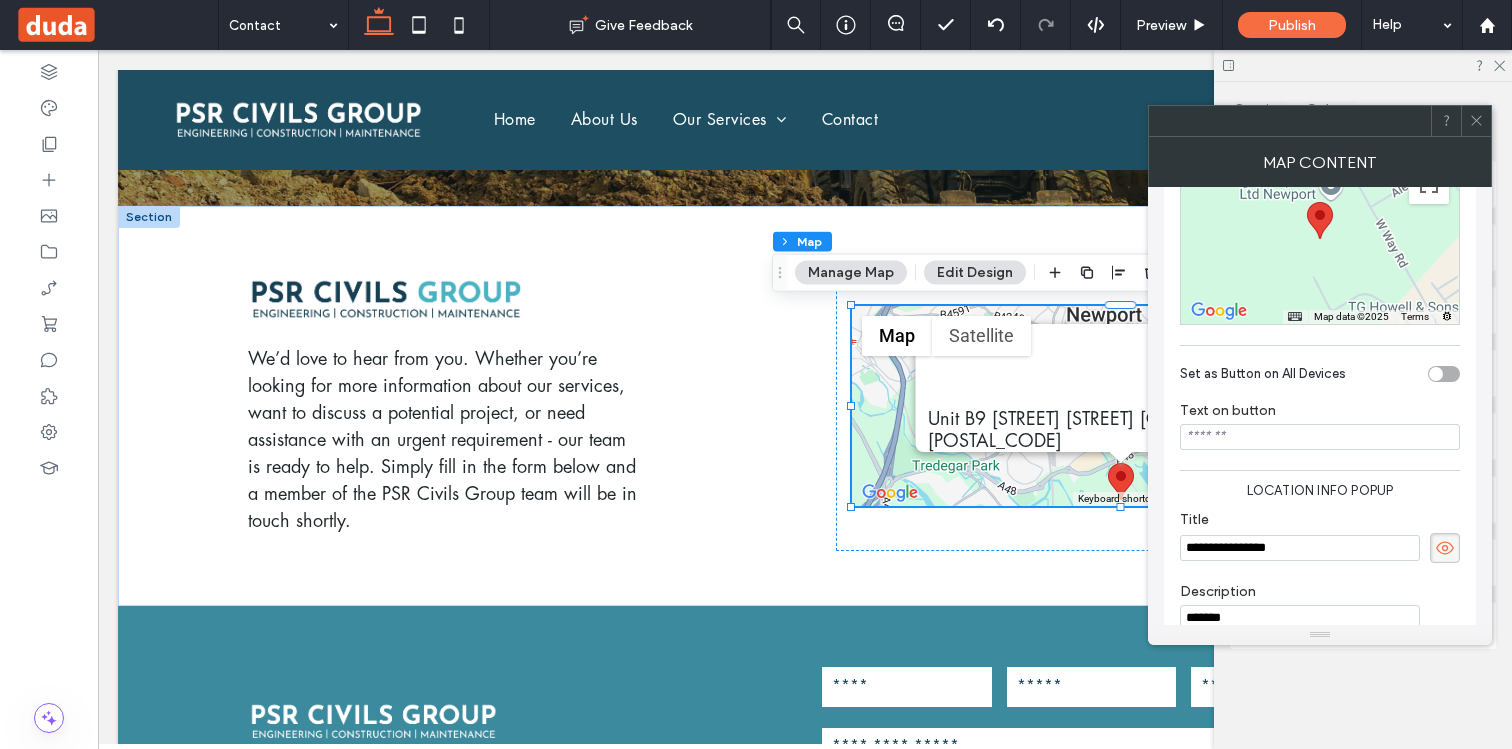 scroll, scrollTop: 250, scrollLeft: 0, axis: vertical 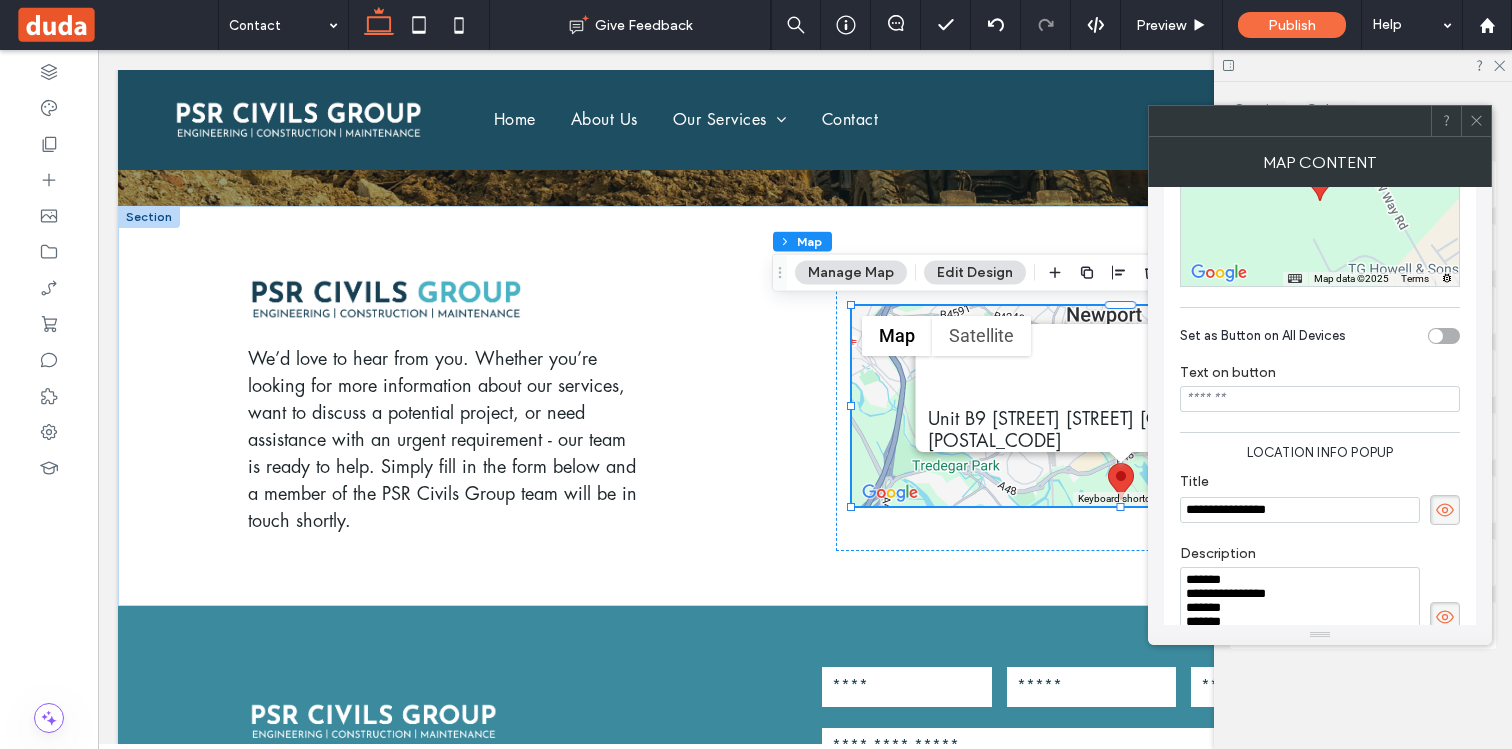 click on "**********" at bounding box center (1320, 499) 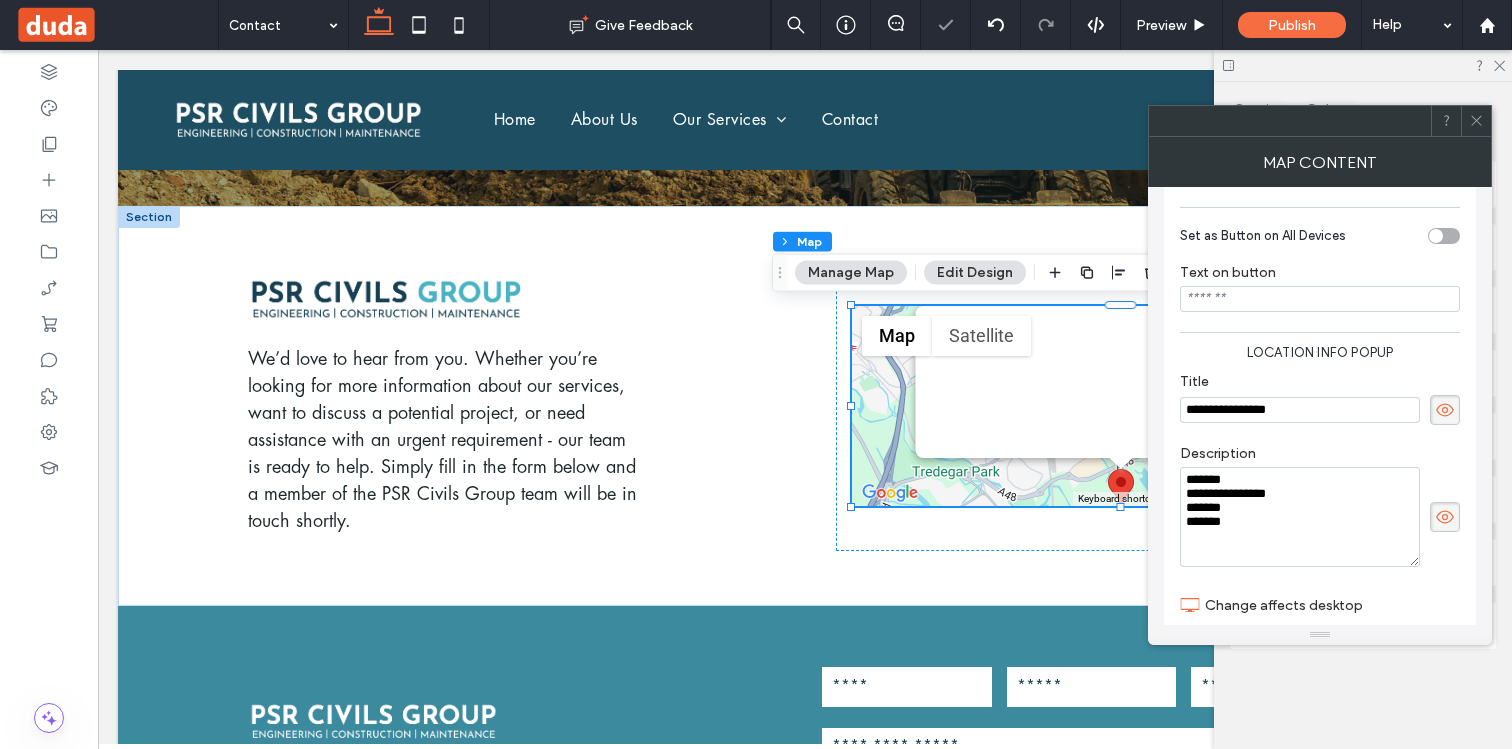 scroll, scrollTop: 362, scrollLeft: 0, axis: vertical 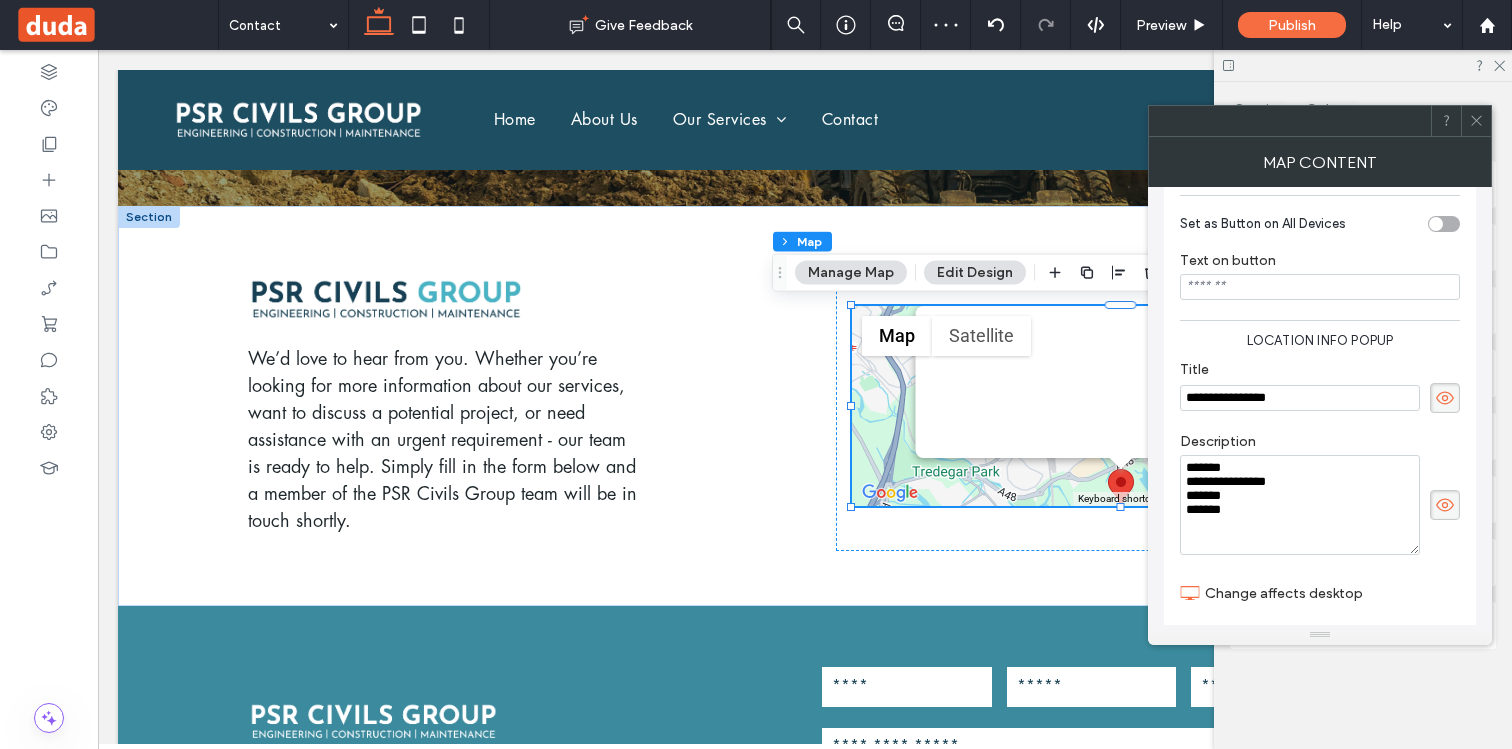 click on "**********" at bounding box center [1300, 505] 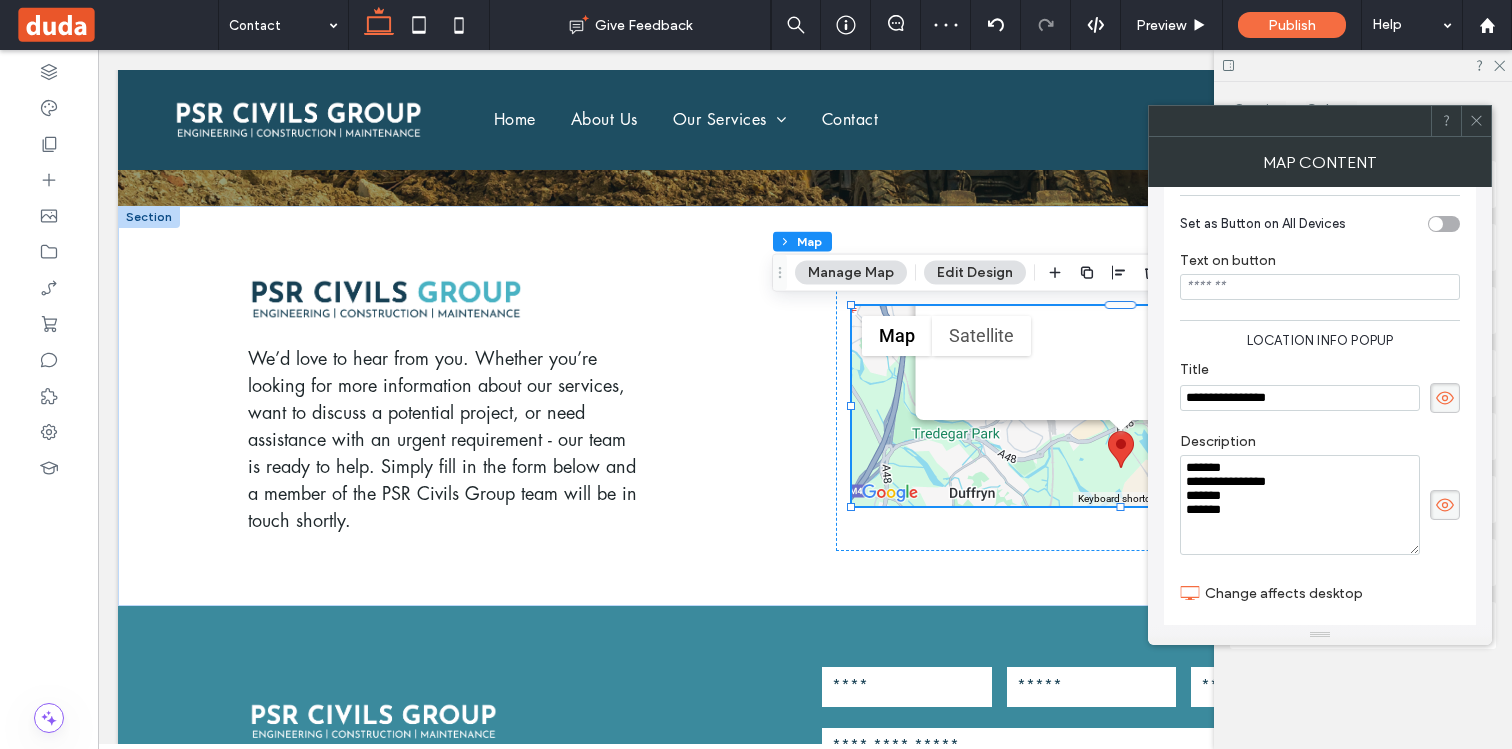 click 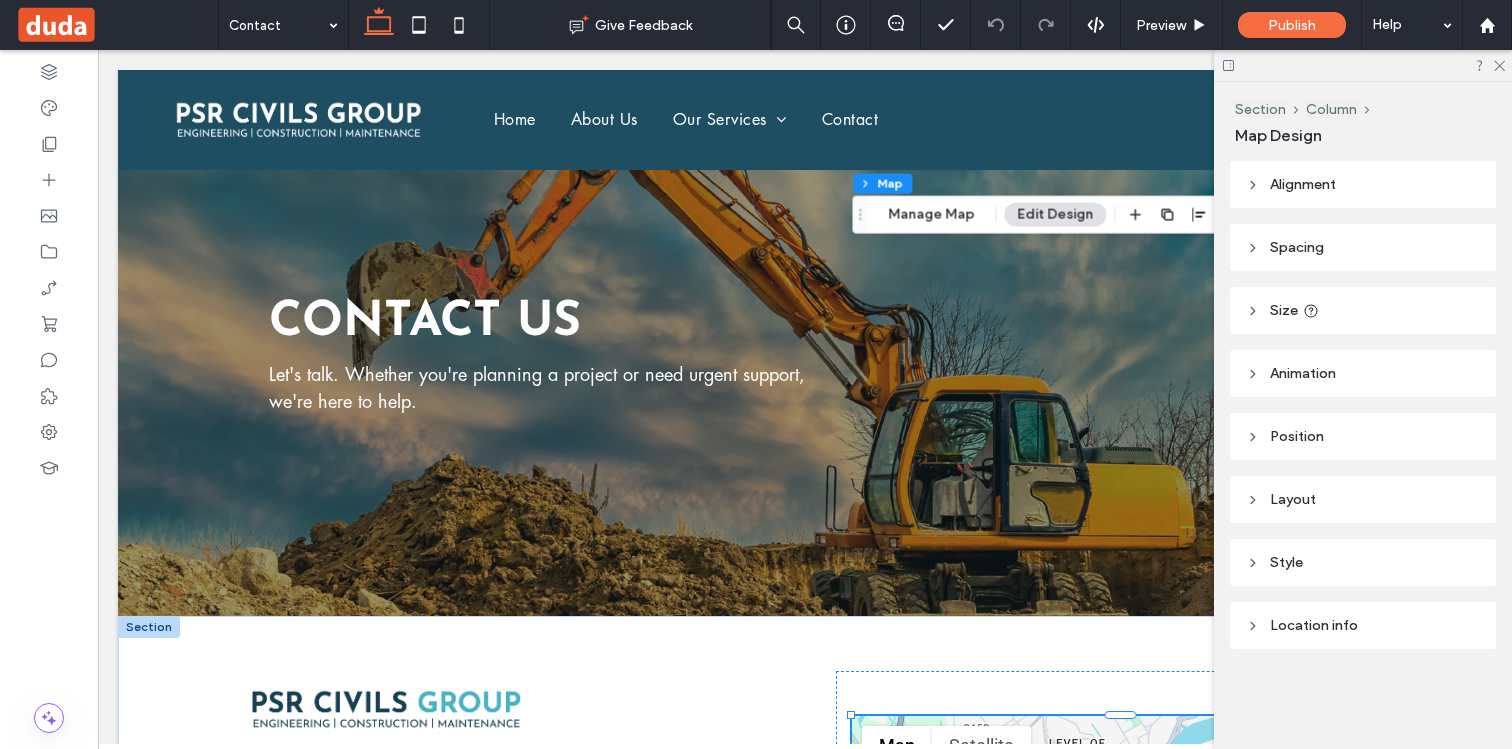 scroll, scrollTop: 468, scrollLeft: 0, axis: vertical 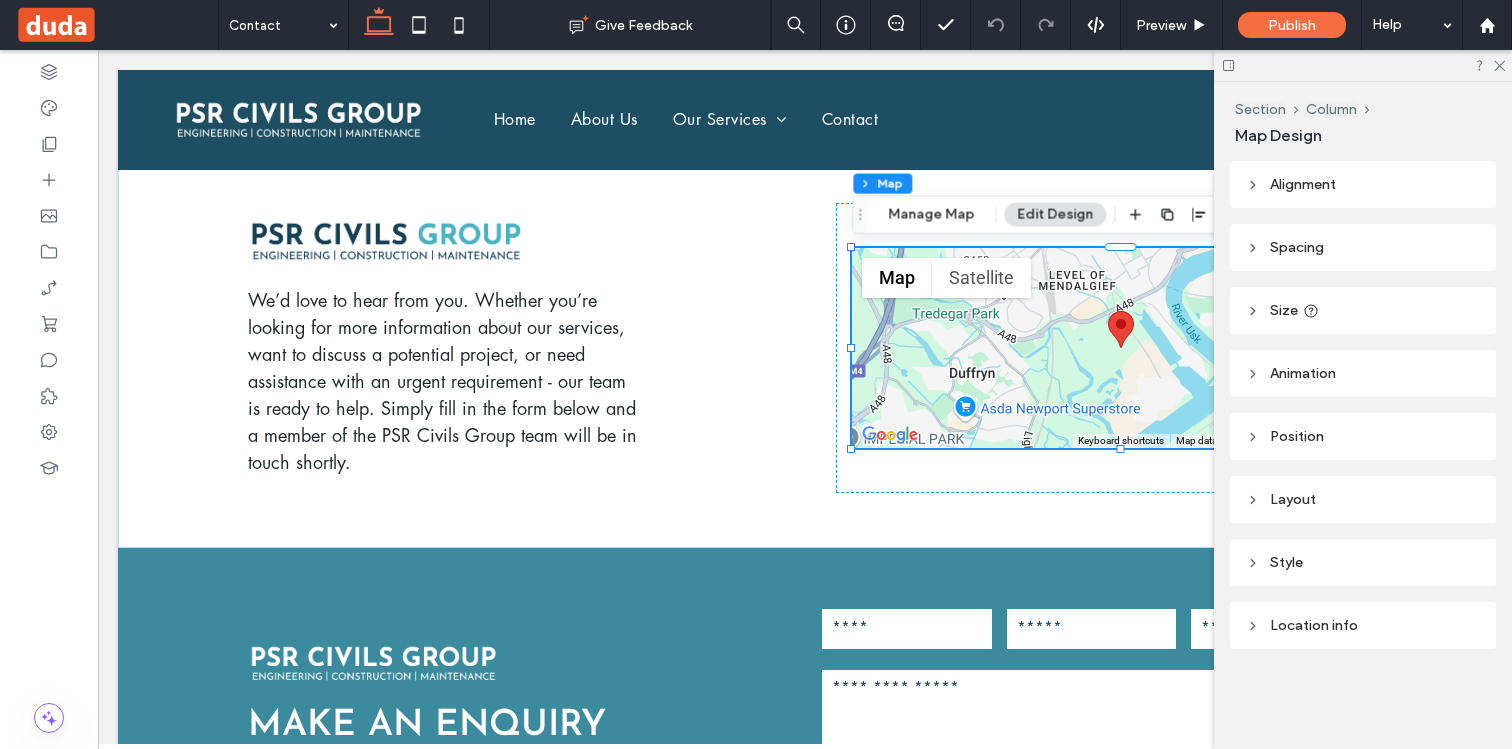 click on "Size" at bounding box center (1284, 310) 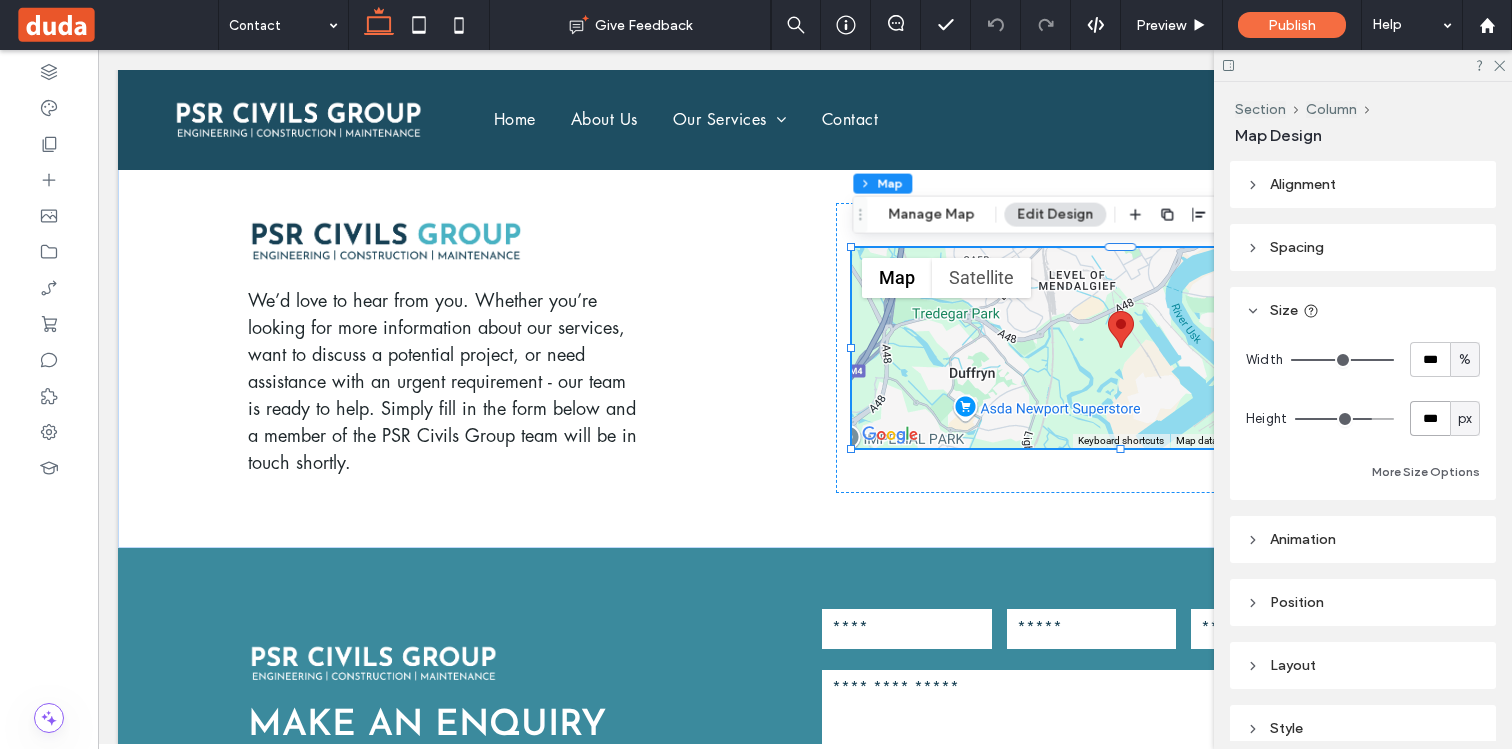 click on "***" at bounding box center [1430, 418] 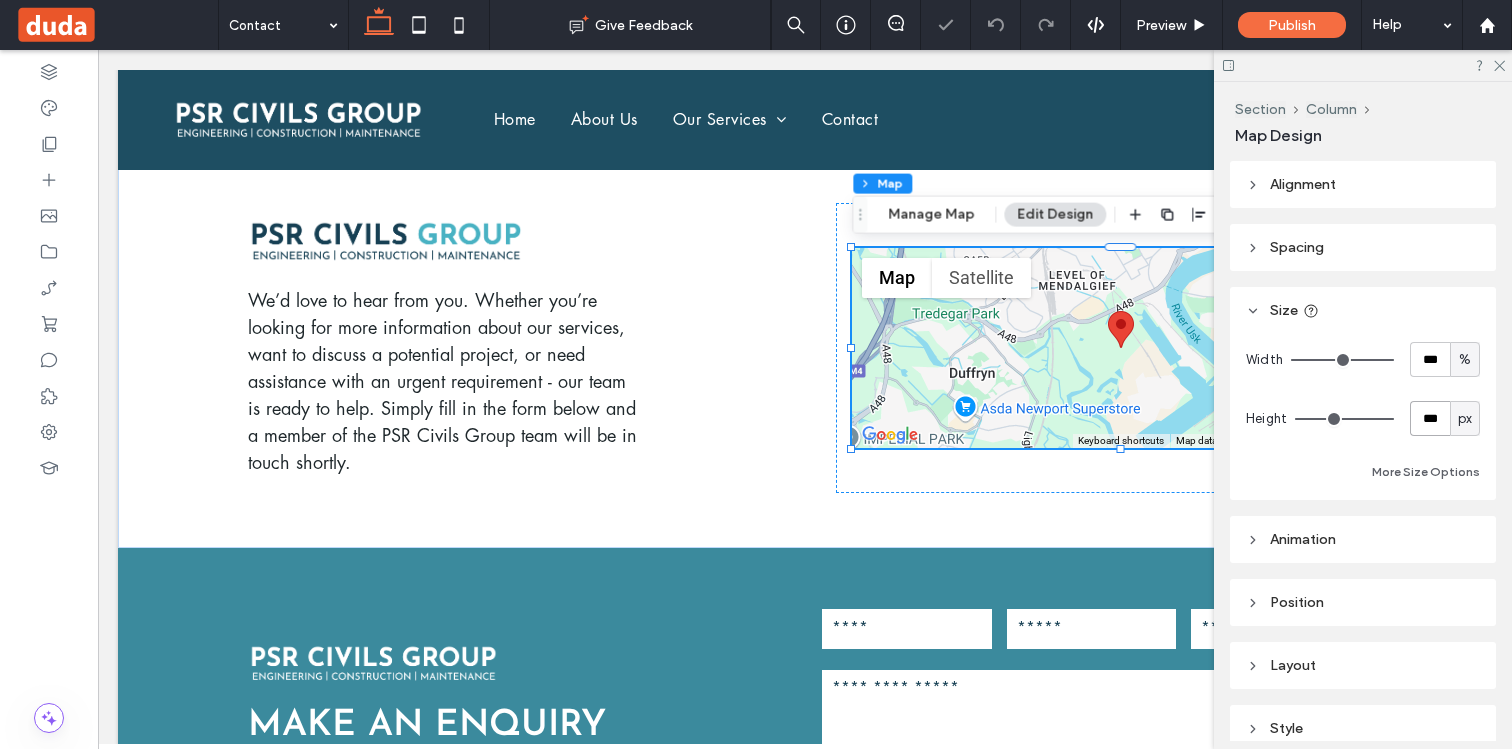 type on "***" 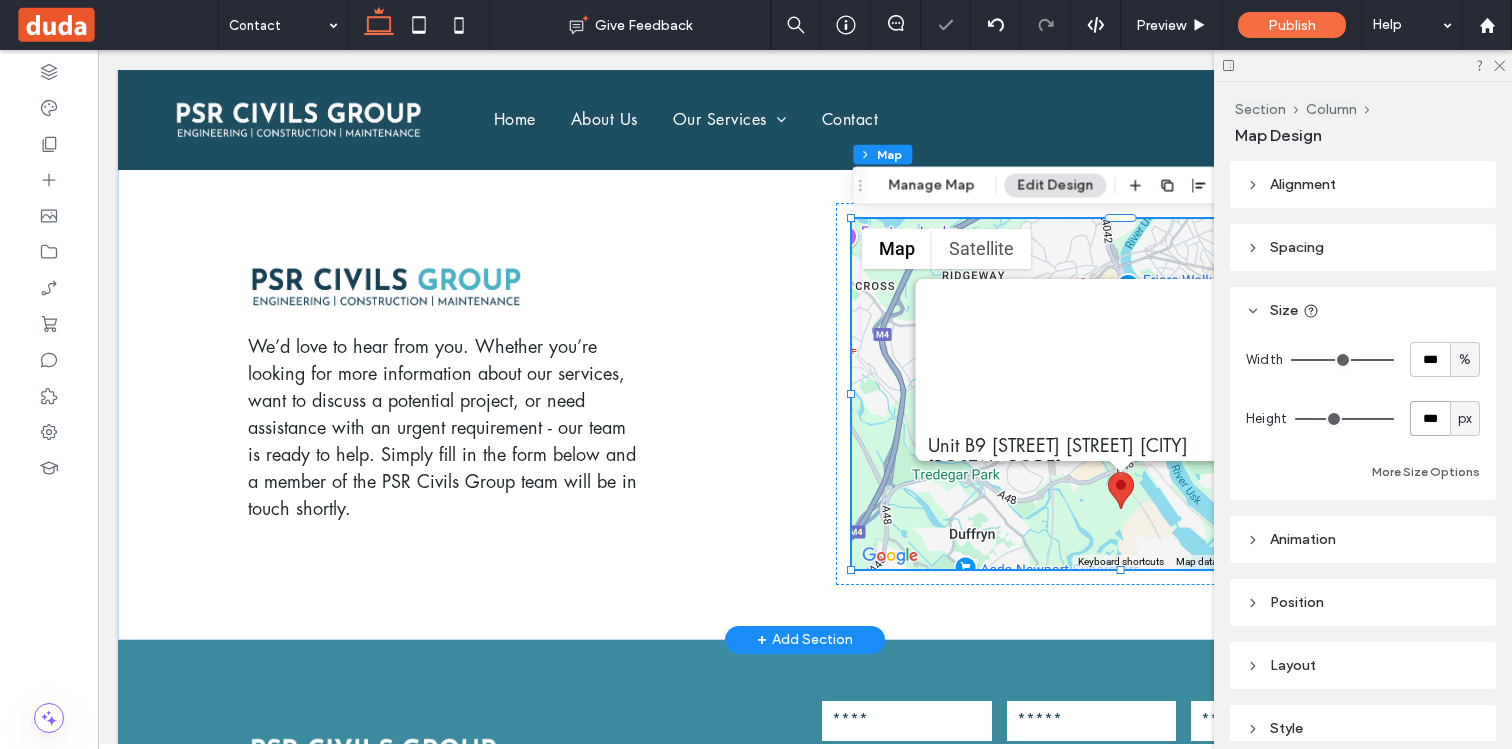 scroll, scrollTop: 29, scrollLeft: 0, axis: vertical 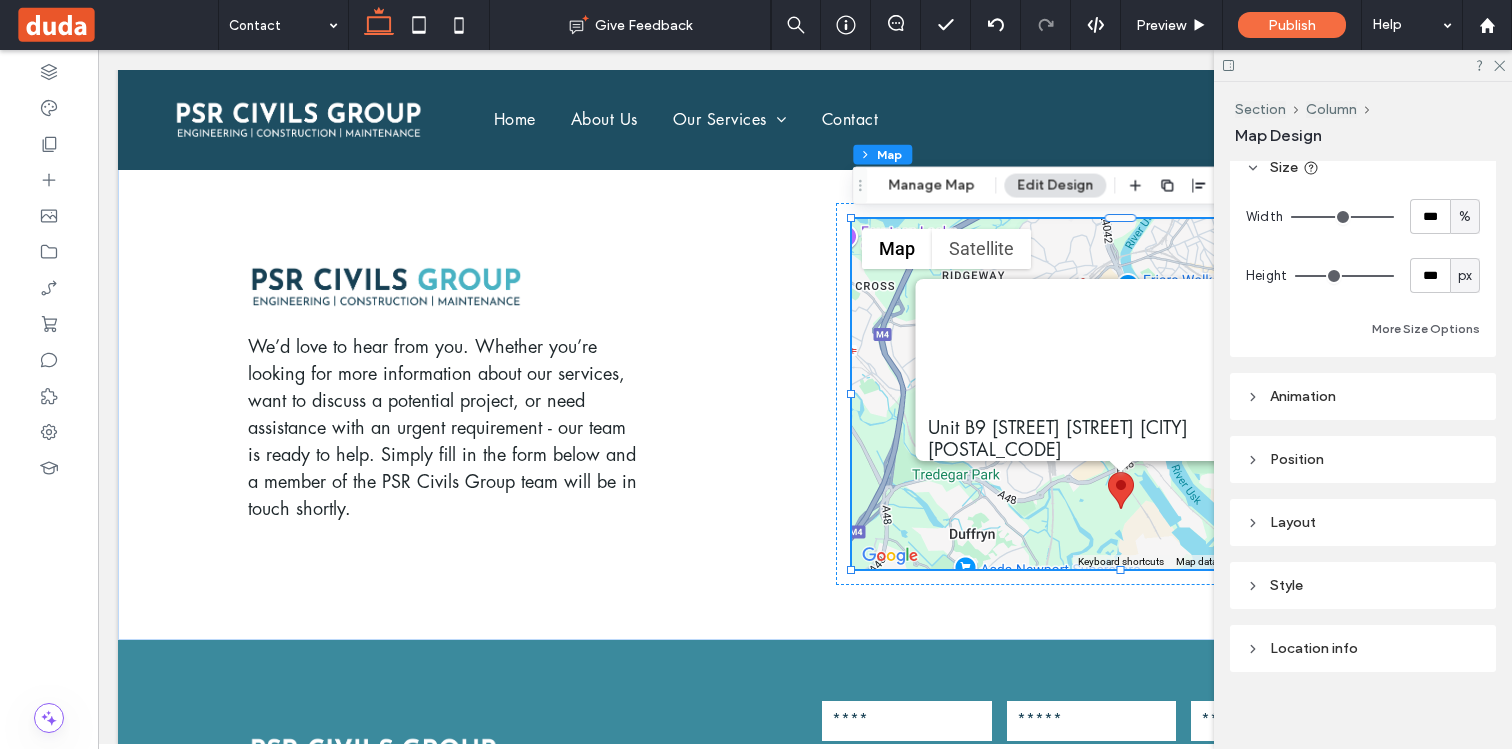 click on "Location info" at bounding box center [1363, 648] 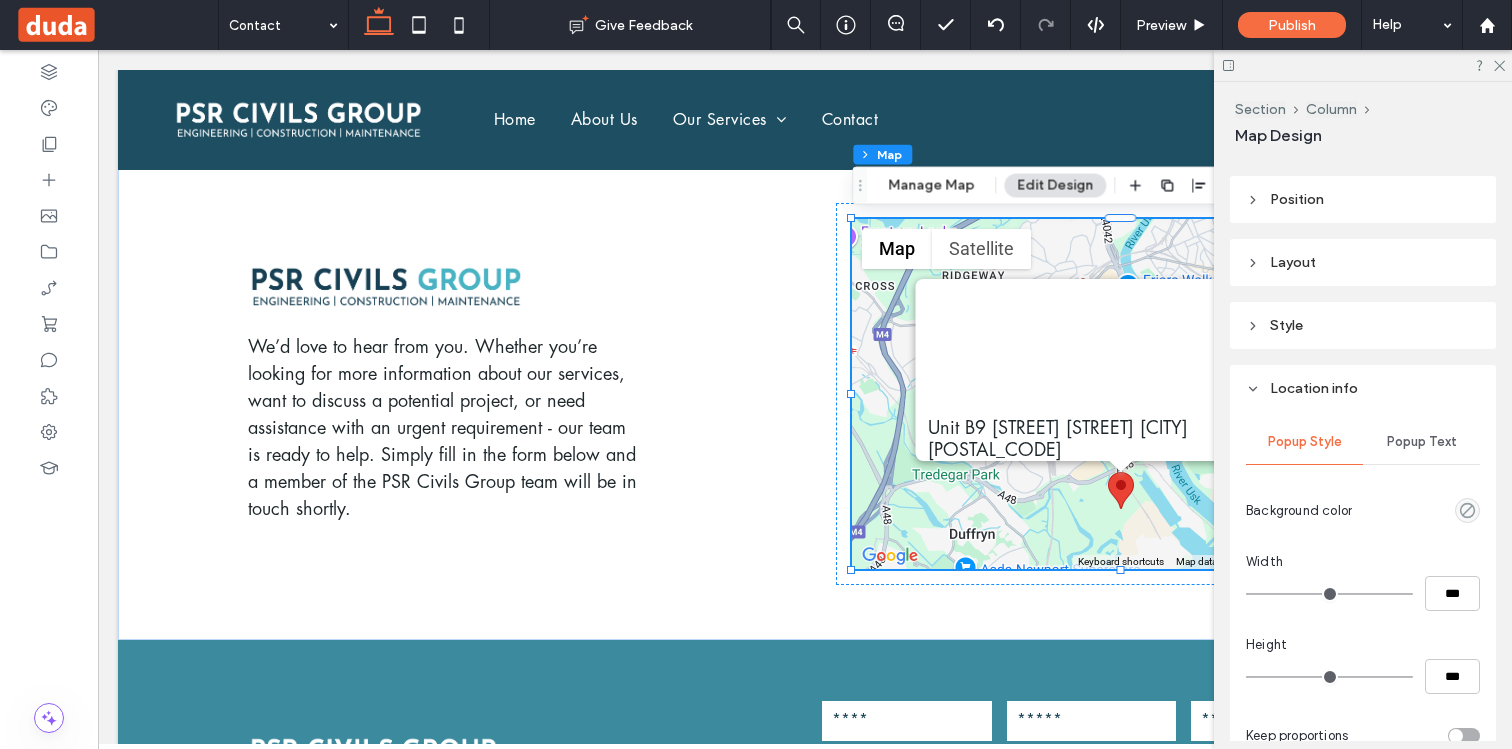 click on "Popup Text" at bounding box center (1421, 442) 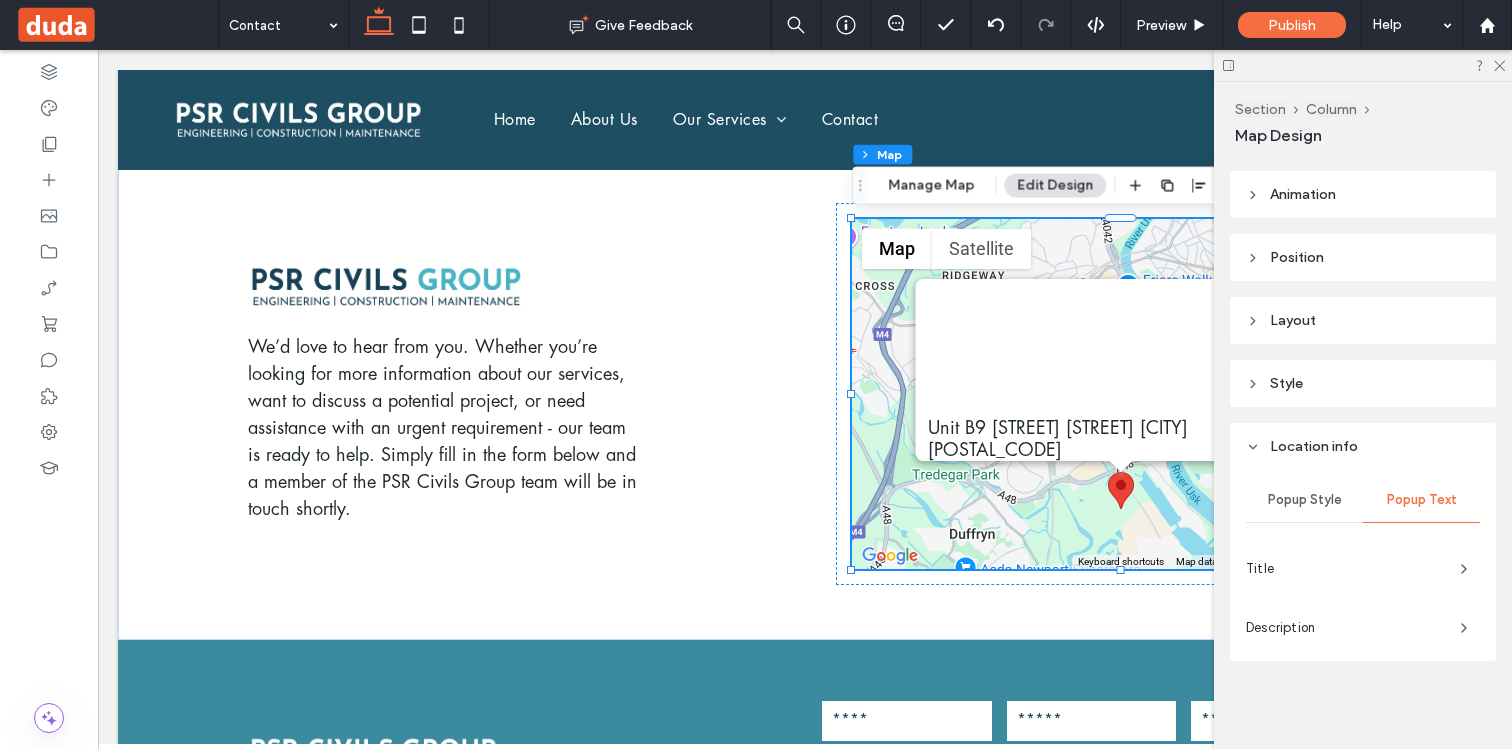 click on "Popup Style Popup Text Title Description" at bounding box center (1363, 561) 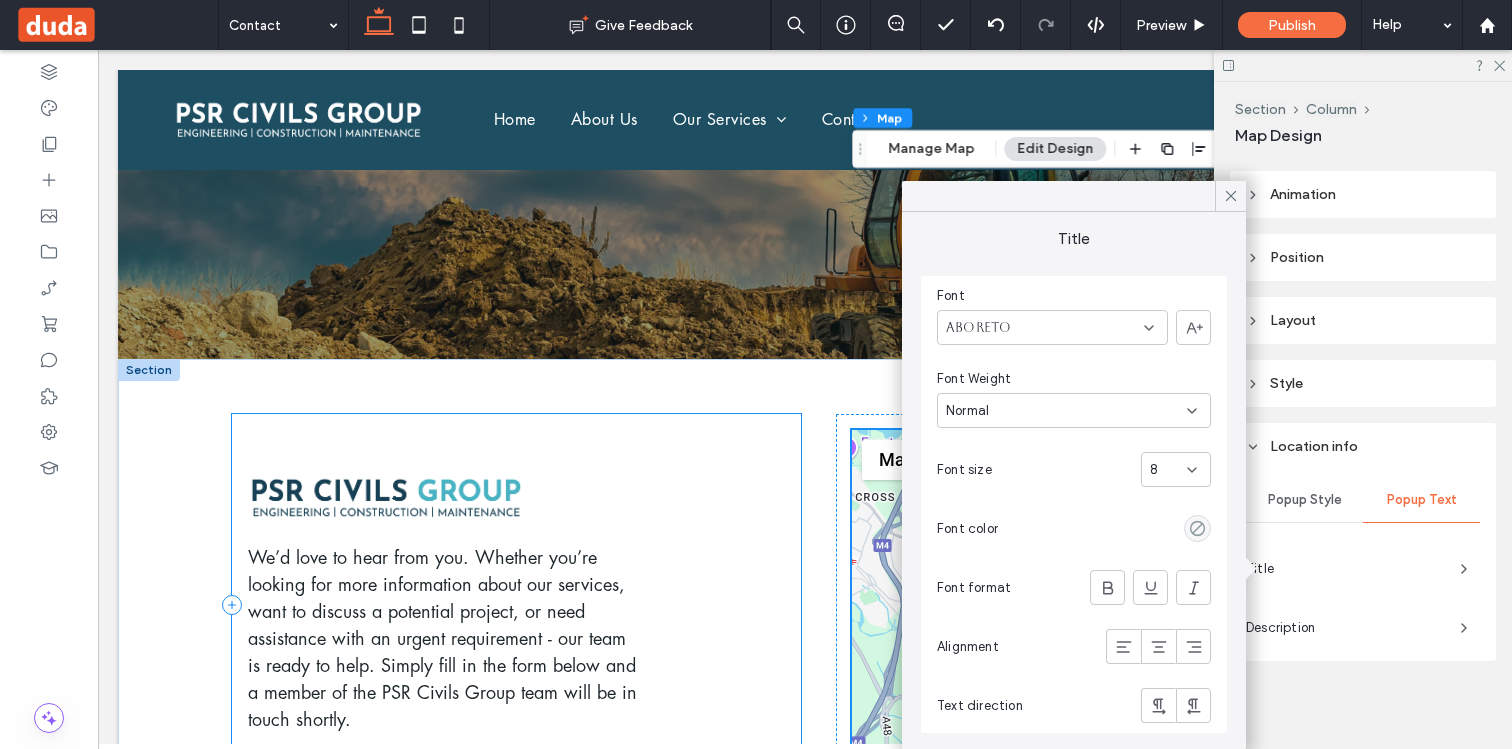 scroll, scrollTop: 57, scrollLeft: 0, axis: vertical 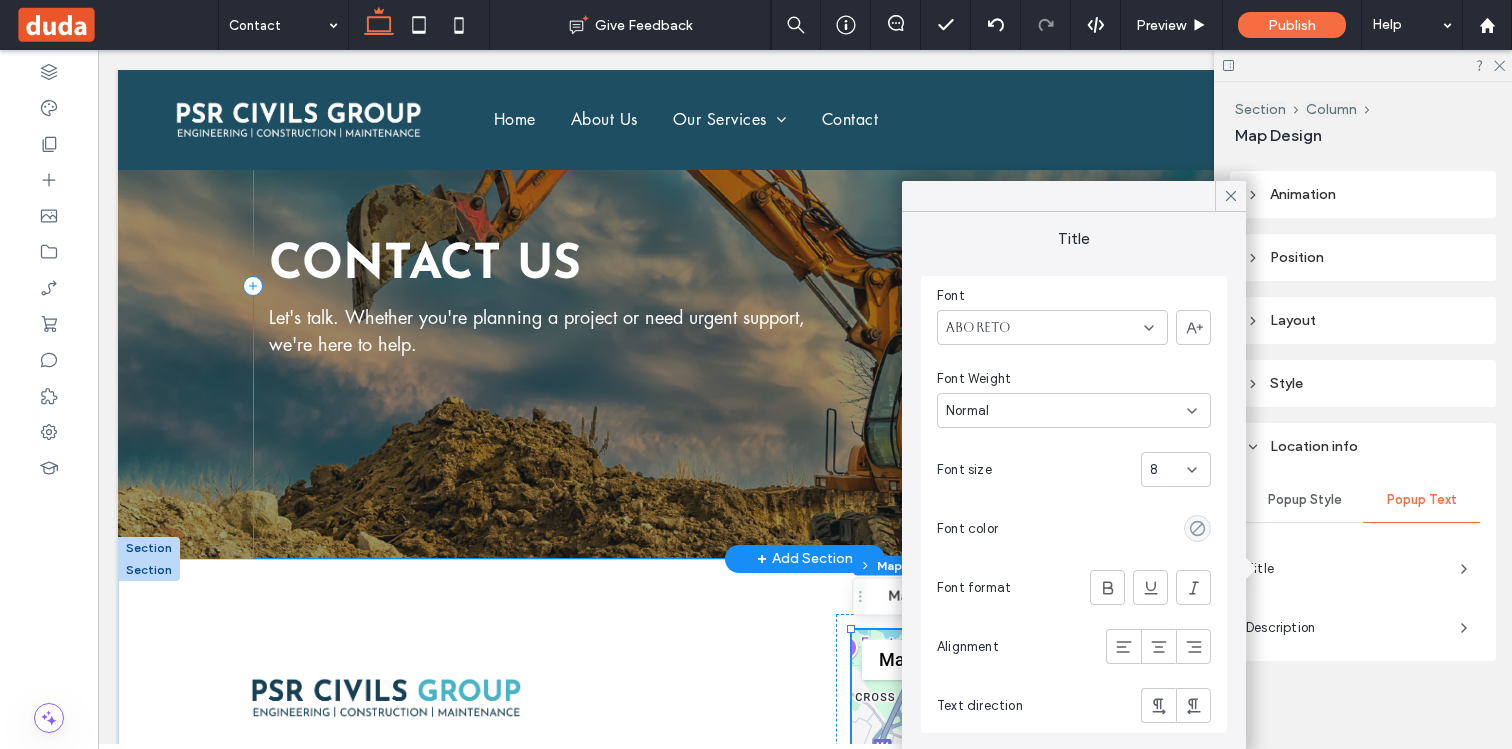 click on "CONTACT US" at bounding box center [425, 266] 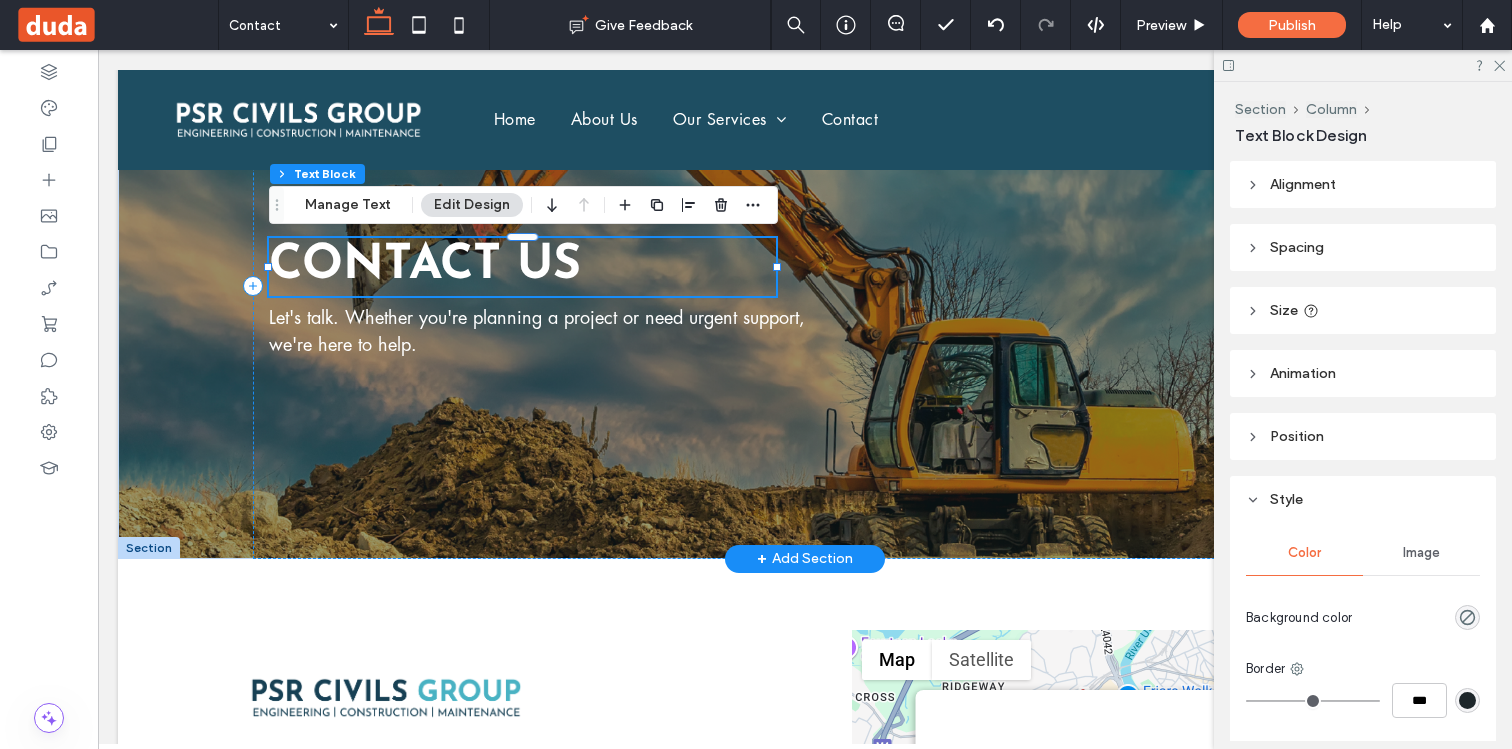 click on "CONTACT US" at bounding box center (425, 266) 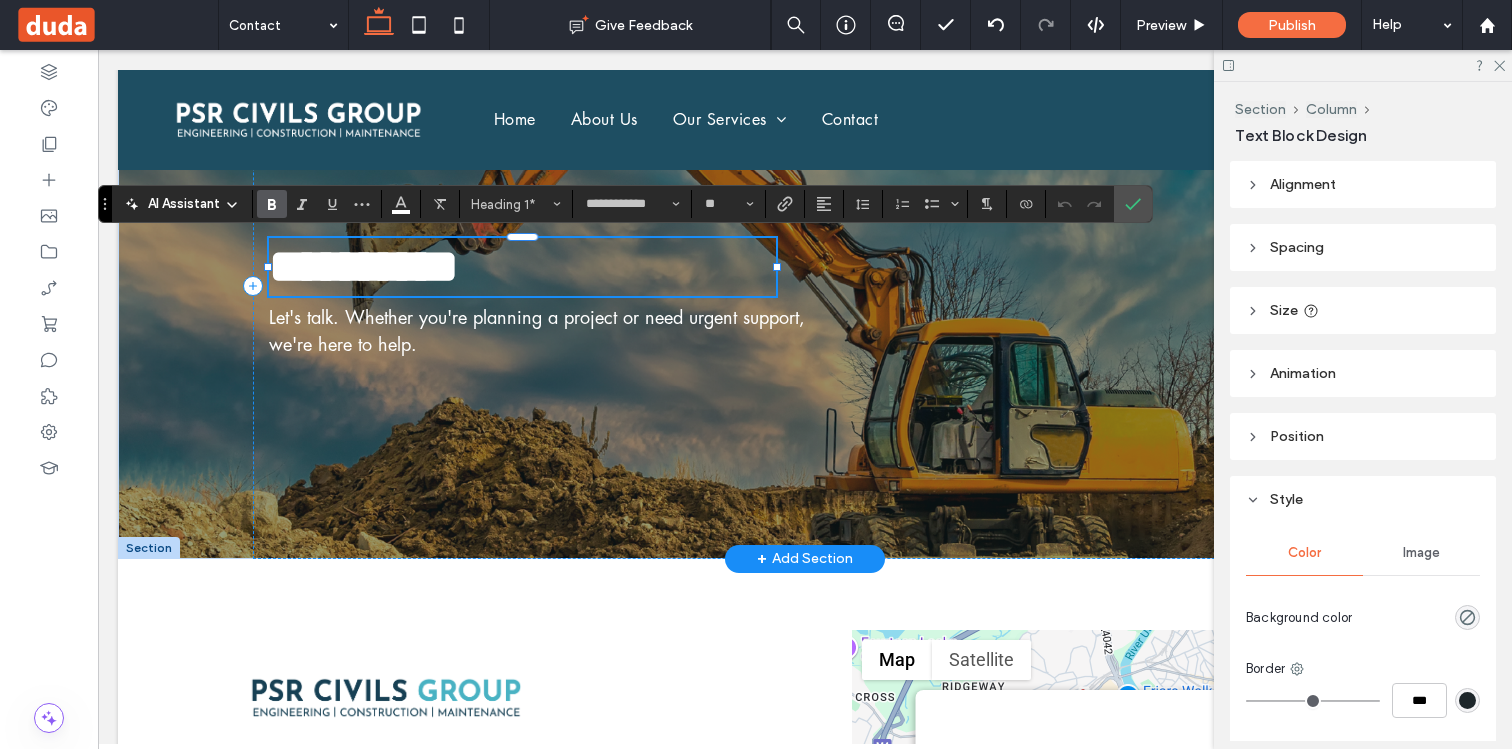 click on "**********" at bounding box center (364, 266) 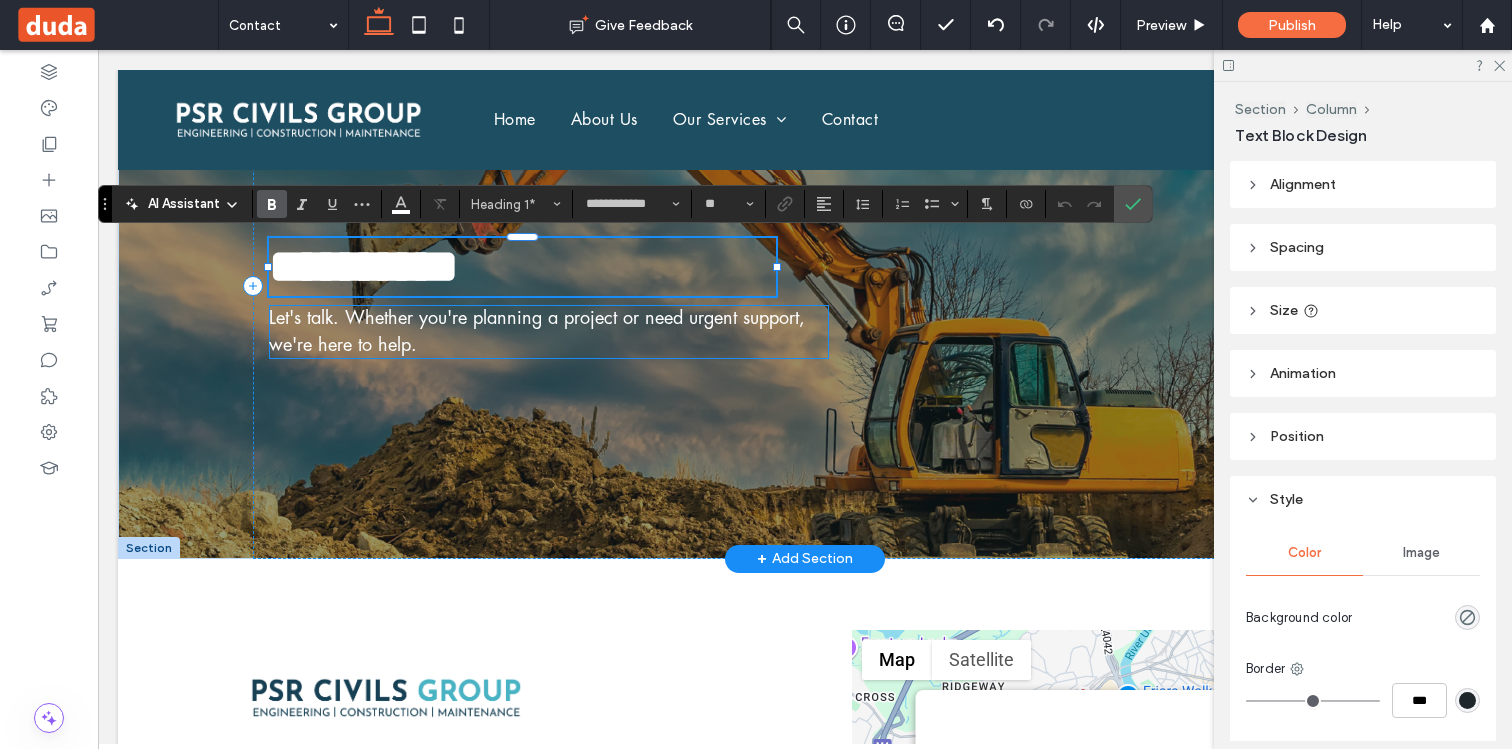 click on "Let's talk. Whether you're planning a project or need urgent support, we're here to help." at bounding box center [549, 332] 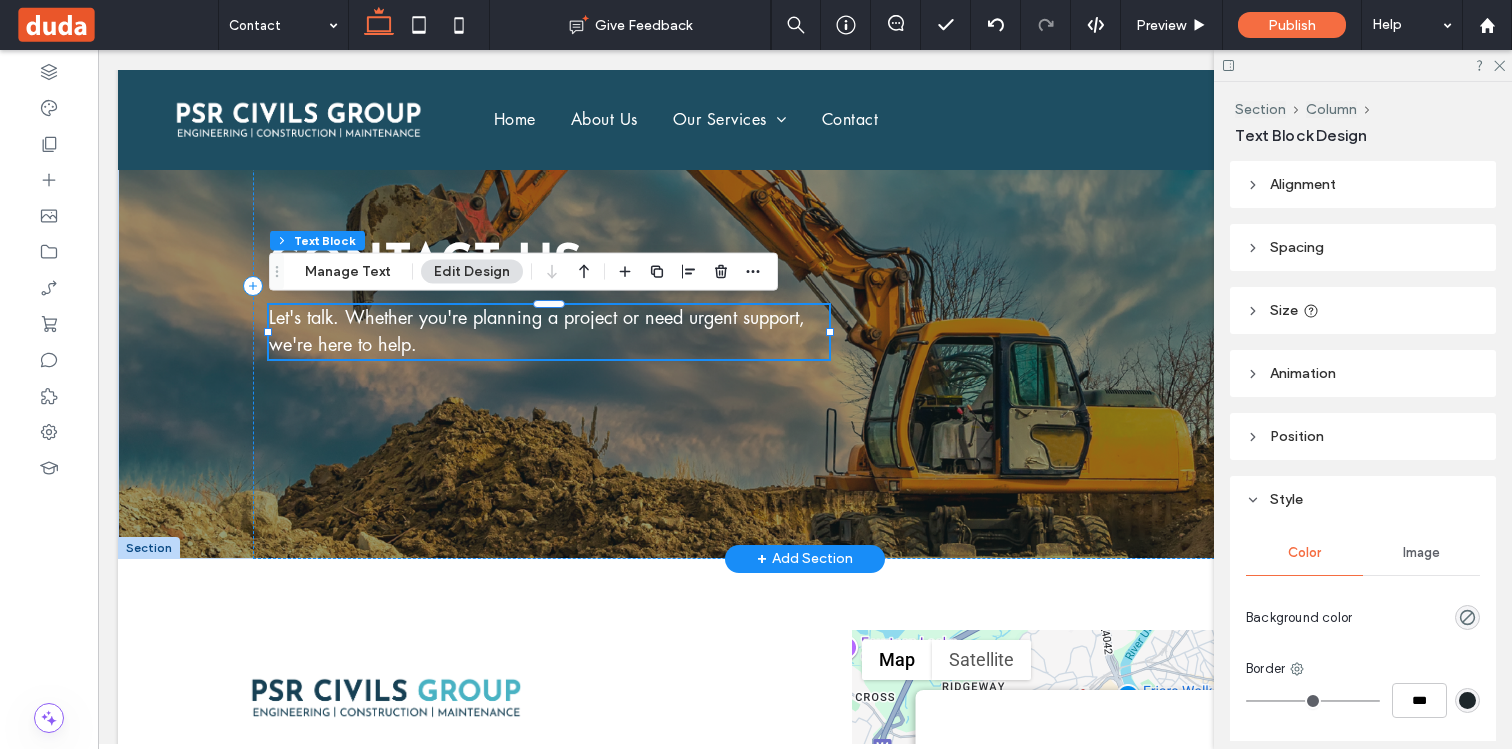 click on "Let's talk. Whether you're planning a project or need urgent support, we're here to help." at bounding box center [537, 331] 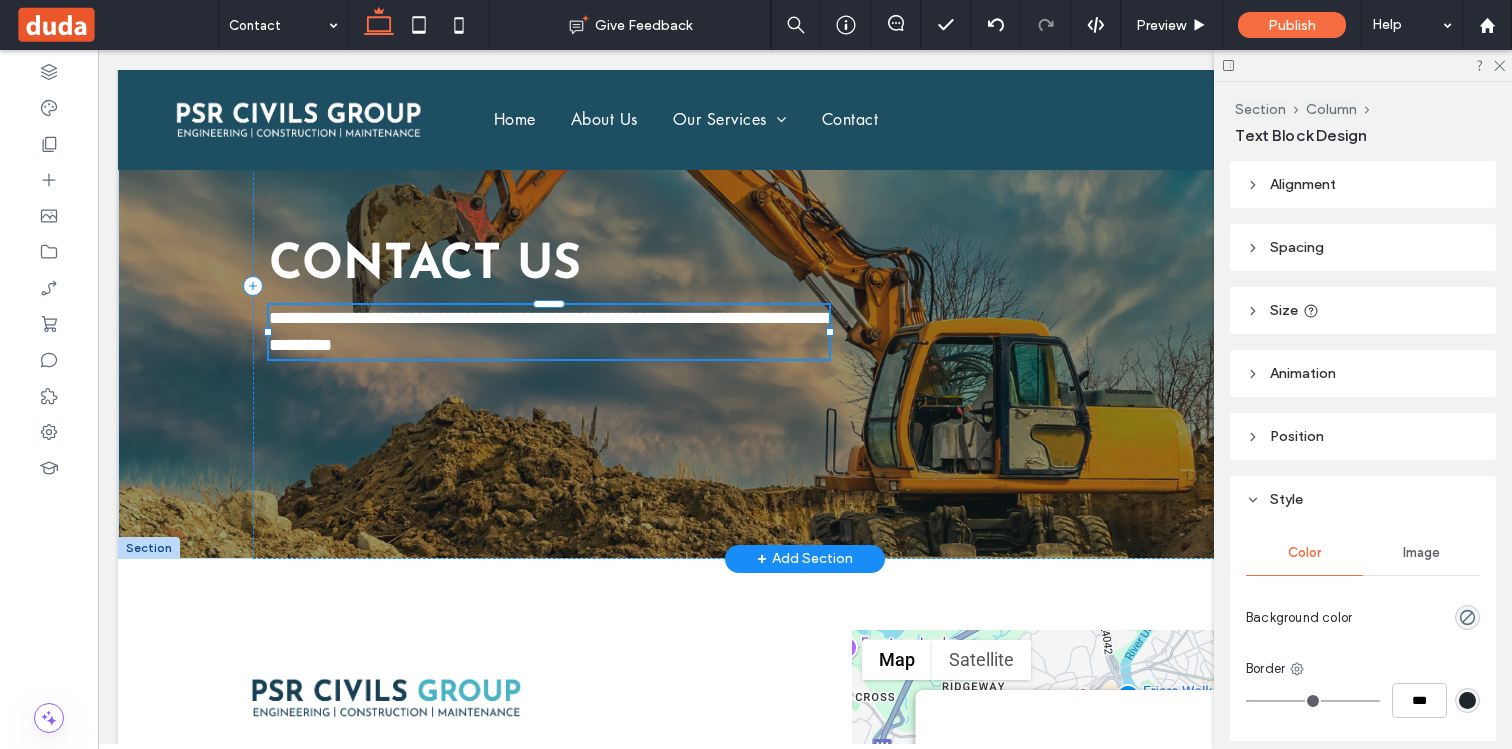 type on "**********" 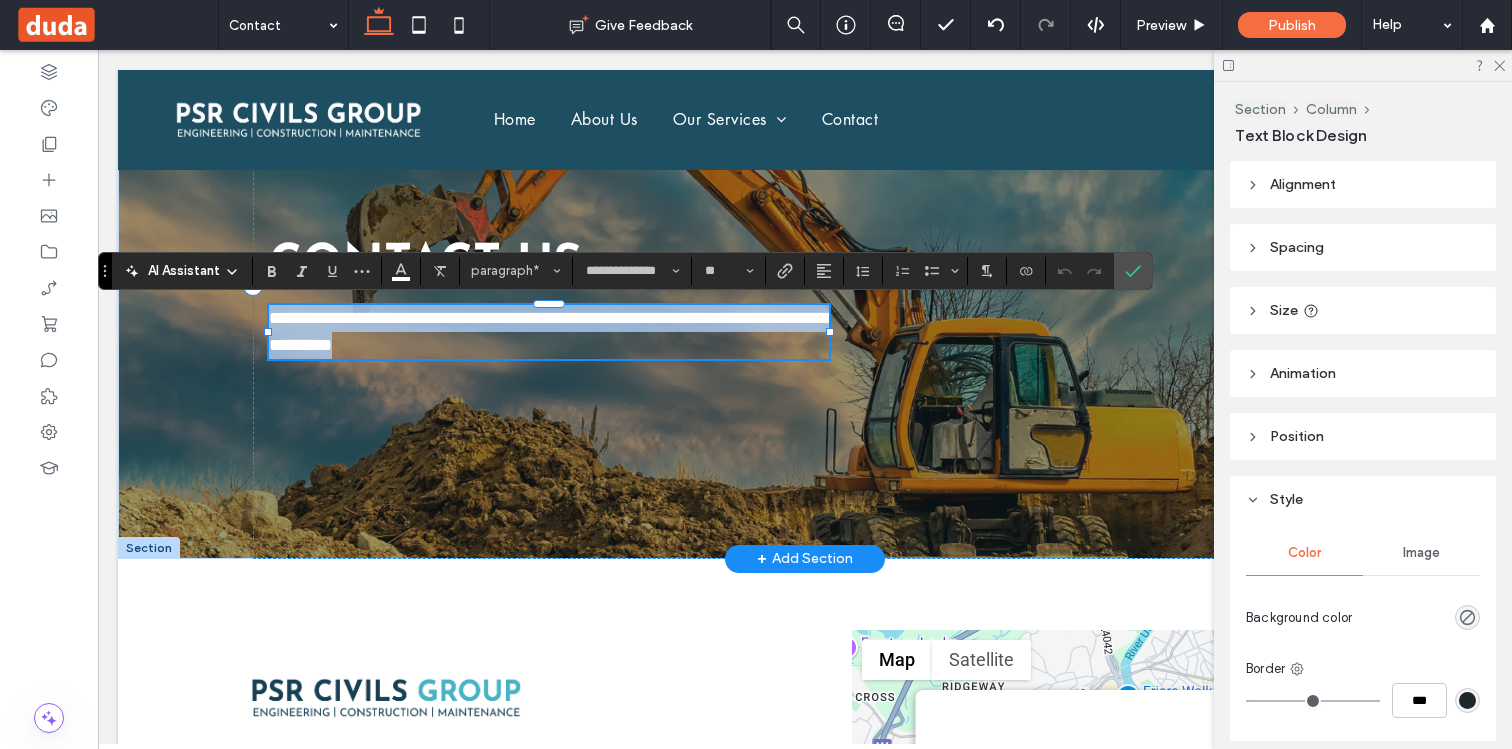 click on "**********" at bounding box center [549, 332] 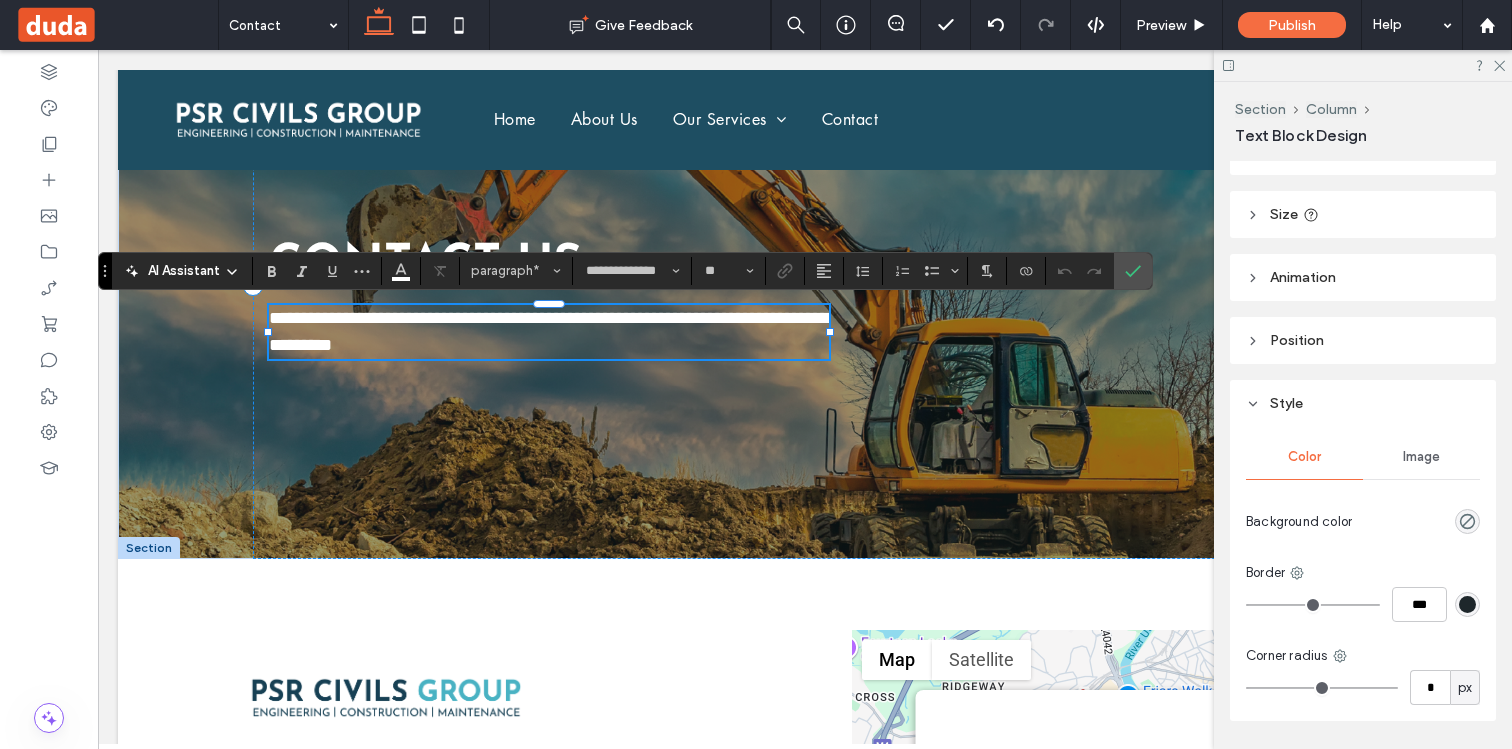 scroll, scrollTop: 156, scrollLeft: 0, axis: vertical 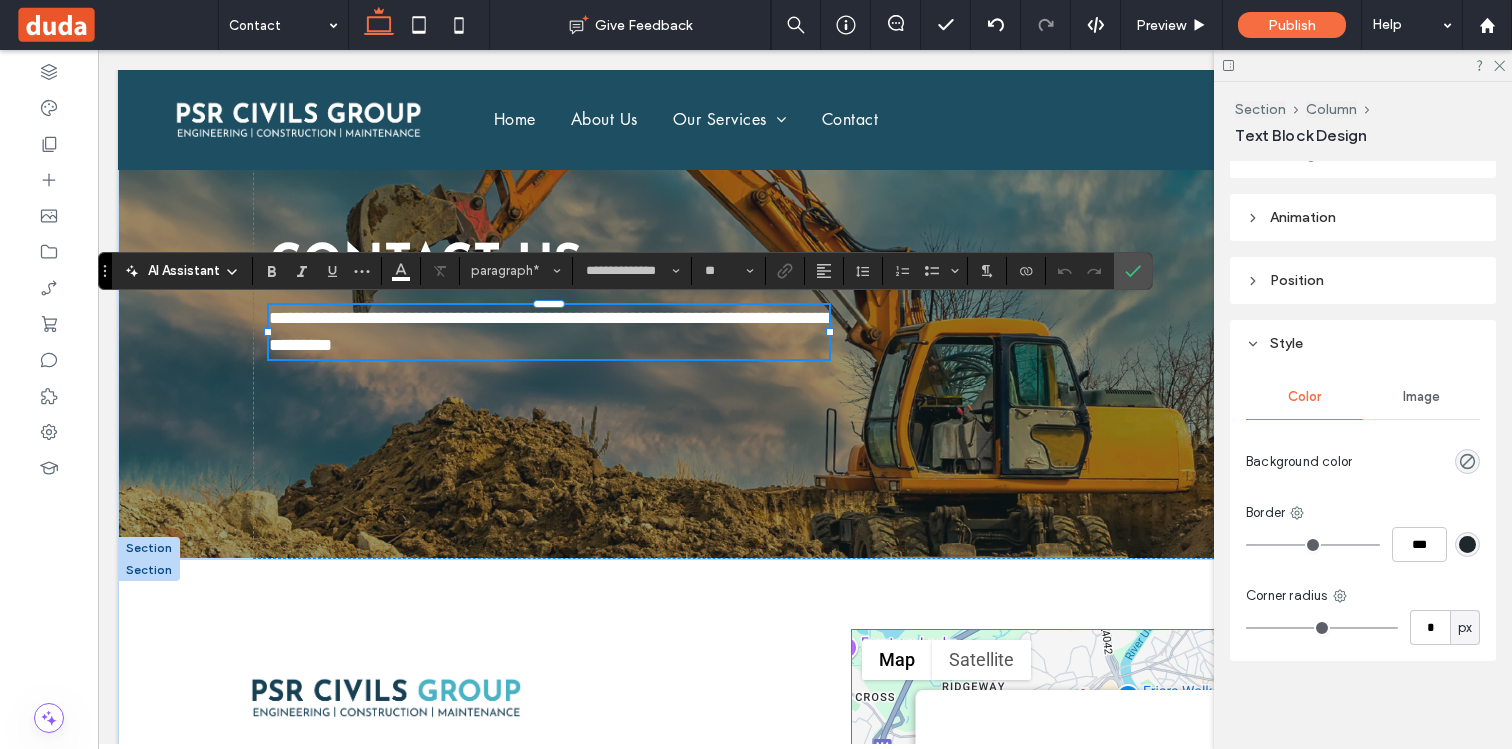 click on "PSR Civils Group Unit B9
Westway Way Road
Newport
NP202WD" at bounding box center (1120, 805) 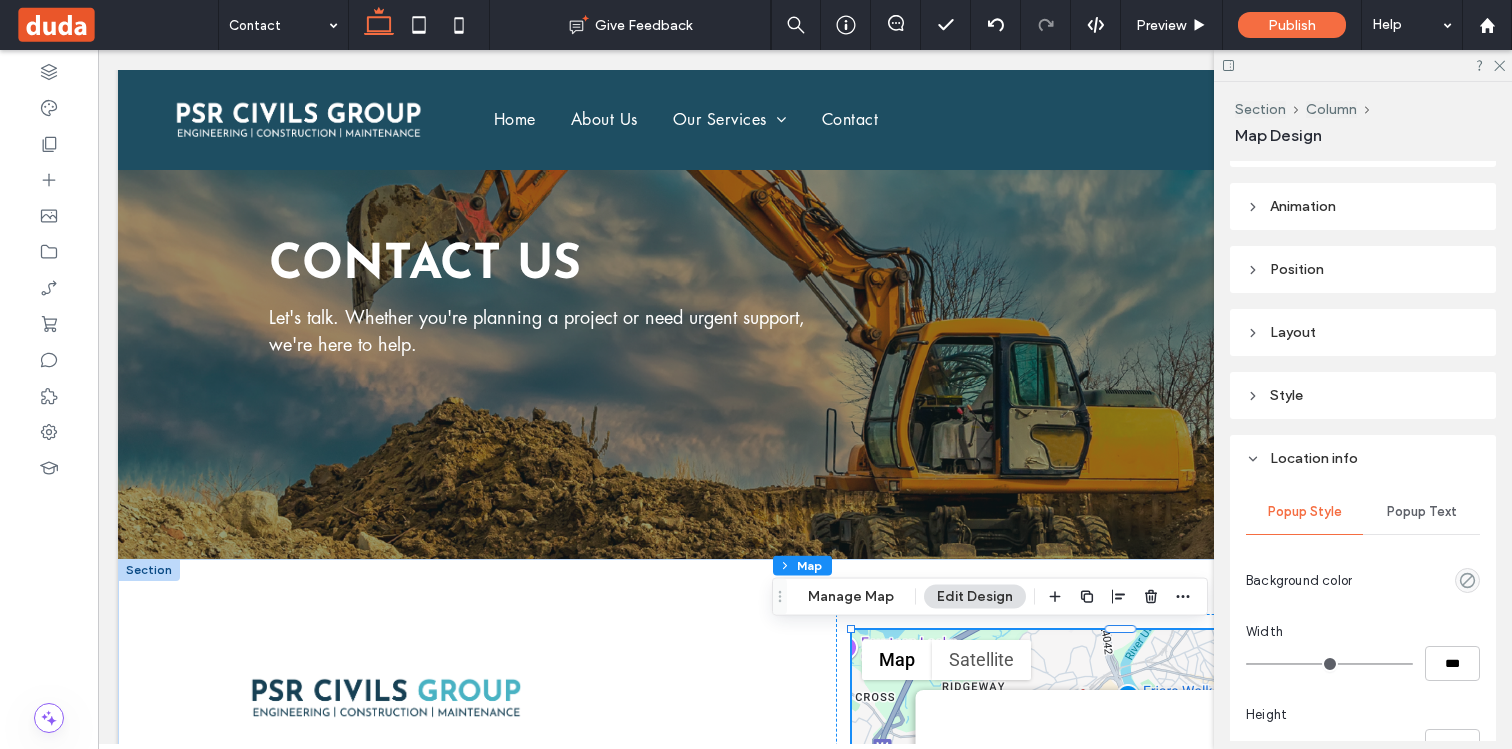 scroll, scrollTop: 511, scrollLeft: 0, axis: vertical 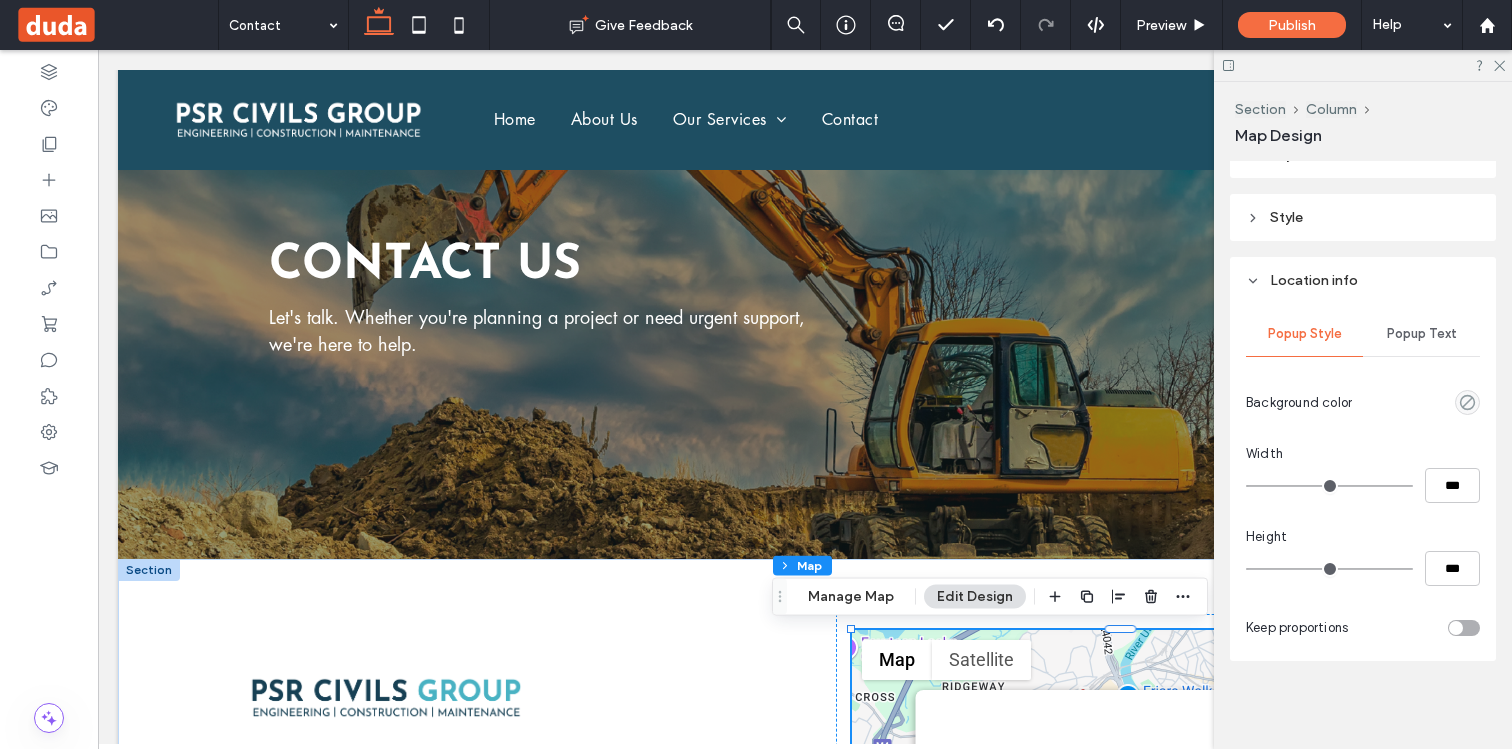 click on "Popup Text" at bounding box center [1422, 334] 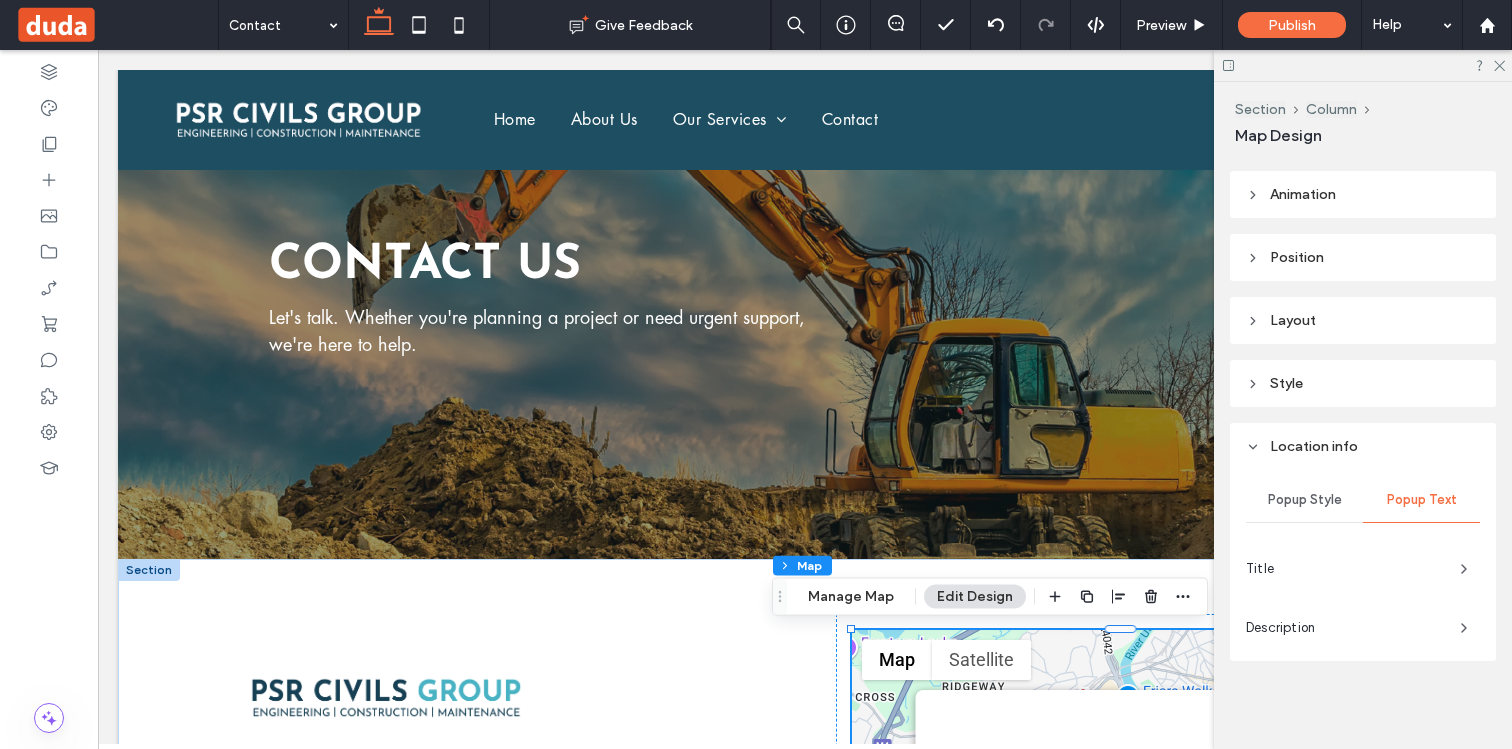 scroll, scrollTop: 345, scrollLeft: 0, axis: vertical 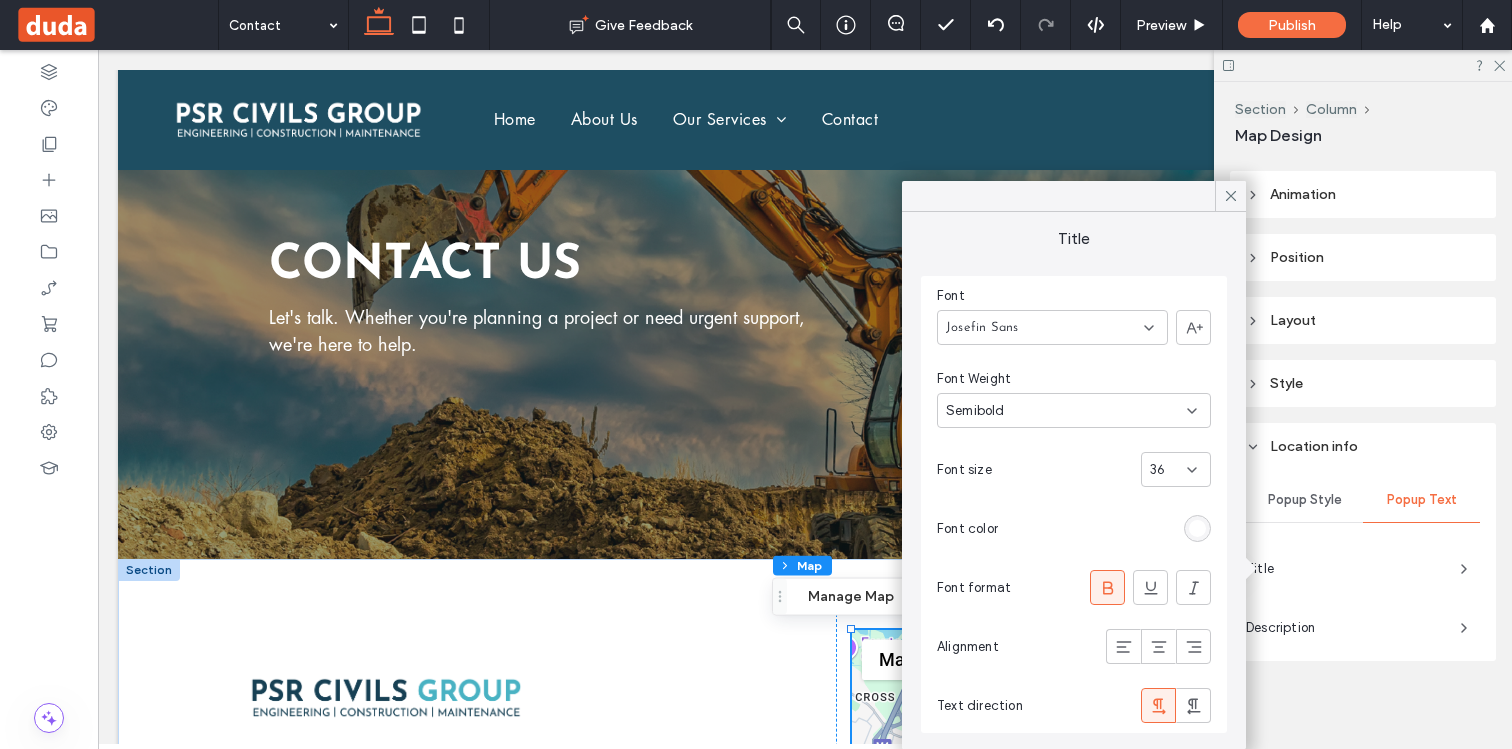 click on "Semibold" at bounding box center [1066, 411] 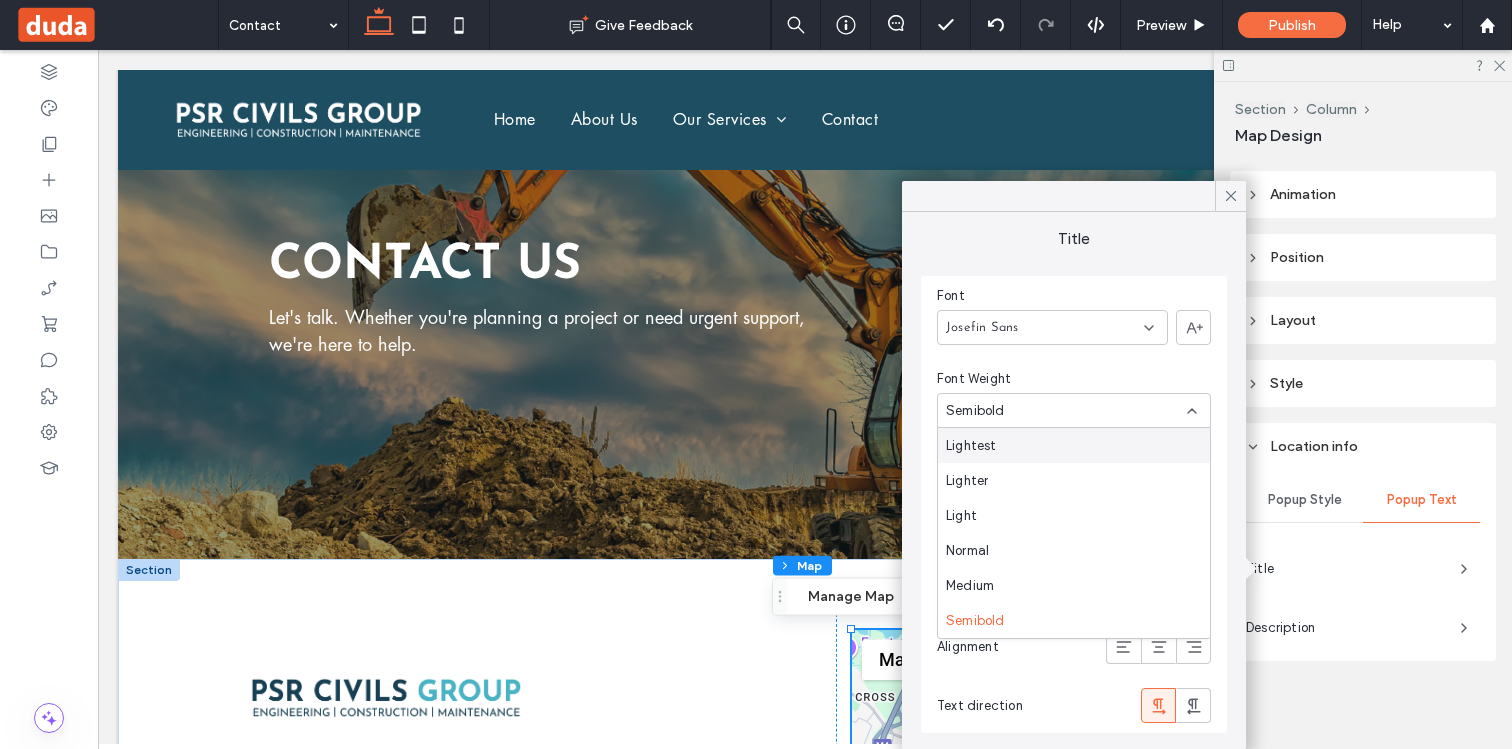 click on "Josefin Sans" at bounding box center (1052, 327) 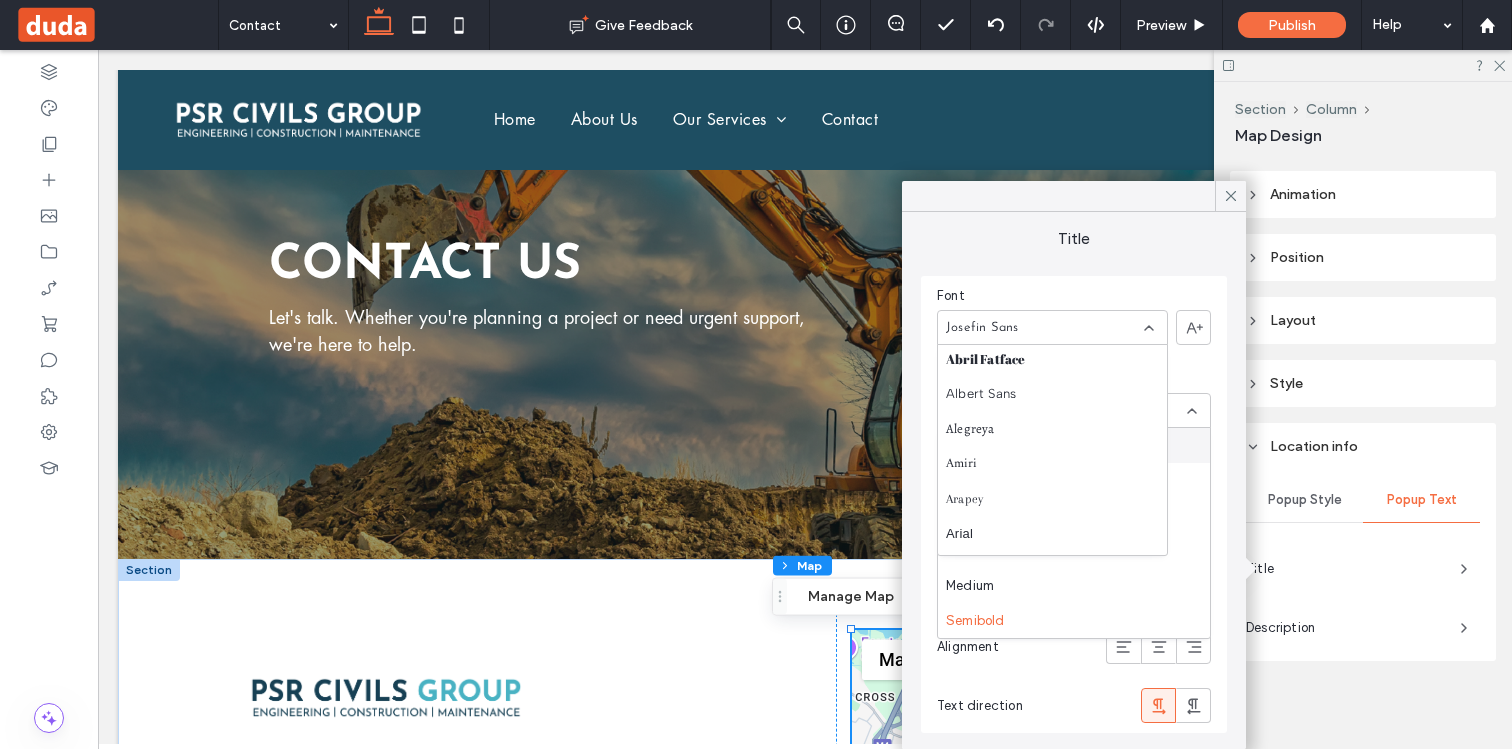 scroll, scrollTop: 42, scrollLeft: 0, axis: vertical 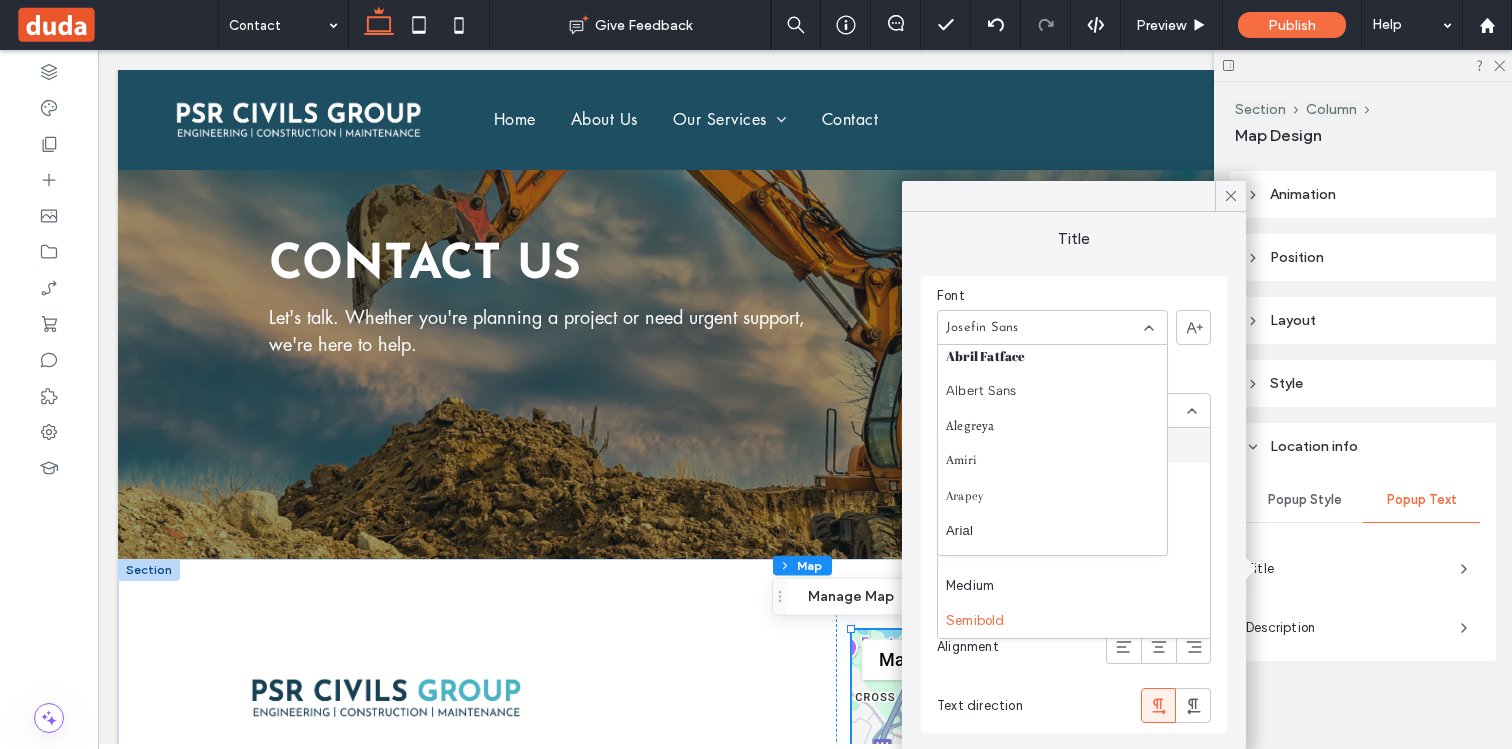 click 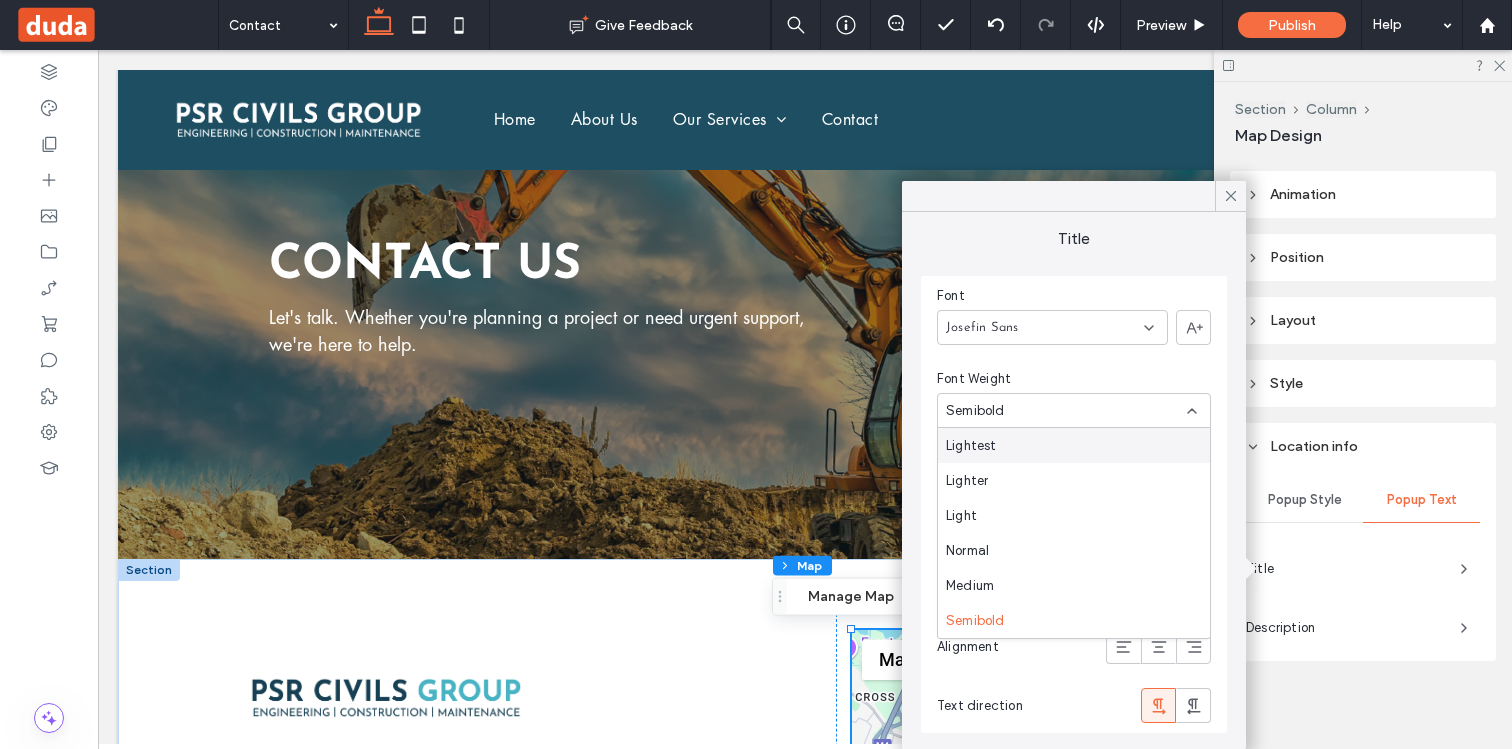 click 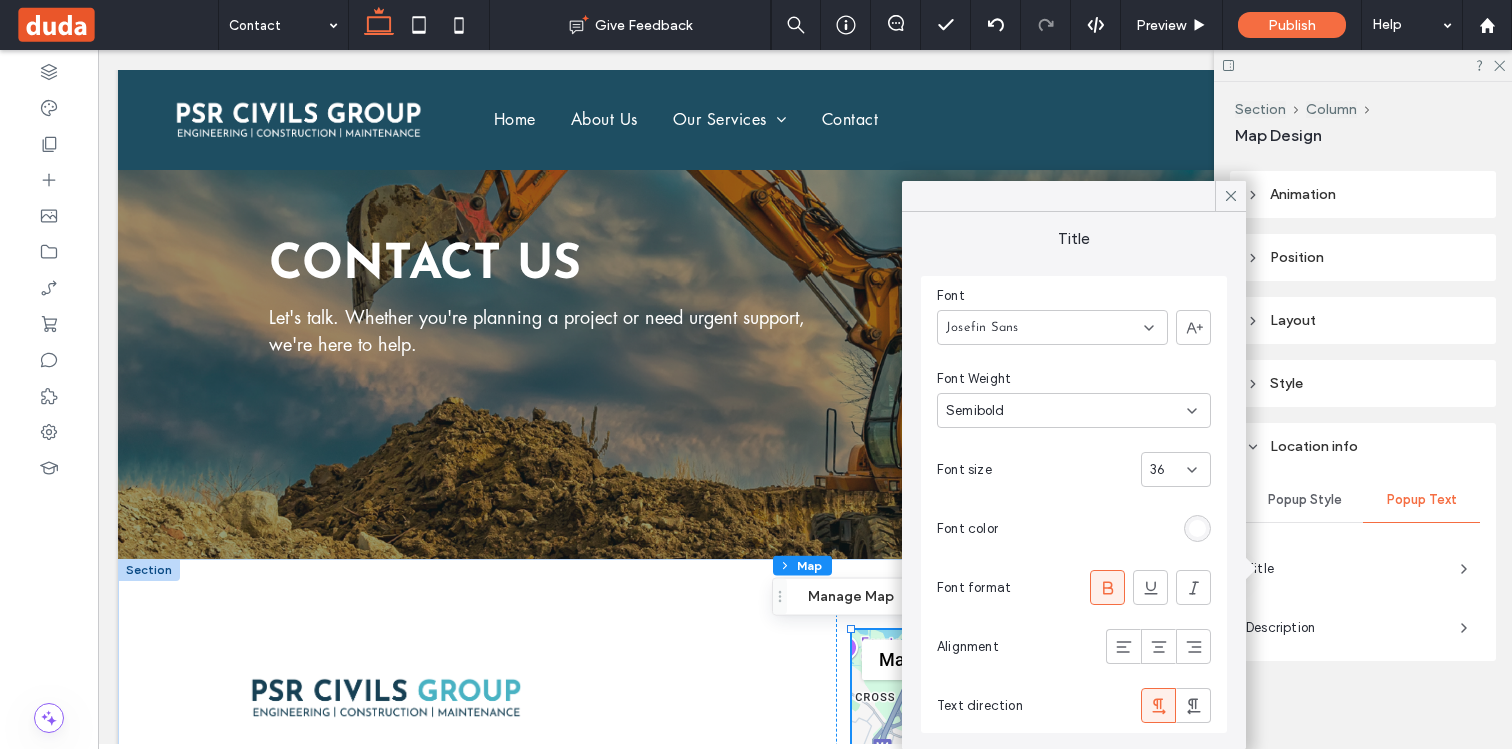 click on "36" at bounding box center (1168, 470) 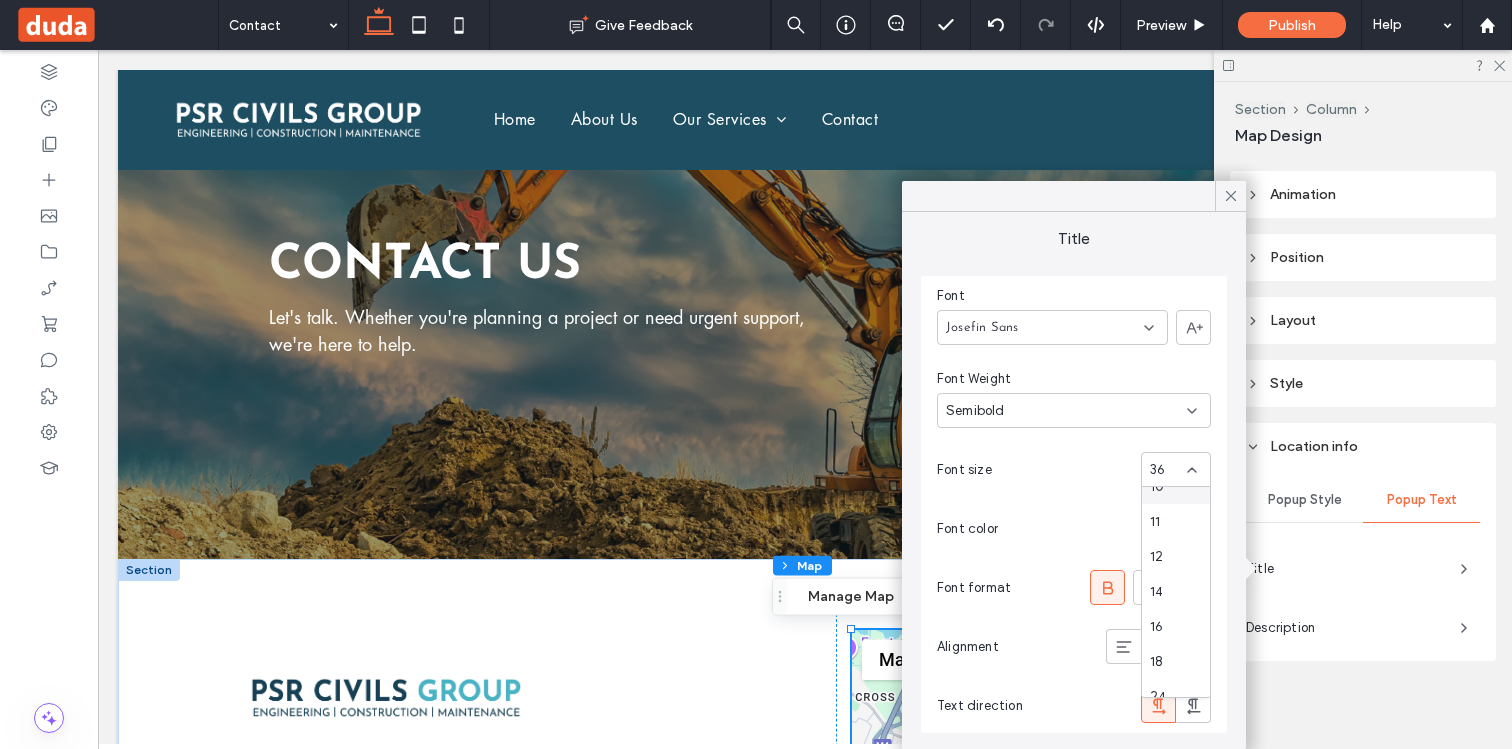 scroll, scrollTop: 121, scrollLeft: 0, axis: vertical 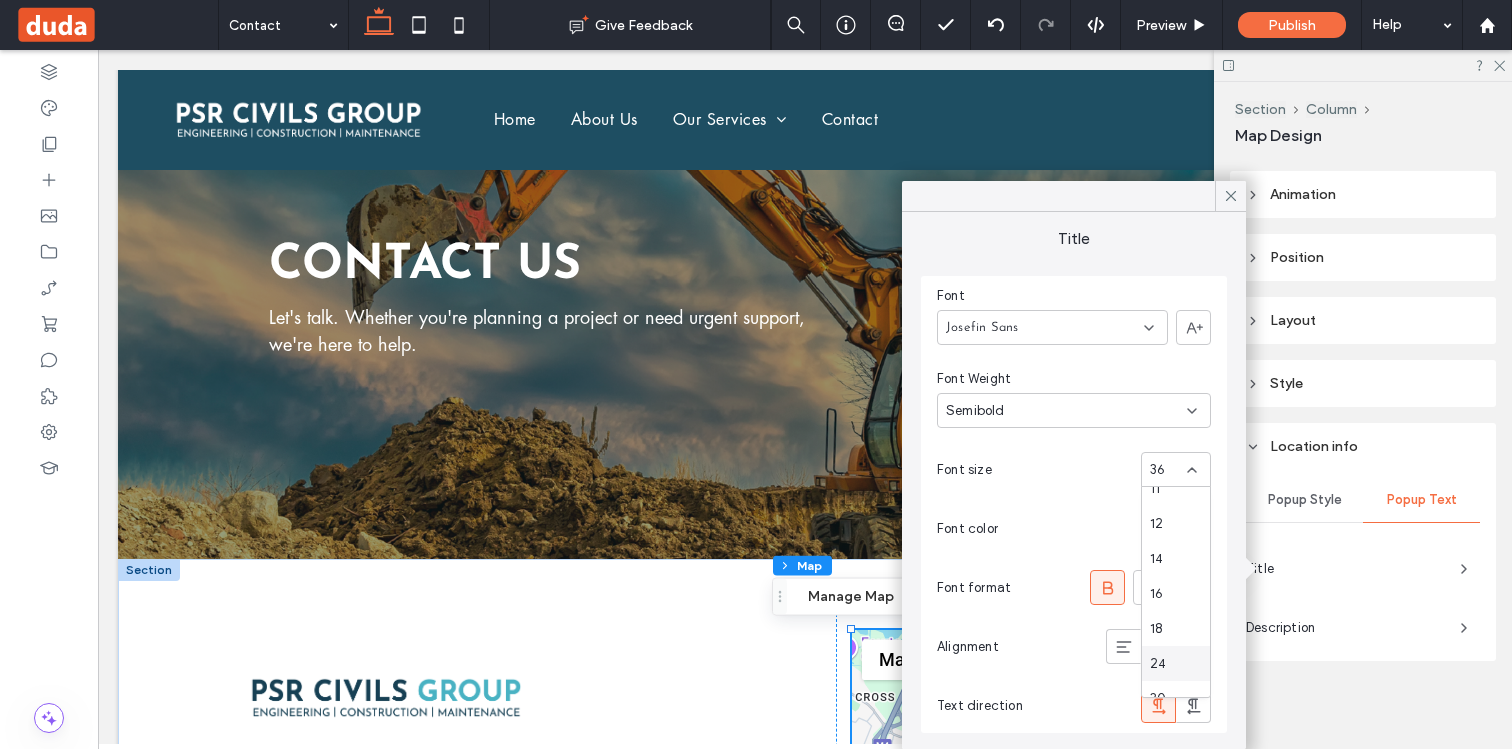 click on "24" at bounding box center [1176, 663] 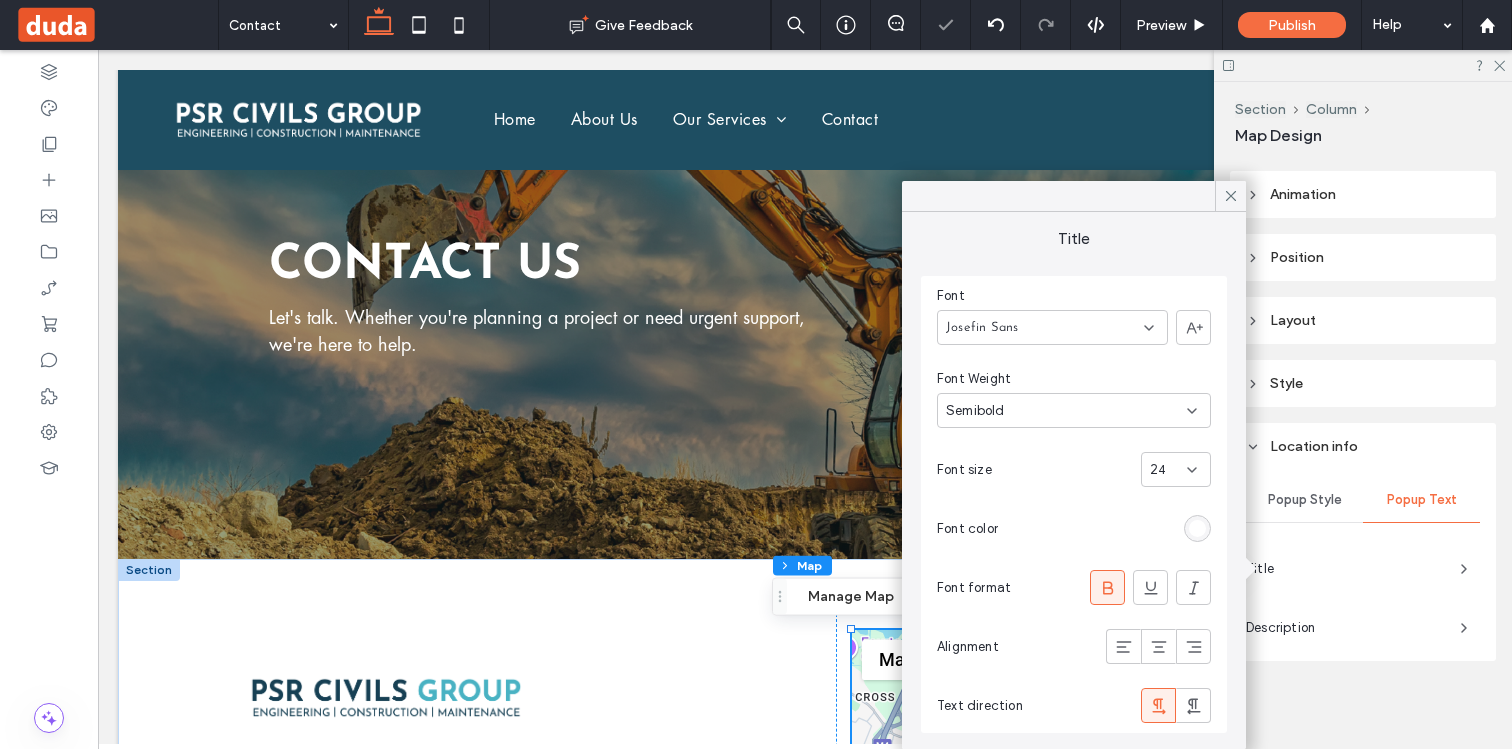 click at bounding box center [1197, 528] 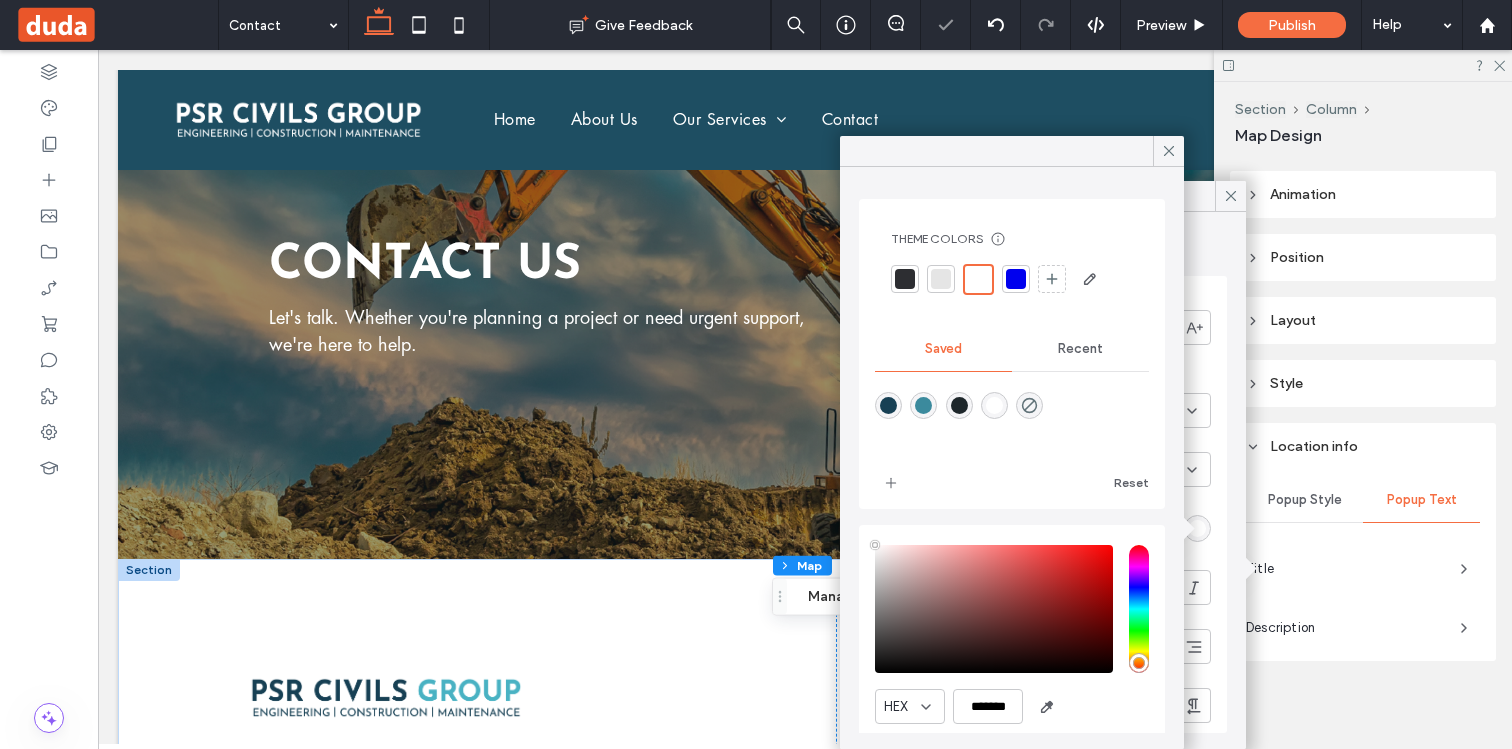 click at bounding box center (888, 405) 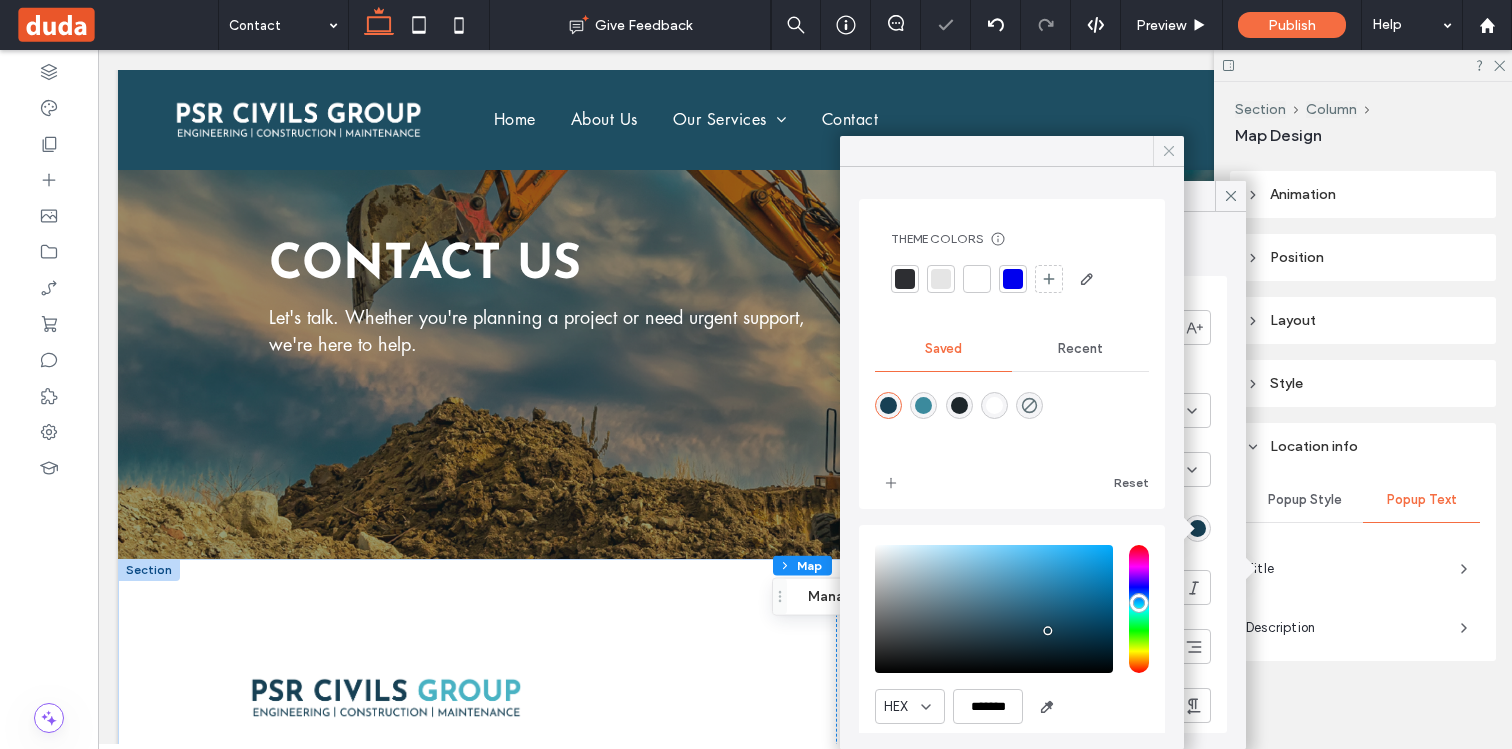 click at bounding box center [1169, 151] 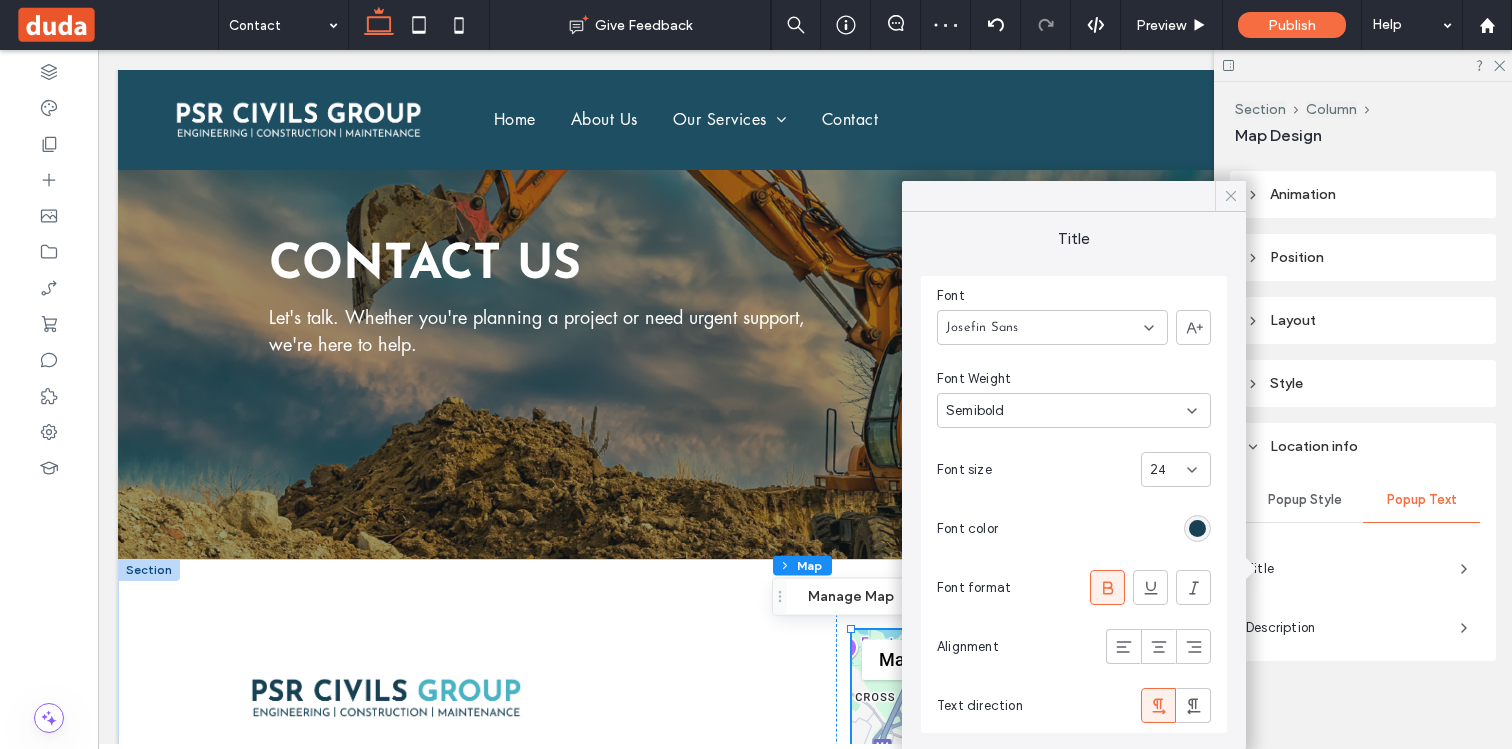 click at bounding box center [1230, 196] 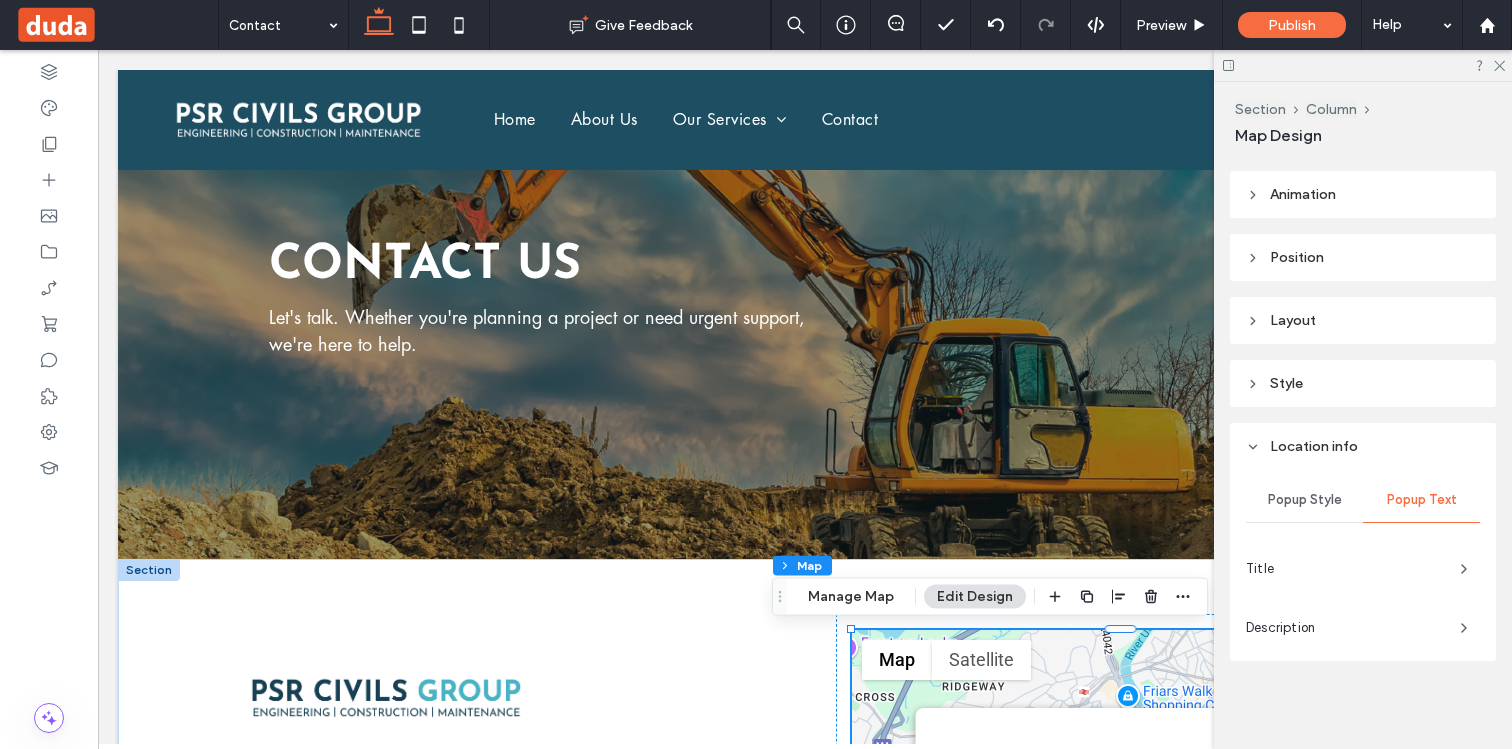 click on "Description" at bounding box center (1345, 628) 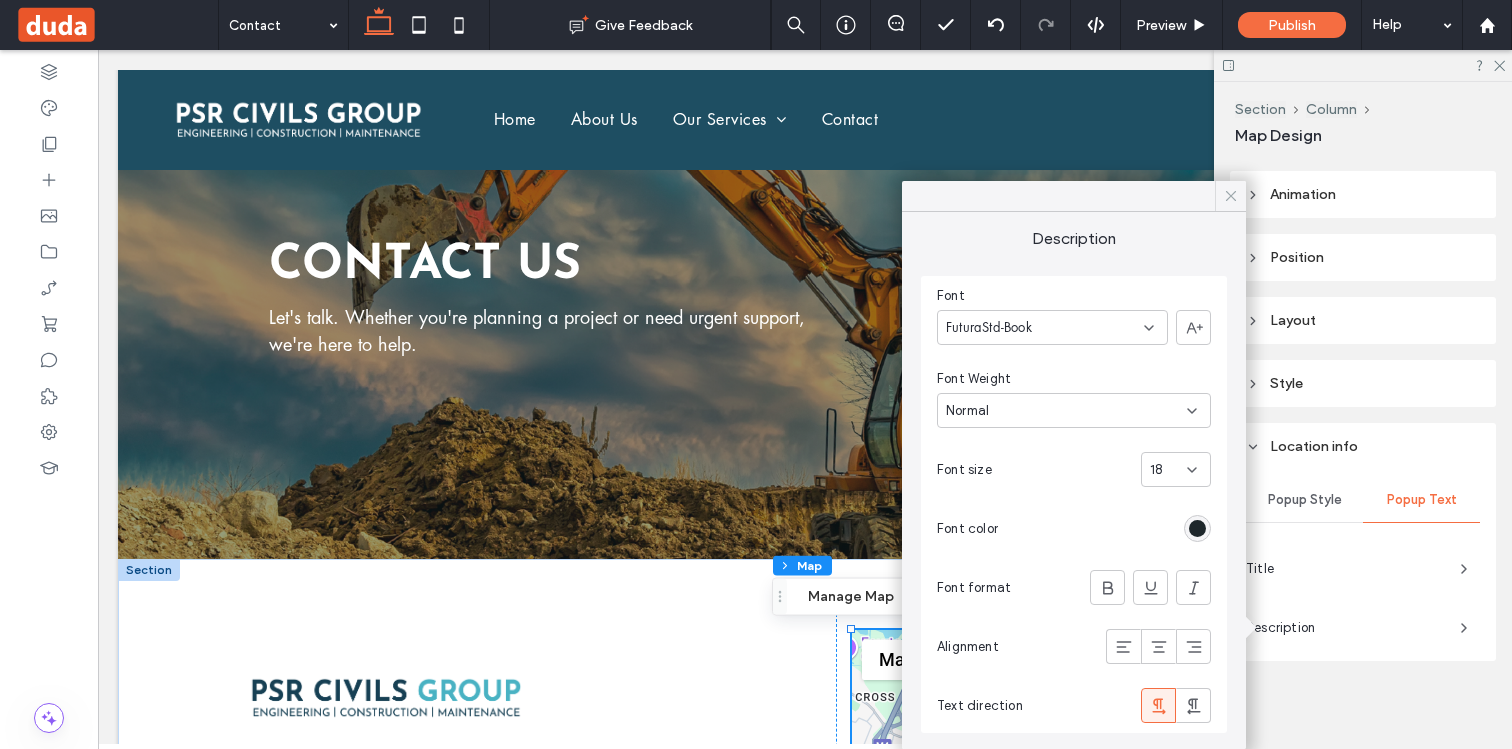 click 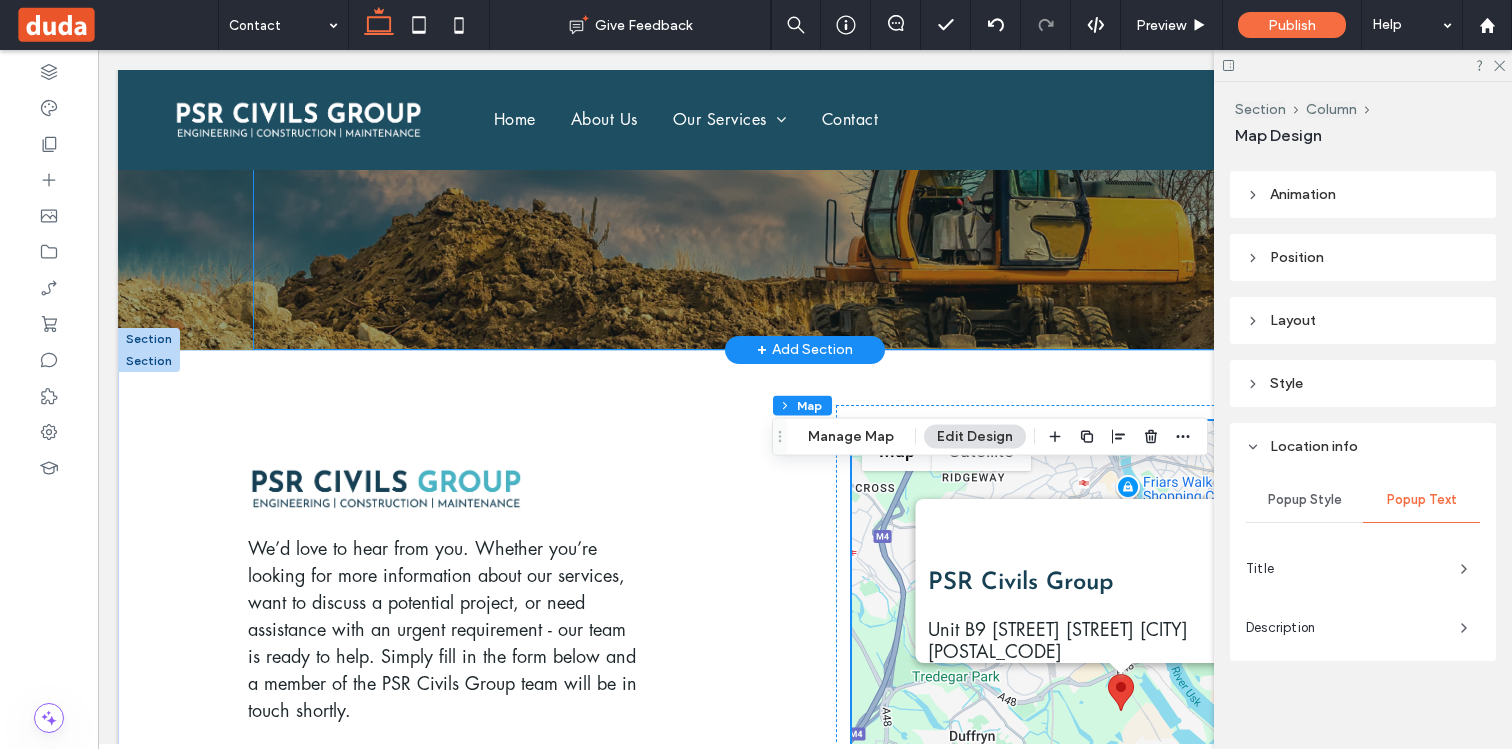 scroll, scrollTop: 362, scrollLeft: 0, axis: vertical 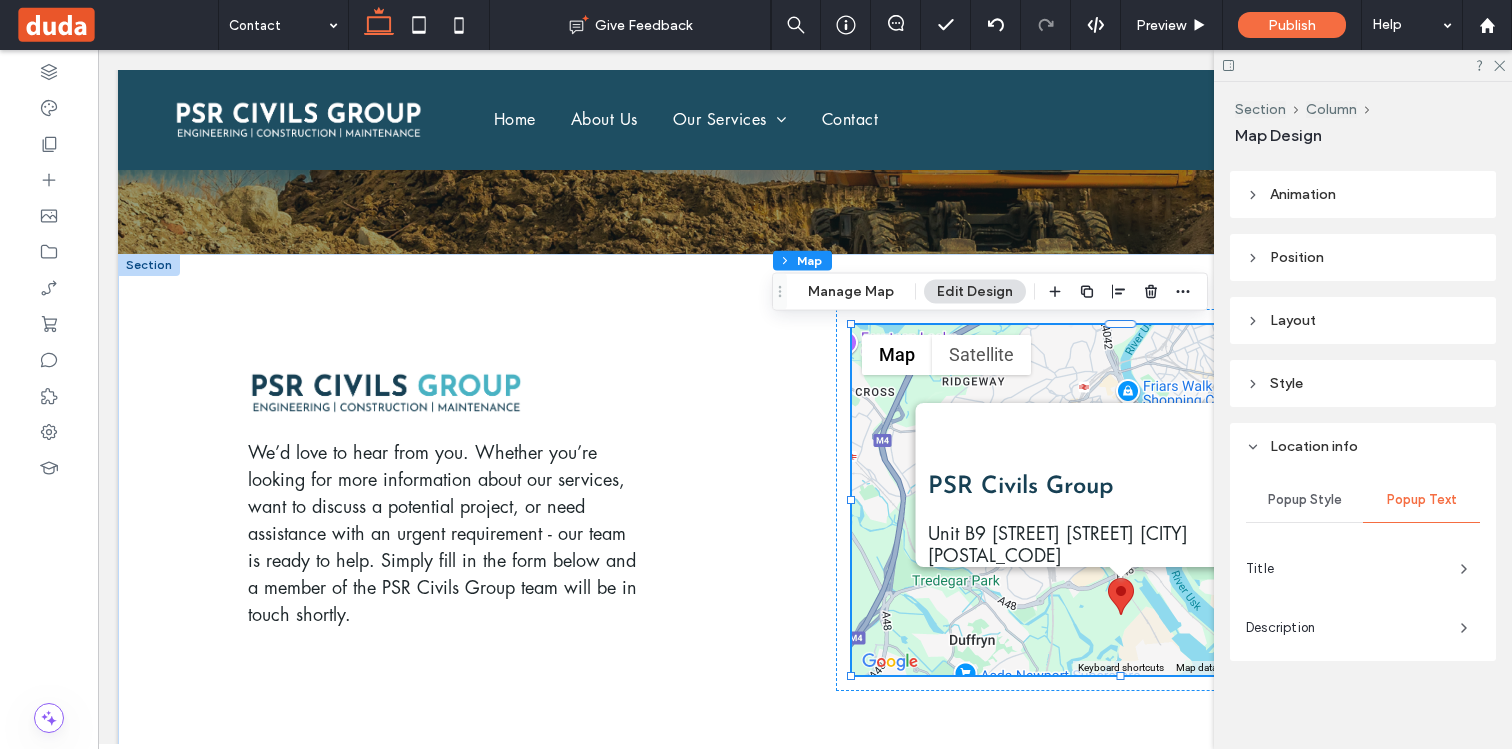 click on "Description" at bounding box center [1345, 628] 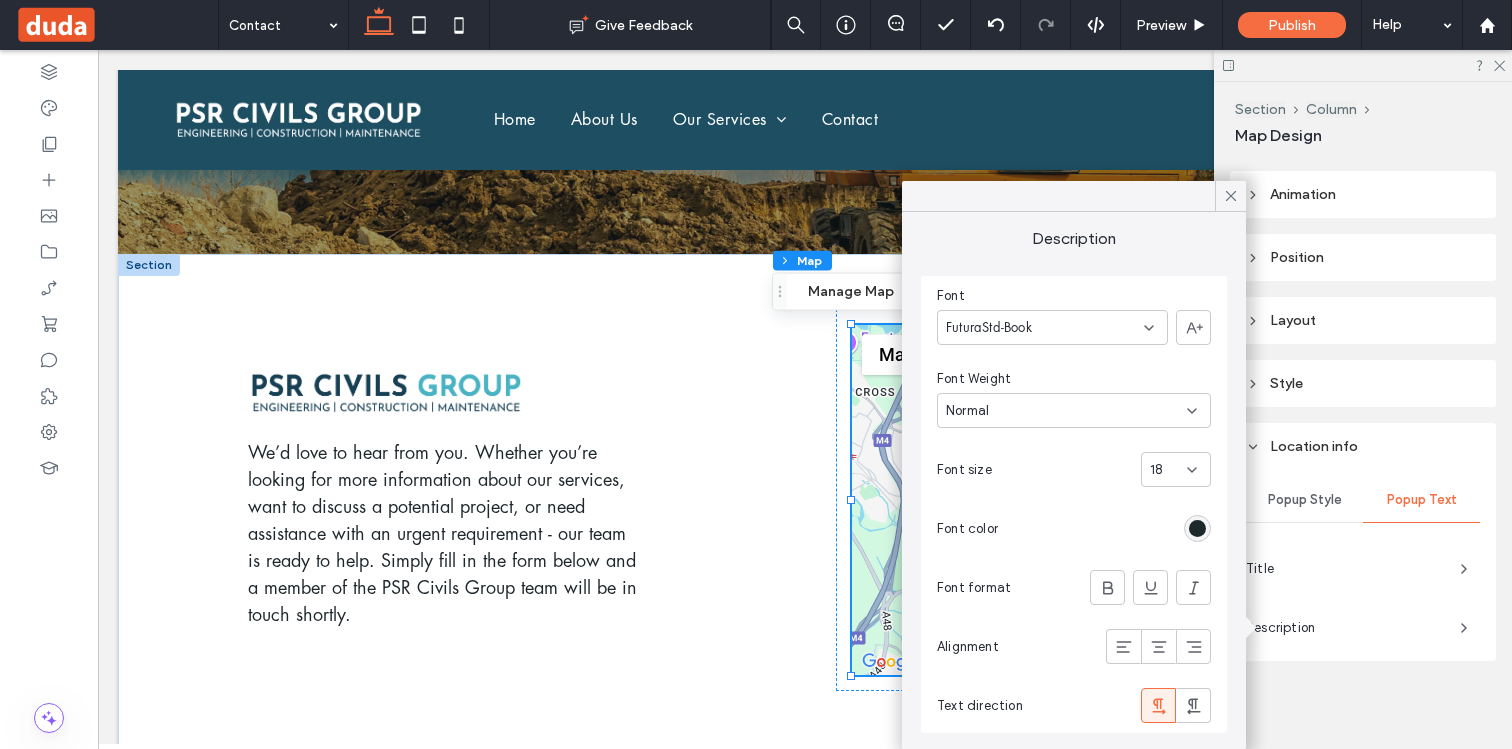 click at bounding box center [1197, 528] 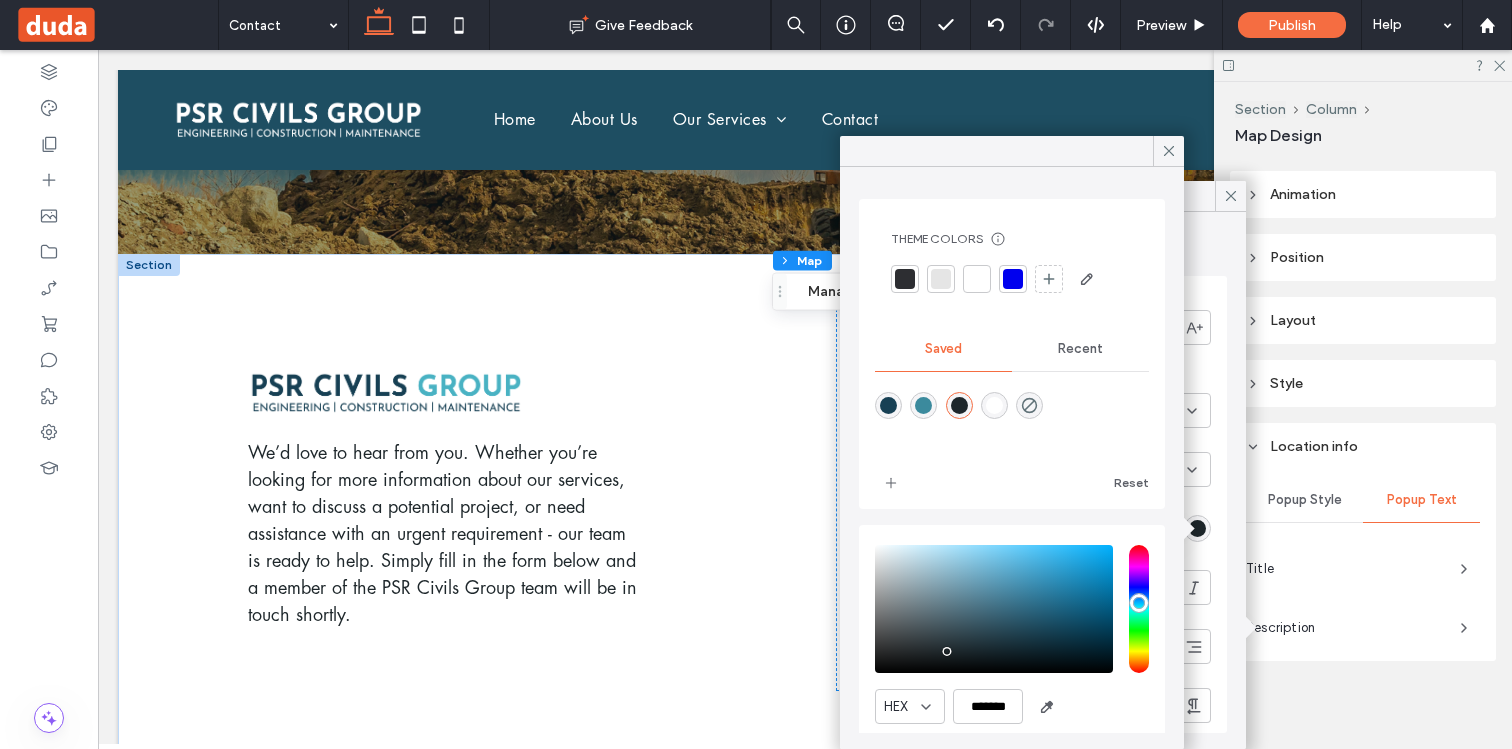 click at bounding box center [888, 405] 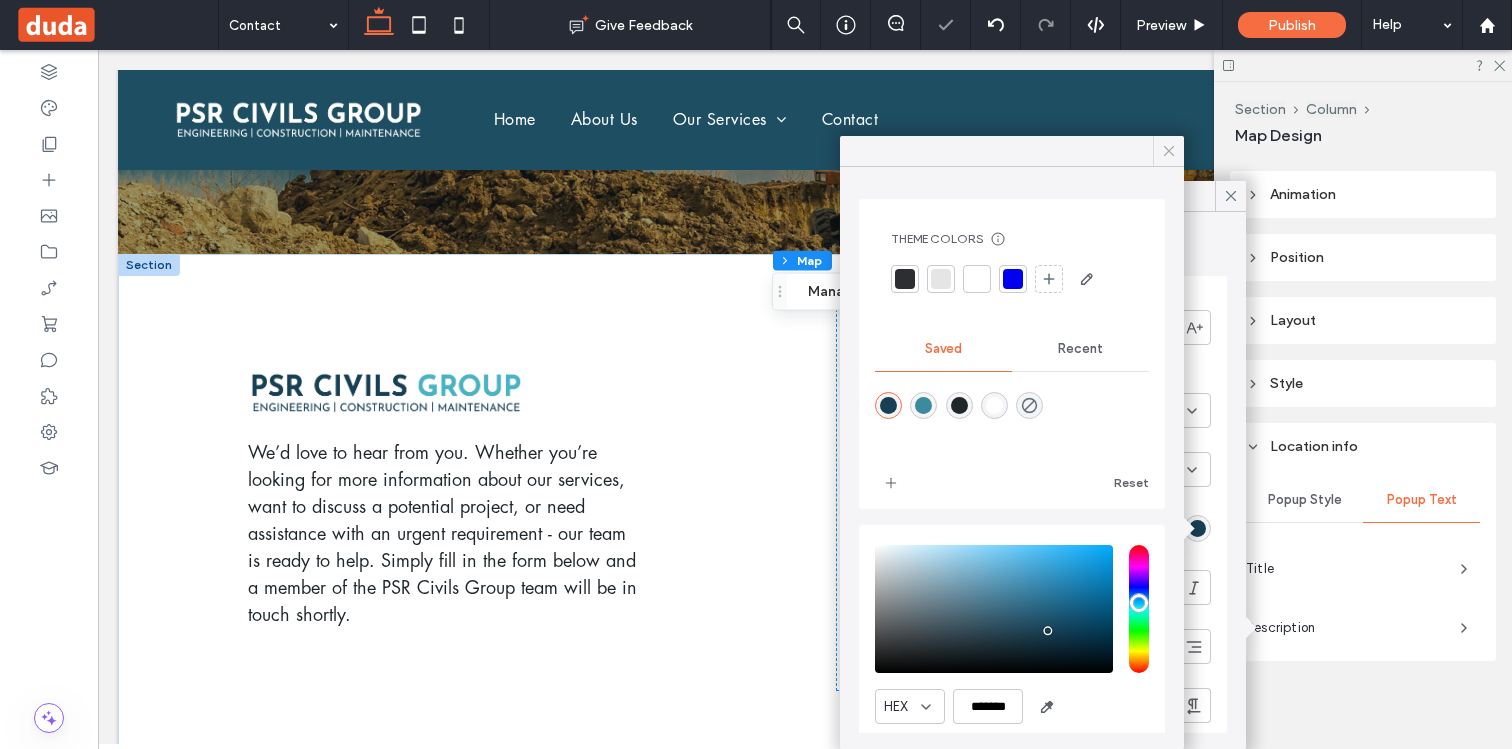 click 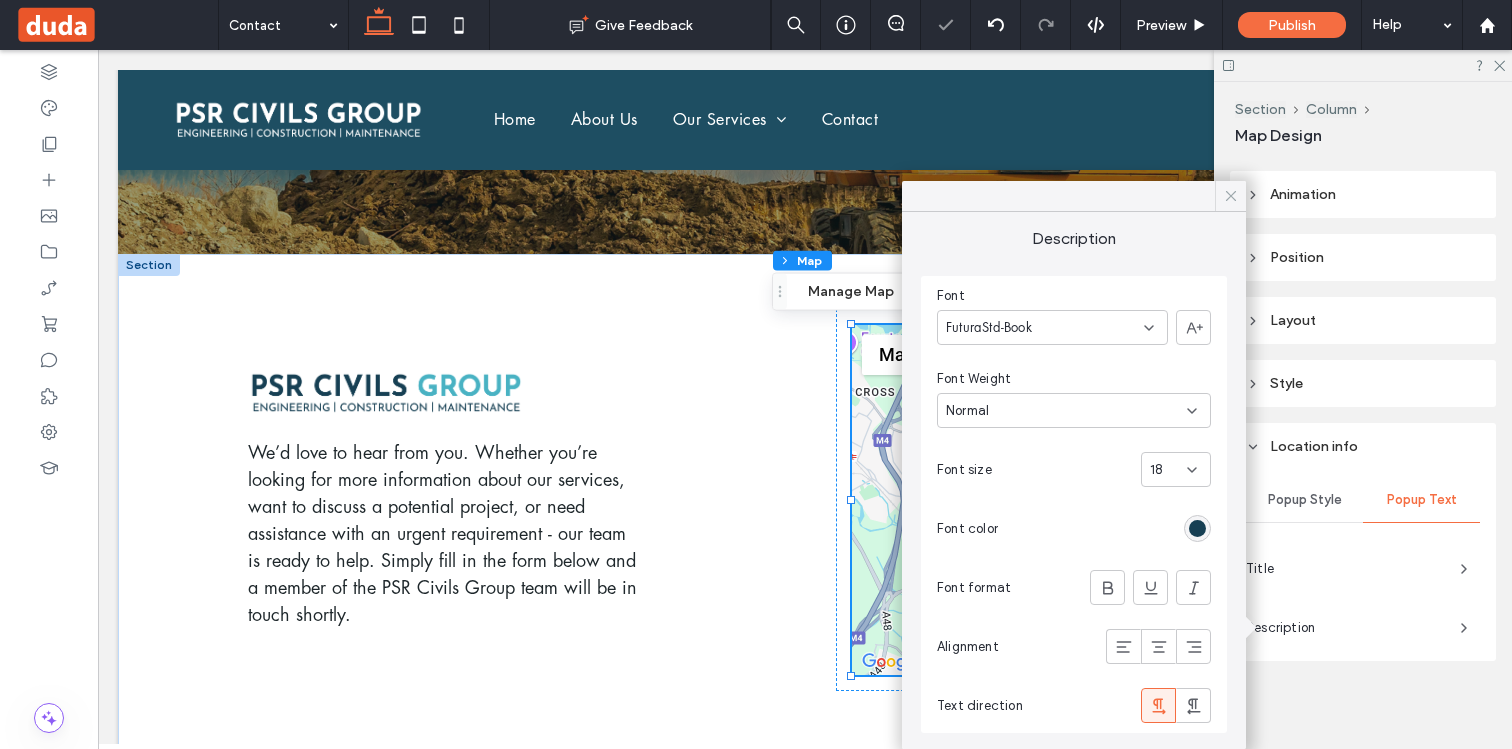 click 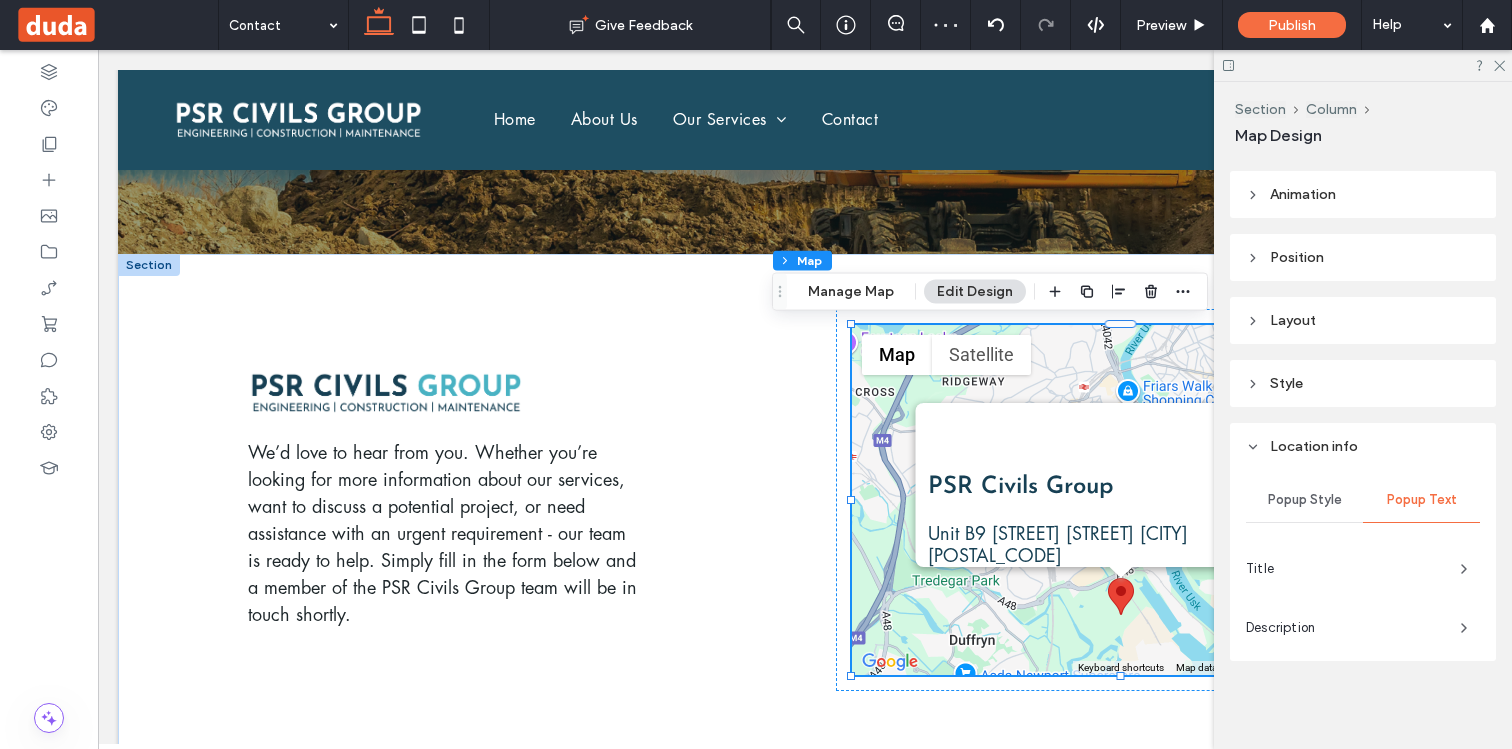 click on "Popup Style" at bounding box center (1305, 500) 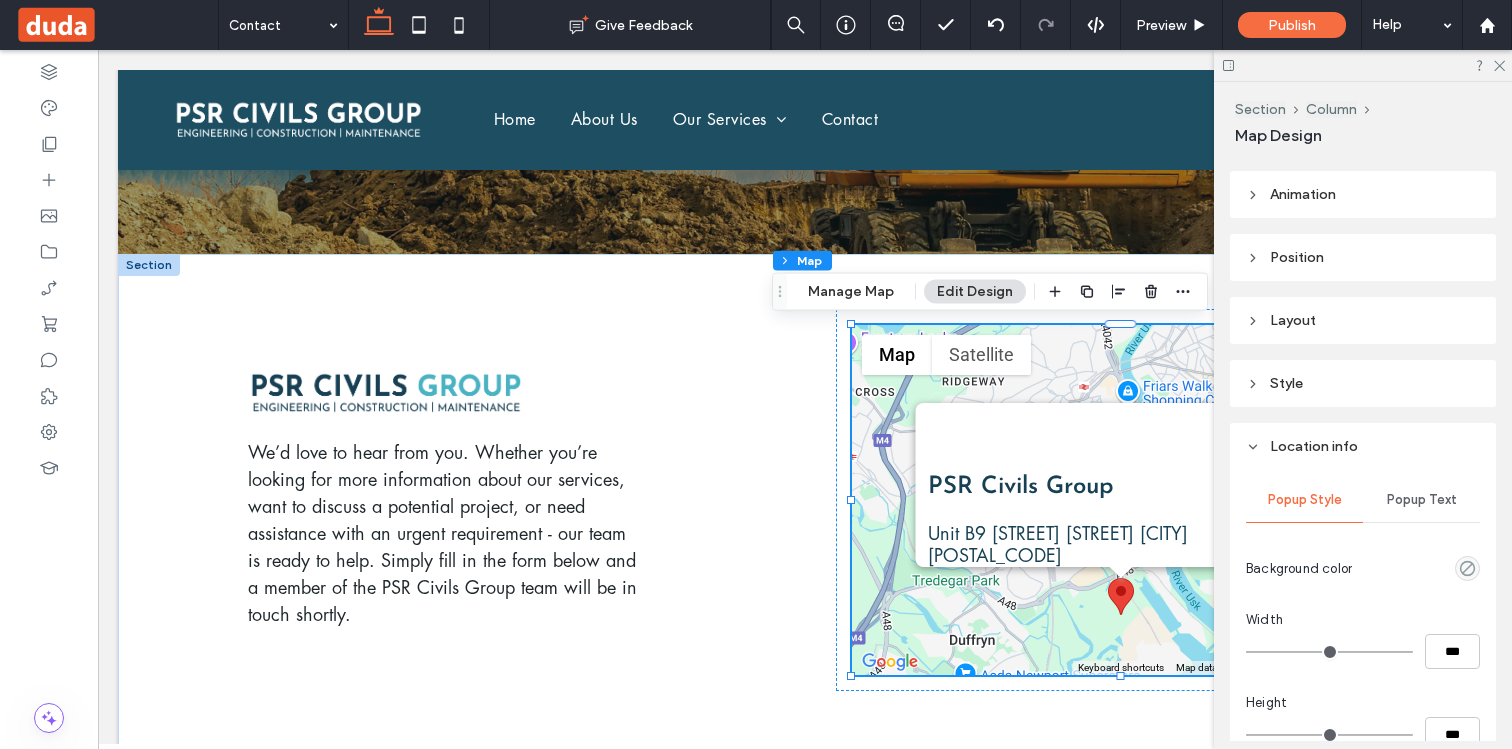 scroll, scrollTop: 511, scrollLeft: 0, axis: vertical 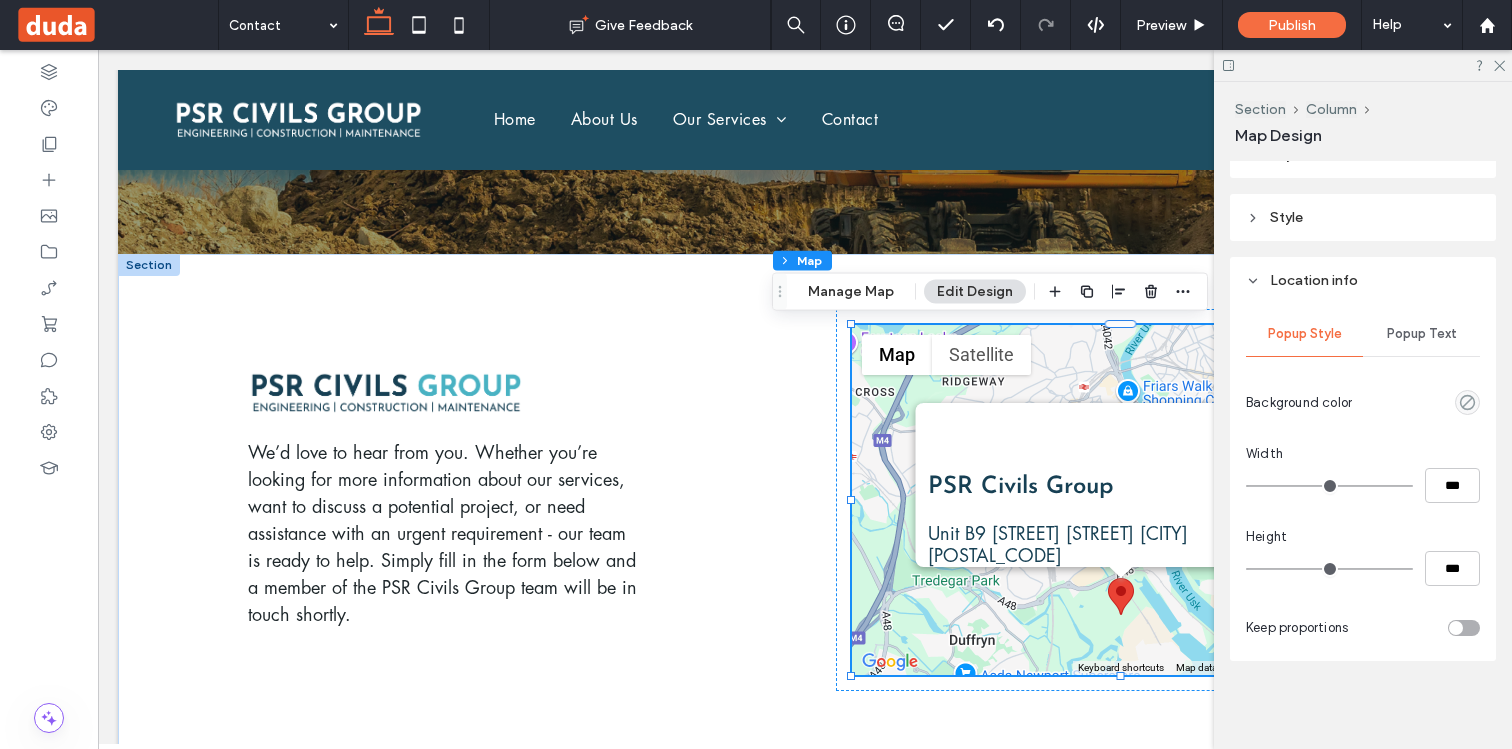 type on "*" 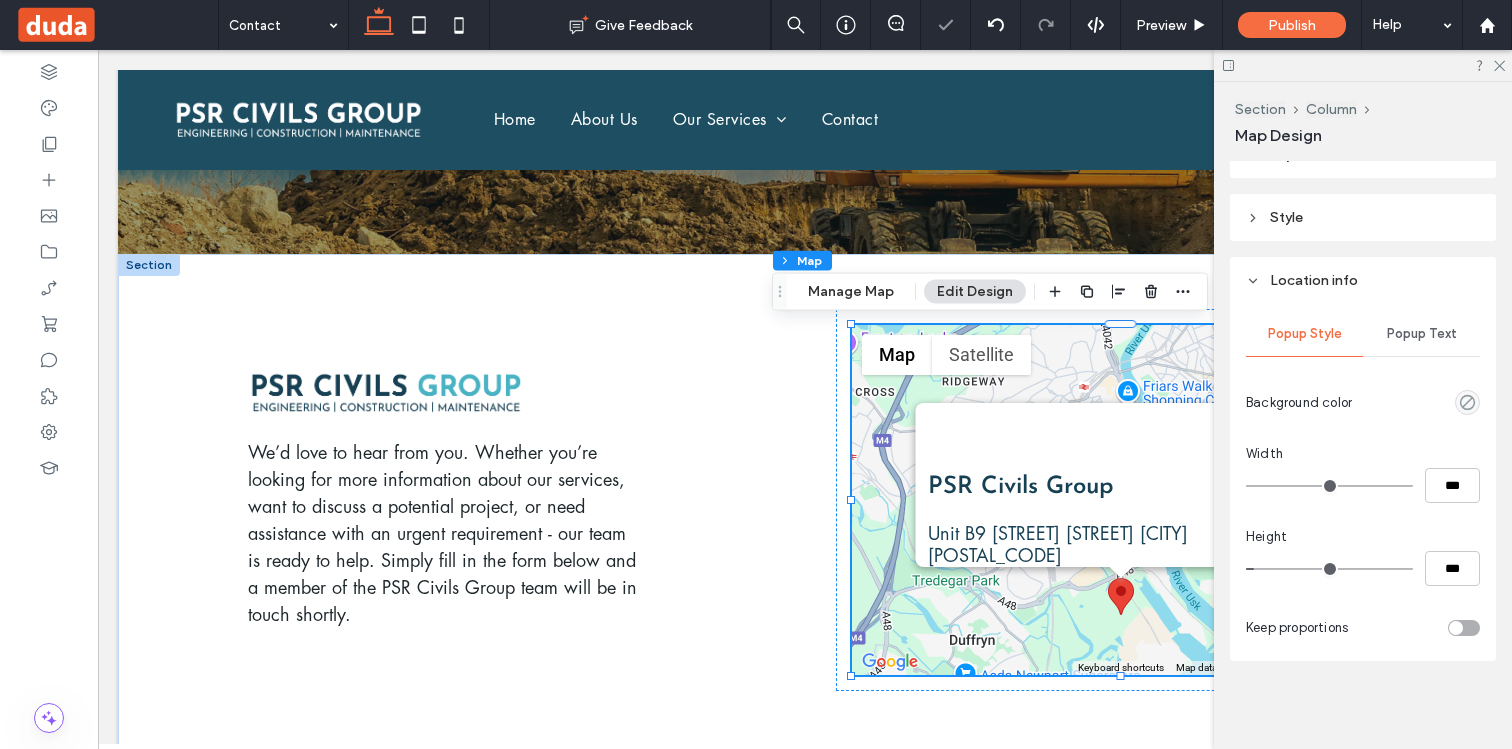 type on "**" 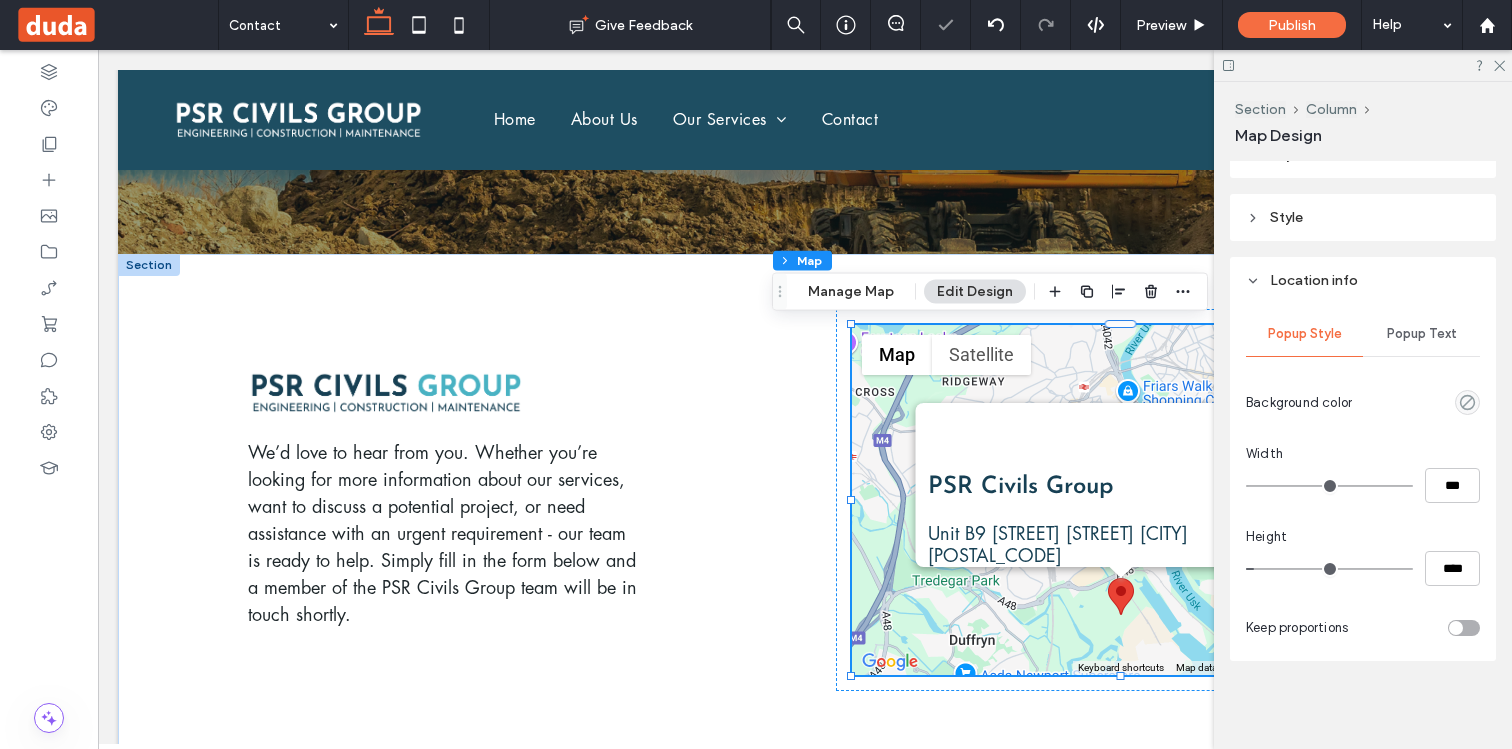 type on "**" 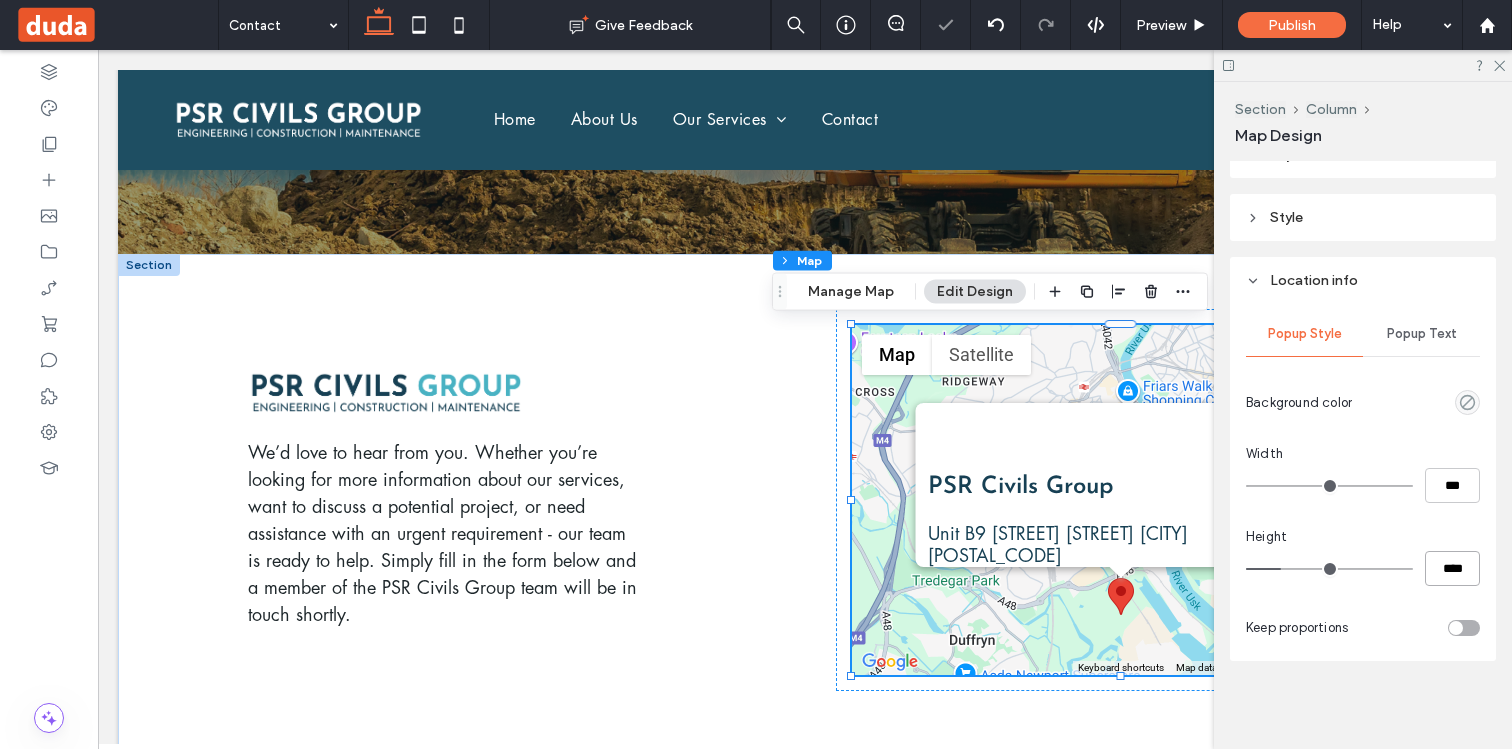 click on "****" at bounding box center [1452, 568] 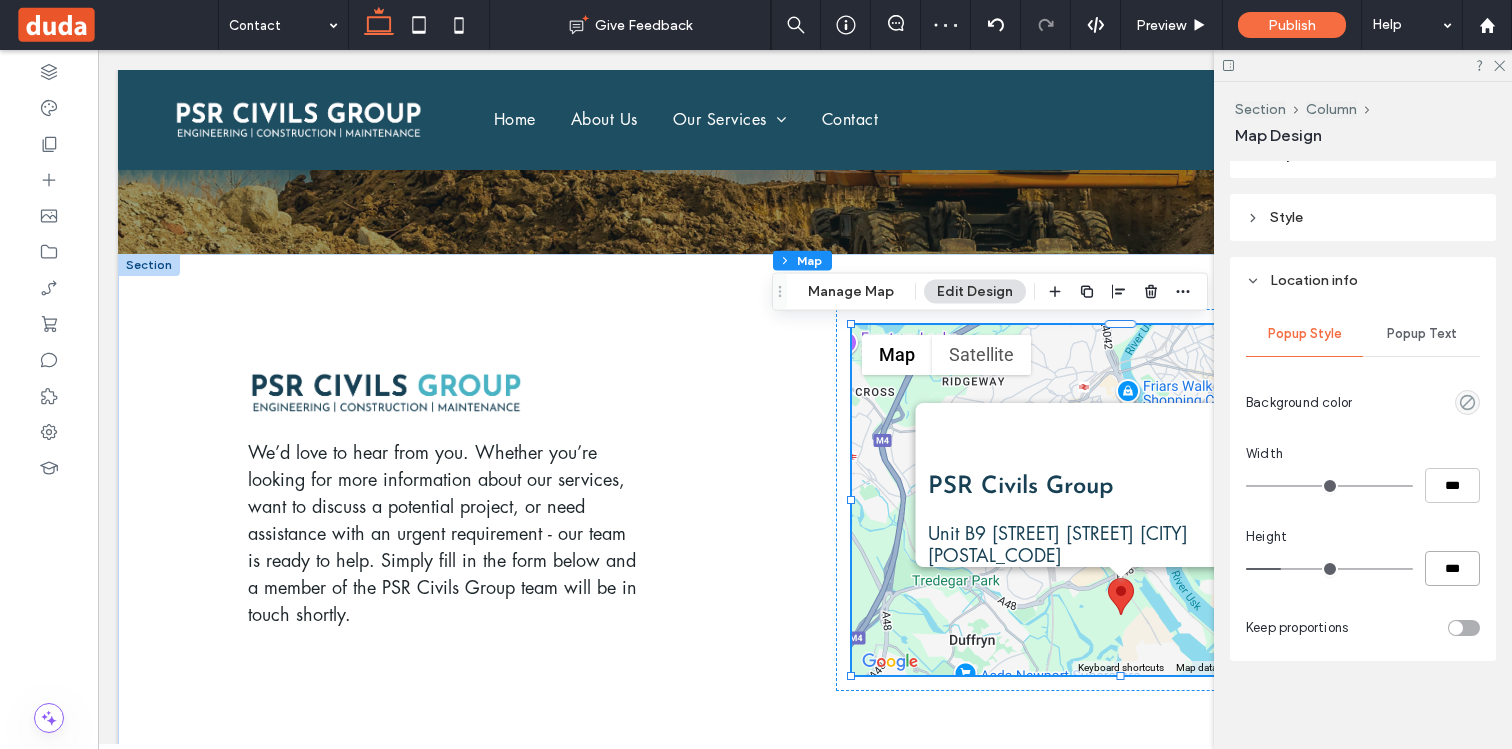 type on "***" 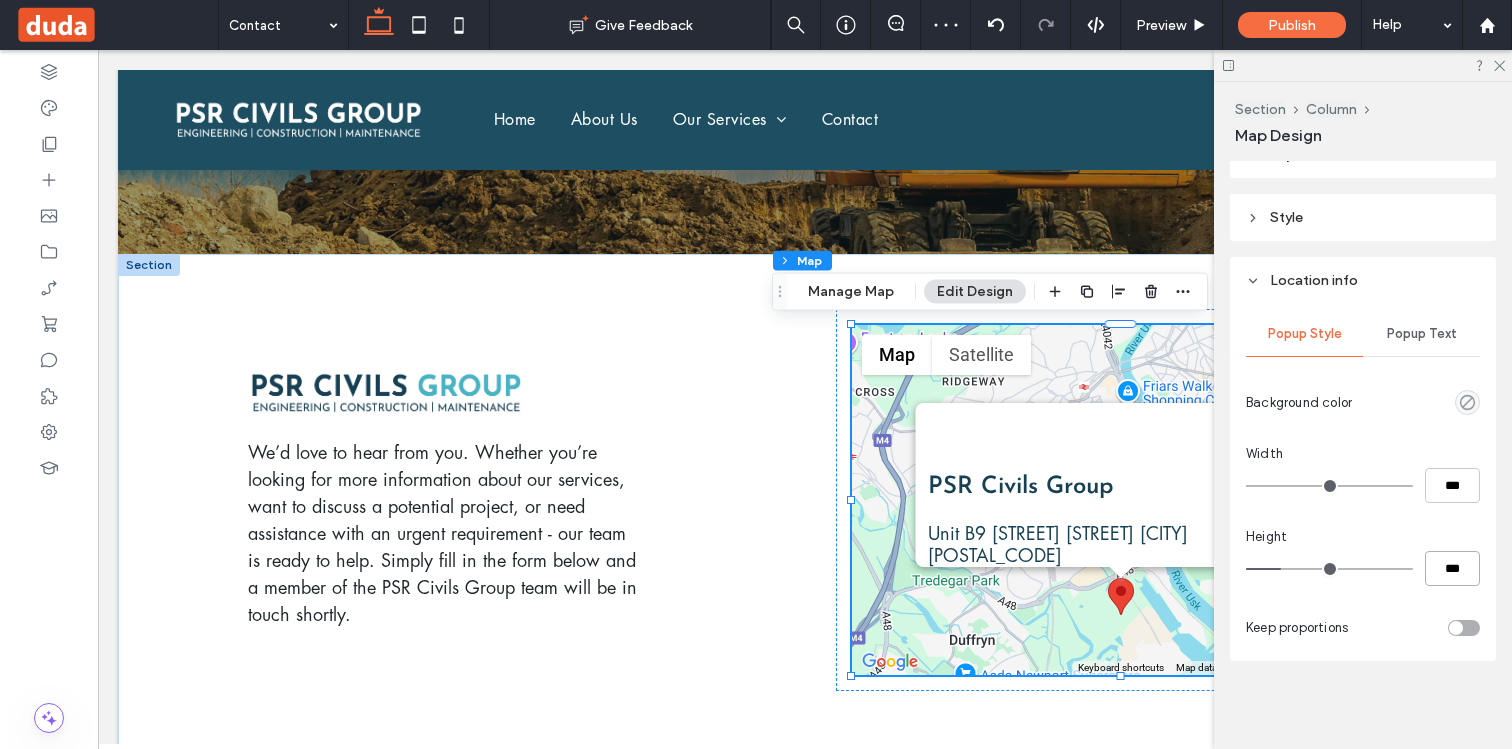 type on "***" 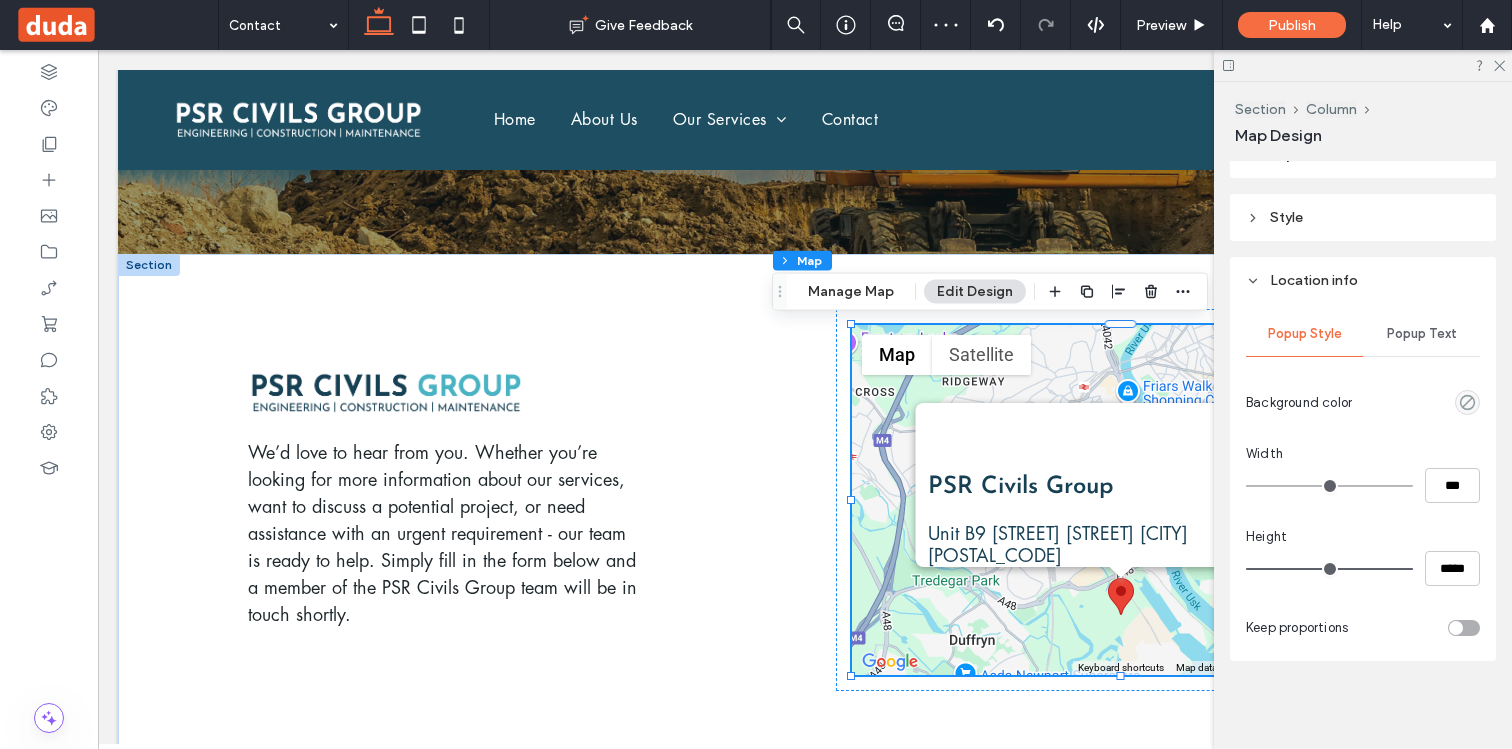 type on "**" 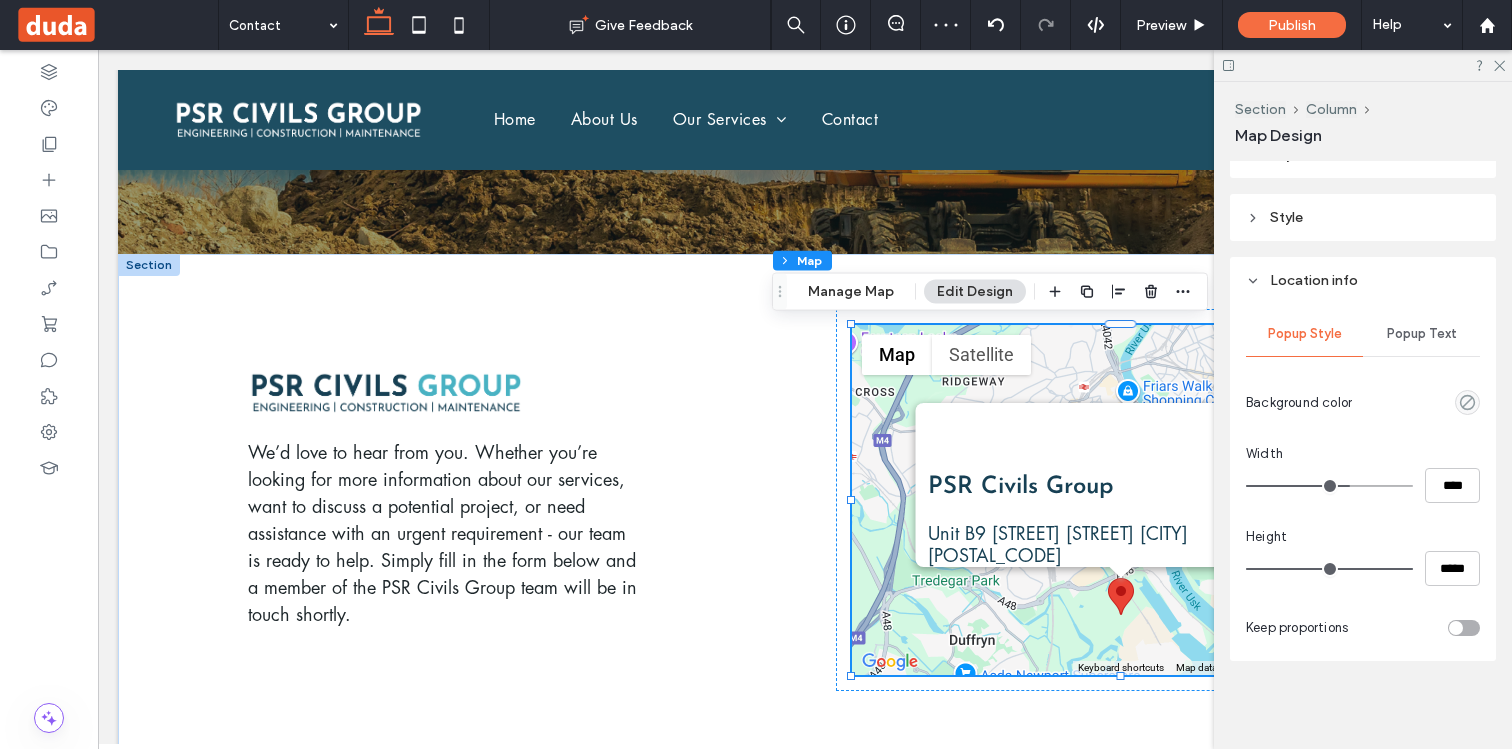 click at bounding box center (1329, 486) 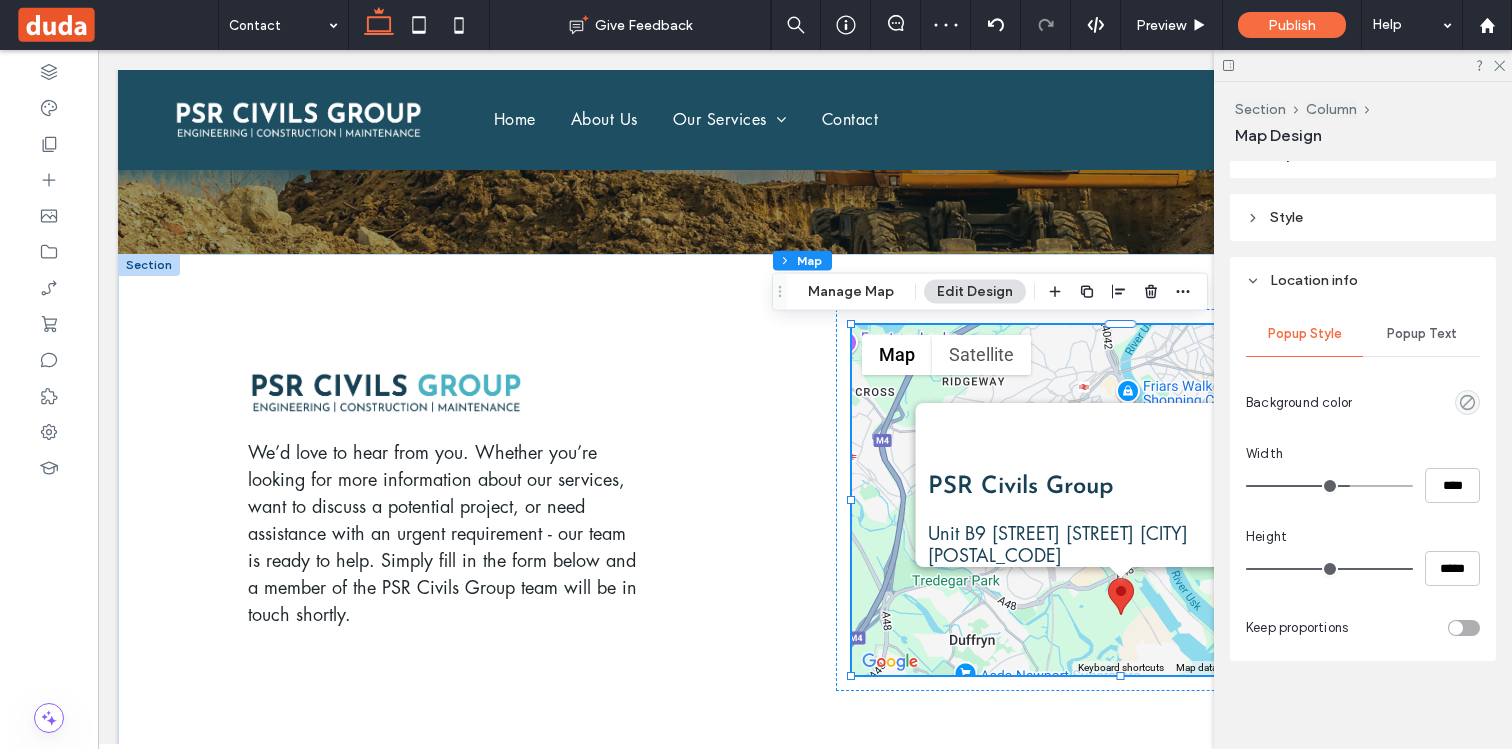 type on "**" 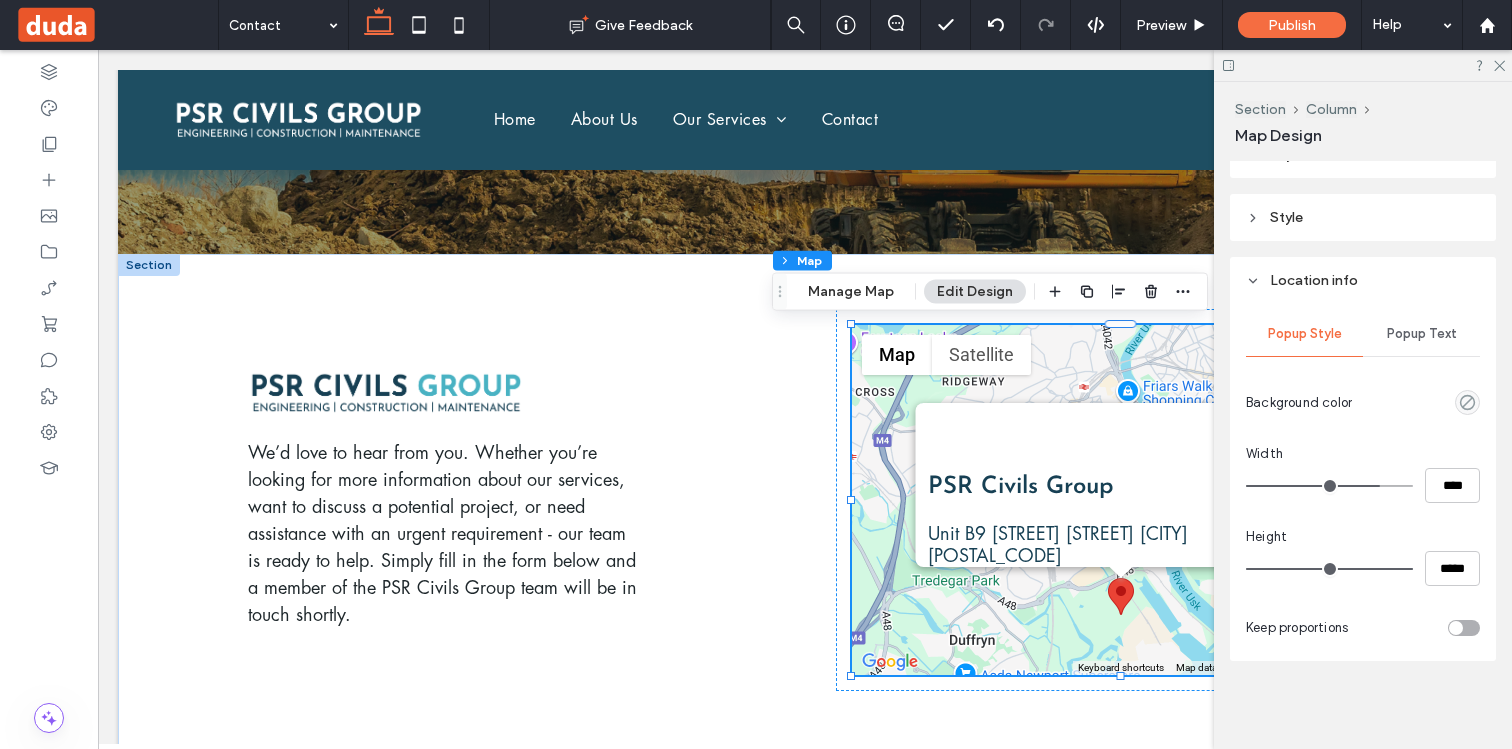 click on "Alignment Spacing Set margins and padding 0px 0% 0px 0% * px 0px * px 0px Reset padding Size Width *** % Height *** px More Size Options Animation Trigger None Position Position type Default Layout Style Zoom ** Border *** Location info Popup Style Popup Text Background color Width **** Height ***** Keep proportions" at bounding box center (1369, 451) 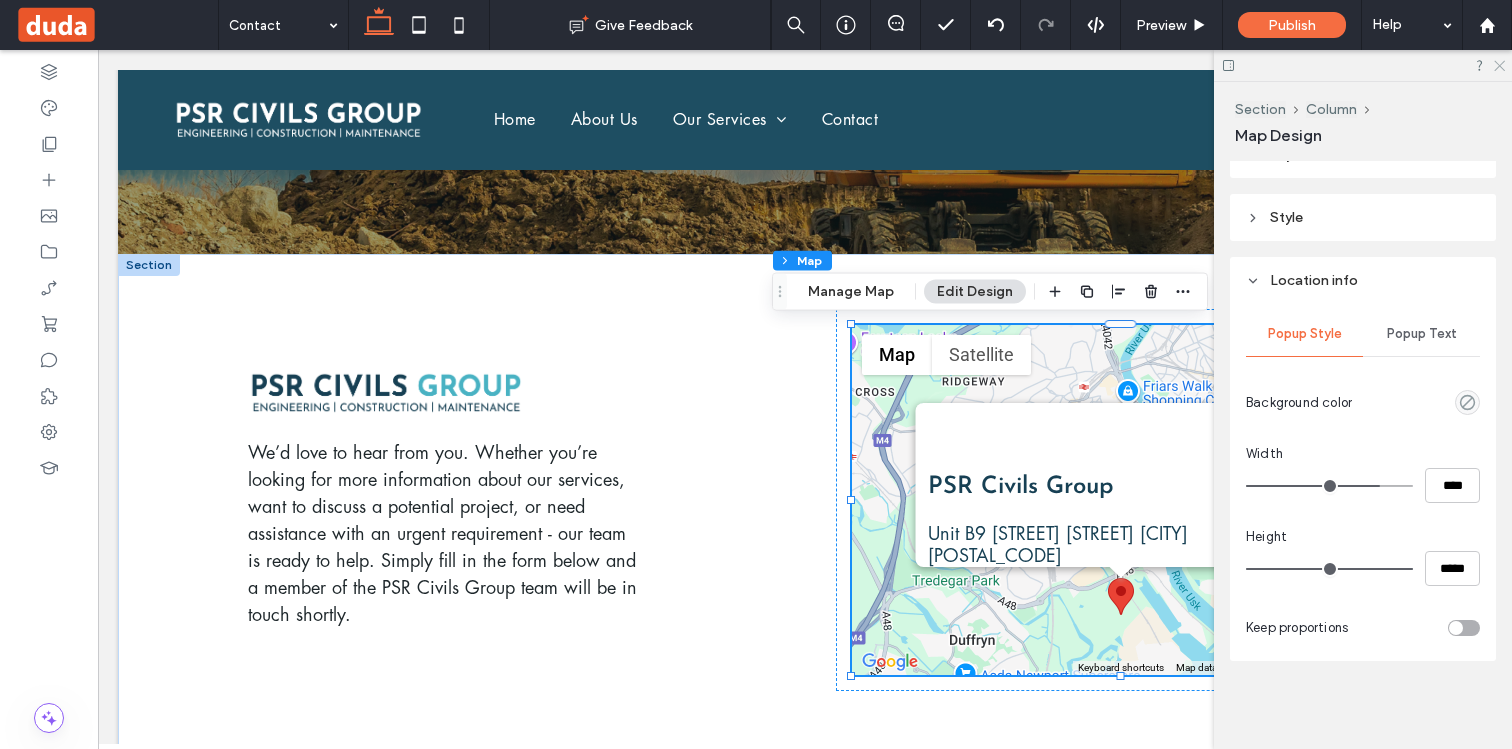 click 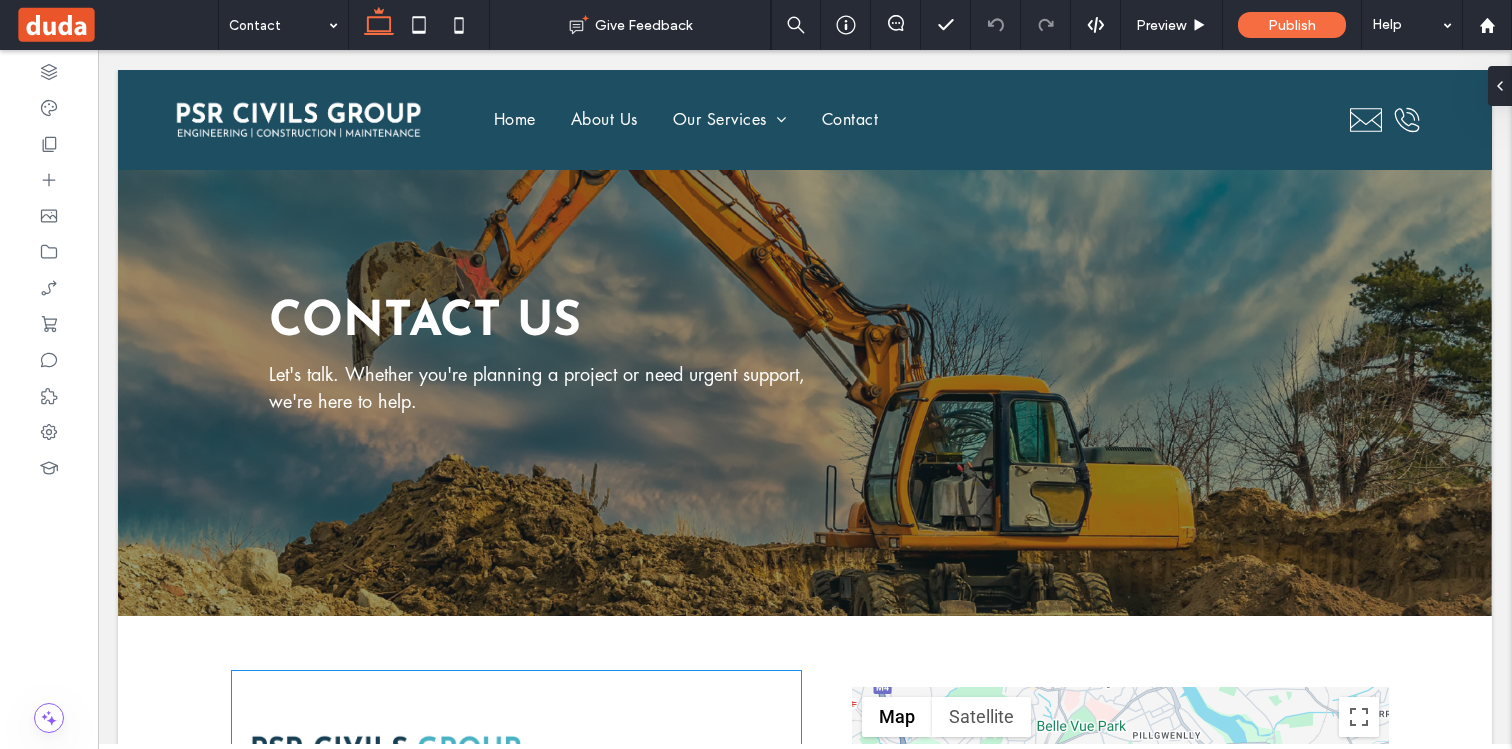 scroll, scrollTop: 470, scrollLeft: 0, axis: vertical 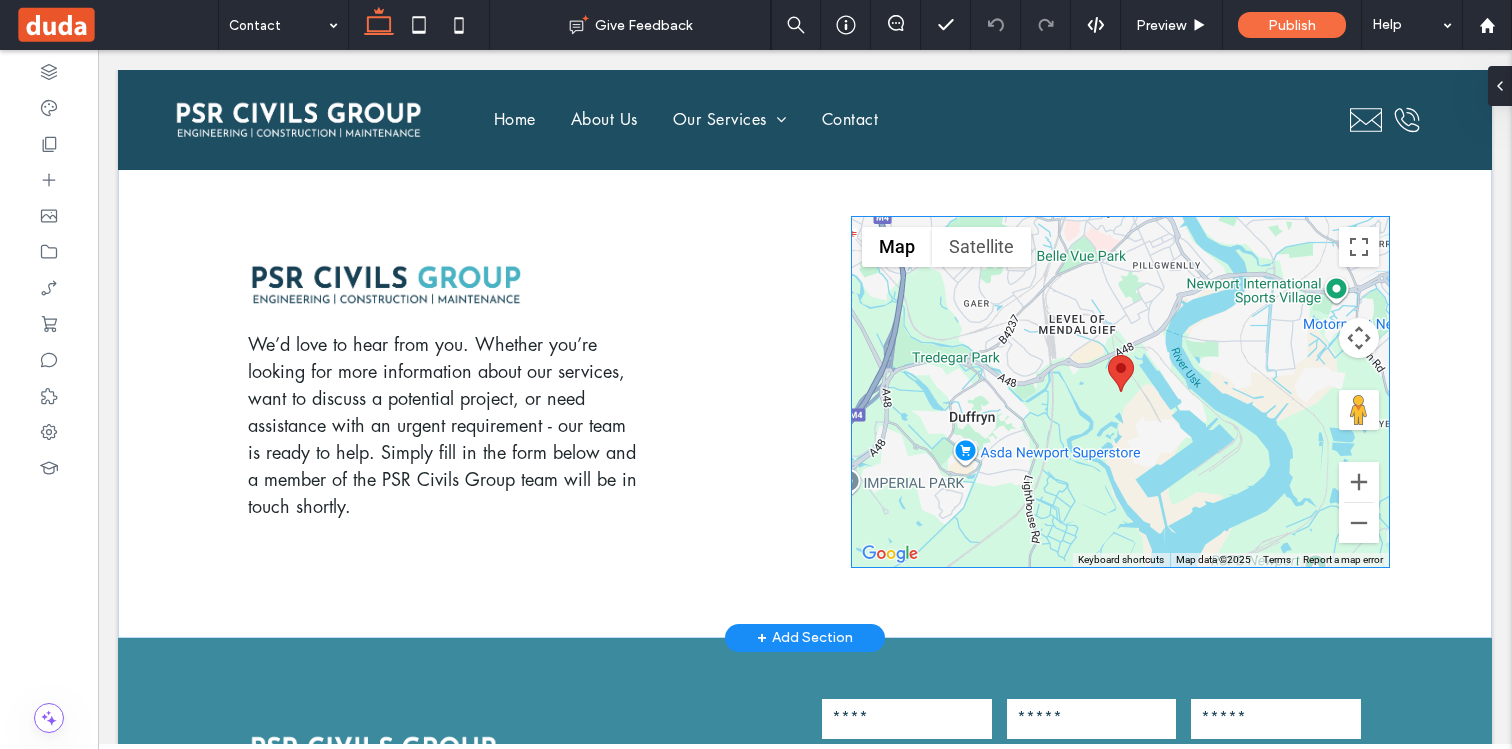 click at bounding box center [1120, 392] 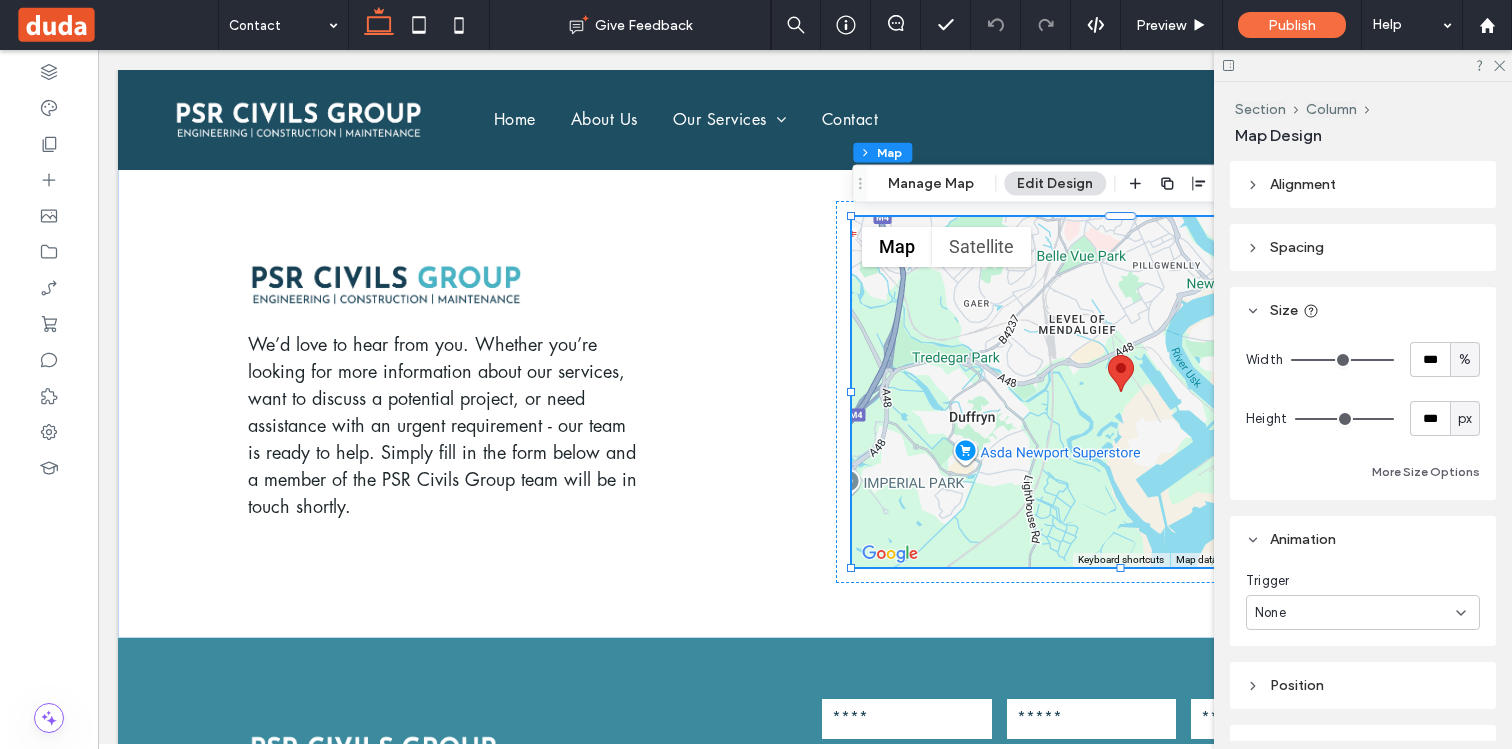 click on "Alignment" at bounding box center (1303, 184) 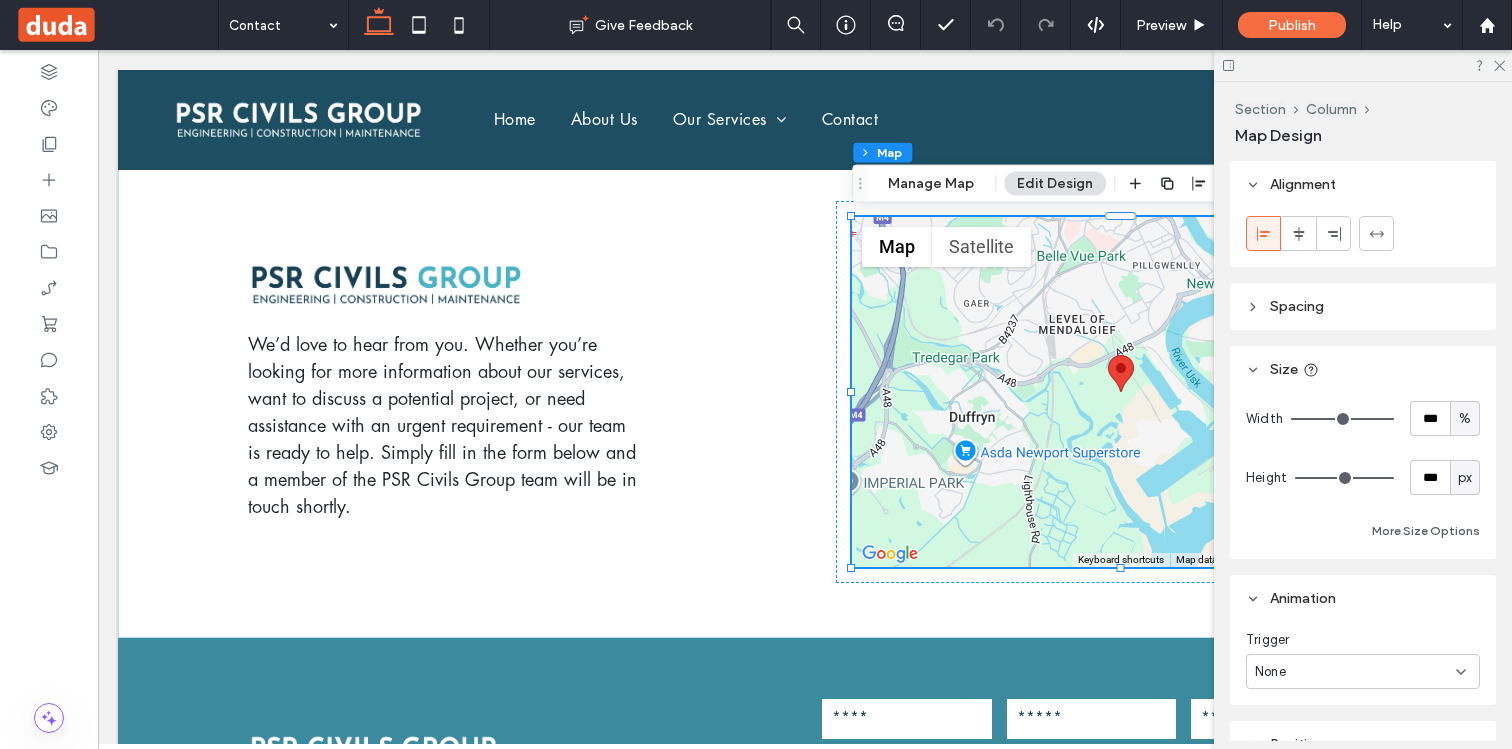 click on "Spacing" at bounding box center [1363, 306] 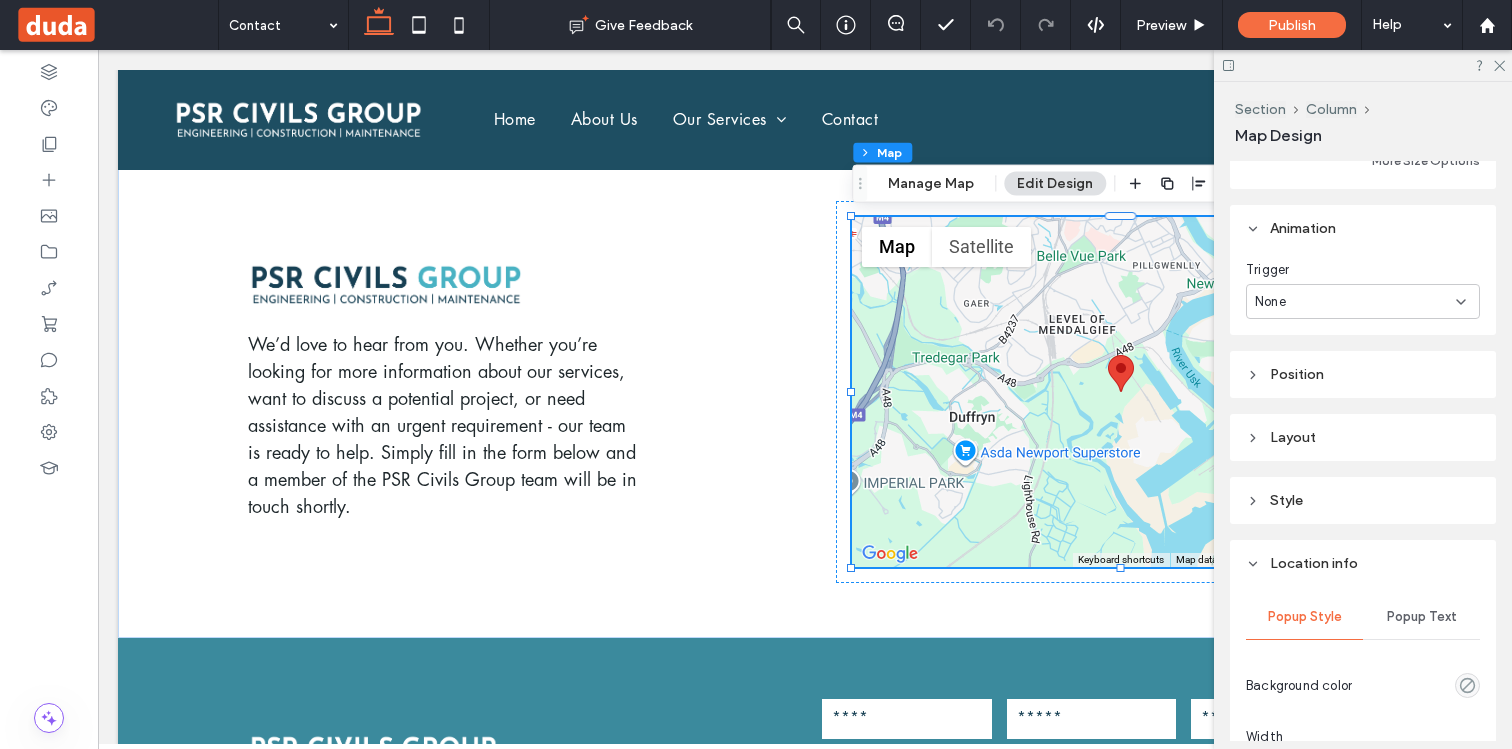 scroll, scrollTop: 707, scrollLeft: 0, axis: vertical 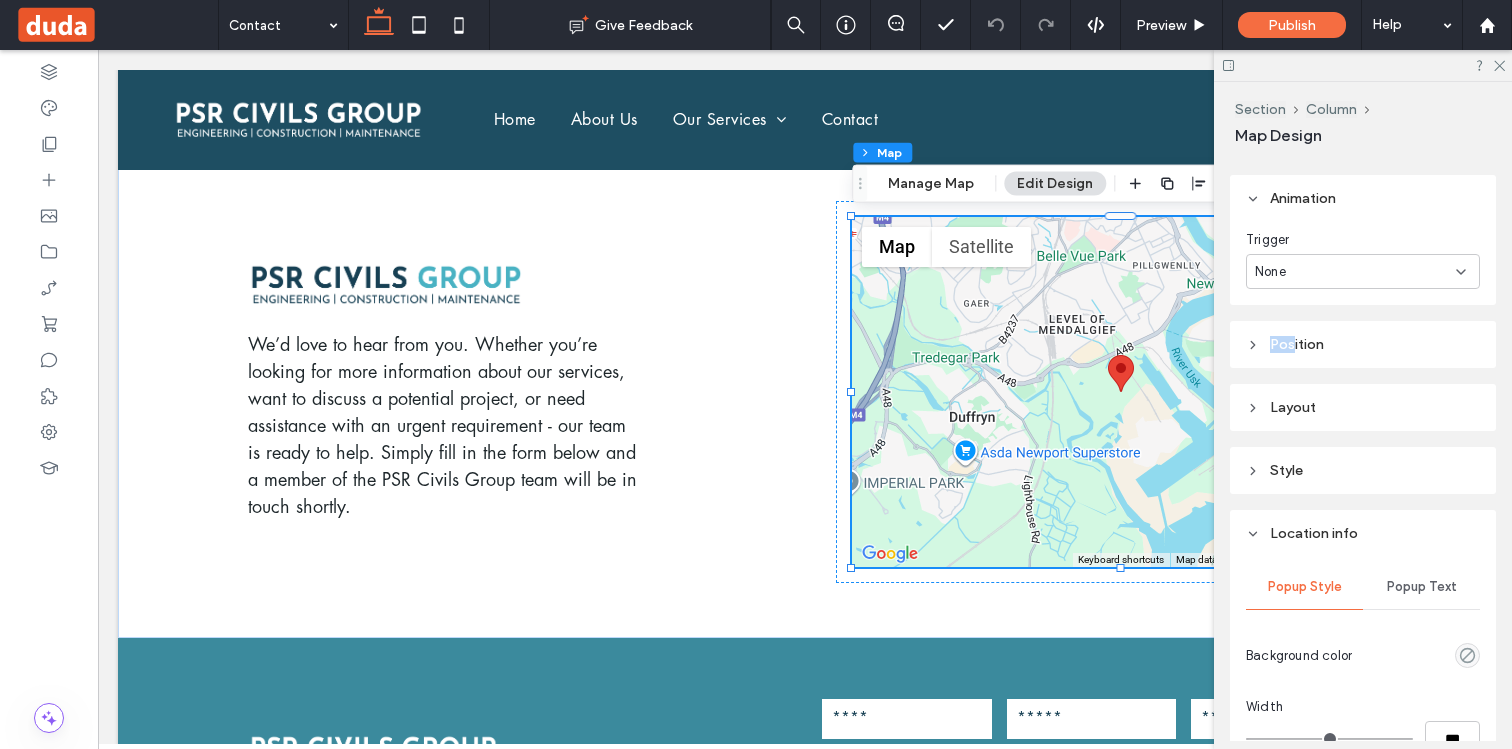 click on "Position" at bounding box center [1297, 344] 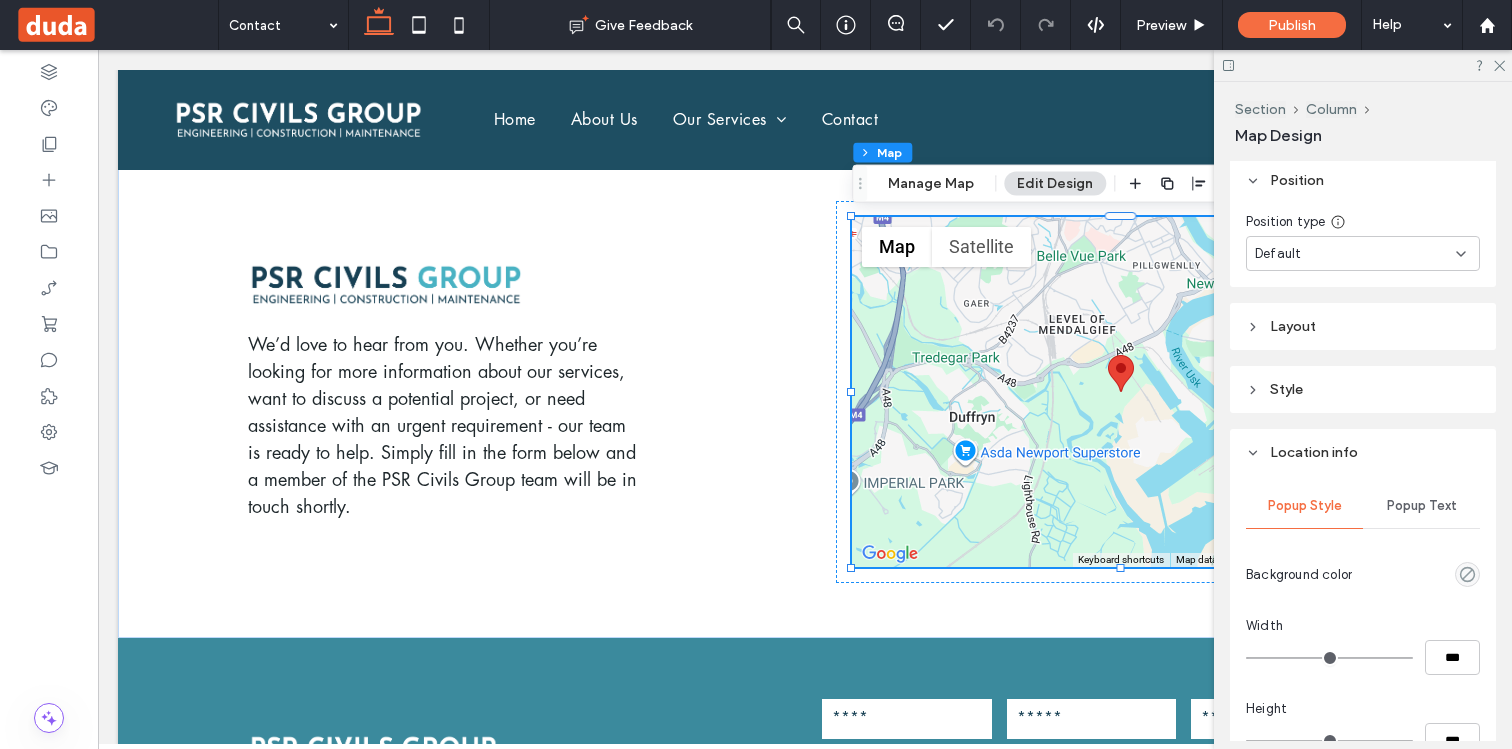 click on "Layout" at bounding box center (1363, 326) 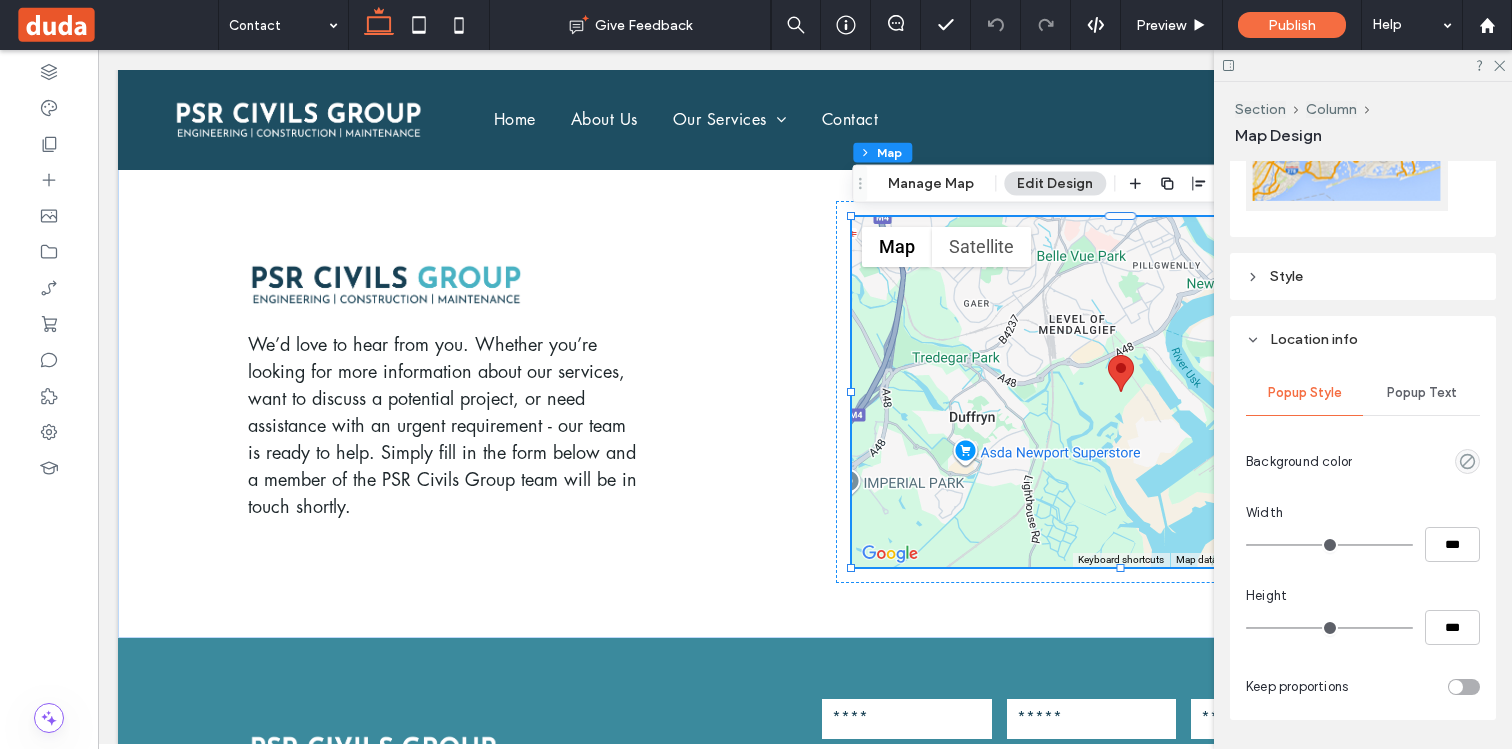 scroll, scrollTop: 1151, scrollLeft: 0, axis: vertical 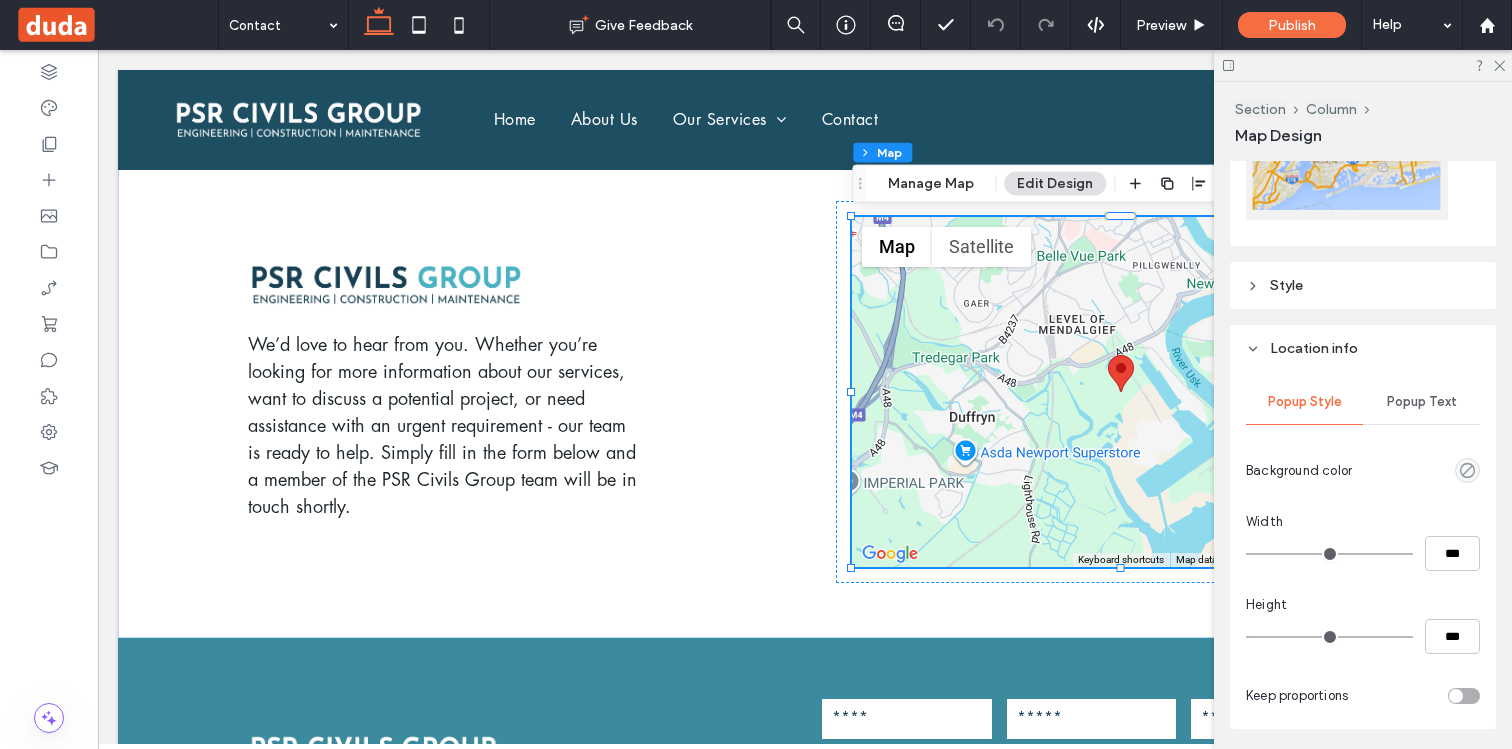 click on "Style" at bounding box center [1286, 285] 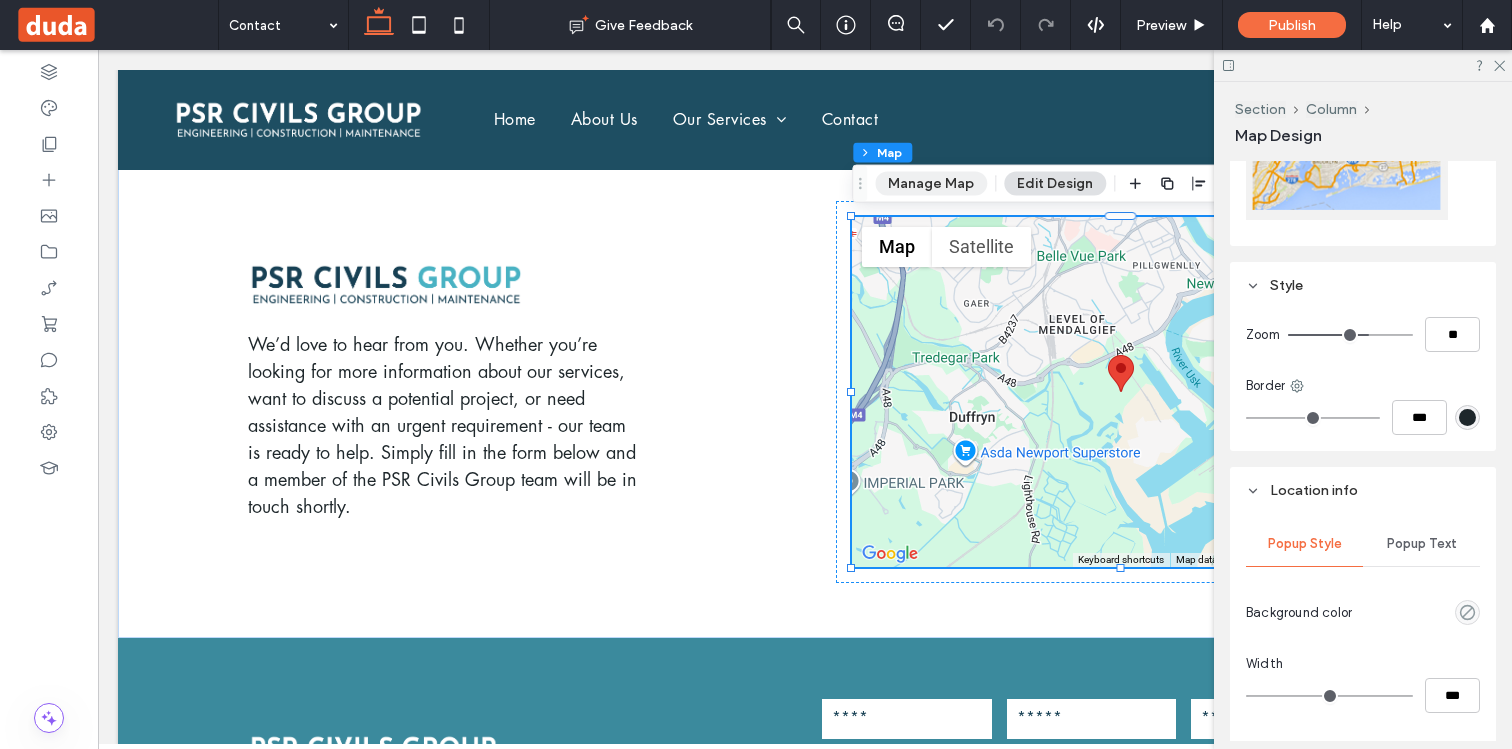 click on "Manage Map" at bounding box center (931, 184) 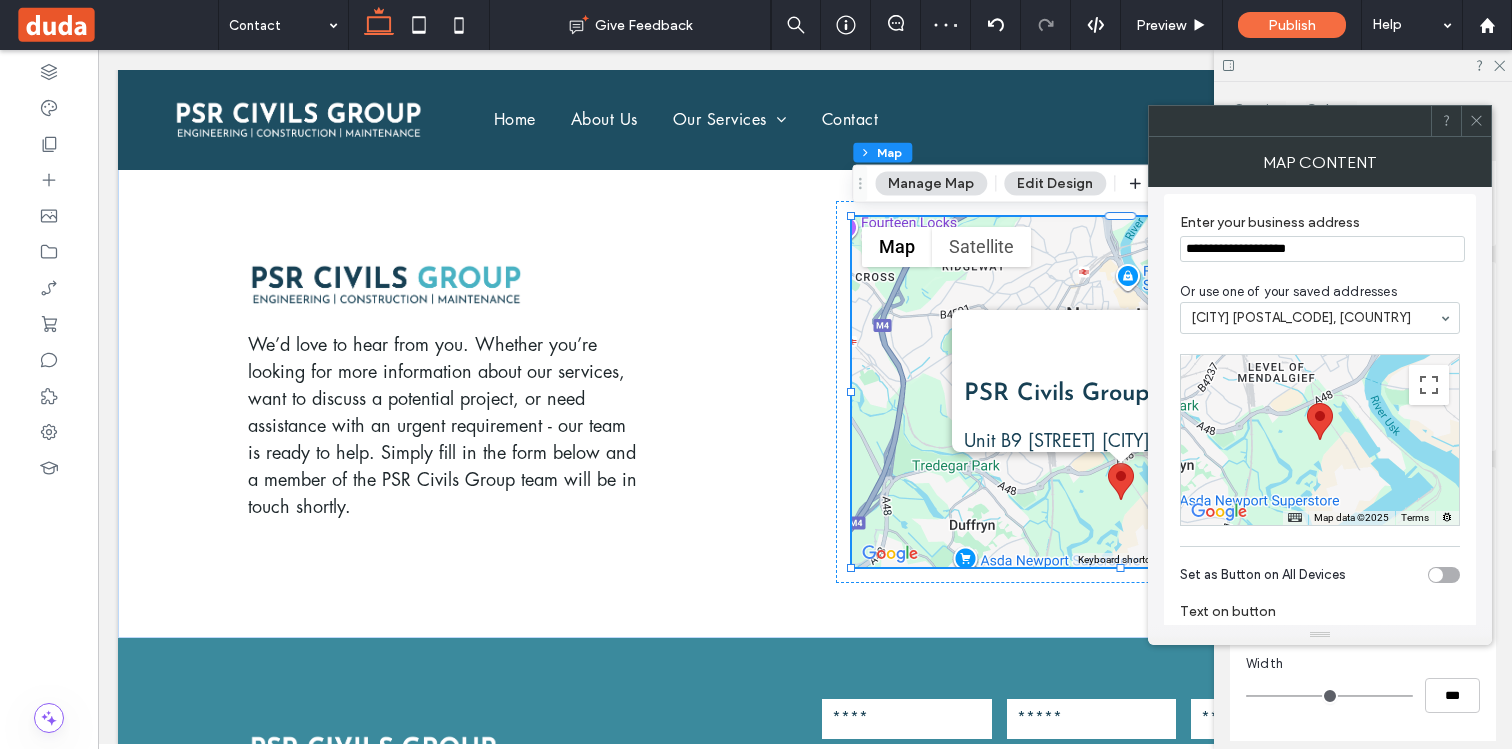 scroll, scrollTop: 0, scrollLeft: 0, axis: both 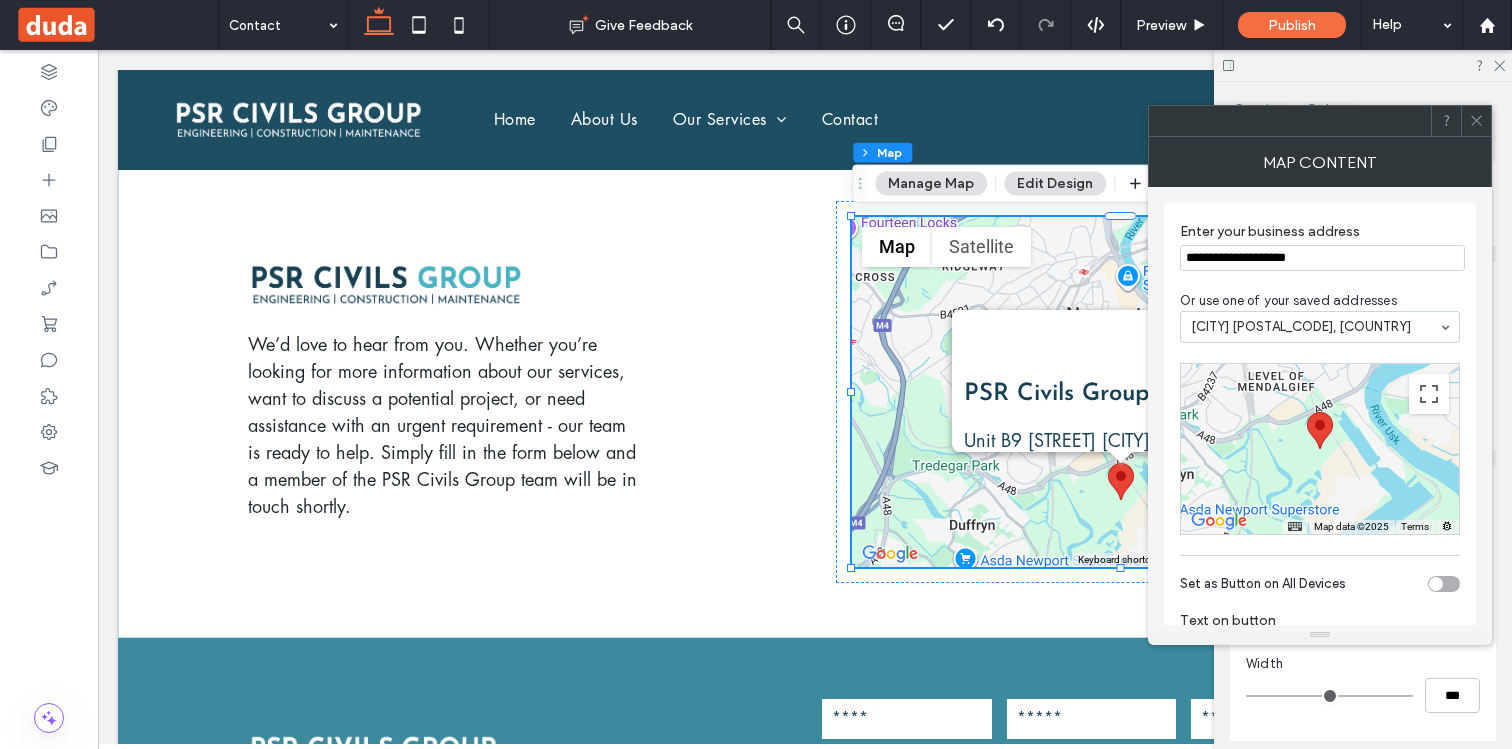 click at bounding box center (1476, 121) 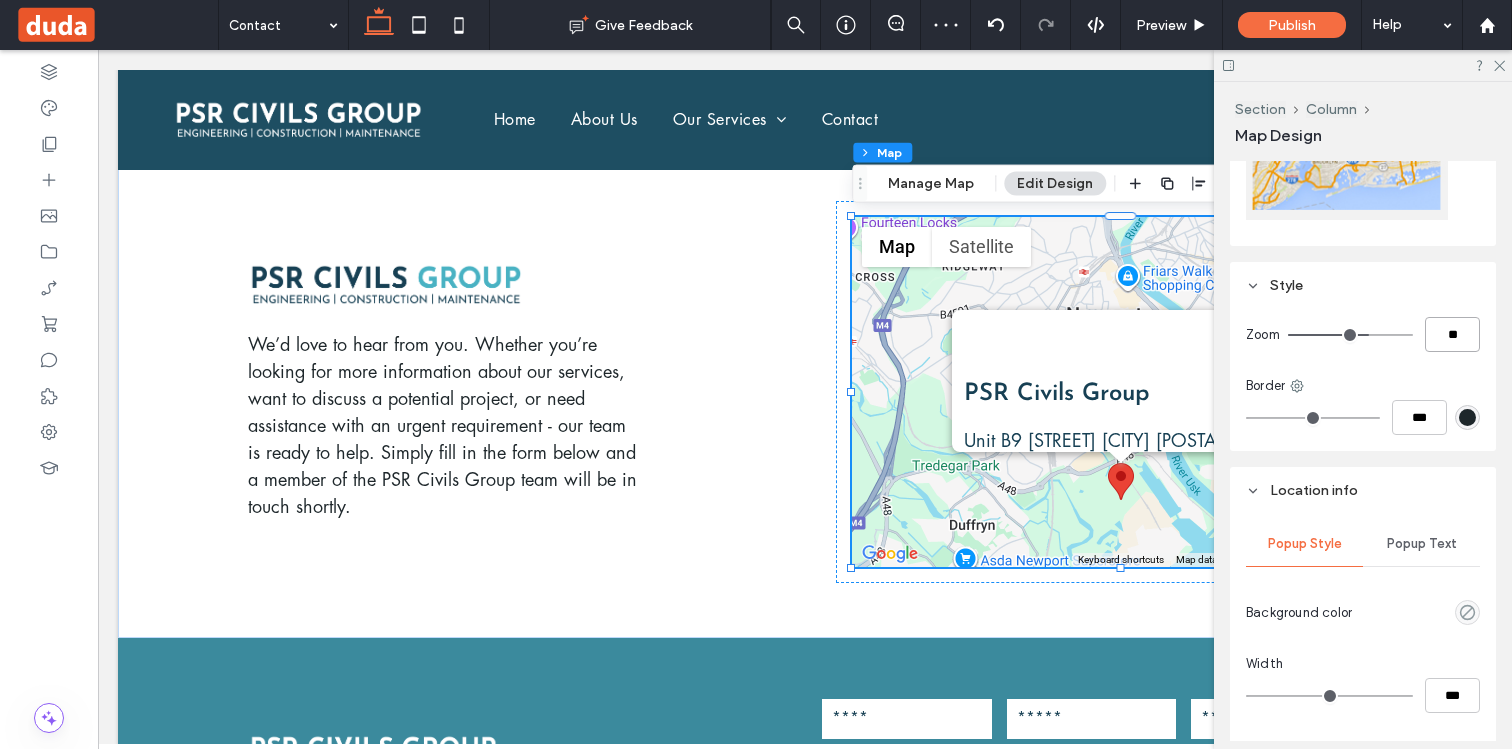 click on "**" at bounding box center [1452, 334] 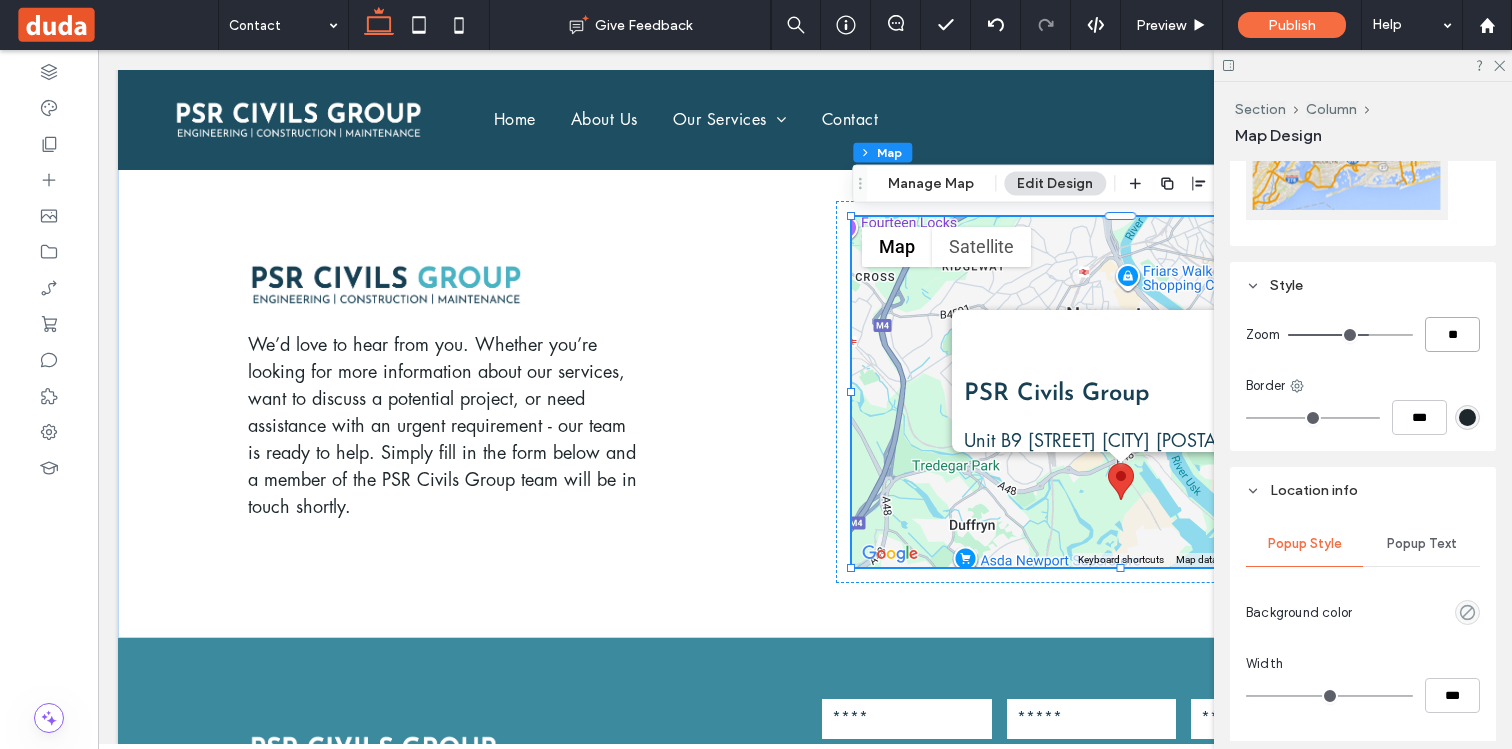 type on "**" 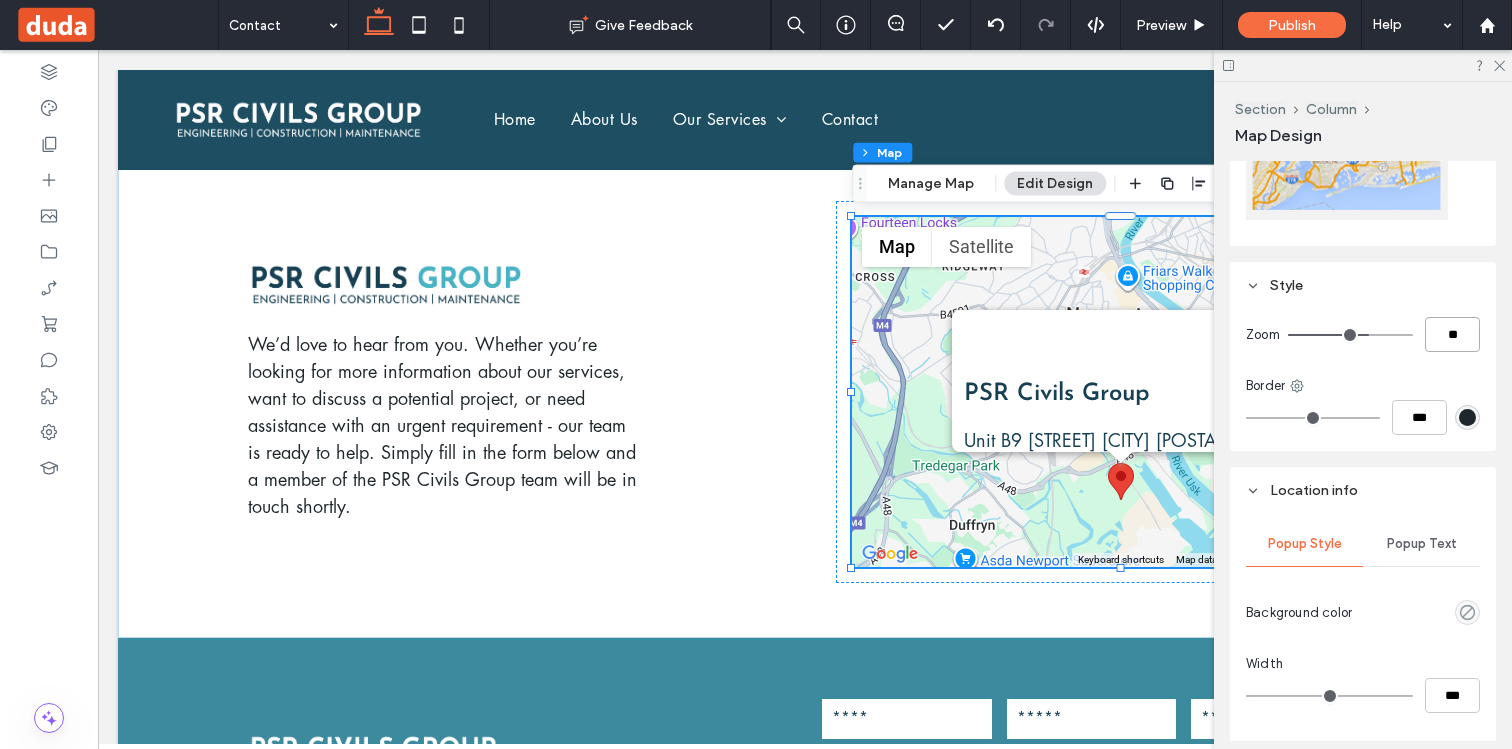 type on "**" 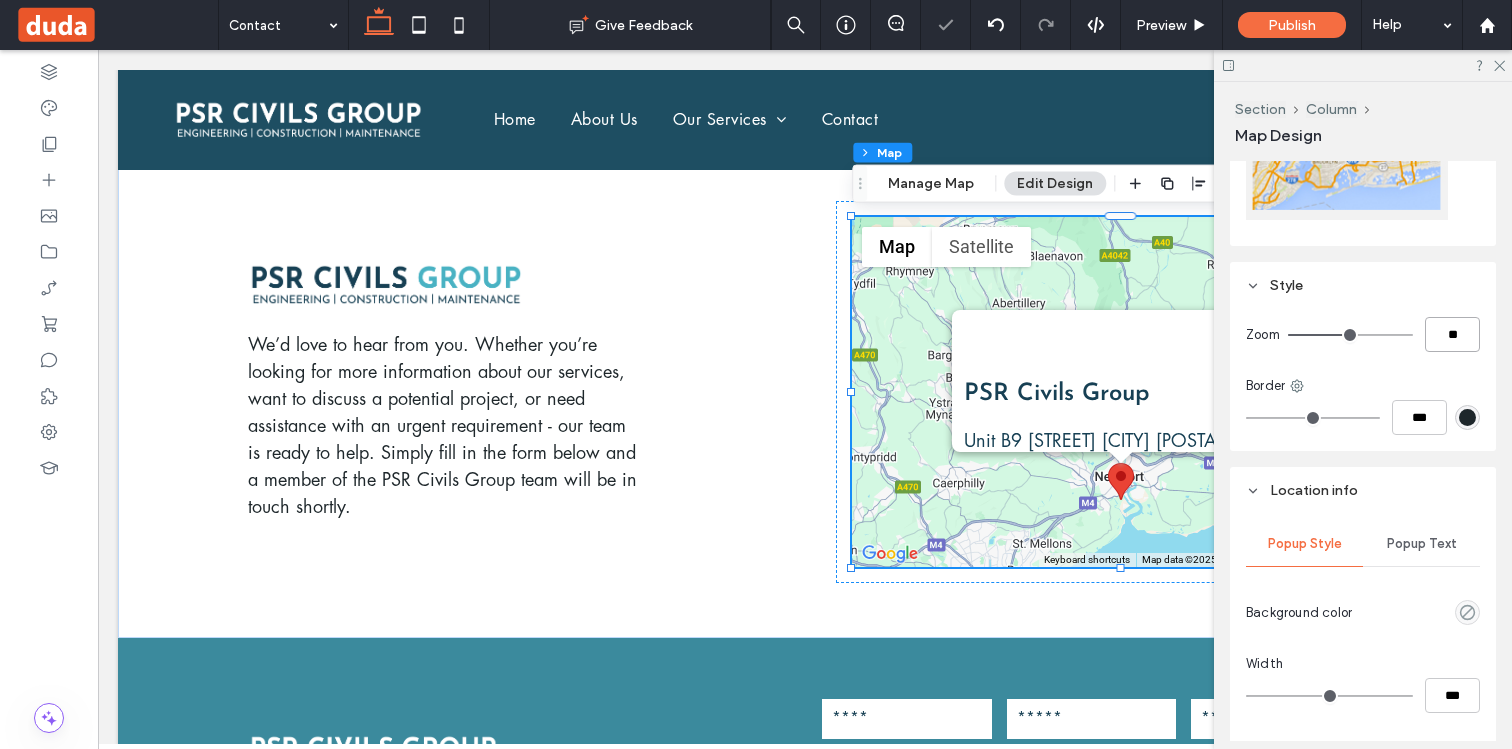 type on "**" 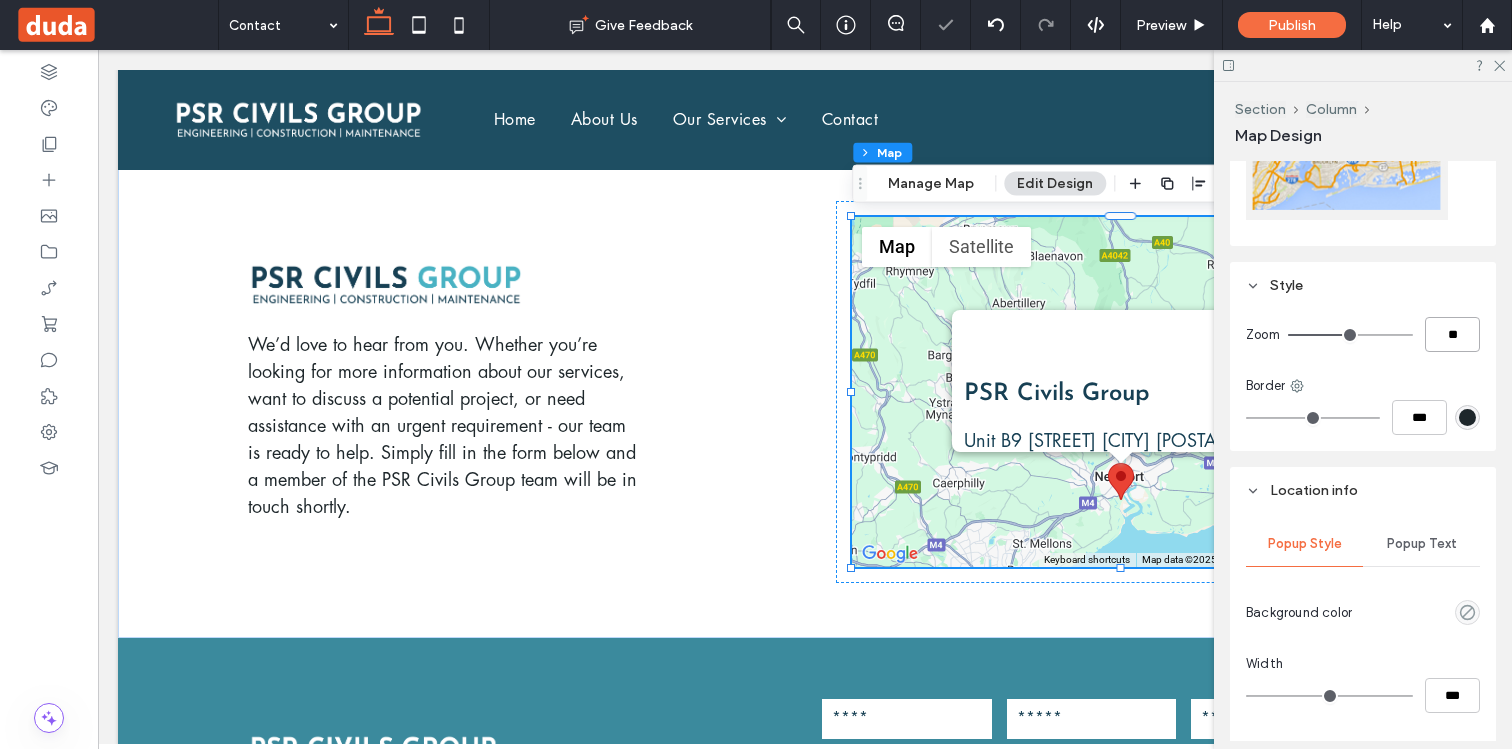 type on "**" 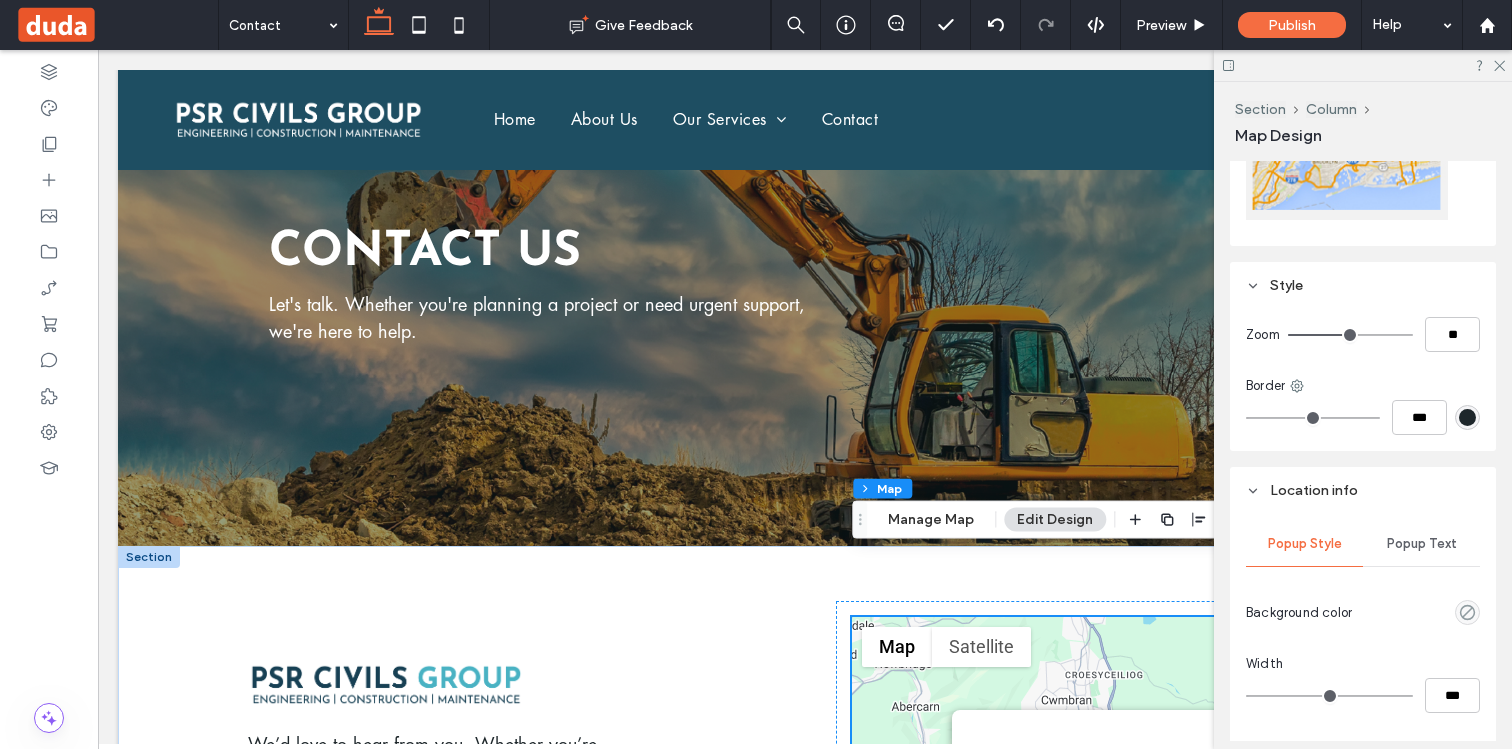 scroll, scrollTop: 0, scrollLeft: 0, axis: both 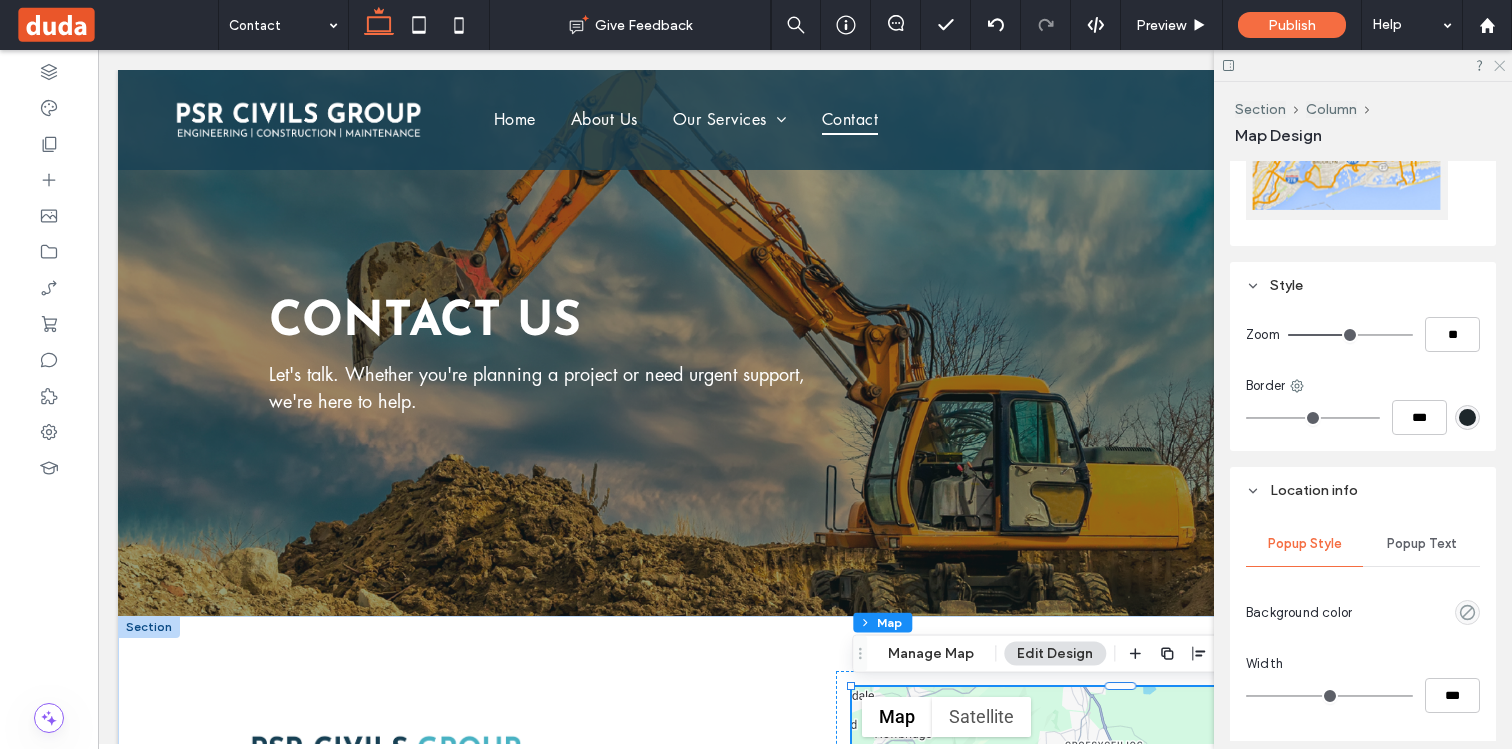 click 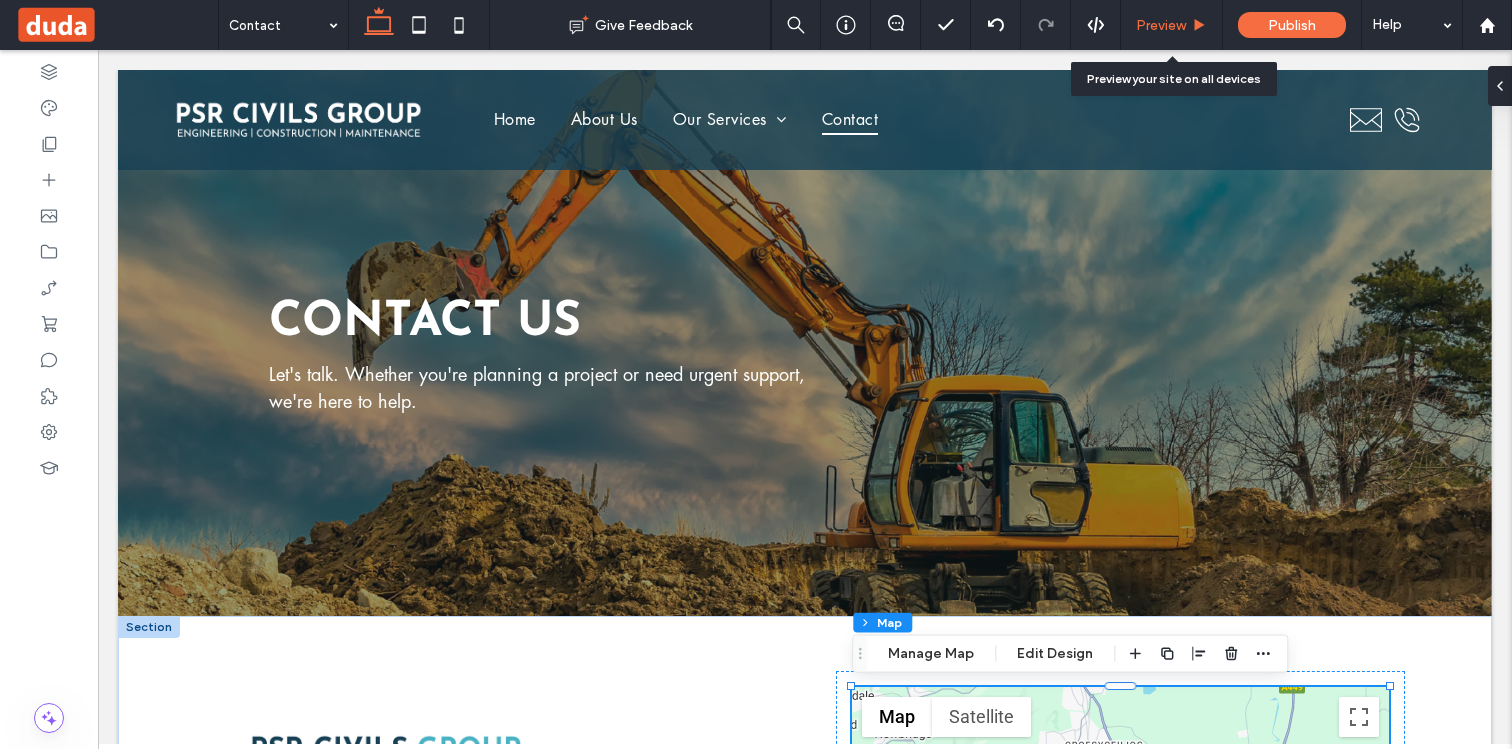 click on "Preview" at bounding box center [1161, 25] 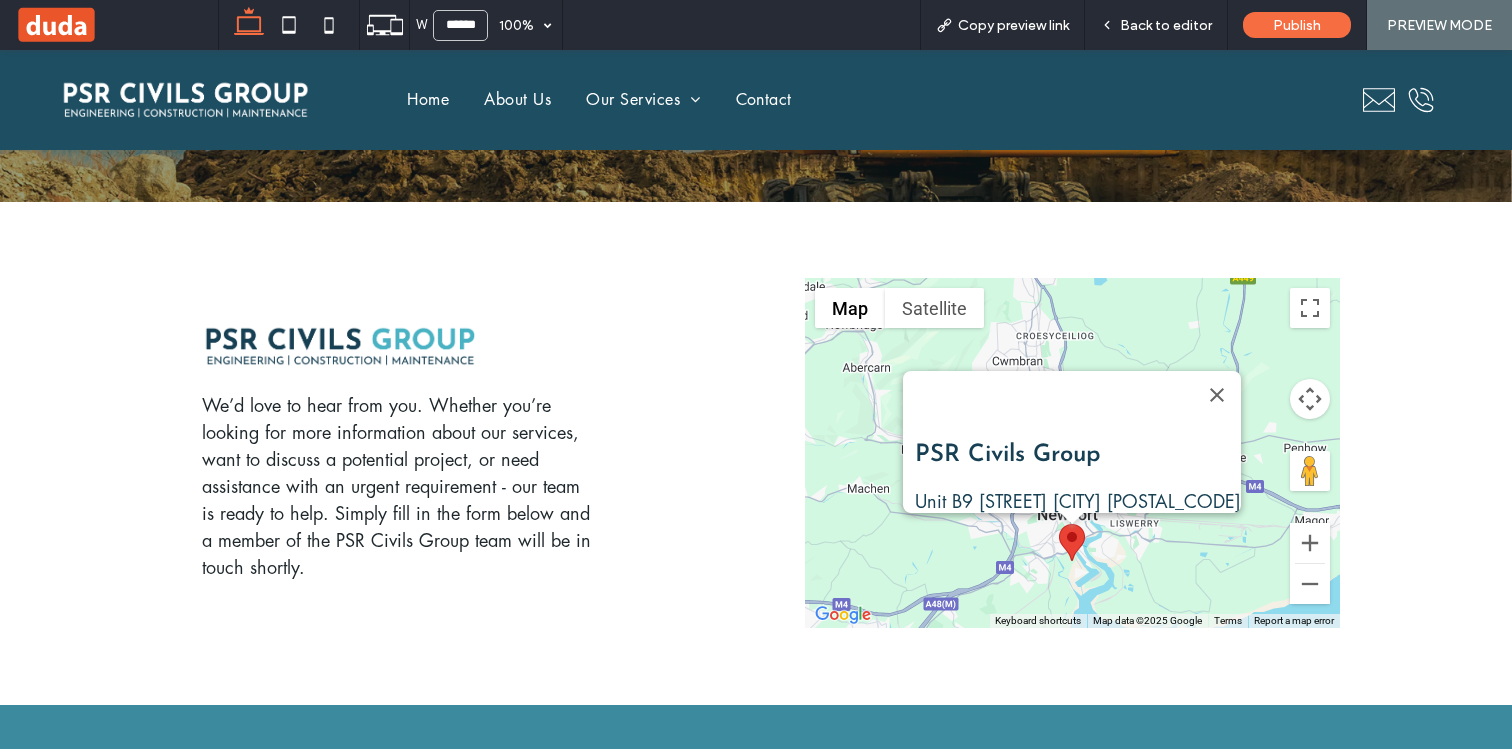 scroll, scrollTop: 396, scrollLeft: 0, axis: vertical 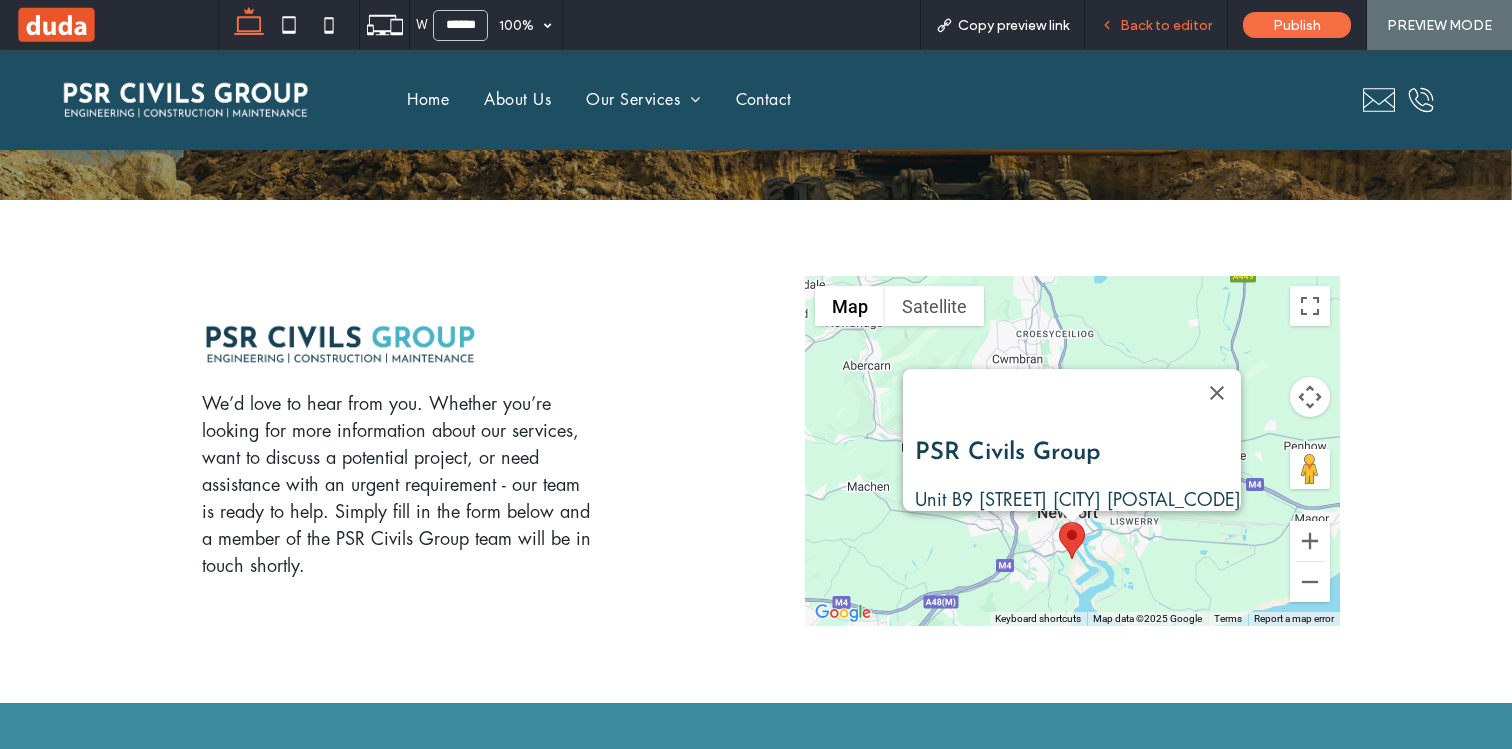 click on "Back to editor" at bounding box center (1166, 25) 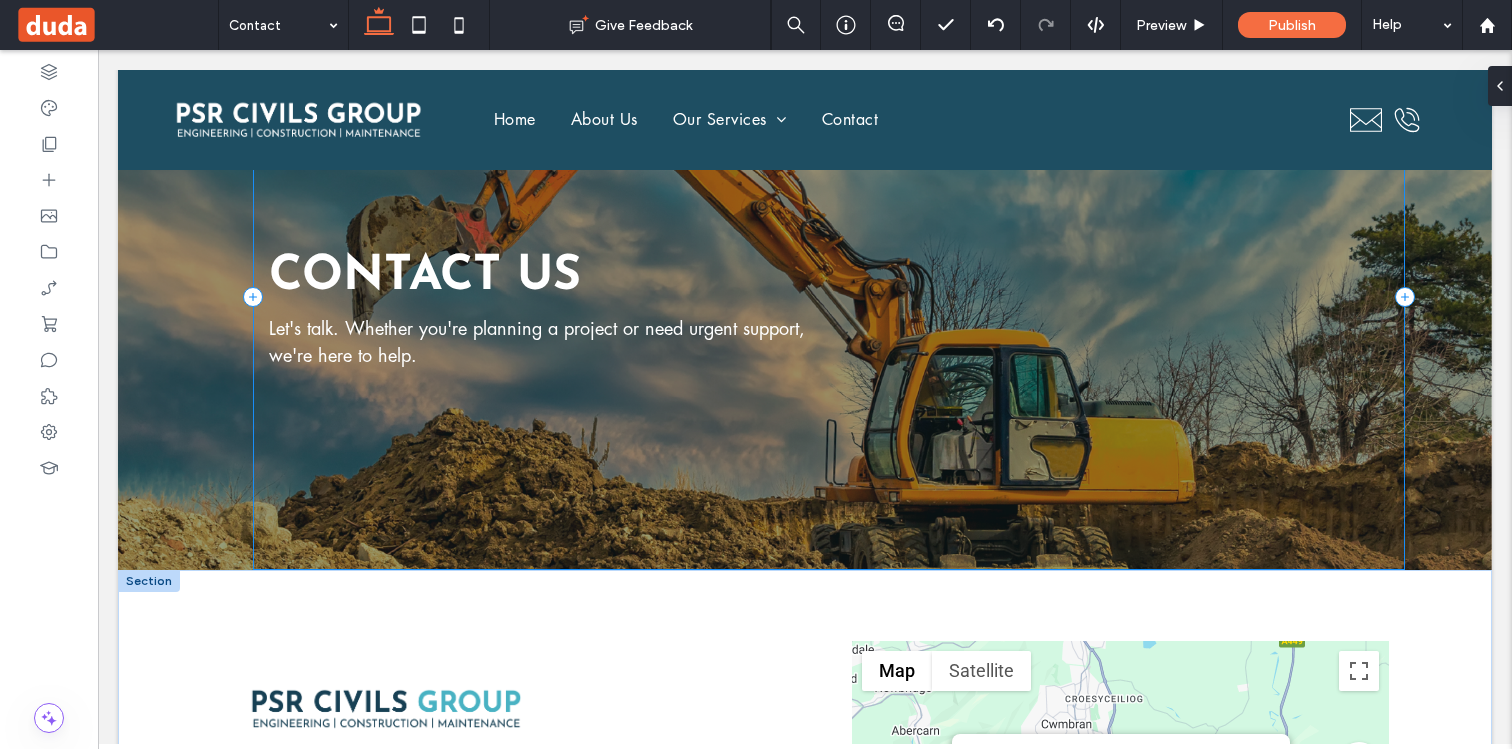 scroll, scrollTop: 0, scrollLeft: 0, axis: both 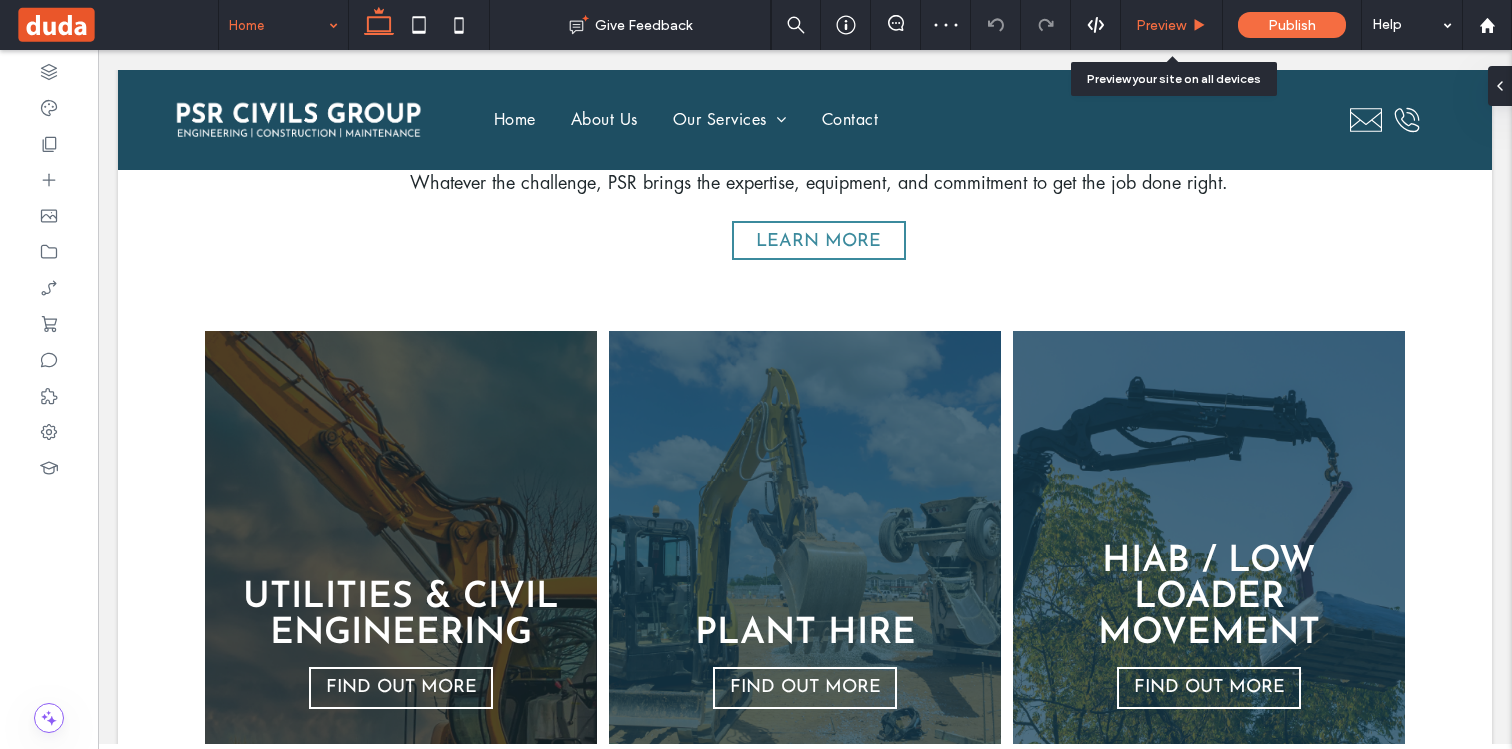 click on "Preview" at bounding box center [1161, 25] 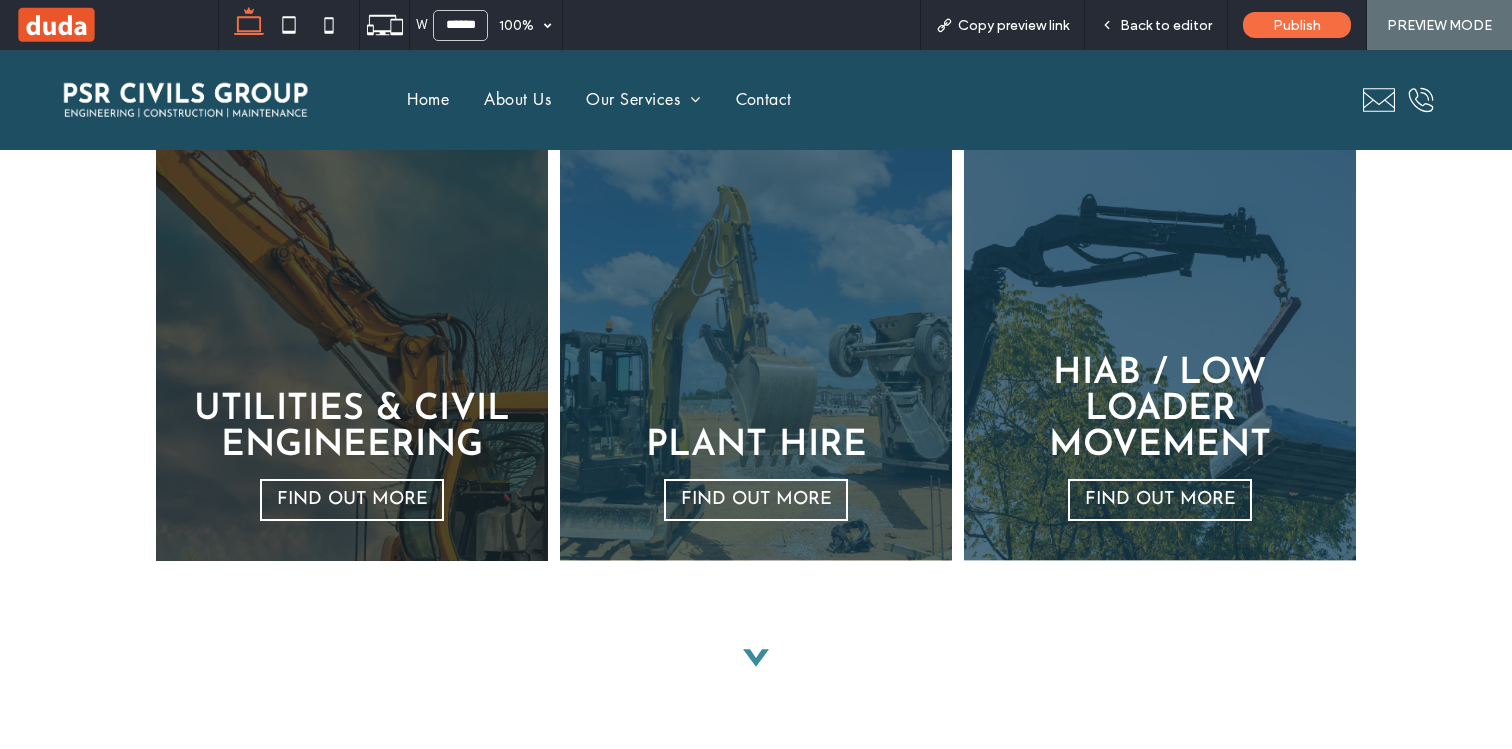scroll, scrollTop: 1759, scrollLeft: 0, axis: vertical 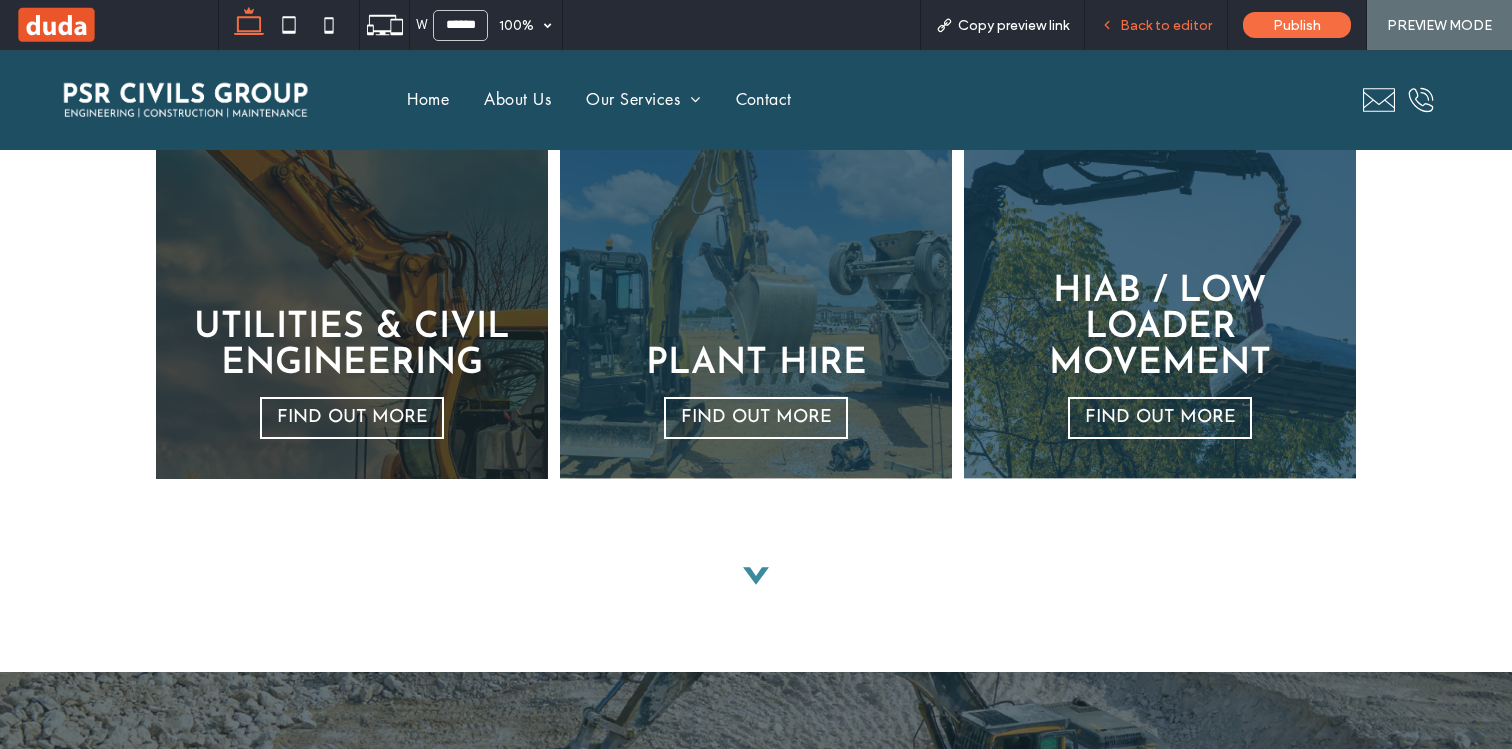 click on "Back to editor" at bounding box center [1166, 25] 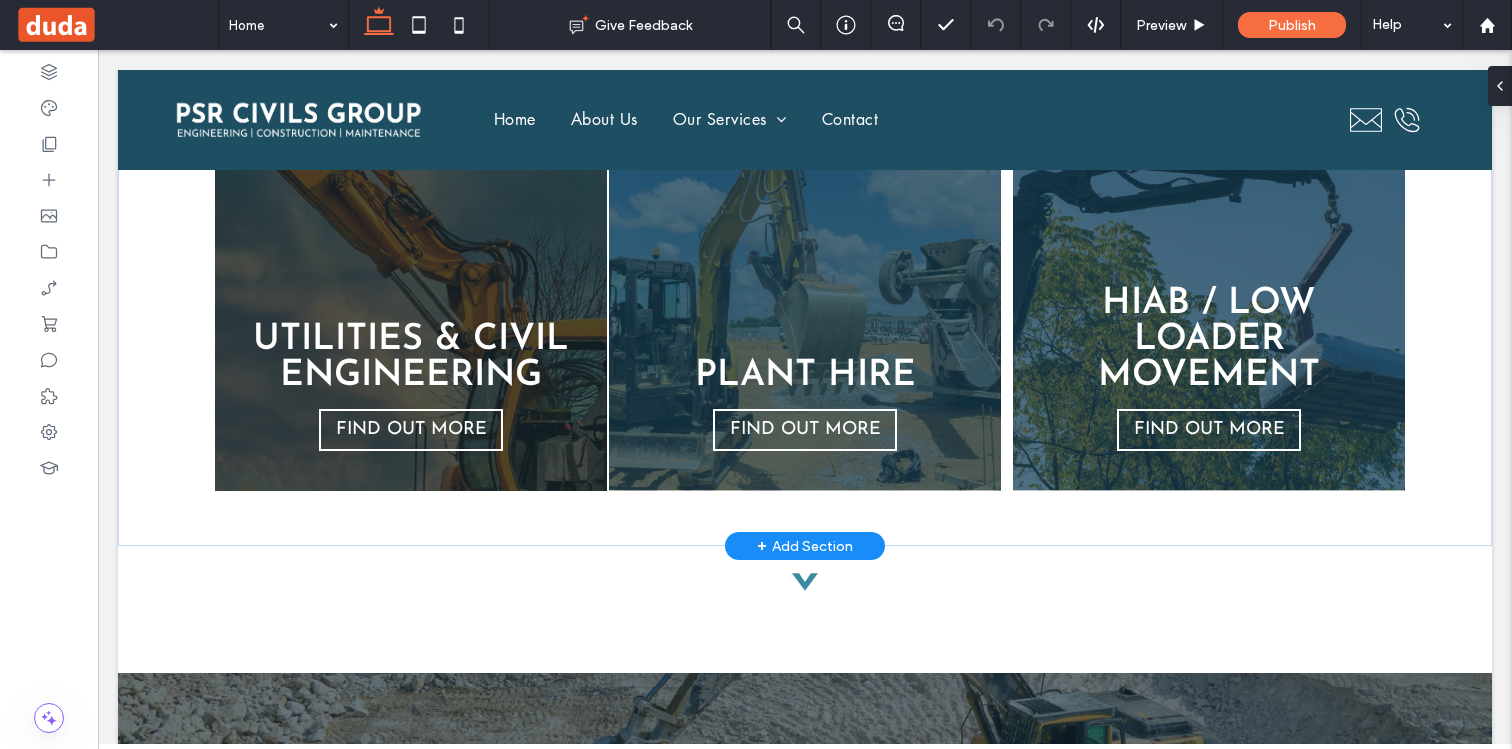 scroll, scrollTop: 1755, scrollLeft: 0, axis: vertical 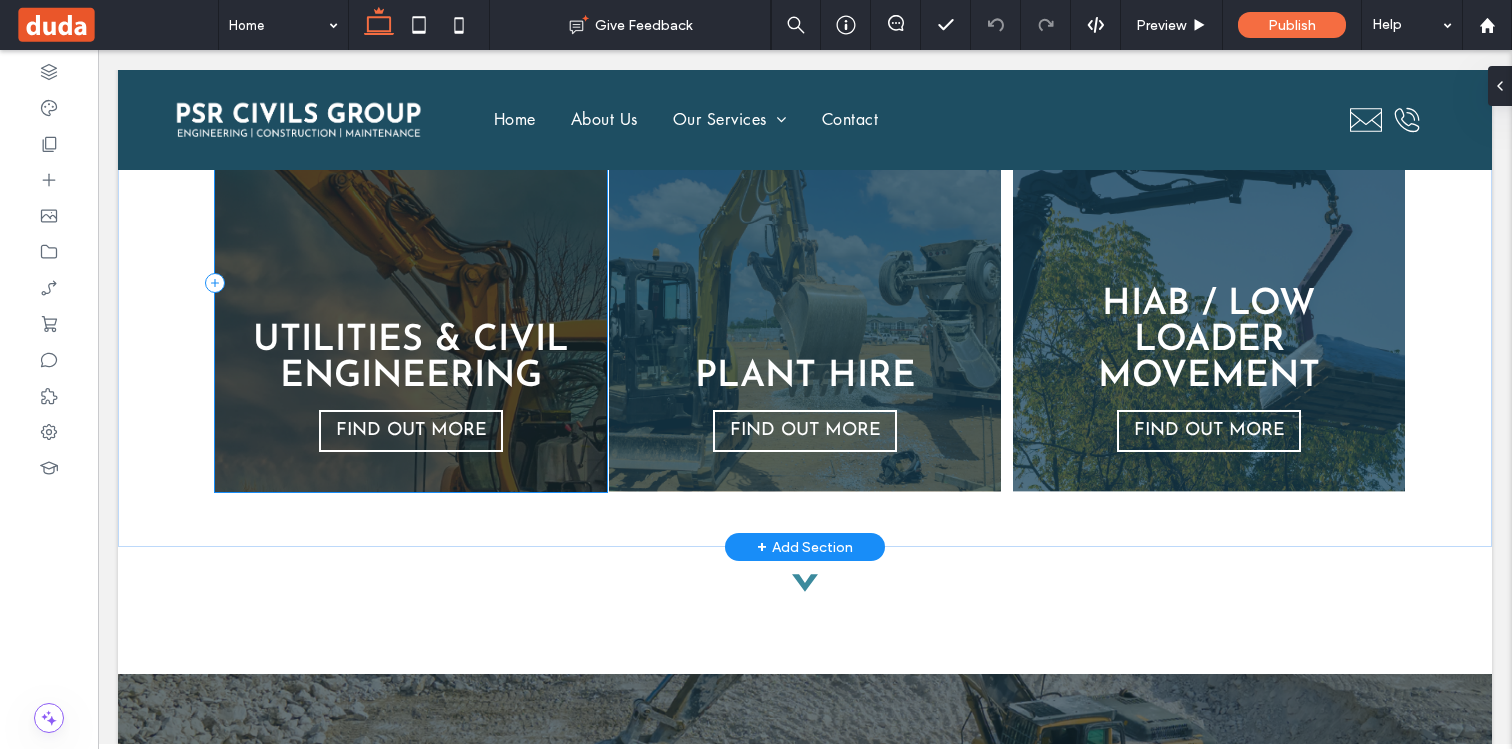 click on "UTILITIES & CIVIL   ENGINEERING
FIND OUT MORE" at bounding box center (411, 283) 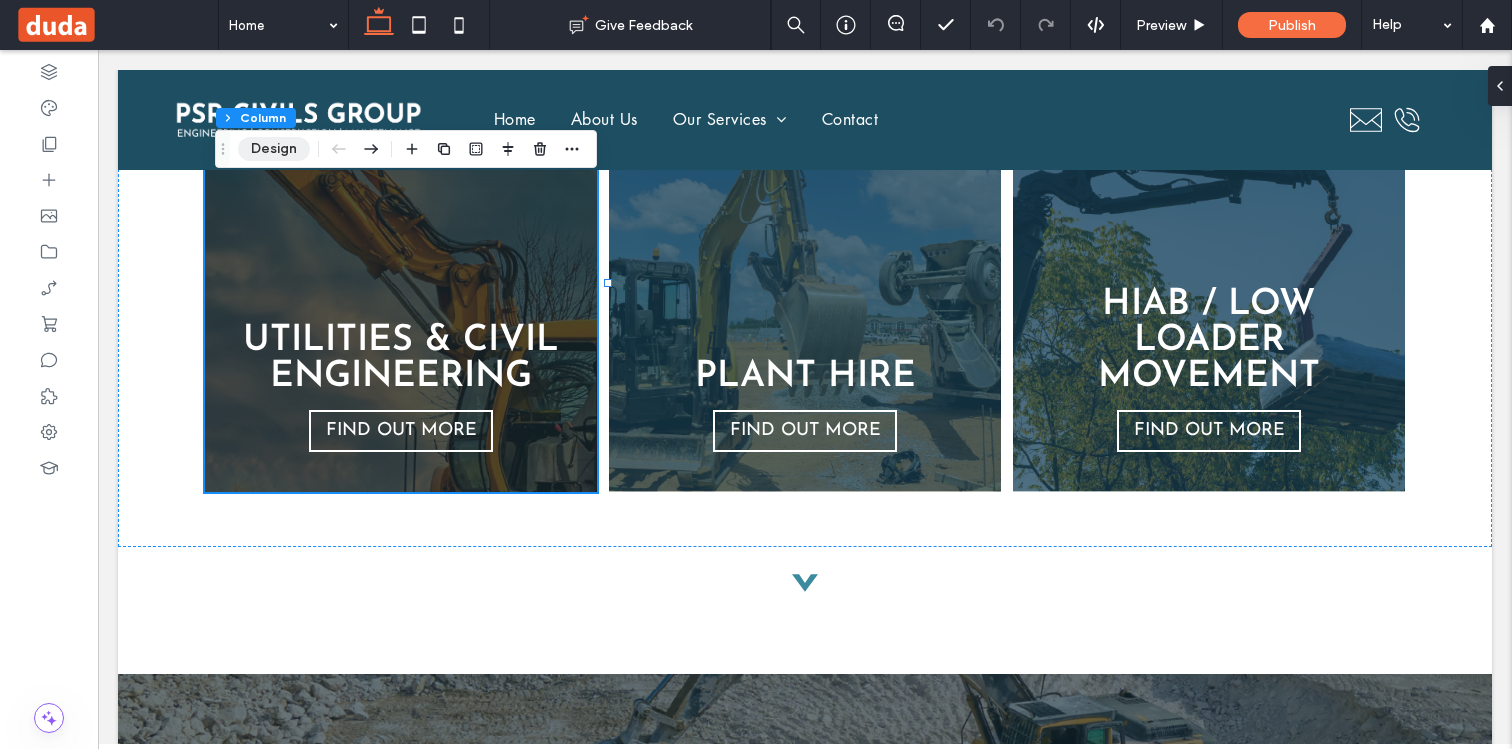 click on "Design" at bounding box center (274, 149) 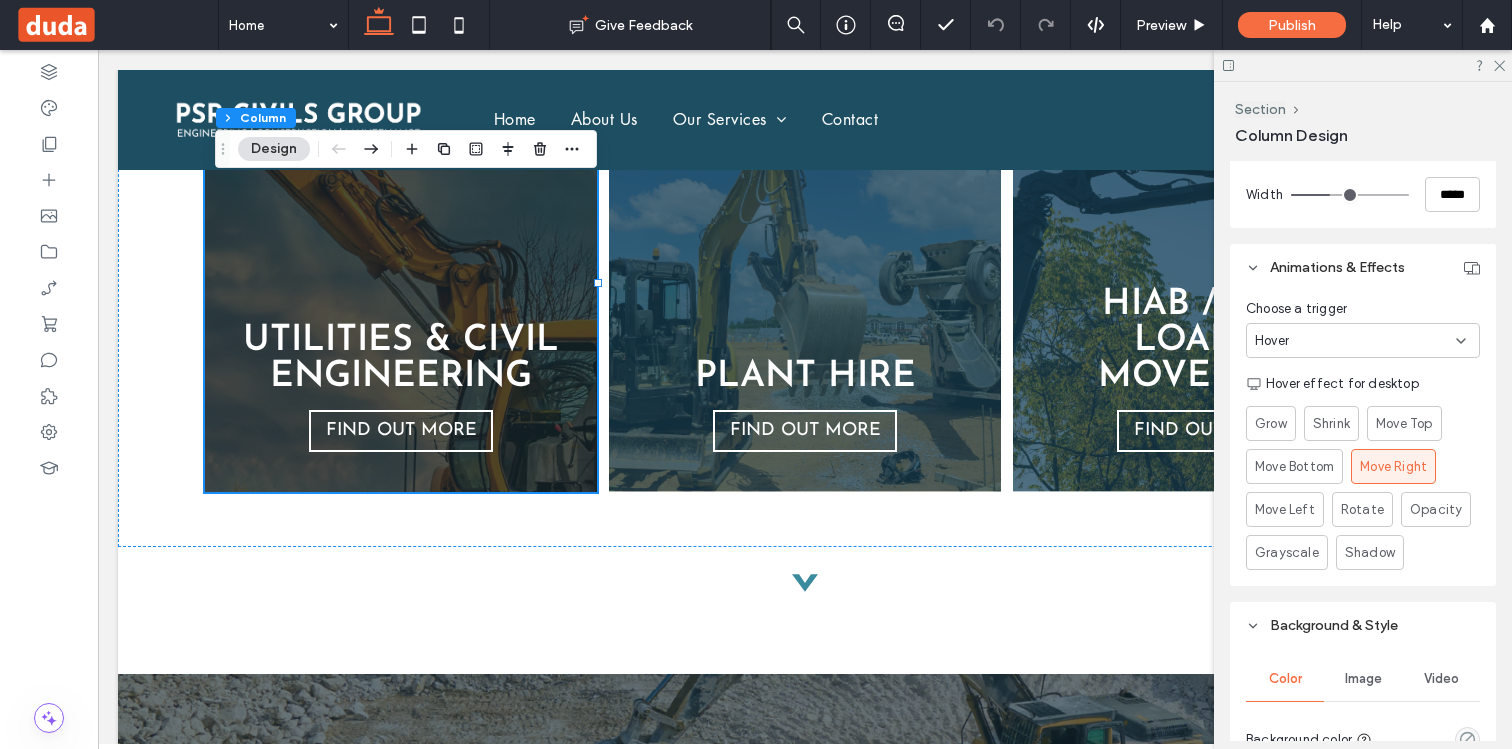 scroll, scrollTop: 844, scrollLeft: 0, axis: vertical 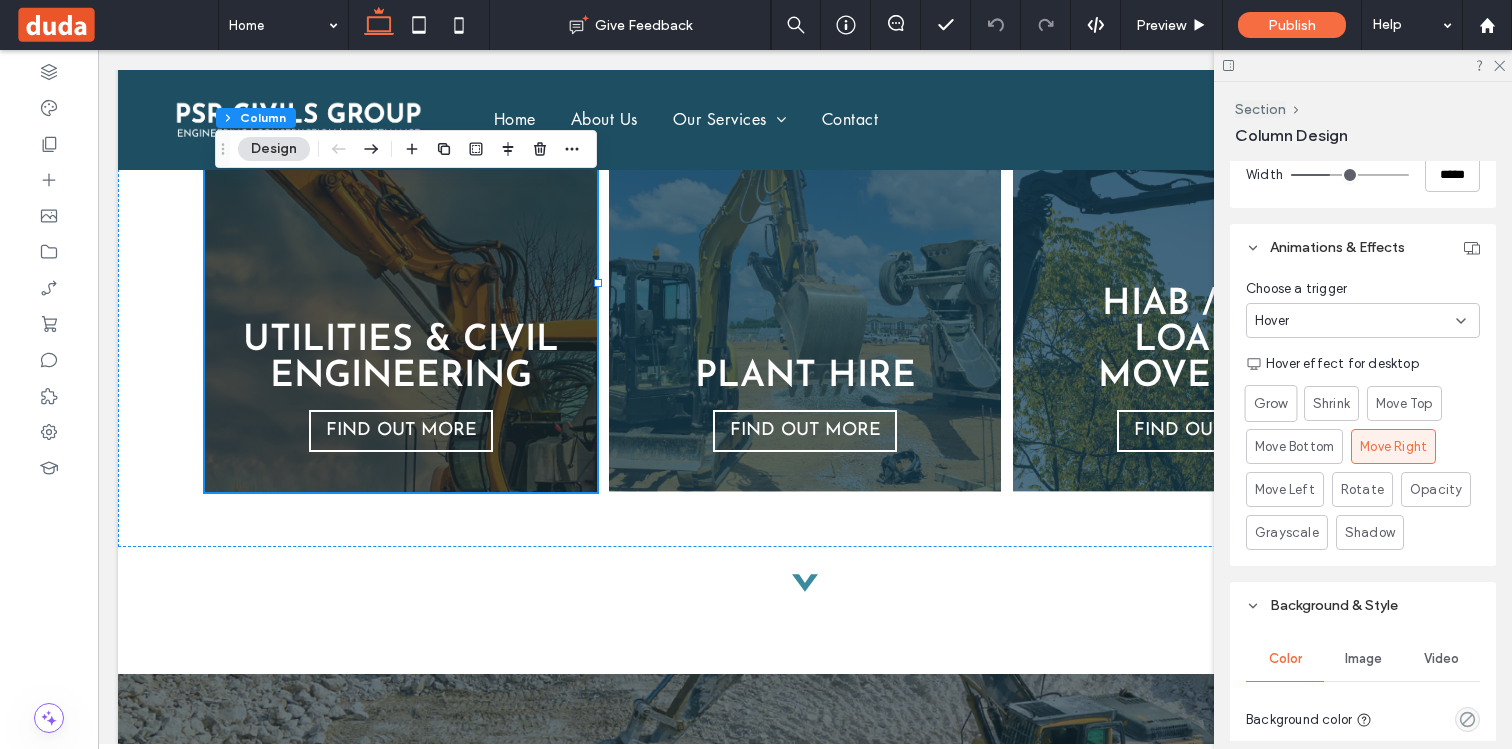 click on "Grow" at bounding box center (1271, 403) 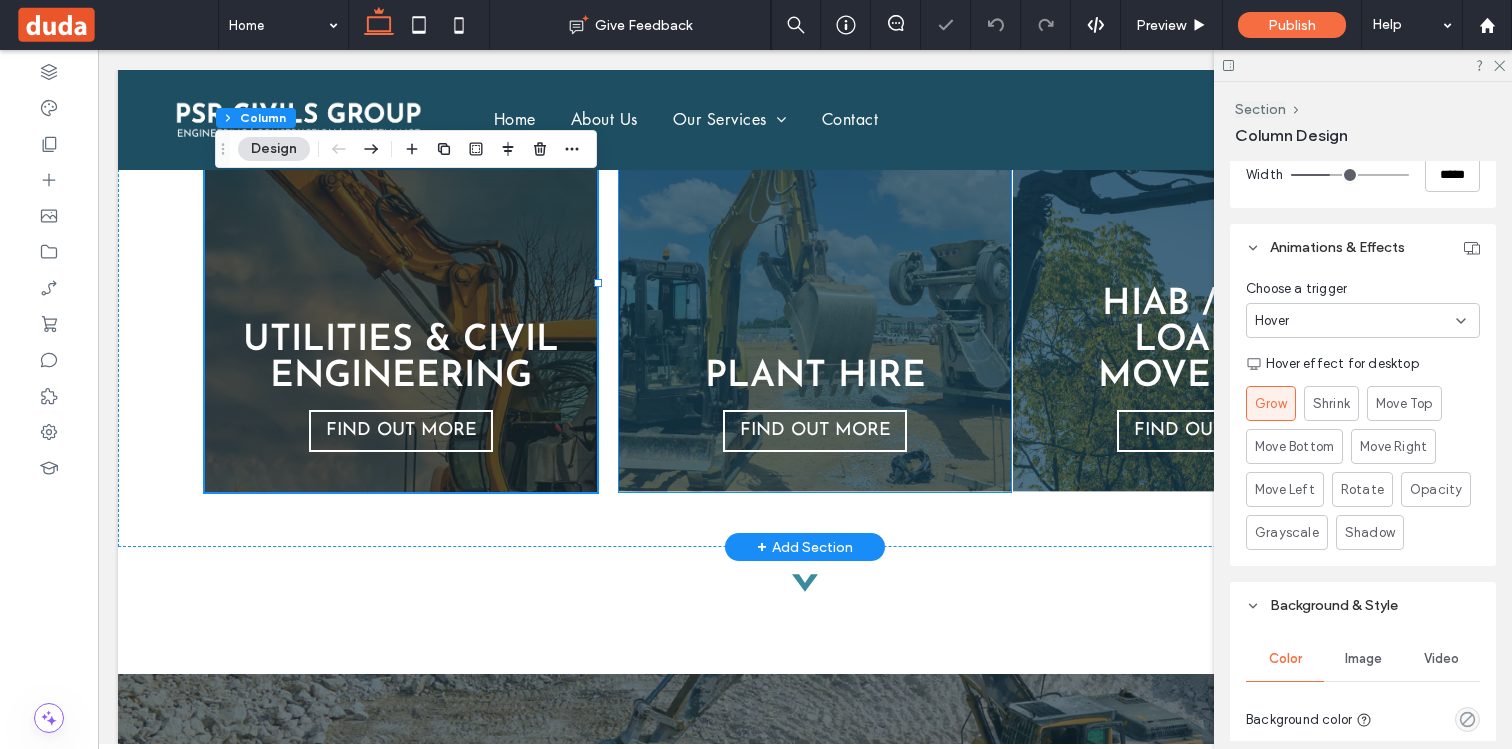 click on "PLANT HIRE ﻿
FIND OUT MORE" at bounding box center (815, 283) 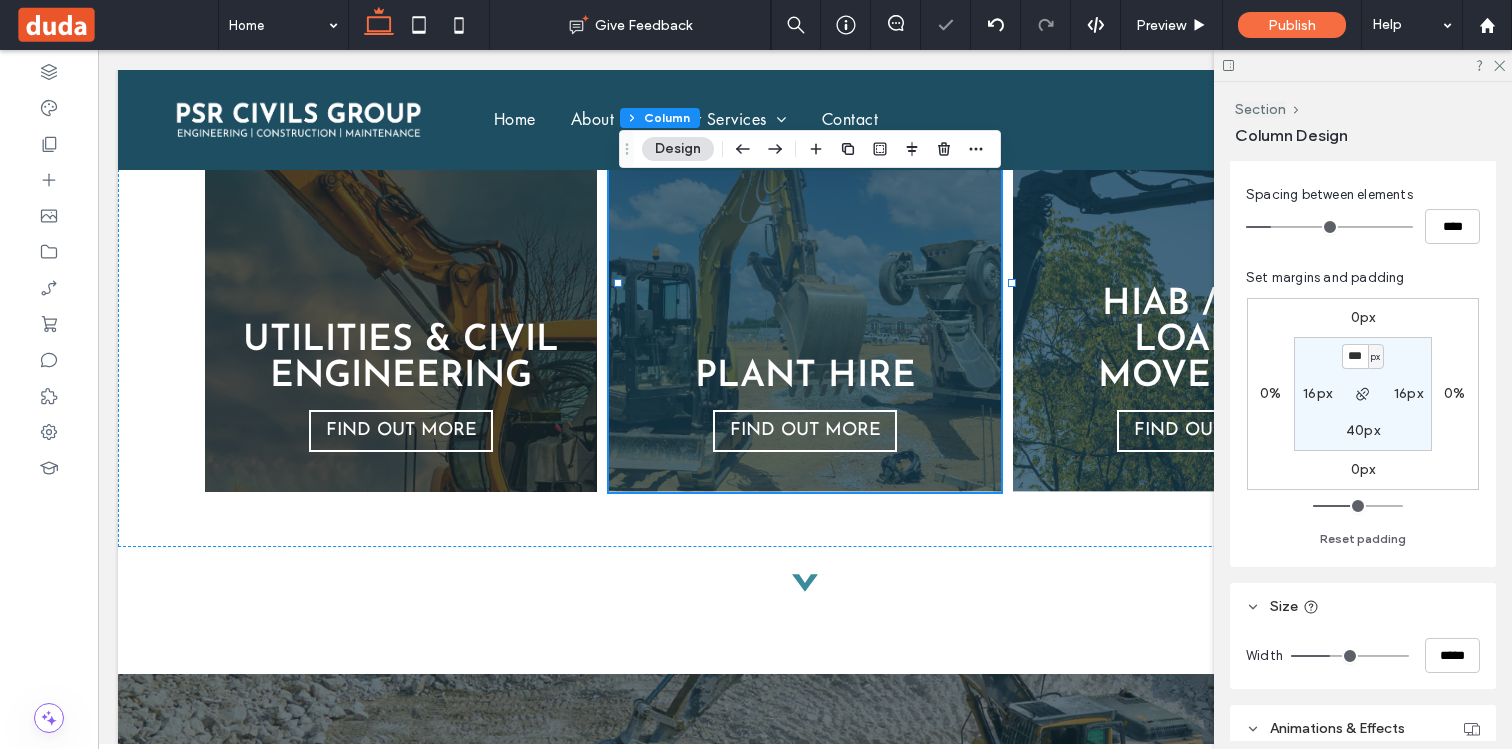 scroll, scrollTop: 715, scrollLeft: 0, axis: vertical 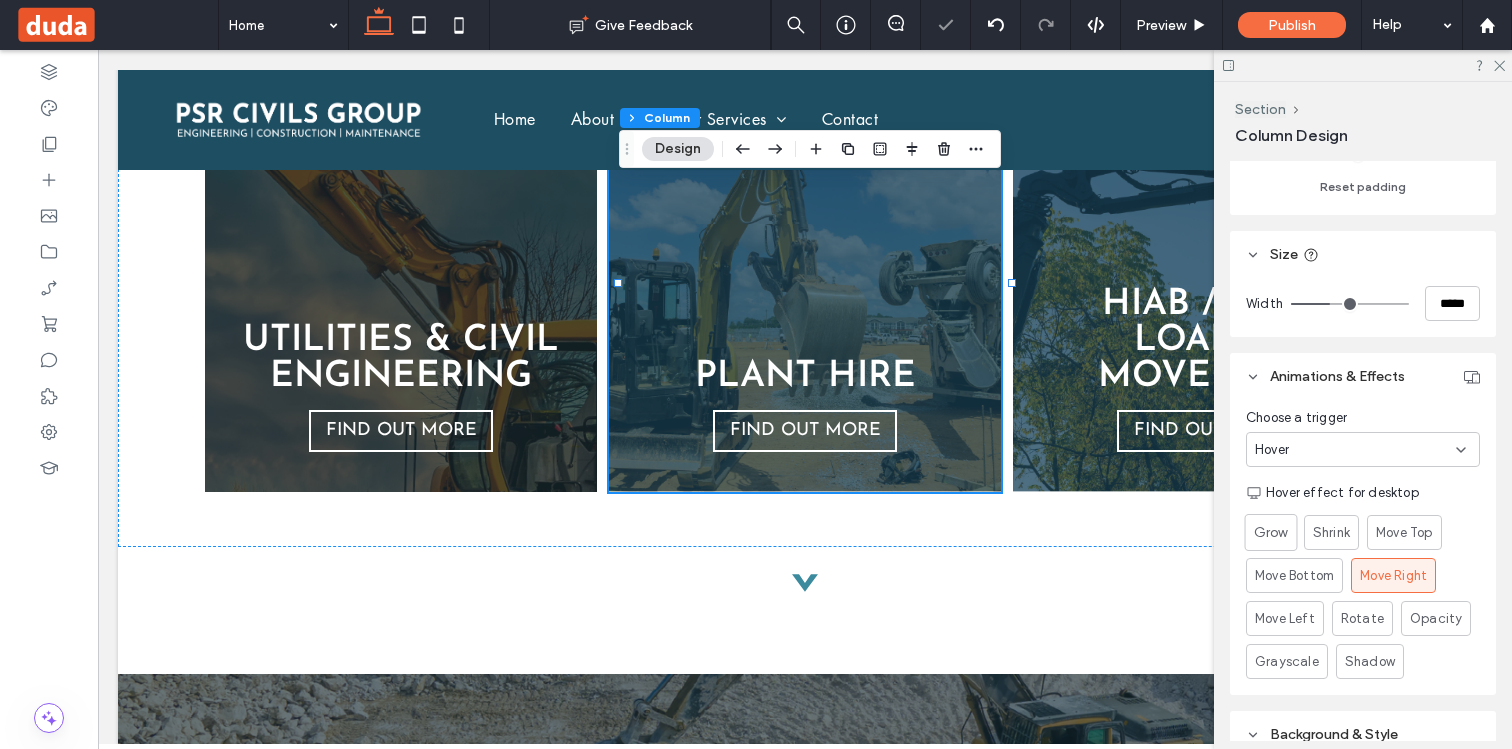click on "Grow" at bounding box center (1271, 532) 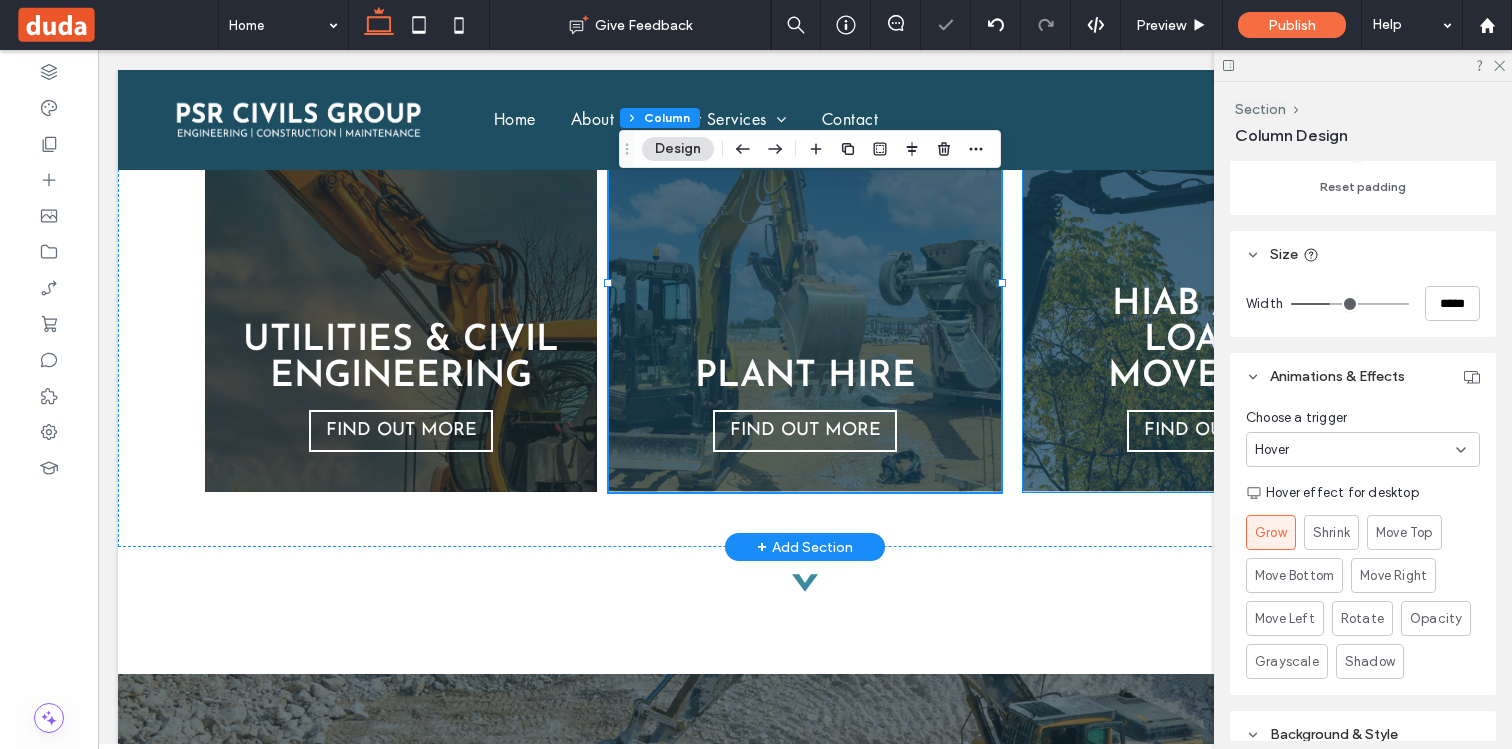click on "HIAB / LOW LOADER MOVEMENT
FIND OUT MORE" at bounding box center [1219, 283] 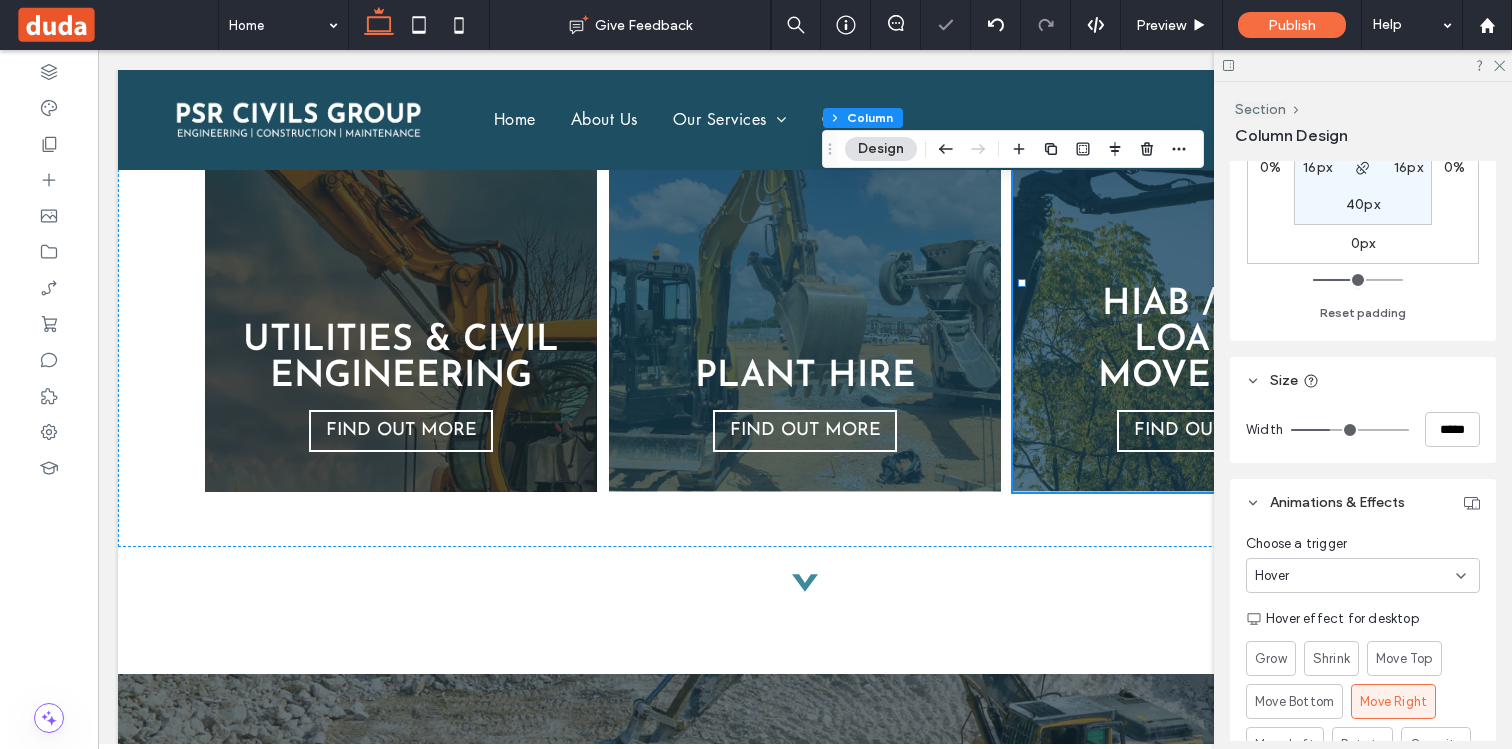 scroll, scrollTop: 653, scrollLeft: 0, axis: vertical 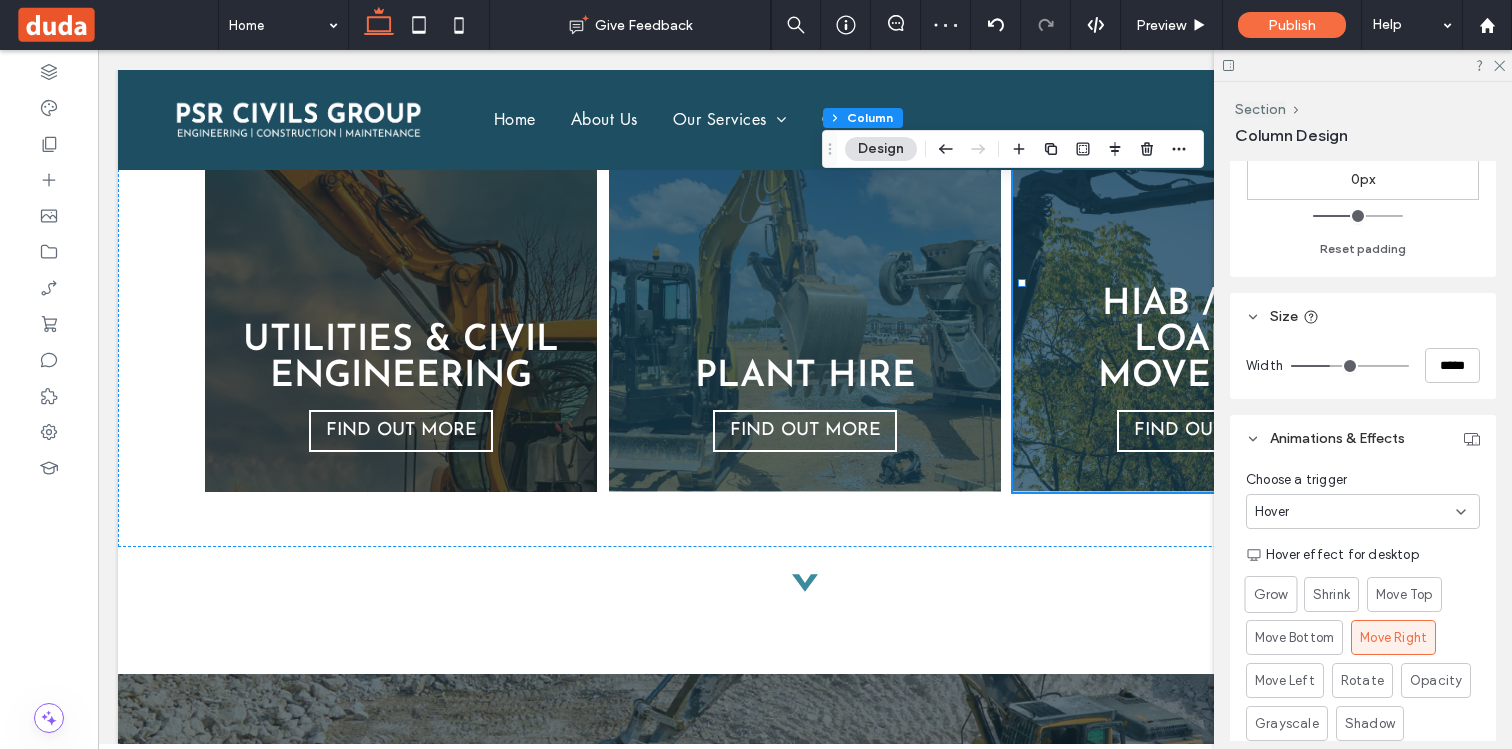 click on "Grow" at bounding box center (1271, 594) 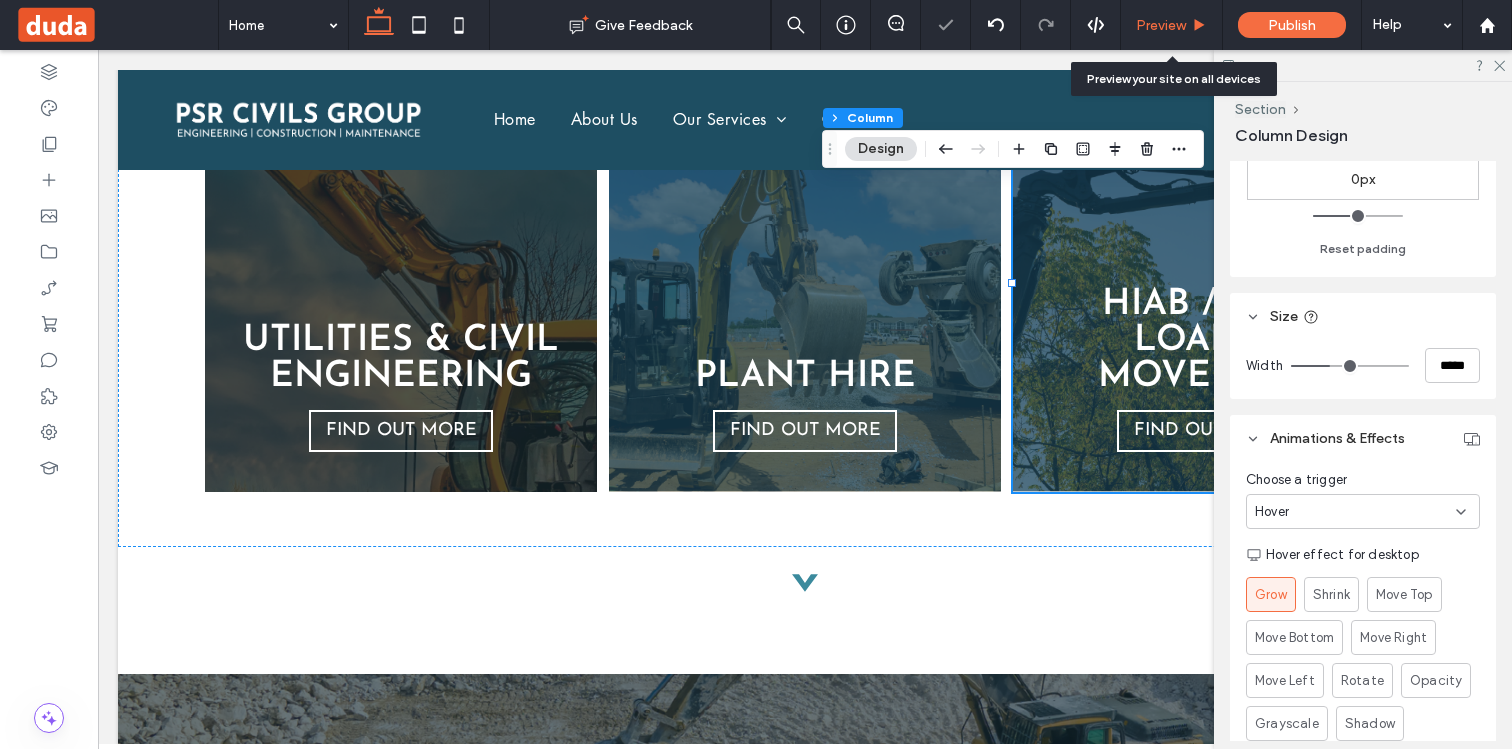 click on "Preview" at bounding box center (1161, 25) 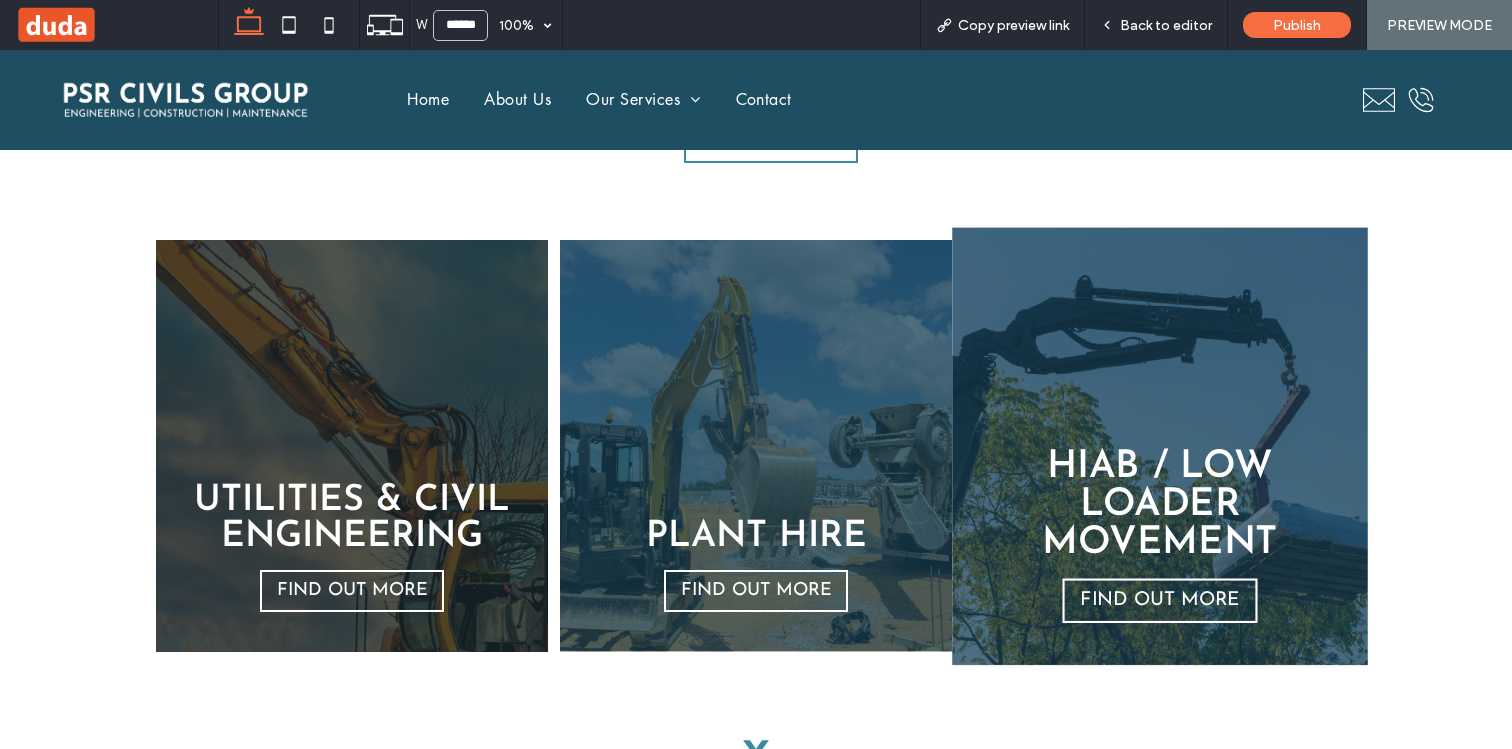 scroll, scrollTop: 1583, scrollLeft: 0, axis: vertical 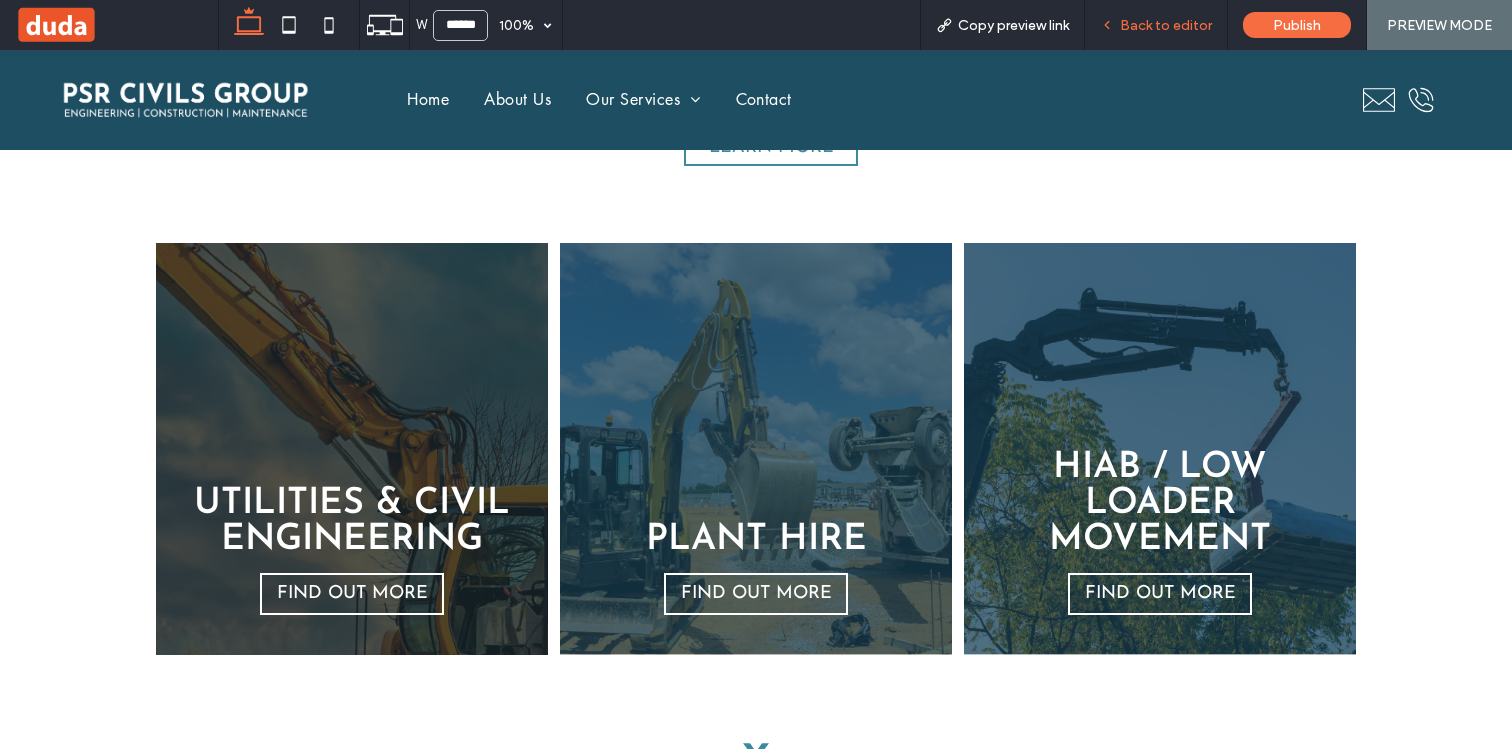 click on "Back to editor" at bounding box center [1166, 25] 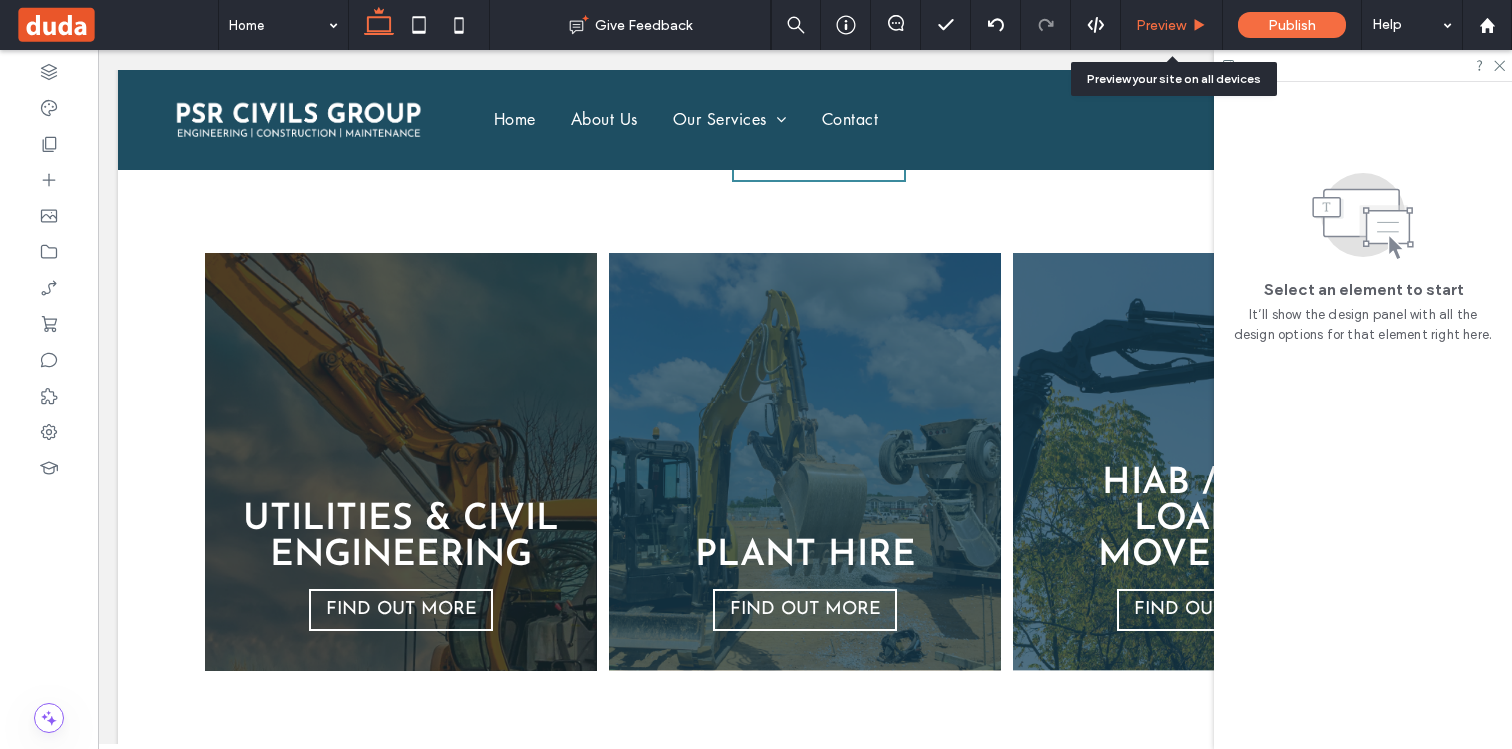 scroll, scrollTop: 1575, scrollLeft: 0, axis: vertical 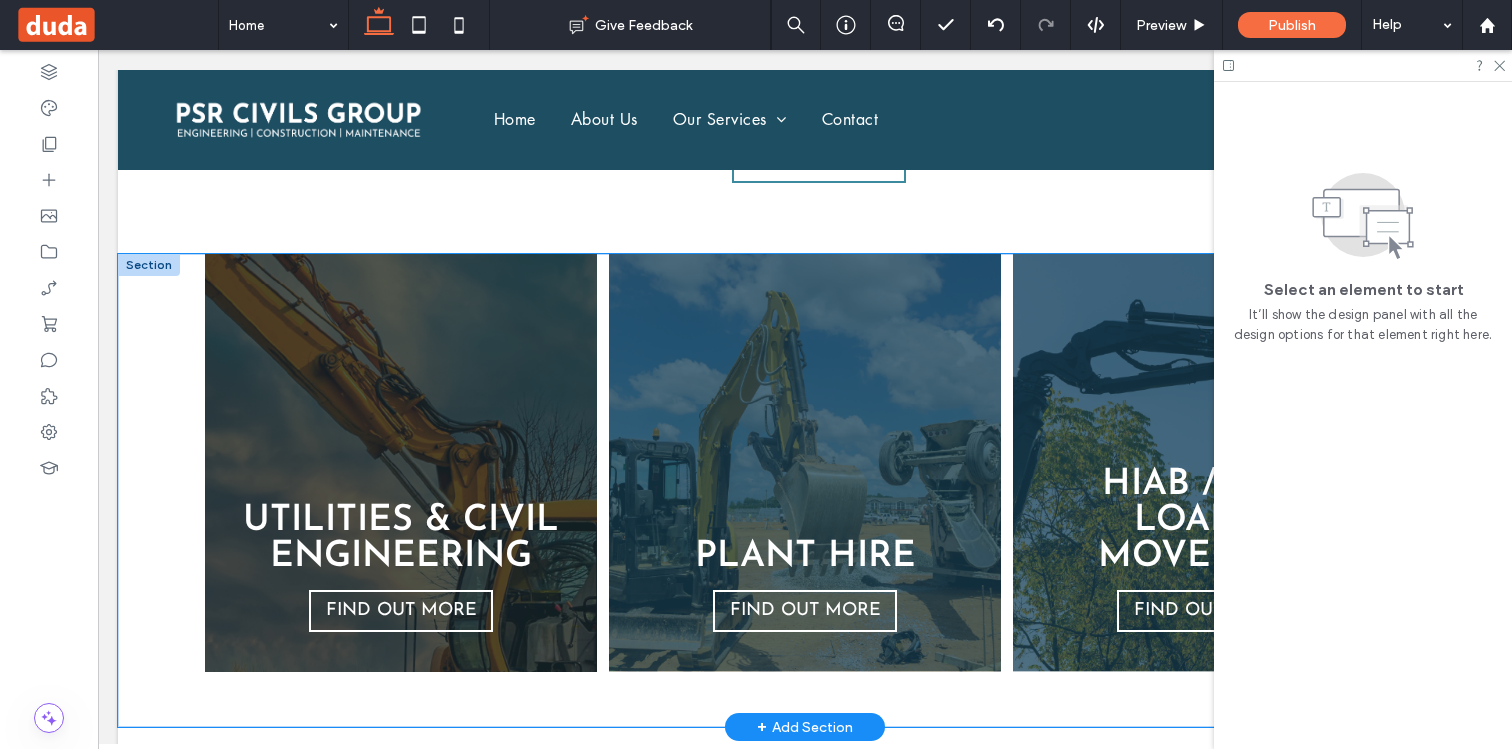 click on "UTILITIES & CIVIL   ENGINEERING
FIND OUT MORE
PLANT HIRE ﻿
FIND OUT MORE
HIAB / LOW LOADER MOVEMENT
FIND OUT MORE" at bounding box center [805, 490] 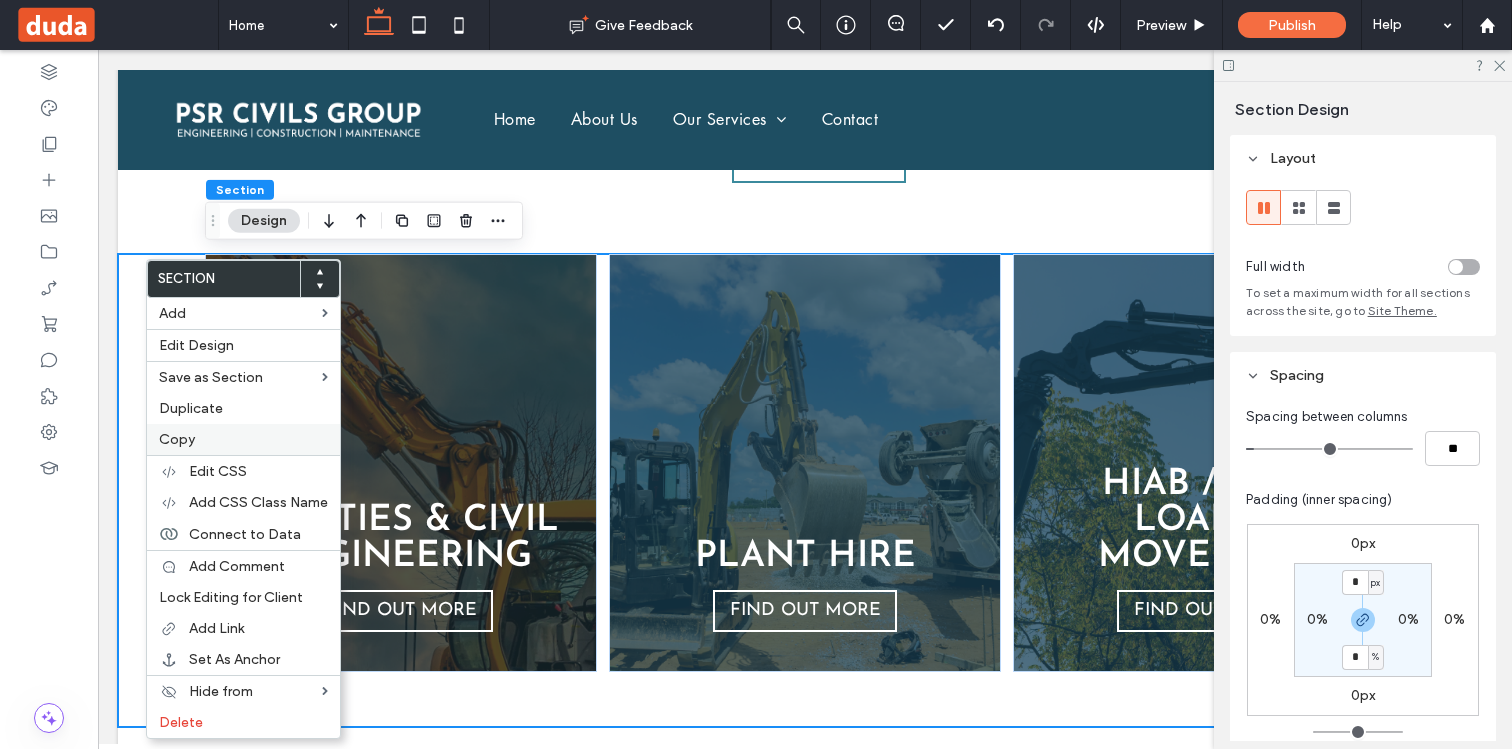 click on "Copy" at bounding box center [177, 439] 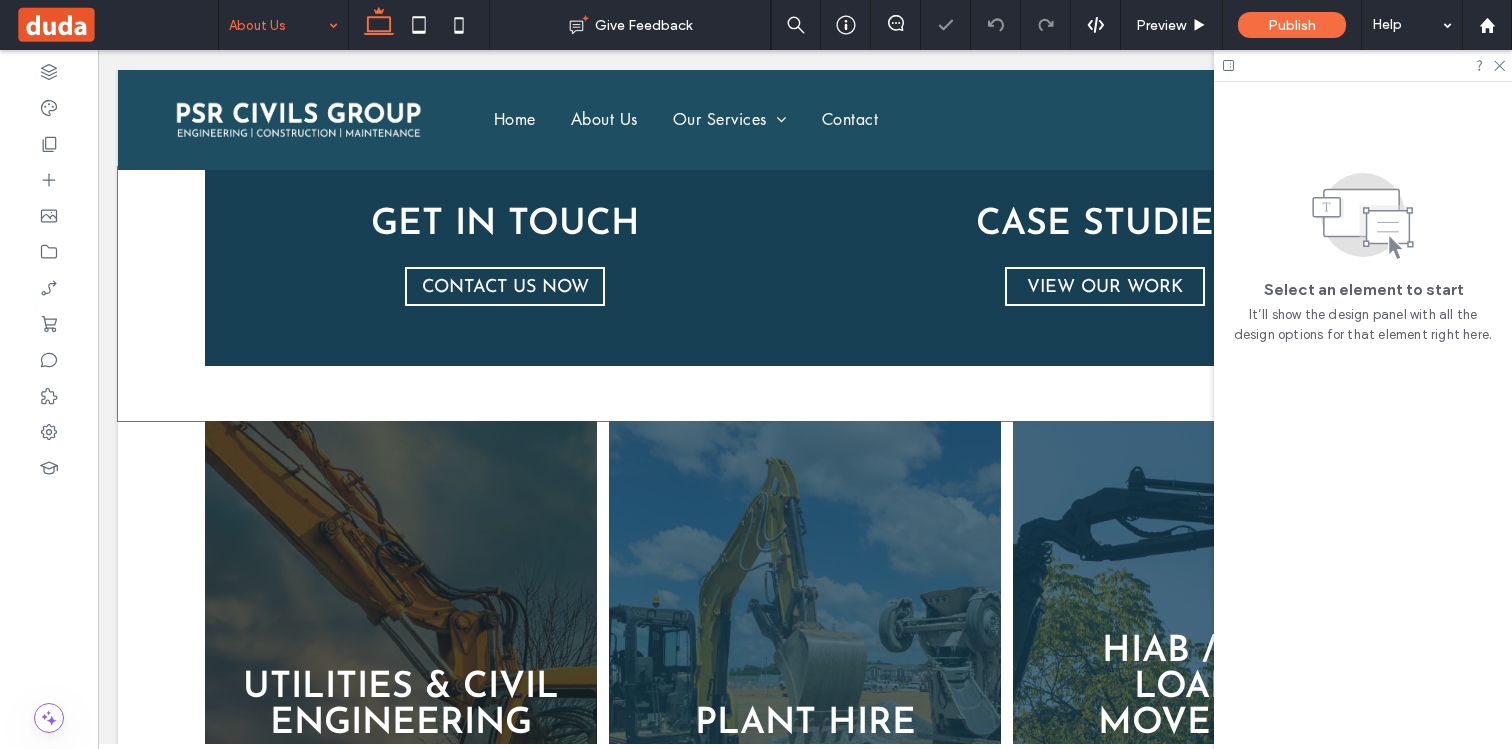 scroll, scrollTop: 2293, scrollLeft: 0, axis: vertical 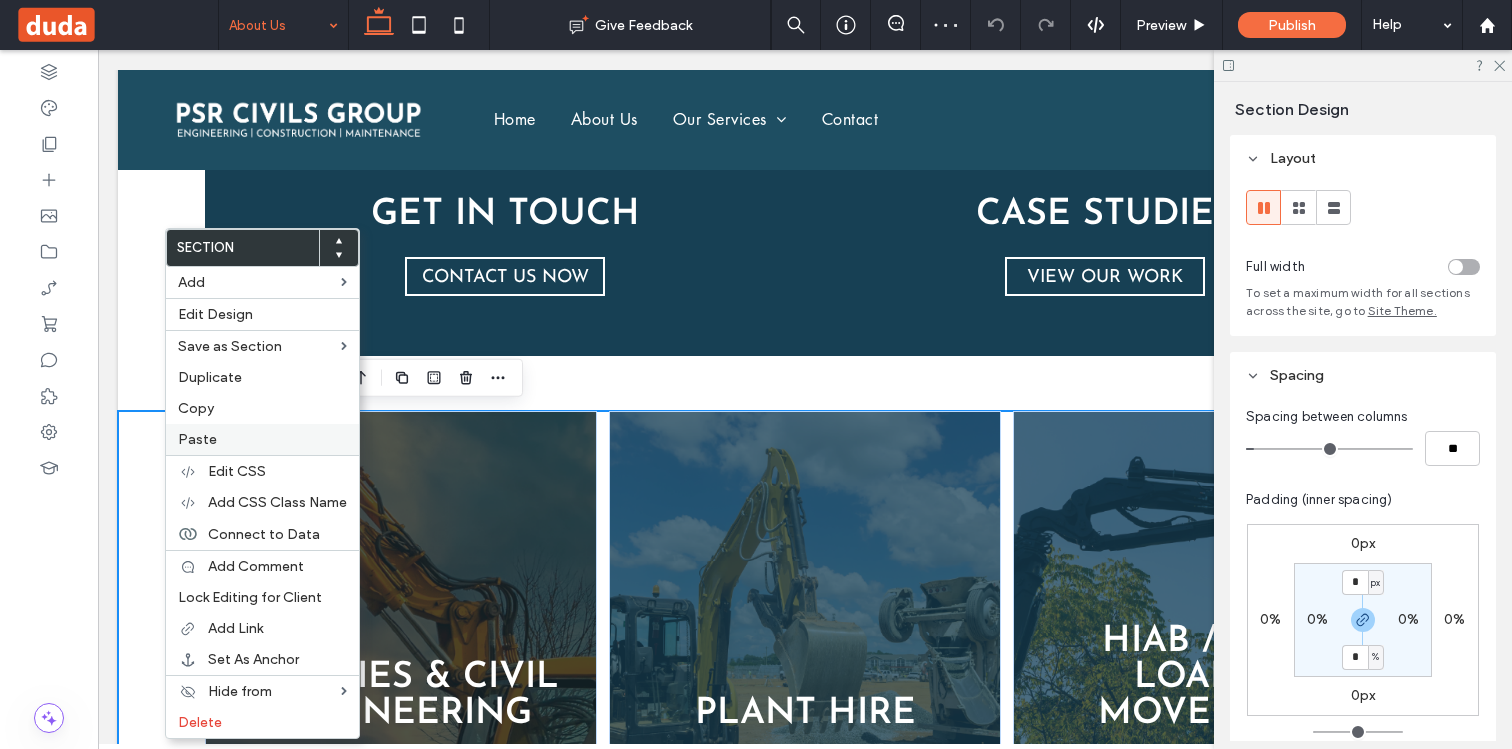 click on "Paste" at bounding box center (197, 439) 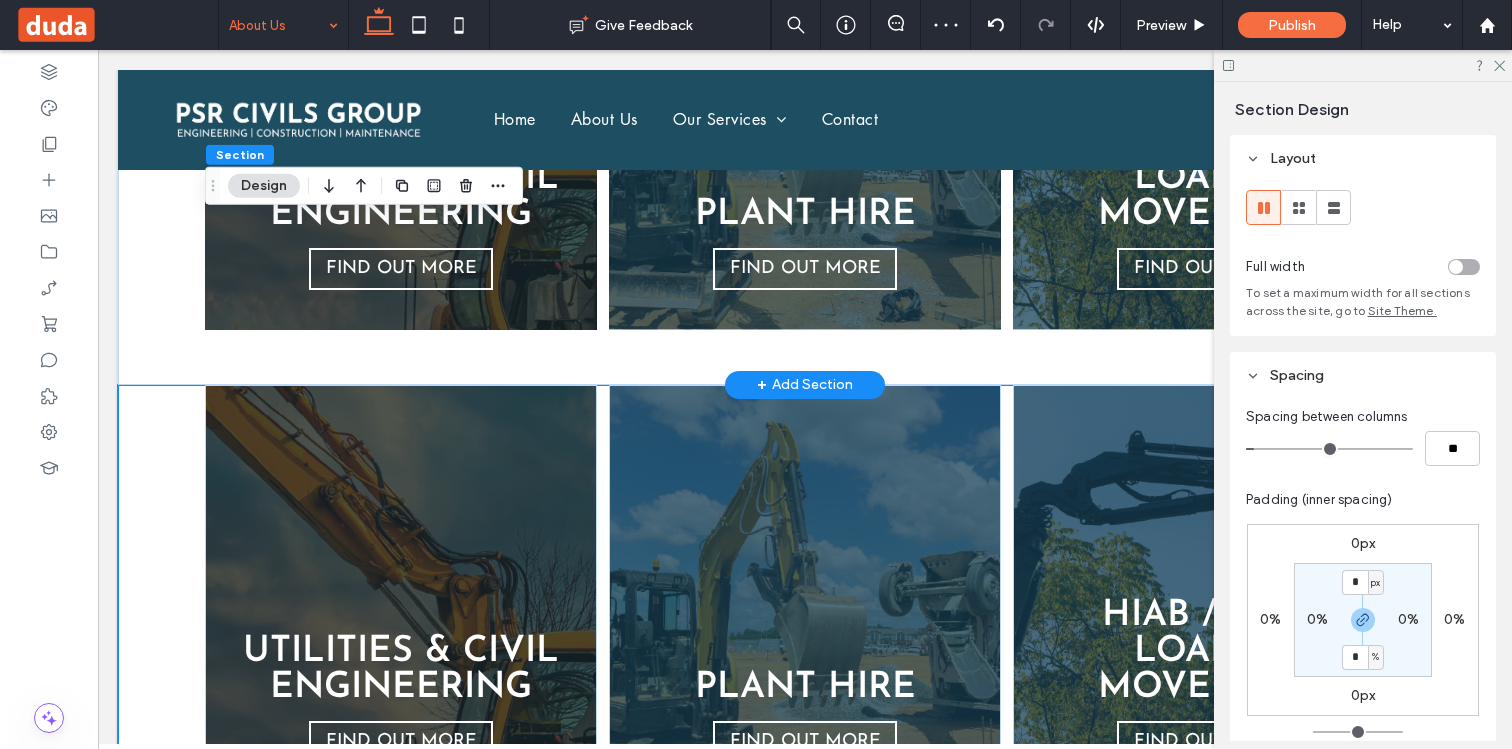scroll, scrollTop: 2657, scrollLeft: 0, axis: vertical 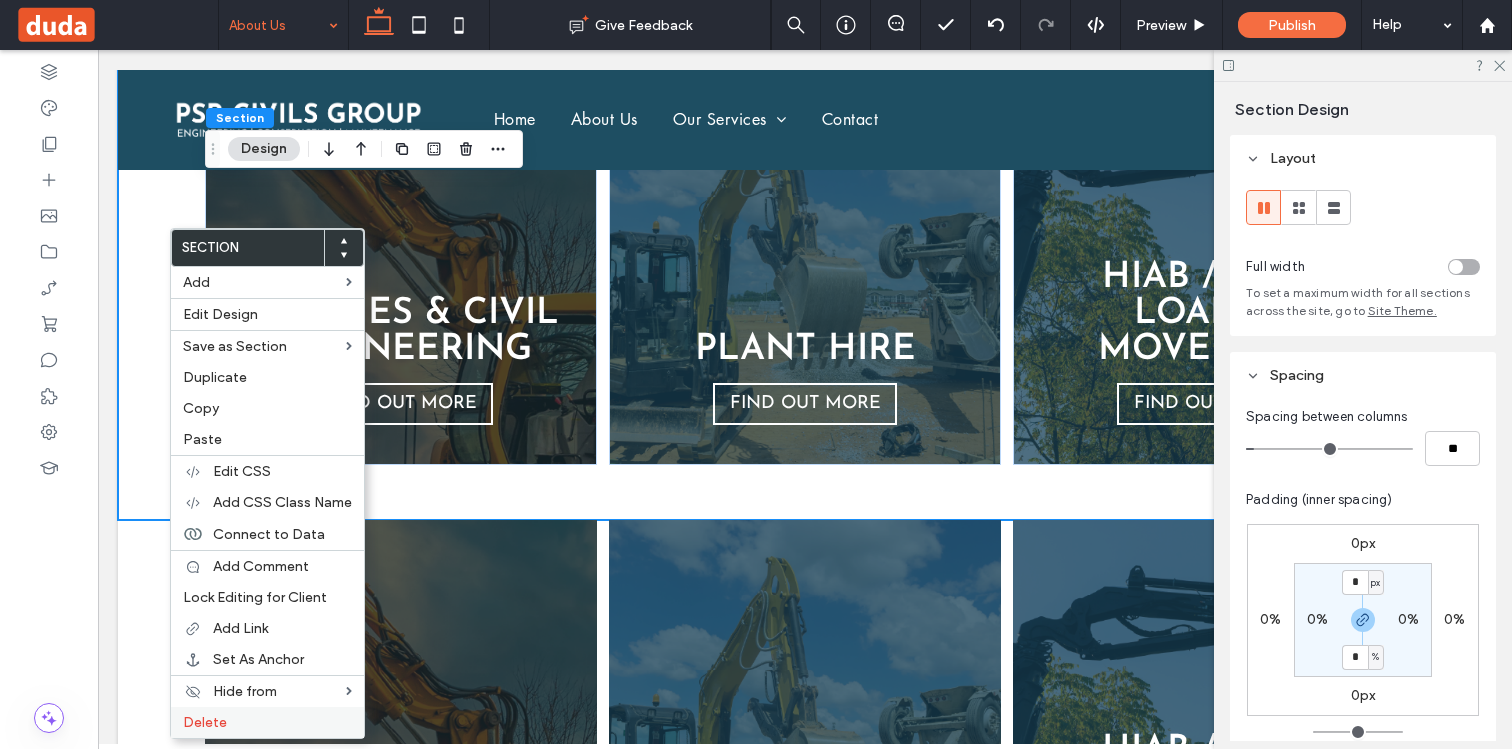 click on "Delete" at bounding box center (205, 722) 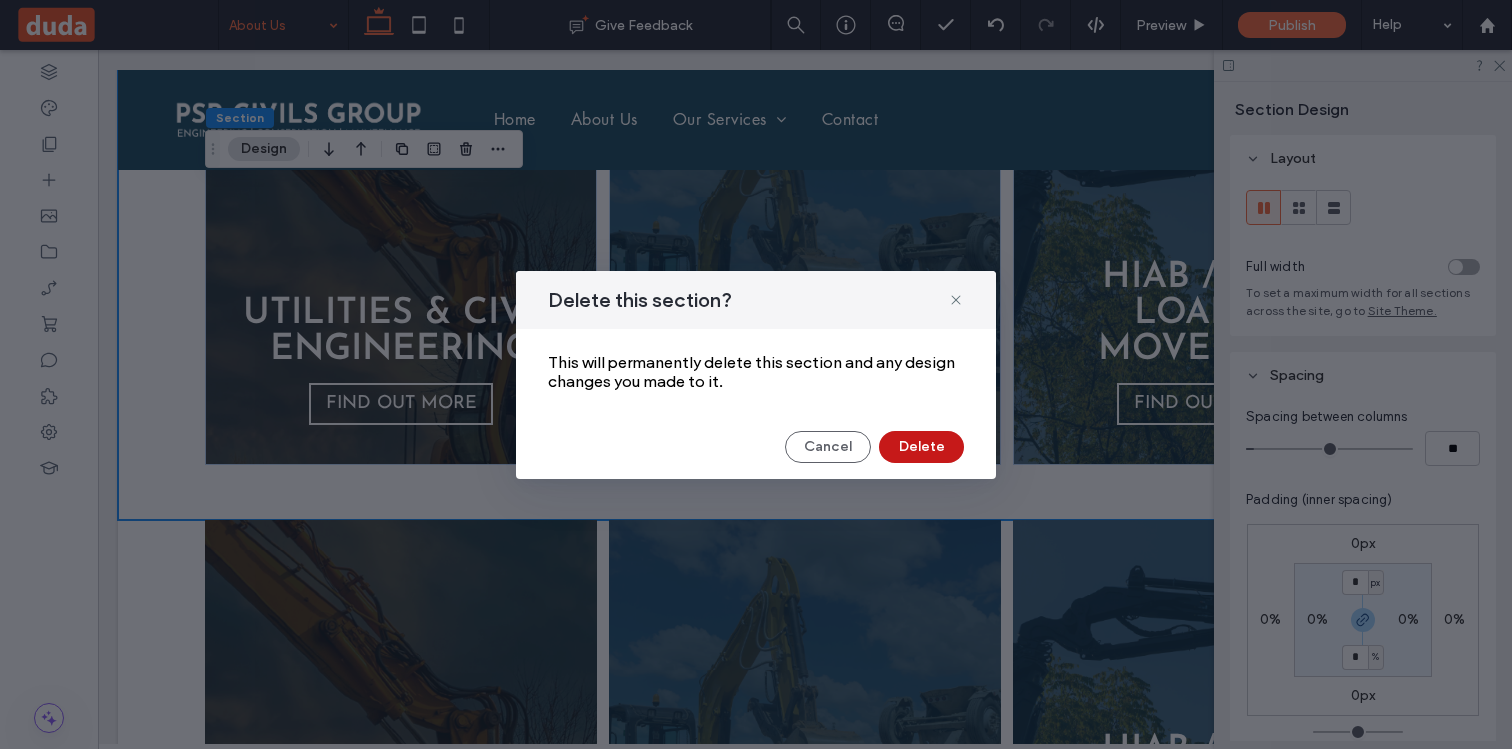 click on "Delete" at bounding box center (921, 447) 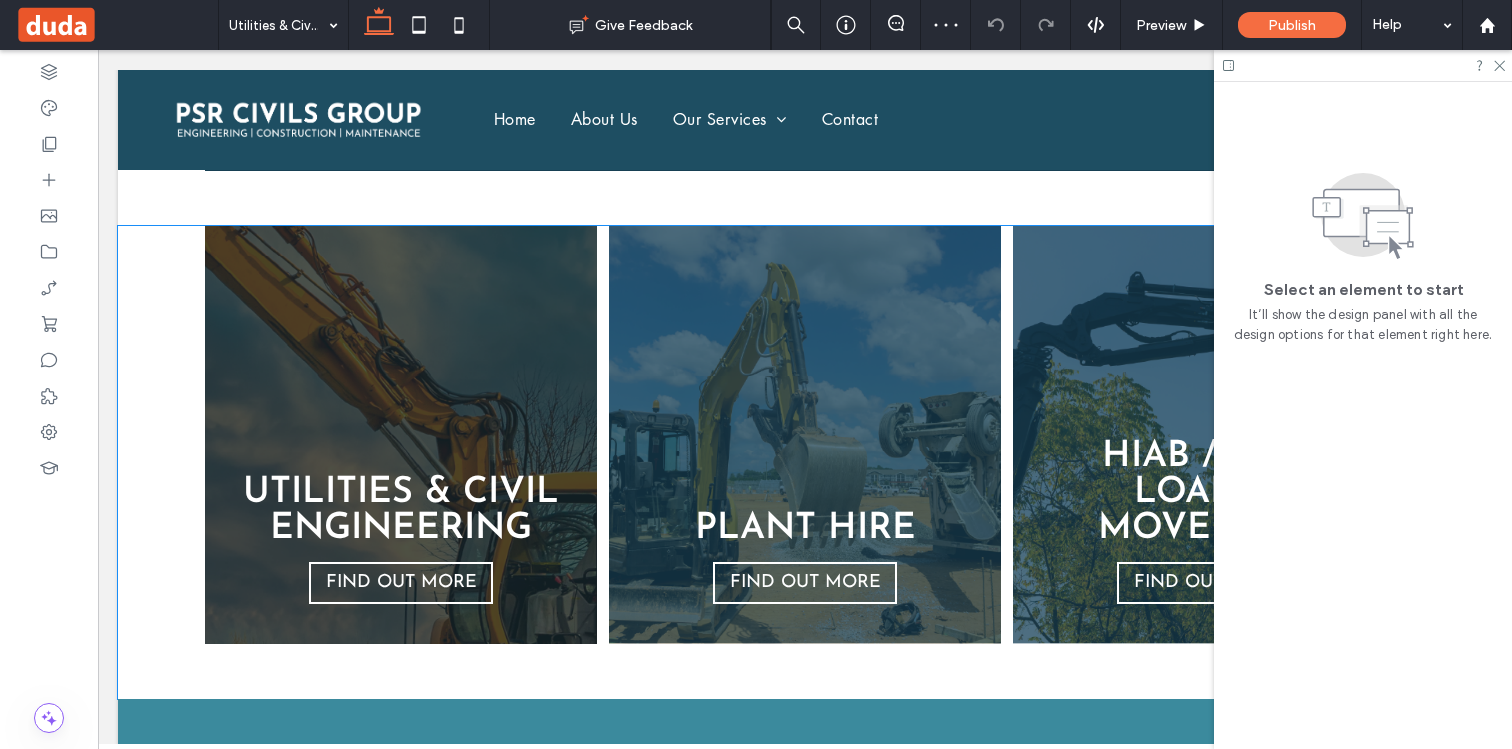 scroll, scrollTop: 1900, scrollLeft: 0, axis: vertical 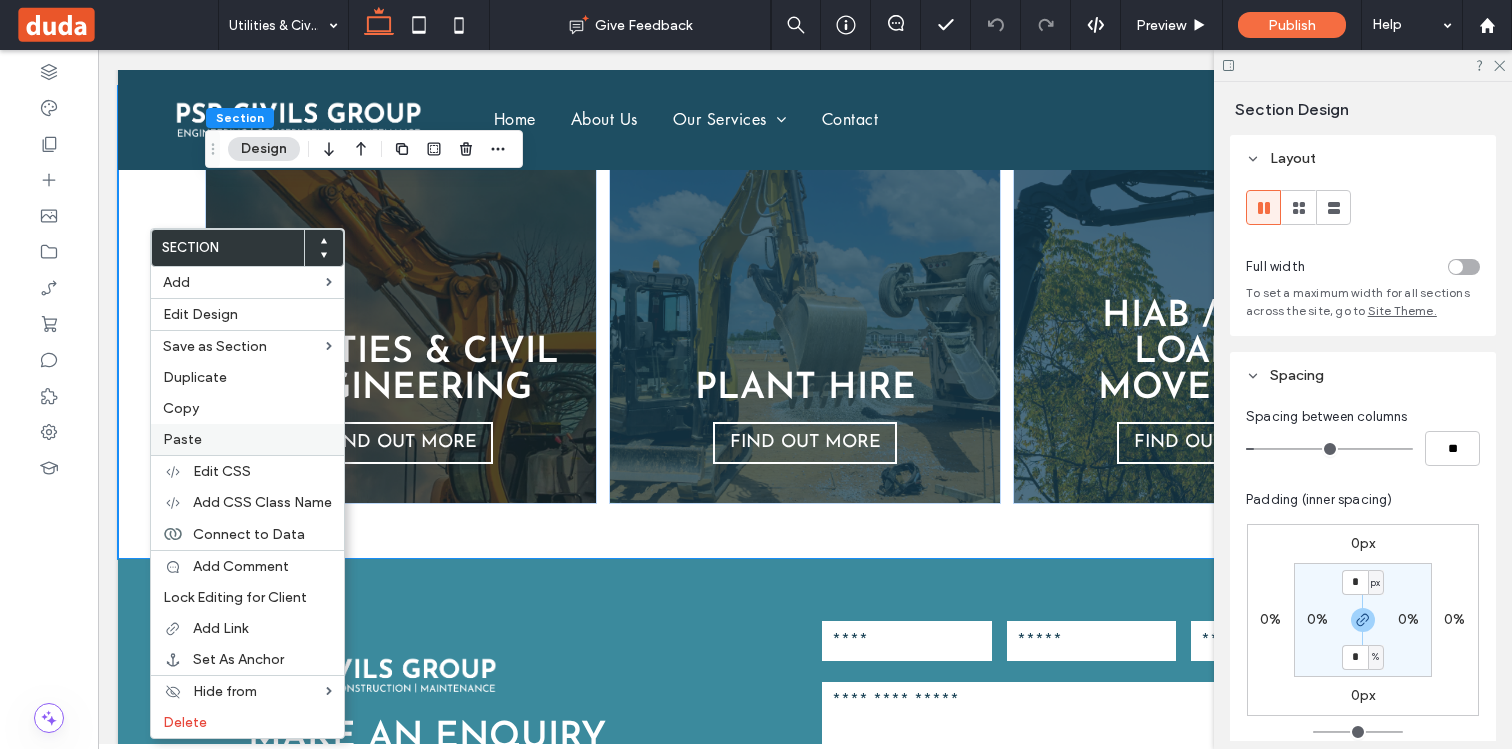 click on "Paste" at bounding box center [182, 439] 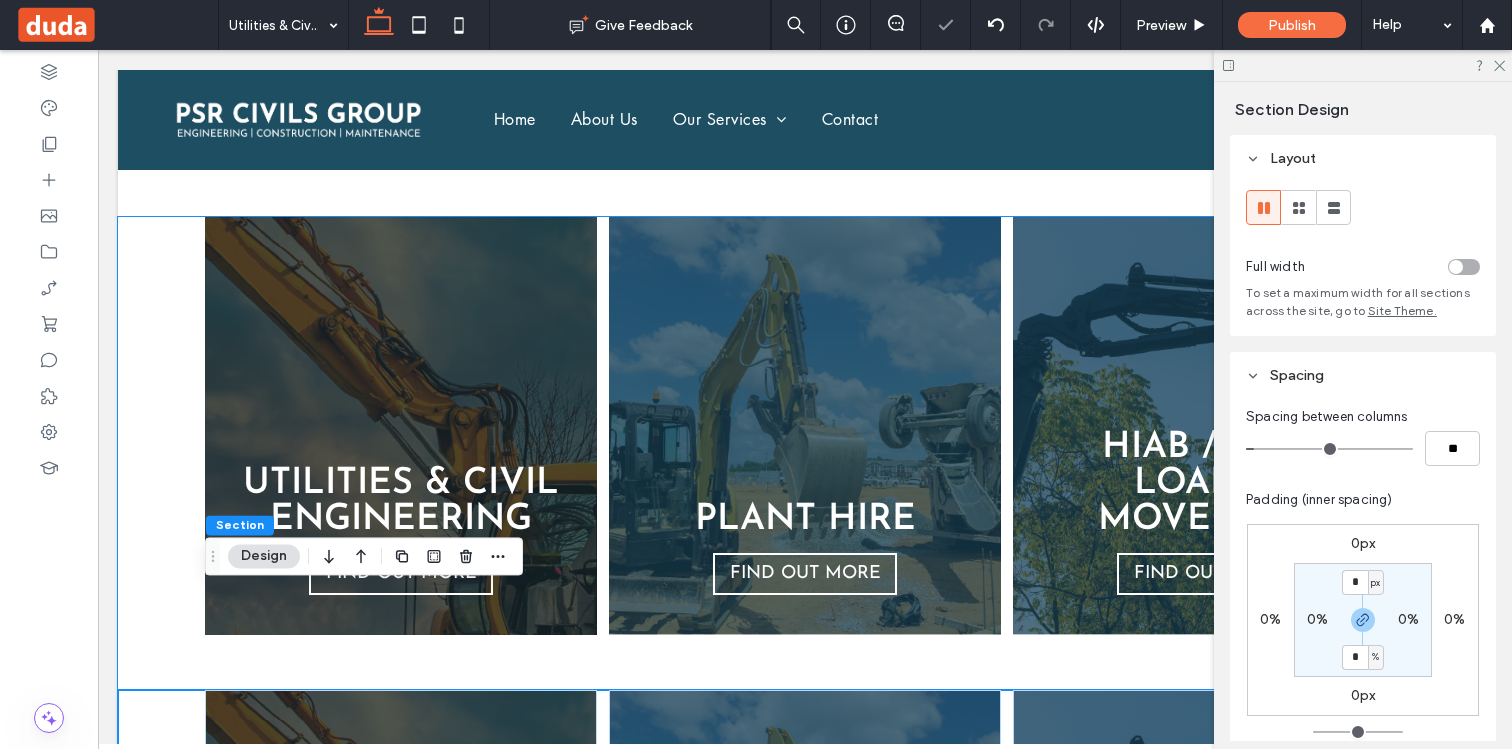 scroll, scrollTop: 1705, scrollLeft: 0, axis: vertical 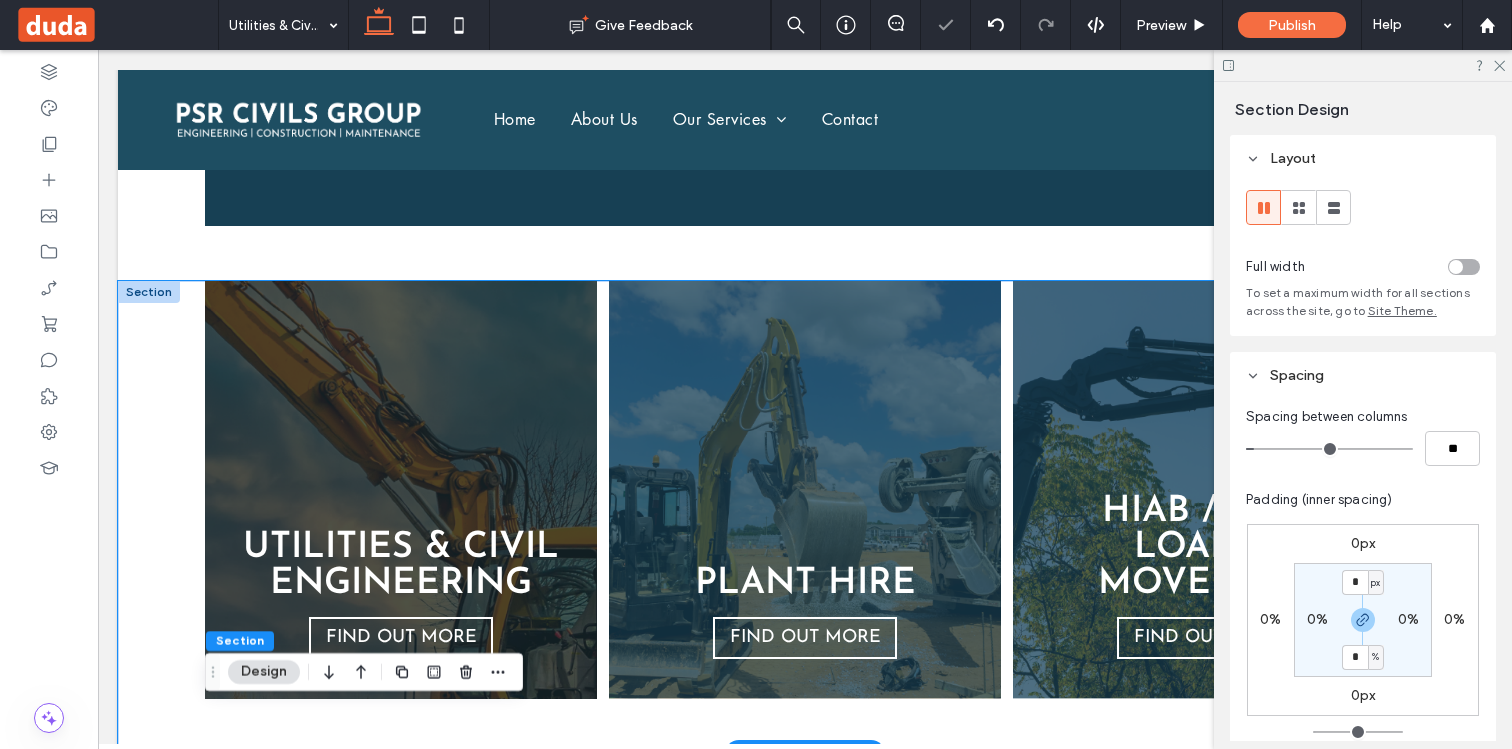 click on "UTILITIES & CIVIL   ENGINEERING
FIND OUT MORE
PLANT HIRE ﻿
FIND OUT MORE
HIAB / LOW LOADER MOVEMENT
FIND OUT MORE" at bounding box center [805, 517] 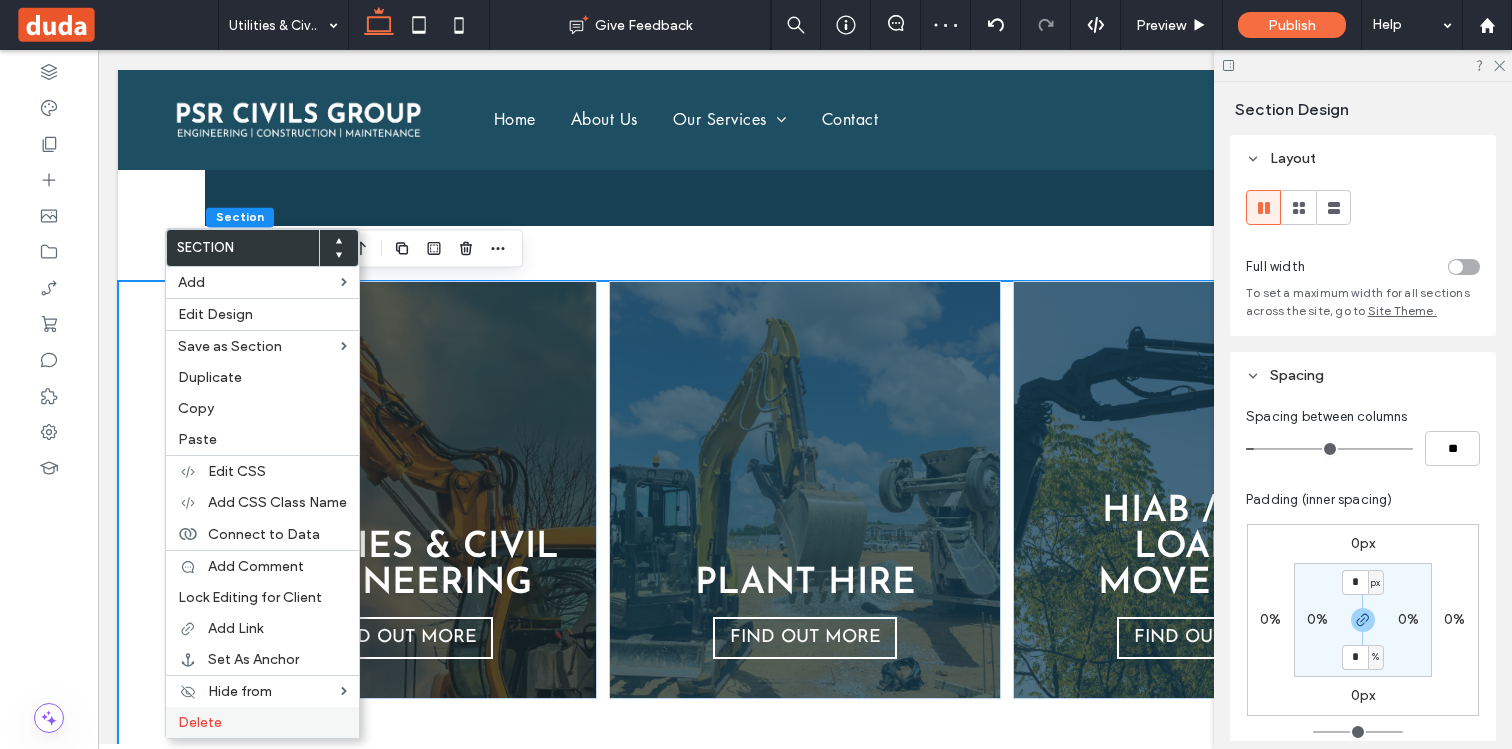 click on "Delete" at bounding box center (262, 722) 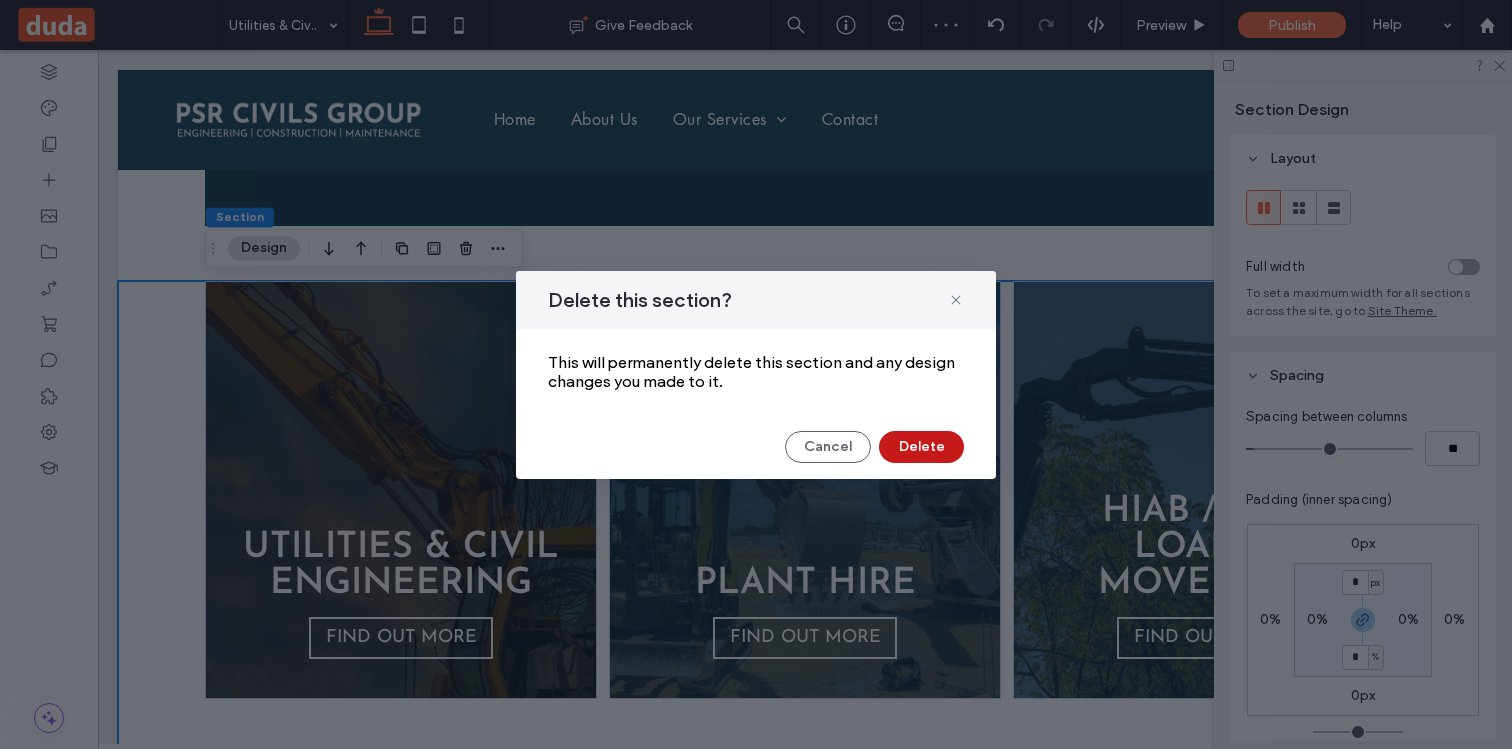 drag, startPoint x: 901, startPoint y: 448, endPoint x: 795, endPoint y: 398, distance: 117.20068 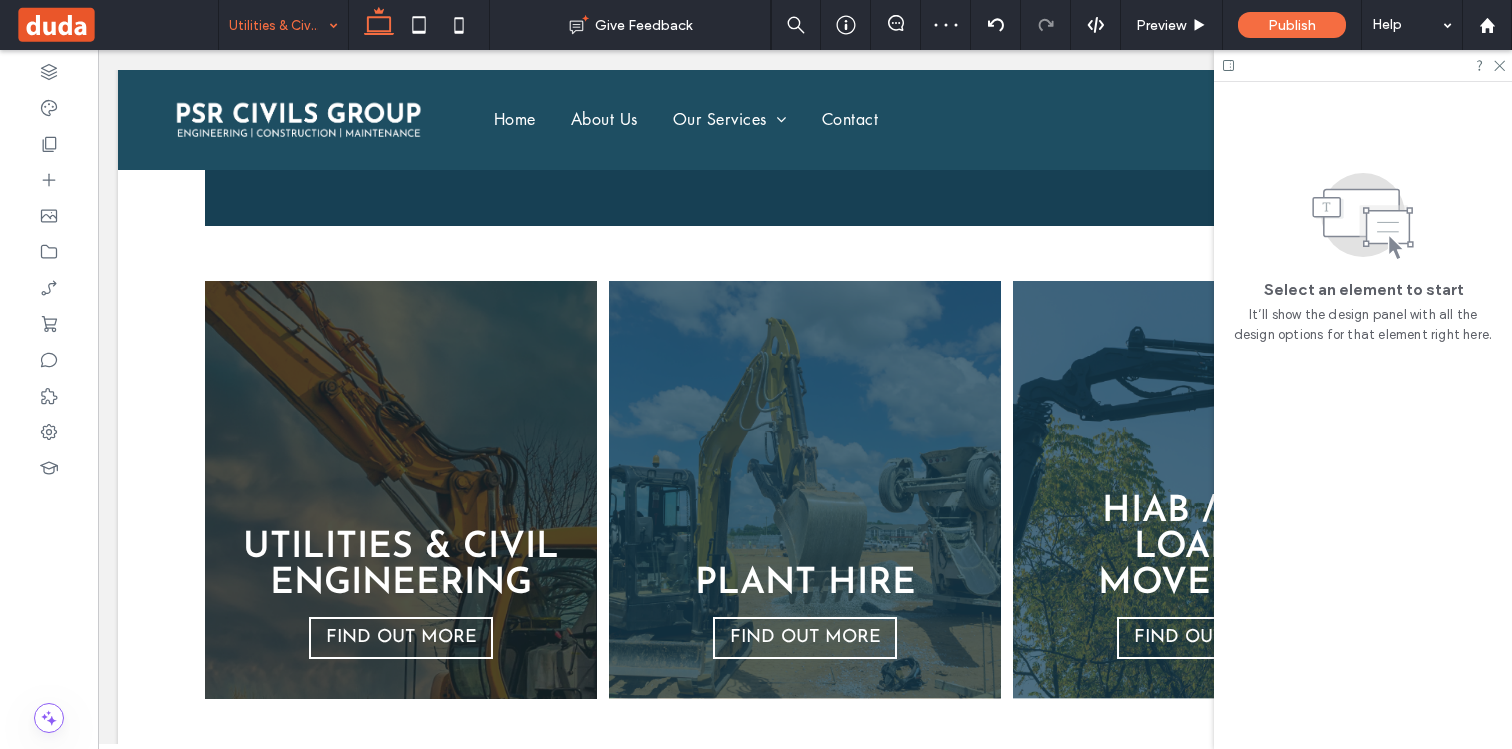 drag, startPoint x: 264, startPoint y: 18, endPoint x: 264, endPoint y: 32, distance: 14 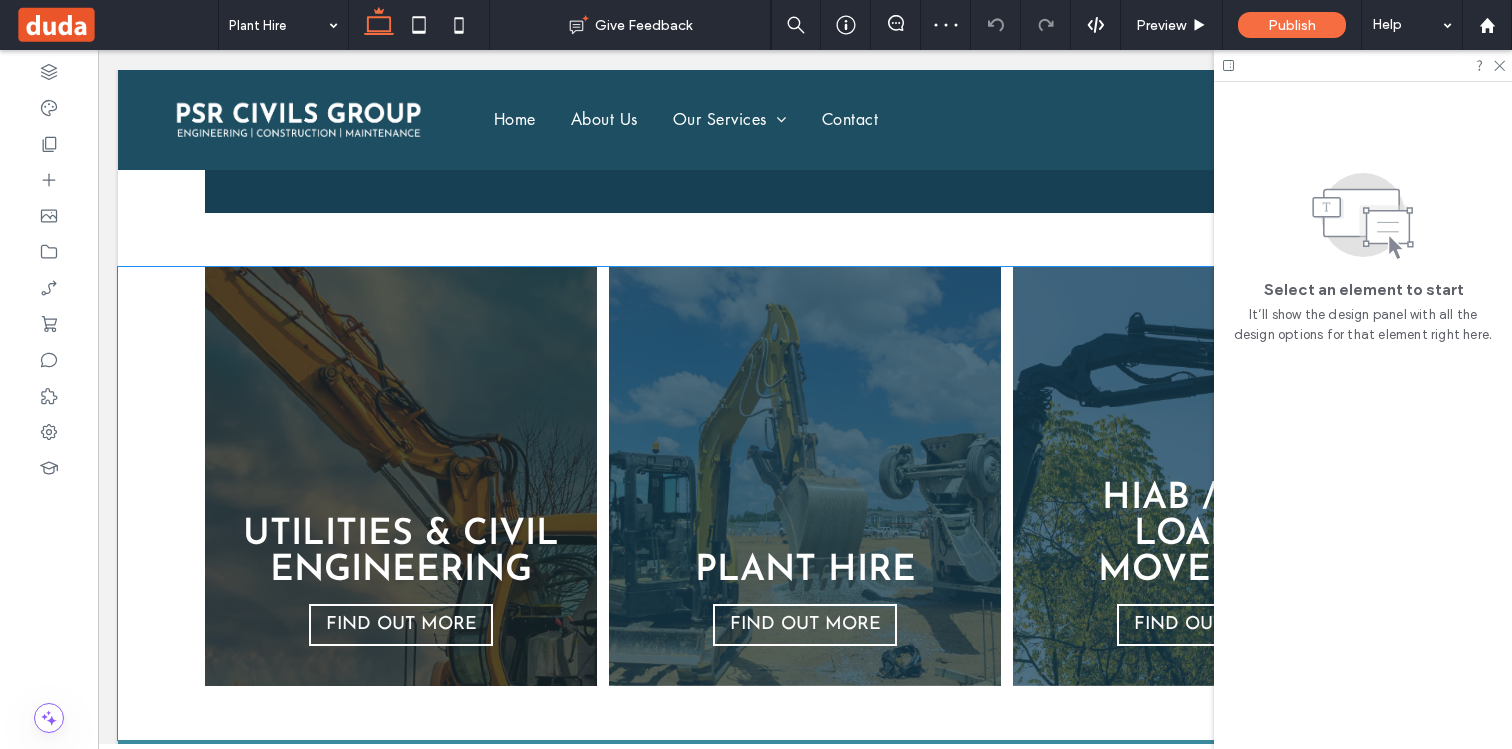 scroll, scrollTop: 1315, scrollLeft: 0, axis: vertical 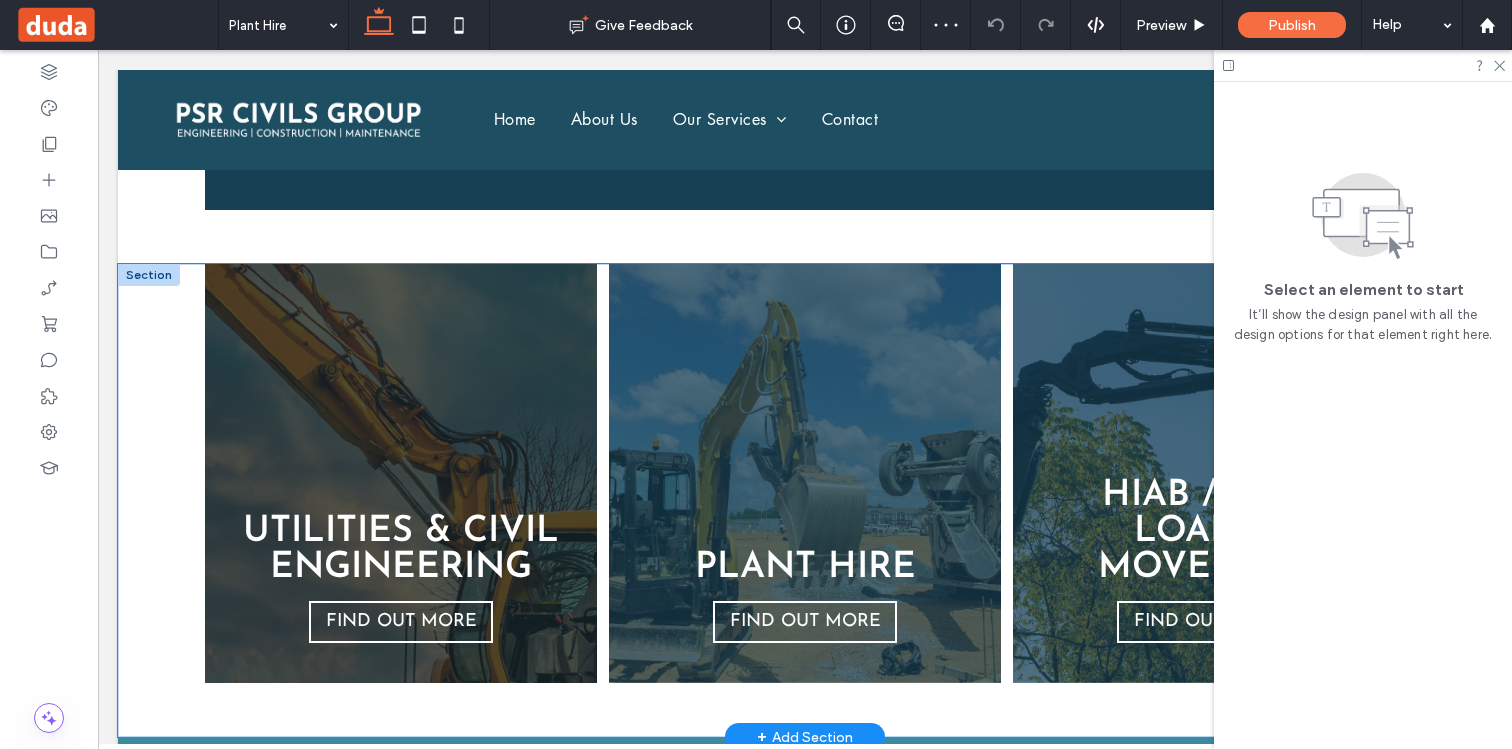 click on "UTILITIES & CIVIL   ENGINEERING
FIND OUT MORE
PLANT HIRE ﻿
FIND OUT MORE
HIAB / LOW LOADER MOVEMENT
FIND OUT MORE" at bounding box center (805, 500) 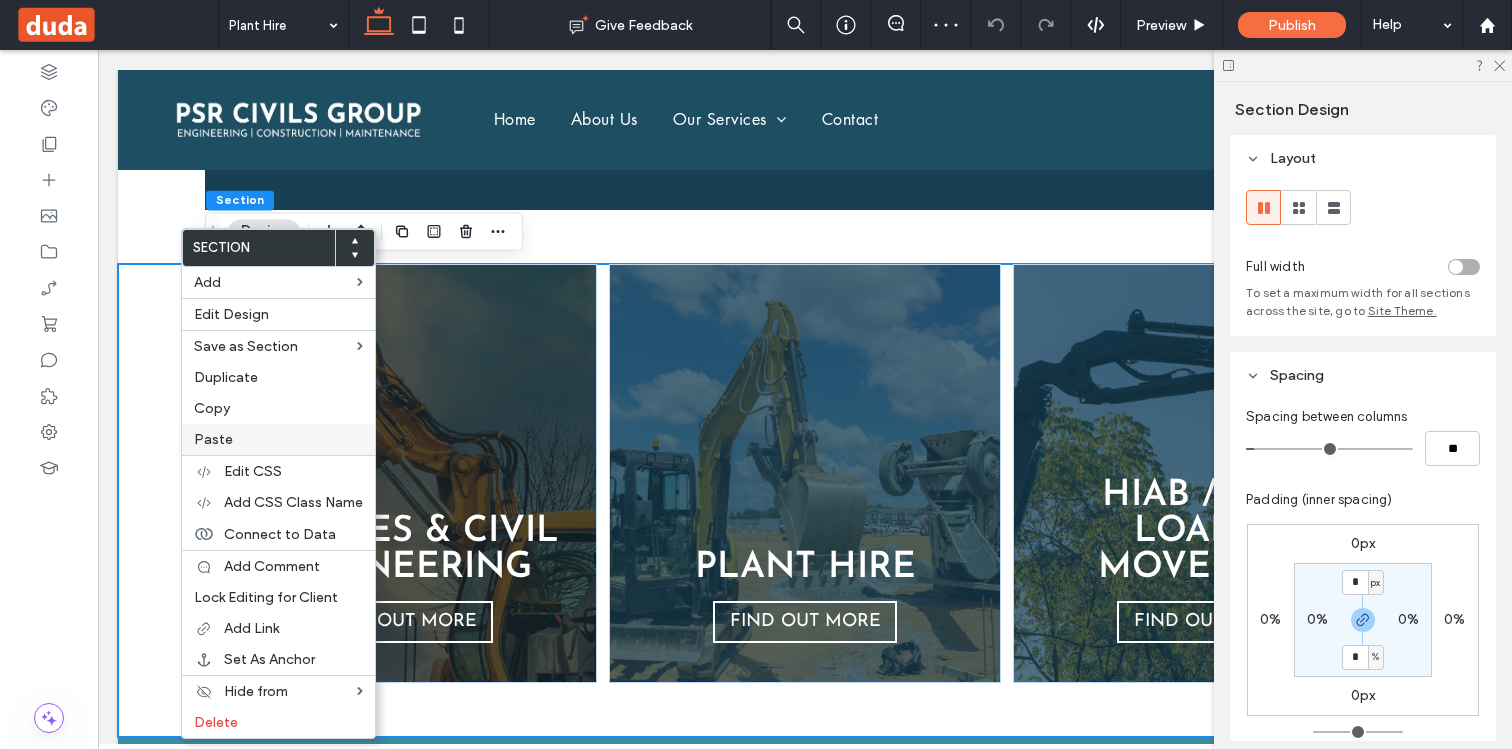 click on "Paste" at bounding box center [213, 439] 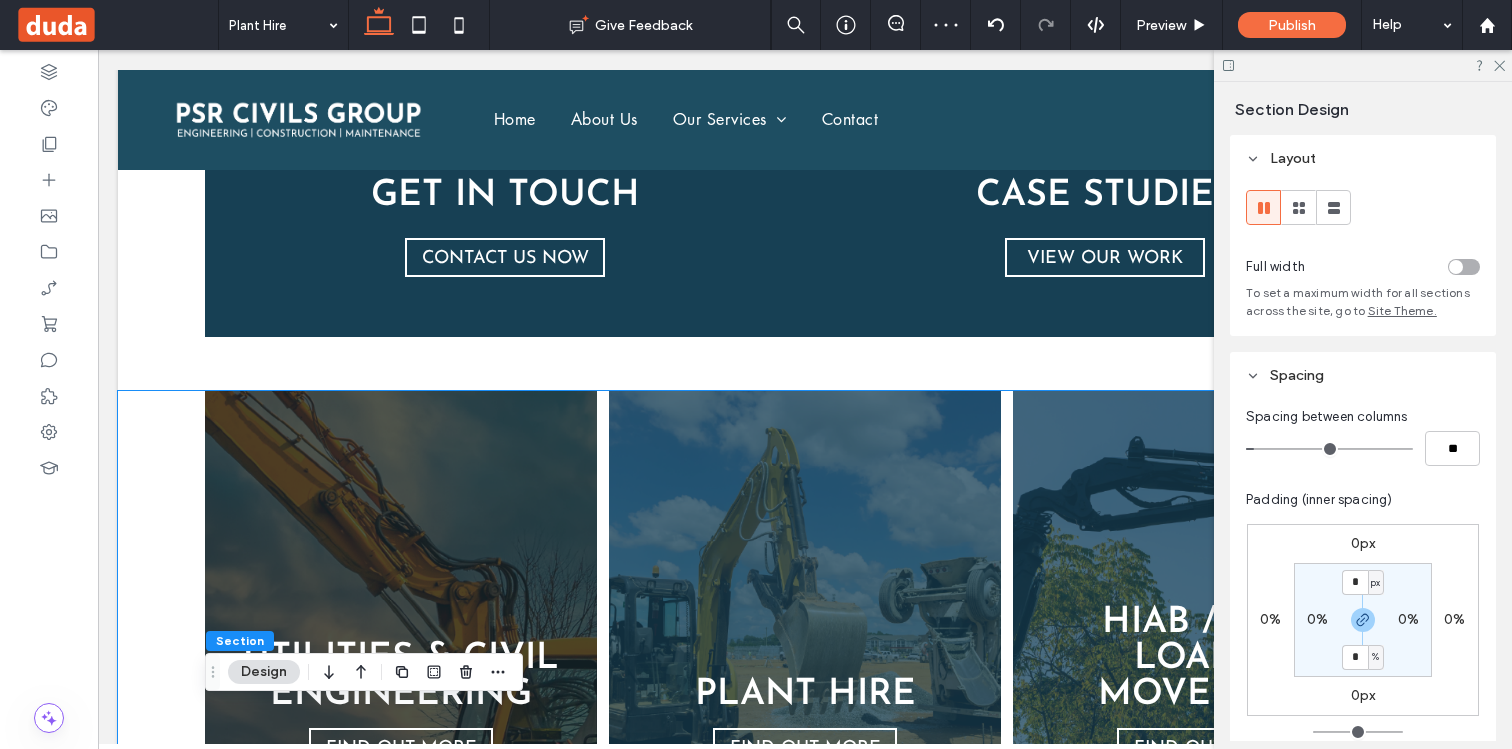 scroll, scrollTop: 1154, scrollLeft: 0, axis: vertical 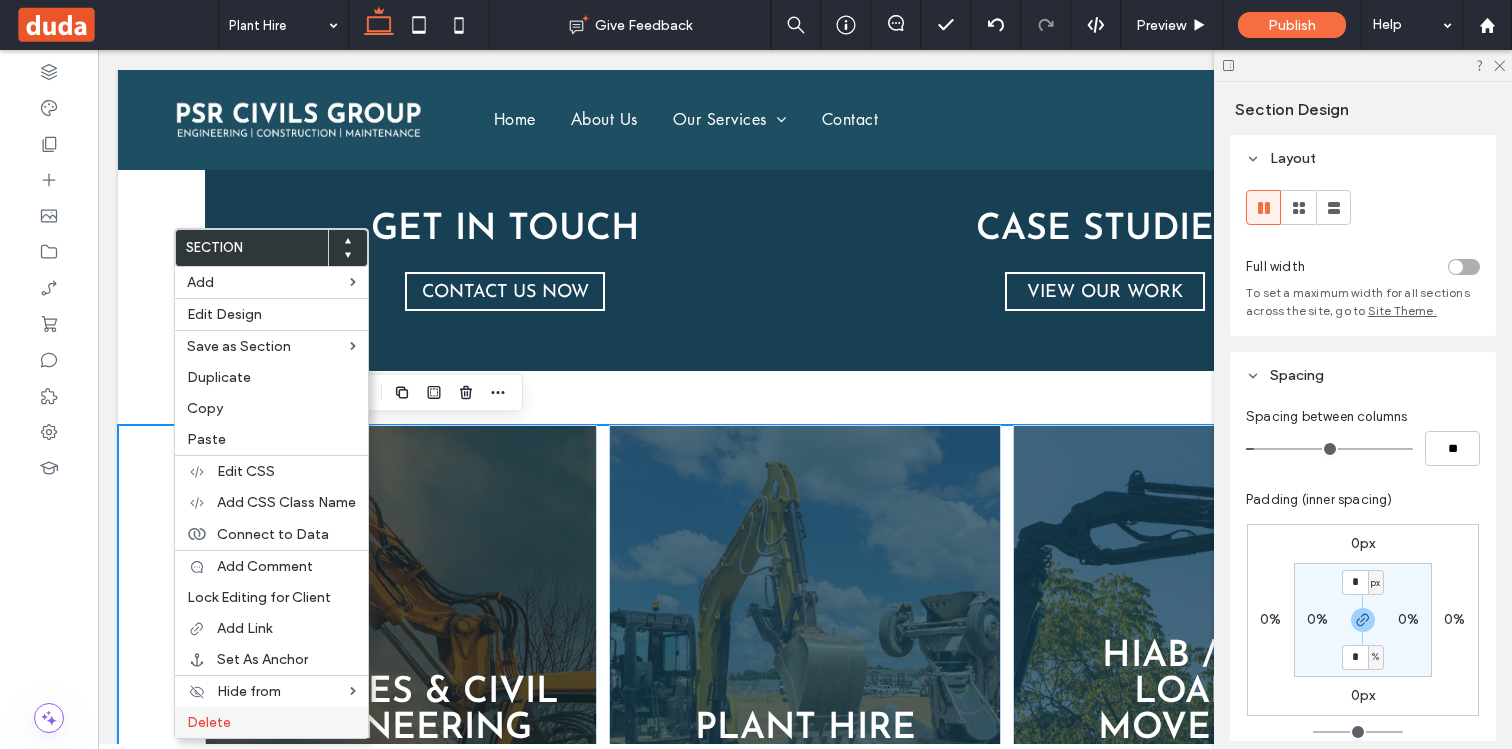 click on "Delete" at bounding box center (209, 722) 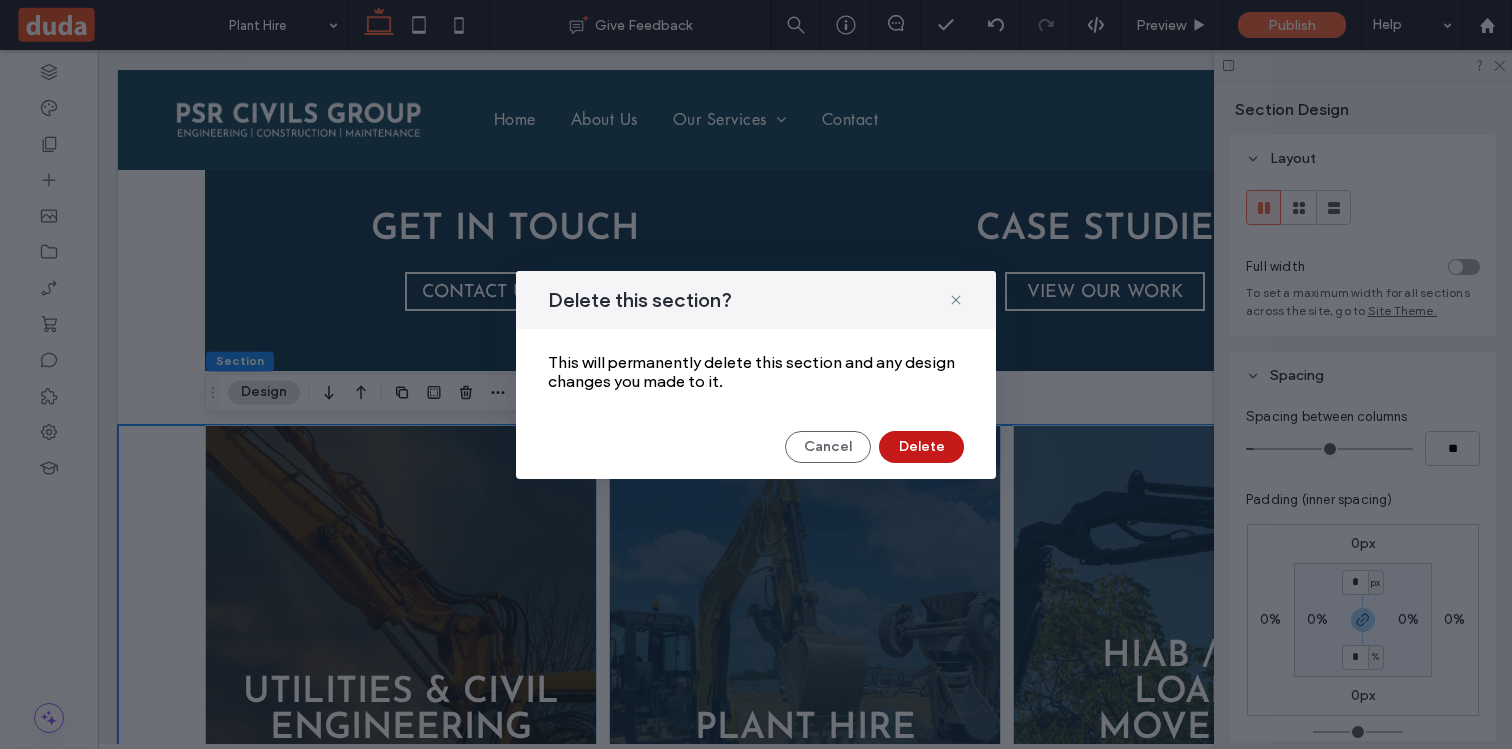click on "Delete" at bounding box center [921, 447] 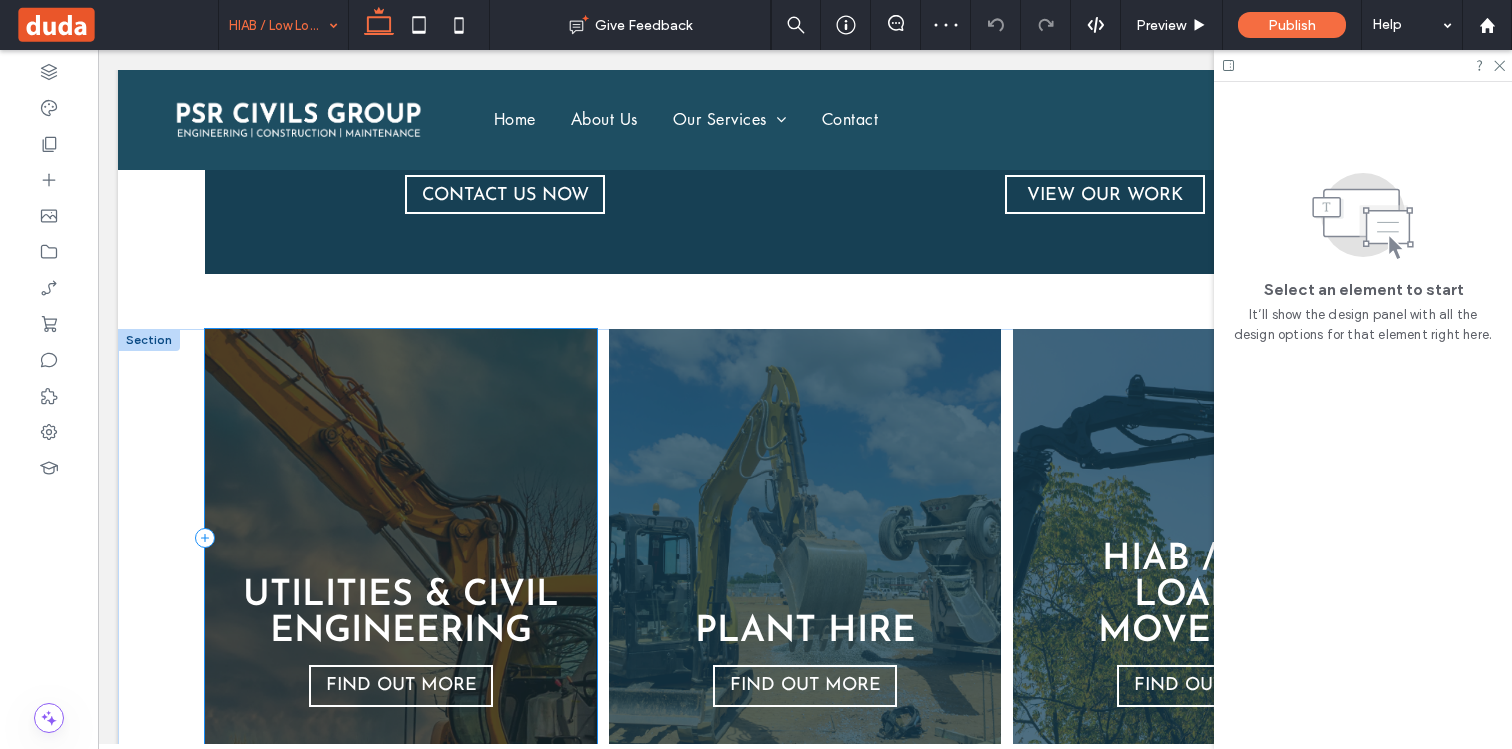 scroll, scrollTop: 1408, scrollLeft: 0, axis: vertical 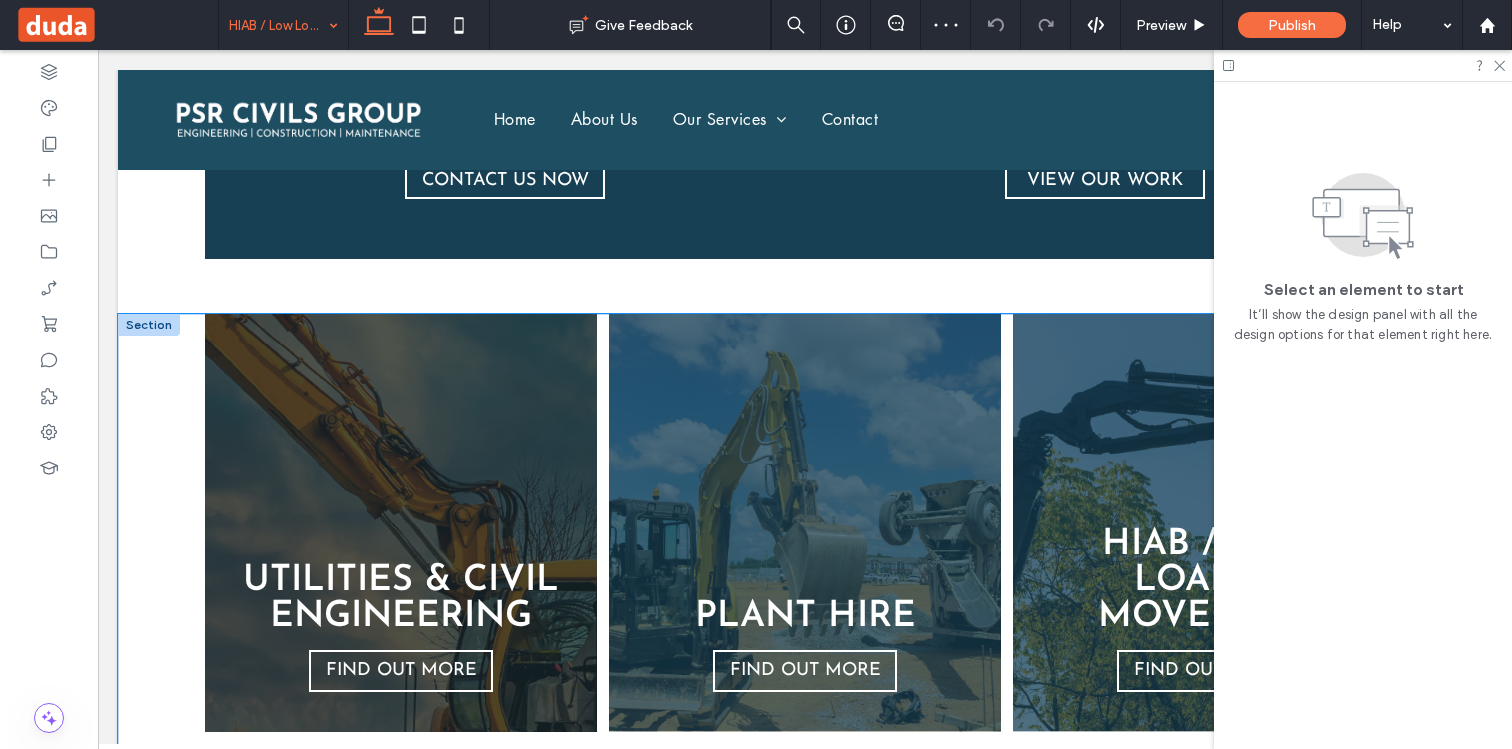 click on "UTILITIES & CIVIL   ENGINEERING
FIND OUT MORE
PLANT HIRE ﻿
FIND OUT MORE
HIAB / LOW LOADER MOVEMENT
FIND OUT MORE" at bounding box center [805, 550] 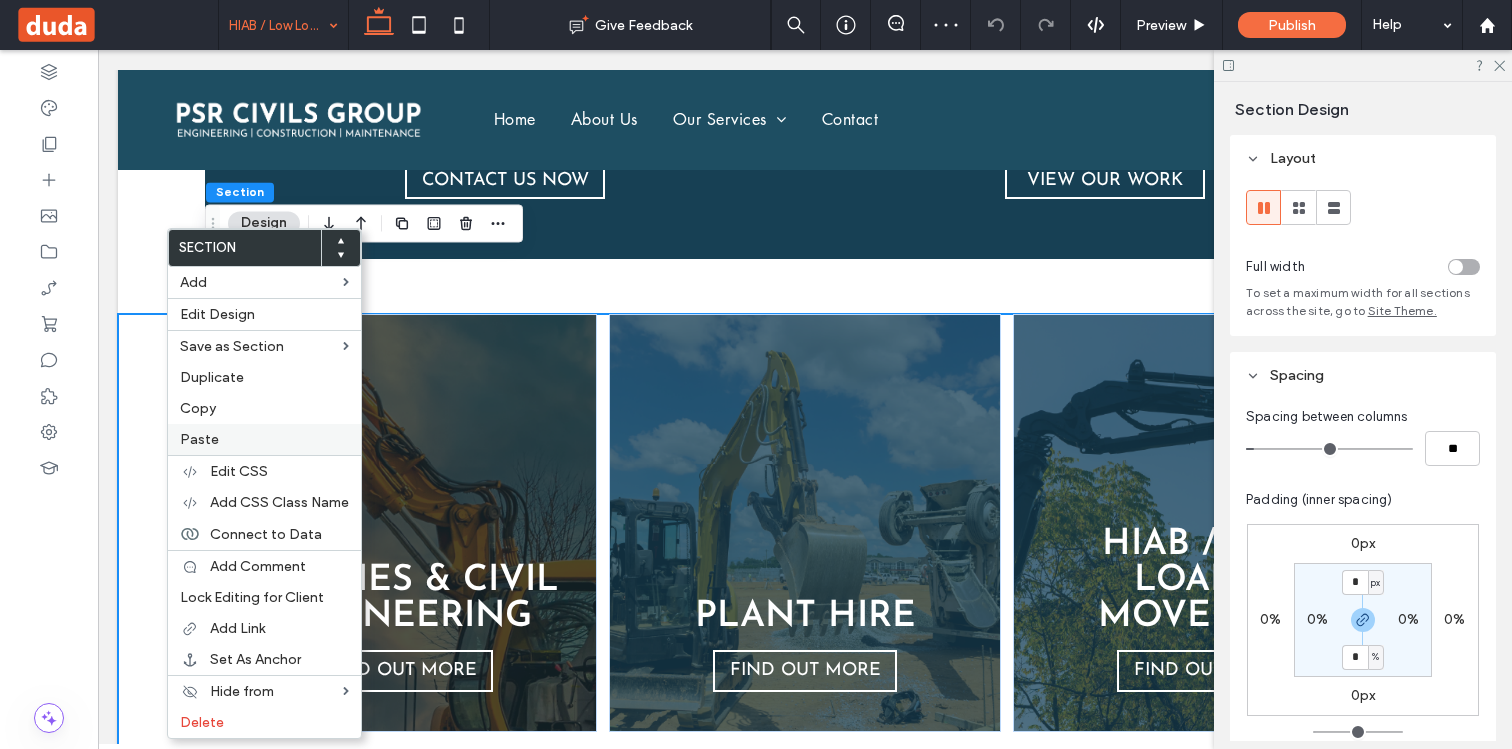 click on "Paste" at bounding box center (199, 439) 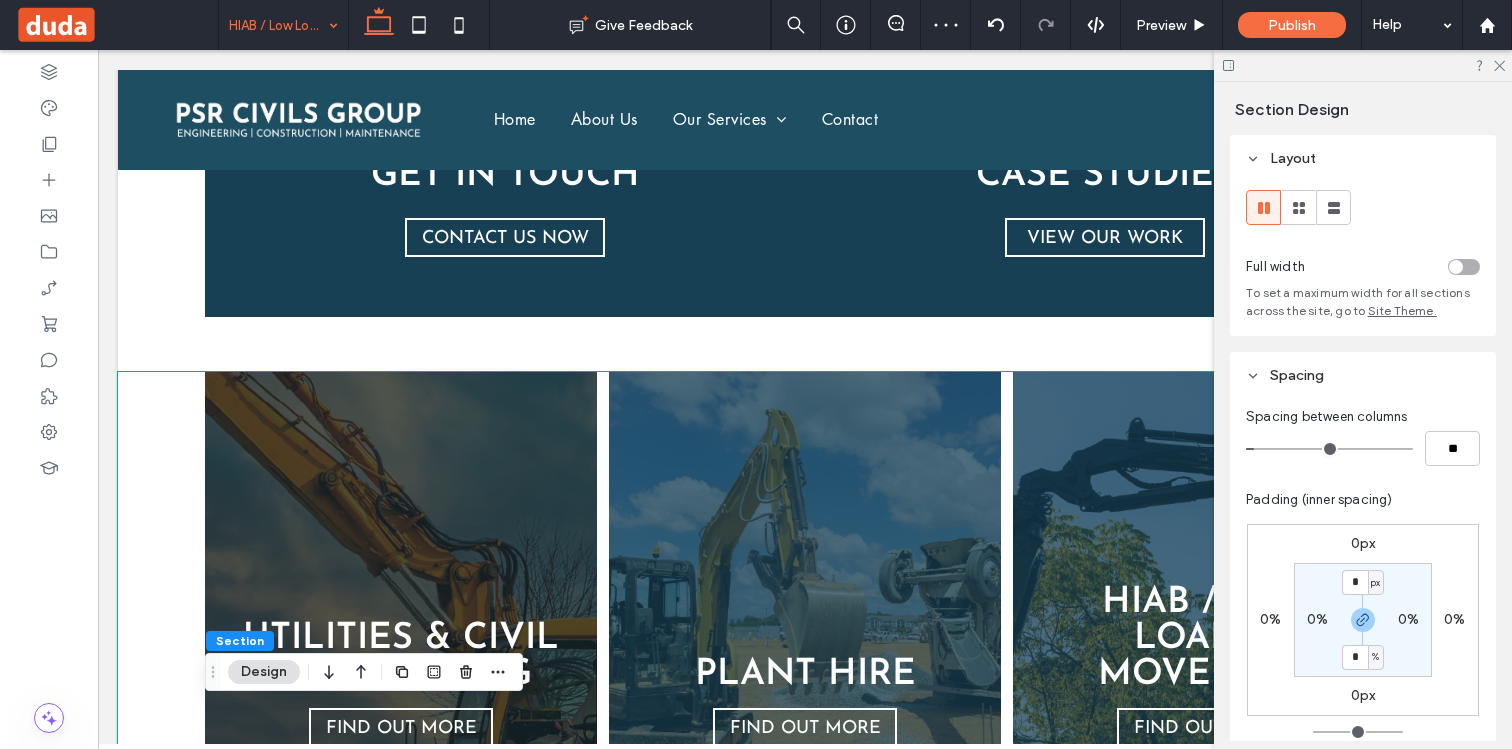 scroll, scrollTop: 1332, scrollLeft: 0, axis: vertical 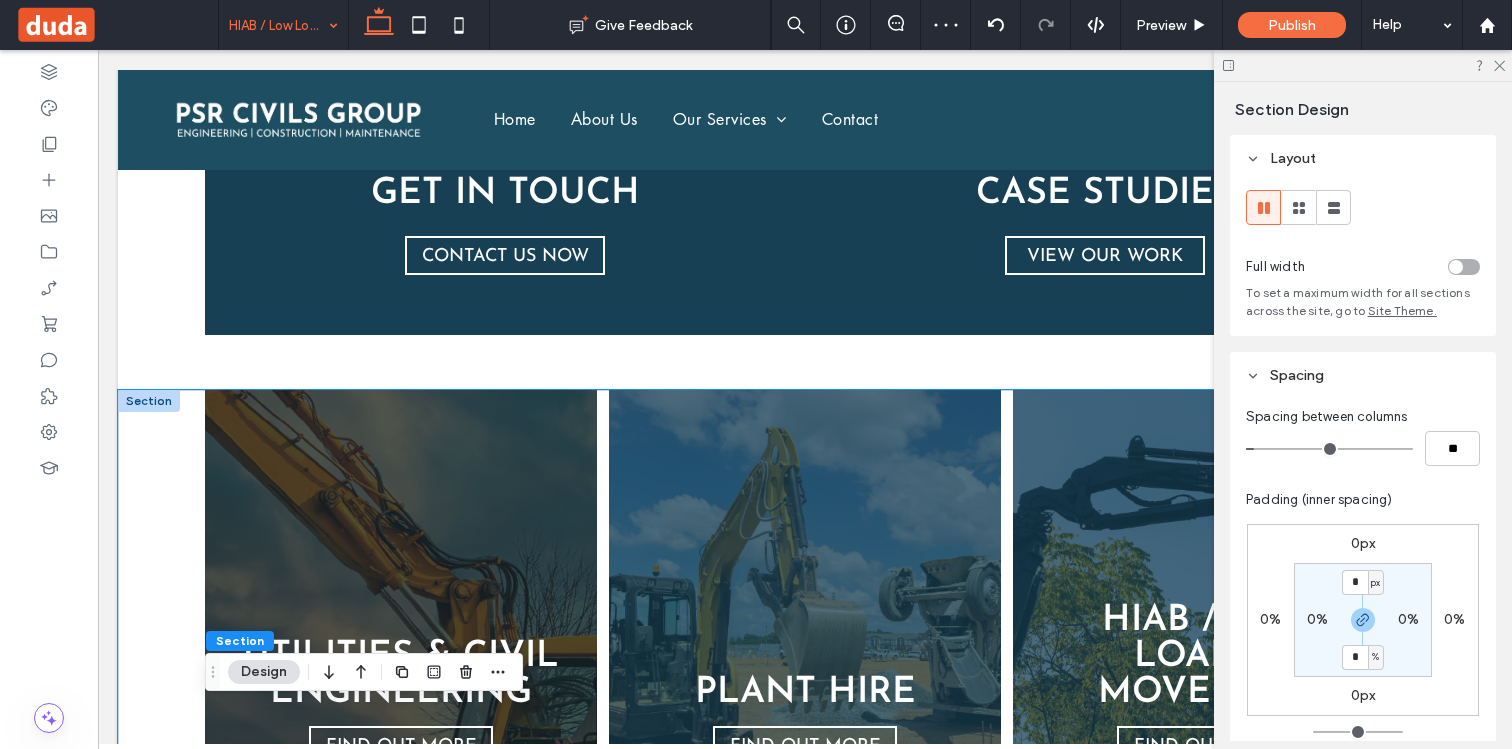click on "UTILITIES & CIVIL   ENGINEERING
FIND OUT MORE
PLANT HIRE ﻿
FIND OUT MORE
HIAB / LOW LOADER MOVEMENT
FIND OUT MORE" at bounding box center [805, 626] 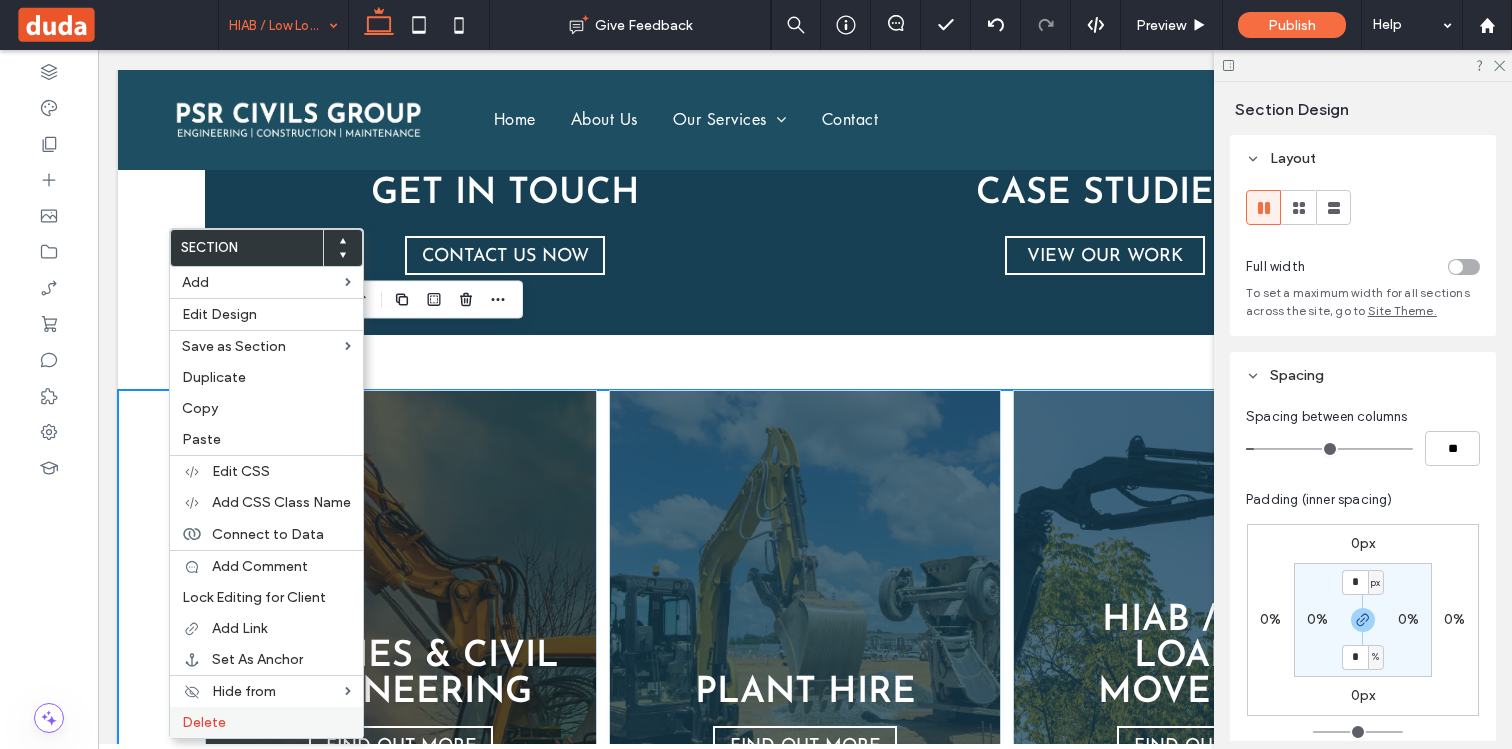click on "Delete" at bounding box center (204, 722) 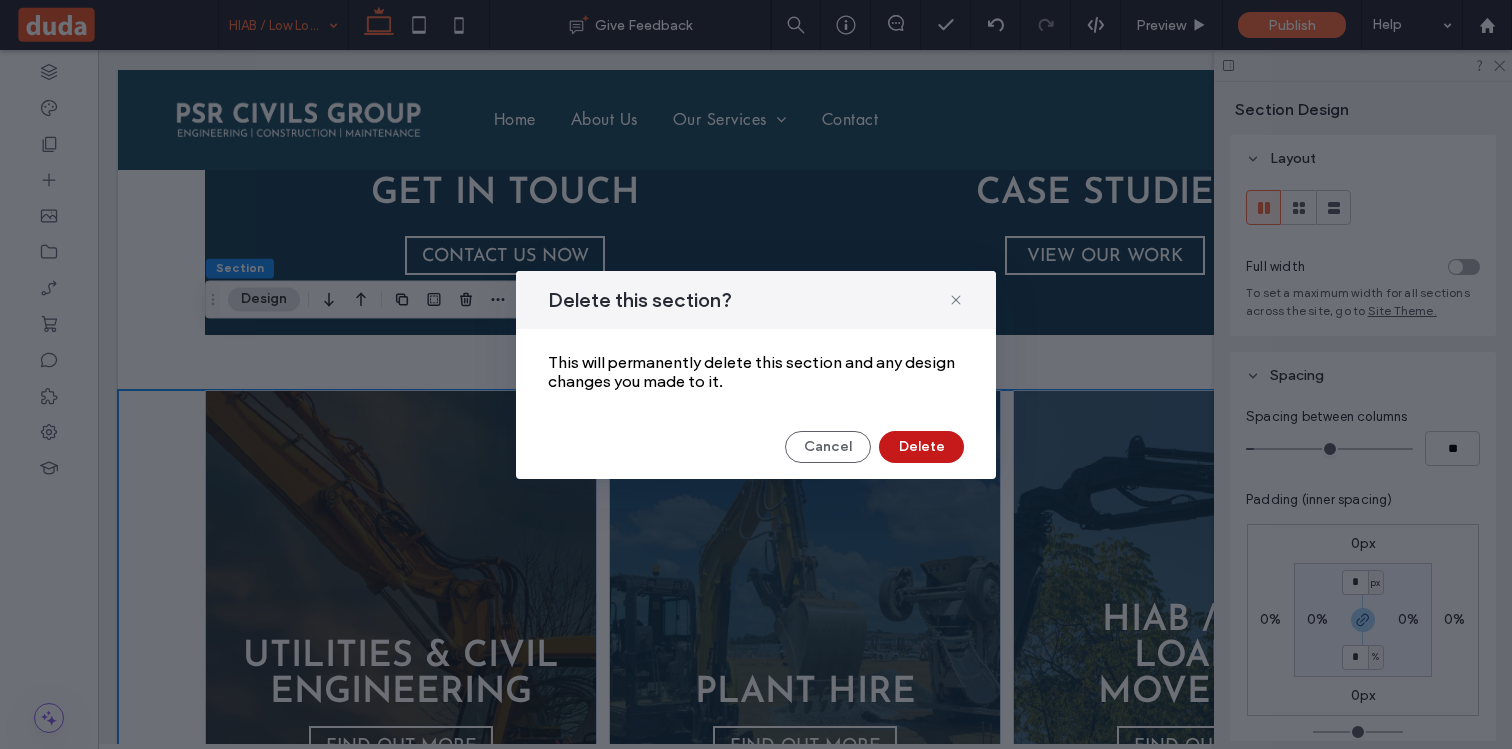 drag, startPoint x: 905, startPoint y: 454, endPoint x: 144, endPoint y: 137, distance: 824.38464 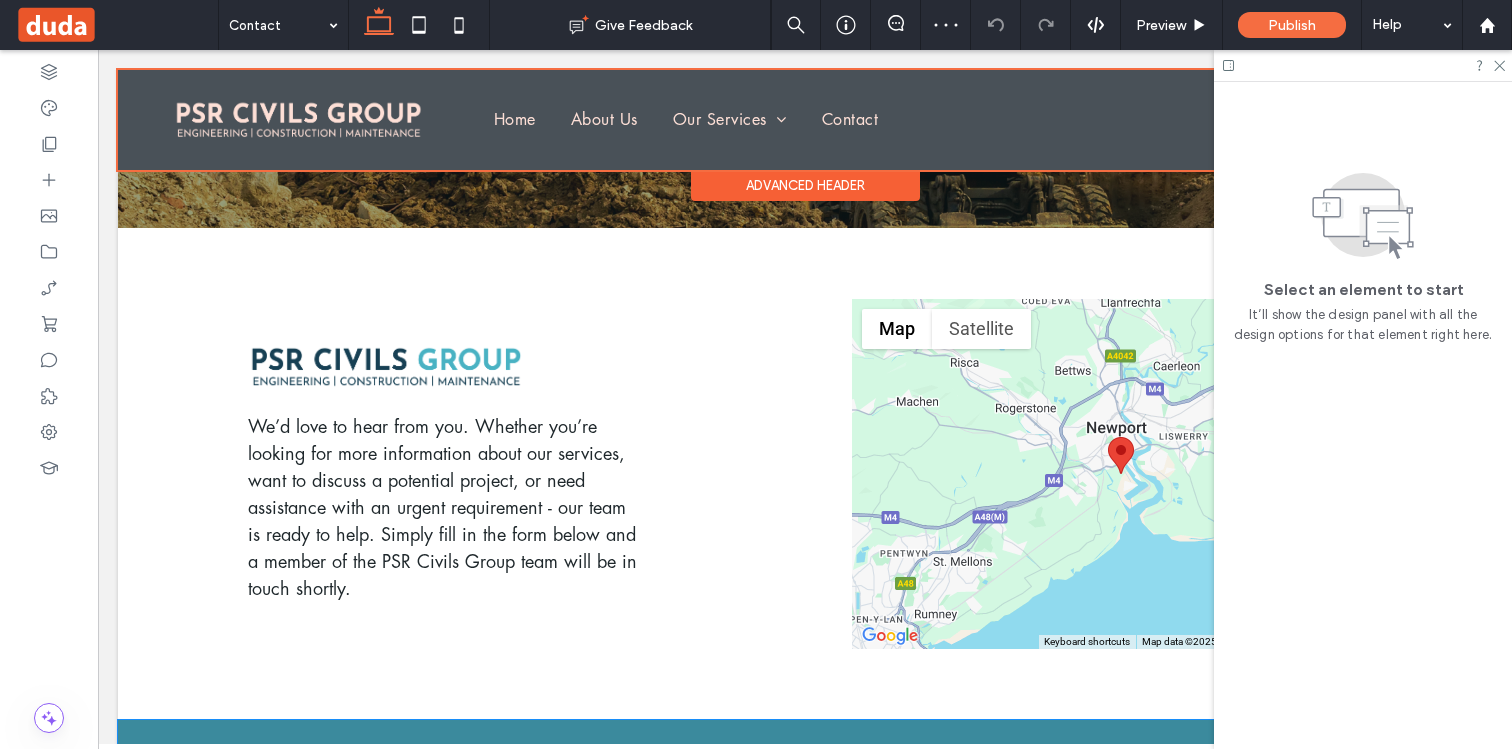 scroll, scrollTop: 332, scrollLeft: 0, axis: vertical 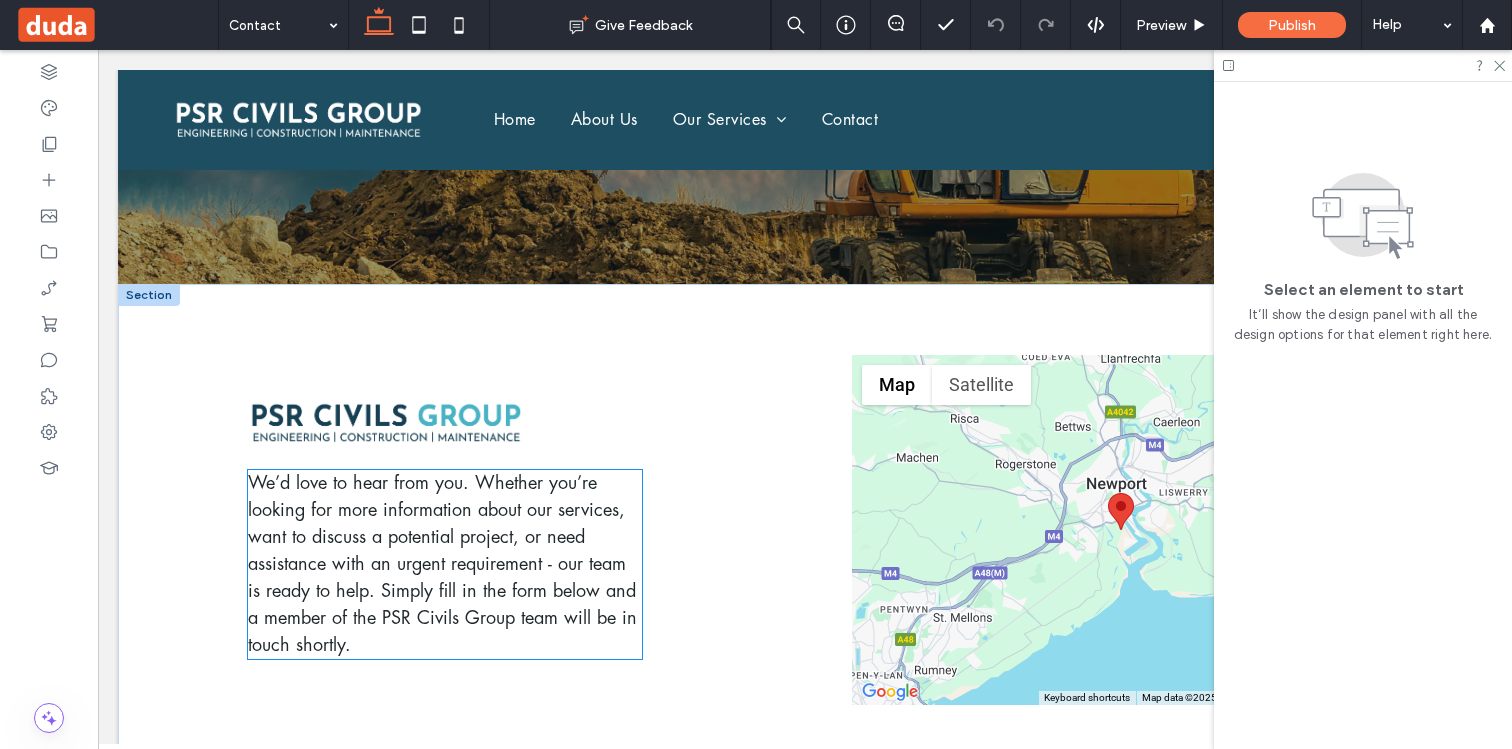 click on "We’d love to hear from you. Whether you’re looking for more information about our services, want to discuss a potential project, or need assistance with an urgent requirement - our team is ready to help. Simply fill in the form below and a member of the PSR Civils Group team will be in touch shortly." at bounding box center [445, 564] 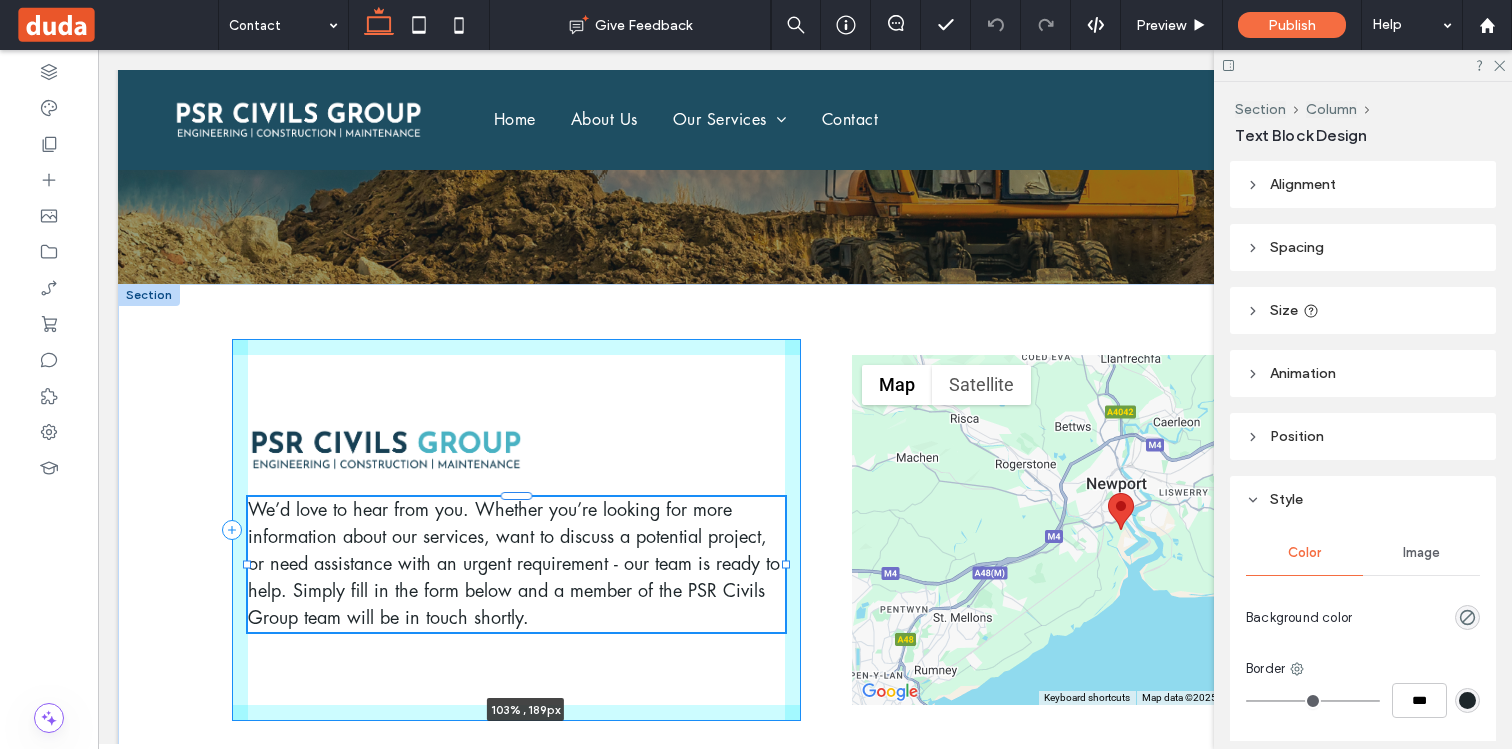 drag, startPoint x: 643, startPoint y: 564, endPoint x: 804, endPoint y: 557, distance: 161.1521 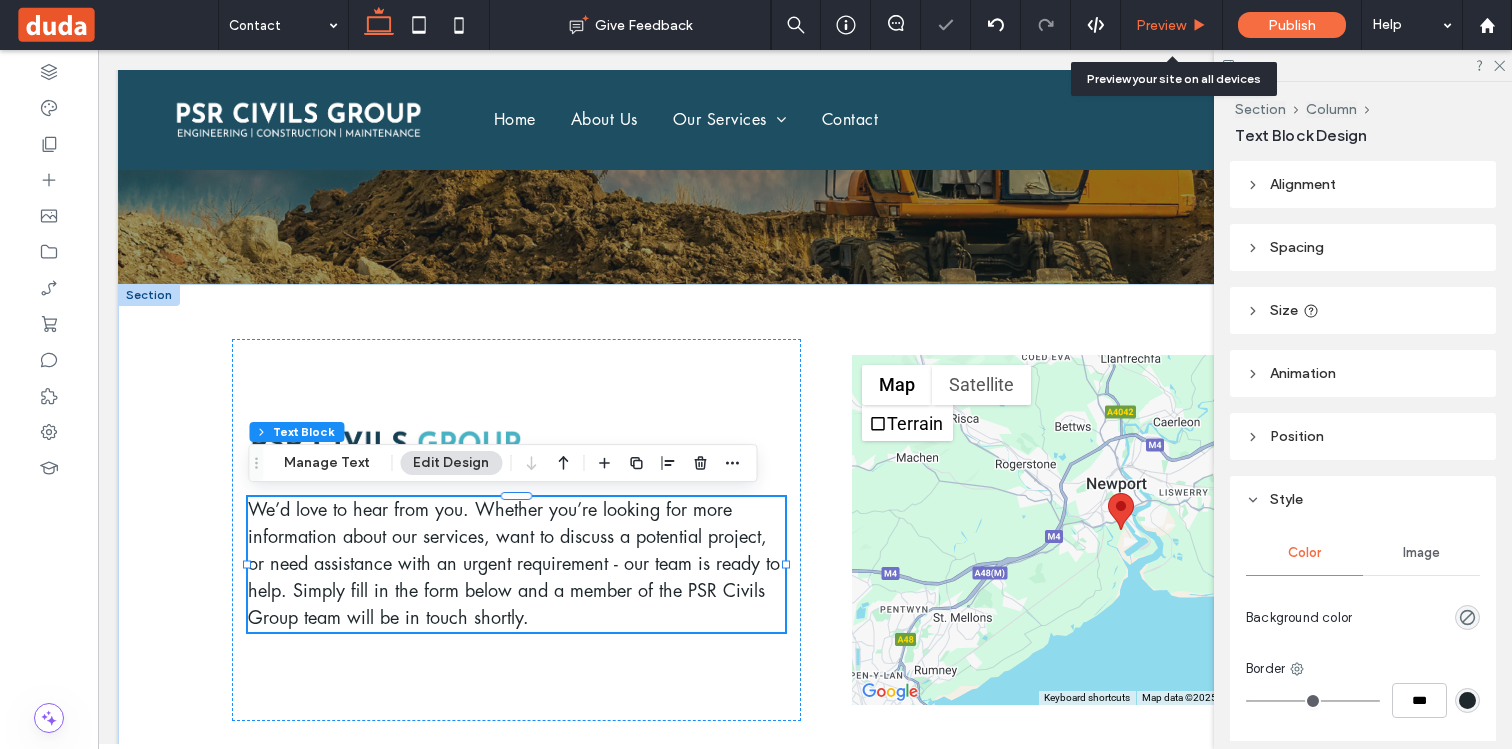 click on "Preview" at bounding box center [1161, 25] 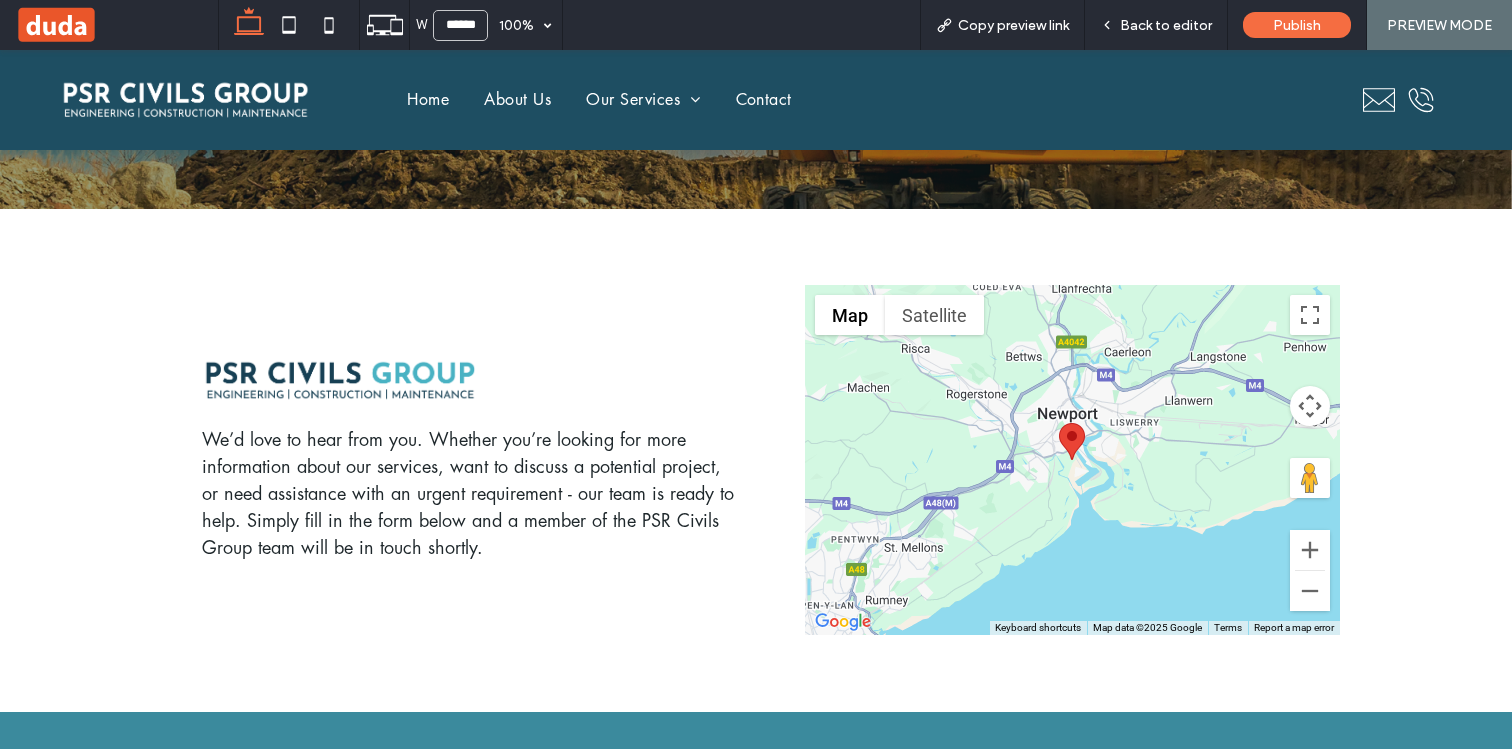 scroll, scrollTop: 0, scrollLeft: 0, axis: both 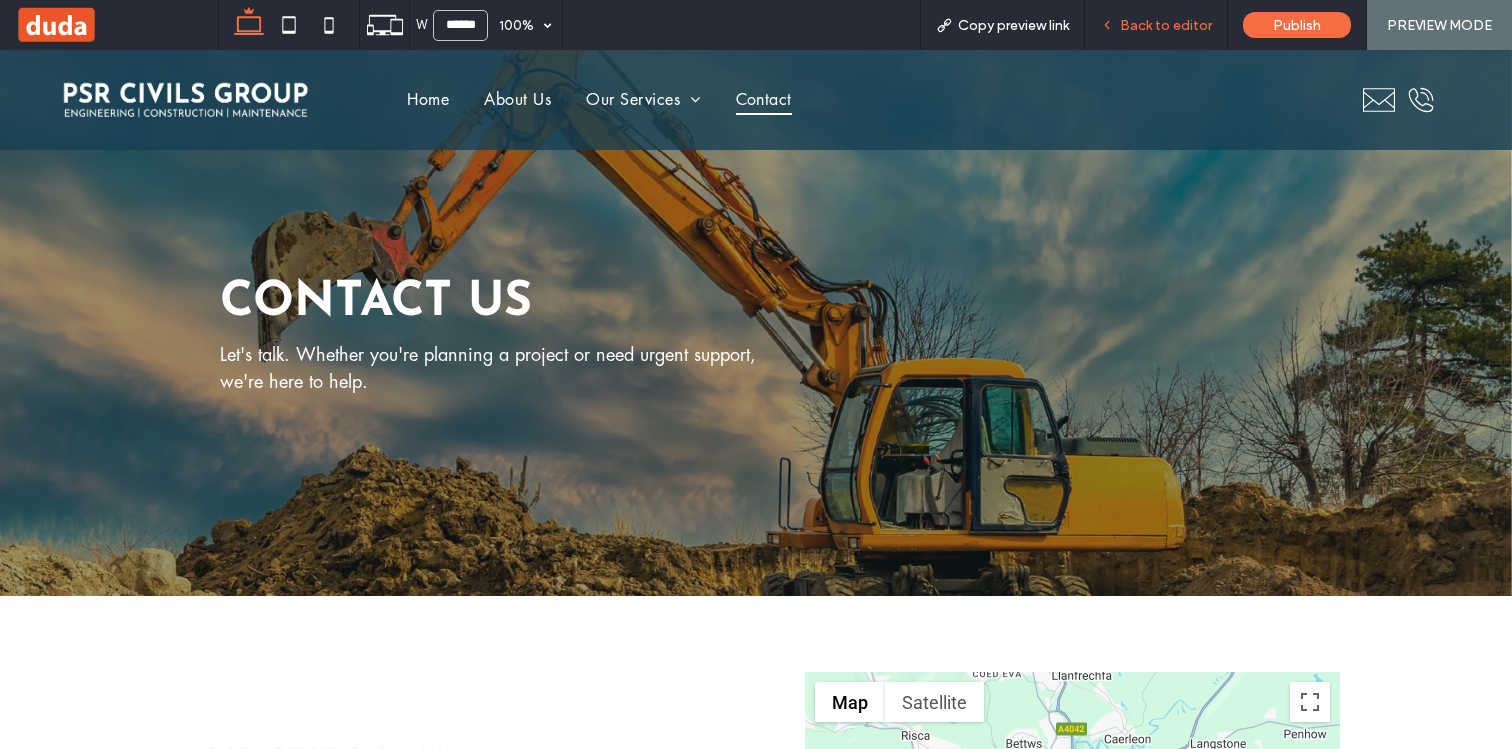 click on "Back to editor" at bounding box center (1166, 25) 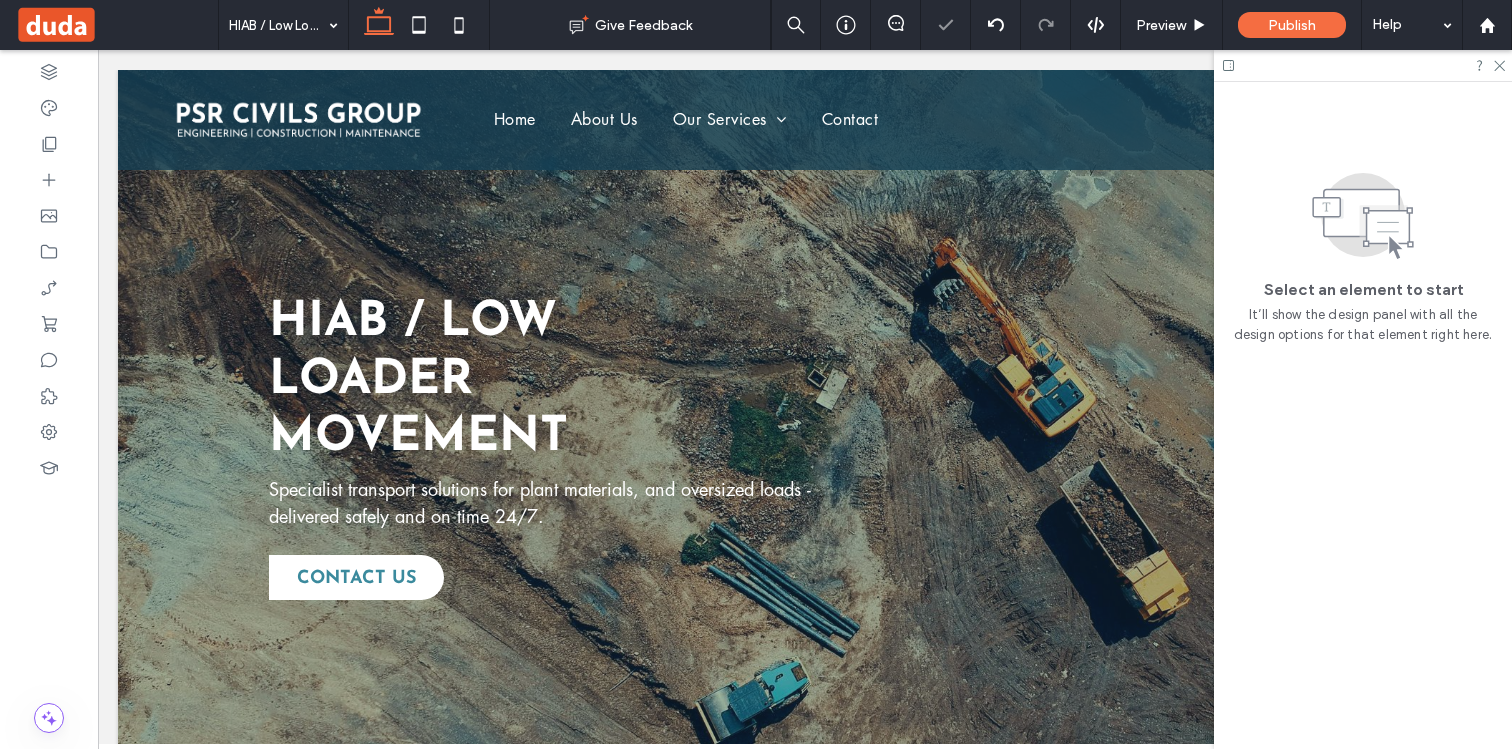 scroll, scrollTop: 0, scrollLeft: 0, axis: both 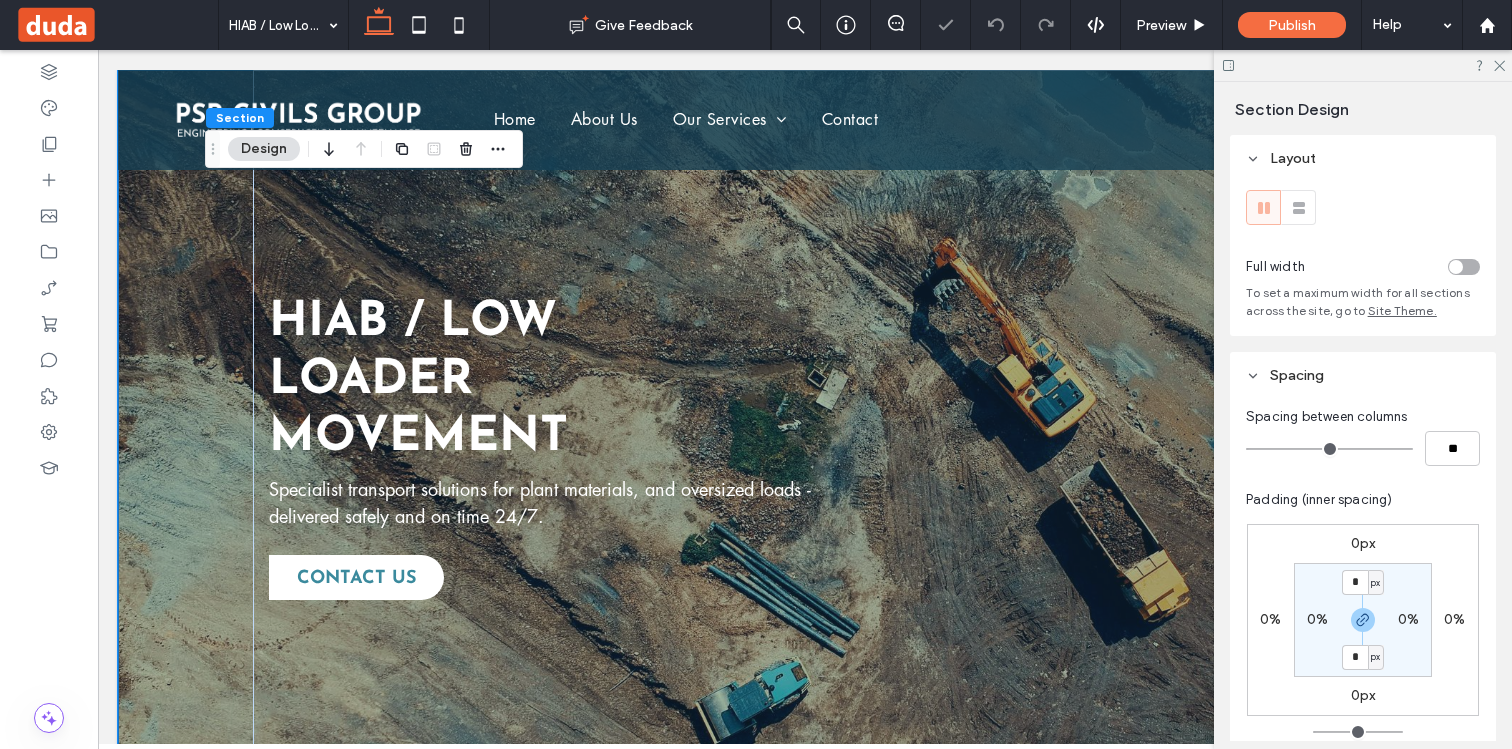 click on "Design" at bounding box center (264, 149) 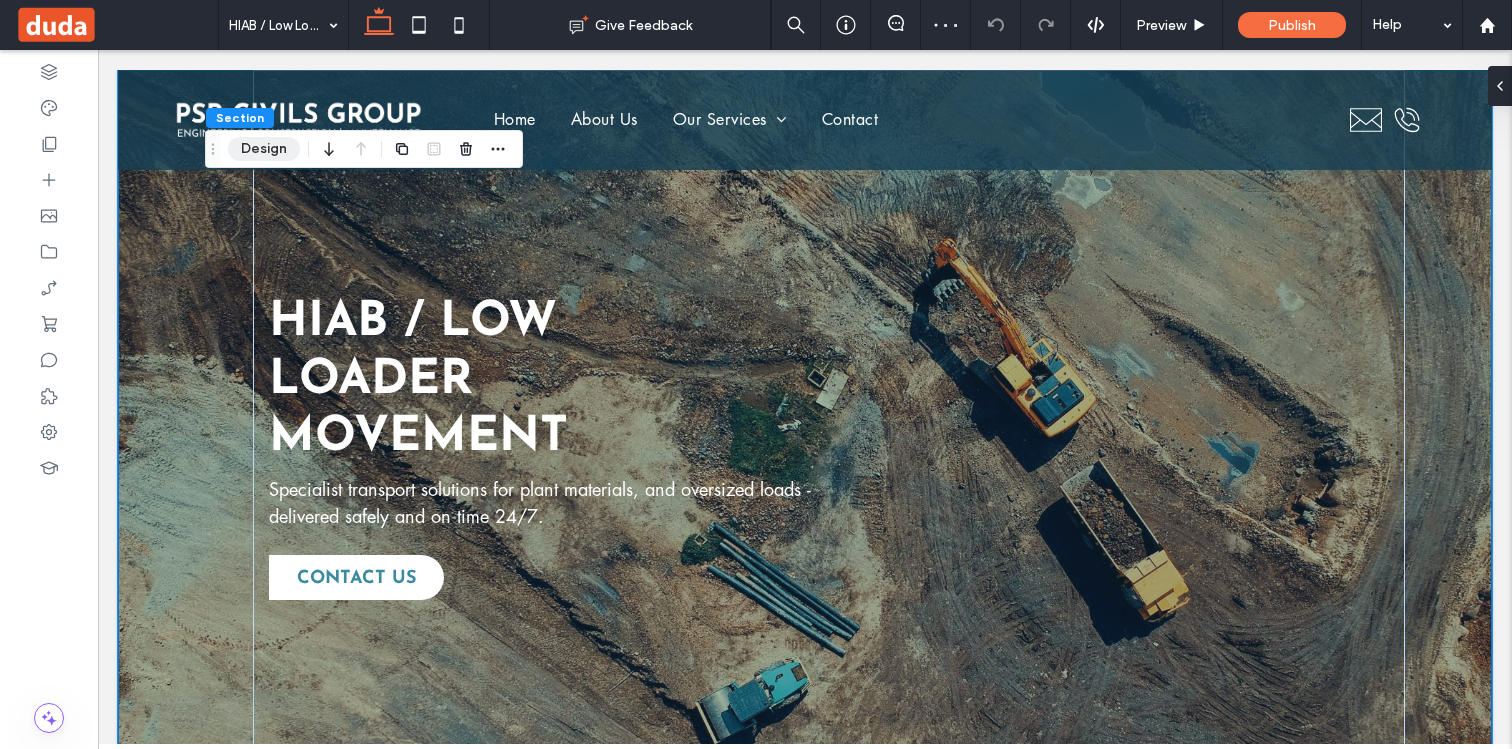 click on "Design" at bounding box center (264, 149) 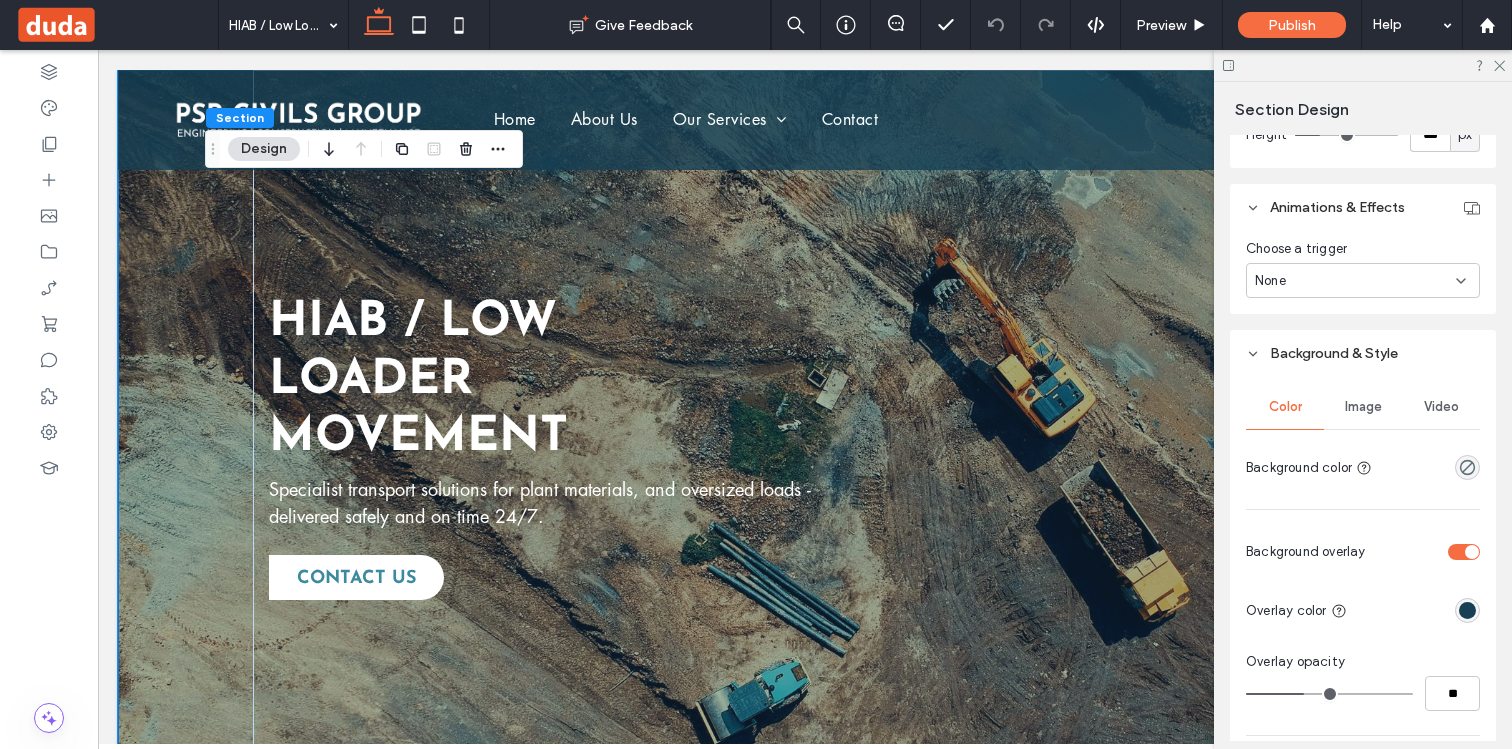 scroll, scrollTop: 738, scrollLeft: 0, axis: vertical 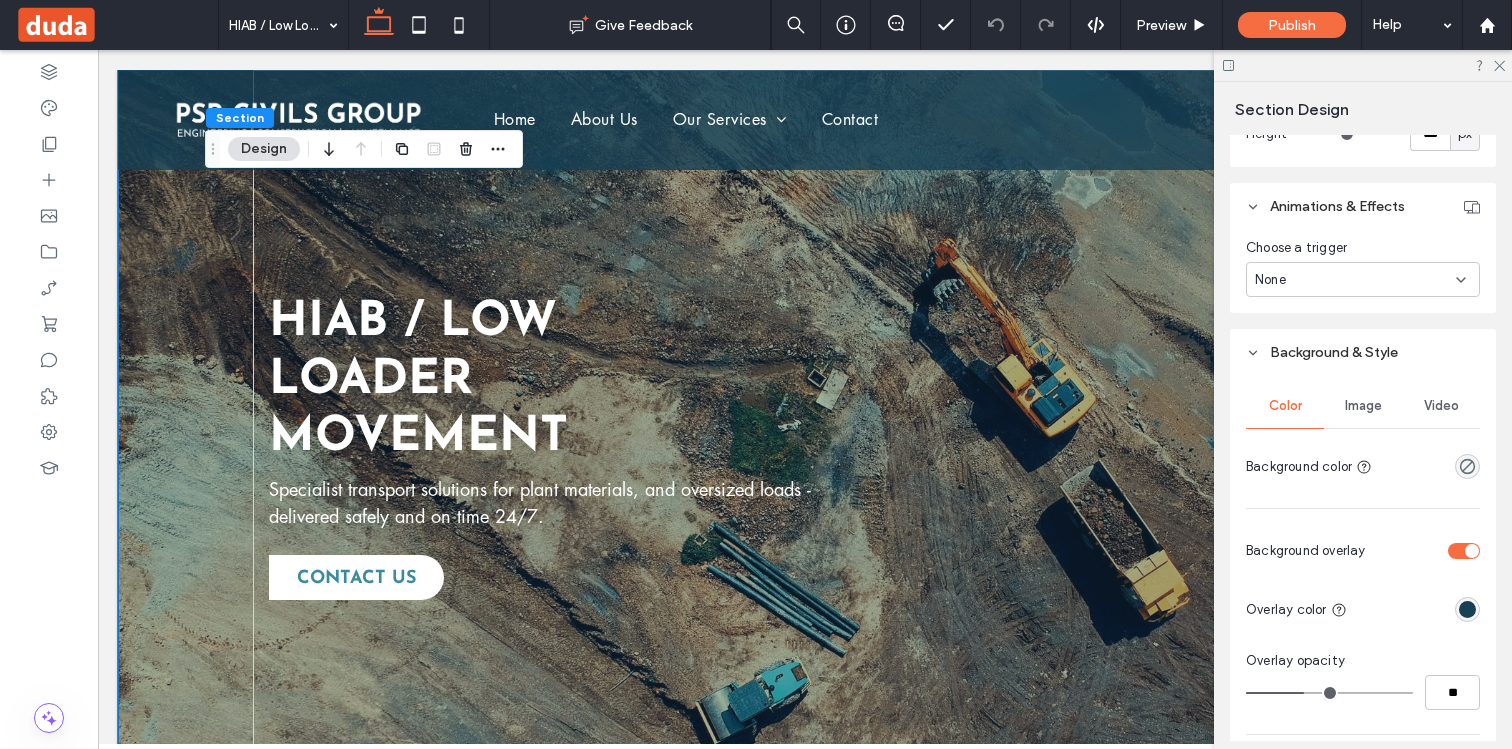 click on "Image" at bounding box center (1363, 406) 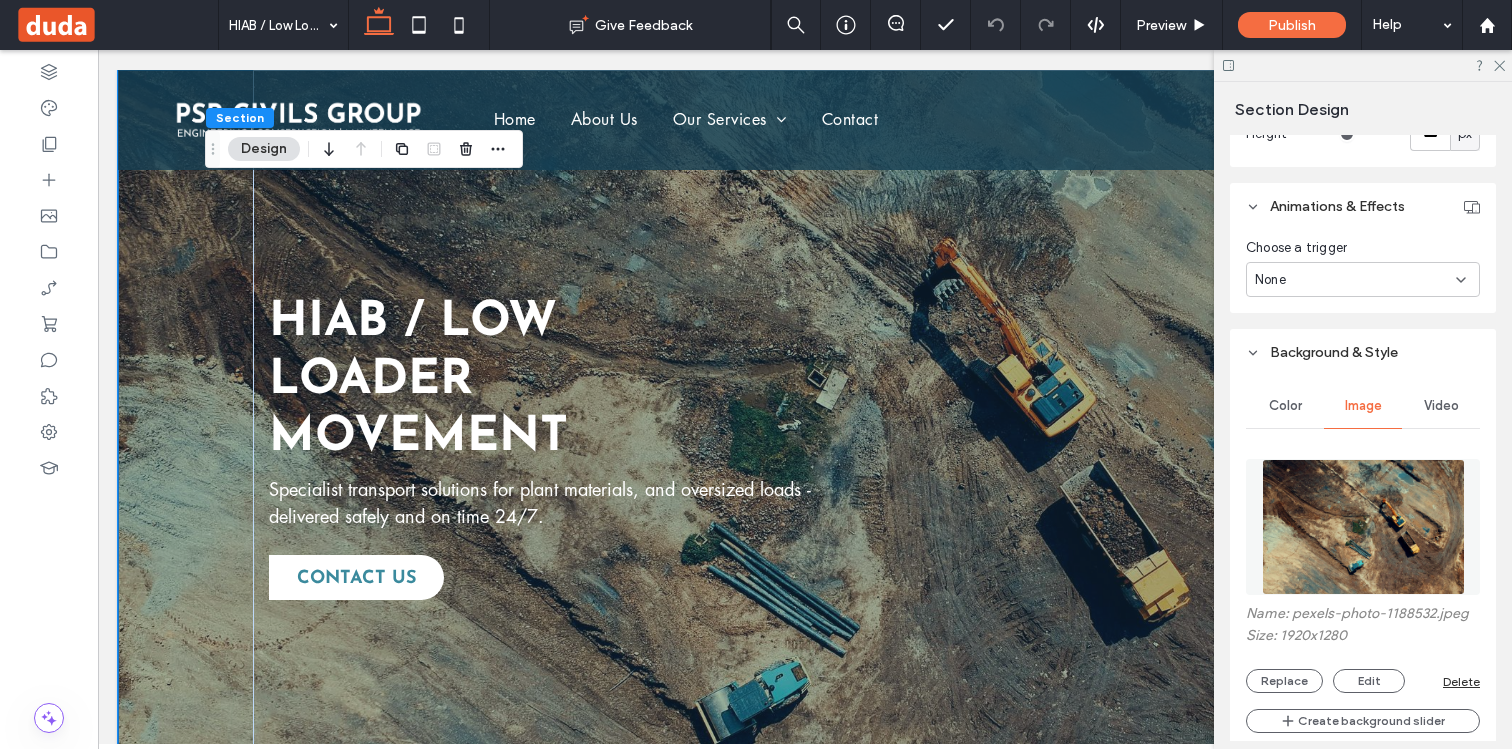click at bounding box center [1363, 527] 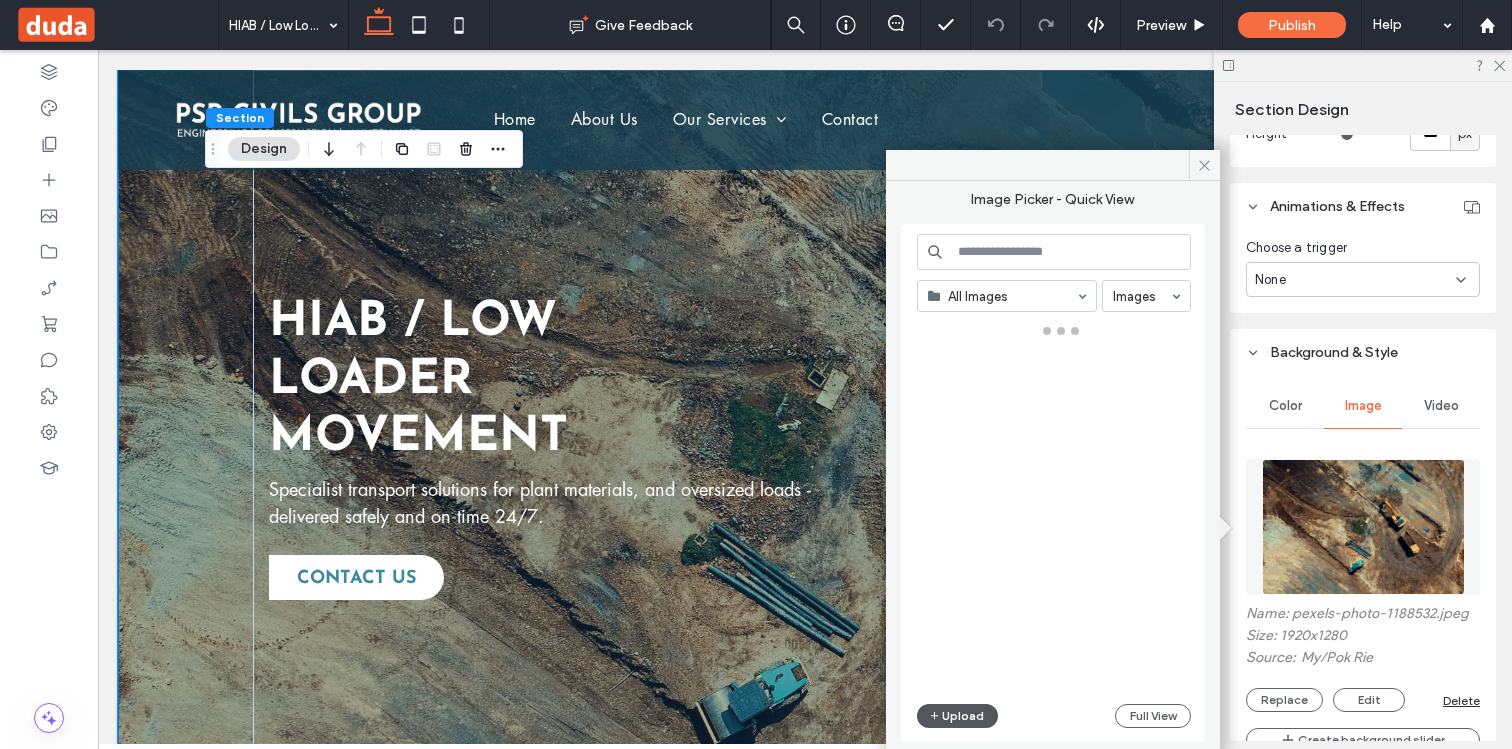 click on "Upload" at bounding box center [958, 716] 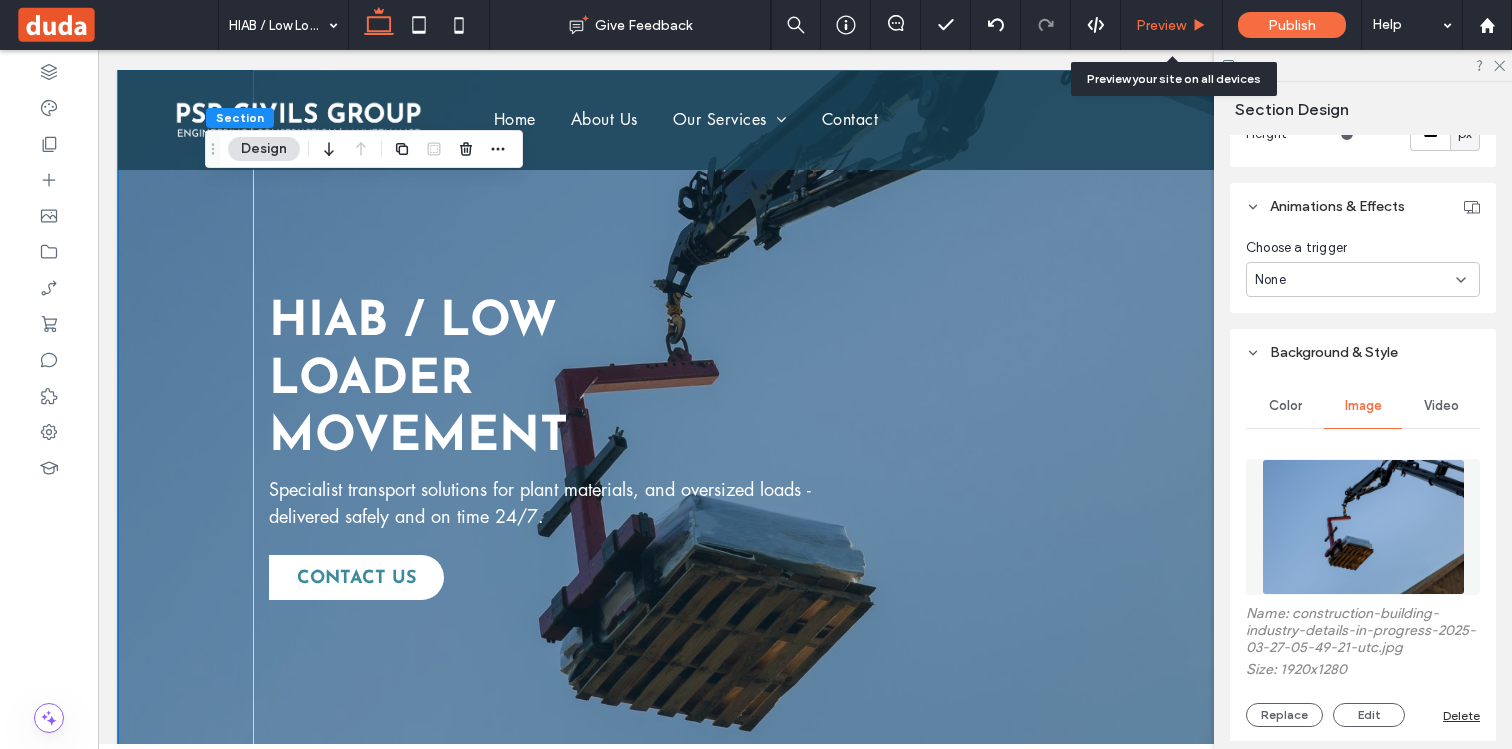 click 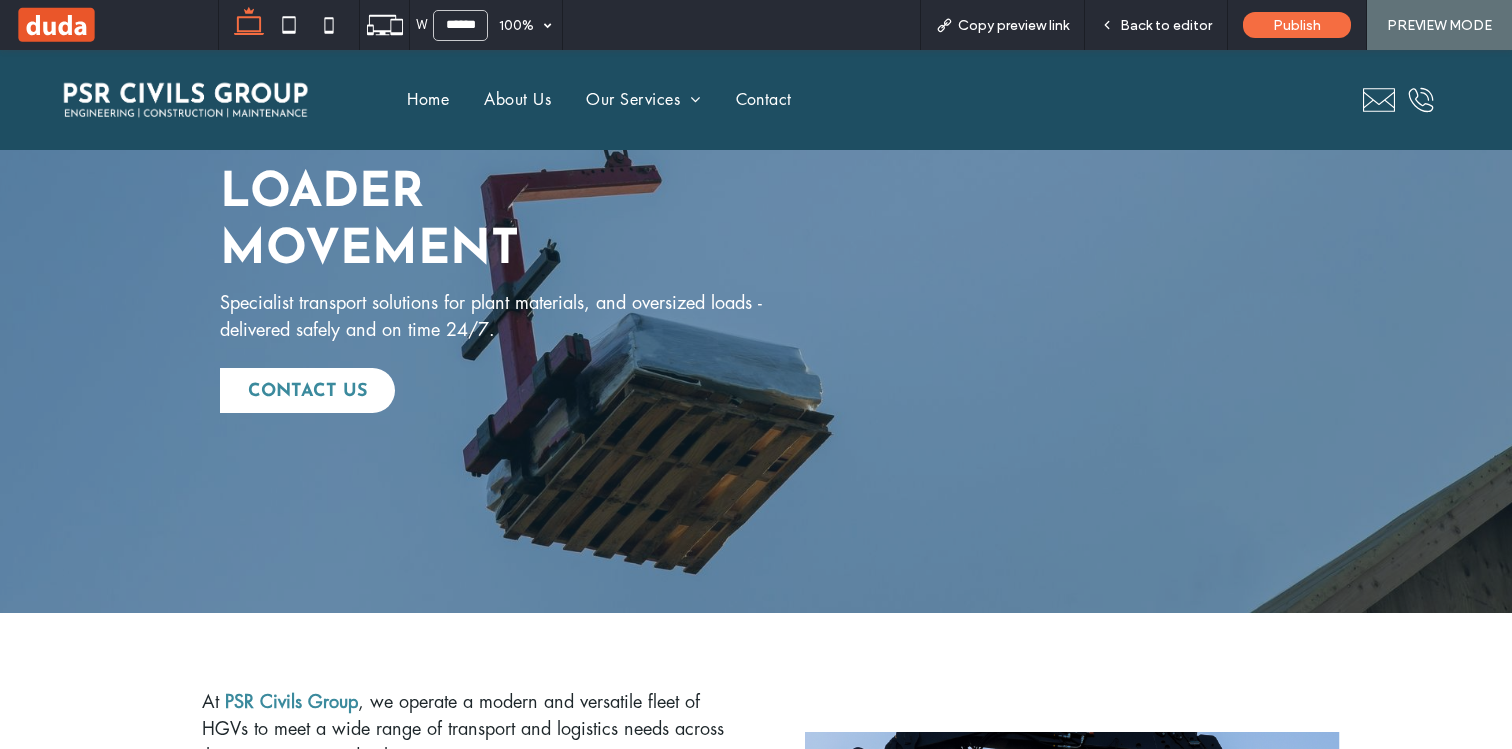scroll, scrollTop: 185, scrollLeft: 0, axis: vertical 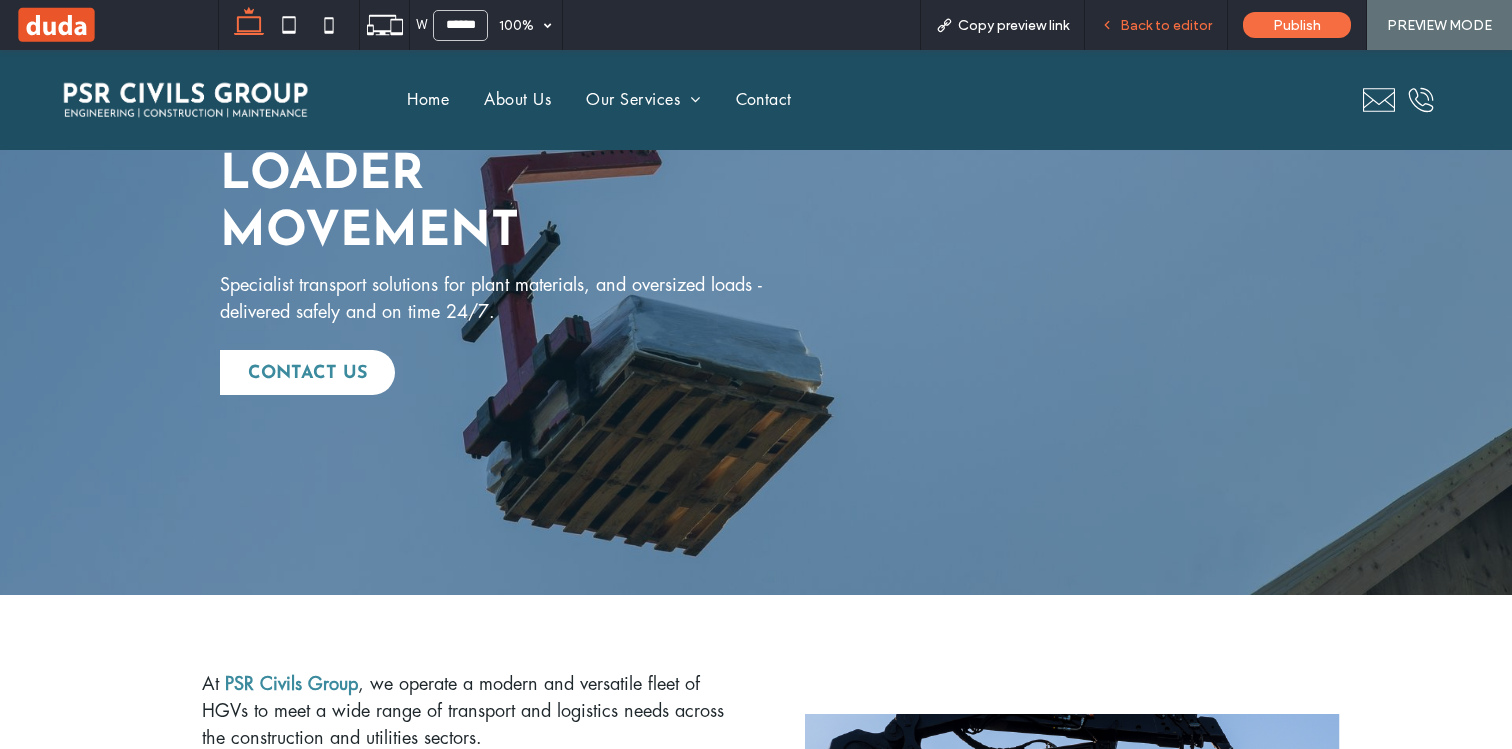 drag, startPoint x: 1172, startPoint y: 23, endPoint x: 1036, endPoint y: 266, distance: 278.46902 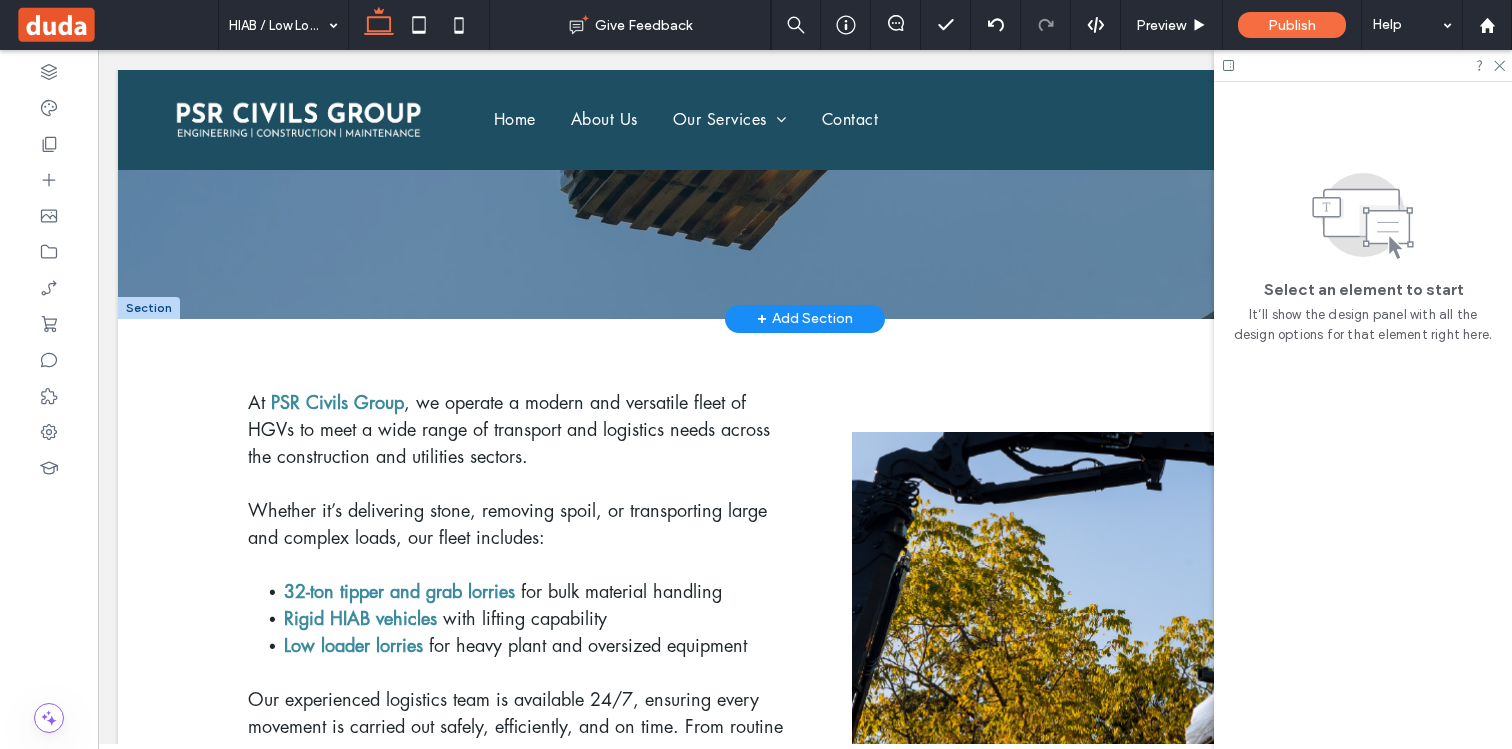 scroll, scrollTop: 585, scrollLeft: 0, axis: vertical 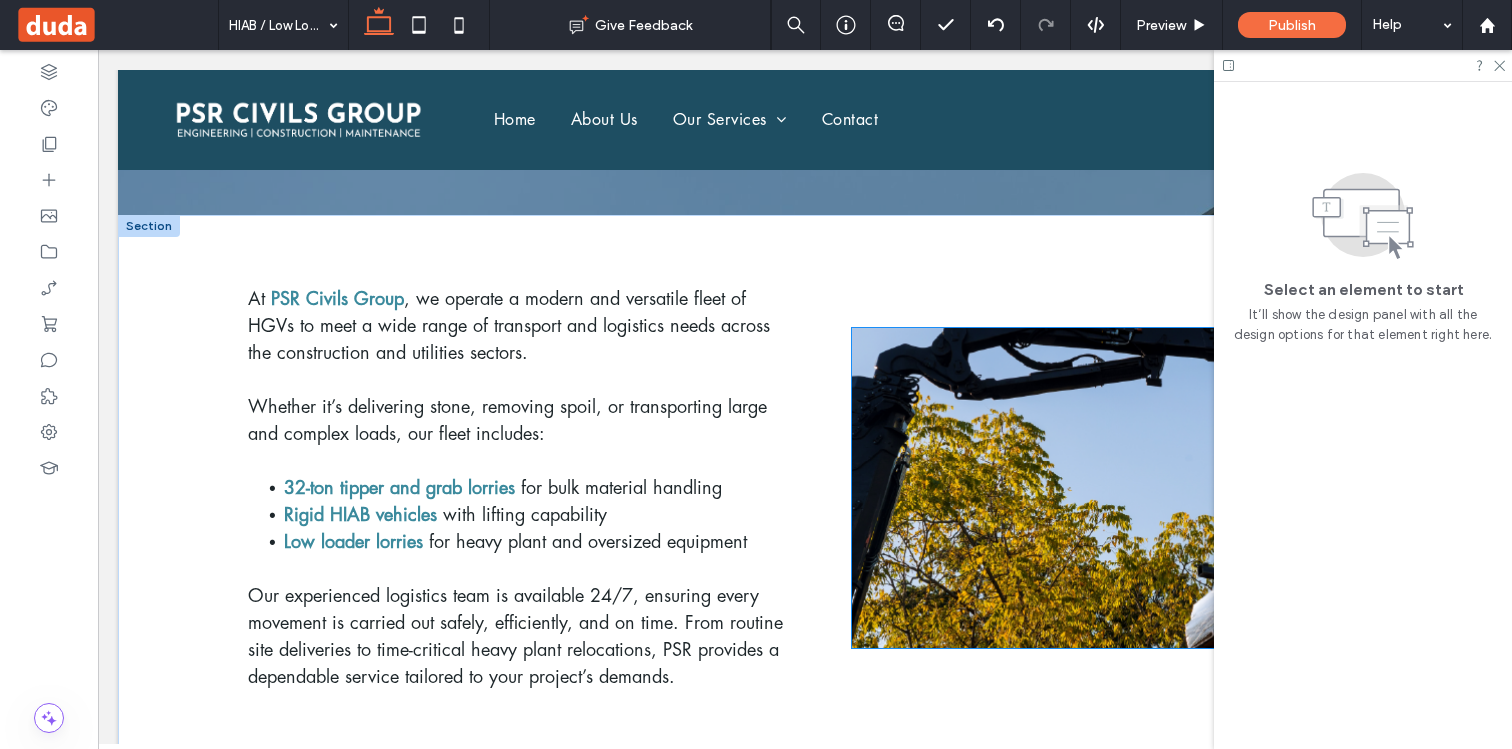 click at bounding box center [1120, 488] 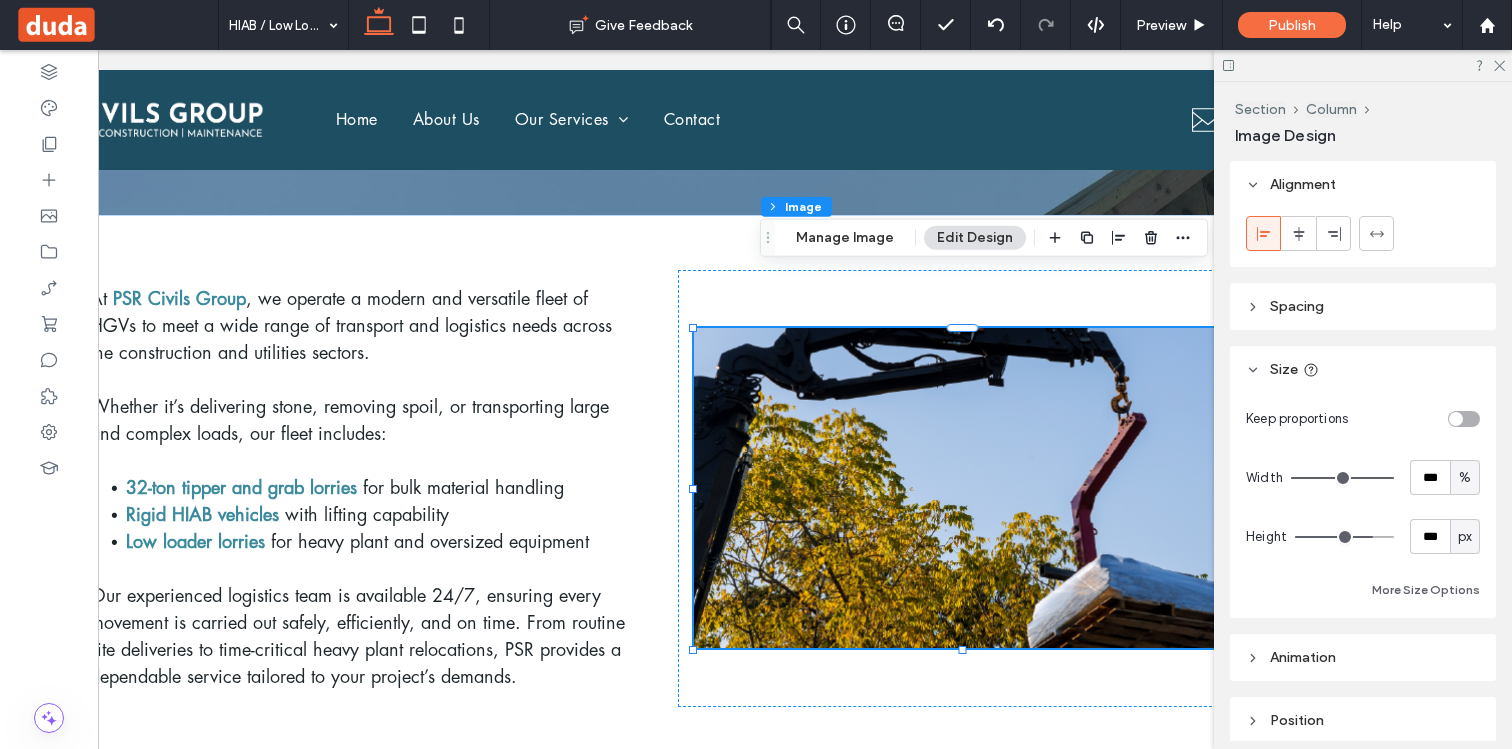 scroll, scrollTop: 0, scrollLeft: 252, axis: horizontal 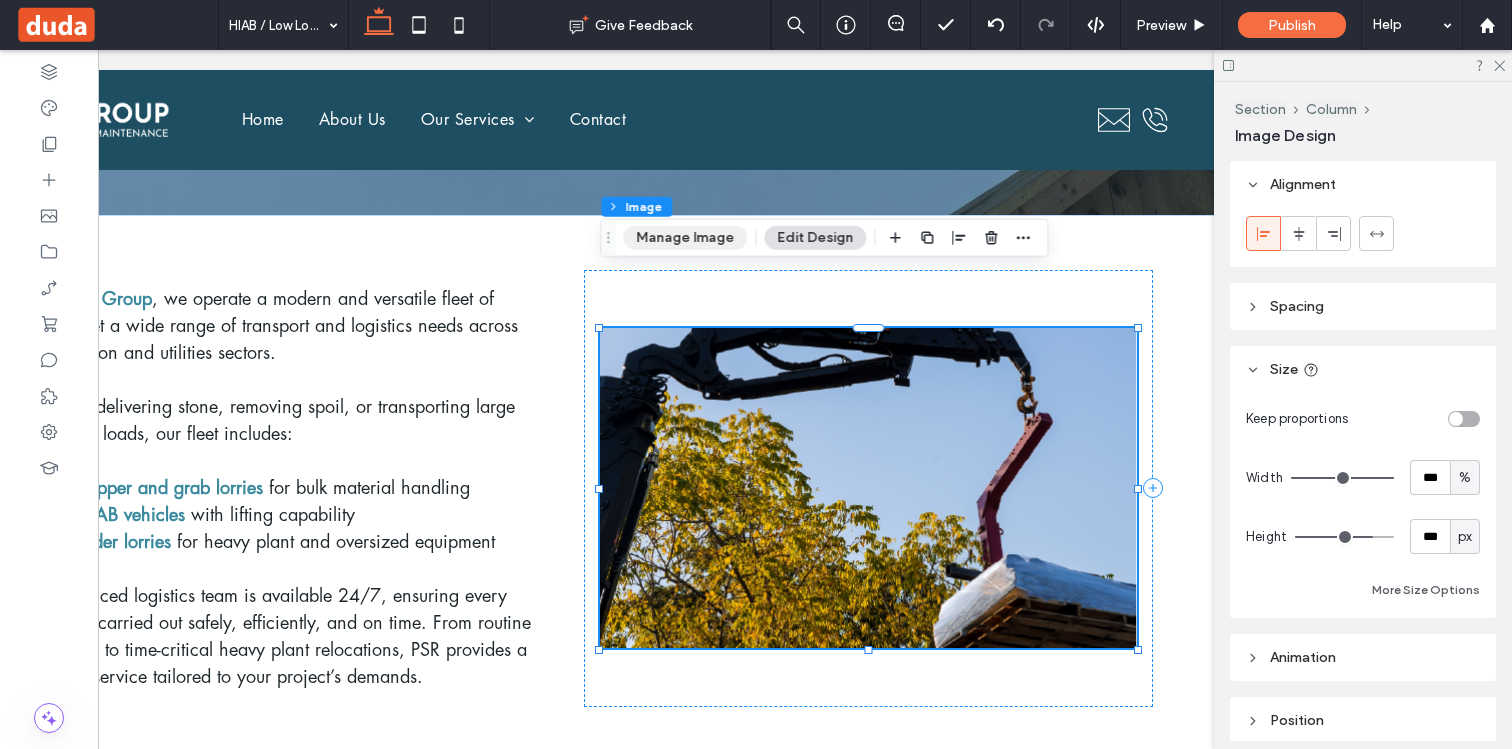 click on "Manage Image" at bounding box center (685, 238) 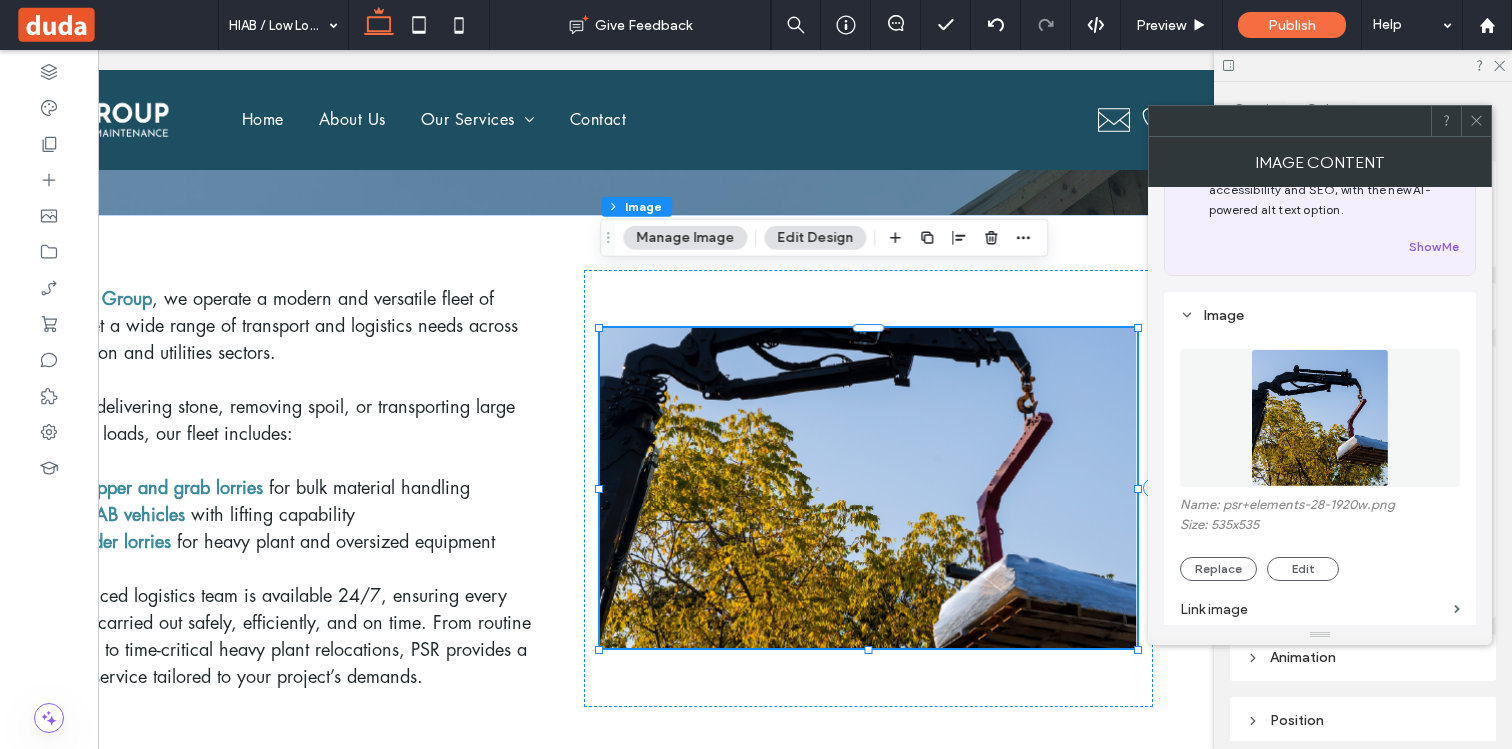 scroll, scrollTop: 97, scrollLeft: 0, axis: vertical 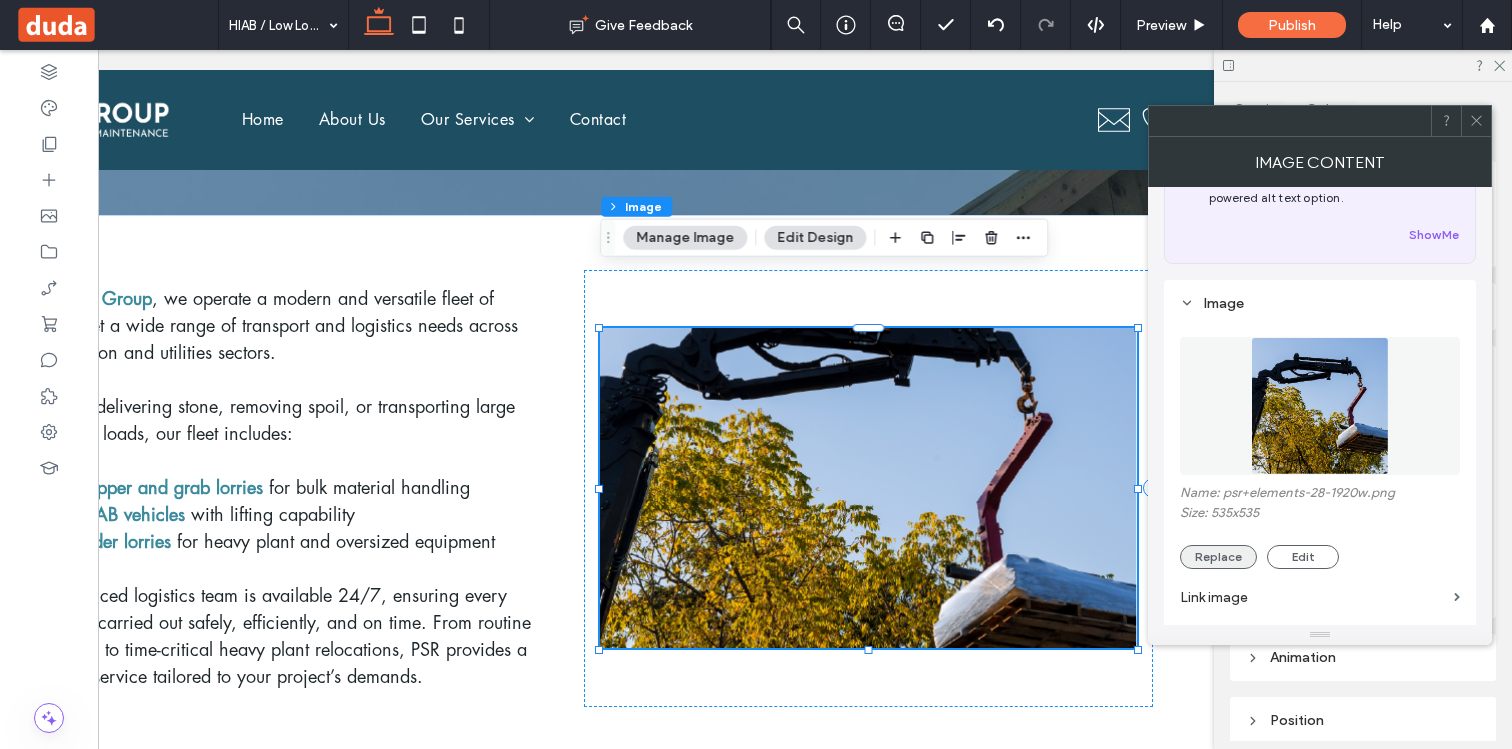 click on "Replace" at bounding box center (1218, 557) 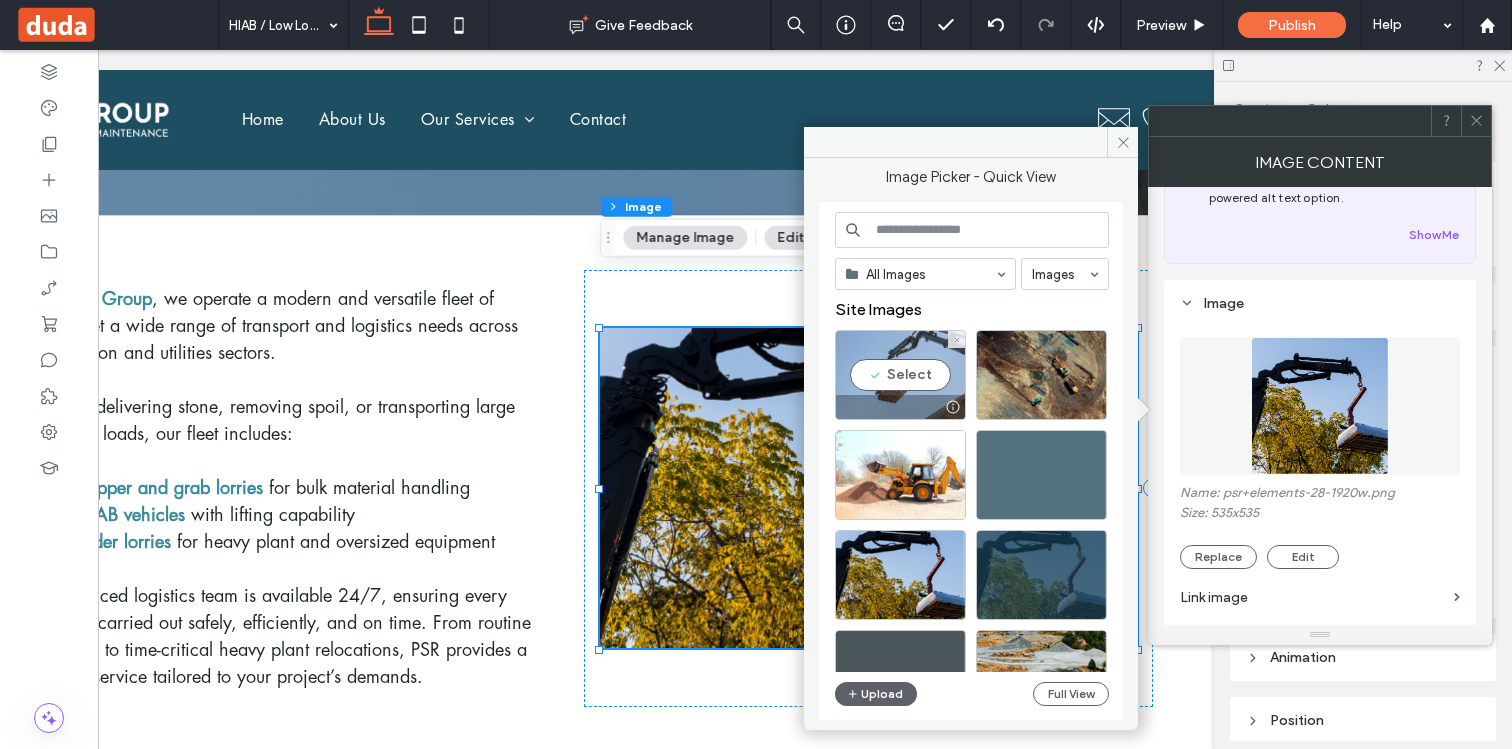 click on "Select" at bounding box center (900, 375) 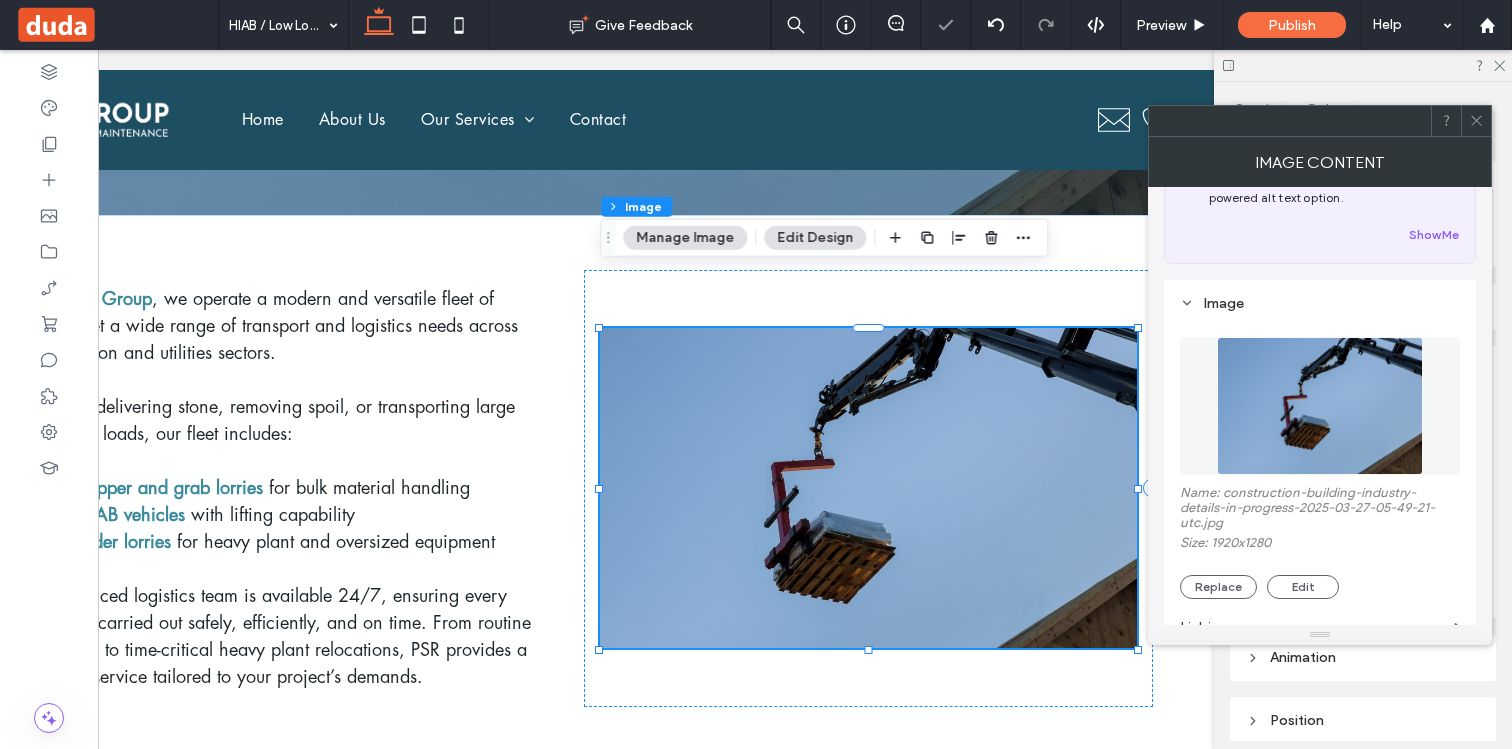 click 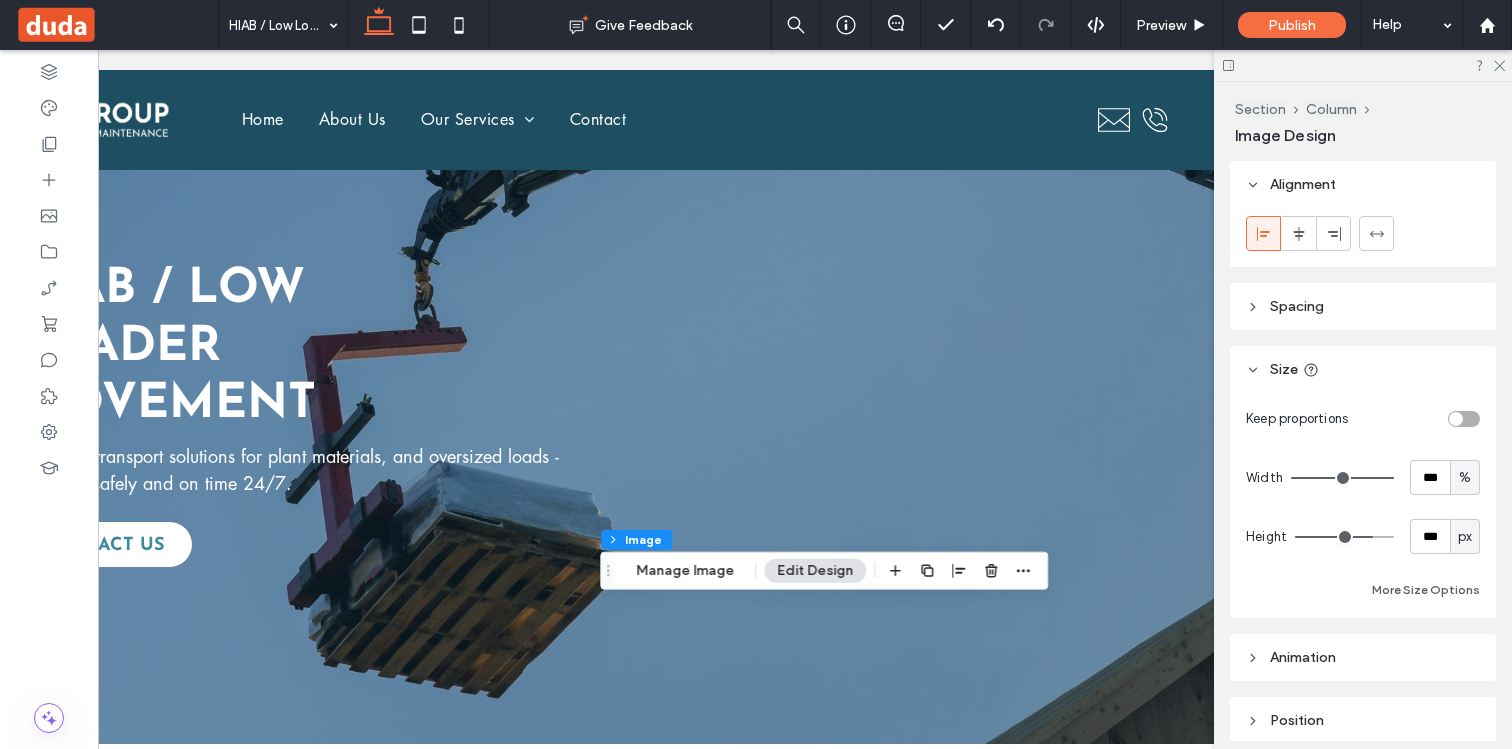scroll, scrollTop: 0, scrollLeft: 0, axis: both 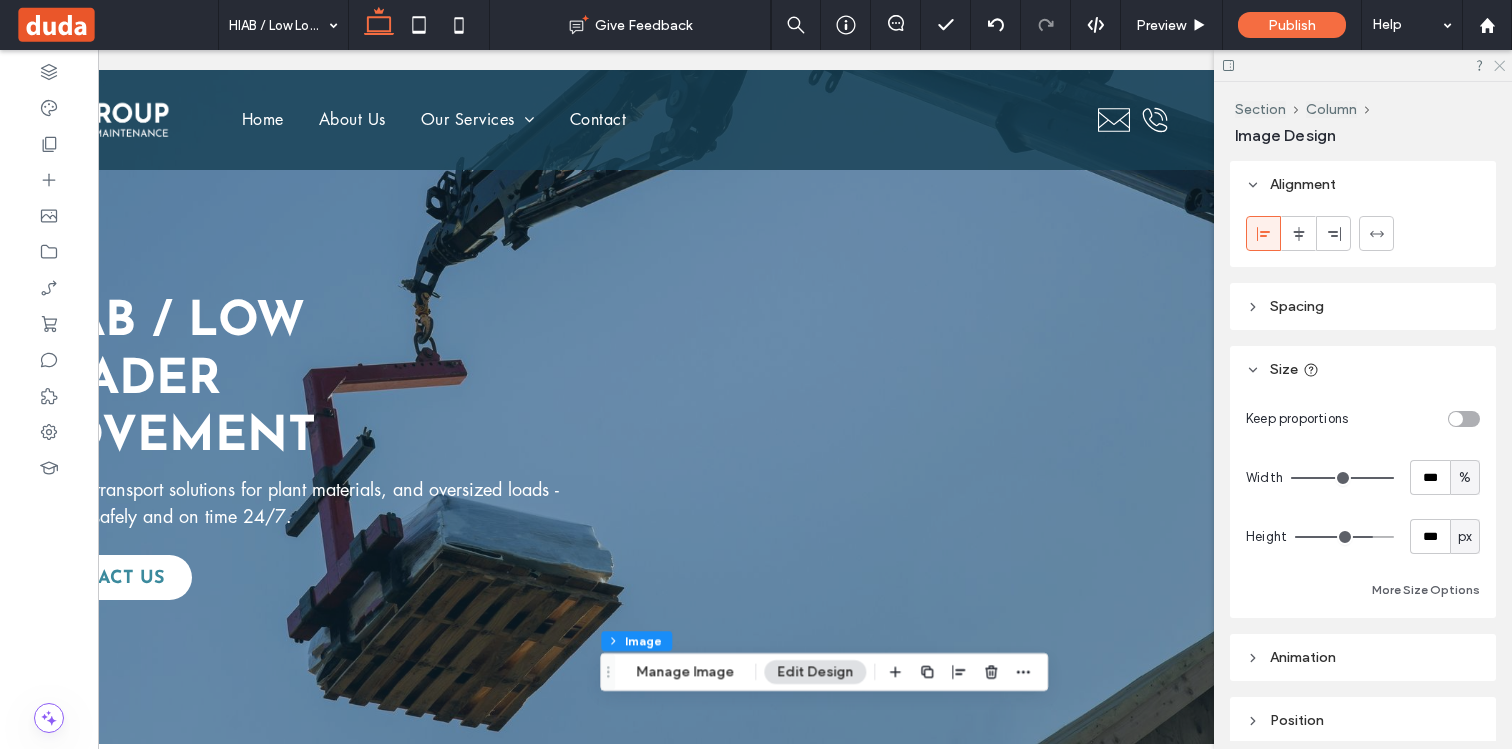 click 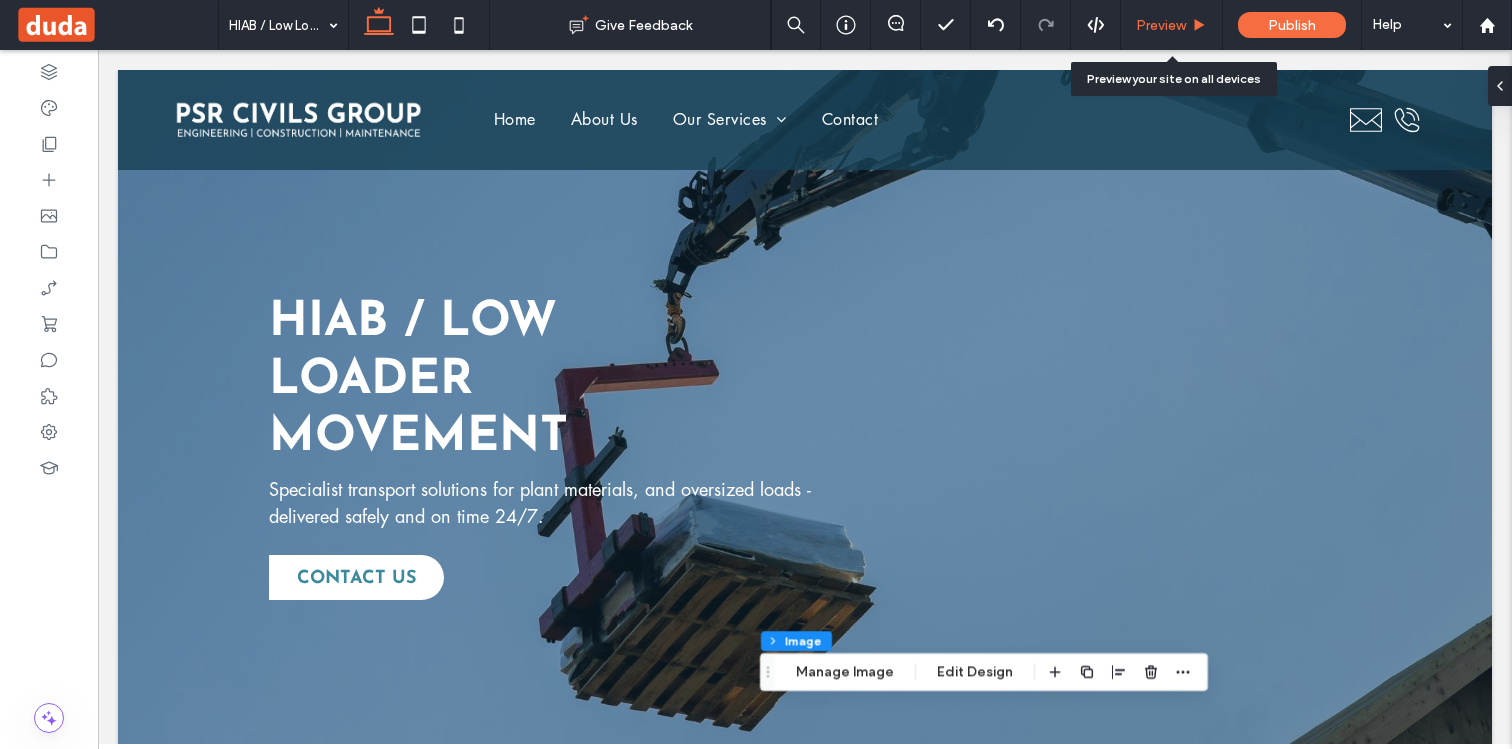 click on "Preview" at bounding box center (1161, 25) 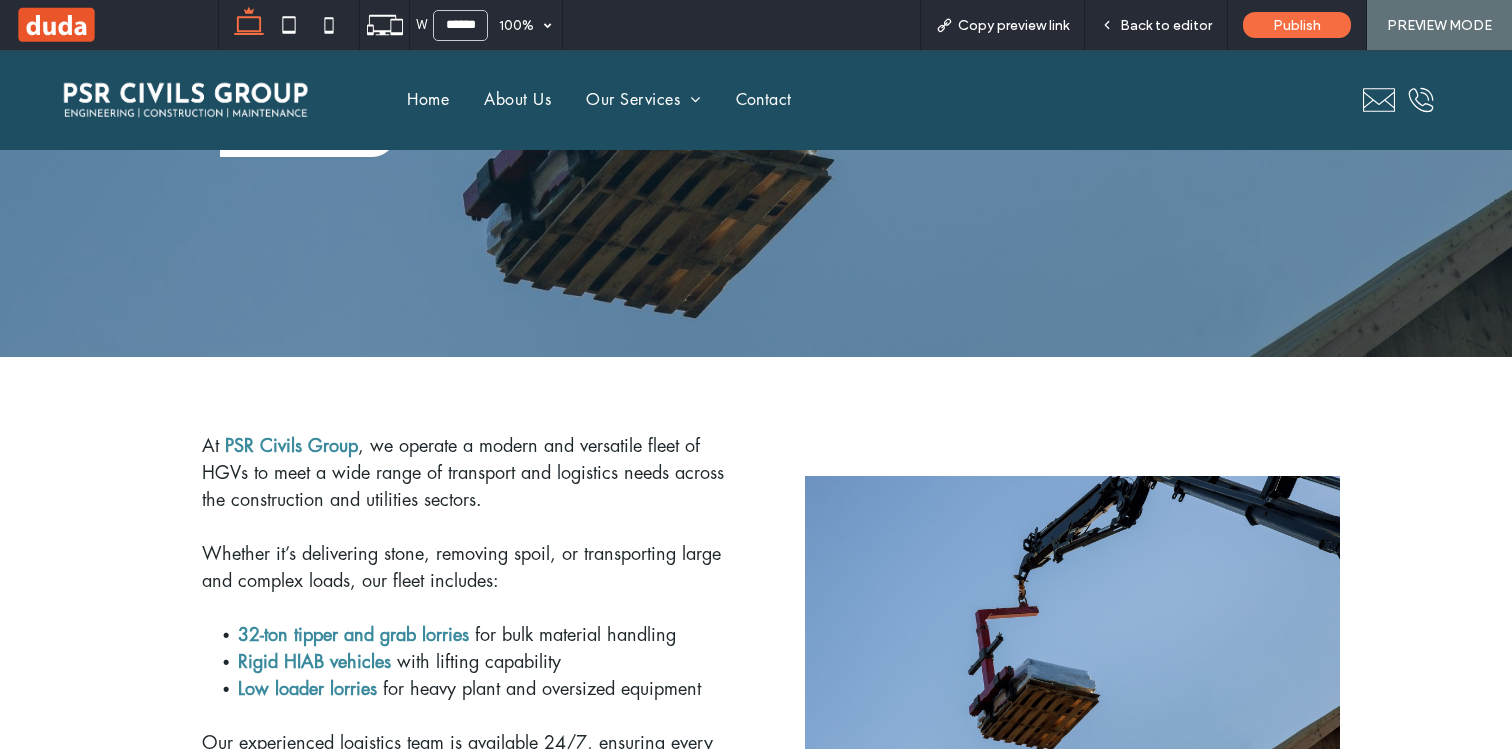 scroll, scrollTop: 198, scrollLeft: 0, axis: vertical 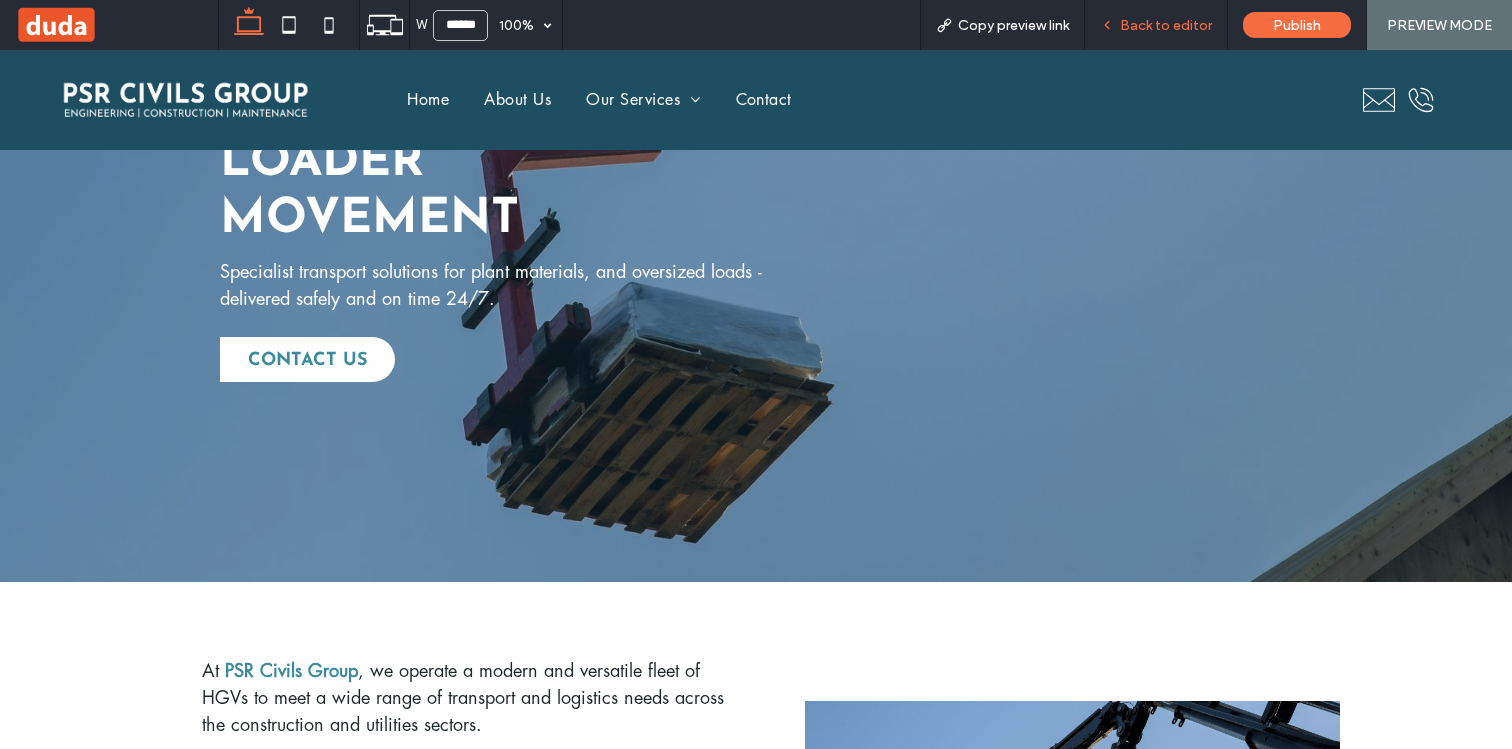 click on "Back to editor" at bounding box center (1166, 25) 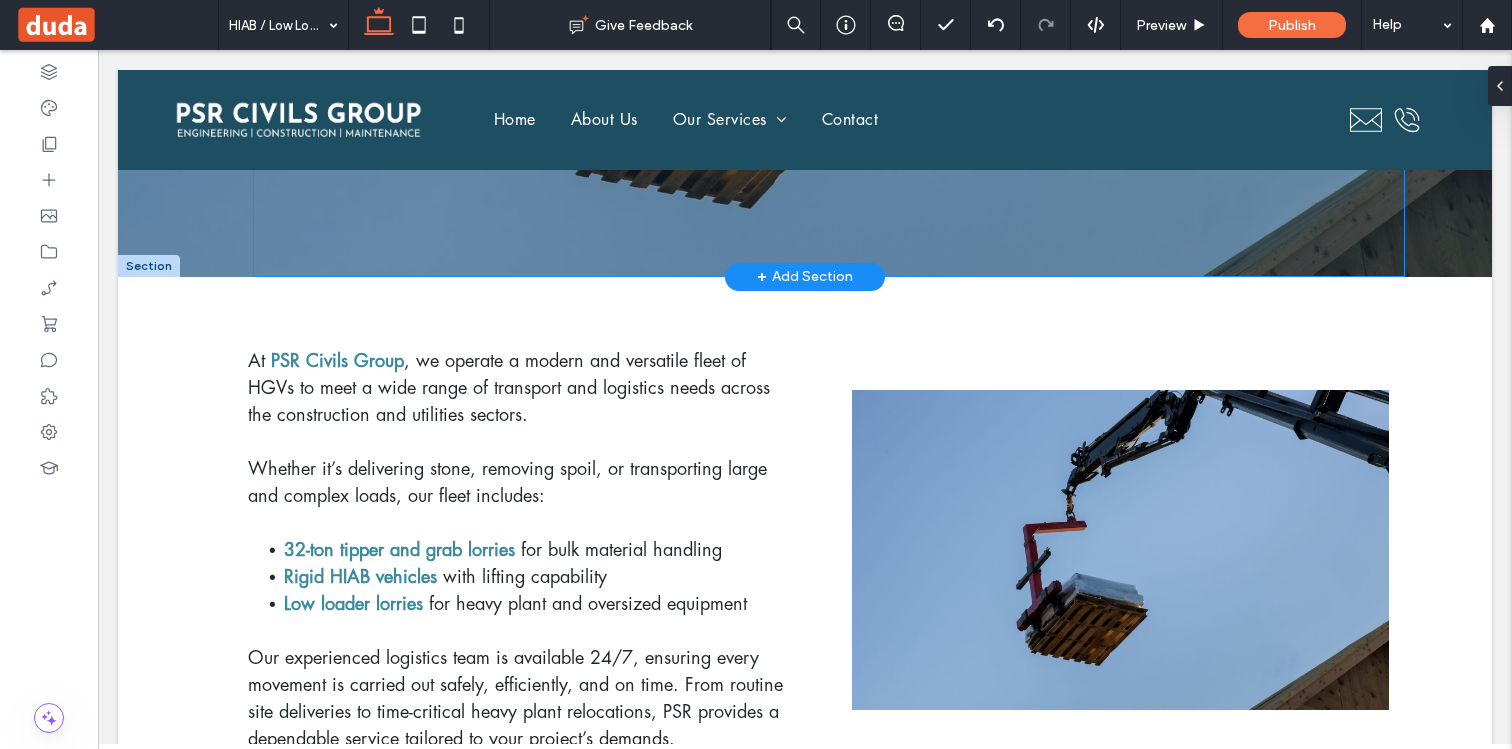 scroll, scrollTop: 594, scrollLeft: 0, axis: vertical 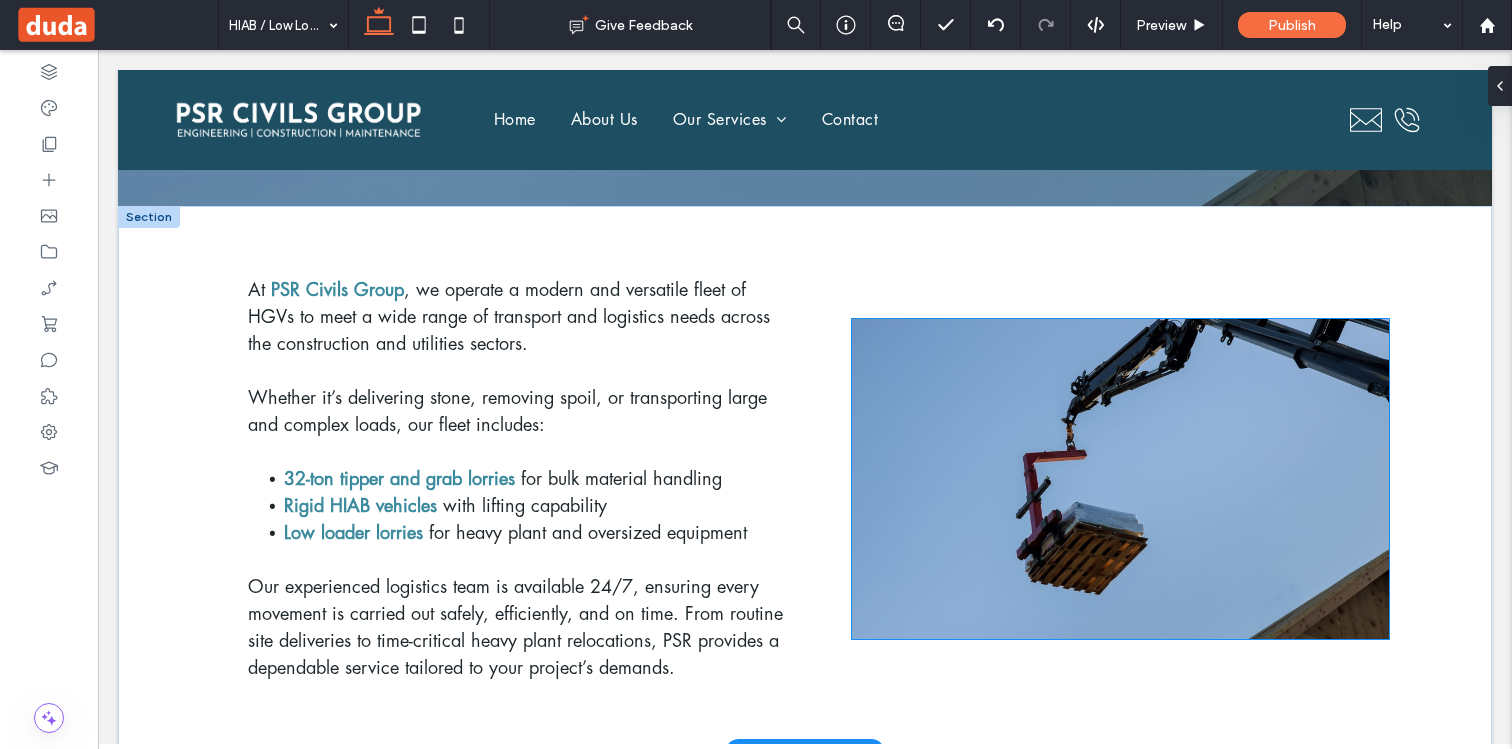 click at bounding box center (1120, 479) 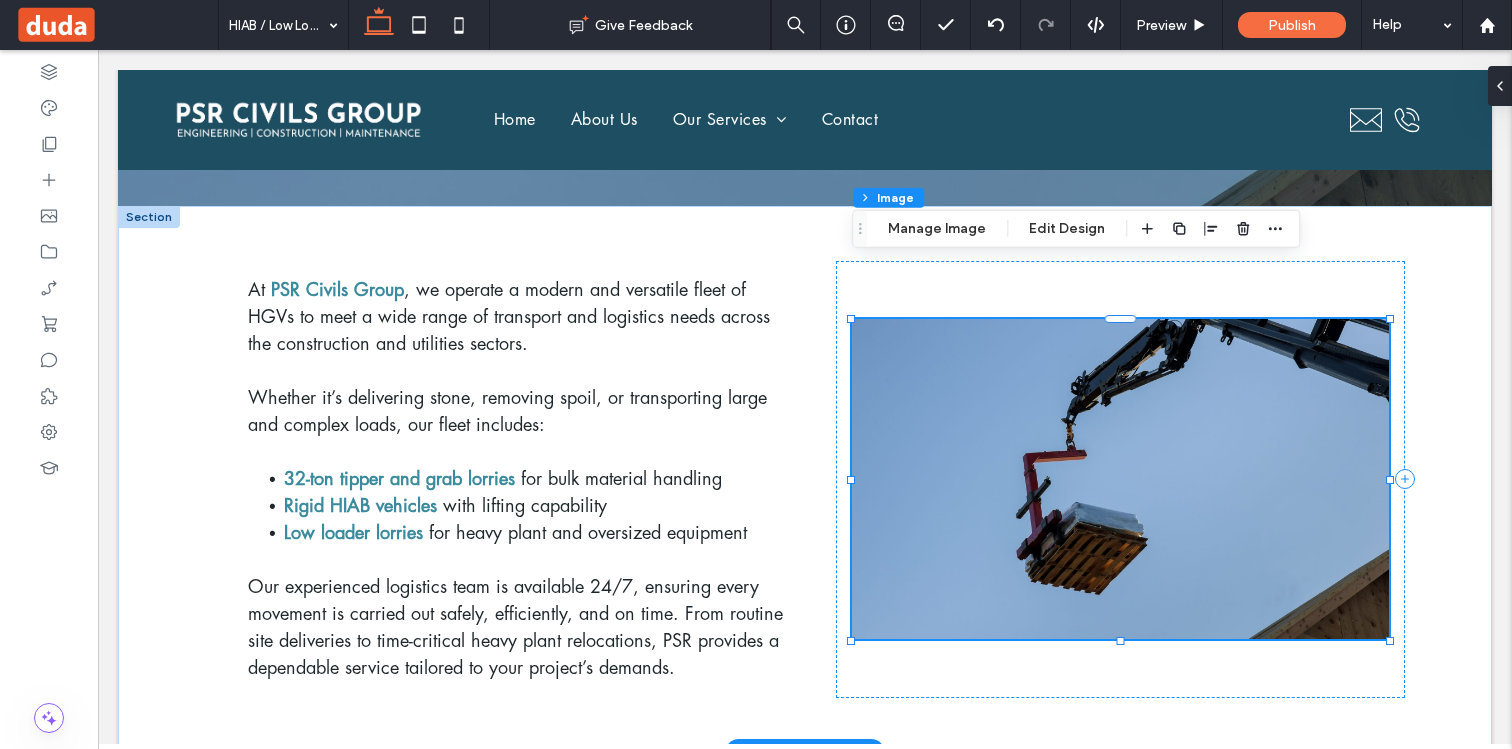 click at bounding box center [1120, 479] 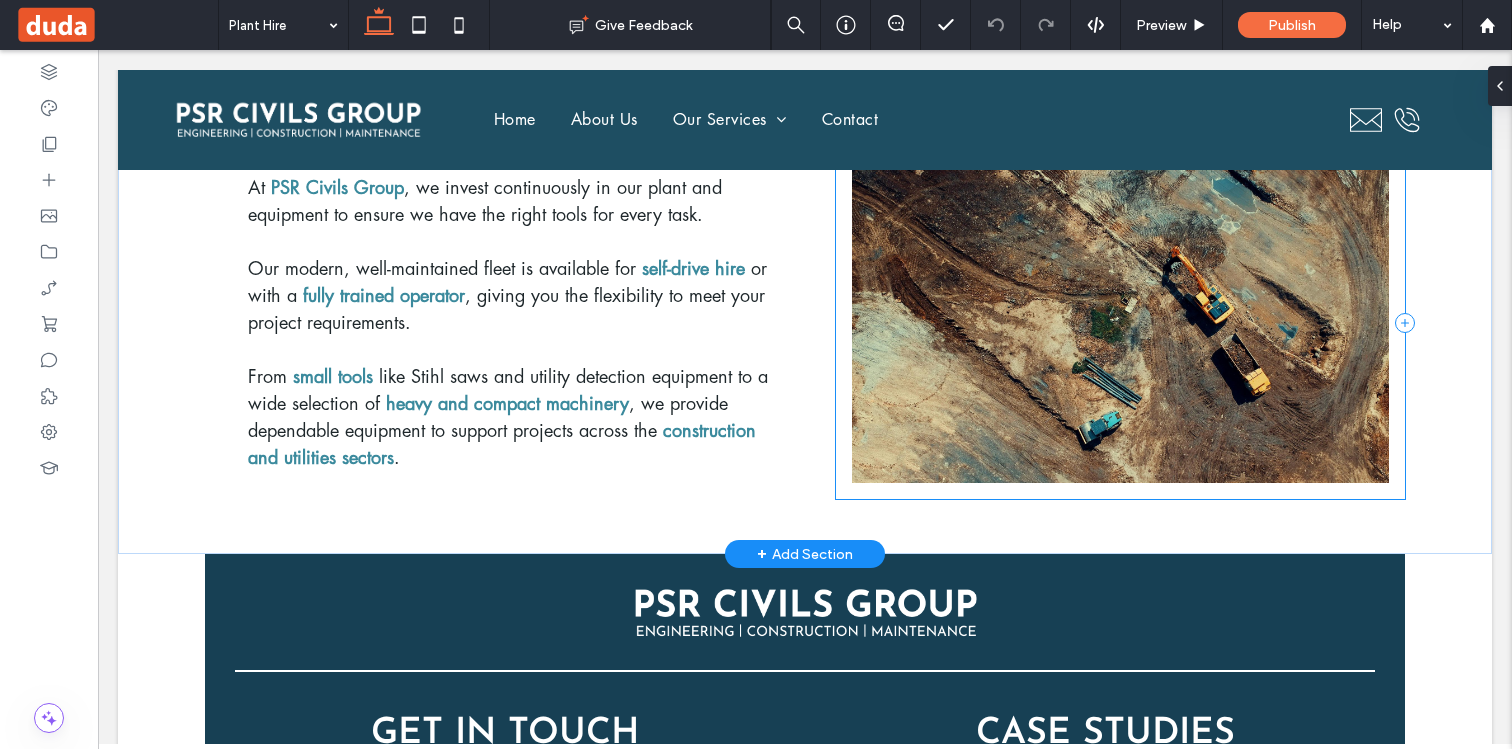 scroll, scrollTop: 632, scrollLeft: 0, axis: vertical 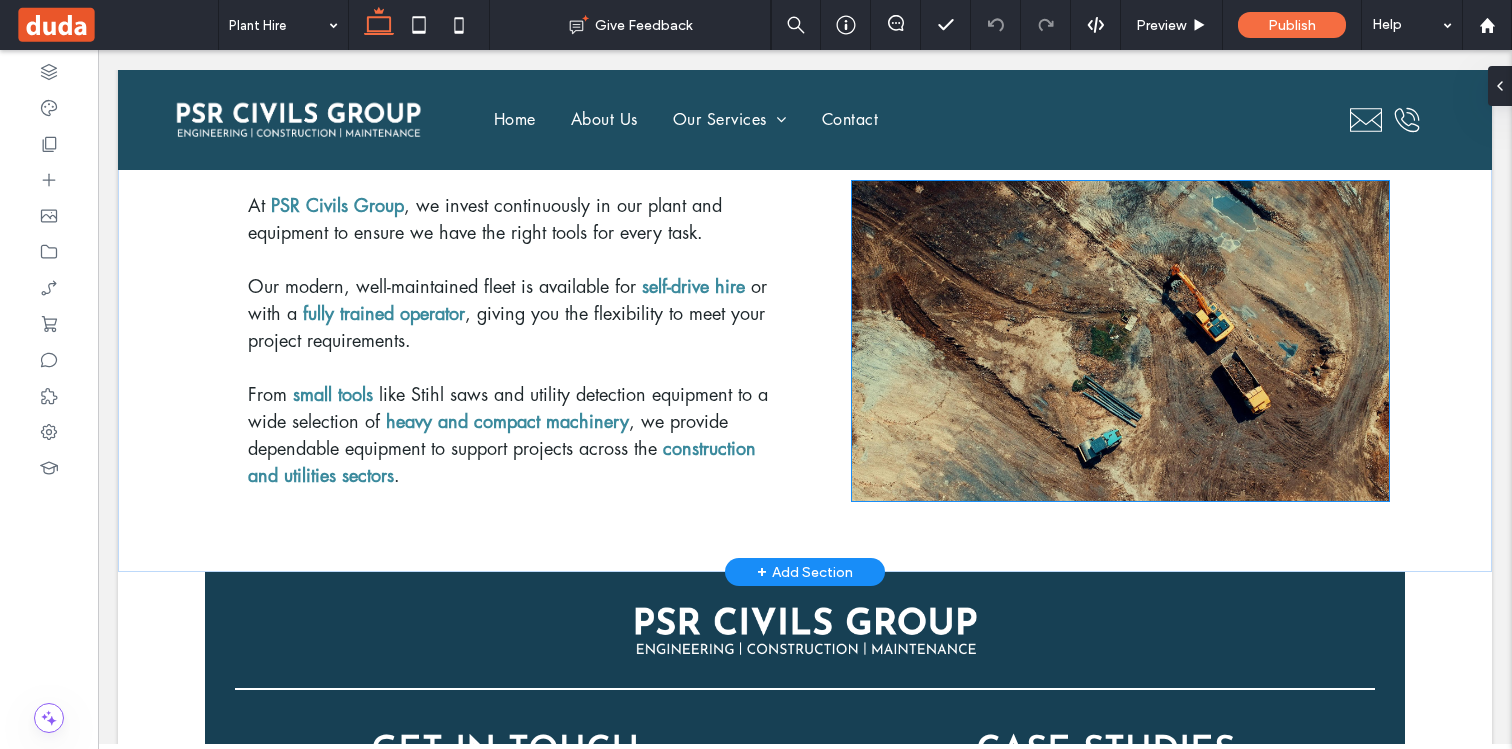click at bounding box center [1120, 341] 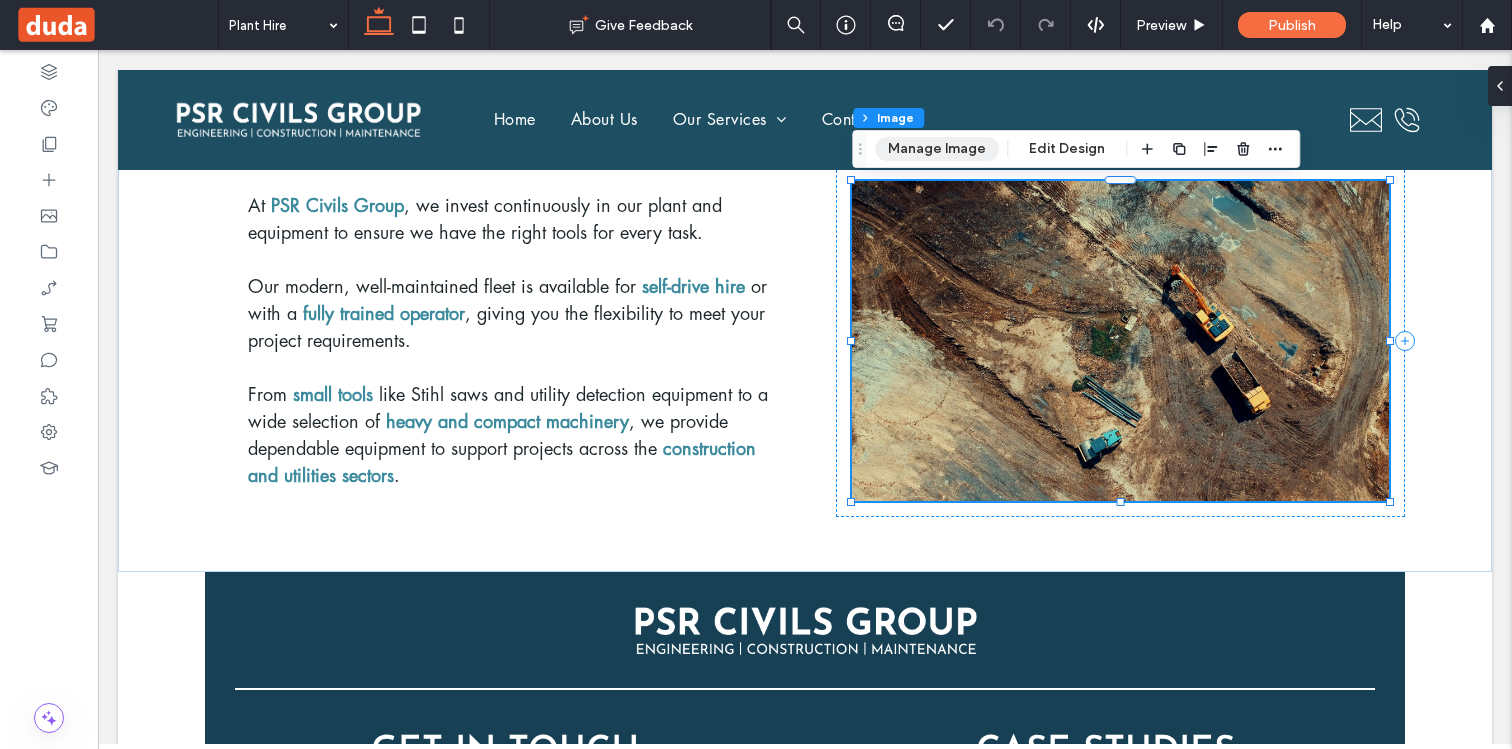 click on "Manage Image" at bounding box center [937, 149] 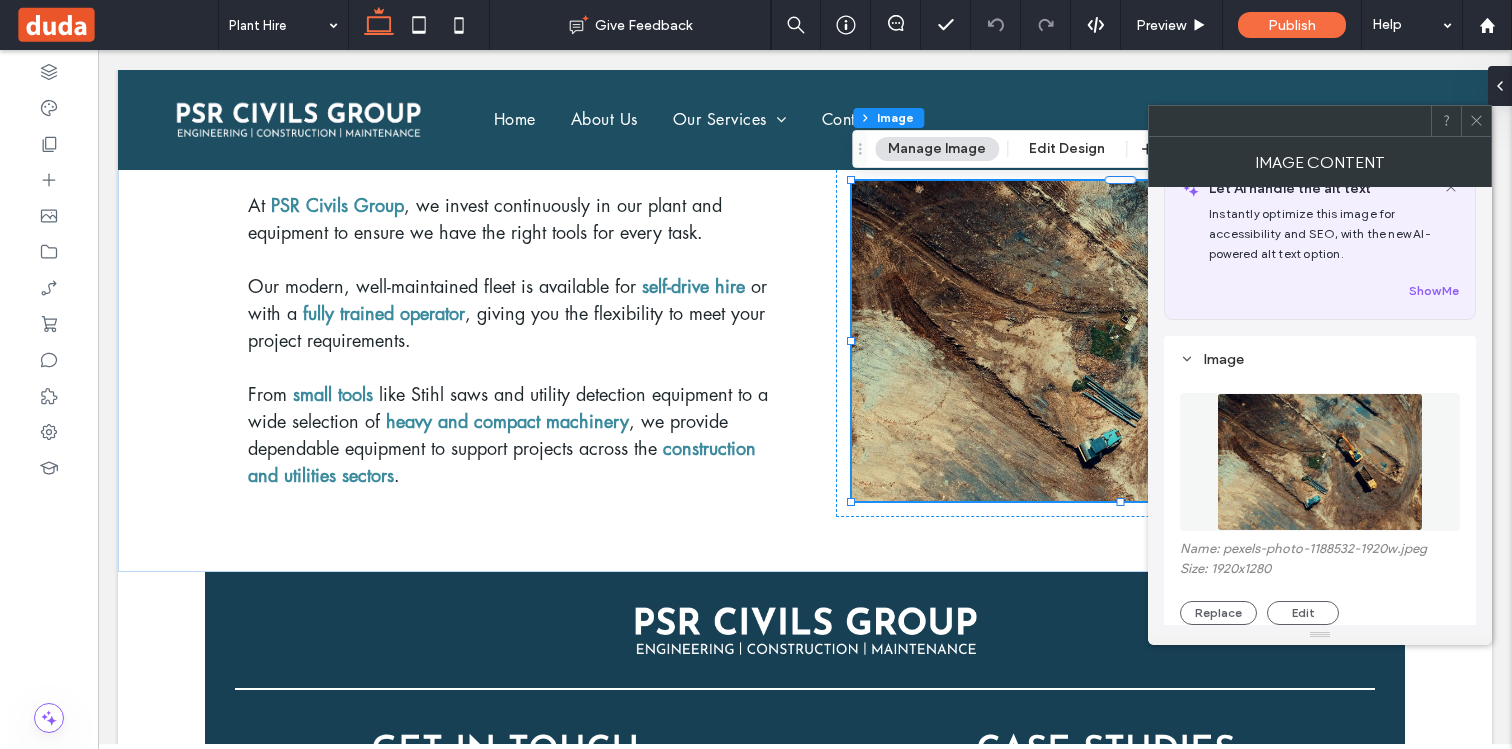 scroll, scrollTop: 189, scrollLeft: 0, axis: vertical 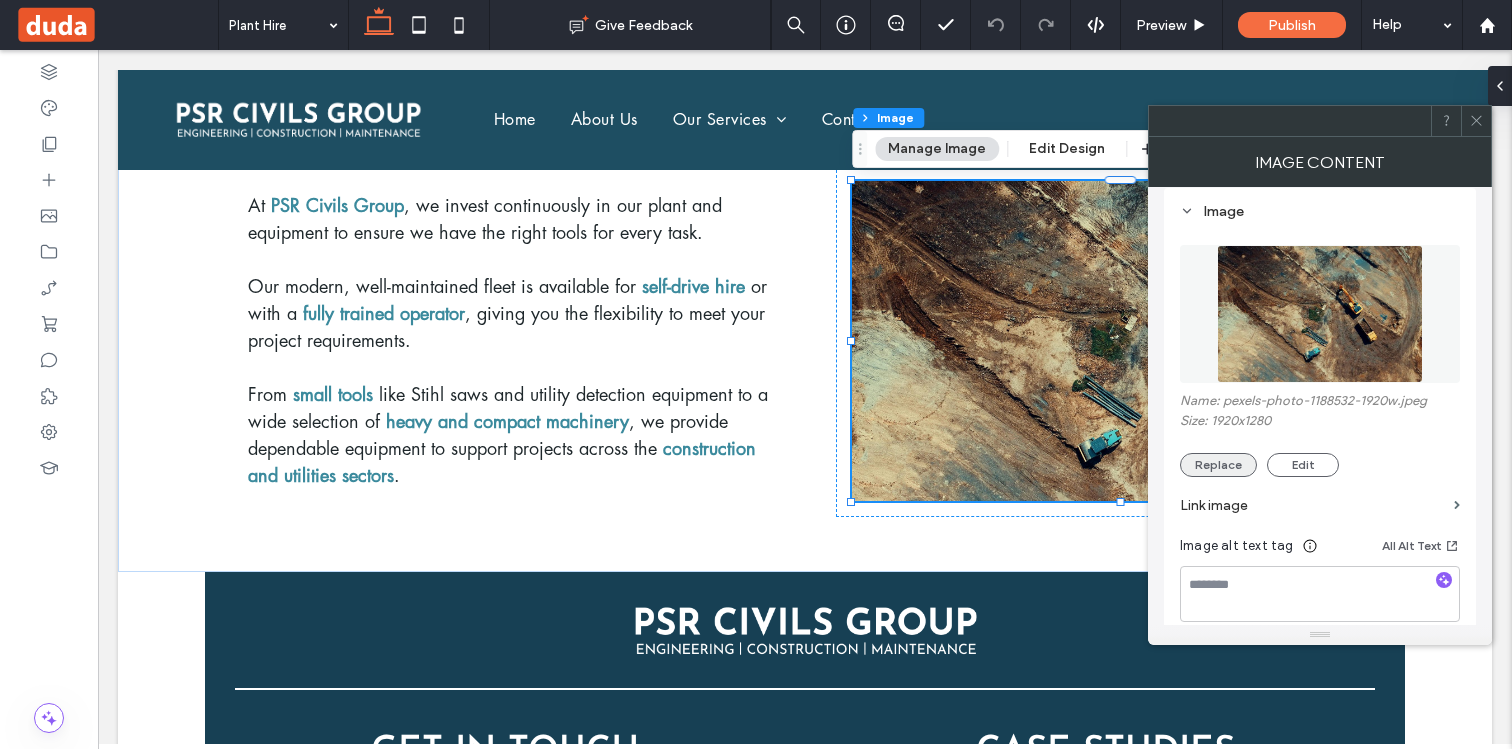 click on "Replace" at bounding box center [1218, 465] 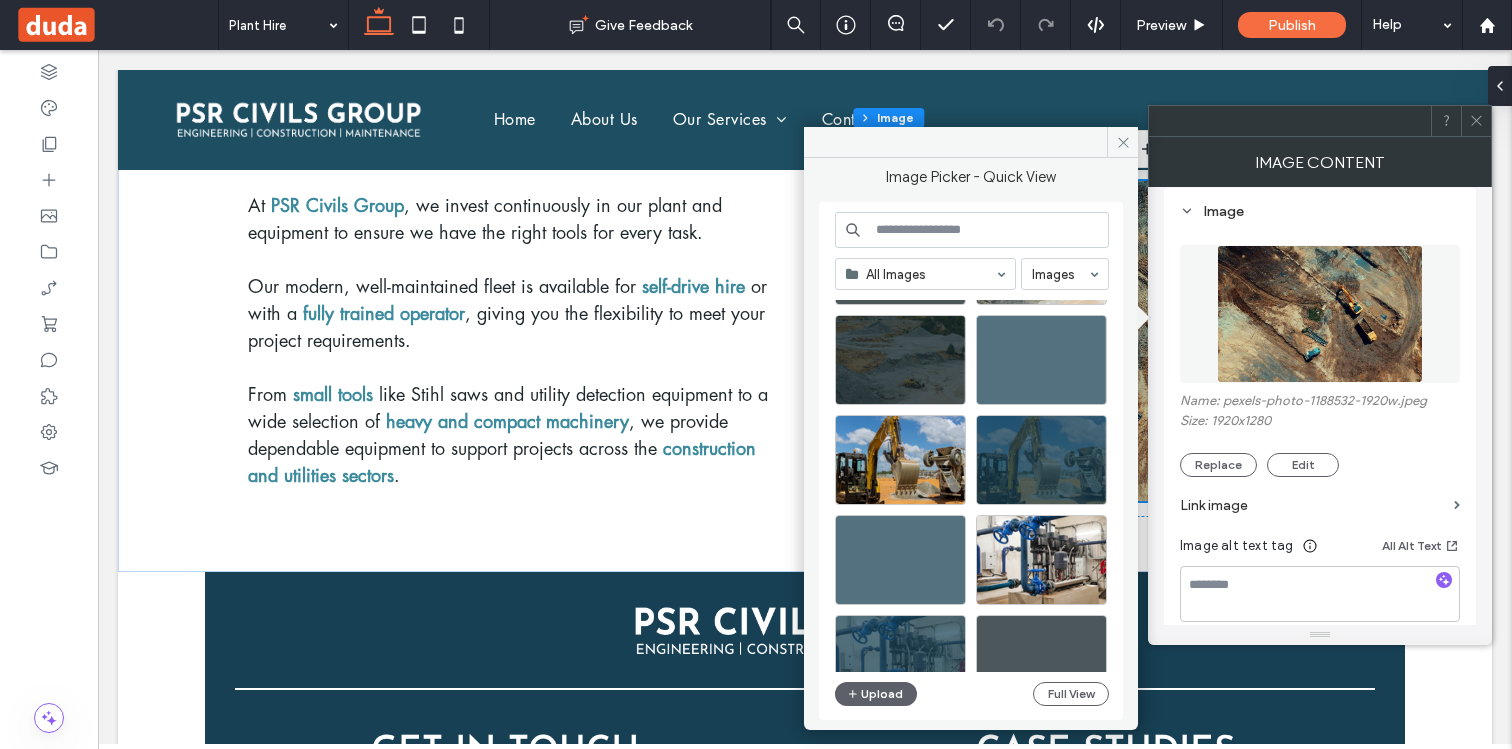 scroll, scrollTop: 417, scrollLeft: 0, axis: vertical 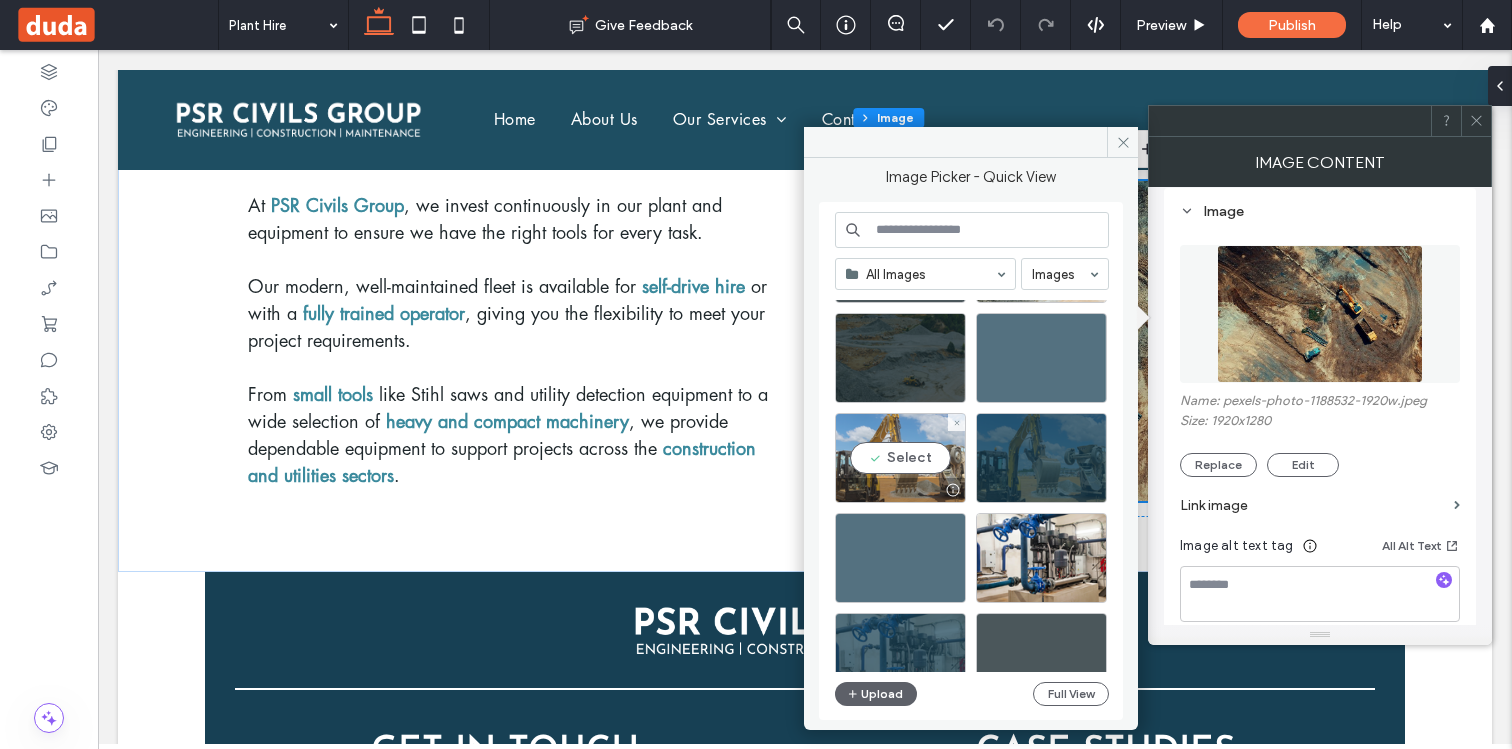 click on "Select" at bounding box center (900, 458) 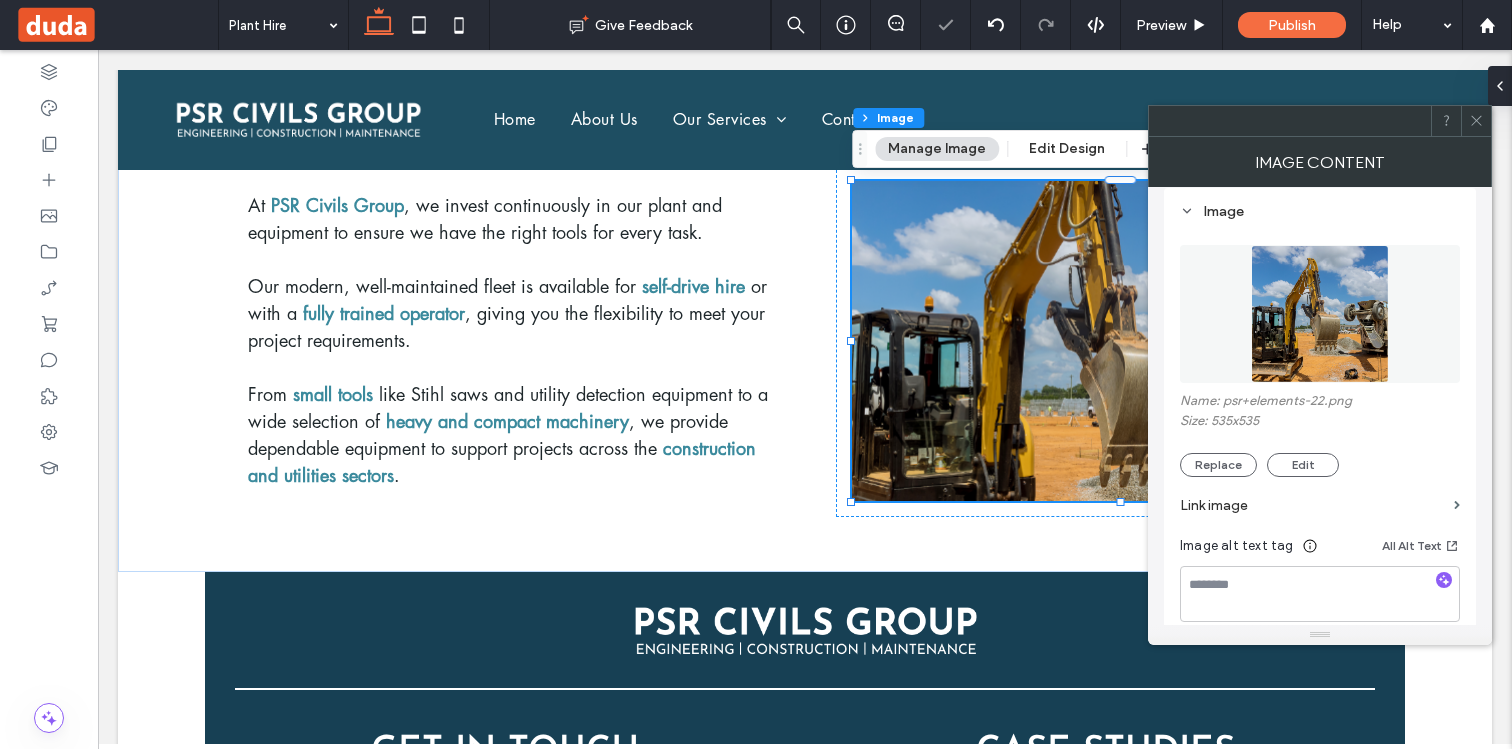 click 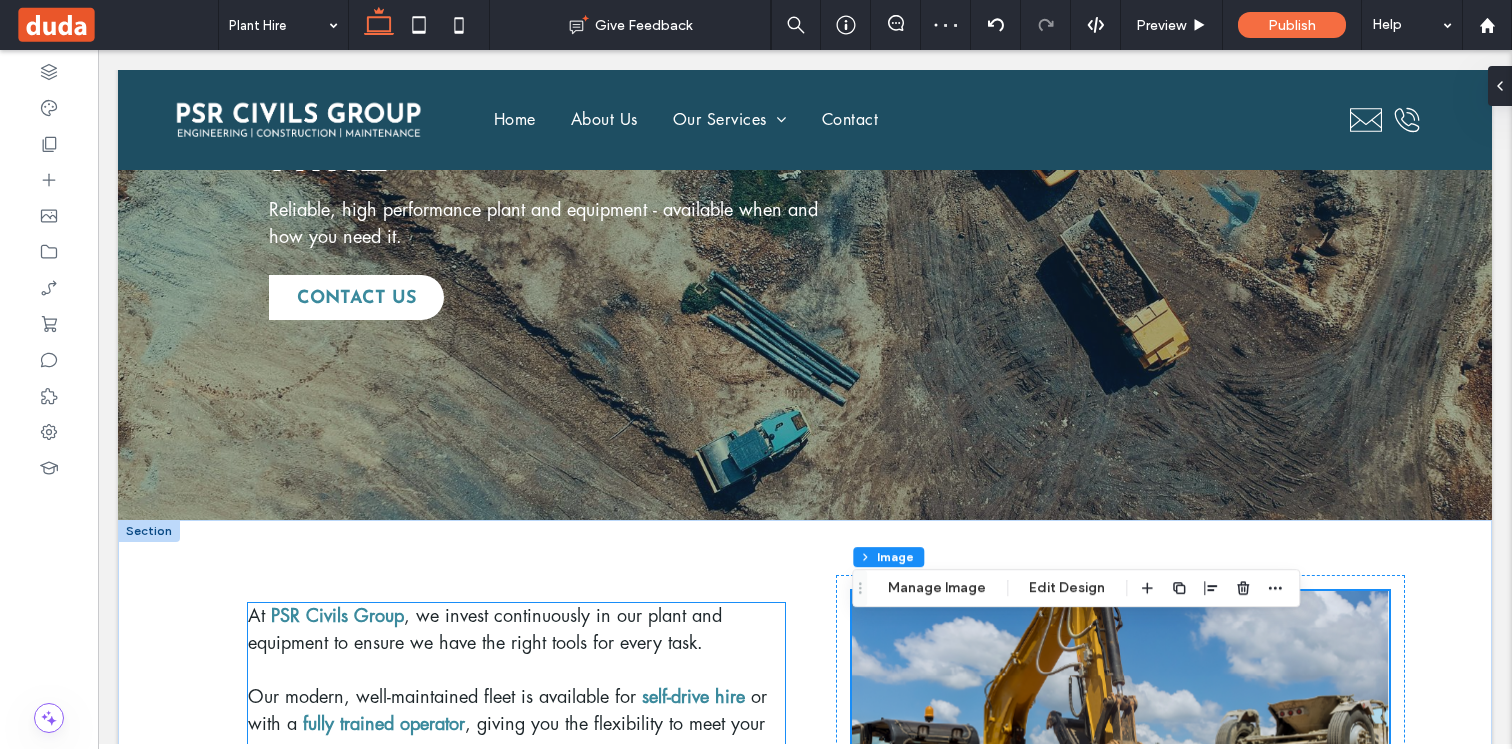 scroll, scrollTop: 0, scrollLeft: 0, axis: both 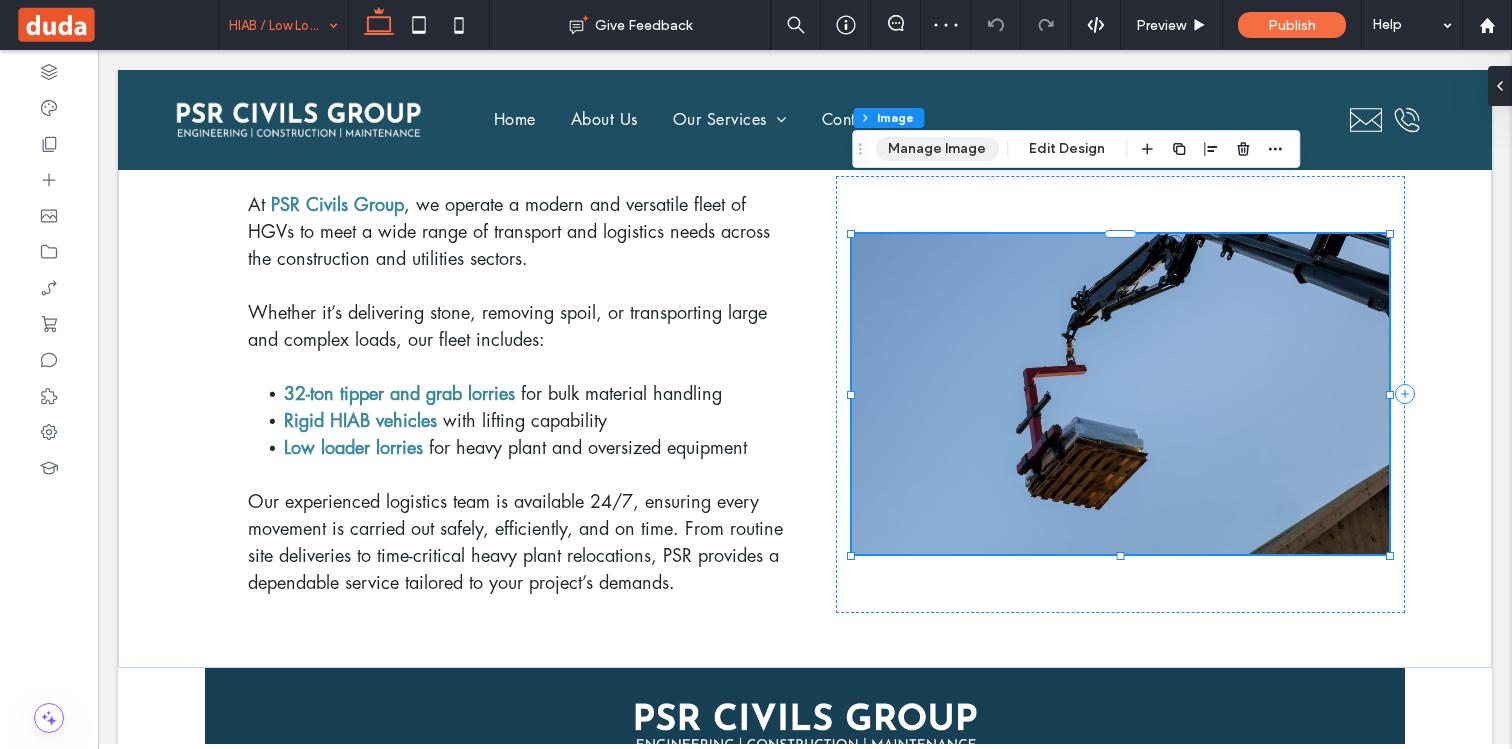 click on "Manage Image" at bounding box center [937, 149] 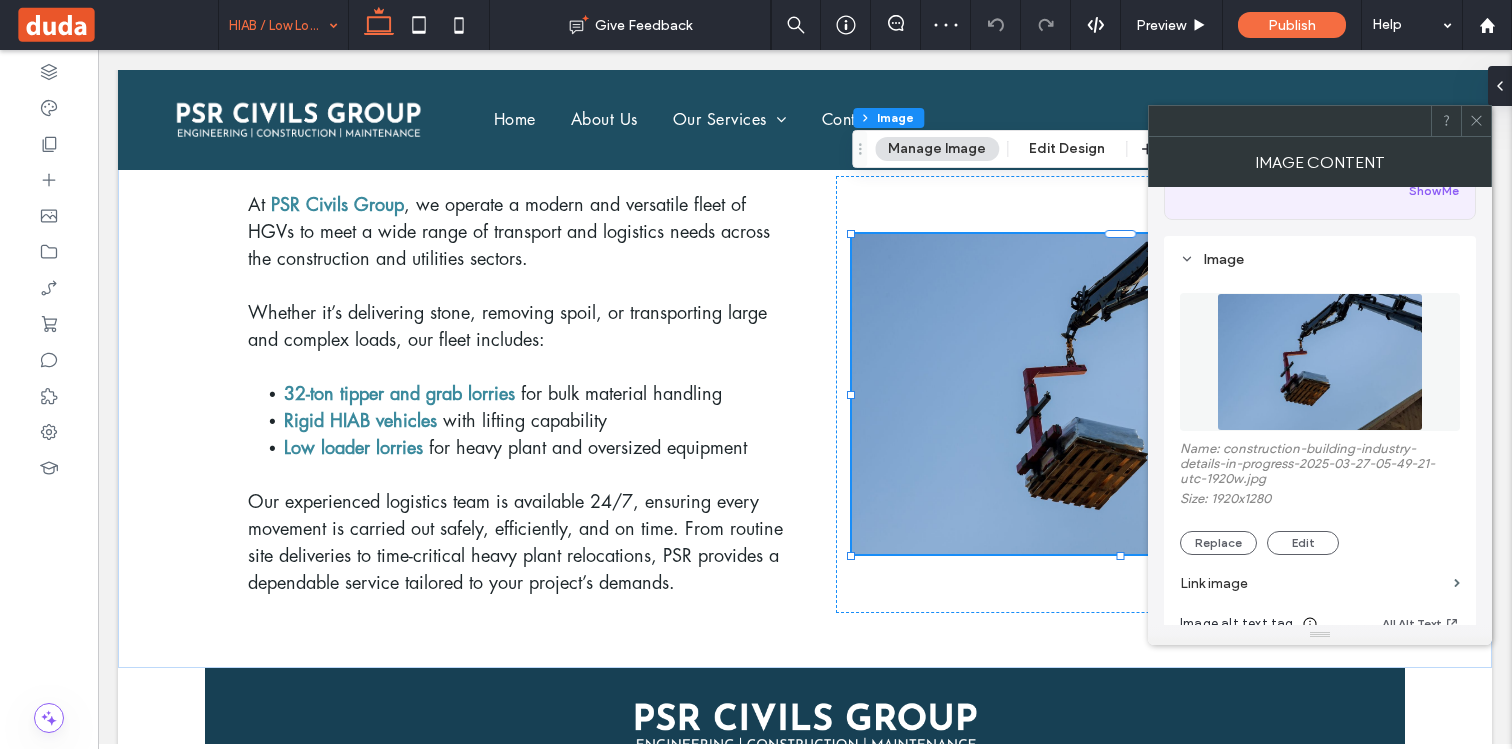 scroll, scrollTop: 160, scrollLeft: 0, axis: vertical 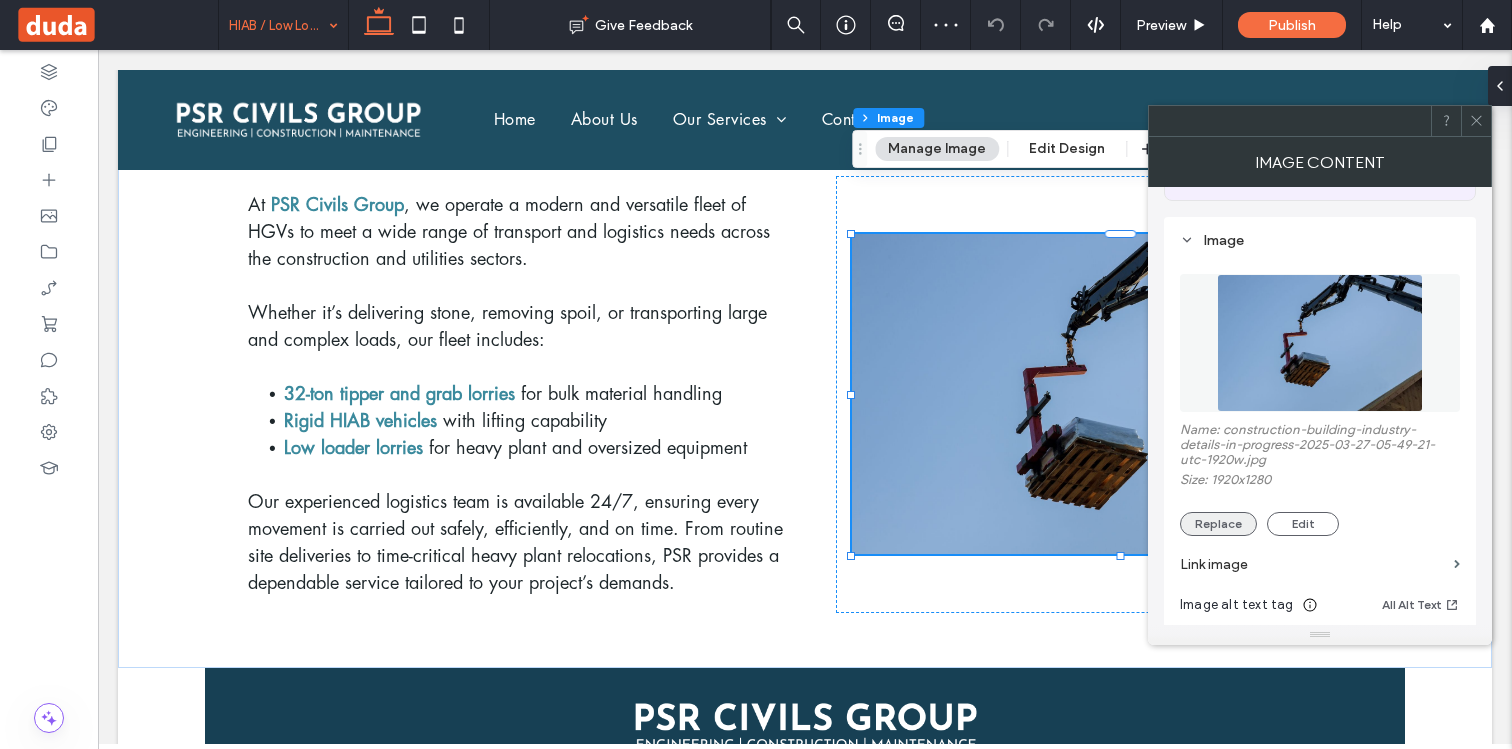 click on "Replace" at bounding box center (1218, 524) 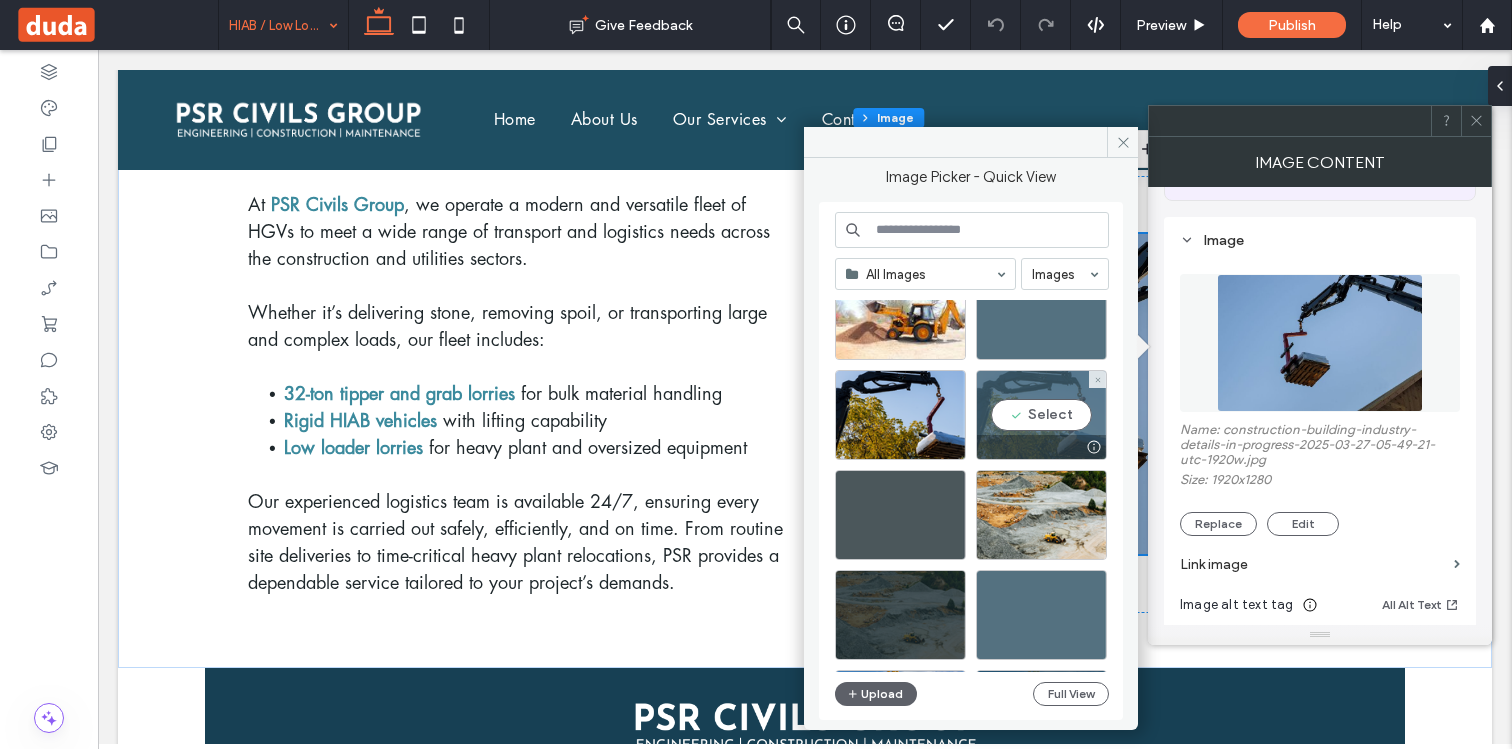 scroll, scrollTop: 164, scrollLeft: 0, axis: vertical 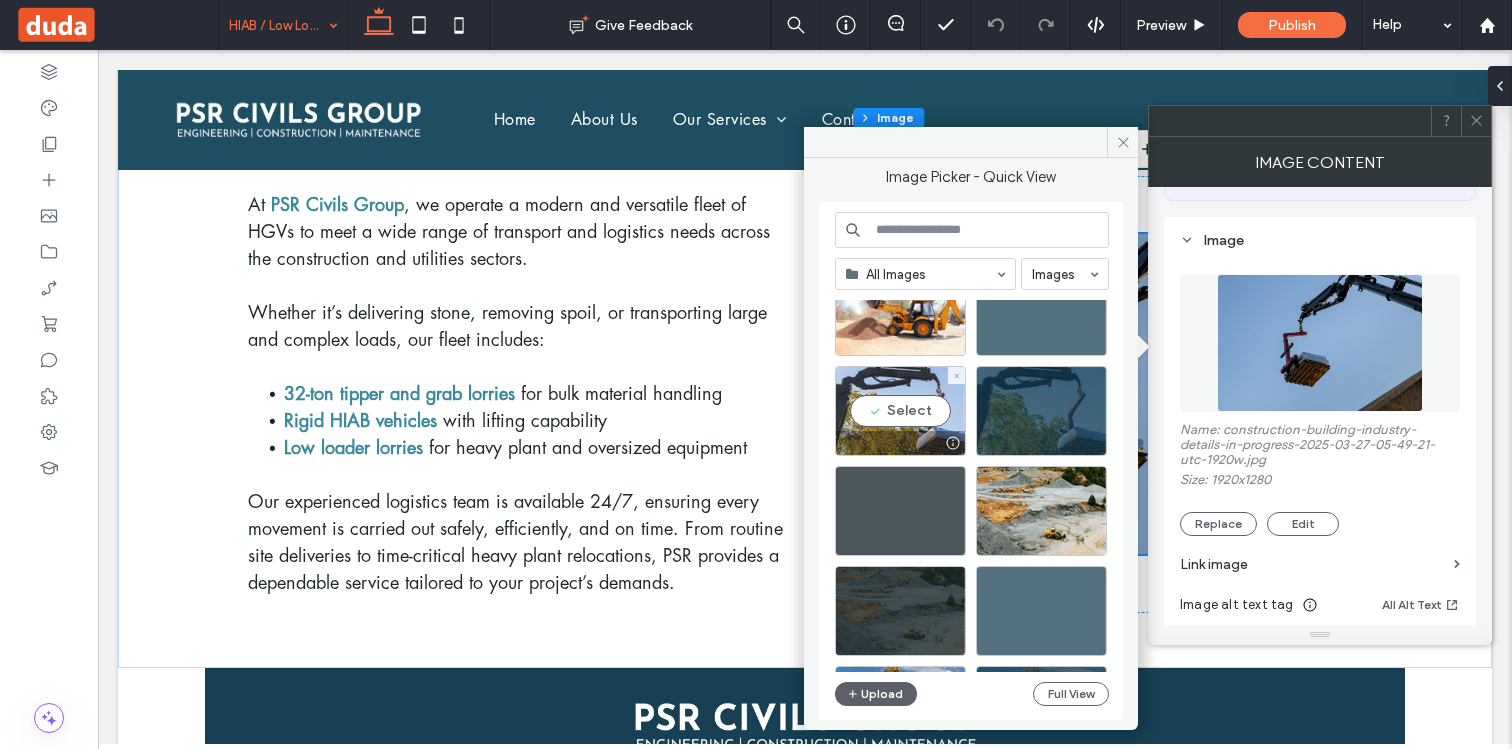 click on "Select" at bounding box center (900, 411) 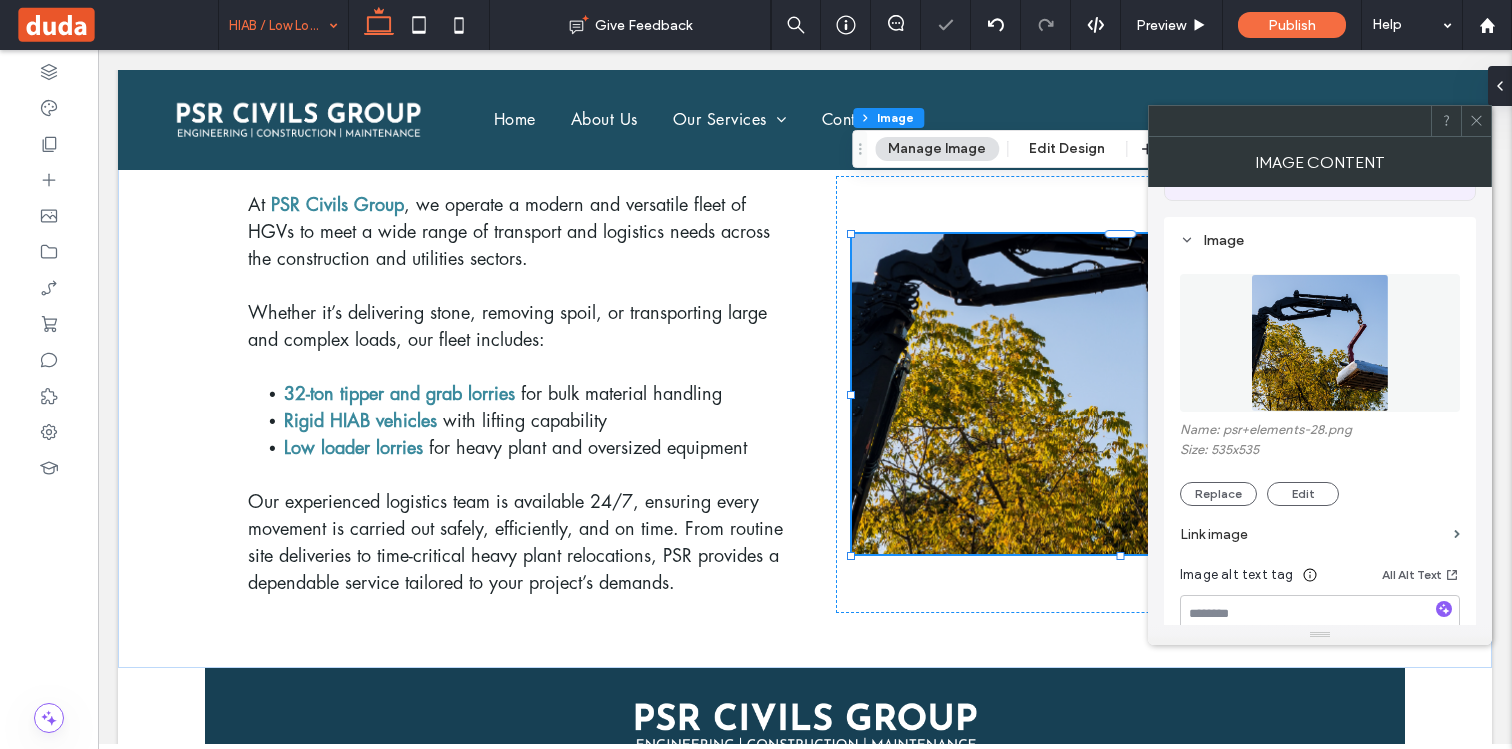 click 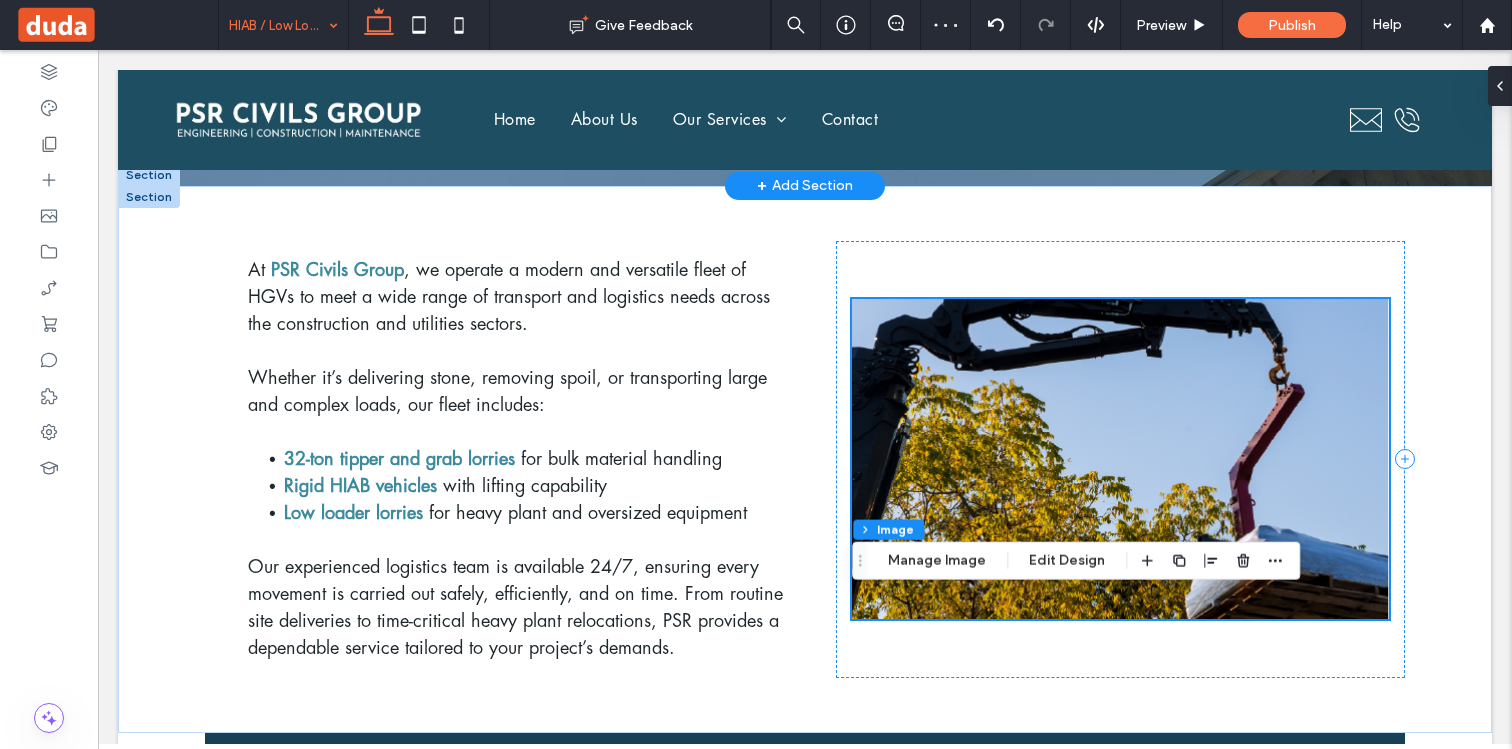 scroll, scrollTop: 635, scrollLeft: 0, axis: vertical 